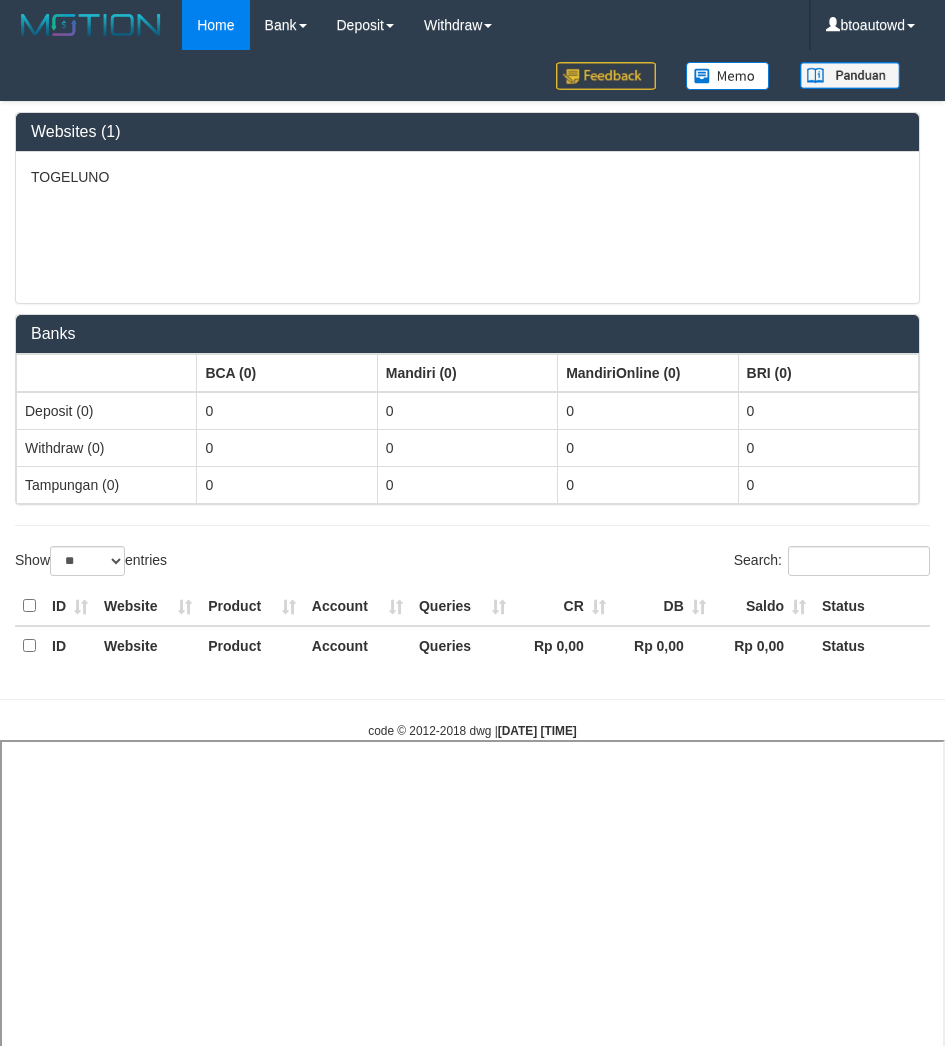 select on "**" 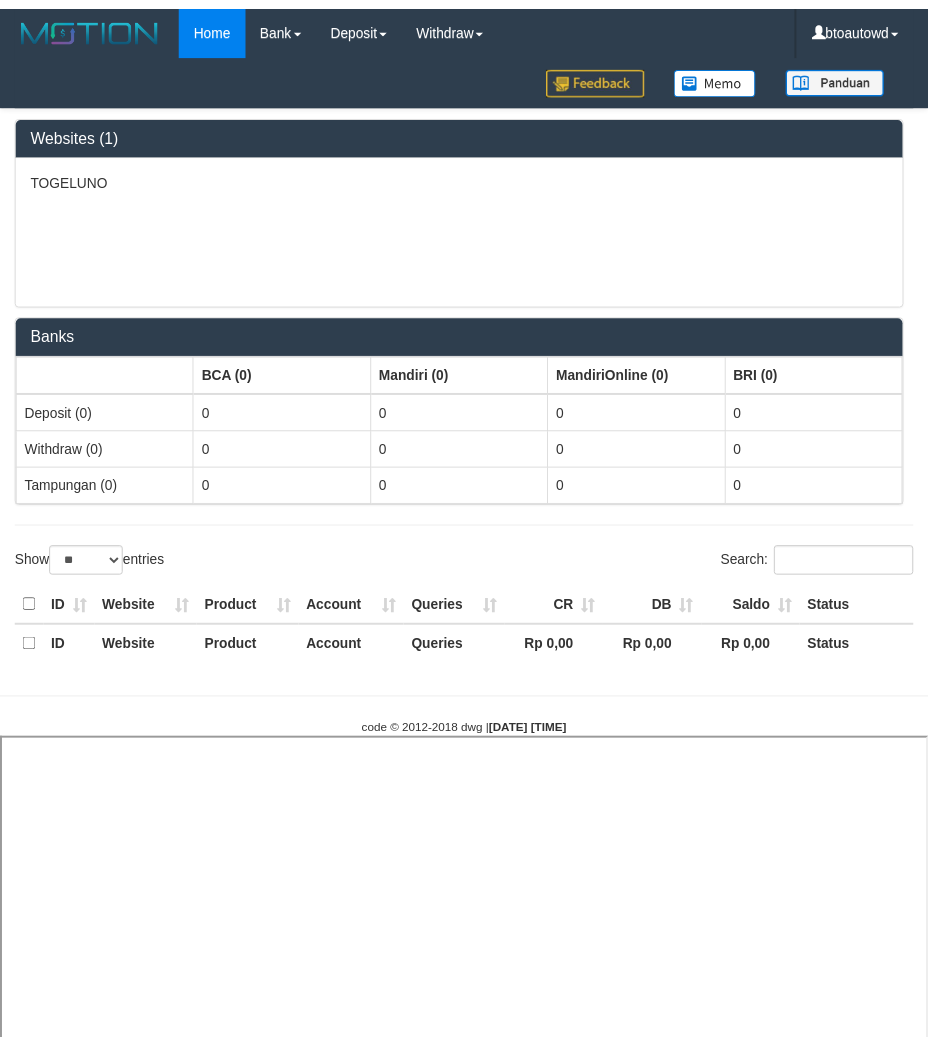 scroll, scrollTop: 83, scrollLeft: 0, axis: vertical 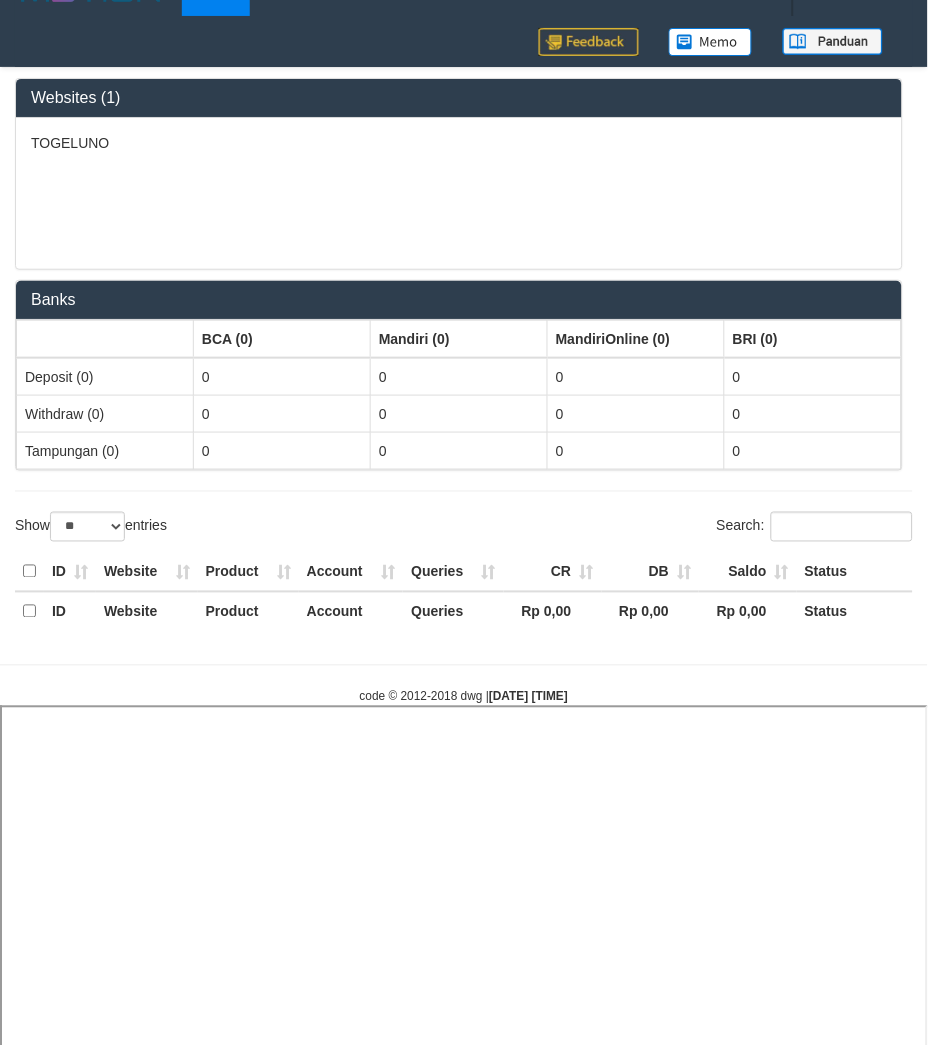 select 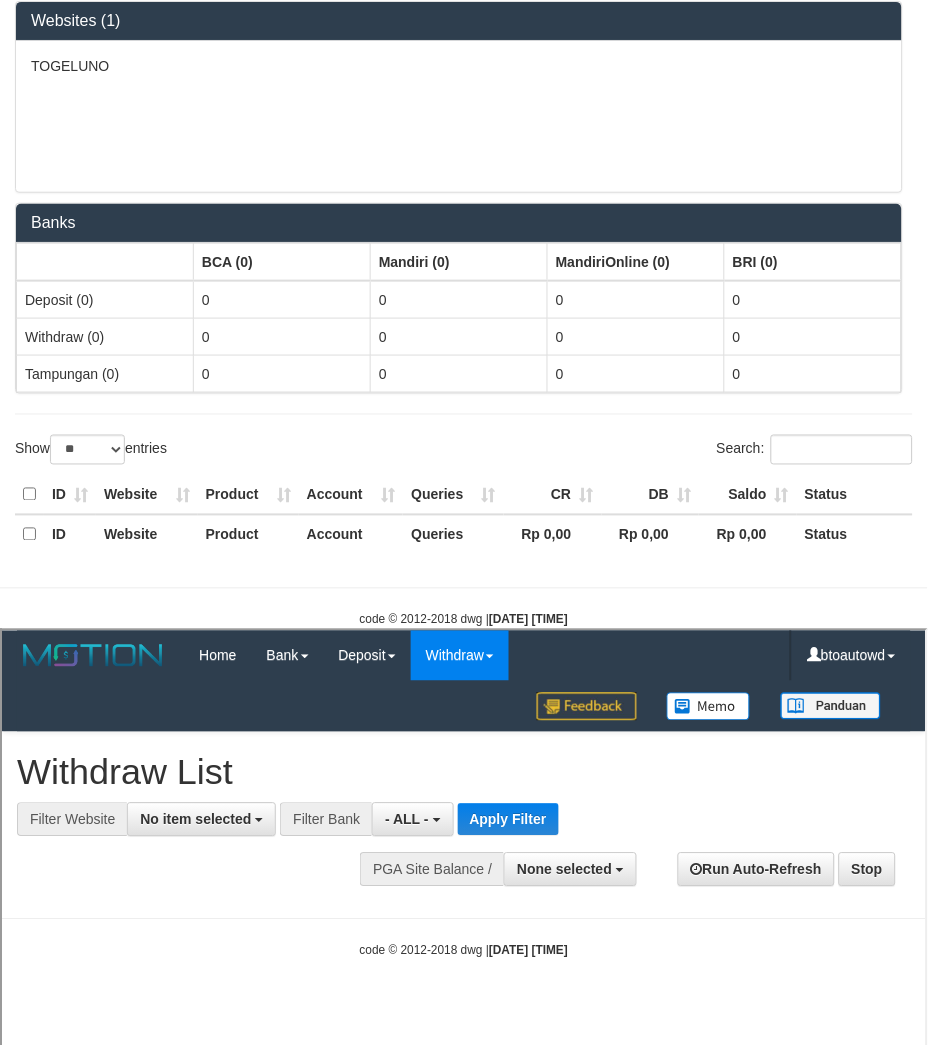 scroll, scrollTop: 0, scrollLeft: 0, axis: both 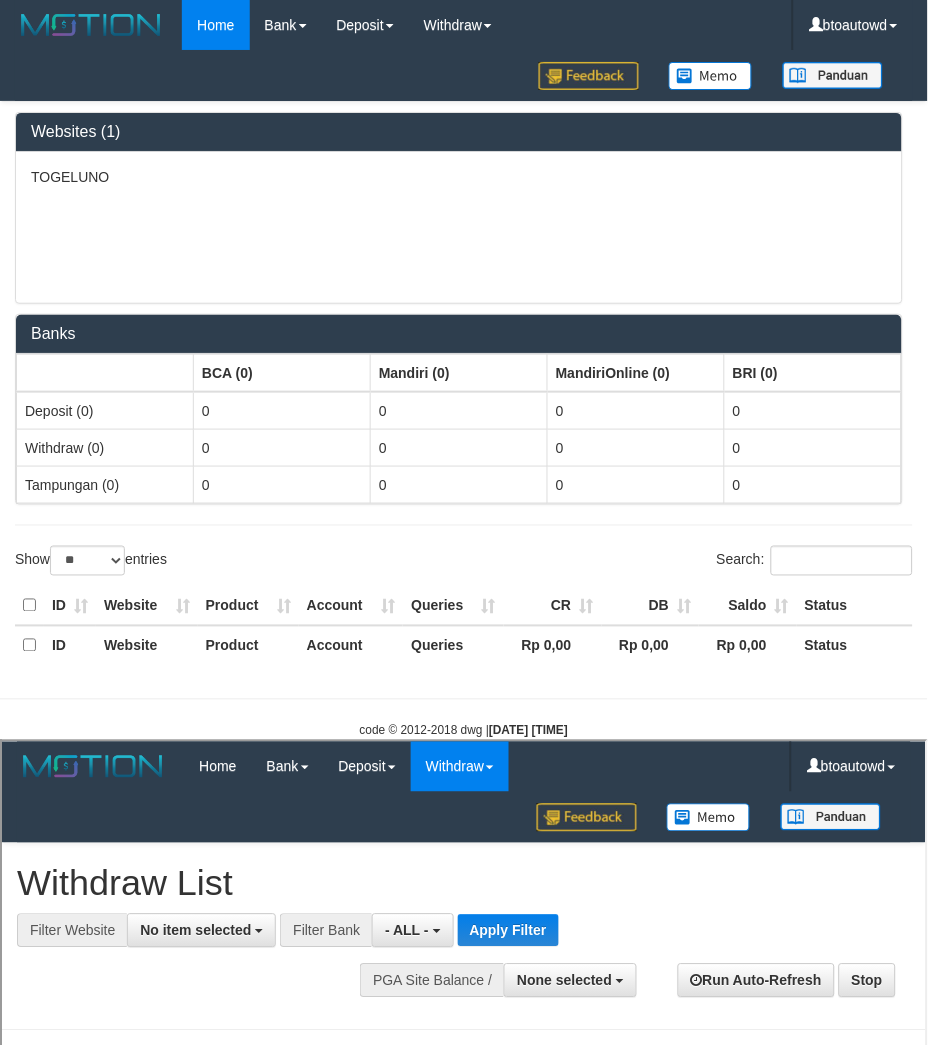click on "Auto Withdraw (OFF)" at bounding box center (47, 1502) 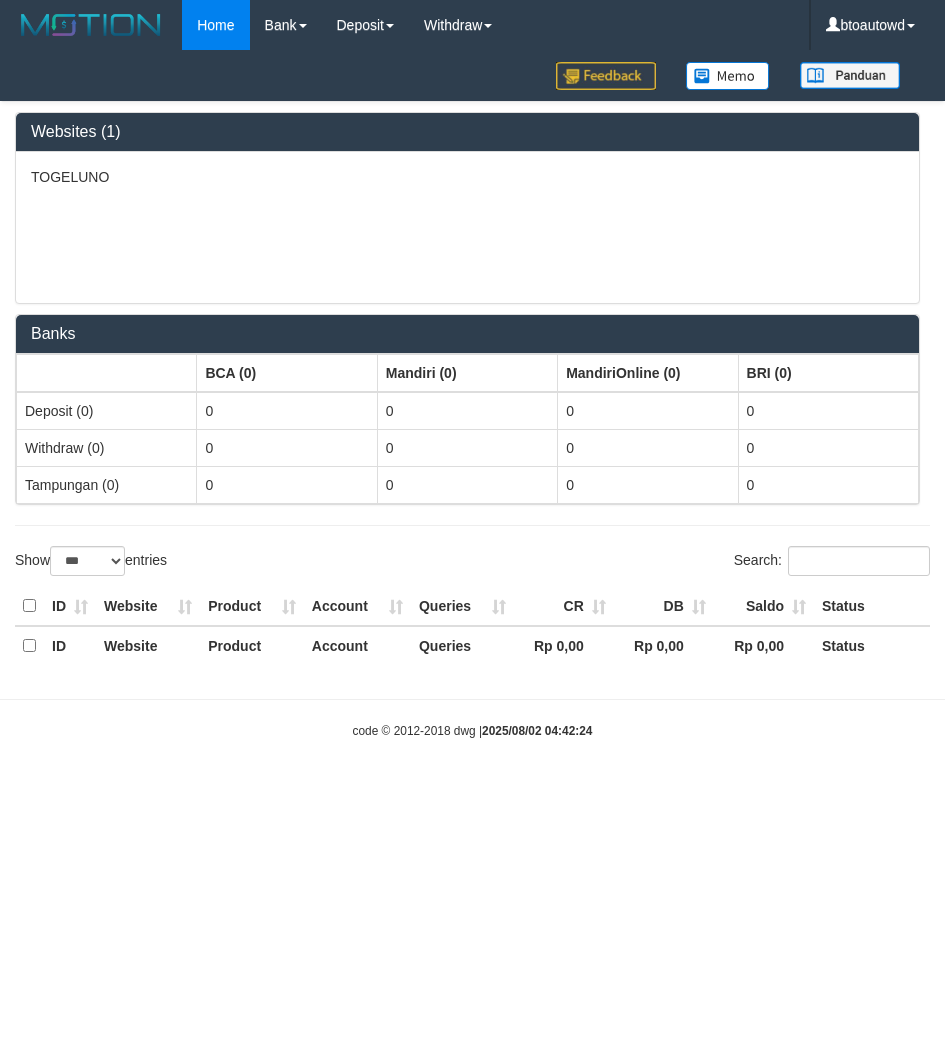 select on "***" 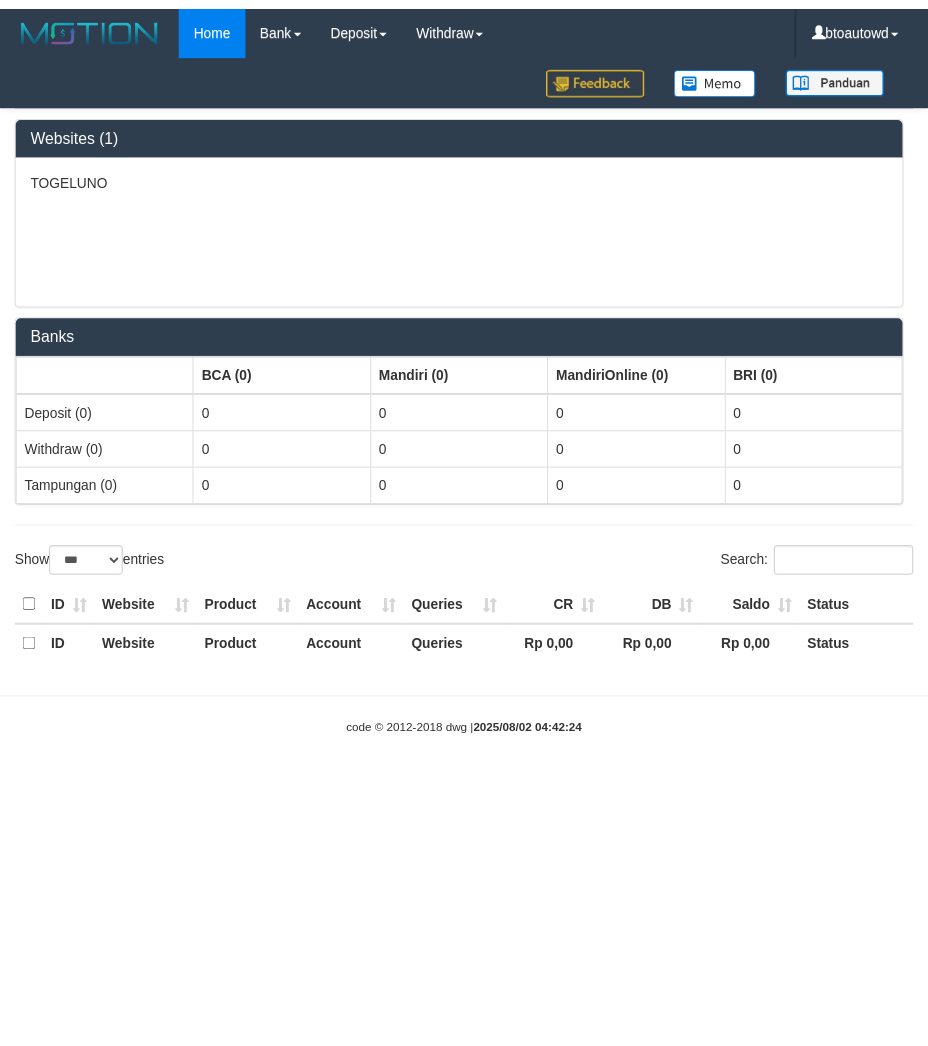 scroll, scrollTop: 0, scrollLeft: 0, axis: both 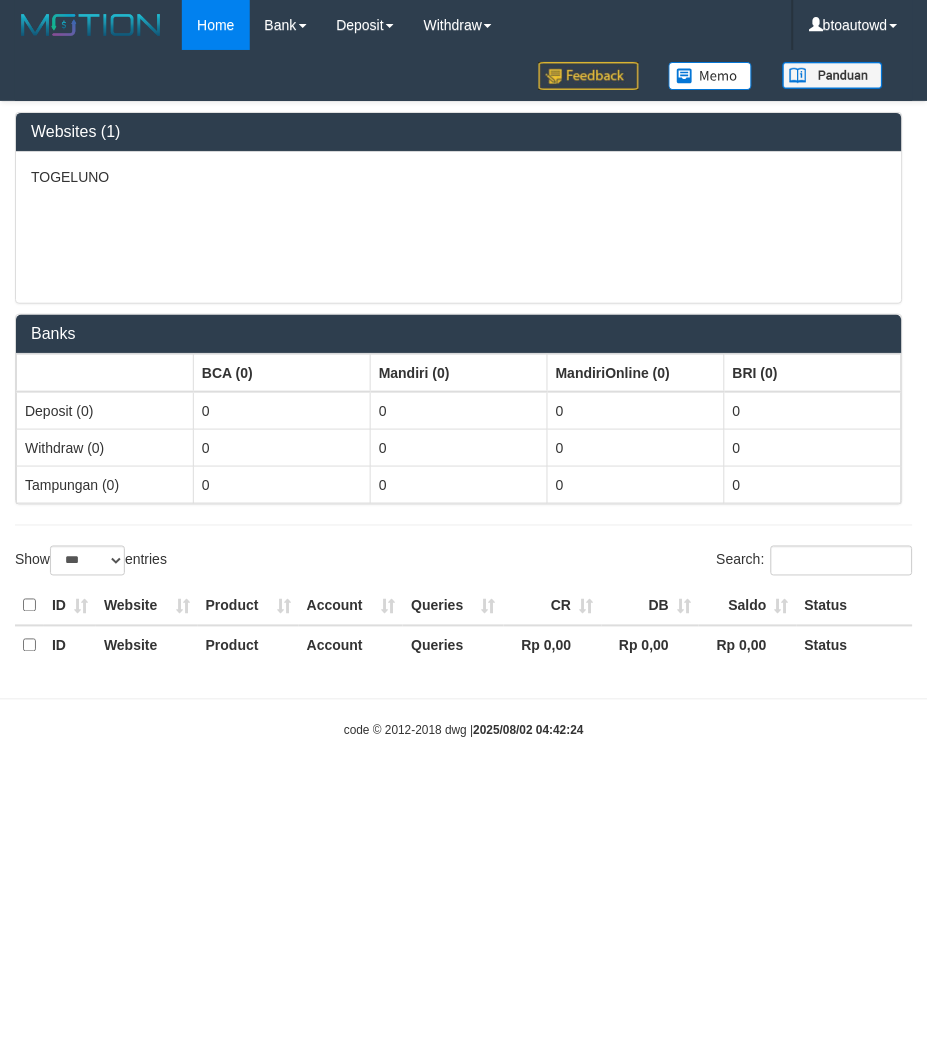 select on "**" 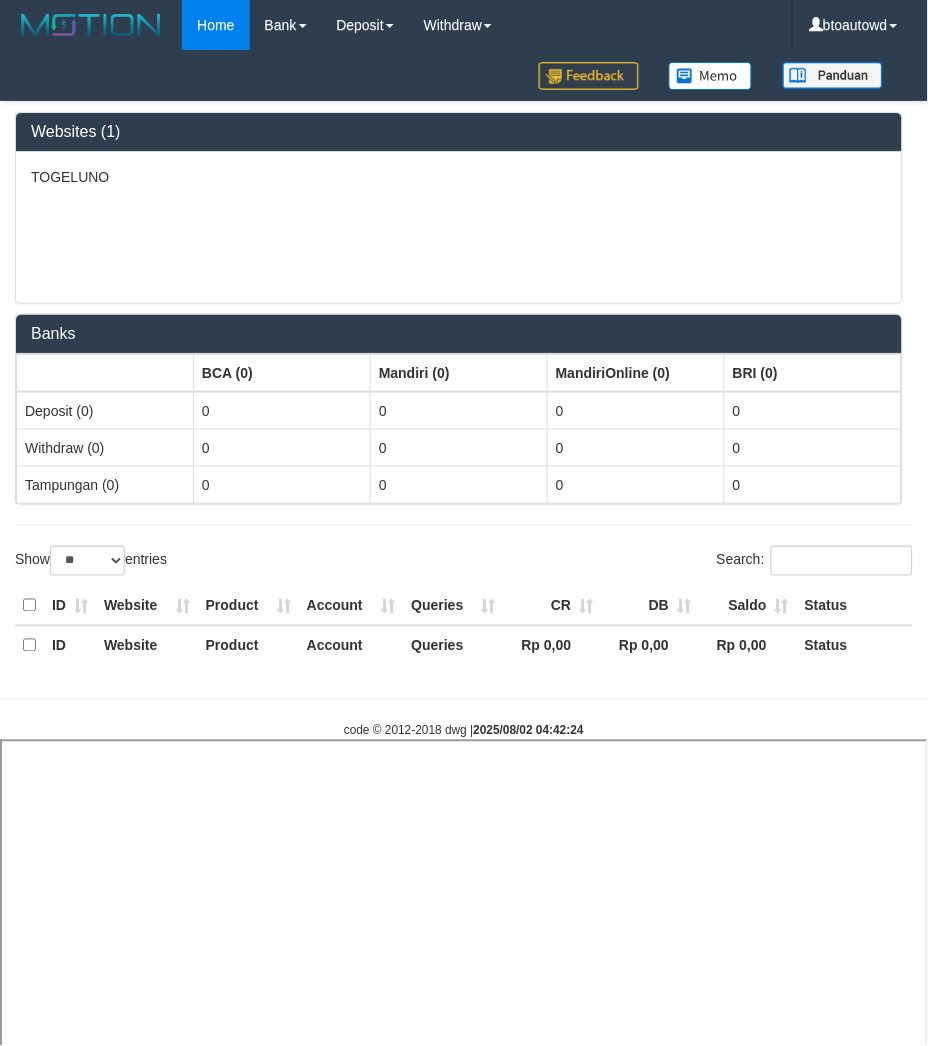 select 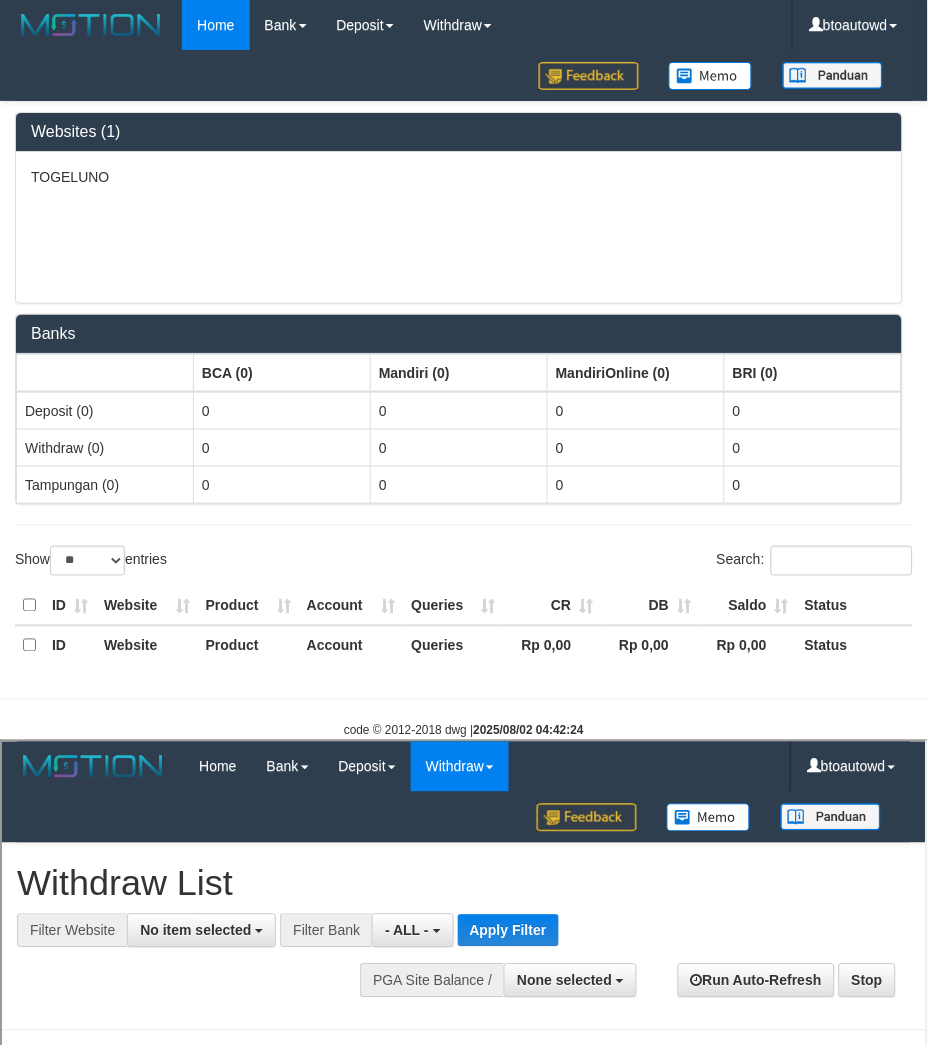 scroll, scrollTop: 0, scrollLeft: 0, axis: both 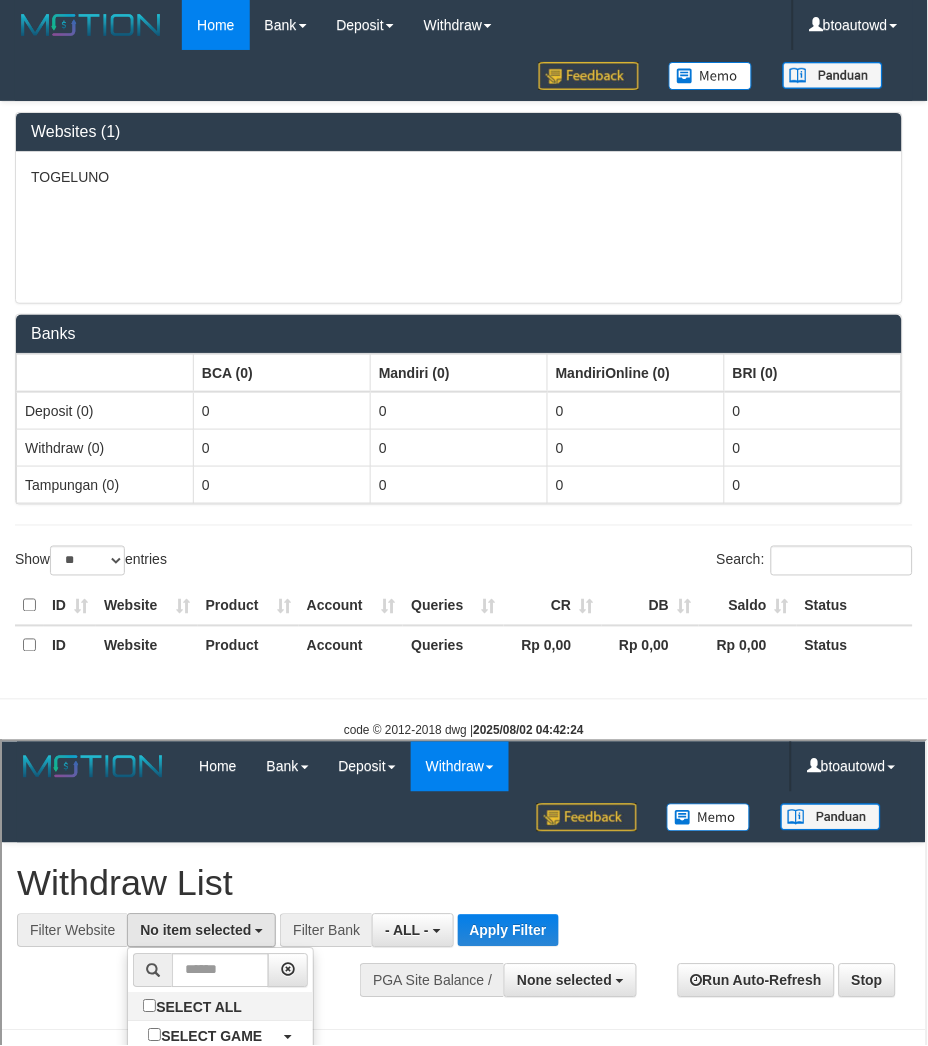 select on "****" 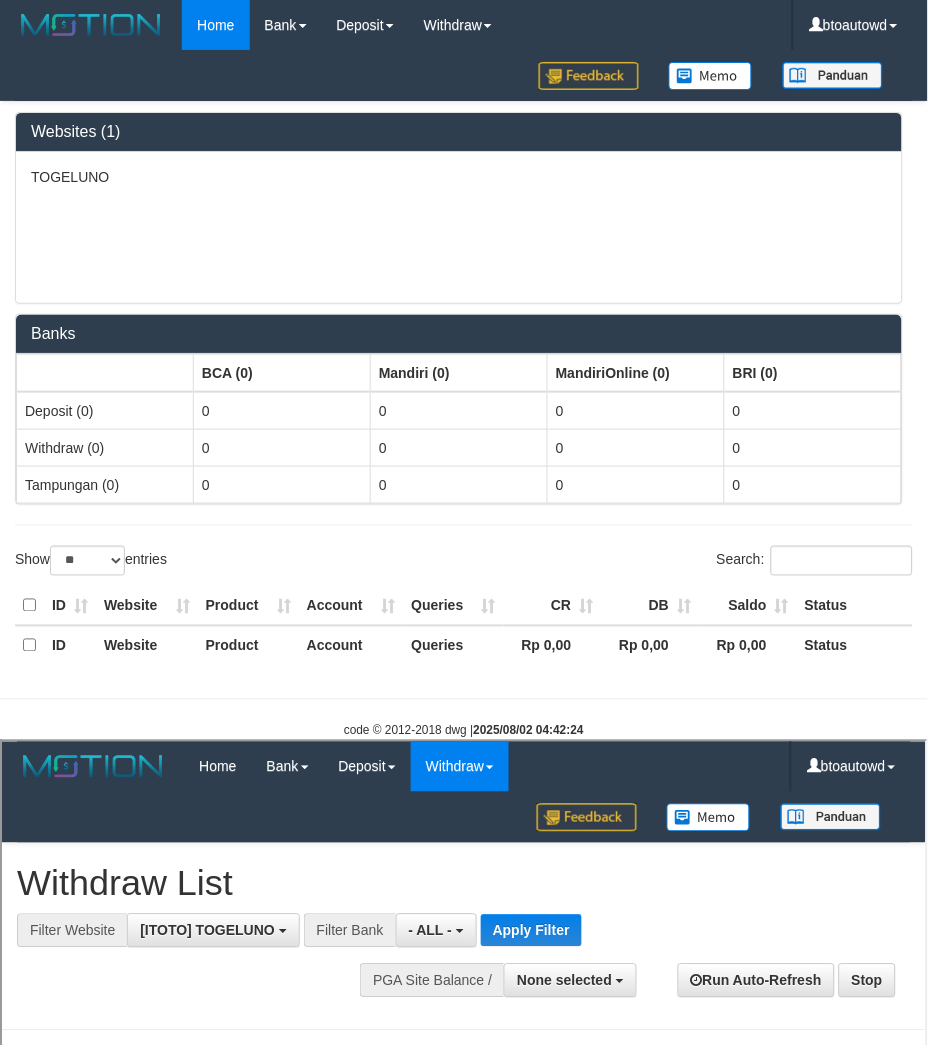 scroll, scrollTop: 17, scrollLeft: 0, axis: vertical 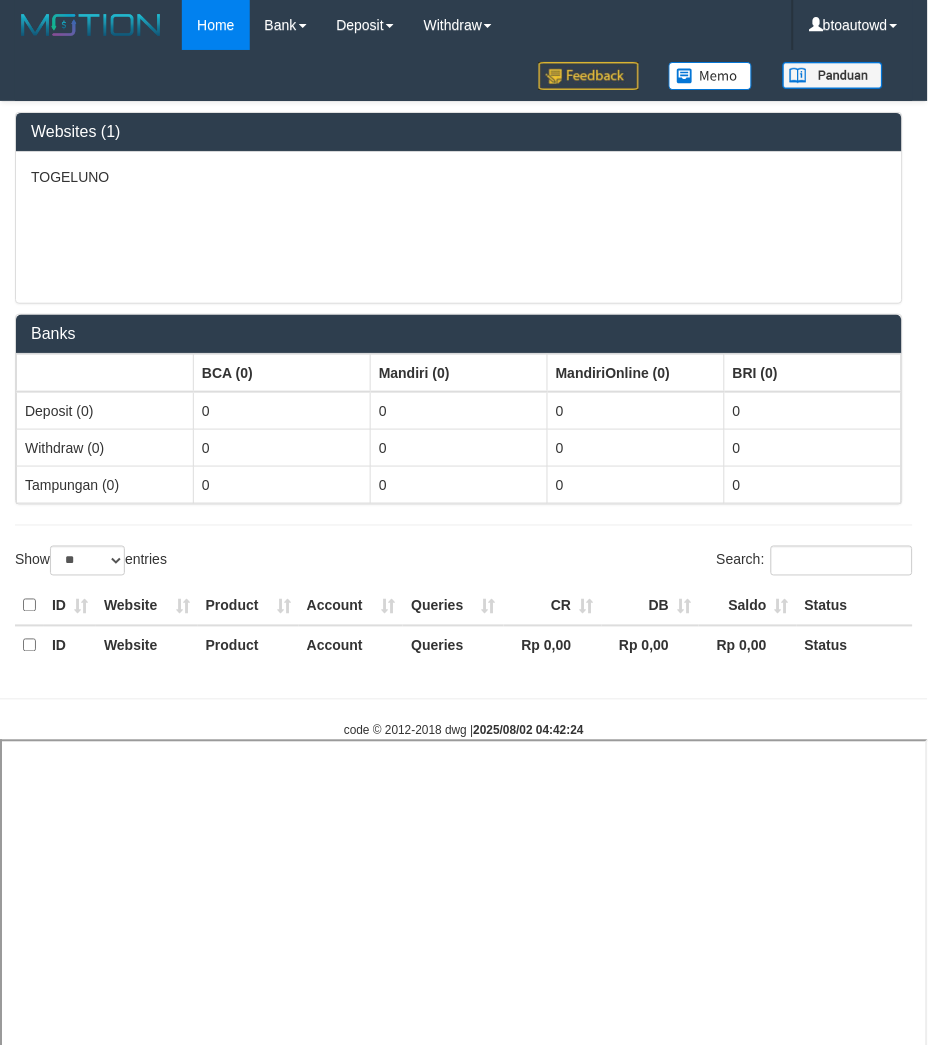 select 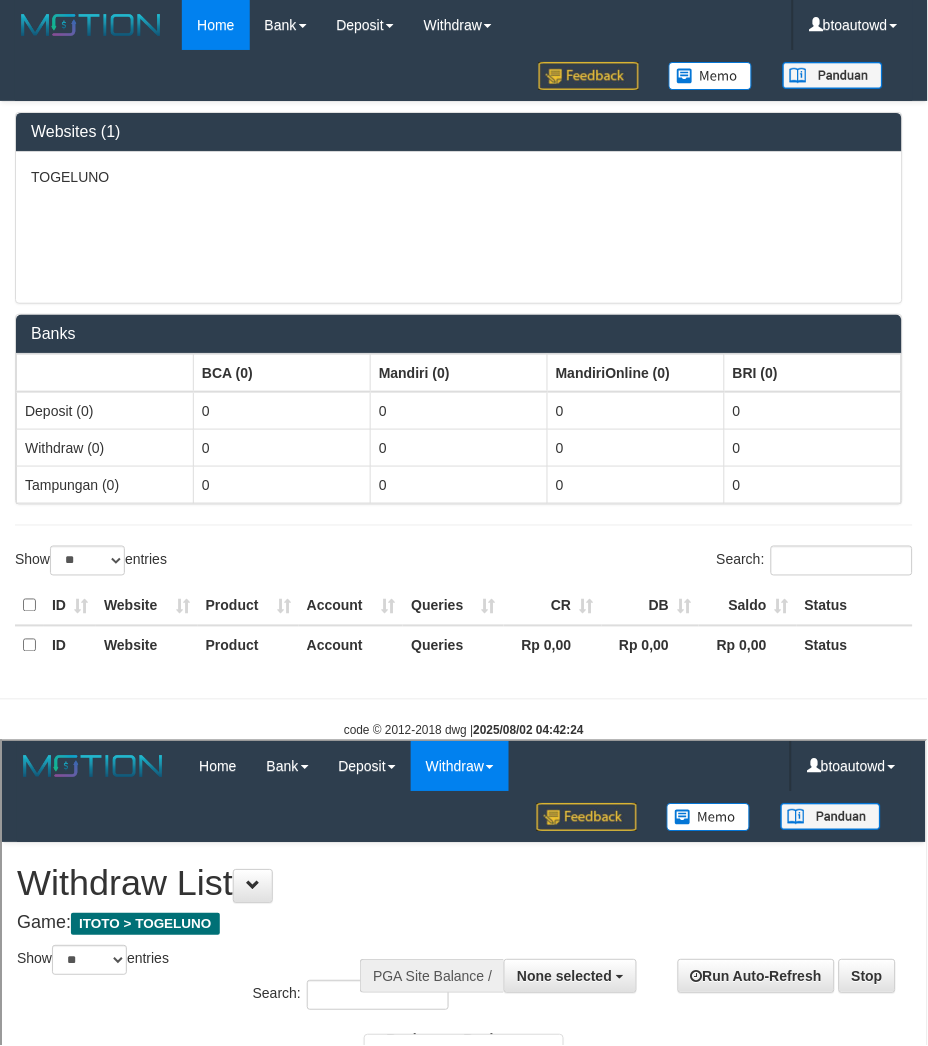 scroll, scrollTop: 0, scrollLeft: 0, axis: both 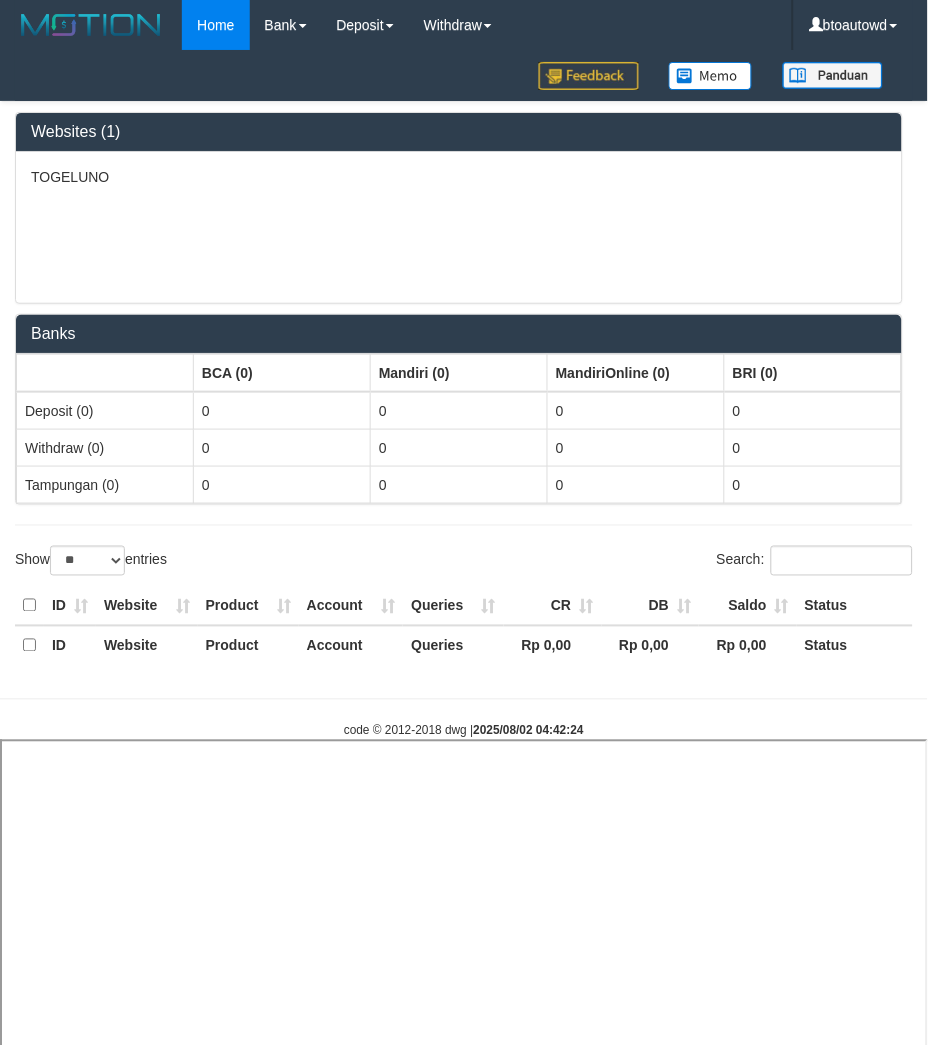 select 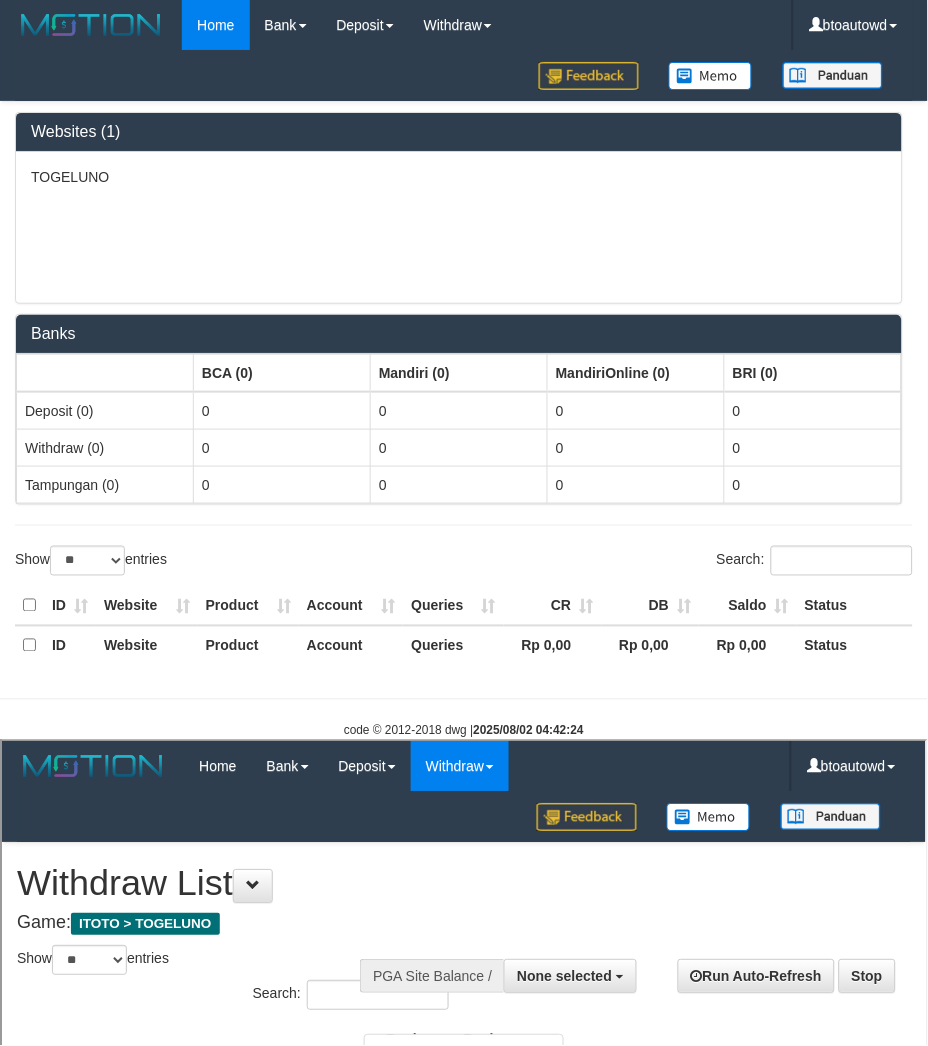 scroll, scrollTop: 0, scrollLeft: 0, axis: both 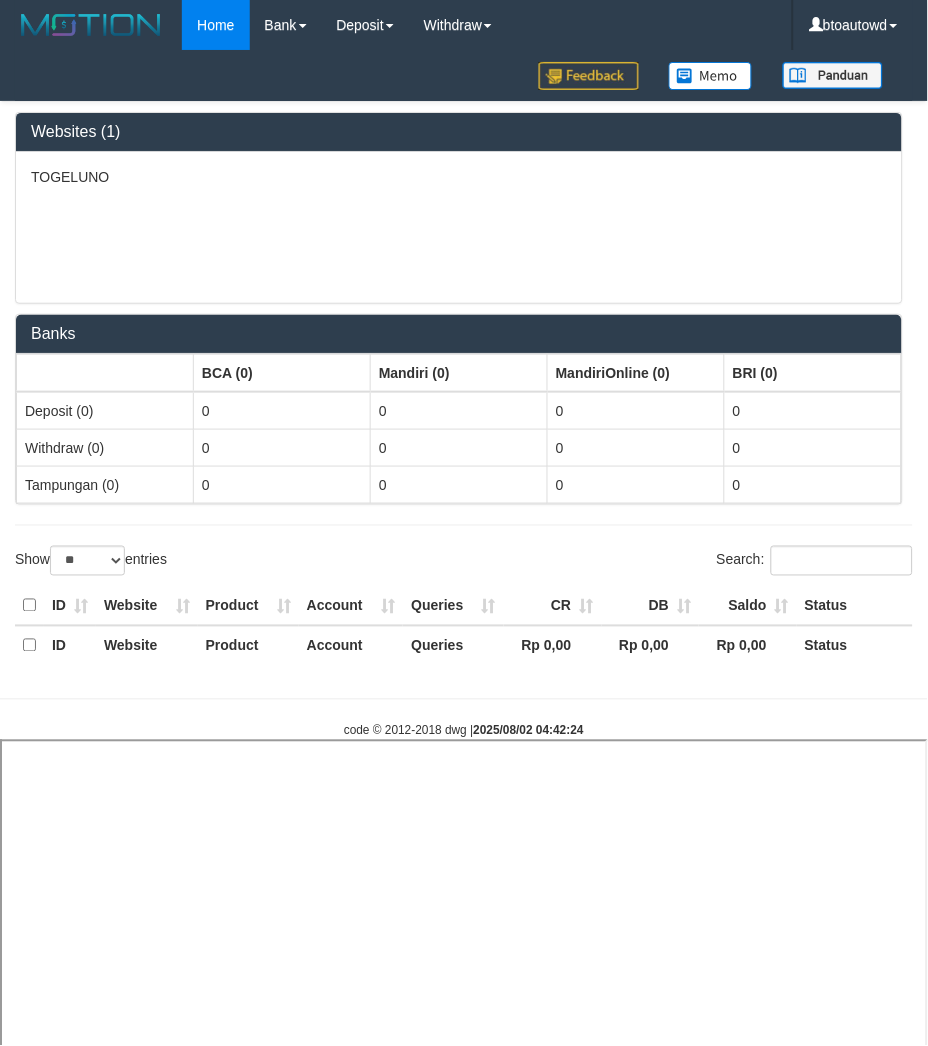 select 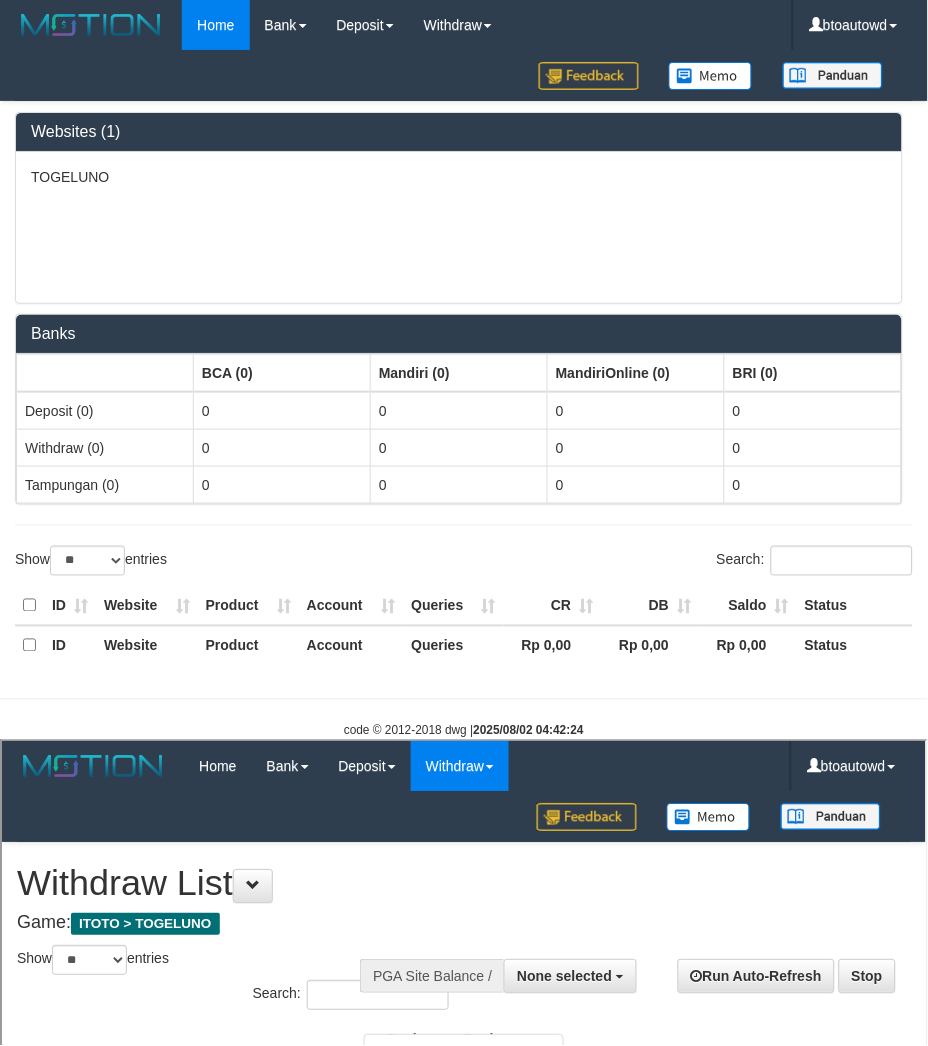 scroll, scrollTop: 0, scrollLeft: 0, axis: both 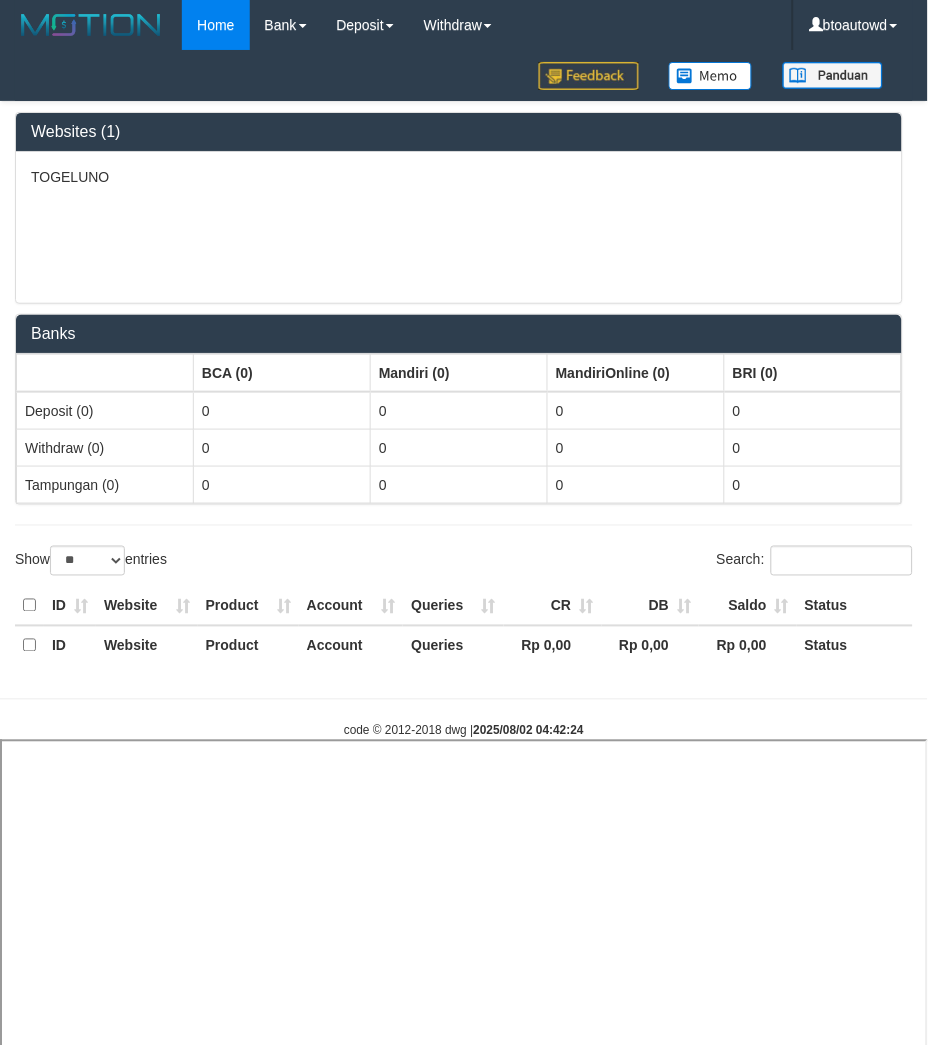 select 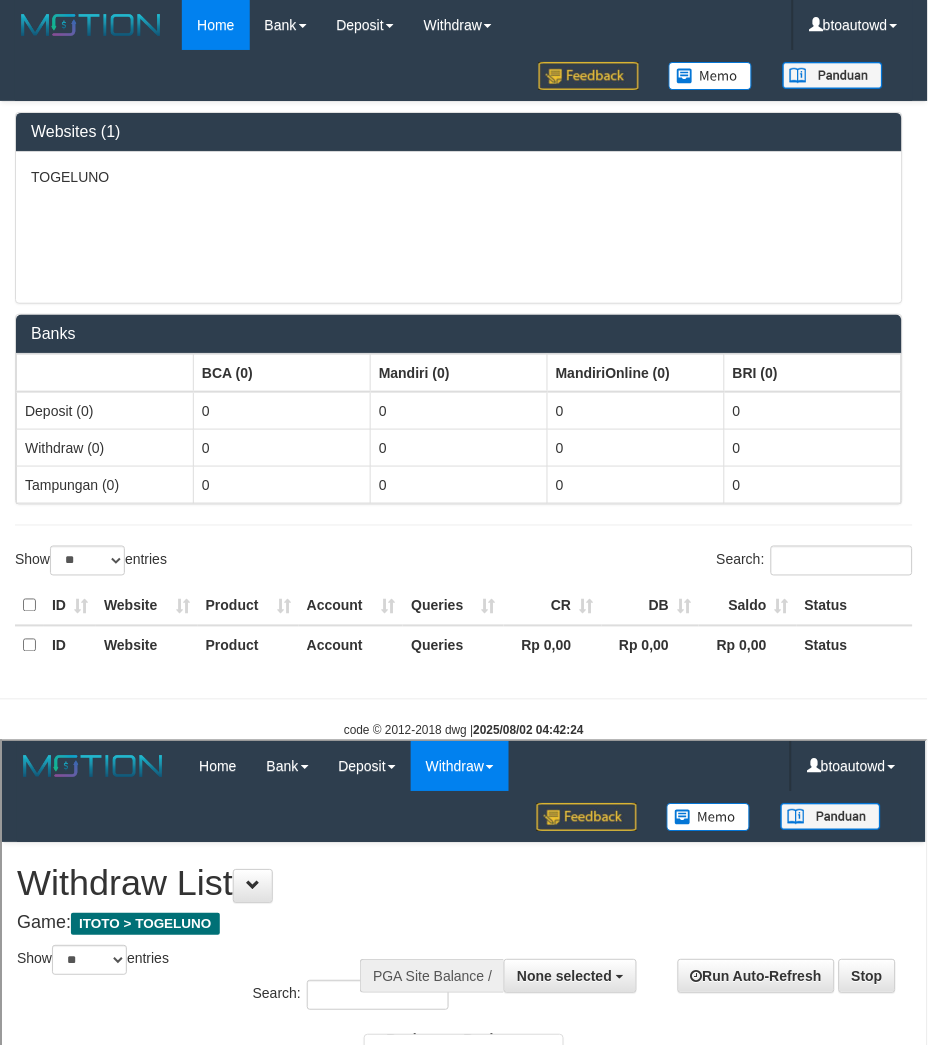 scroll, scrollTop: 0, scrollLeft: 0, axis: both 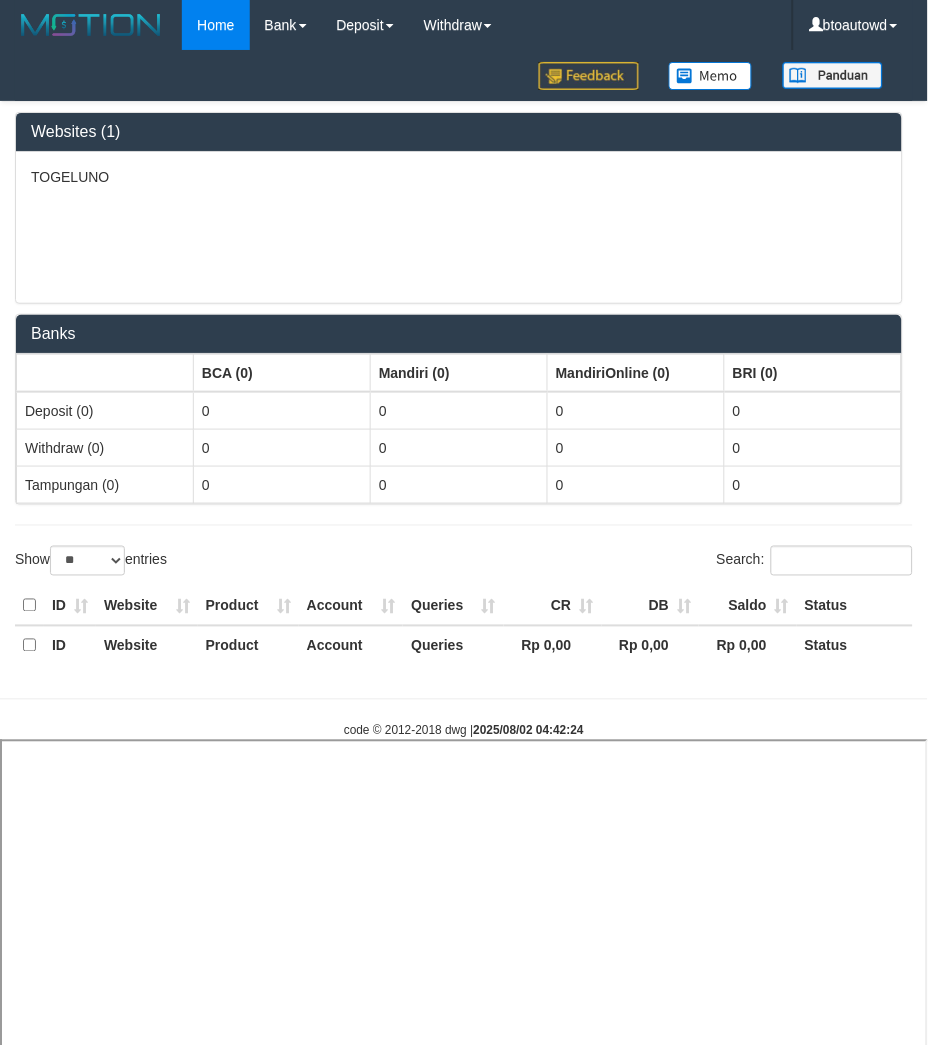 select 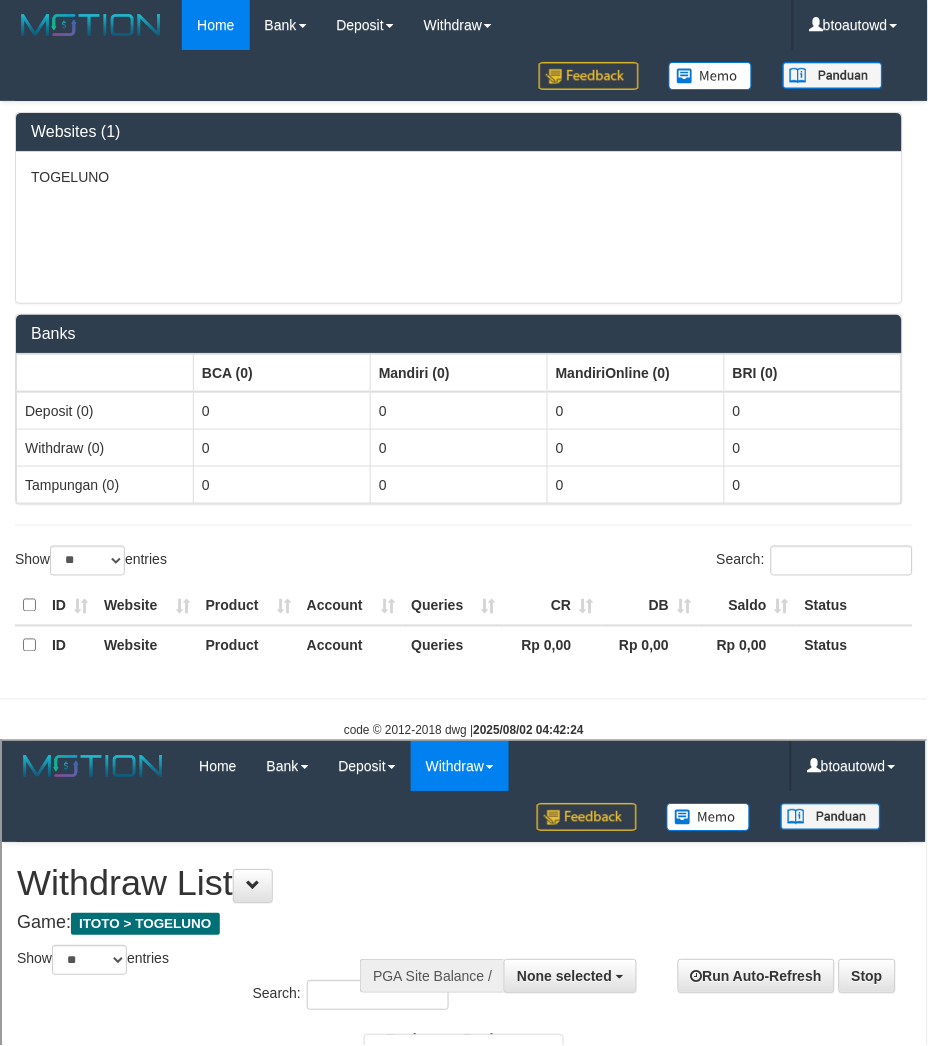 scroll, scrollTop: 0, scrollLeft: 0, axis: both 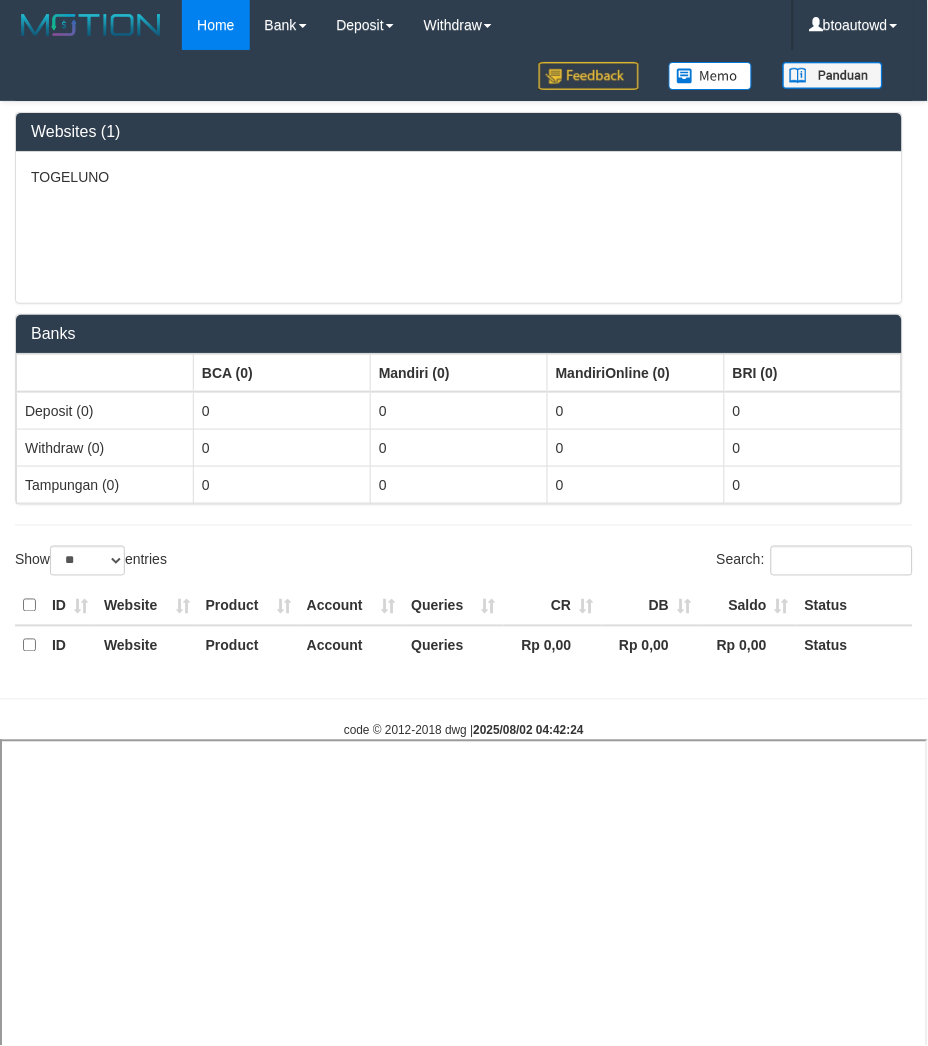 select 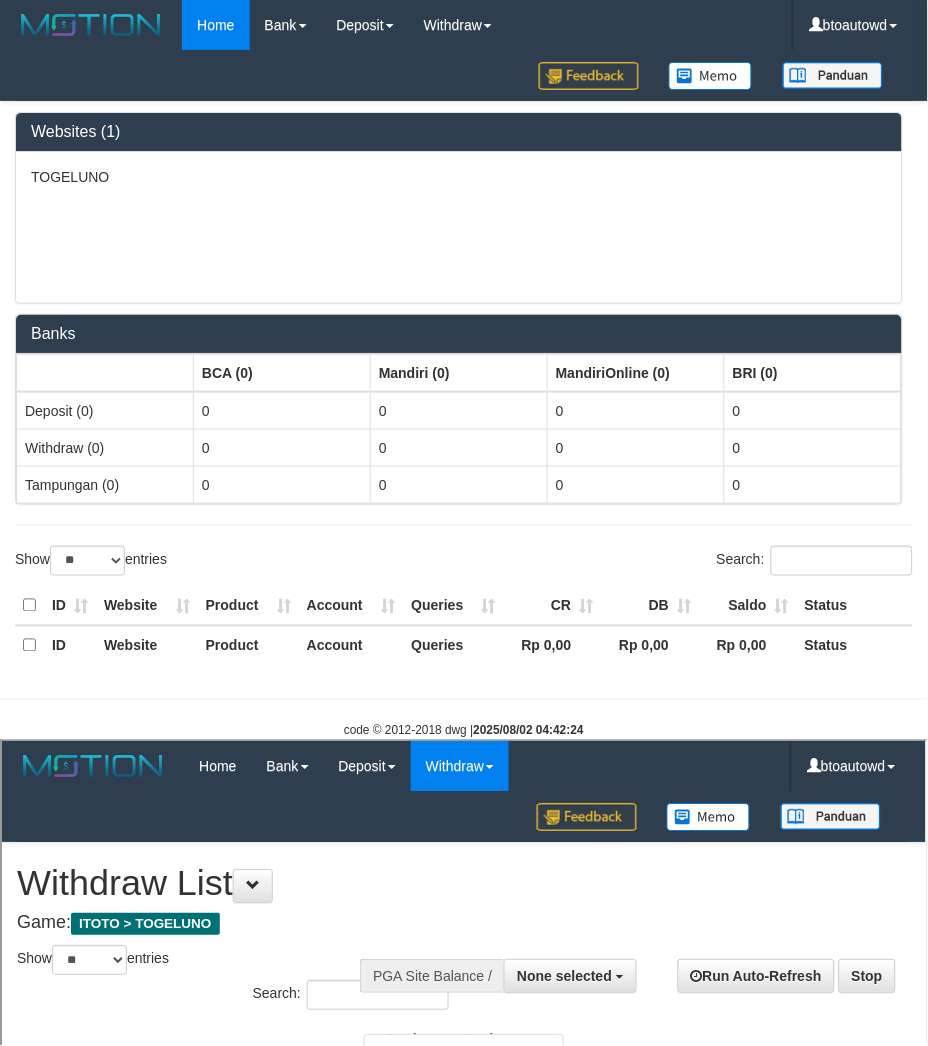 scroll, scrollTop: 0, scrollLeft: 0, axis: both 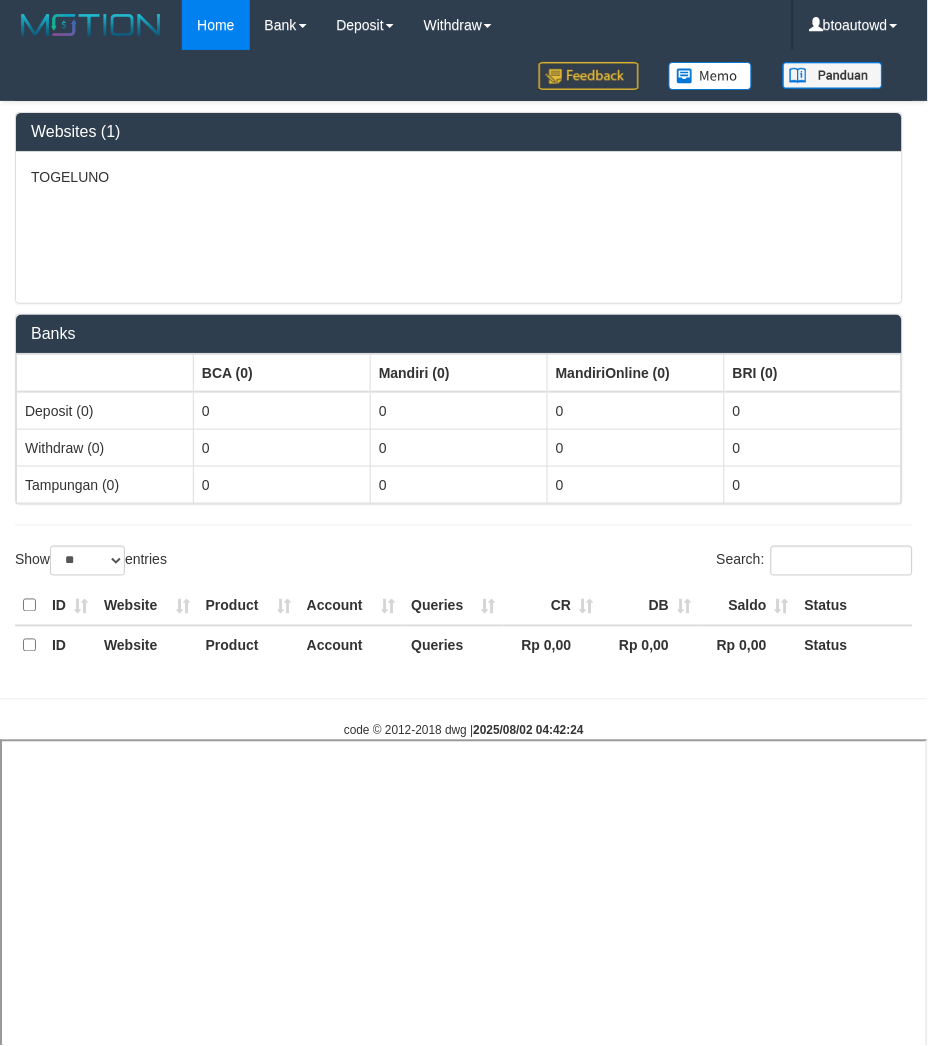 select 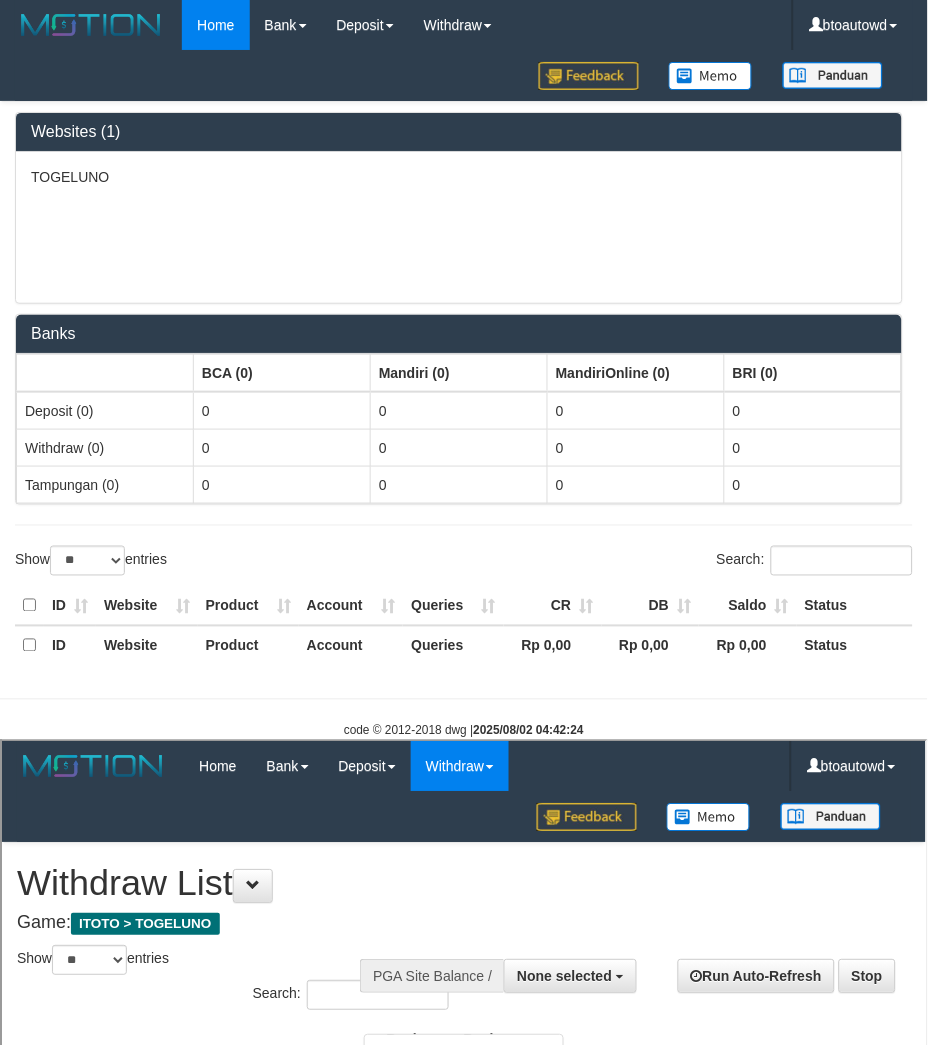 scroll, scrollTop: 0, scrollLeft: 0, axis: both 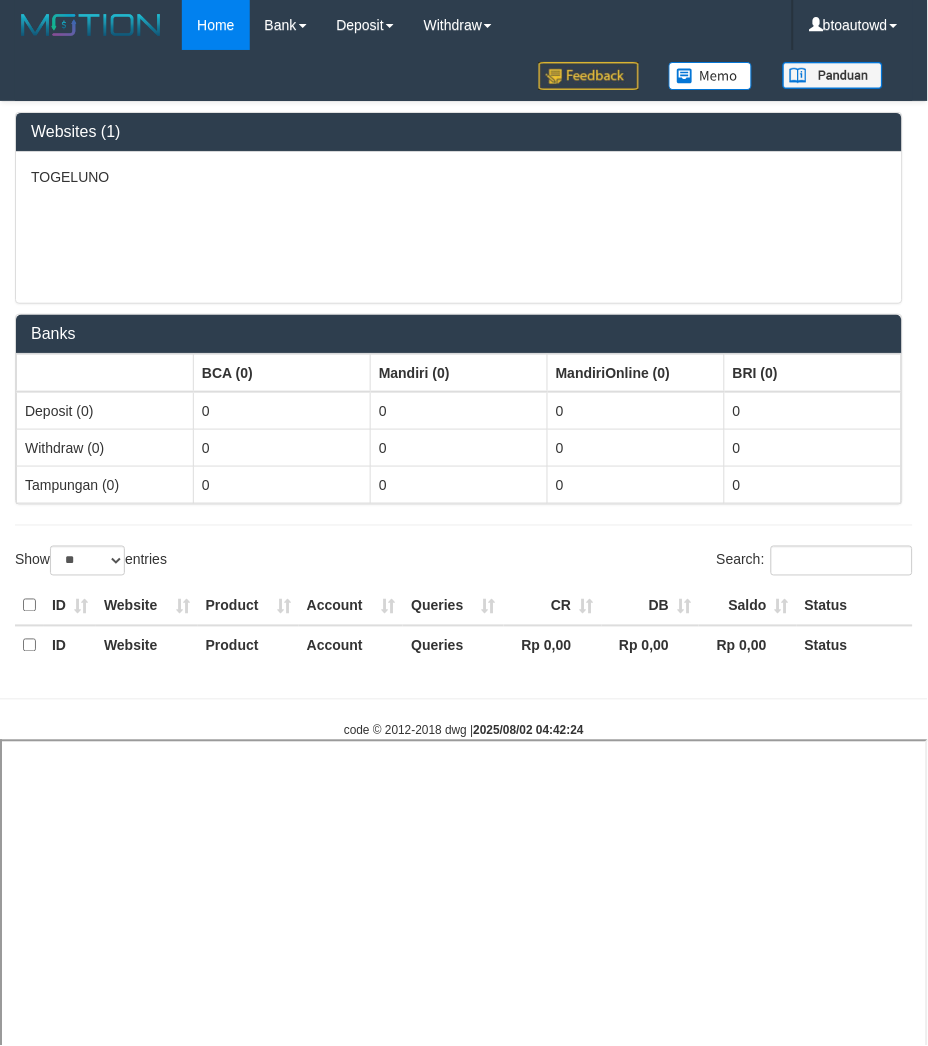 select 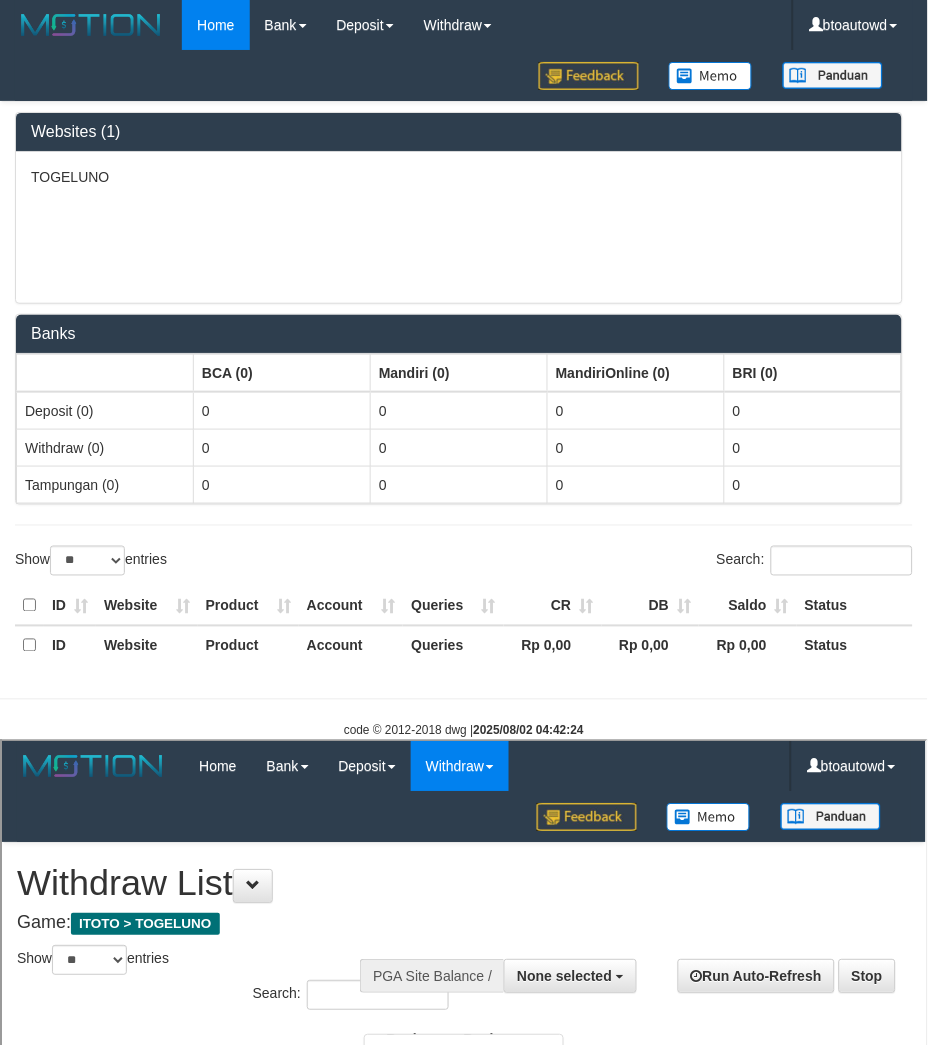 scroll, scrollTop: 0, scrollLeft: 0, axis: both 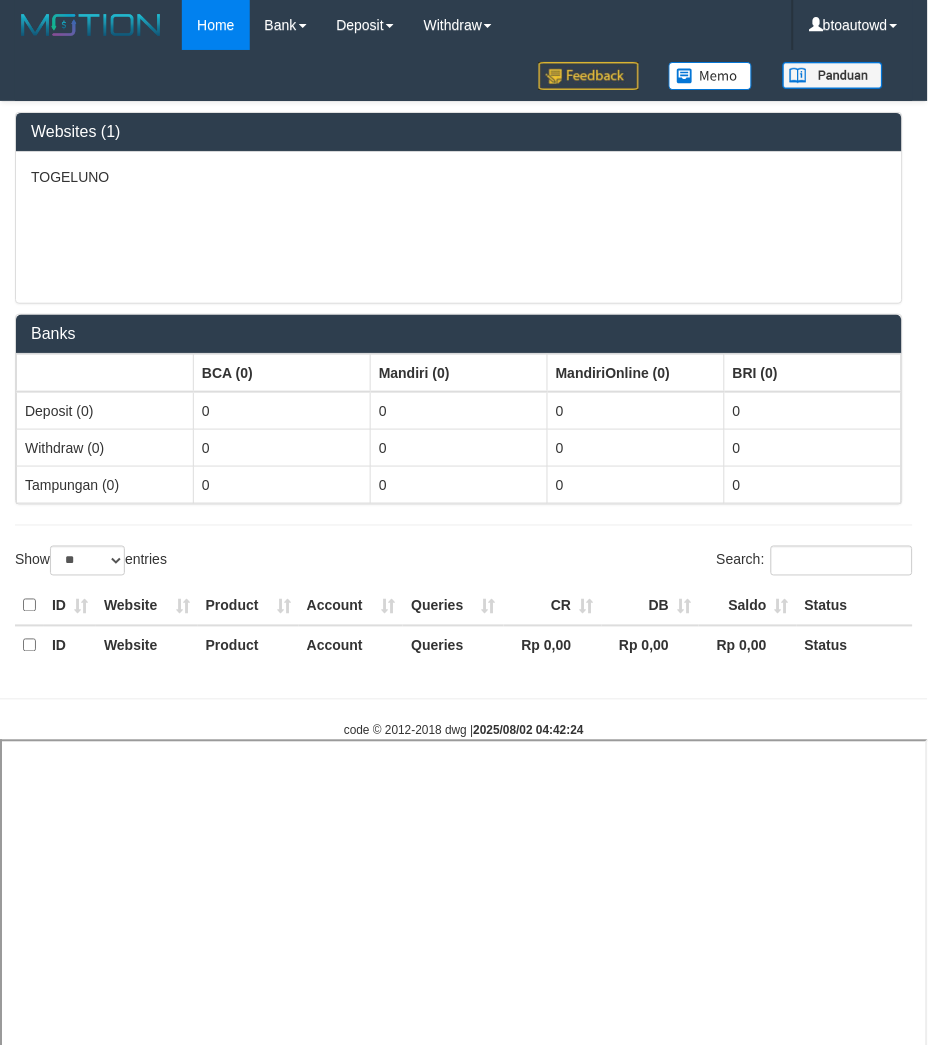 select 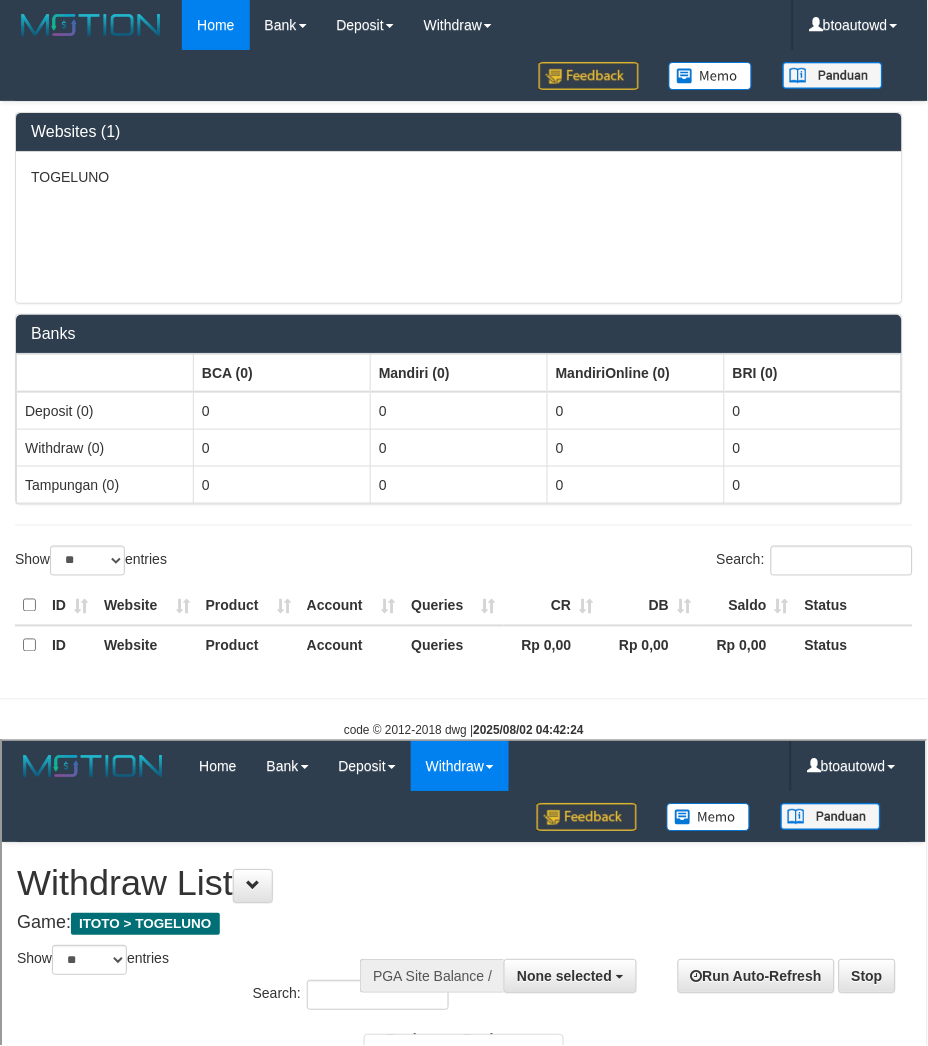 scroll, scrollTop: 0, scrollLeft: 0, axis: both 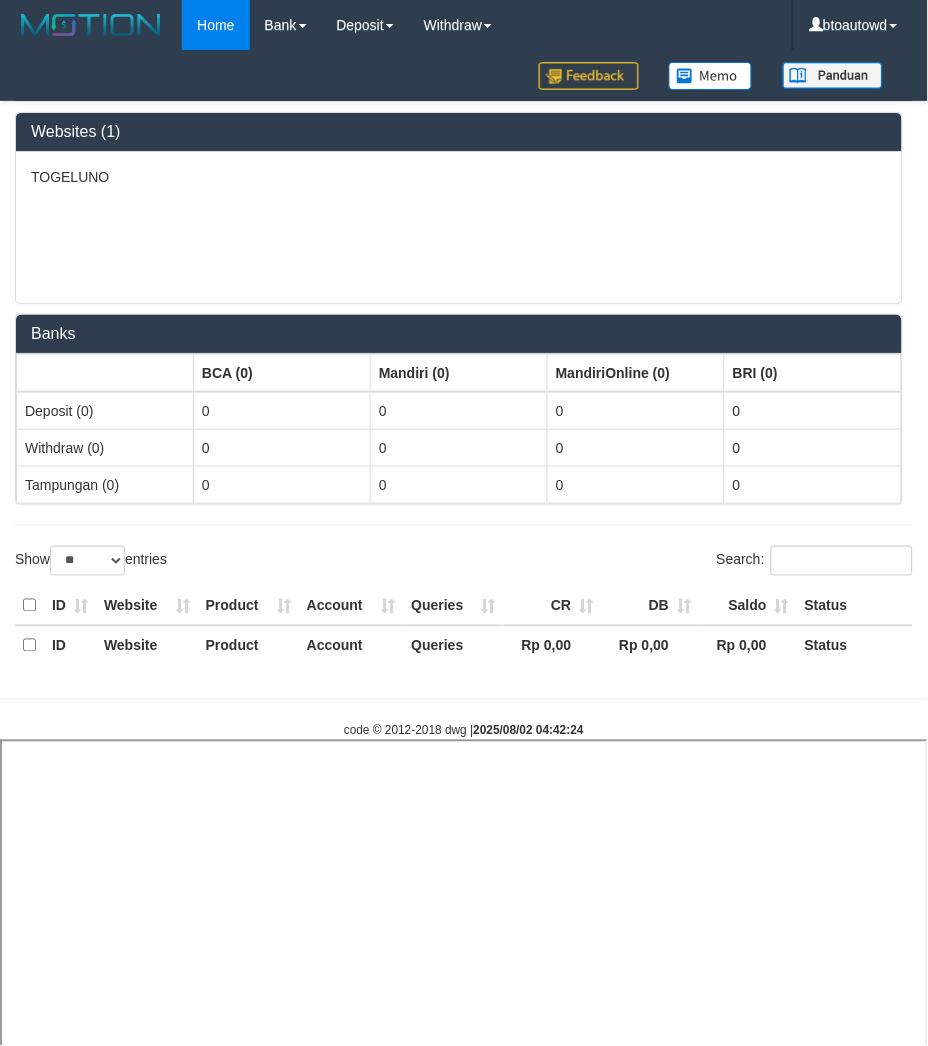 select 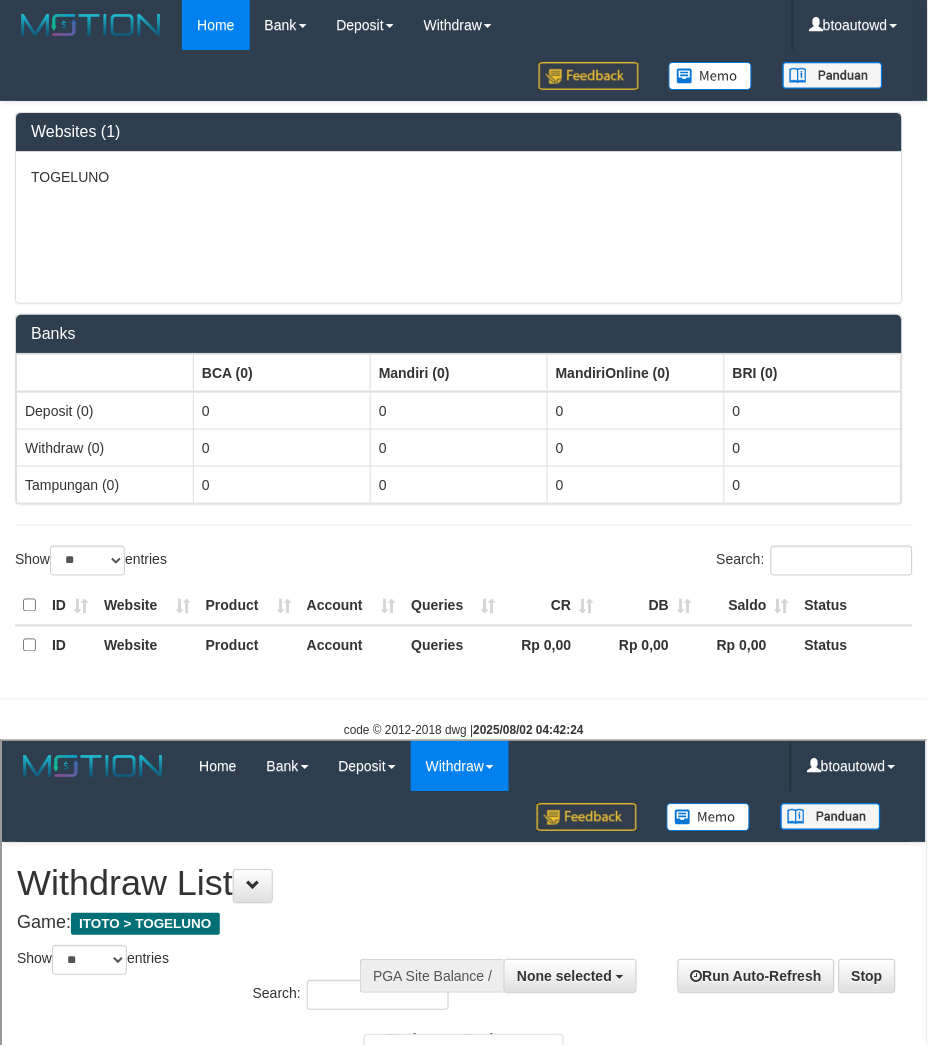 scroll, scrollTop: 0, scrollLeft: 0, axis: both 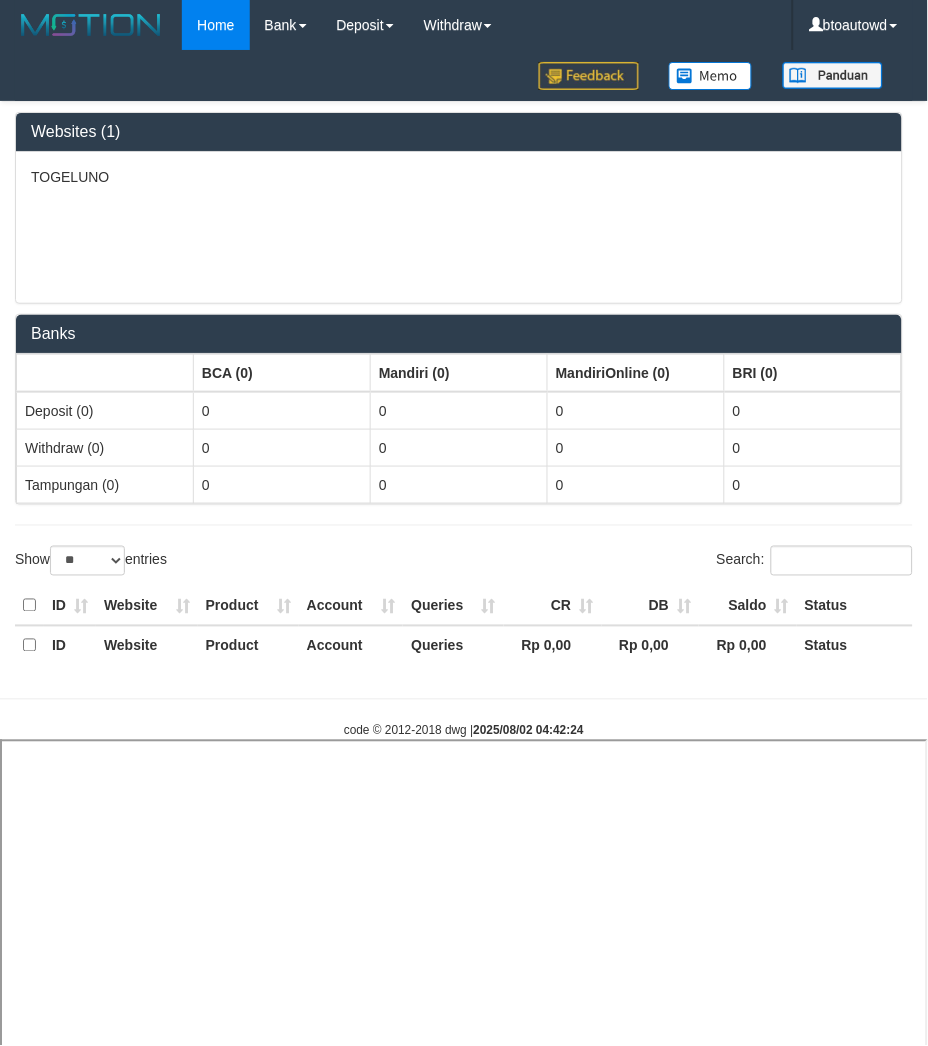 select 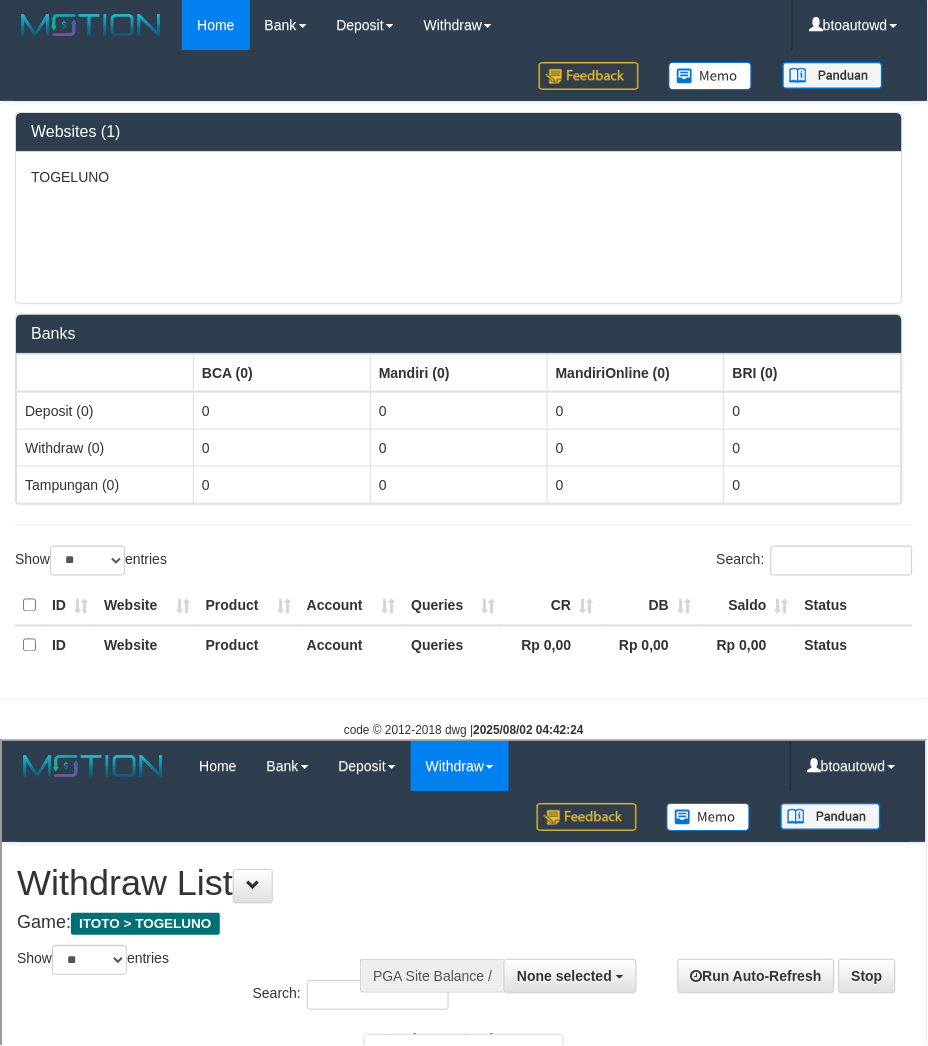 scroll, scrollTop: 0, scrollLeft: 0, axis: both 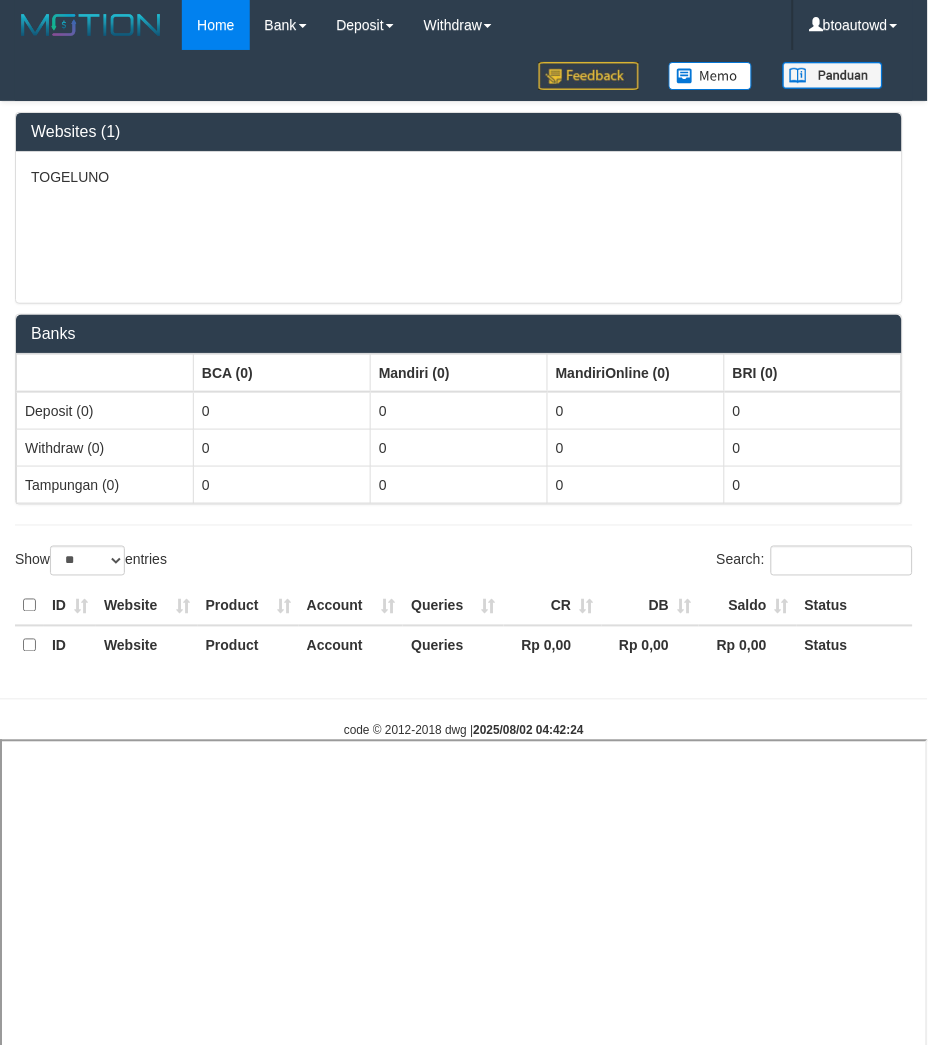 select 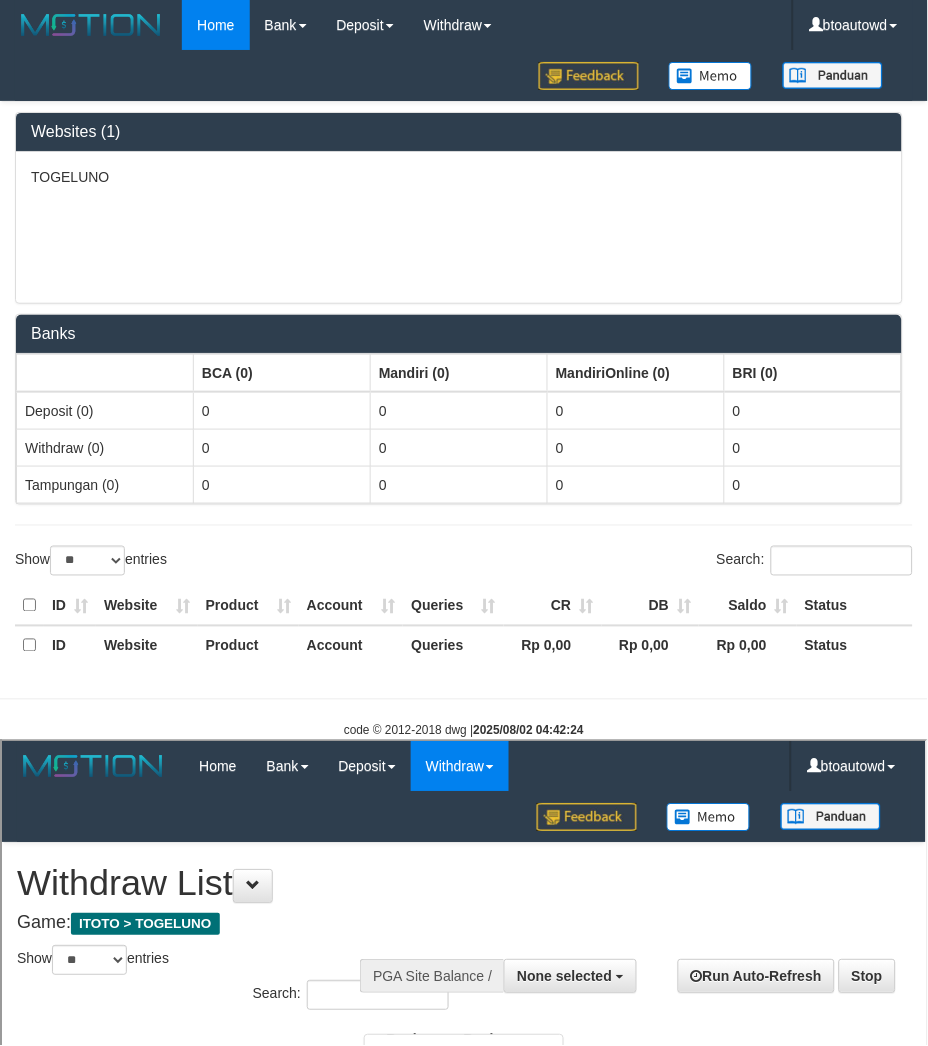 scroll, scrollTop: 0, scrollLeft: 0, axis: both 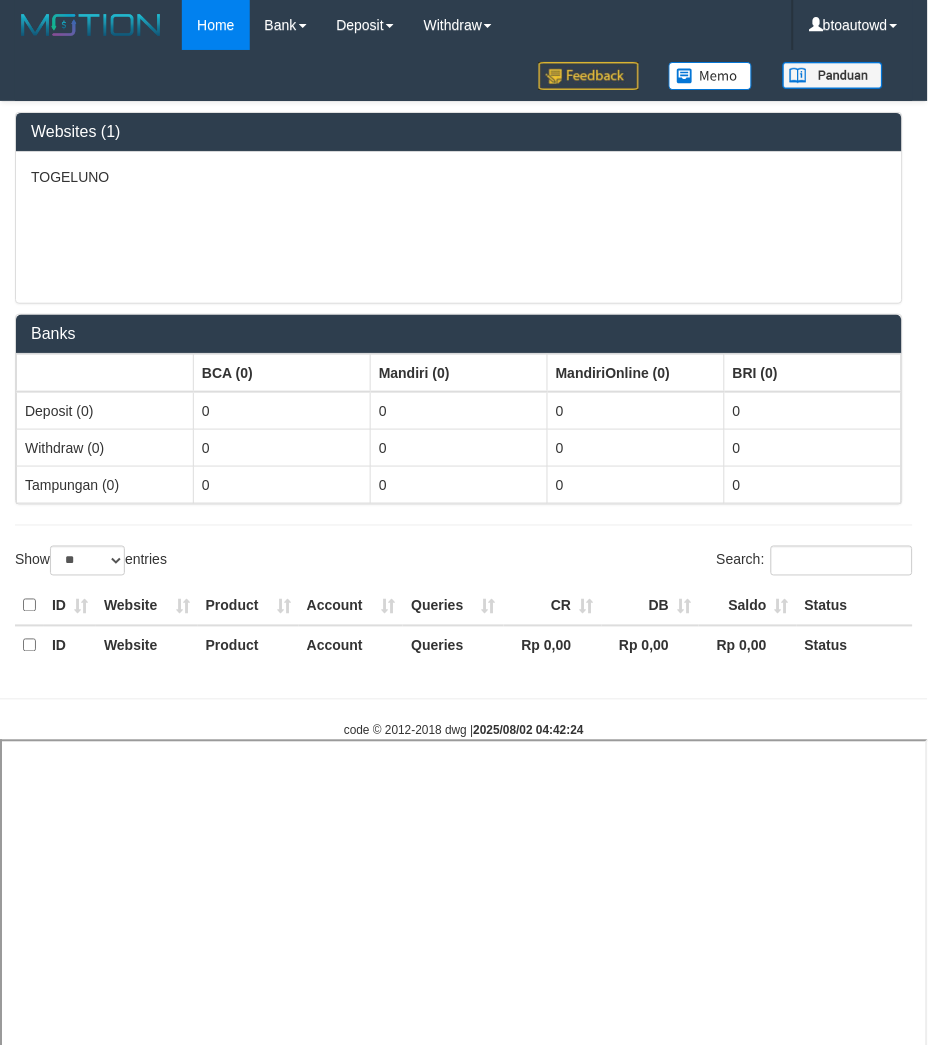 select 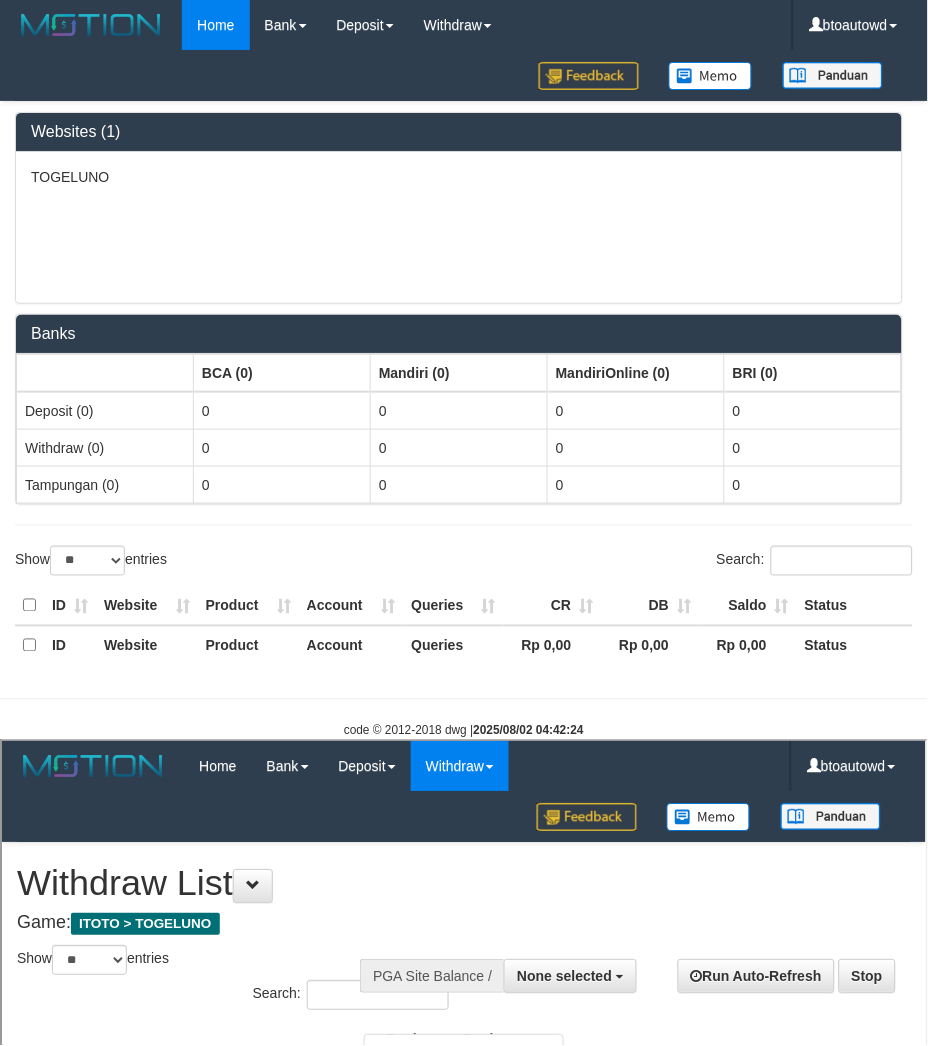 scroll, scrollTop: 0, scrollLeft: 0, axis: both 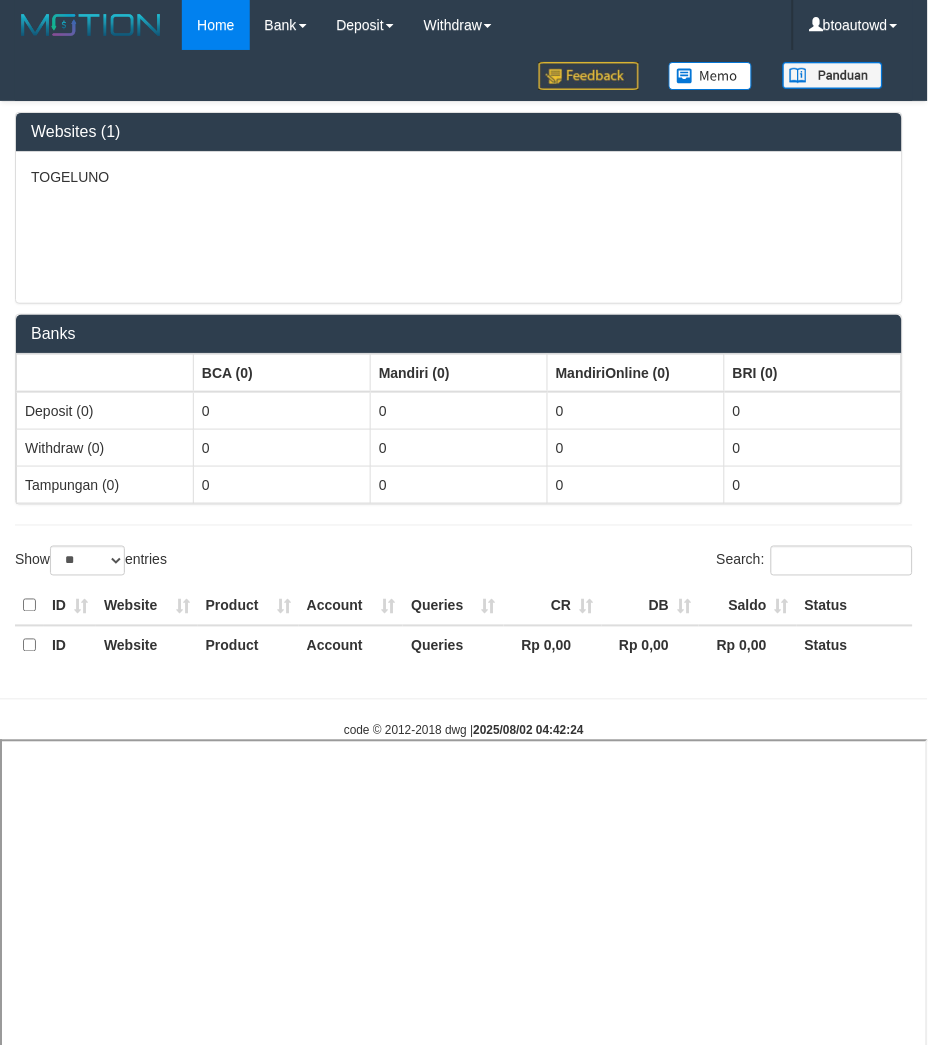 select 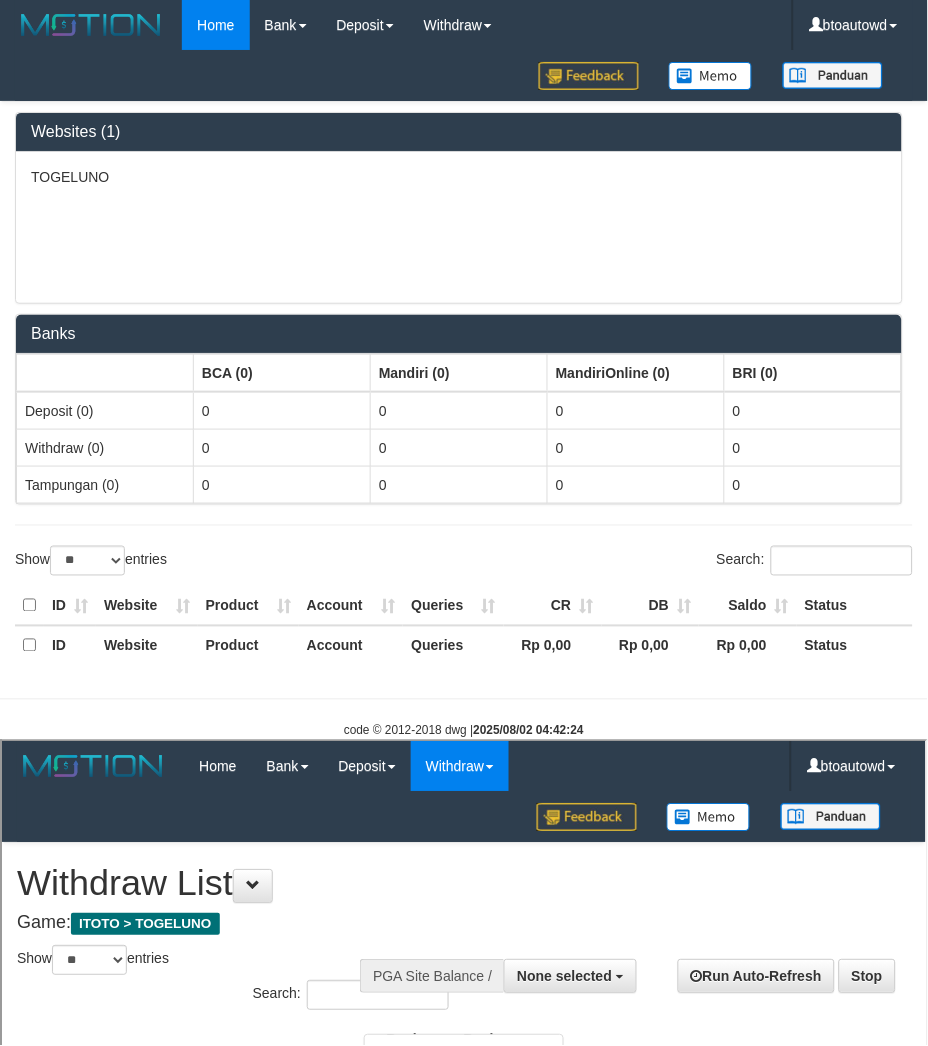 scroll, scrollTop: 0, scrollLeft: 0, axis: both 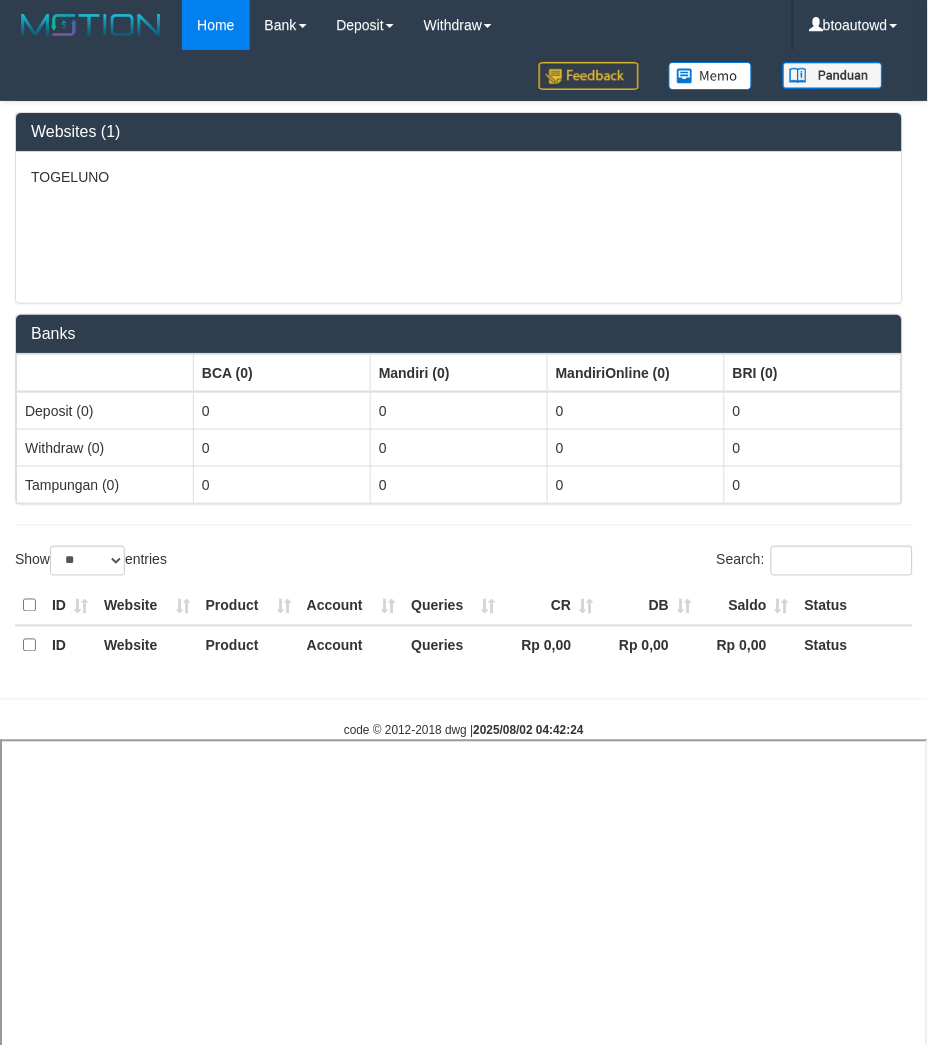 select 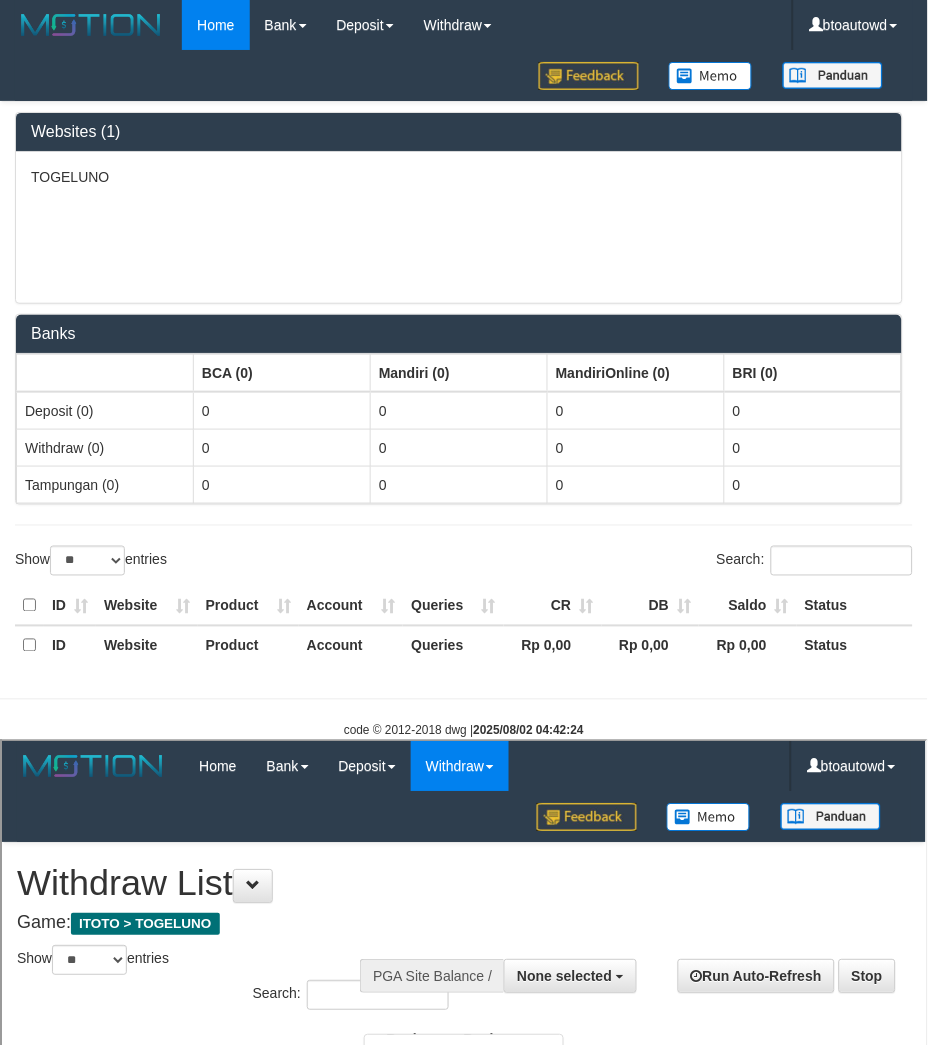scroll, scrollTop: 0, scrollLeft: 0, axis: both 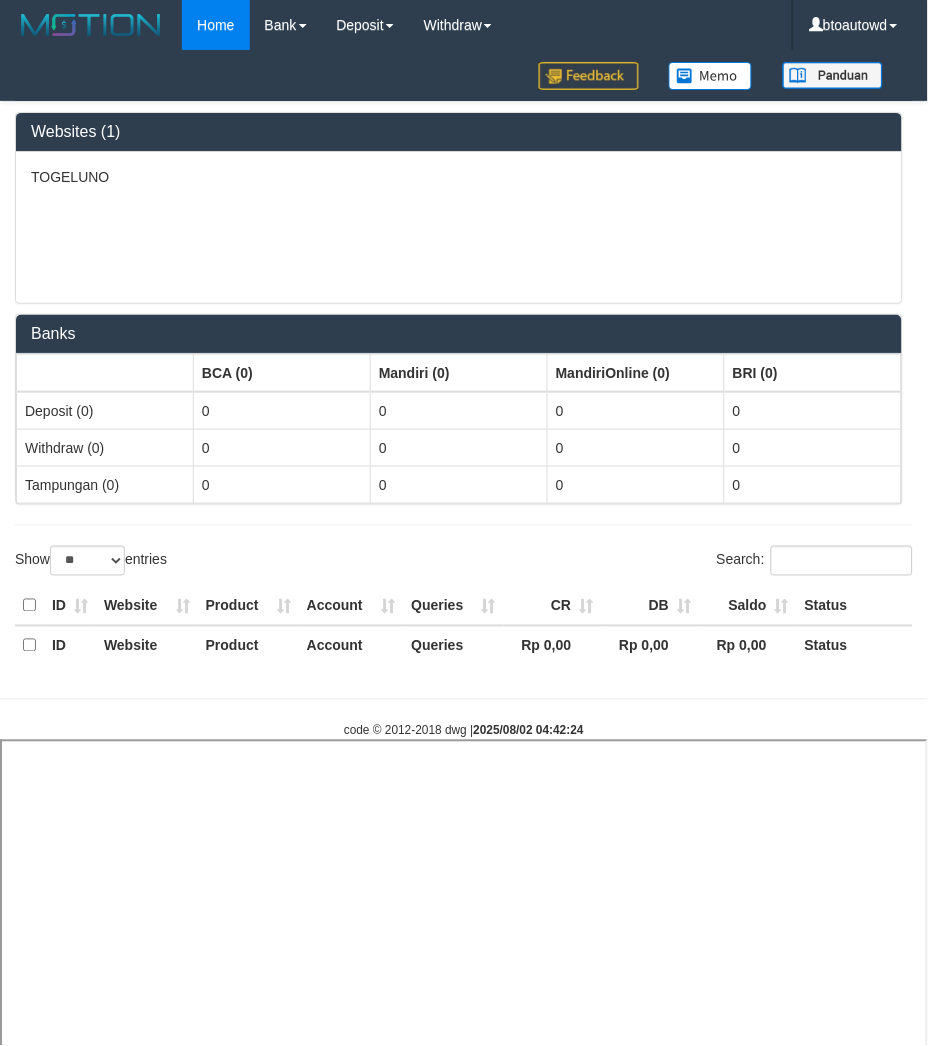 select 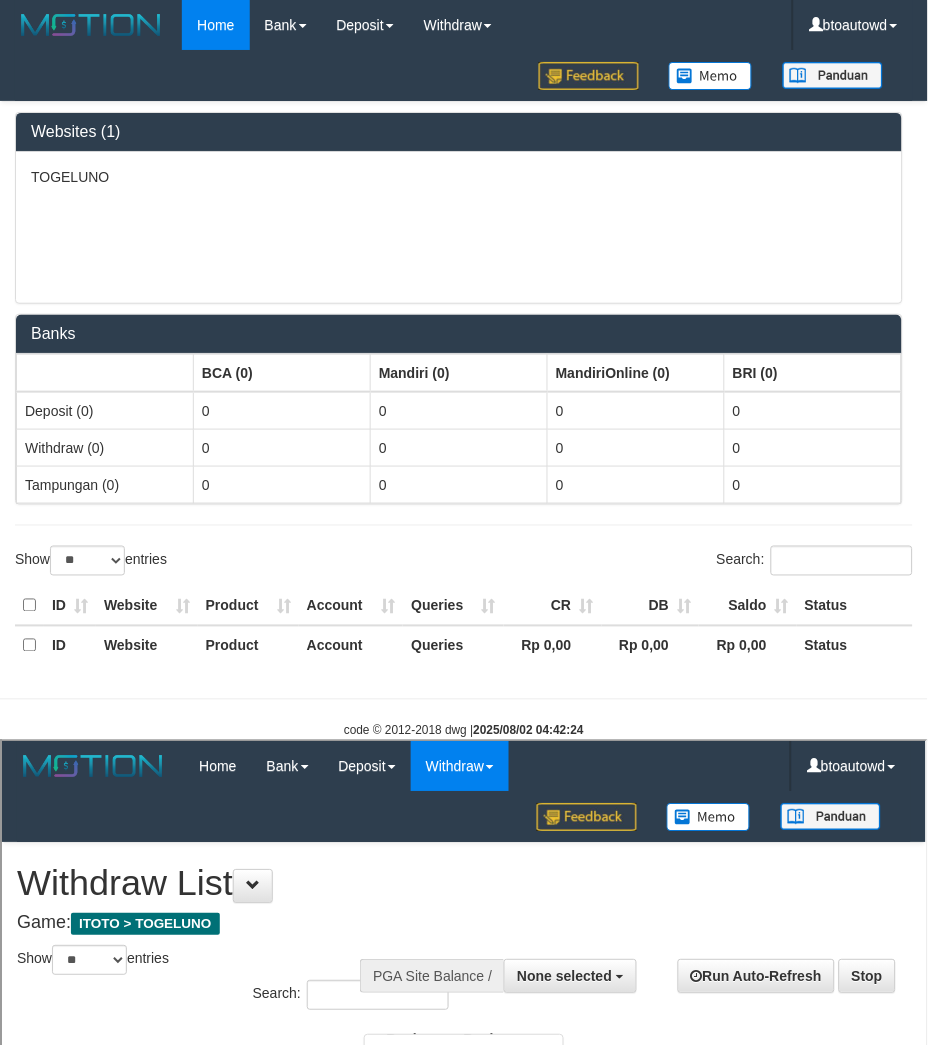 scroll, scrollTop: 0, scrollLeft: 0, axis: both 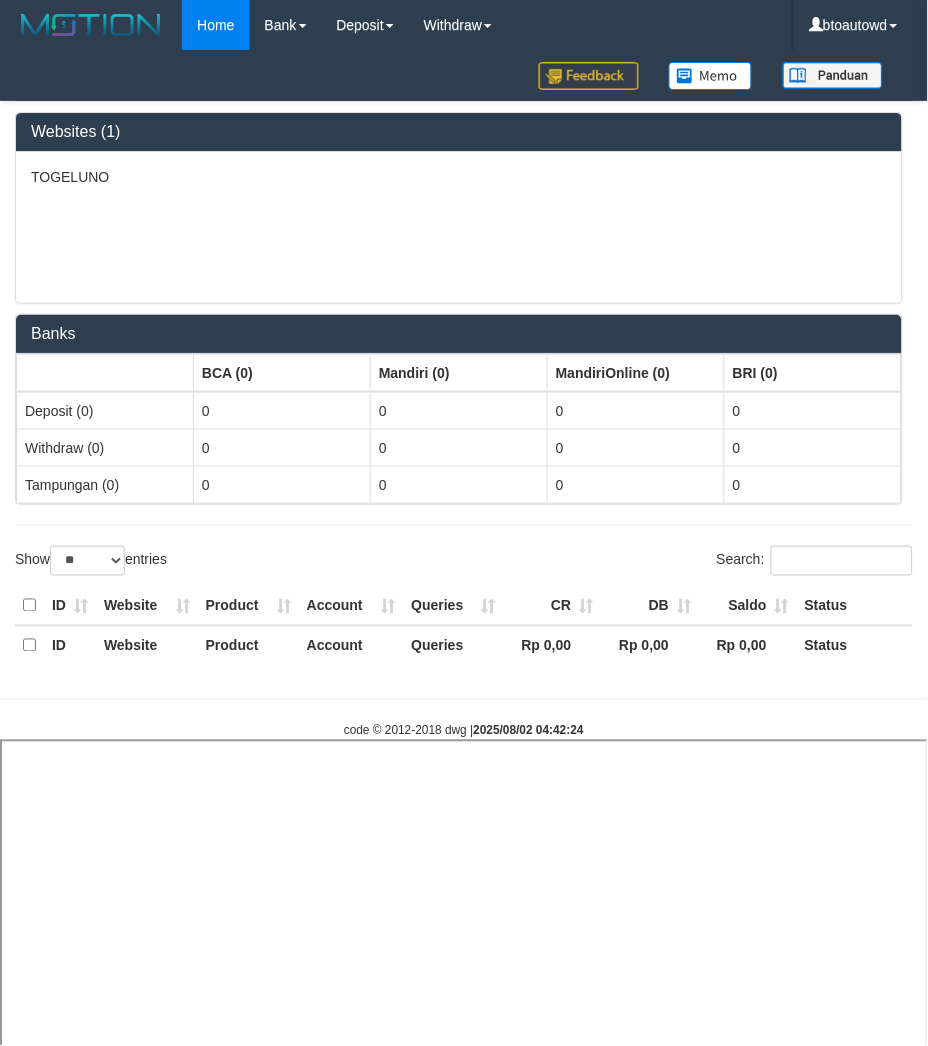 select 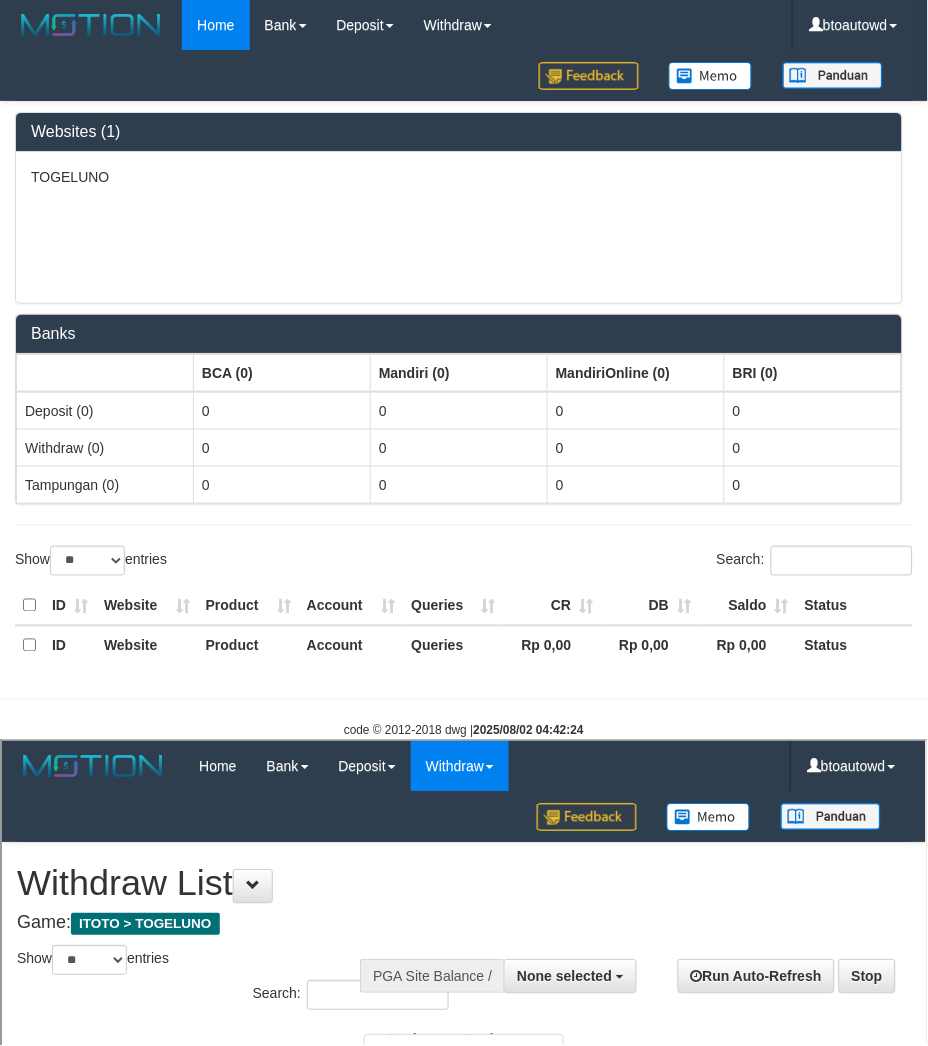 scroll, scrollTop: 0, scrollLeft: 0, axis: both 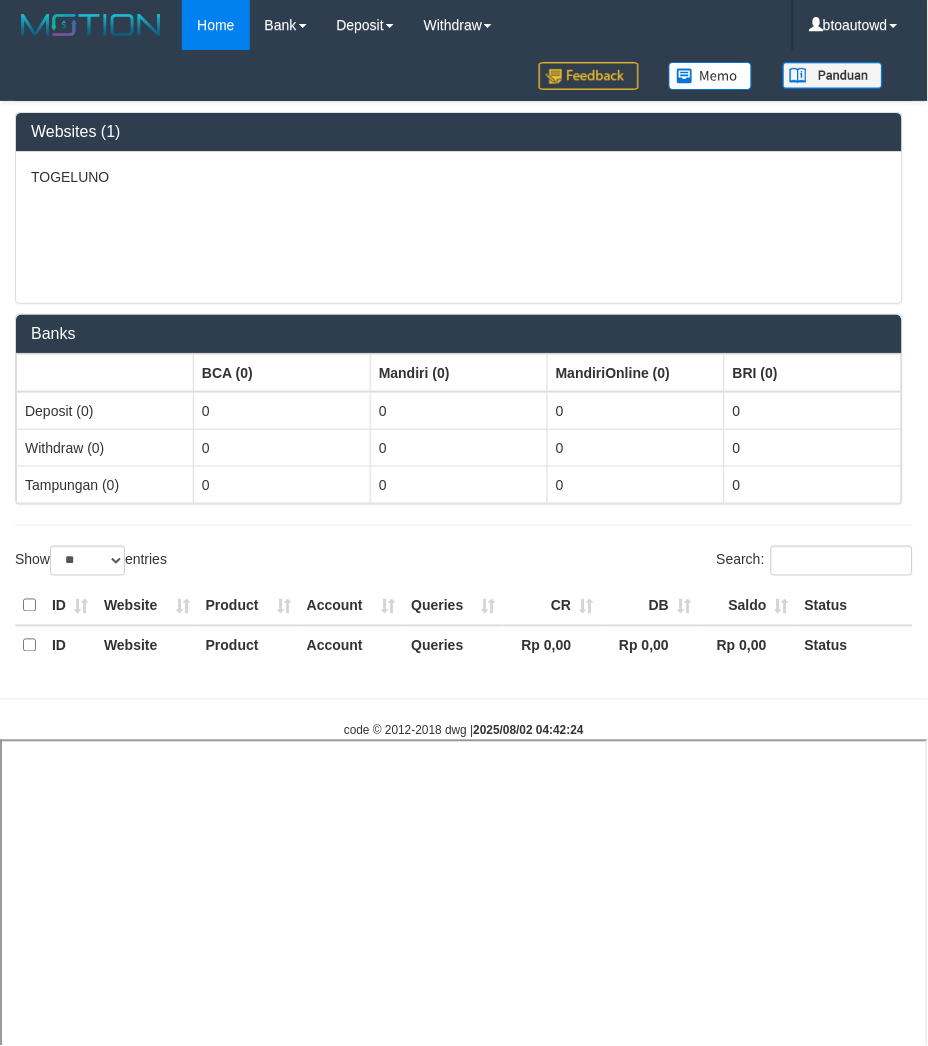 select 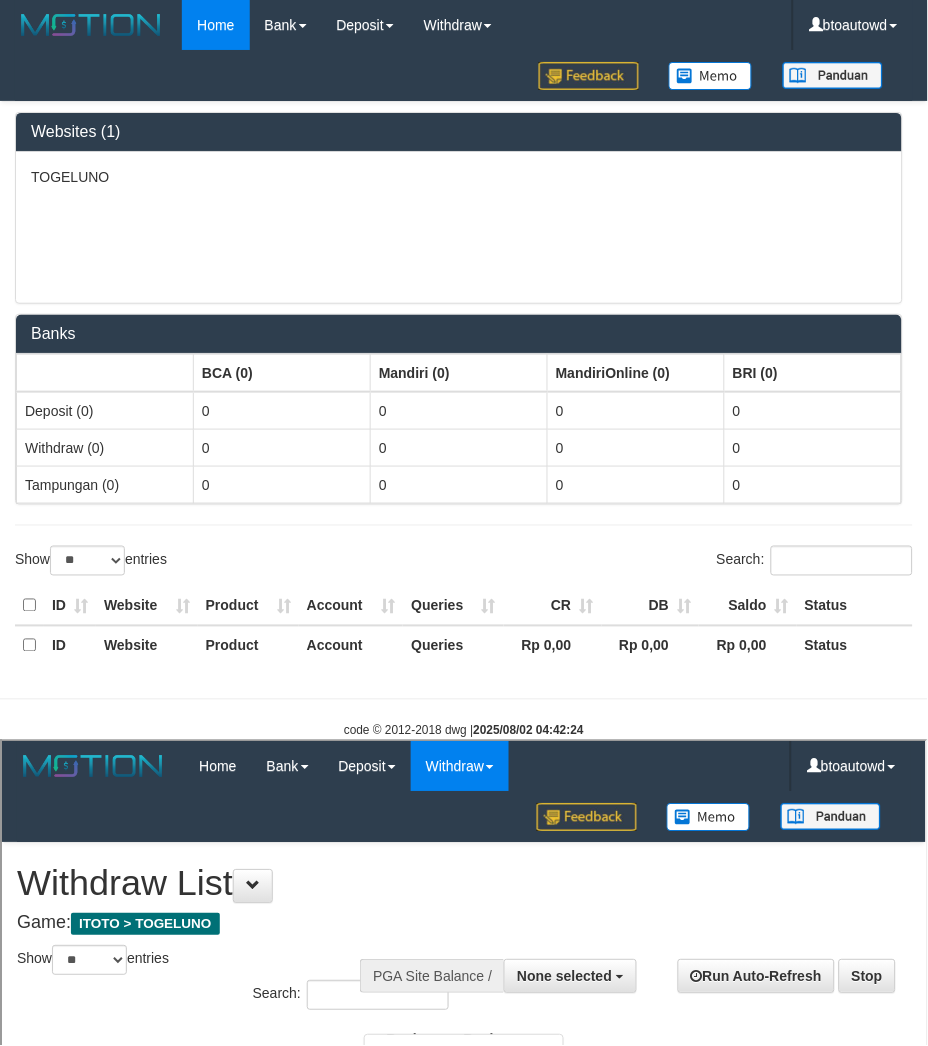 scroll, scrollTop: 0, scrollLeft: 0, axis: both 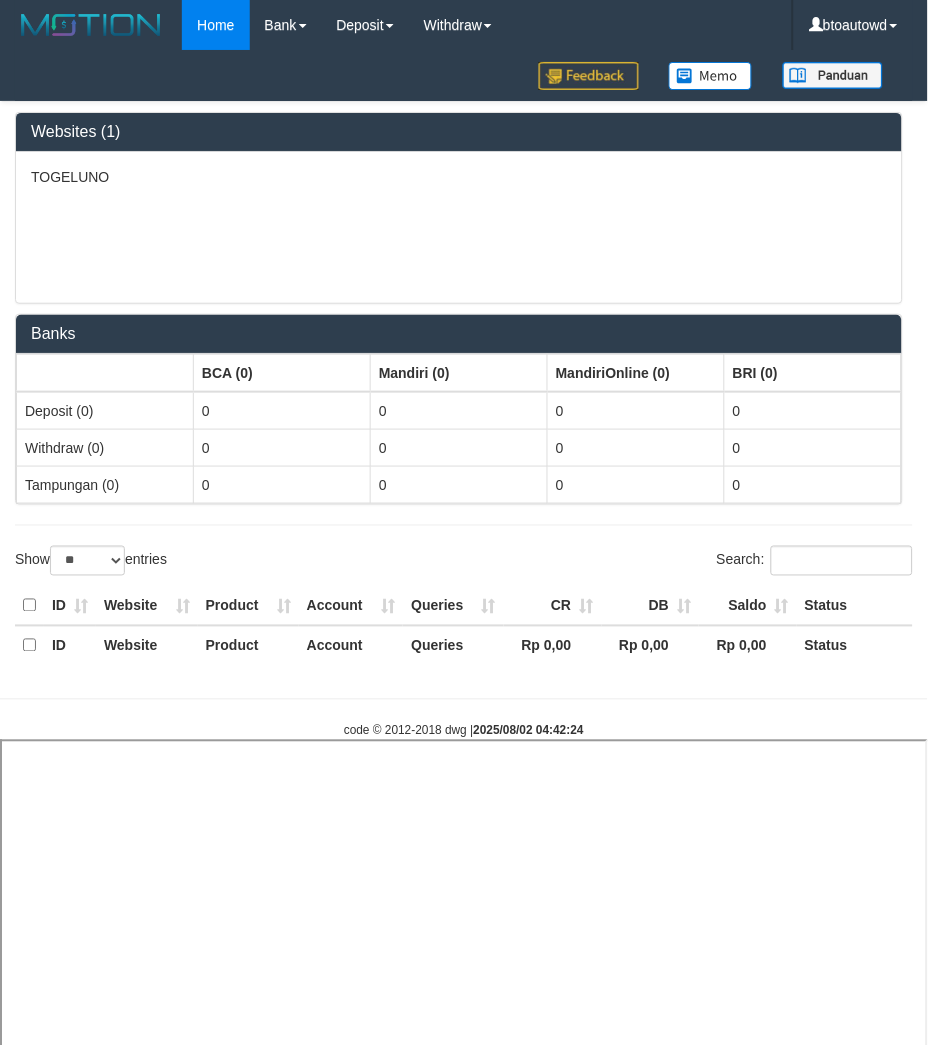select 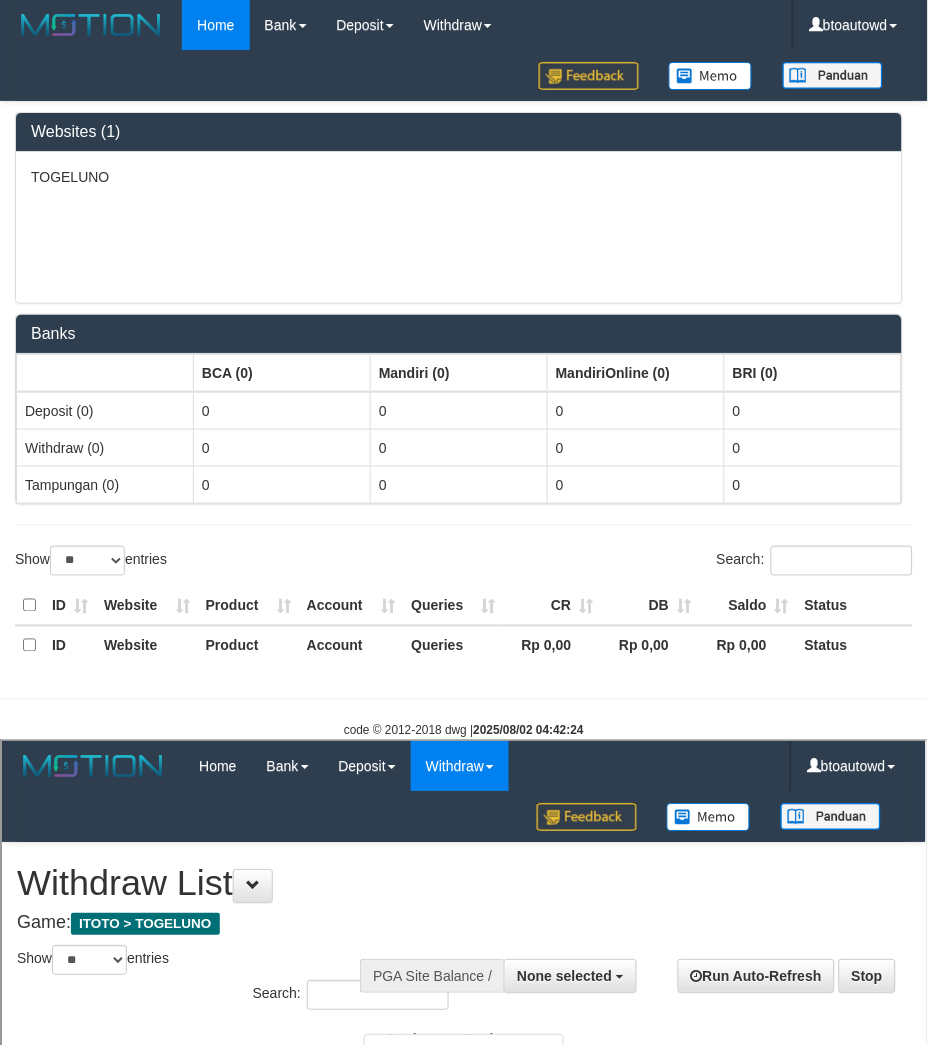 scroll, scrollTop: 0, scrollLeft: 0, axis: both 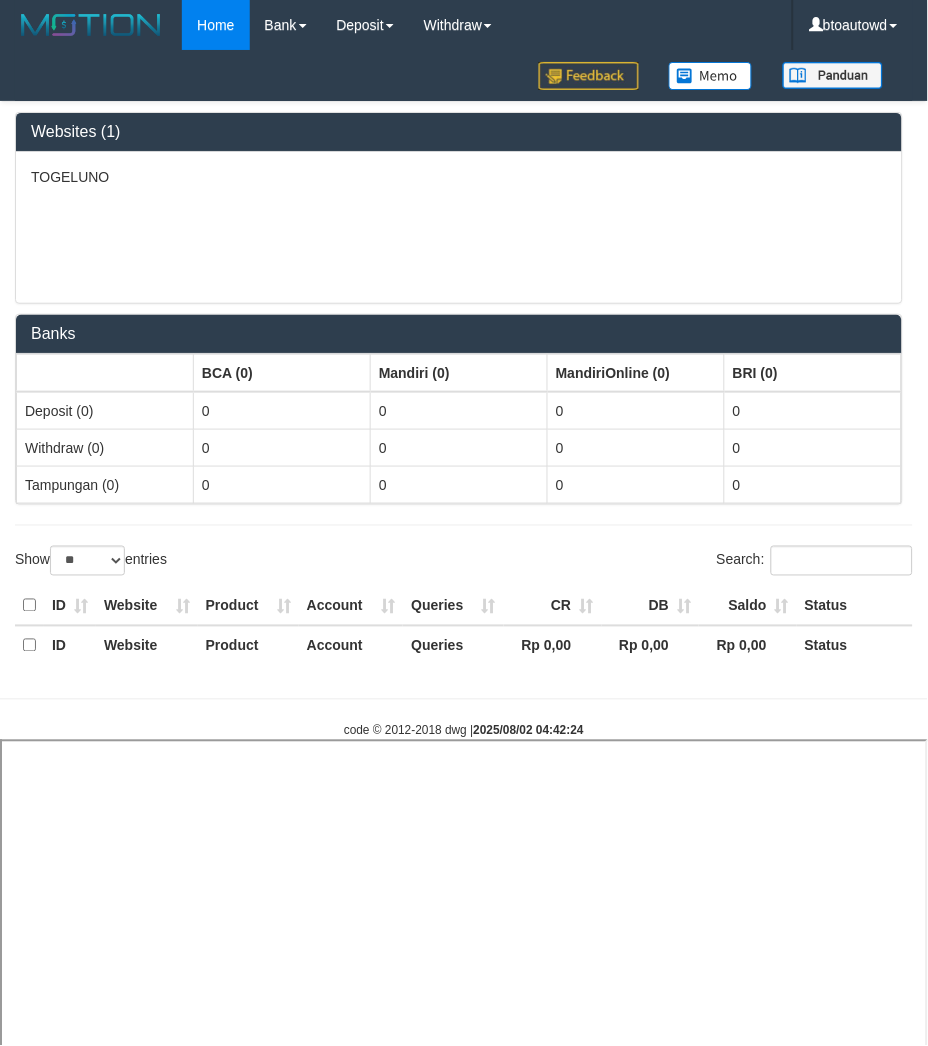 select 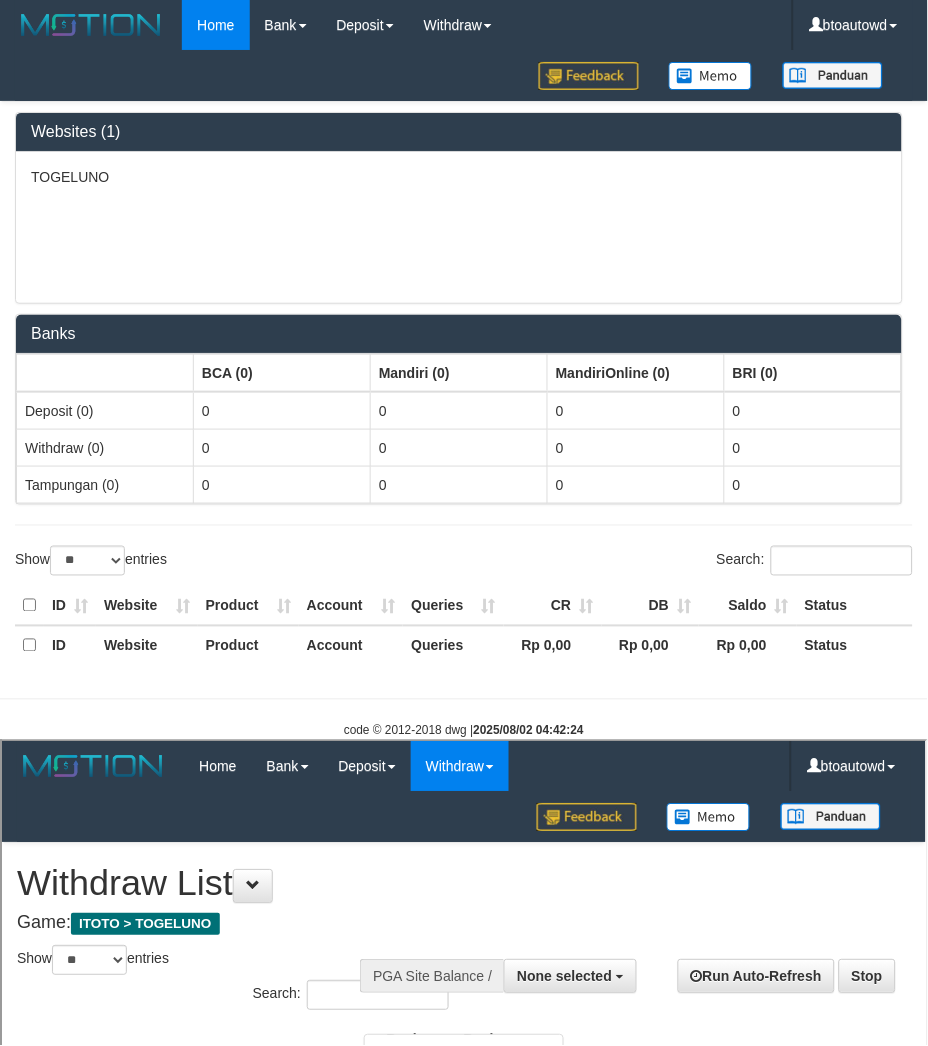 scroll, scrollTop: 0, scrollLeft: 0, axis: both 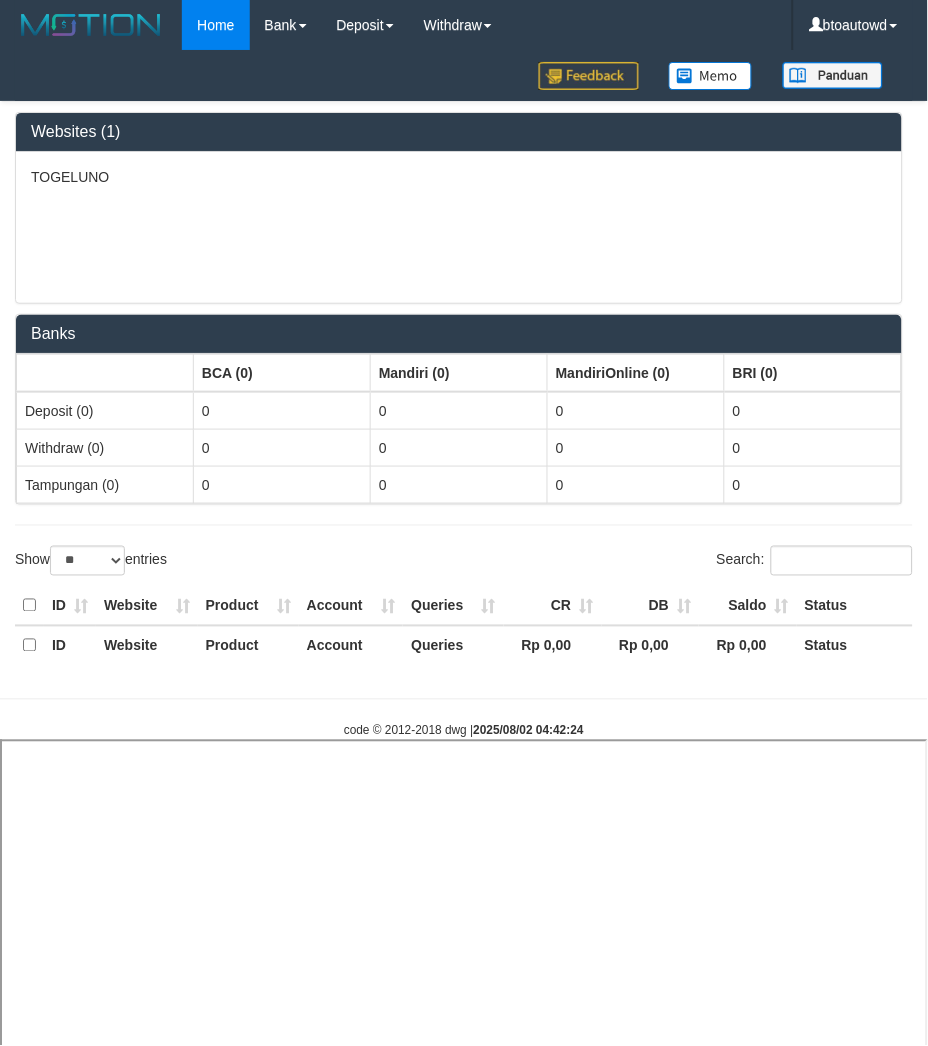 select 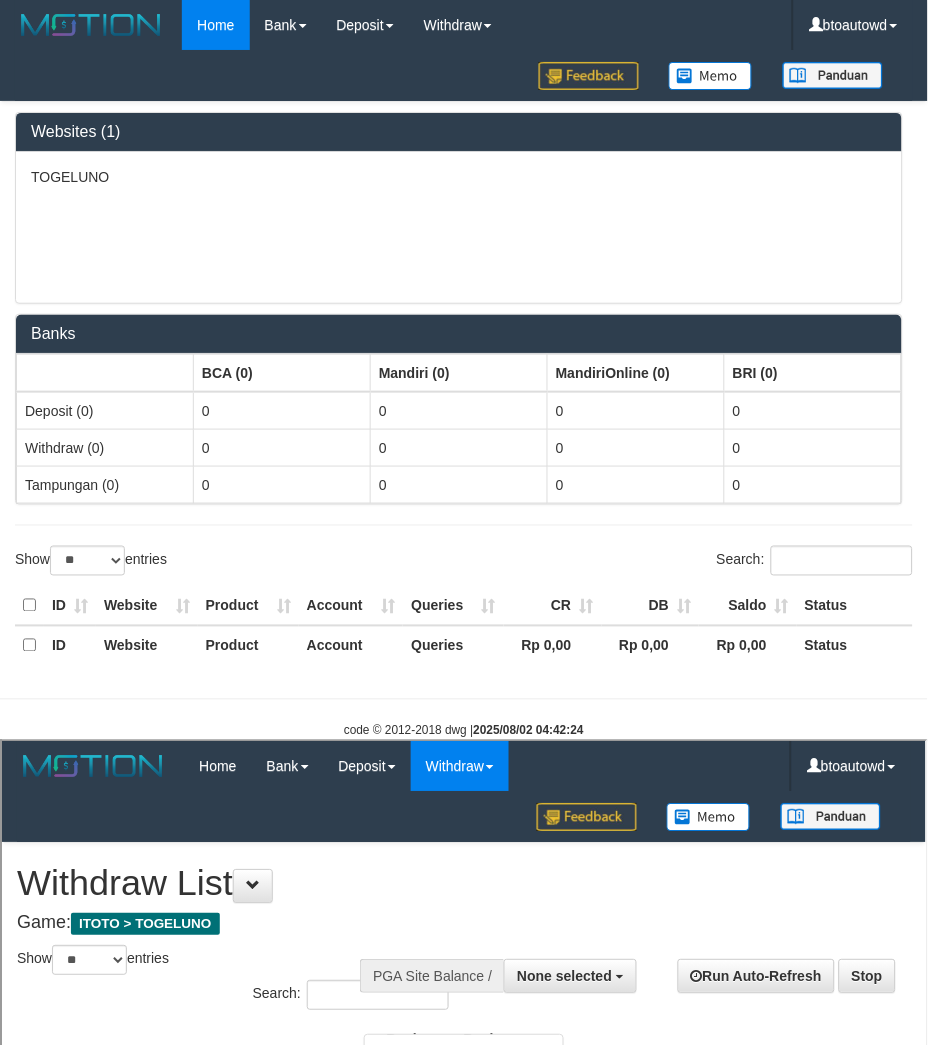 scroll, scrollTop: 0, scrollLeft: 0, axis: both 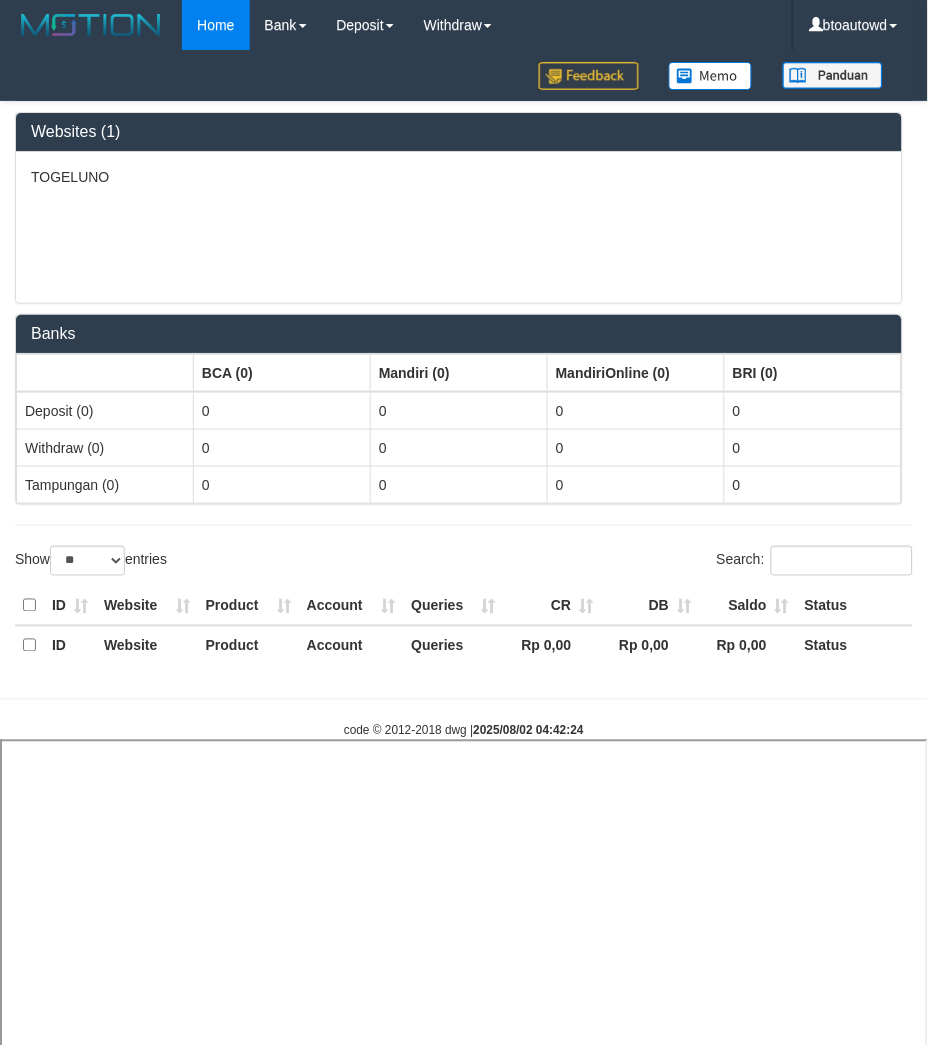 select 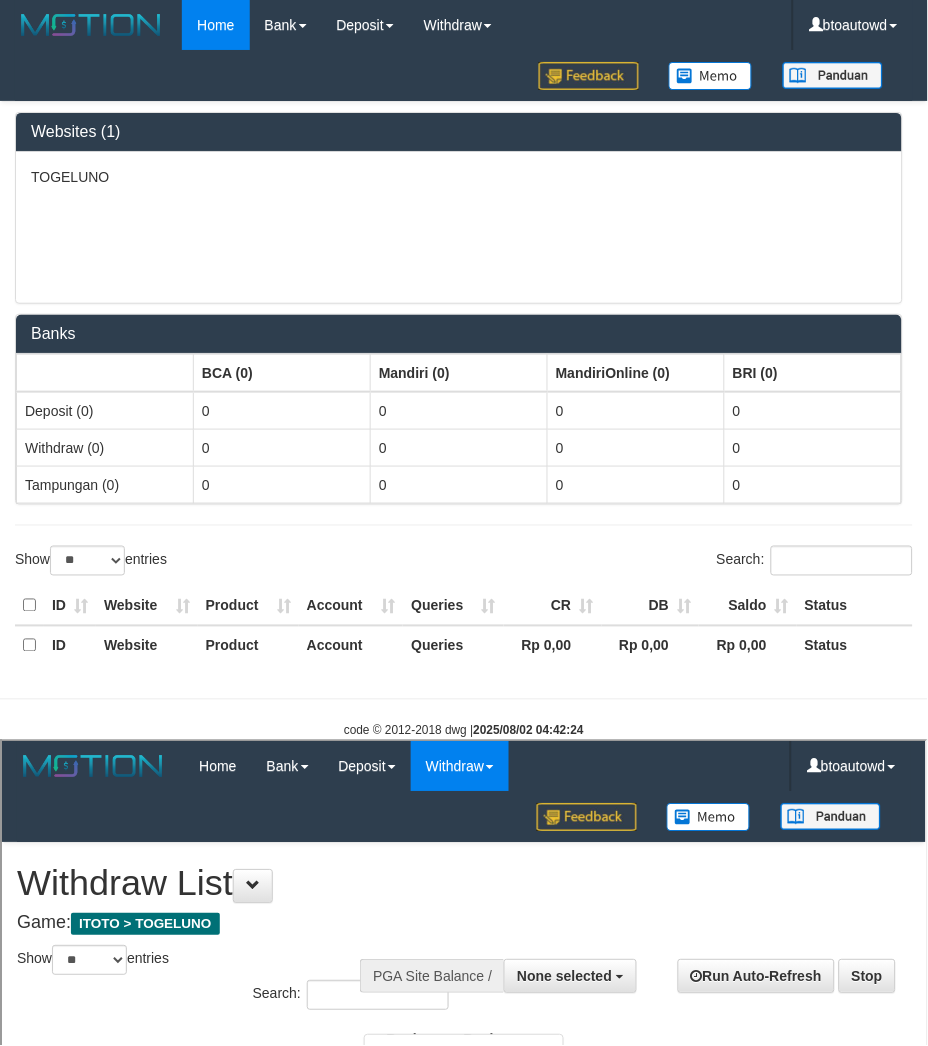 scroll, scrollTop: 0, scrollLeft: 0, axis: both 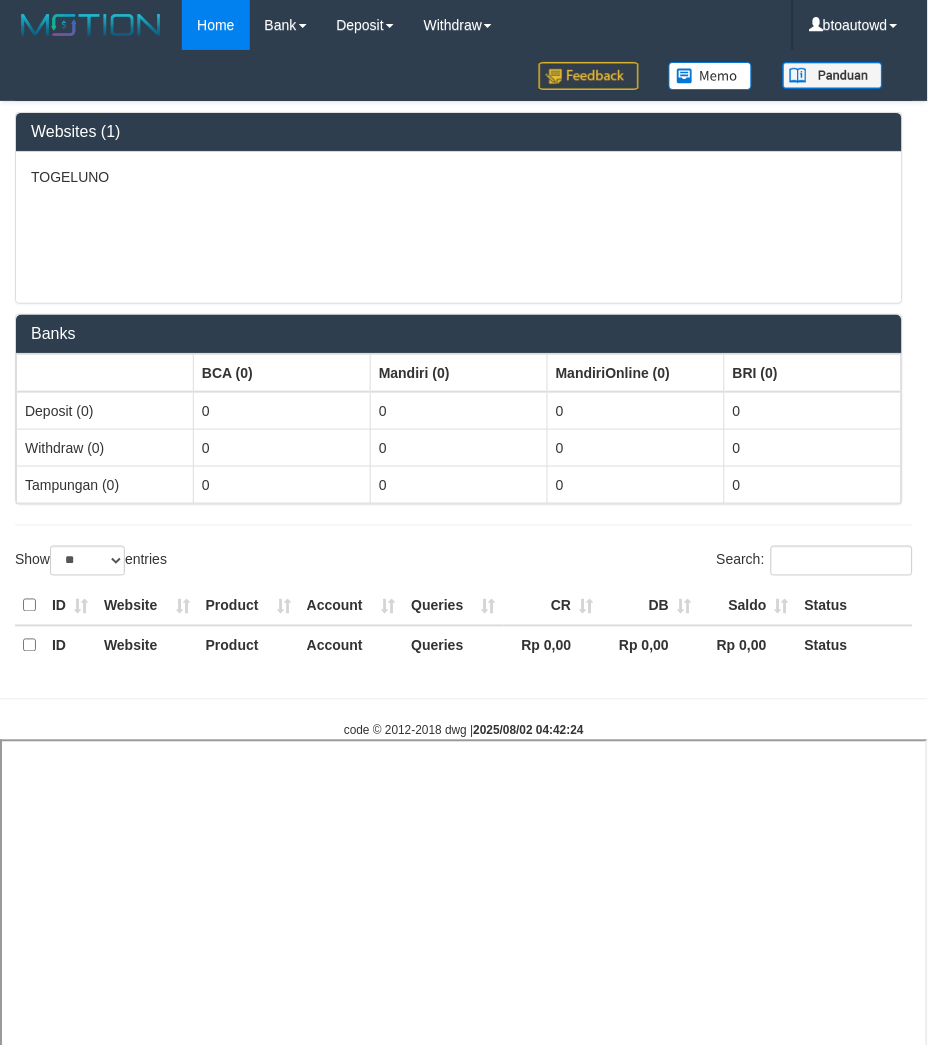 select 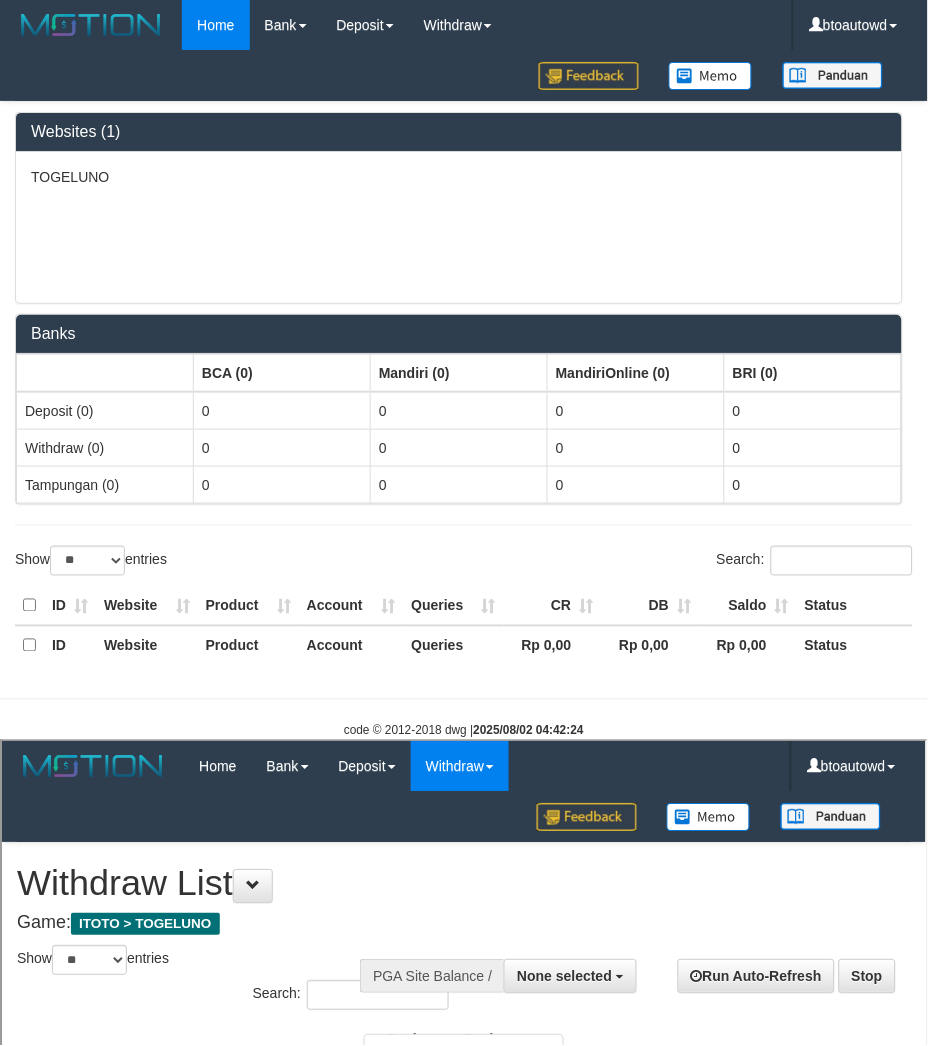 scroll, scrollTop: 0, scrollLeft: 0, axis: both 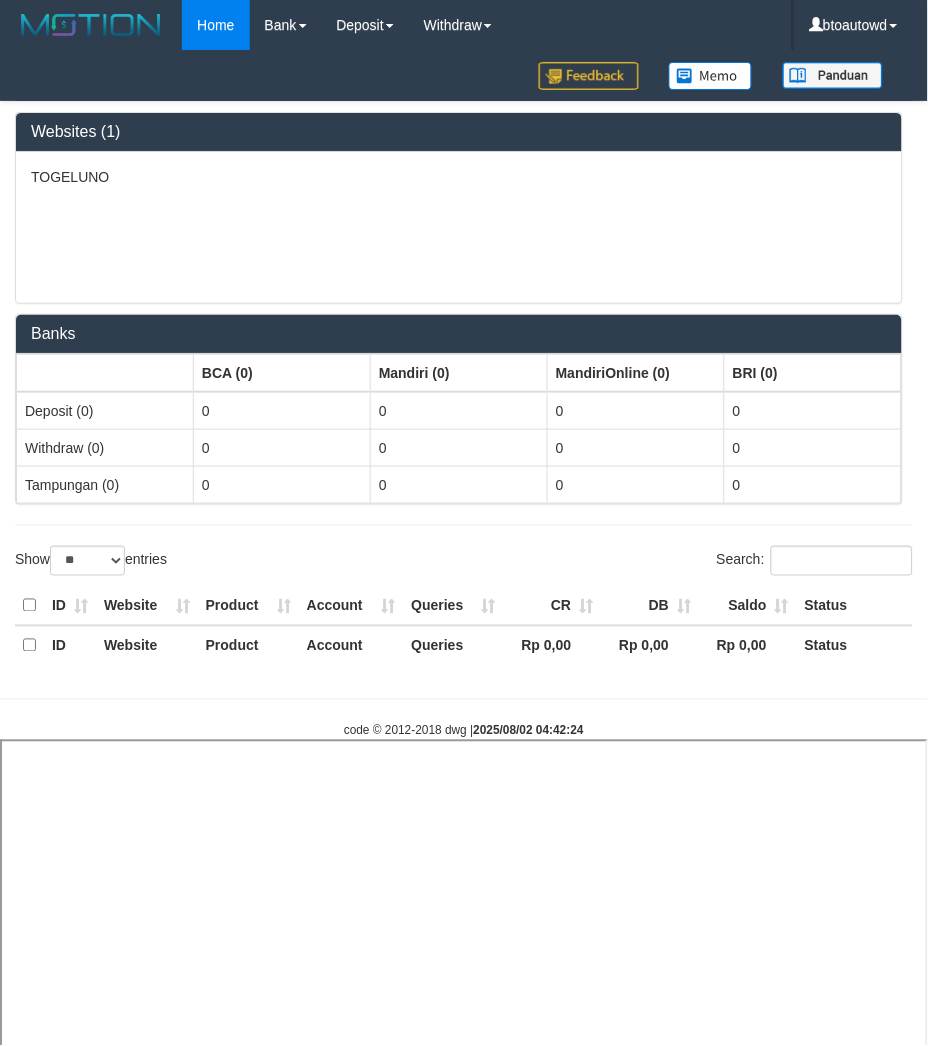 select 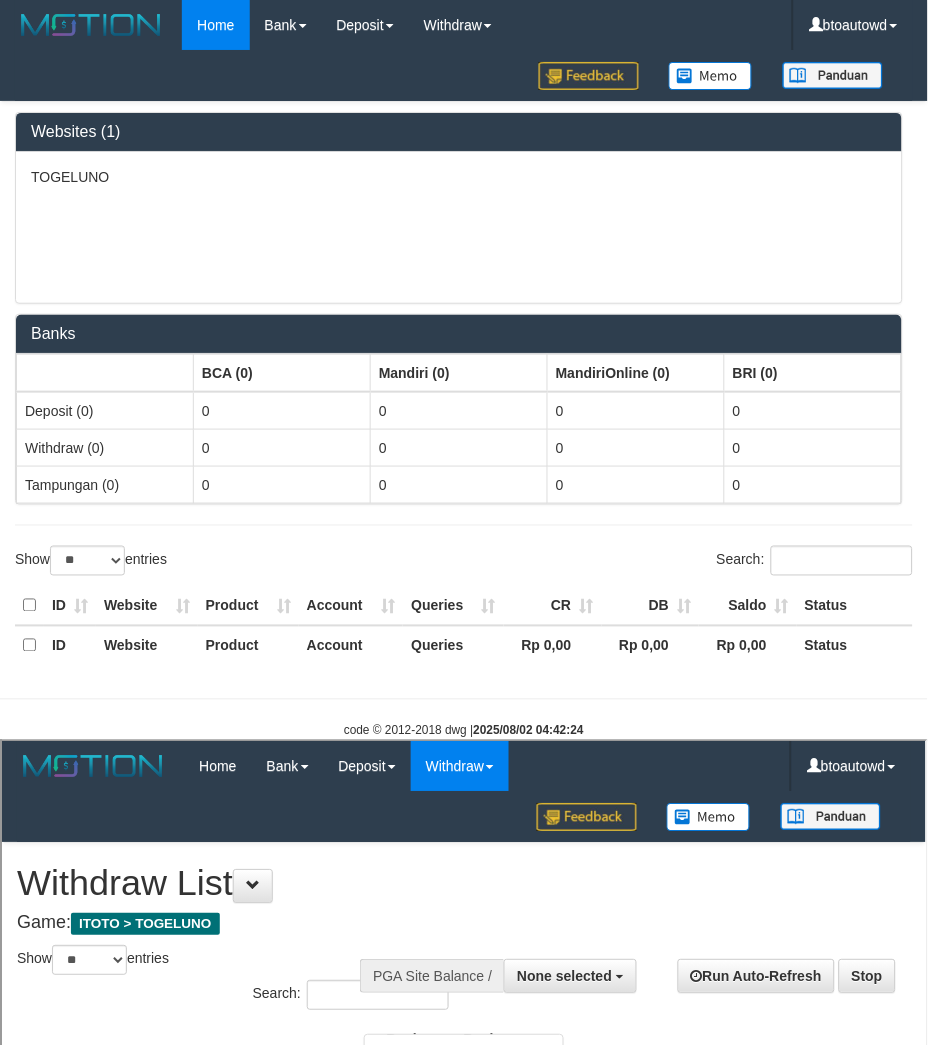 scroll, scrollTop: 0, scrollLeft: 0, axis: both 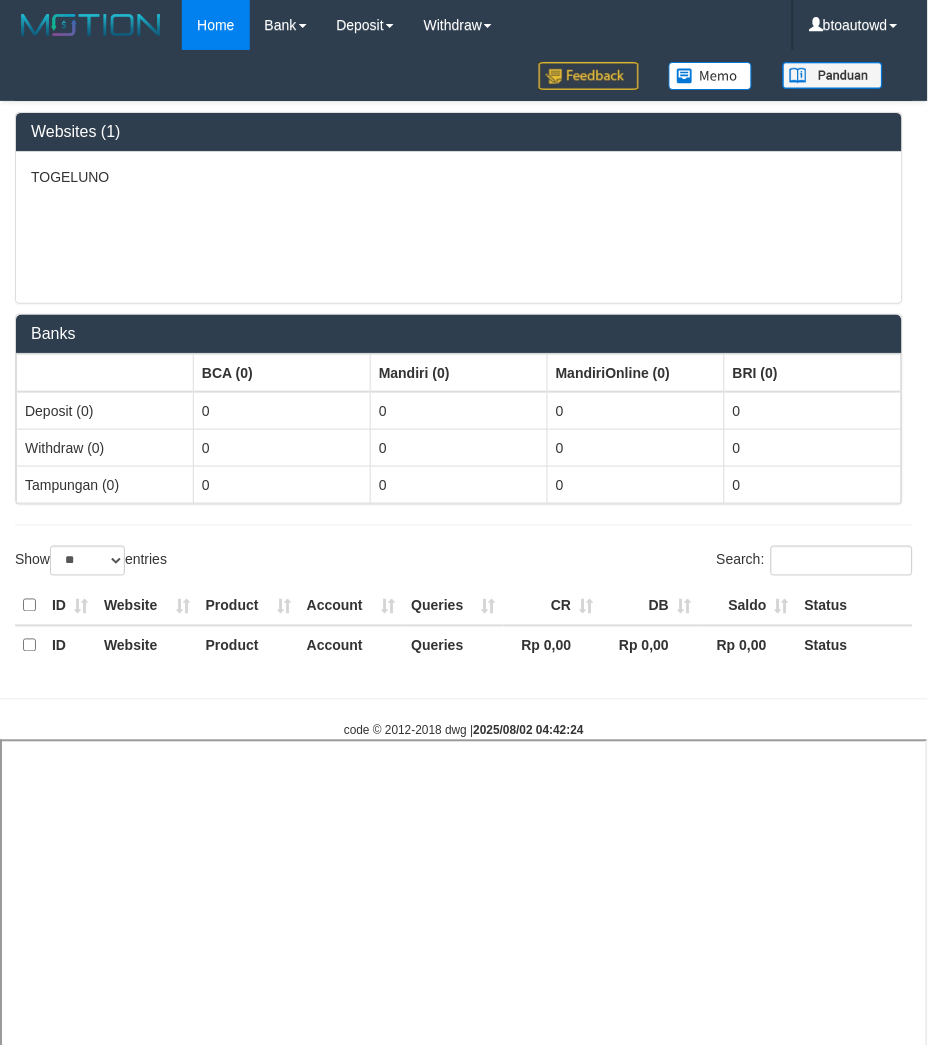 select 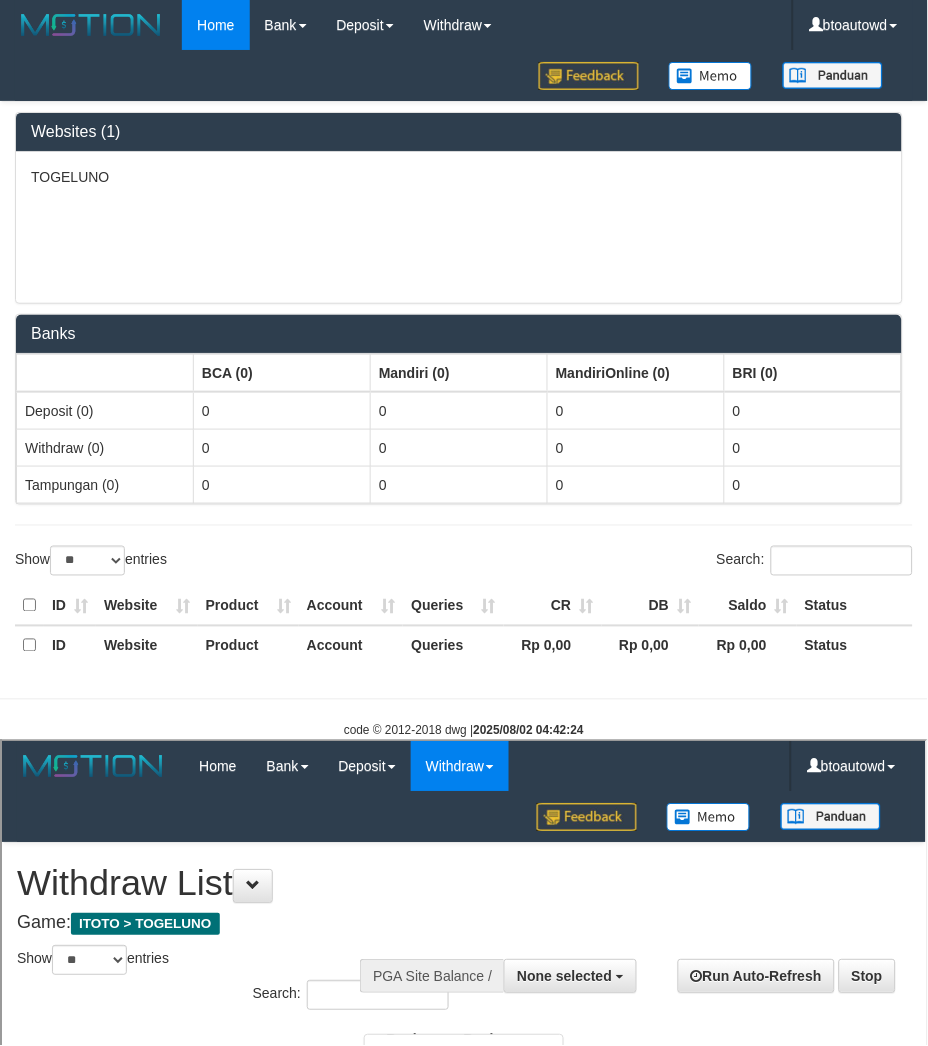 scroll, scrollTop: 0, scrollLeft: 0, axis: both 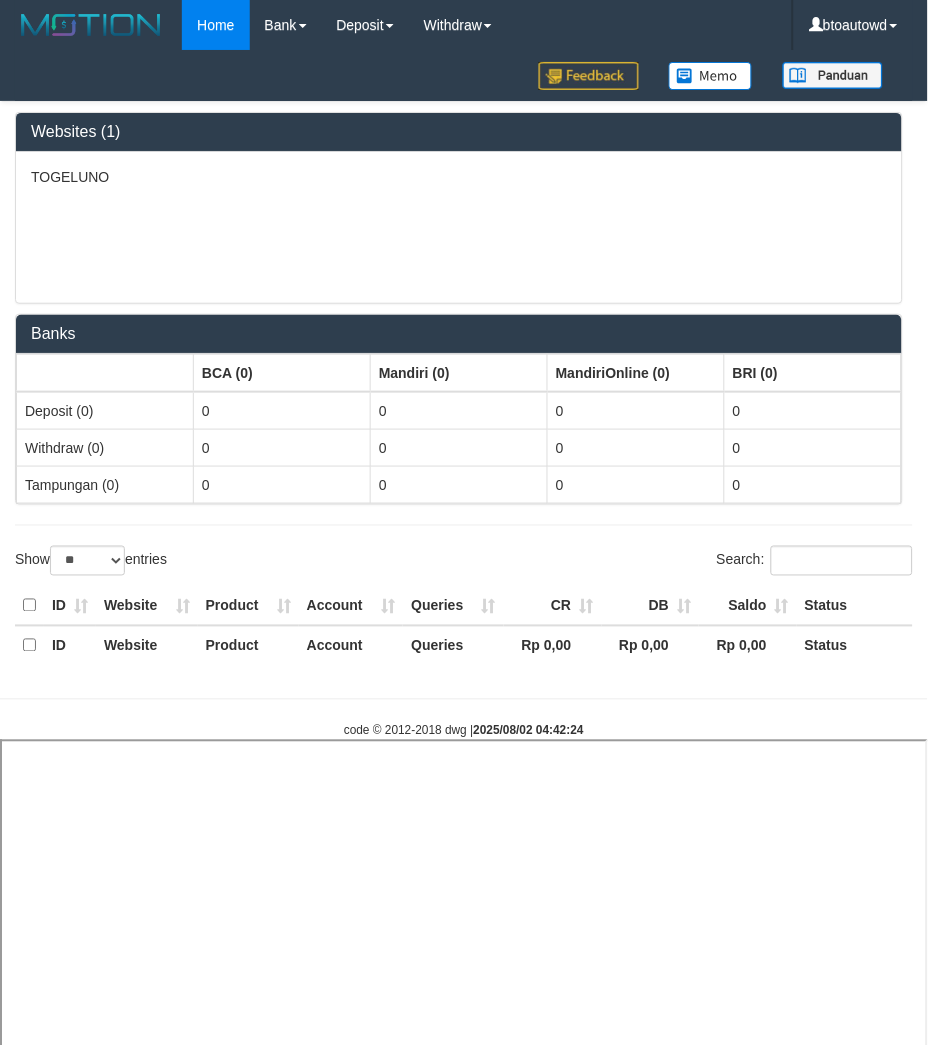 select 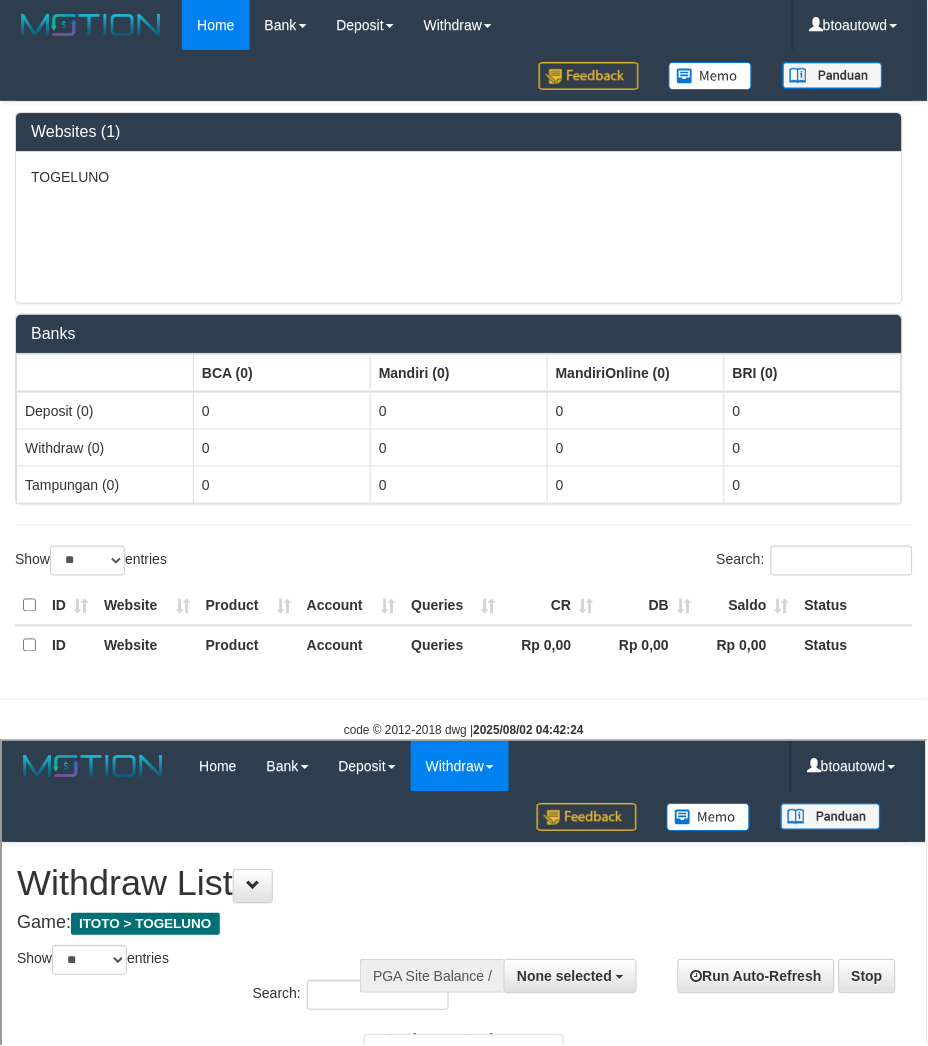scroll, scrollTop: 0, scrollLeft: 0, axis: both 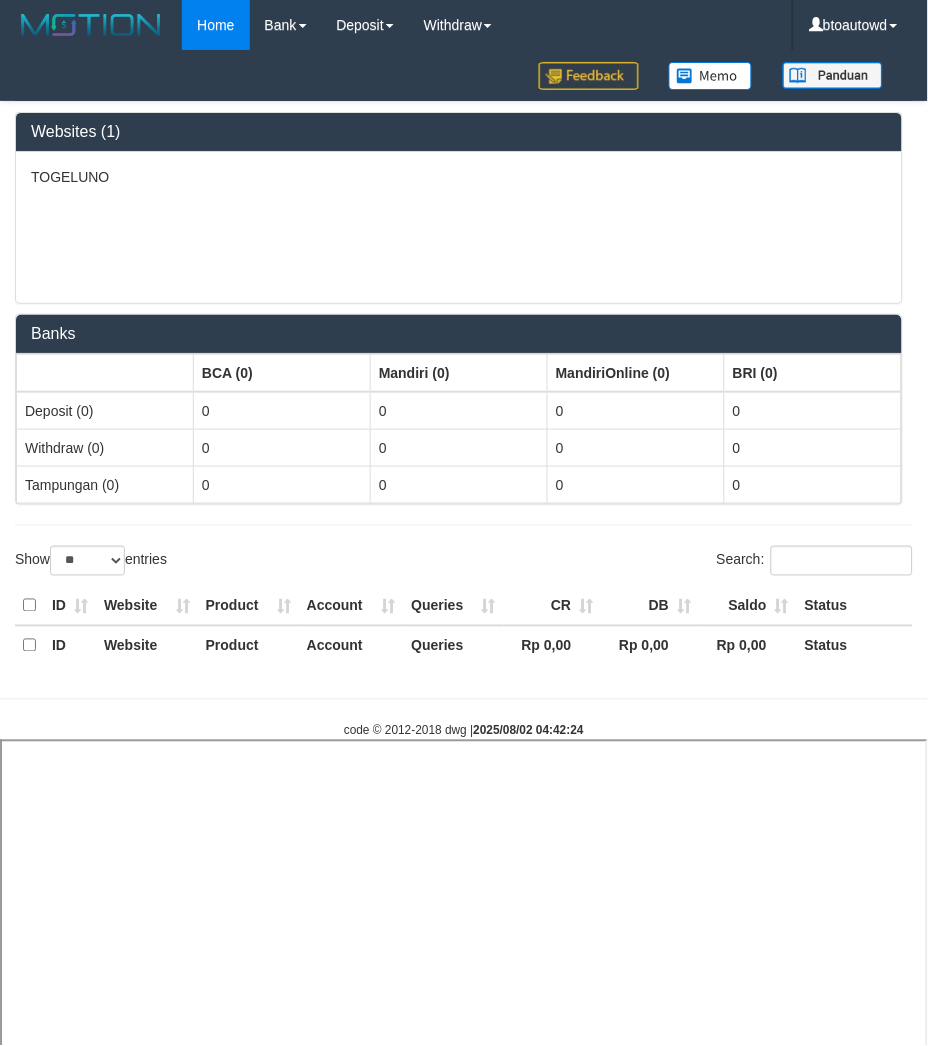 select 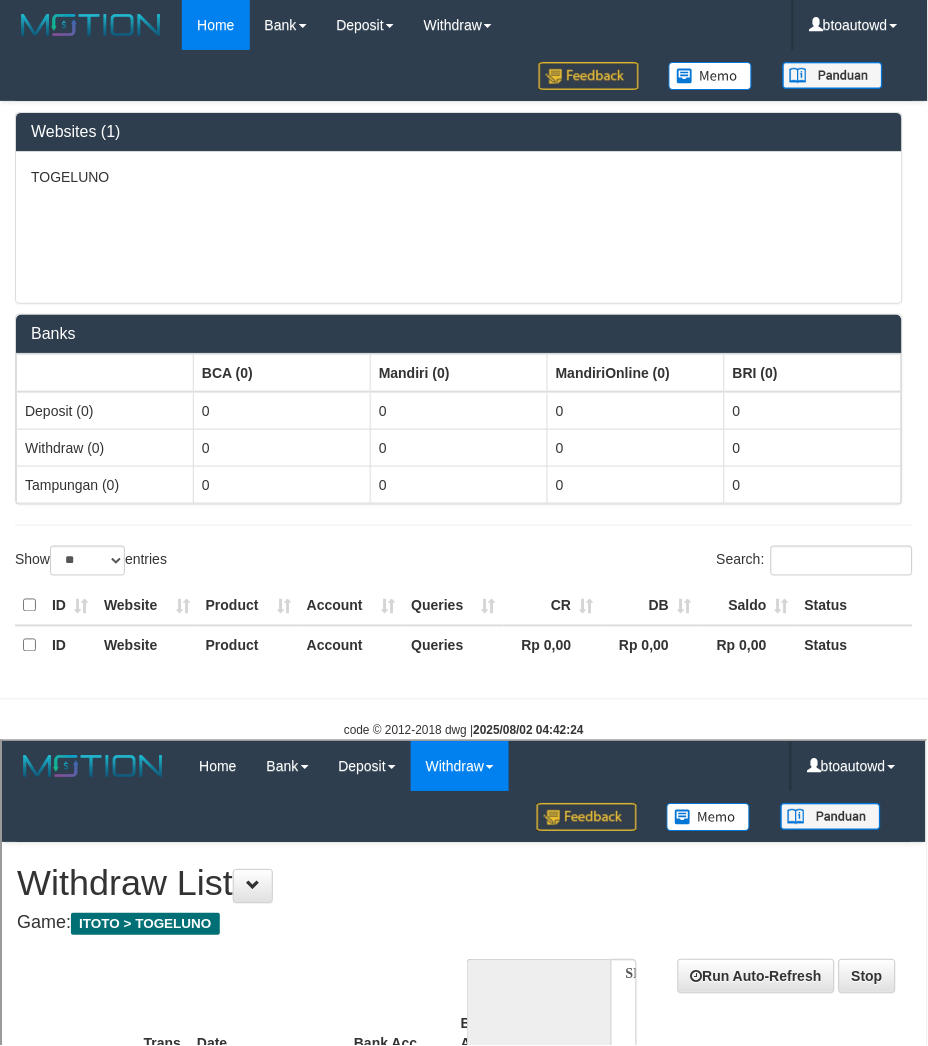 scroll, scrollTop: 0, scrollLeft: 0, axis: both 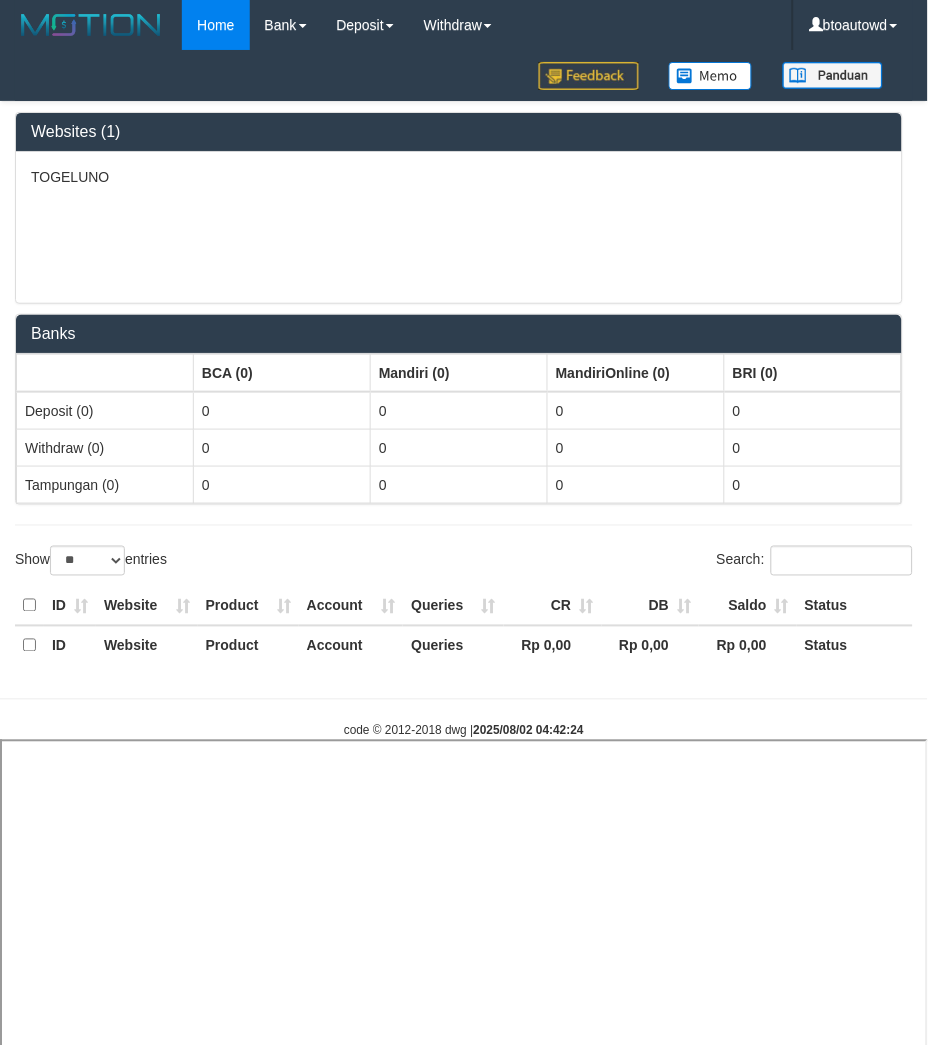 select 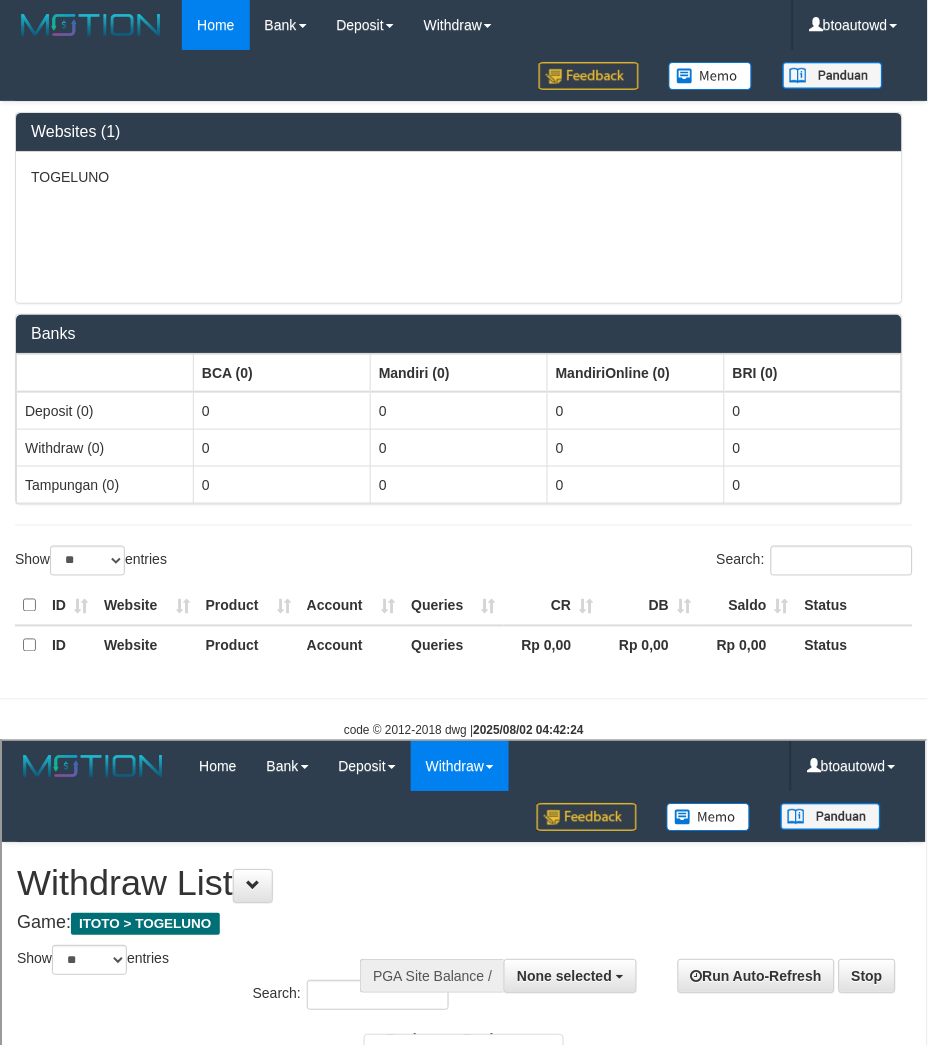 scroll, scrollTop: 0, scrollLeft: 0, axis: both 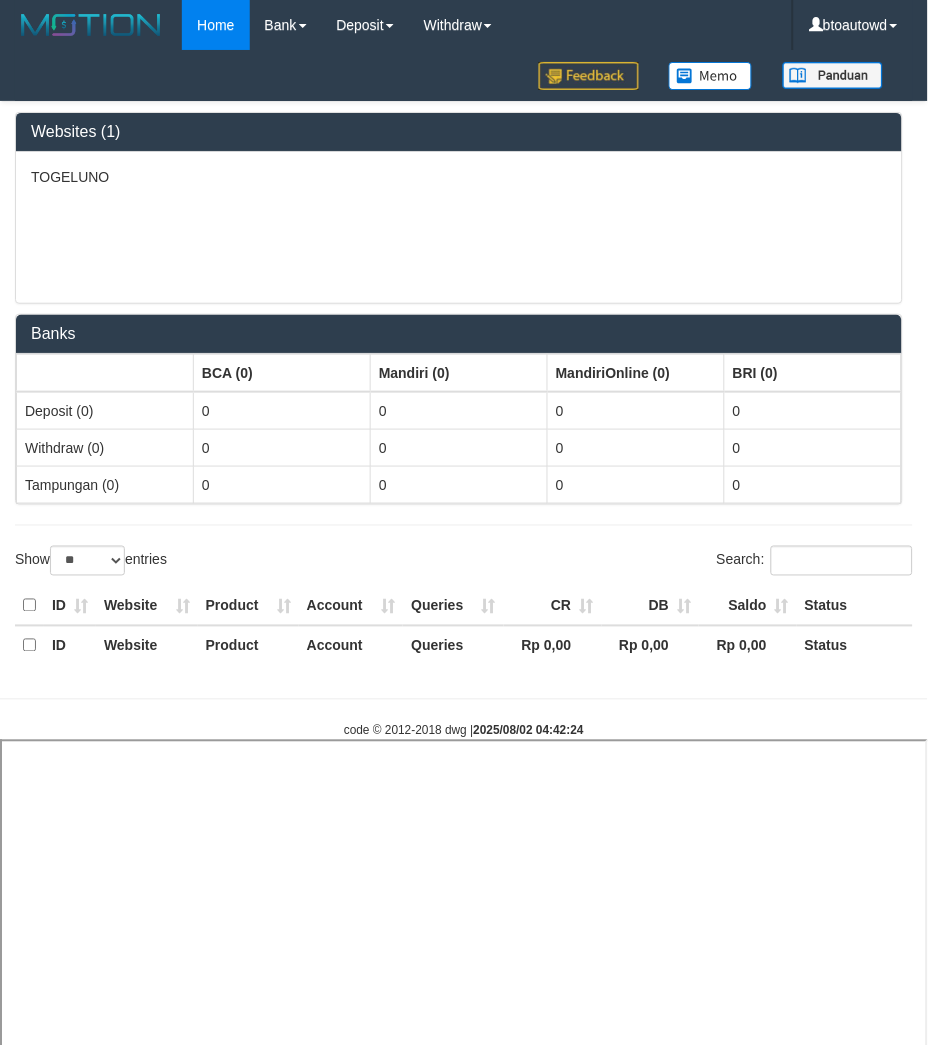 select 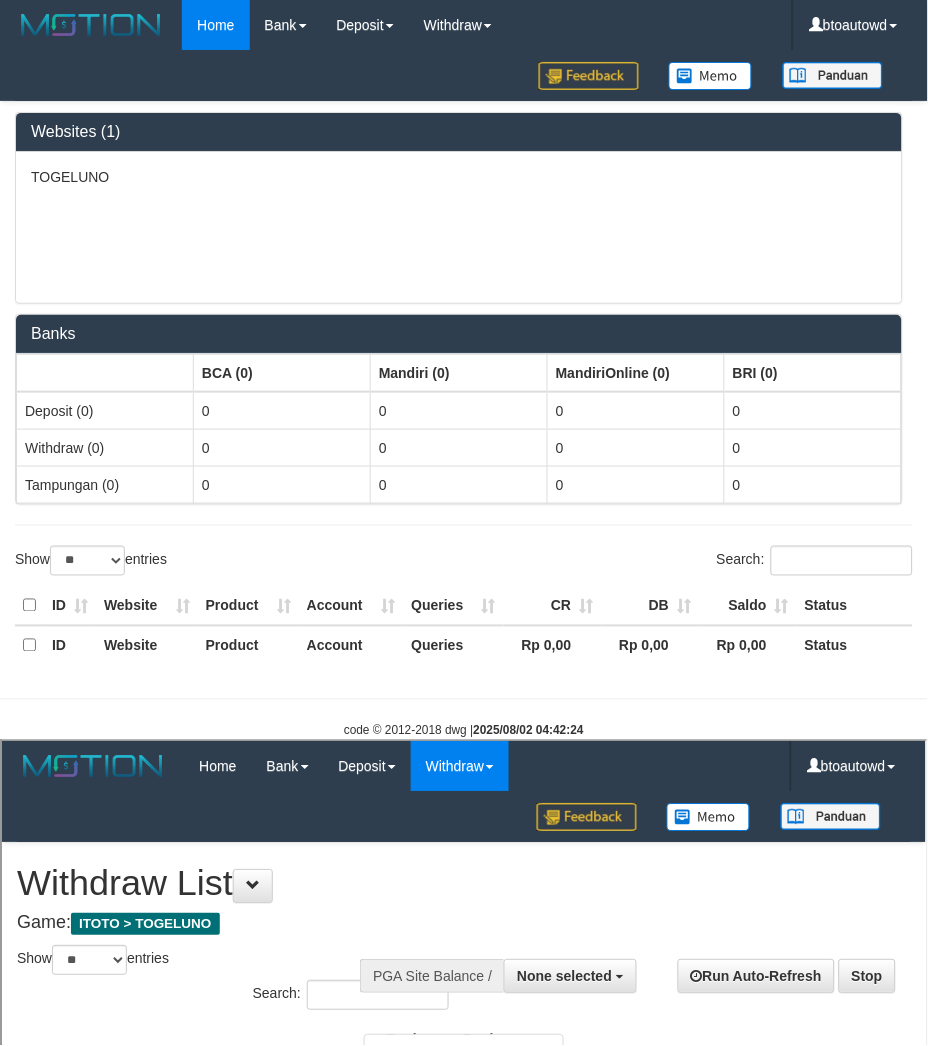 scroll, scrollTop: 0, scrollLeft: 0, axis: both 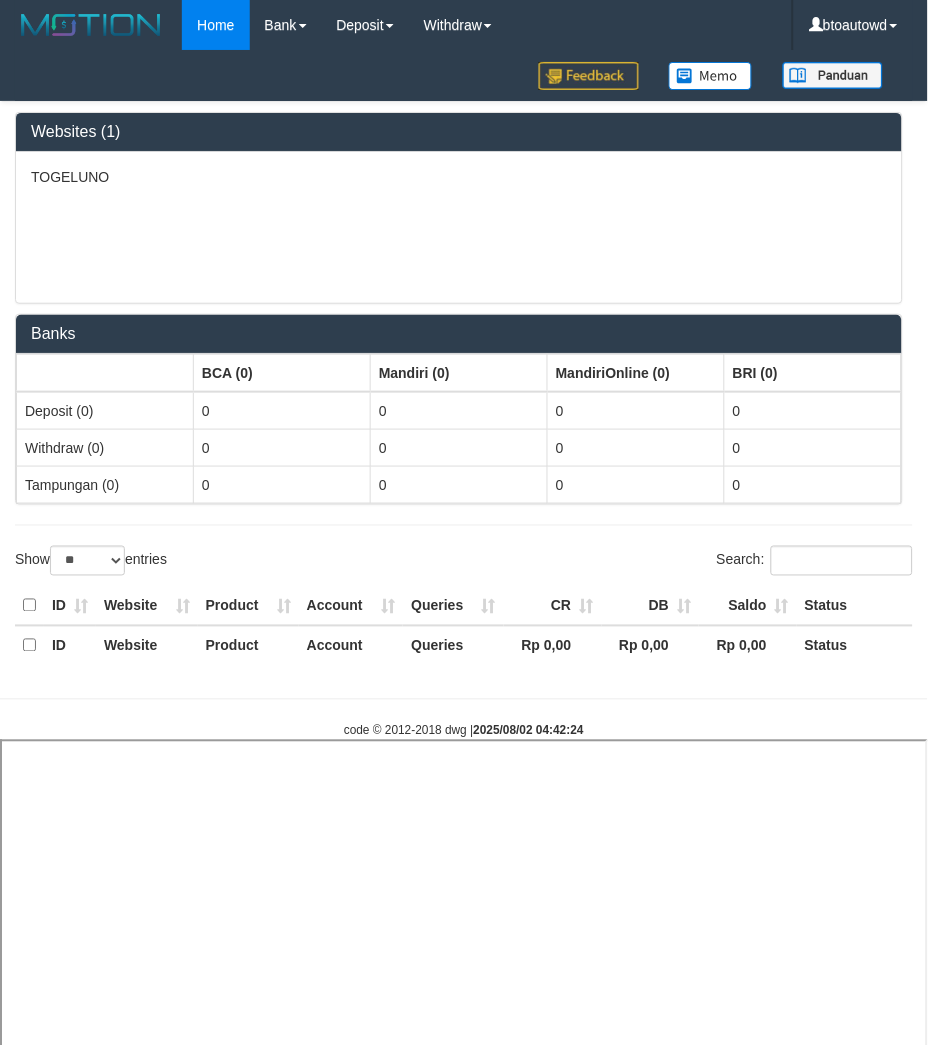 select 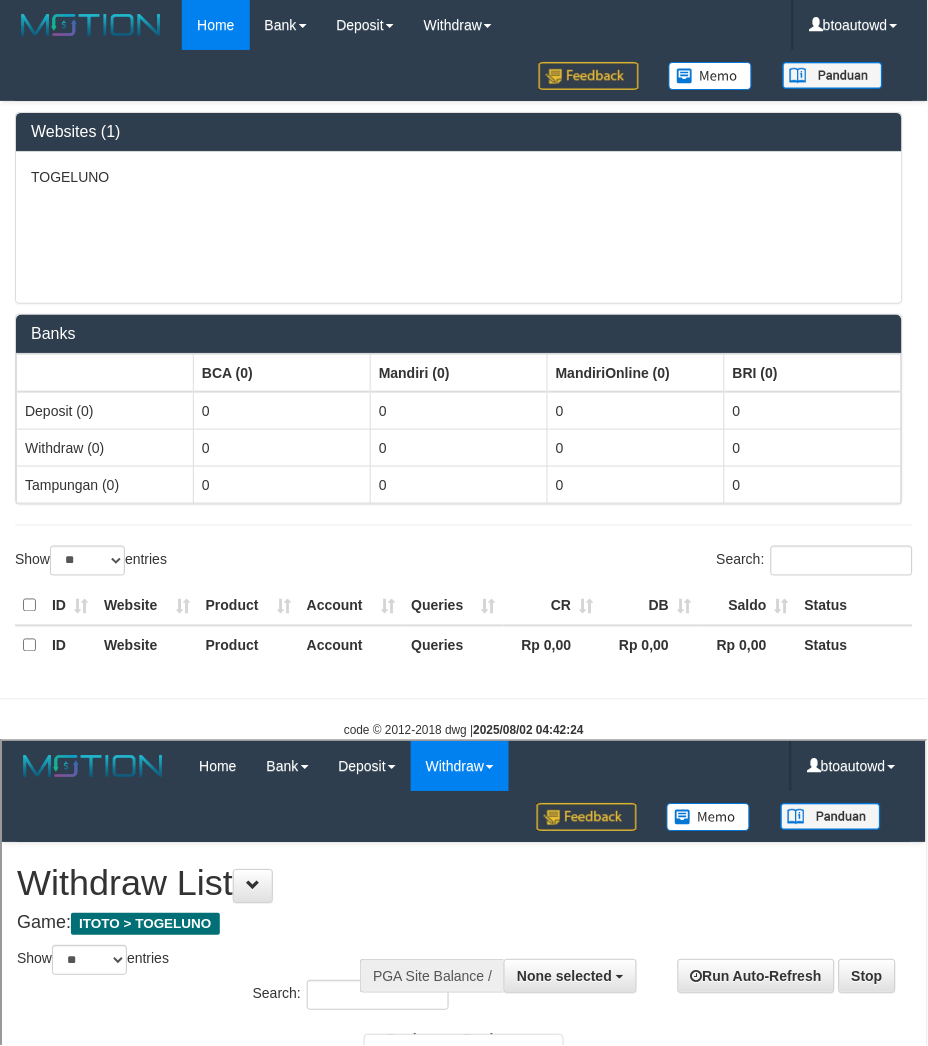 scroll, scrollTop: 0, scrollLeft: 0, axis: both 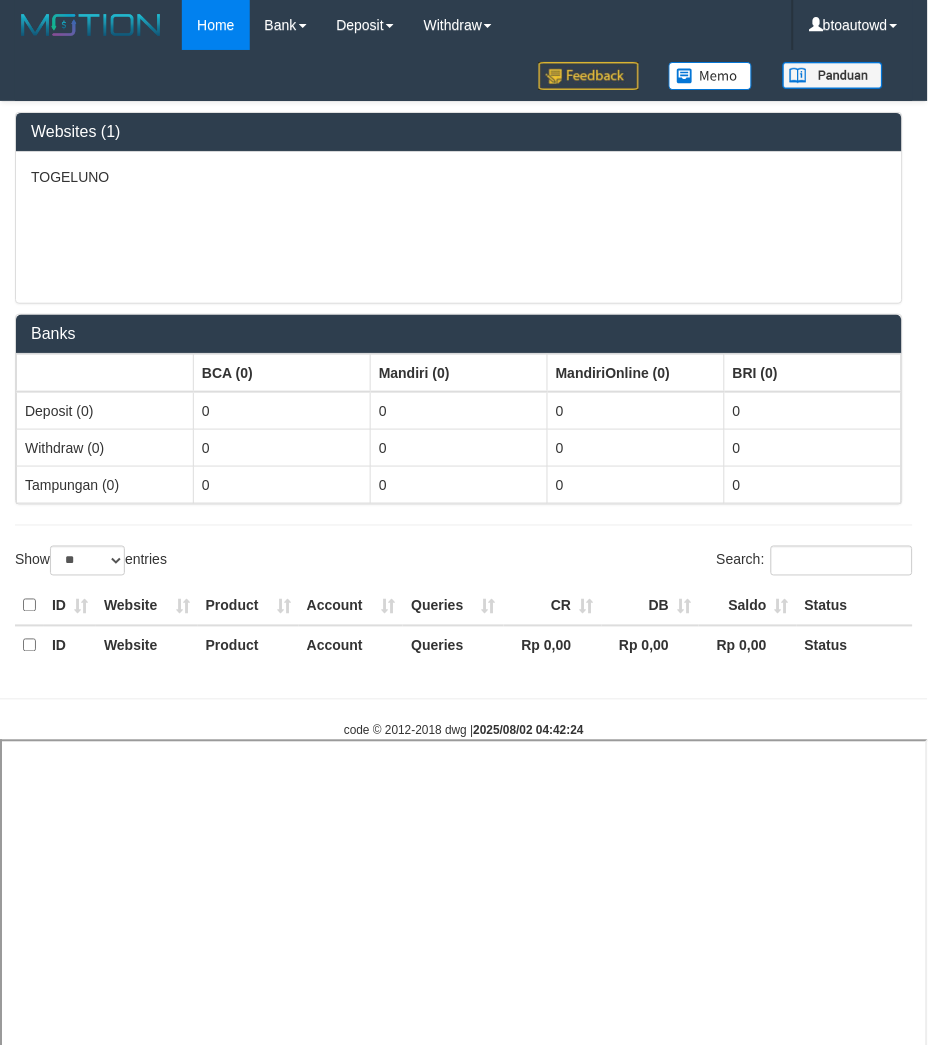 select 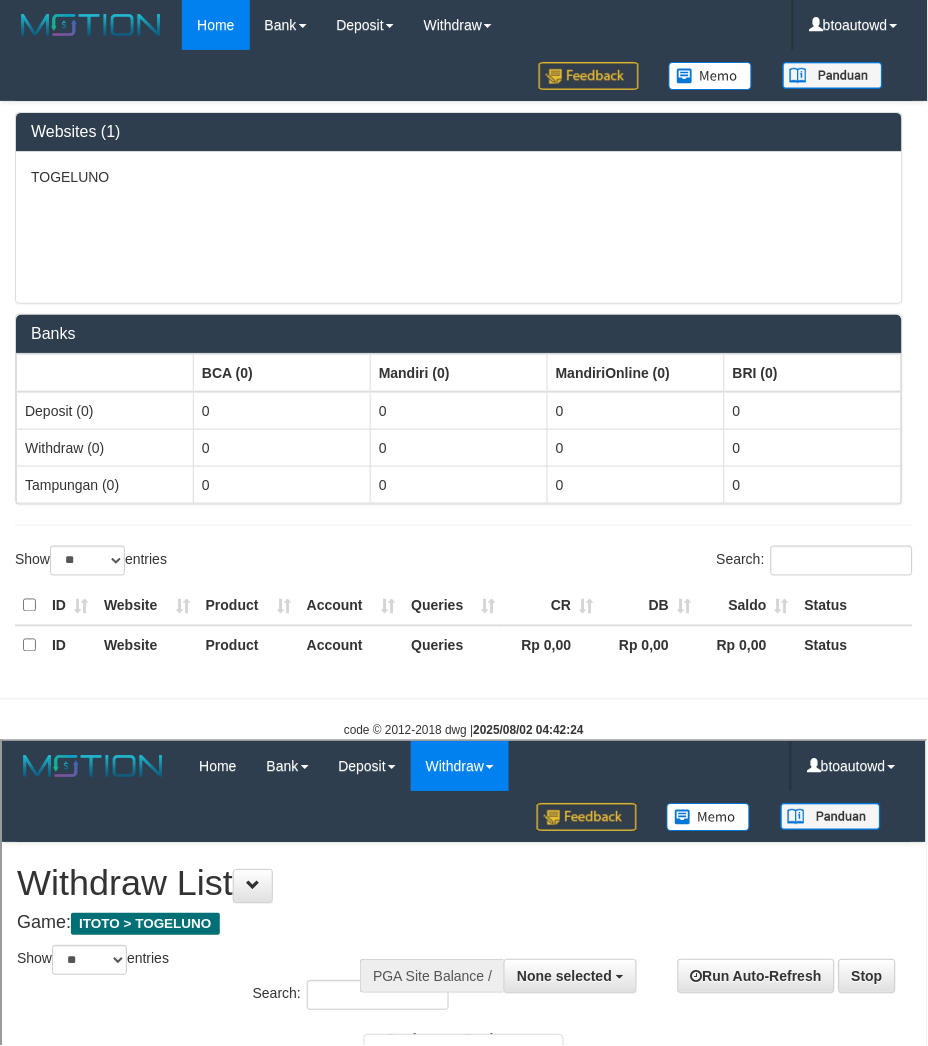 scroll, scrollTop: 0, scrollLeft: 0, axis: both 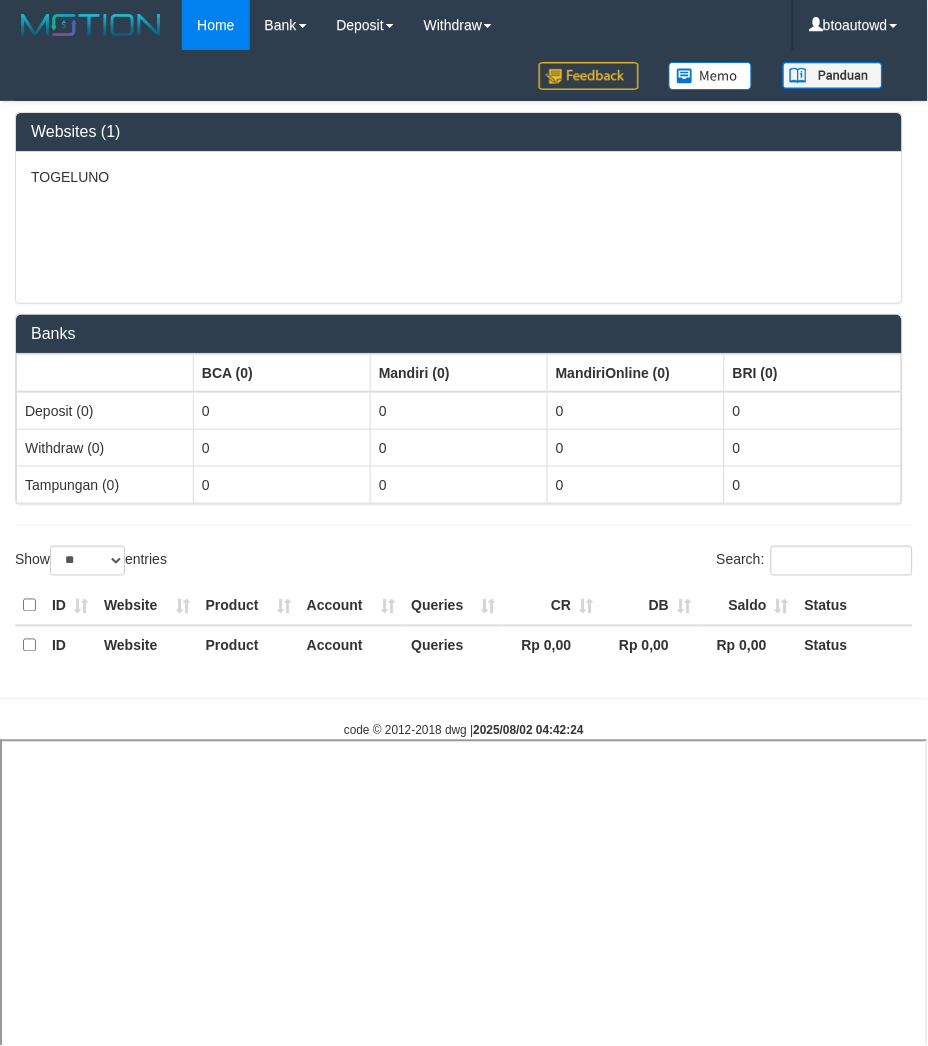 select 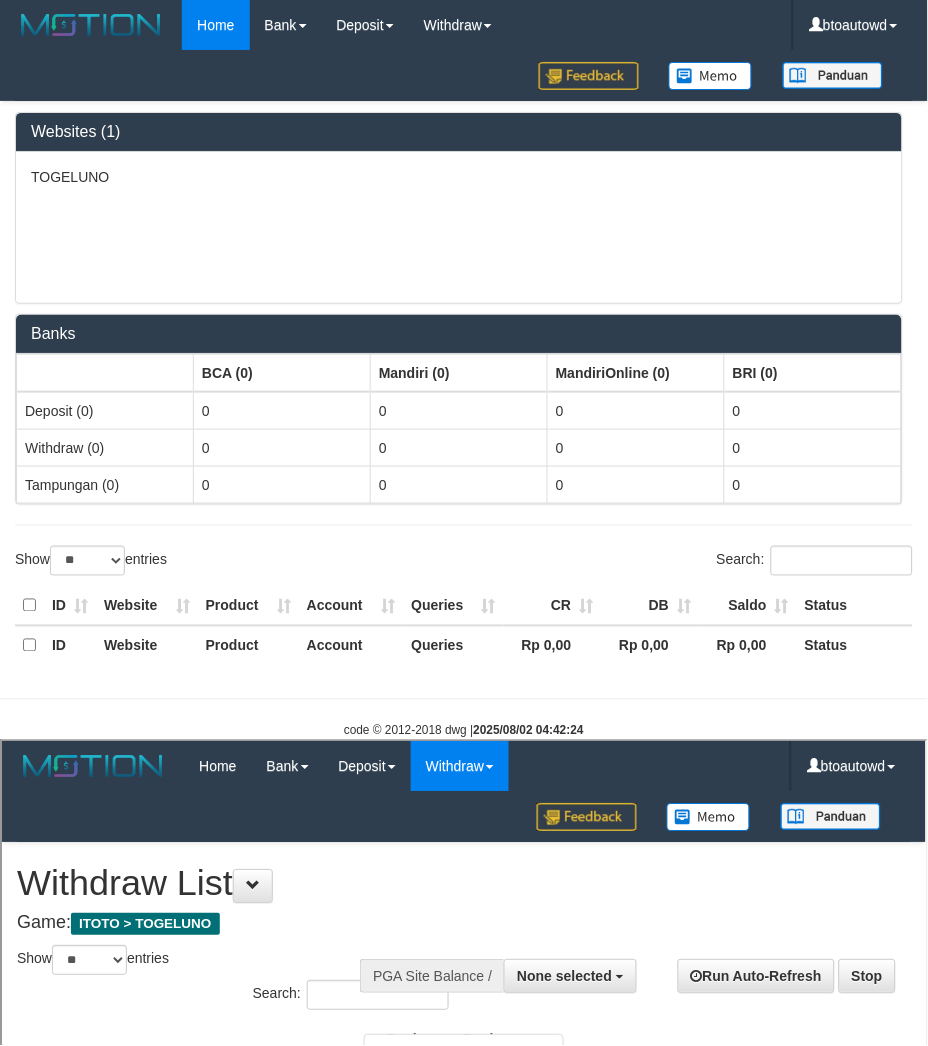 scroll, scrollTop: 0, scrollLeft: 0, axis: both 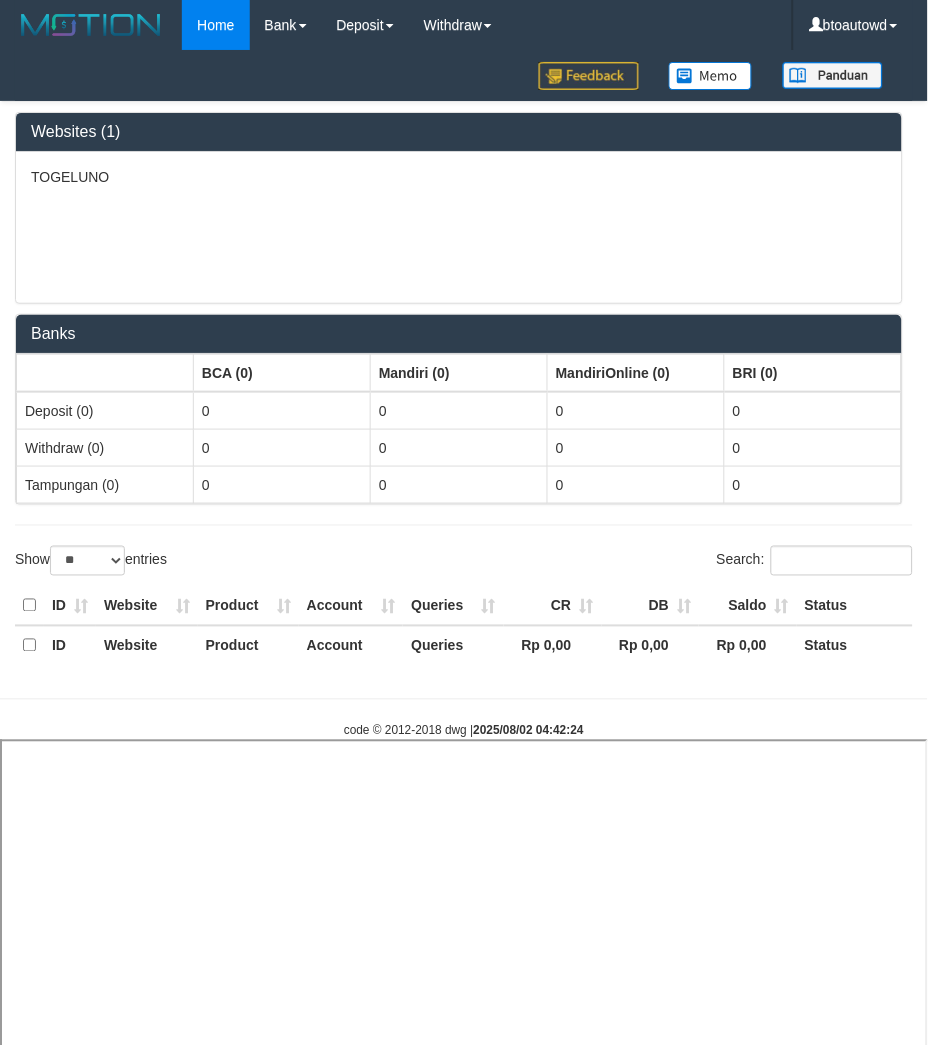 select 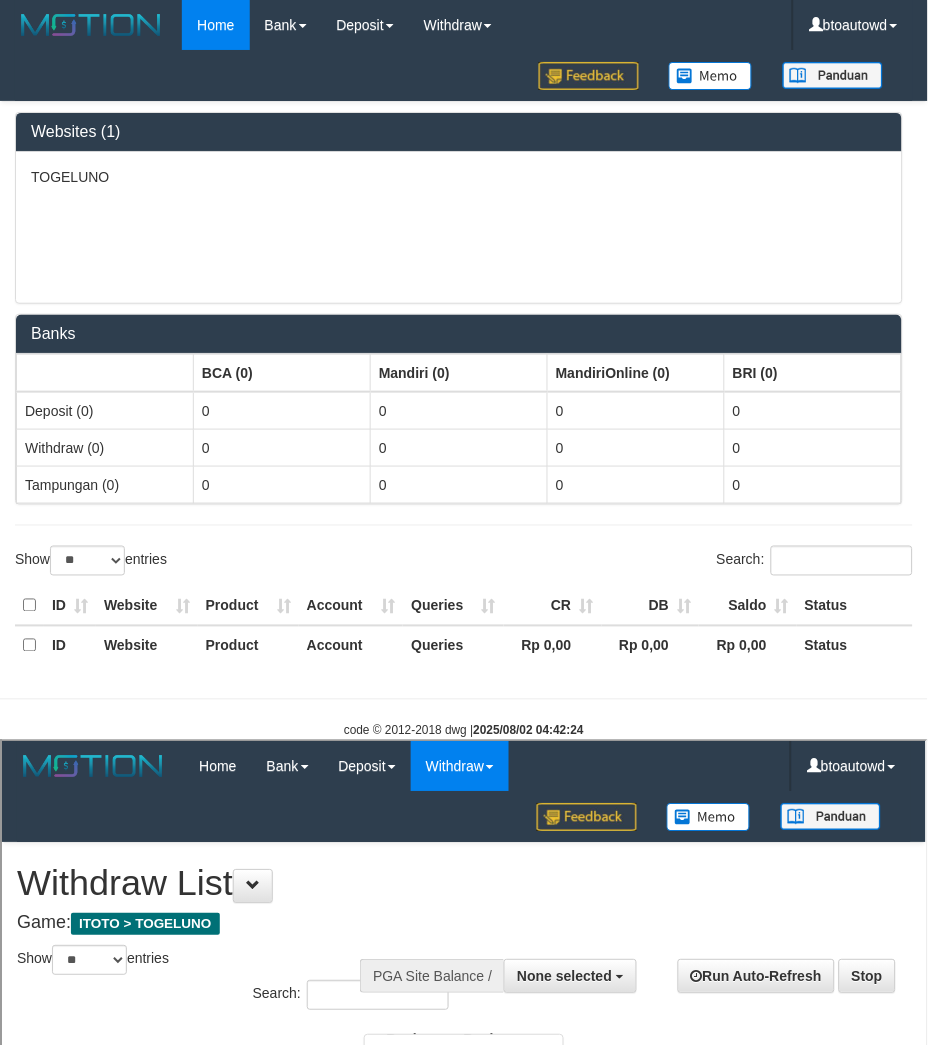 scroll, scrollTop: 0, scrollLeft: 0, axis: both 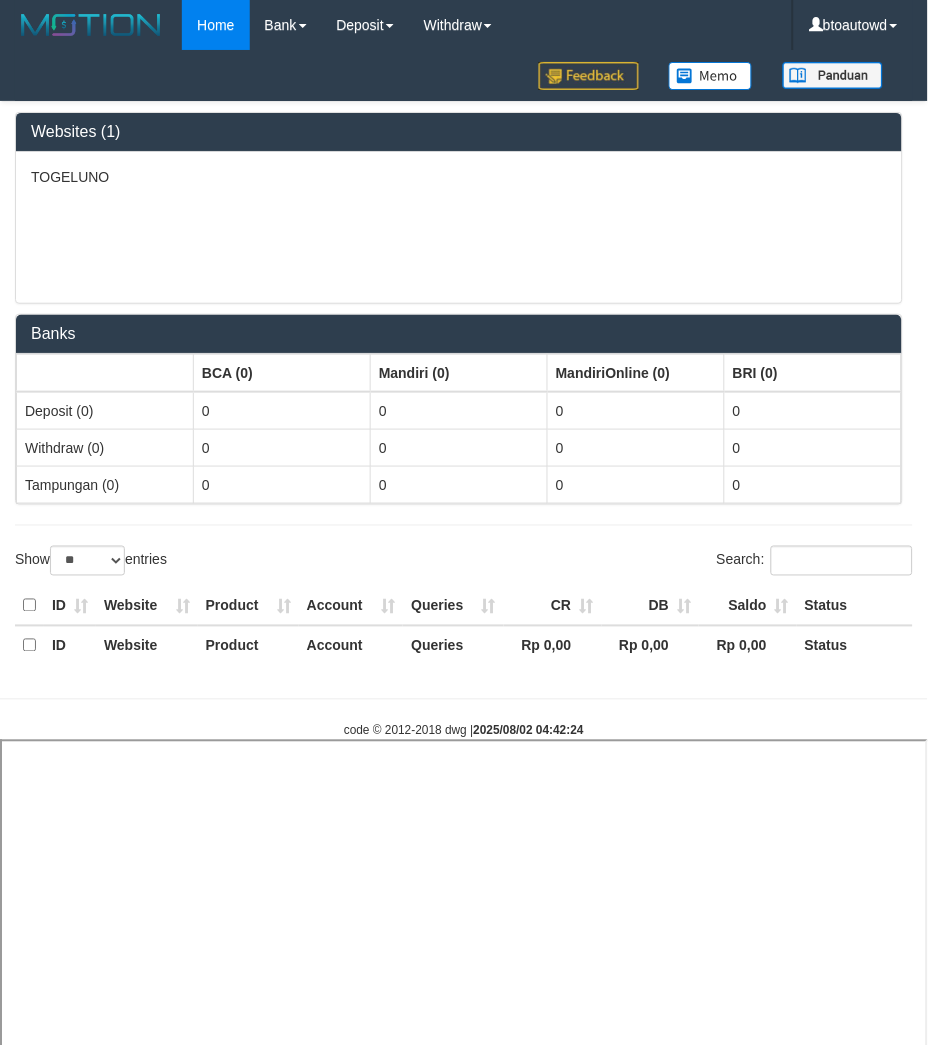 select 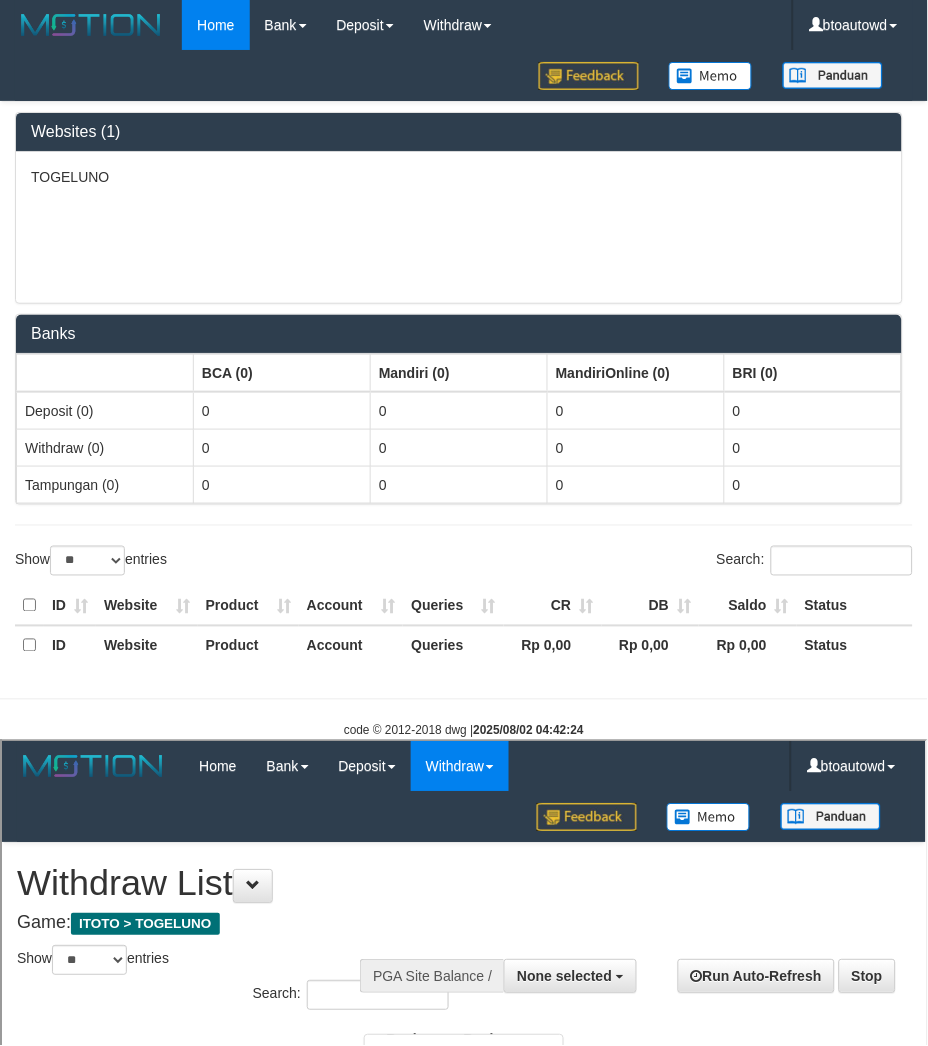 scroll, scrollTop: 0, scrollLeft: 0, axis: both 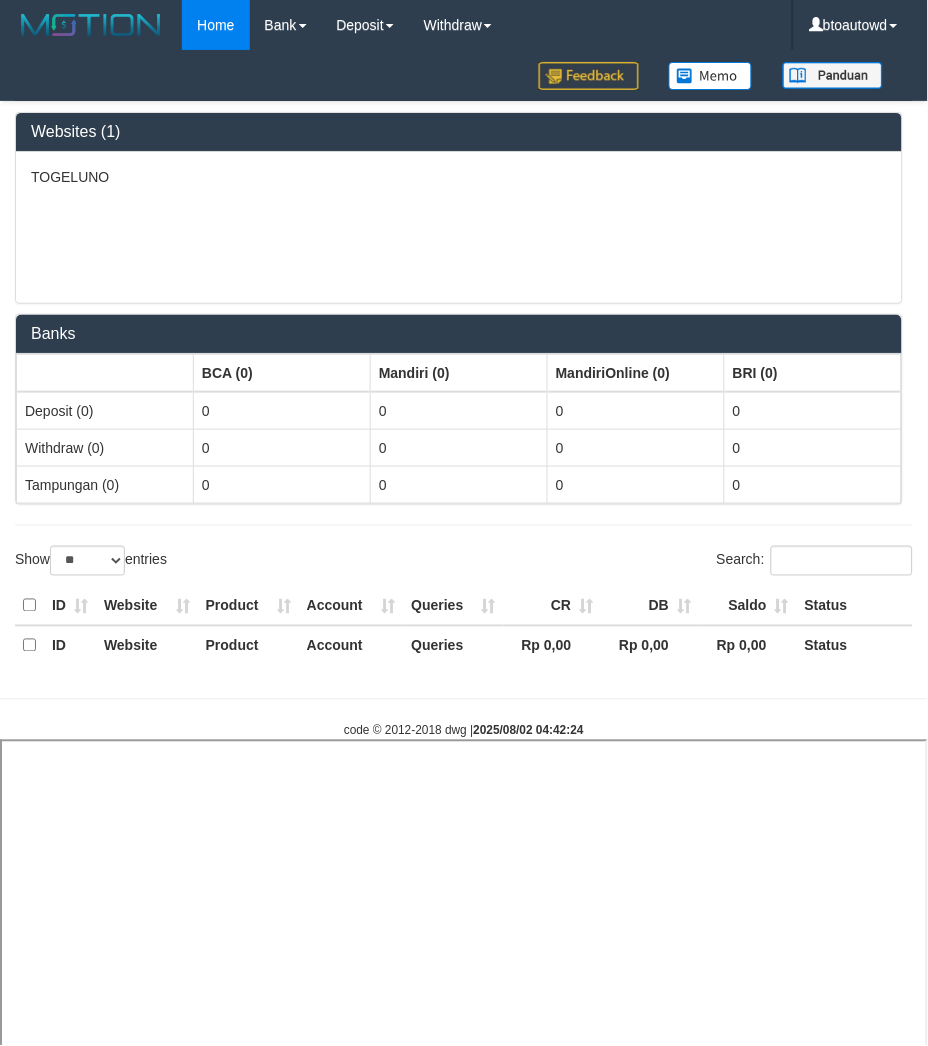 select 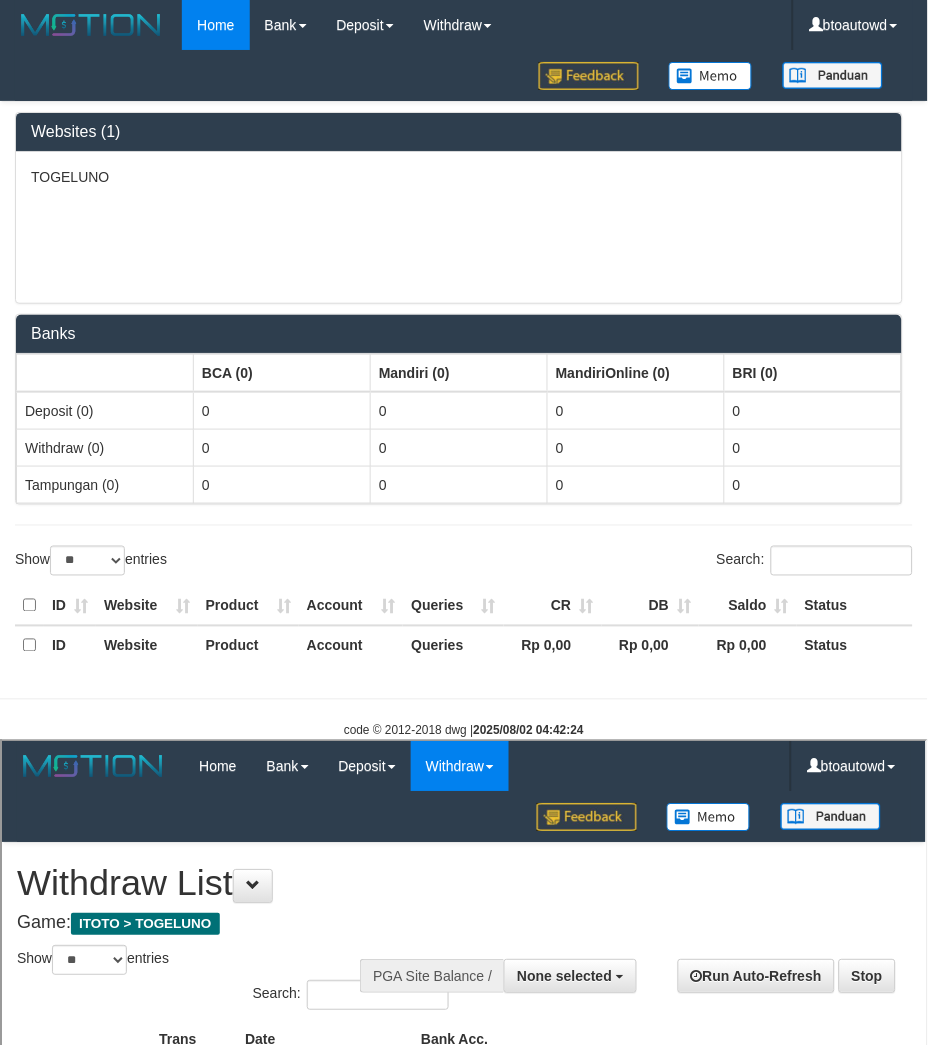 scroll, scrollTop: 0, scrollLeft: 0, axis: both 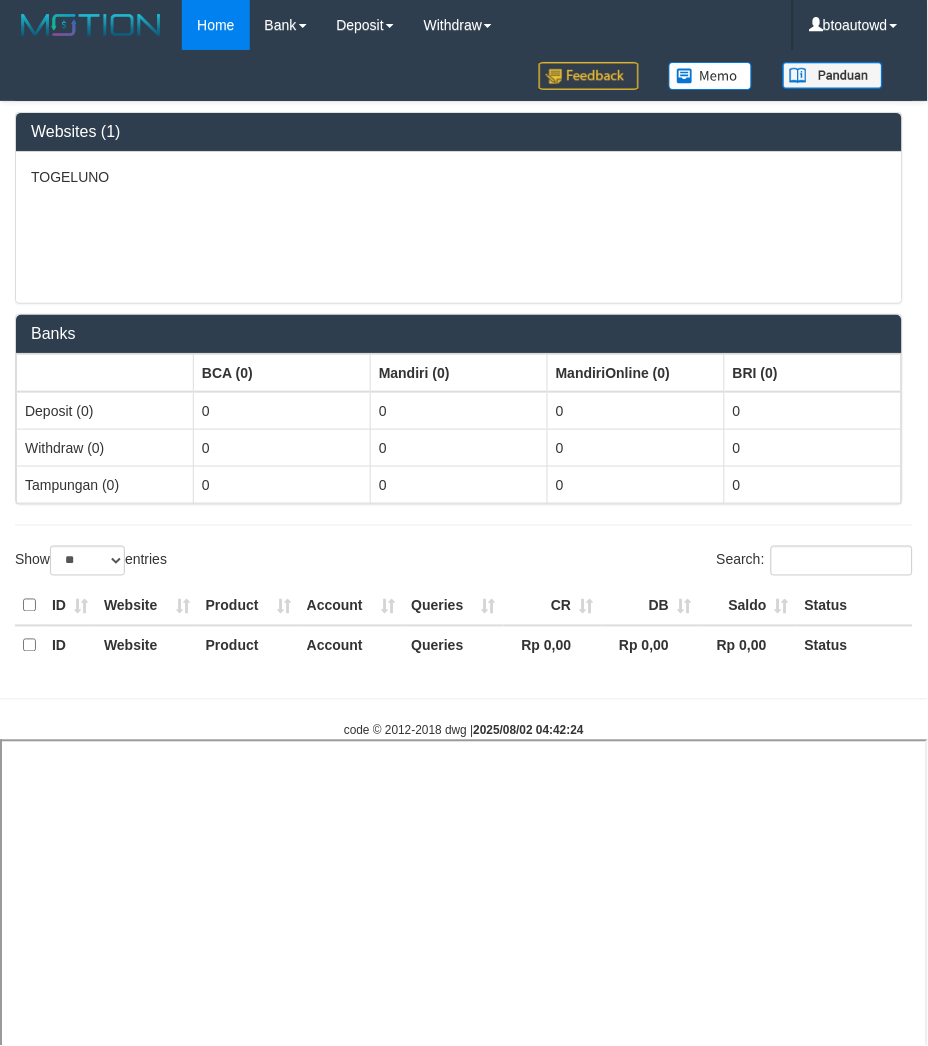 select 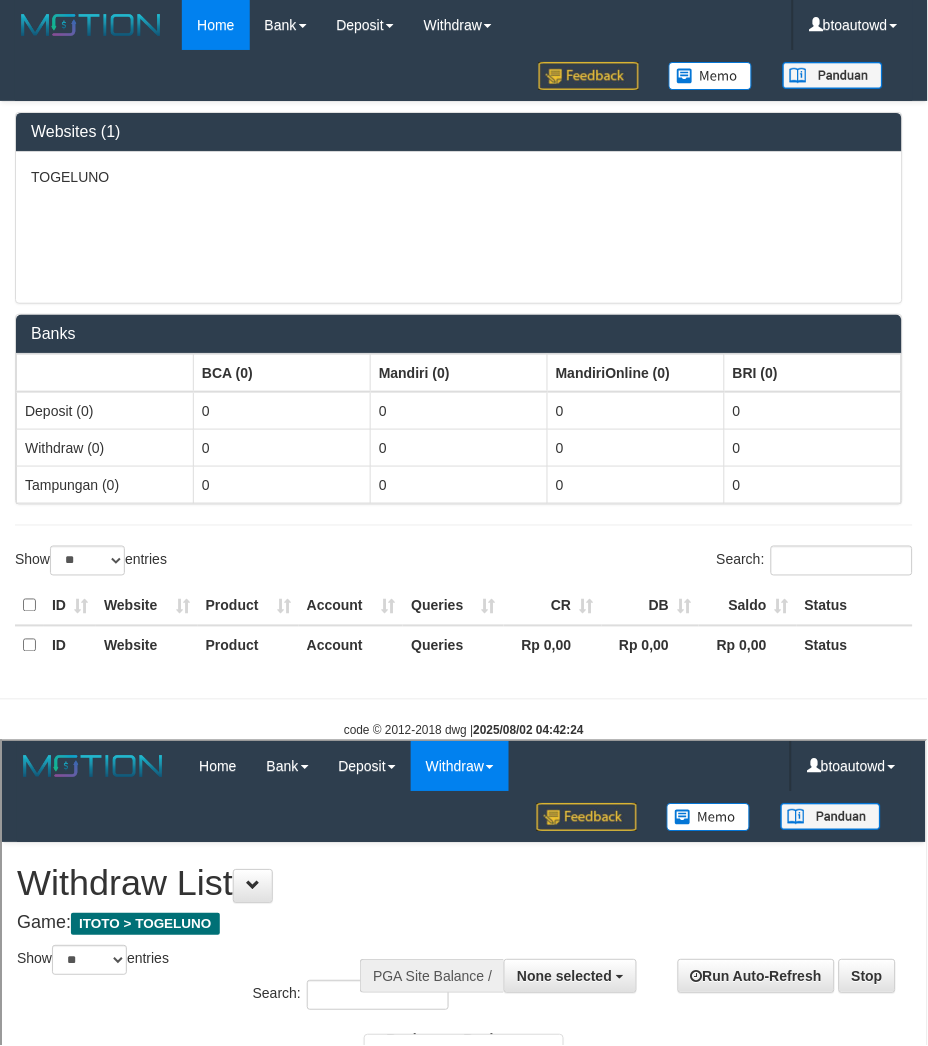 scroll, scrollTop: 0, scrollLeft: 0, axis: both 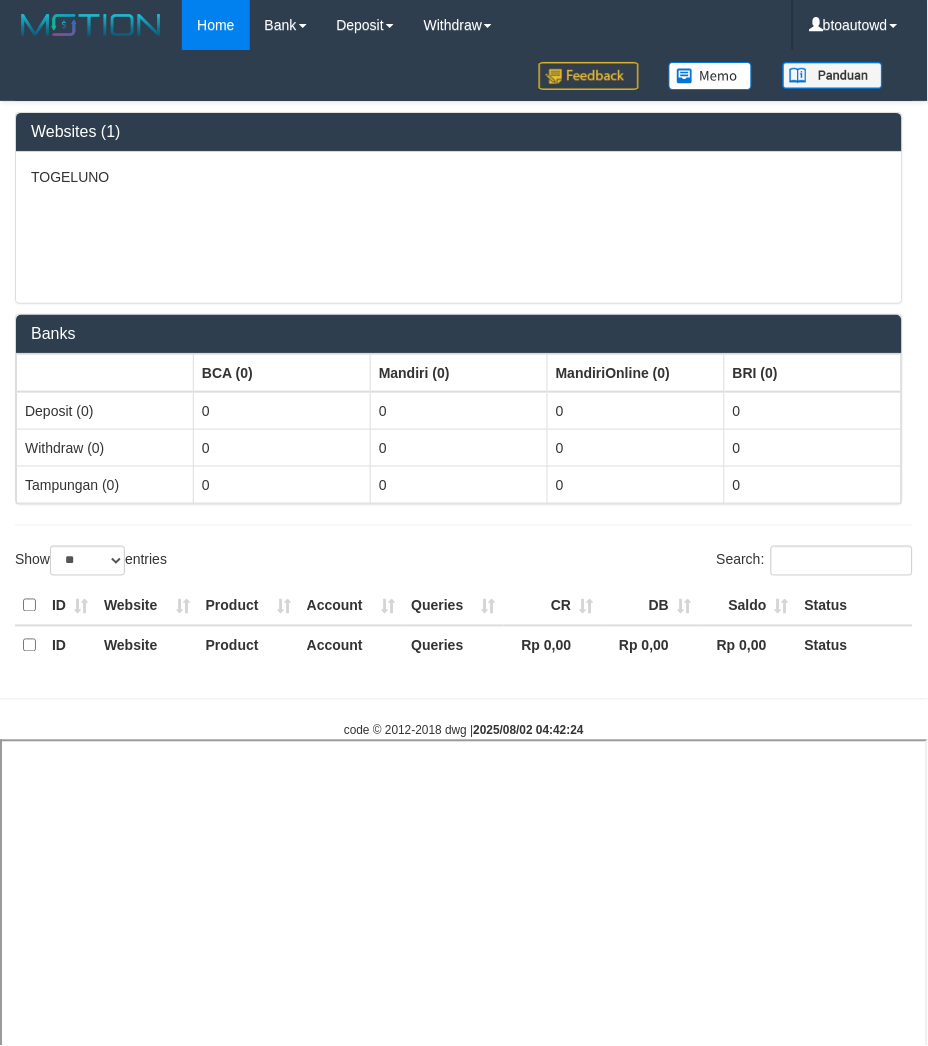 select 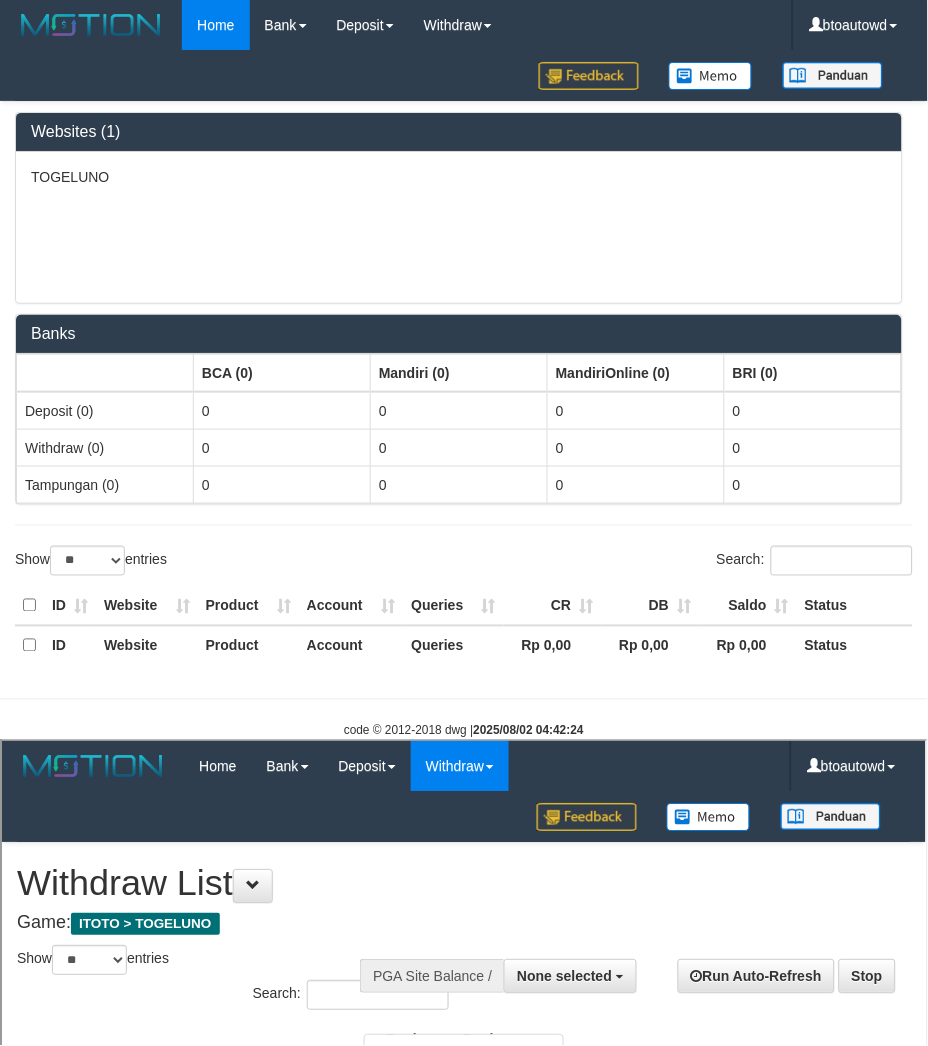 scroll, scrollTop: 0, scrollLeft: 0, axis: both 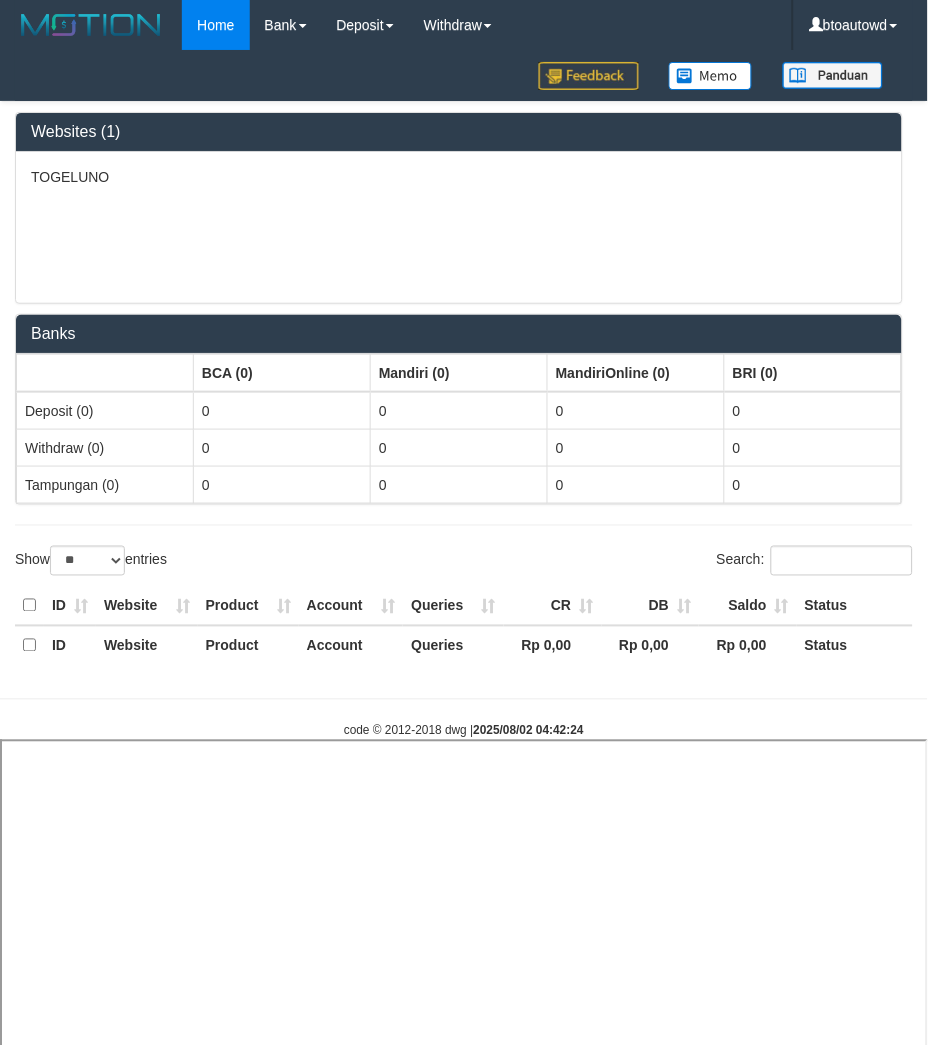 select 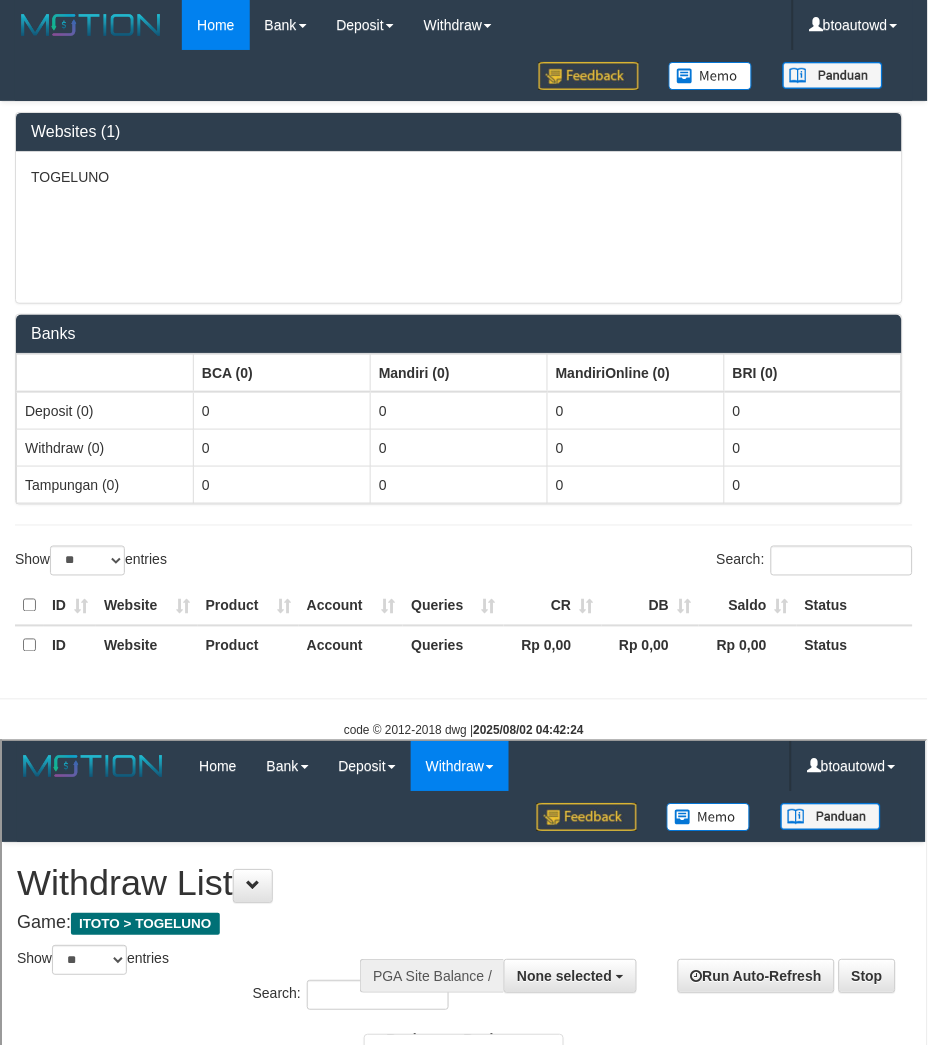 scroll, scrollTop: 0, scrollLeft: 0, axis: both 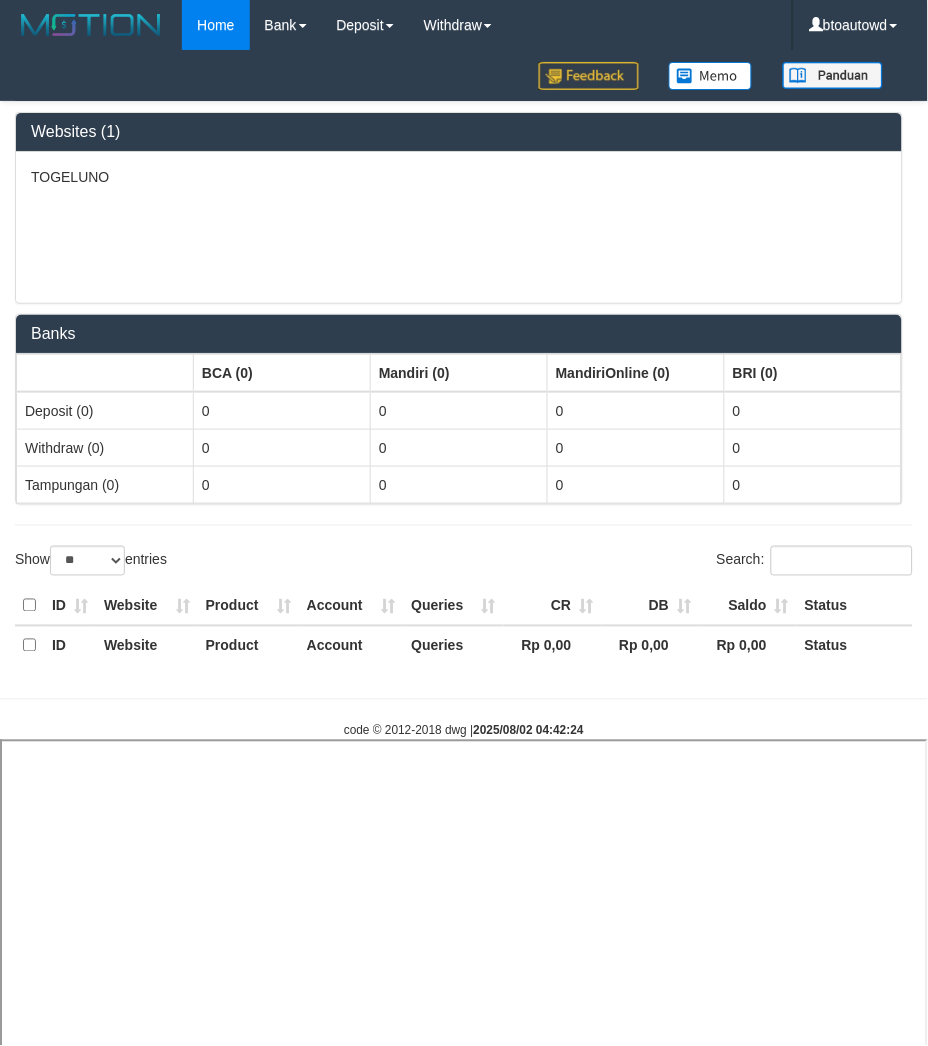 select 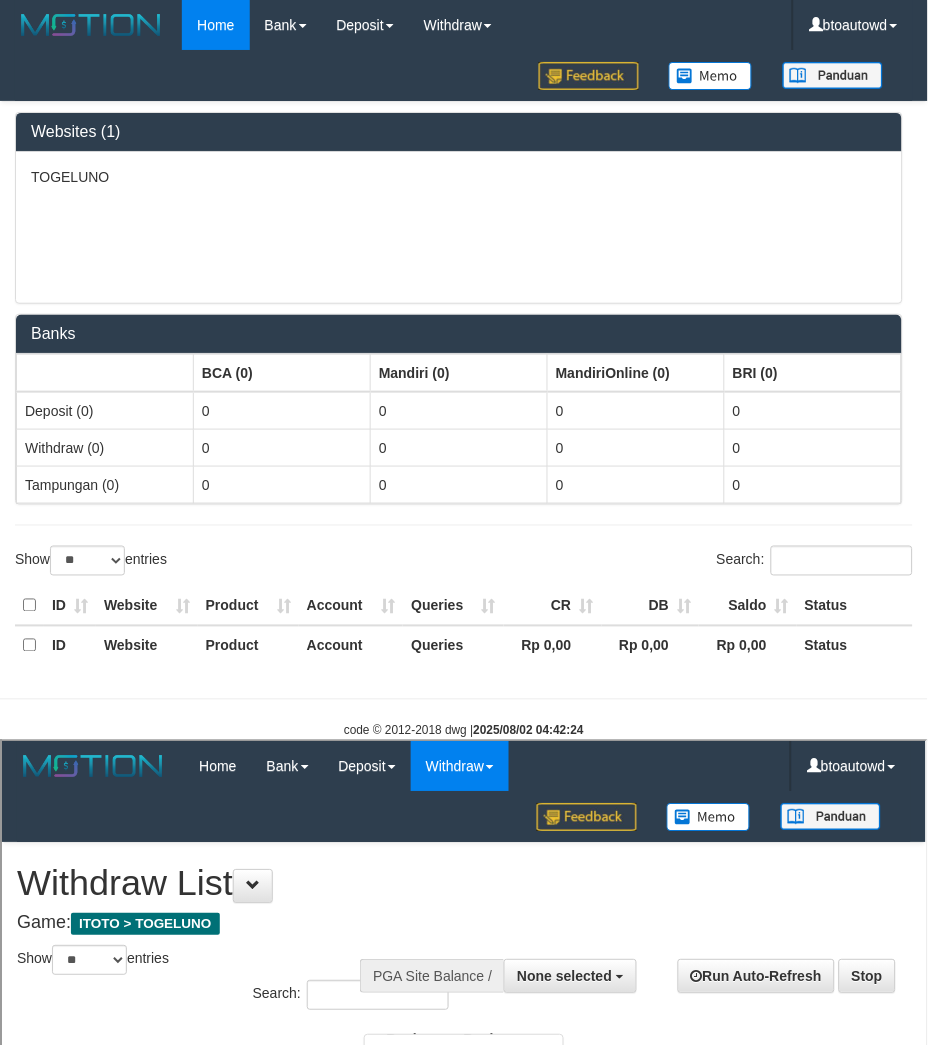 scroll, scrollTop: 0, scrollLeft: 0, axis: both 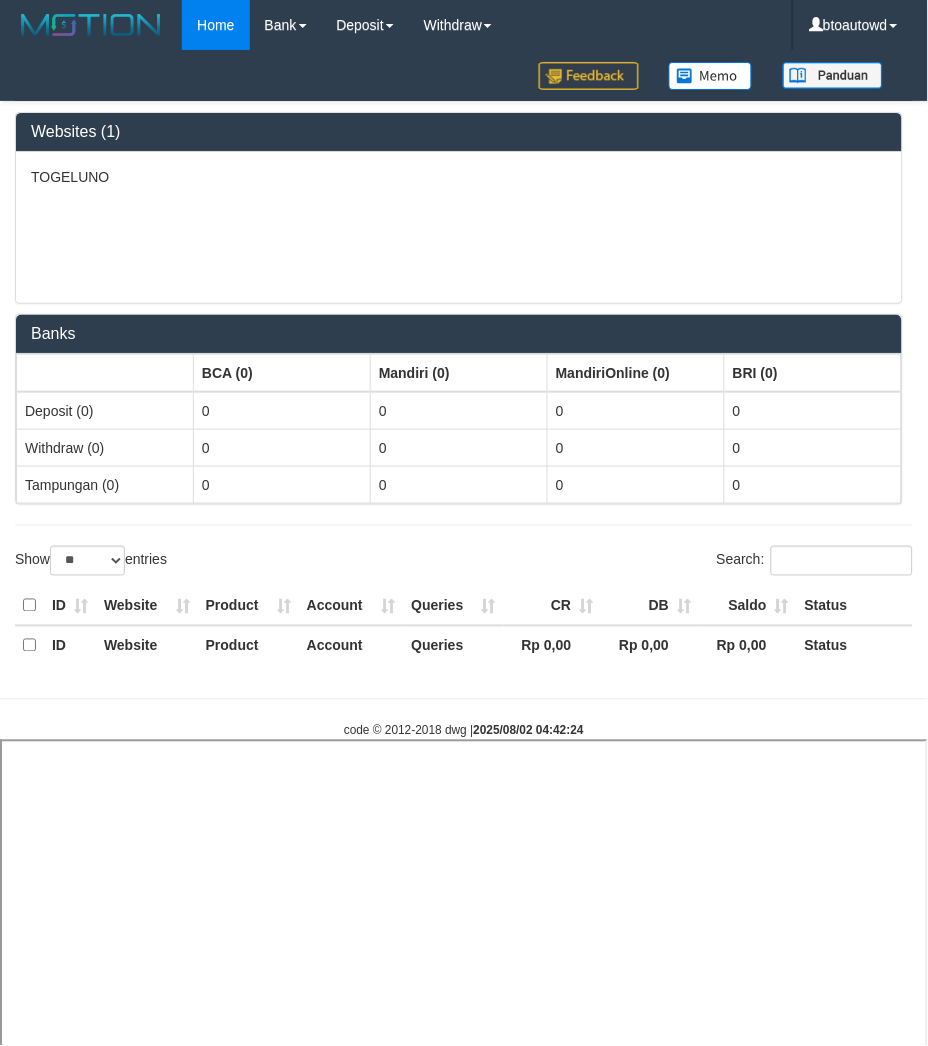 select 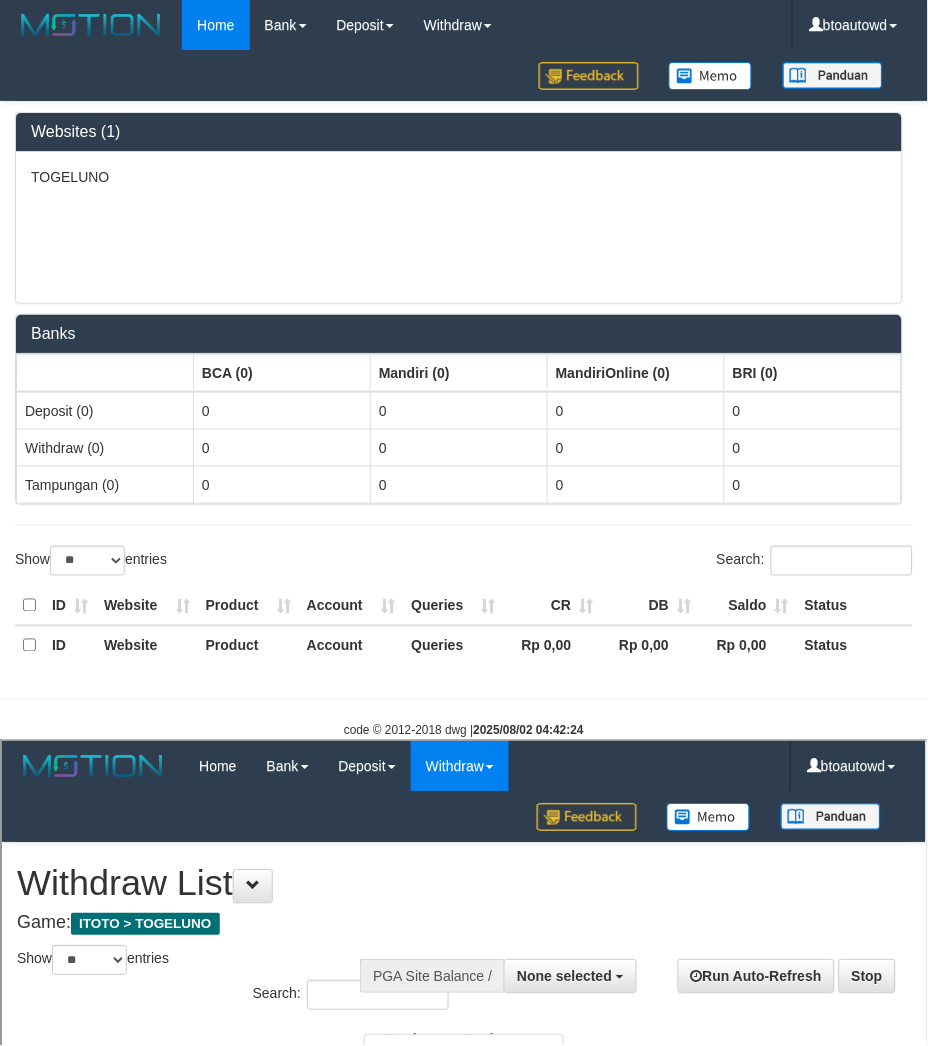 scroll, scrollTop: 0, scrollLeft: 0, axis: both 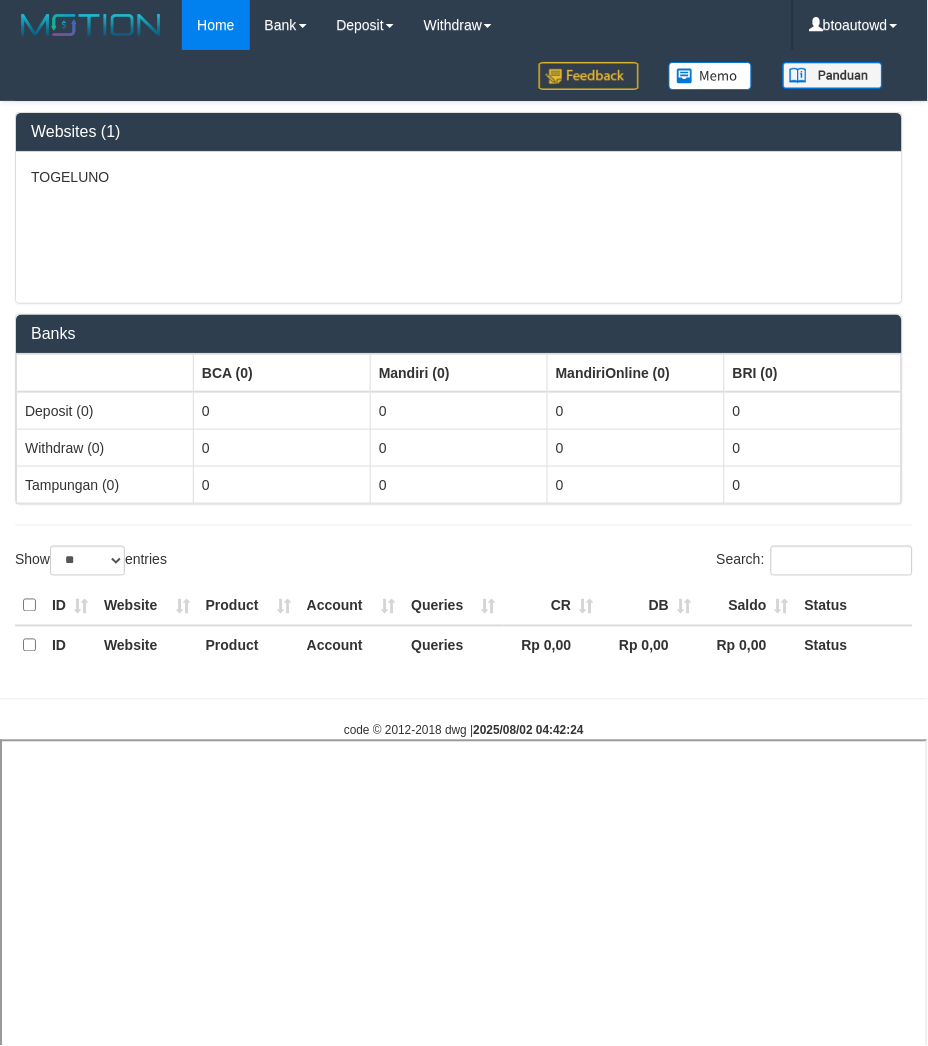 select 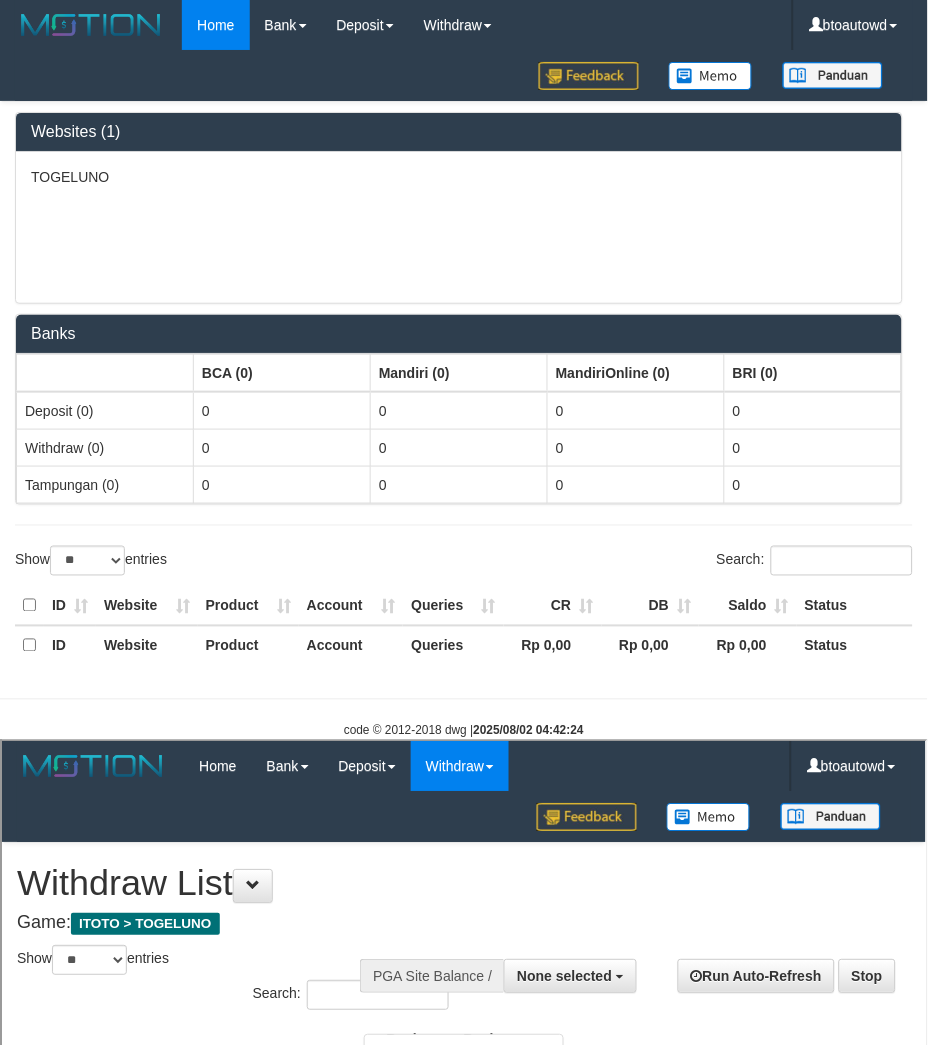 scroll, scrollTop: 0, scrollLeft: 0, axis: both 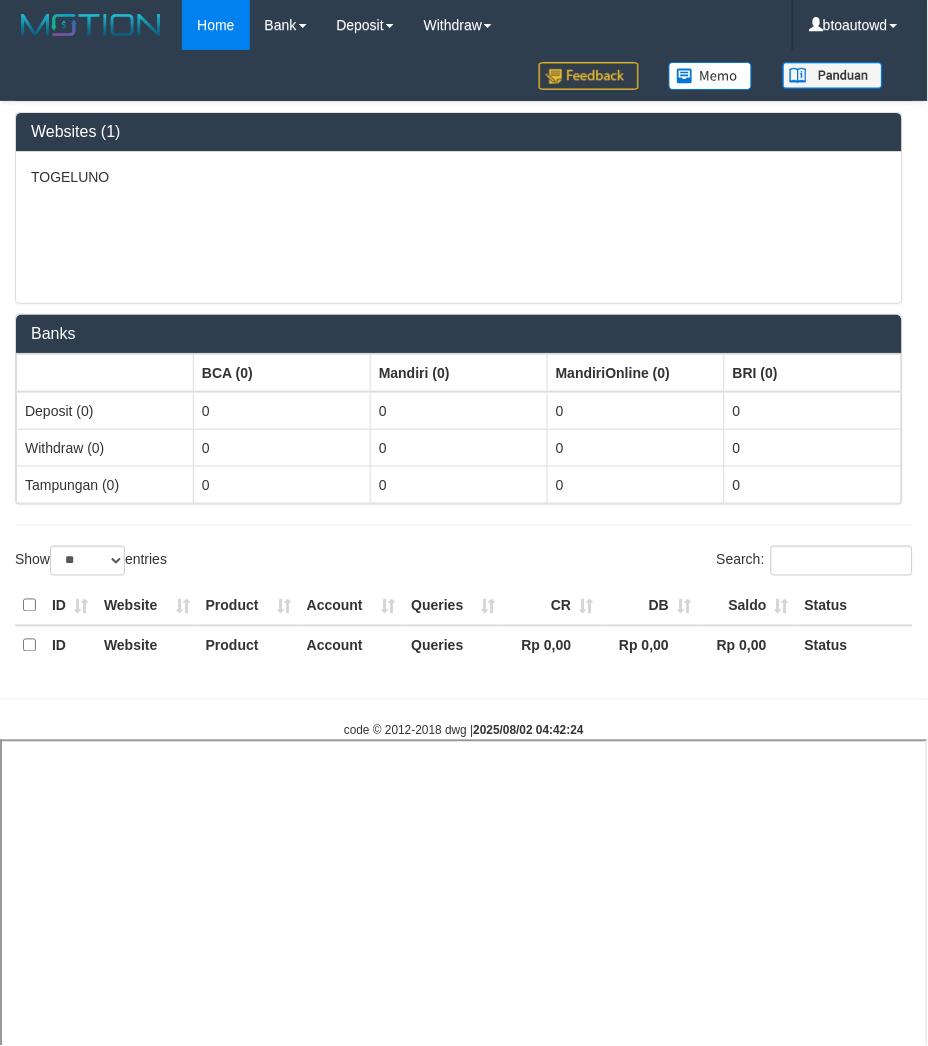select 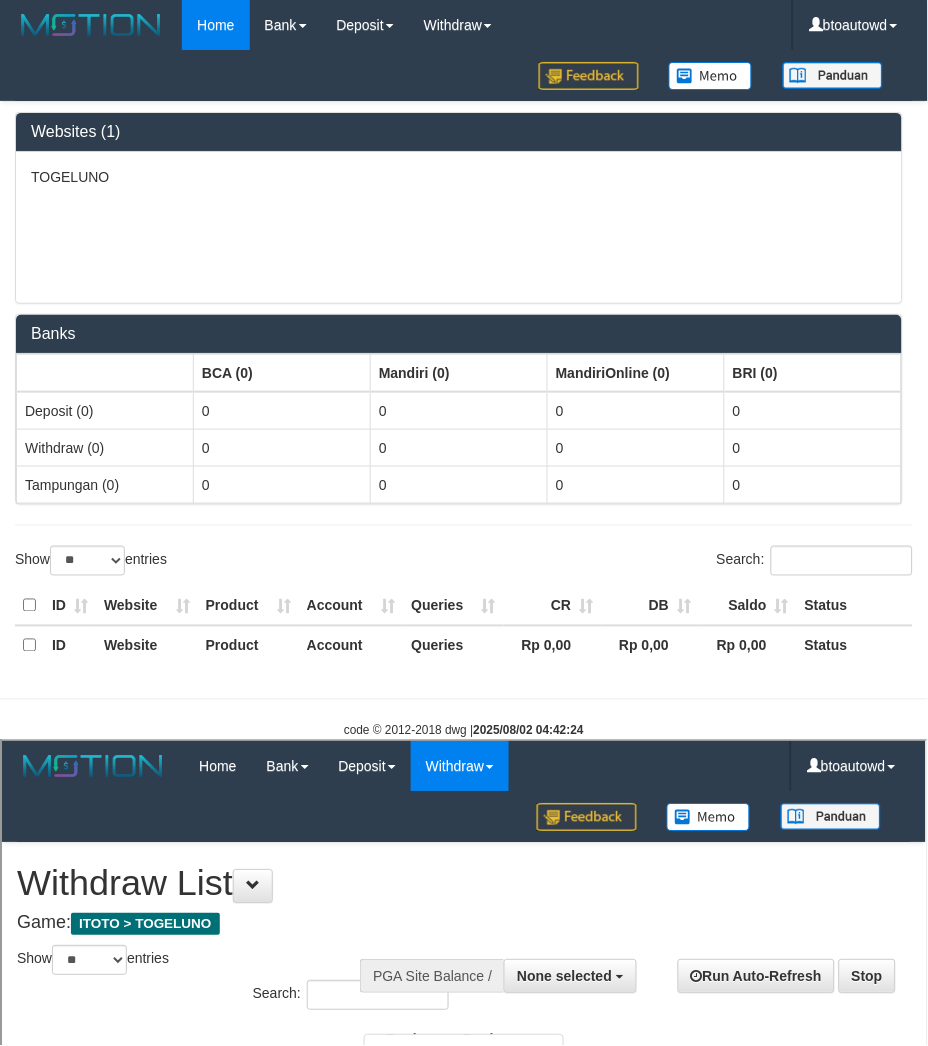 scroll, scrollTop: 0, scrollLeft: 0, axis: both 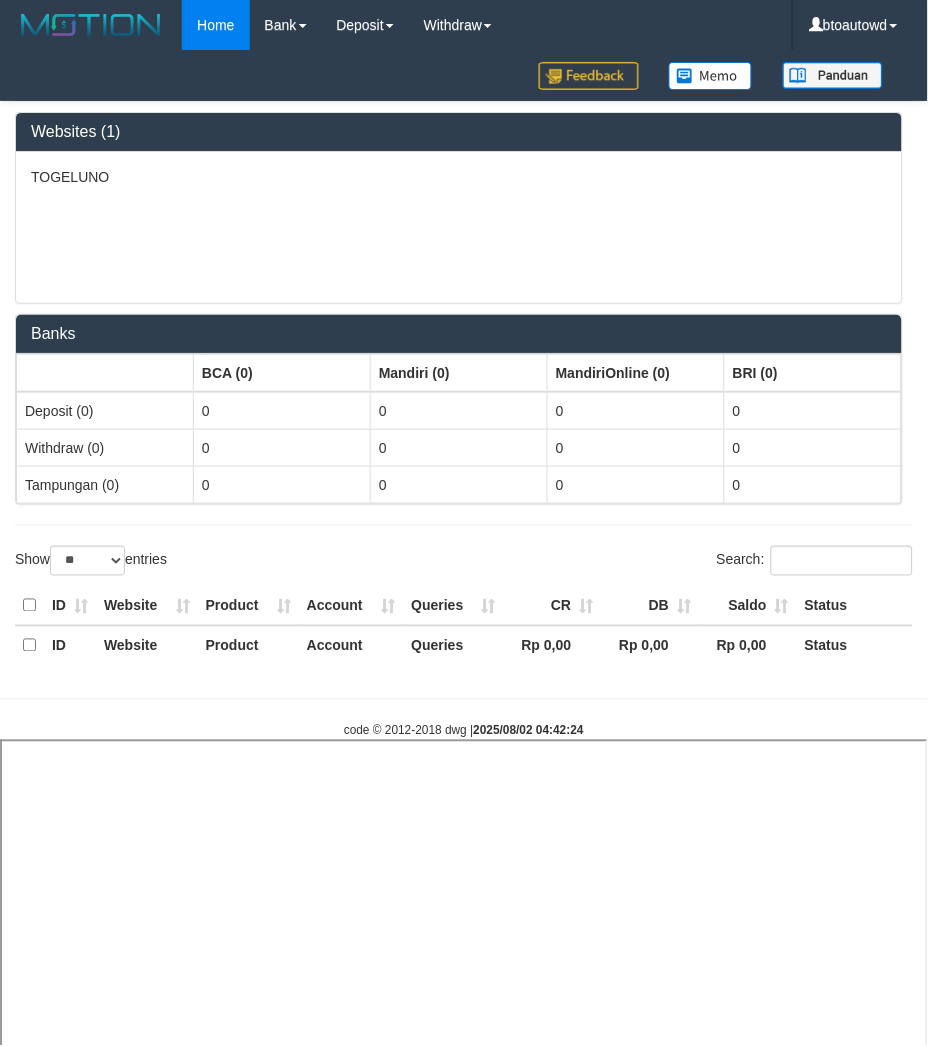 select 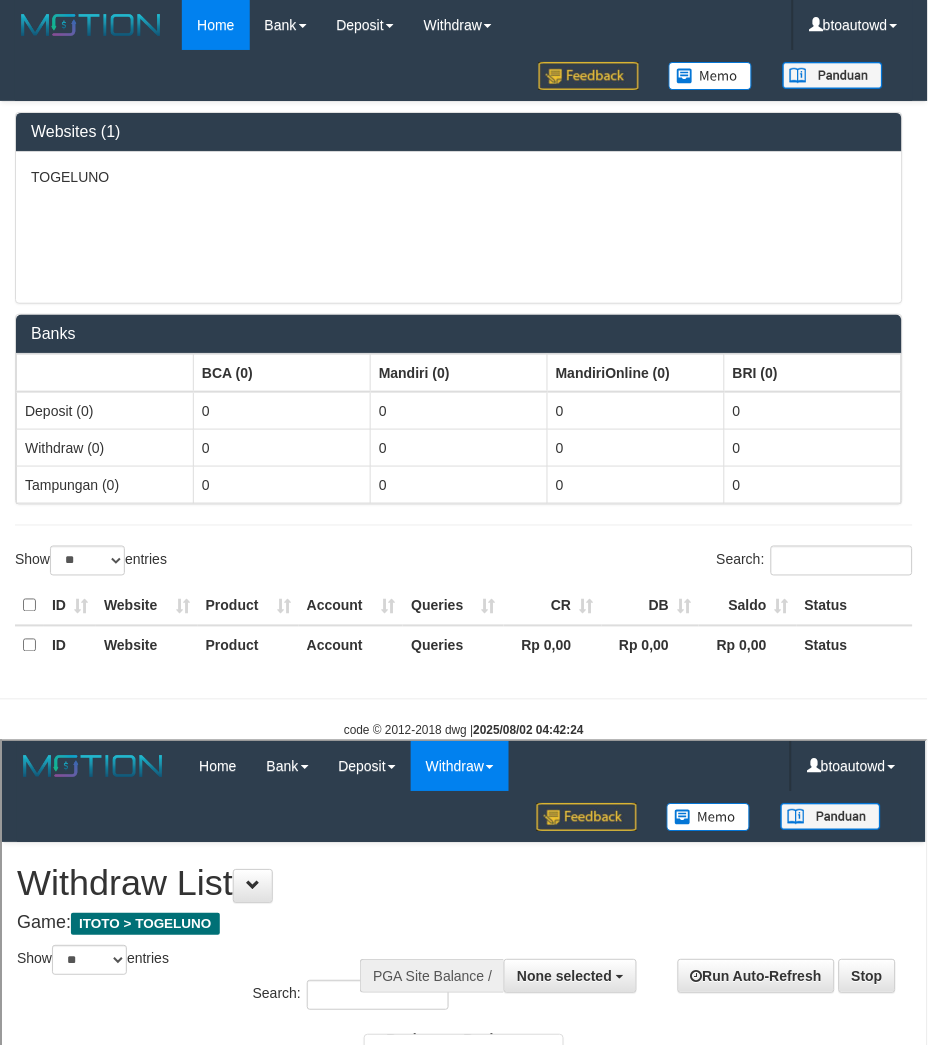 scroll, scrollTop: 0, scrollLeft: 0, axis: both 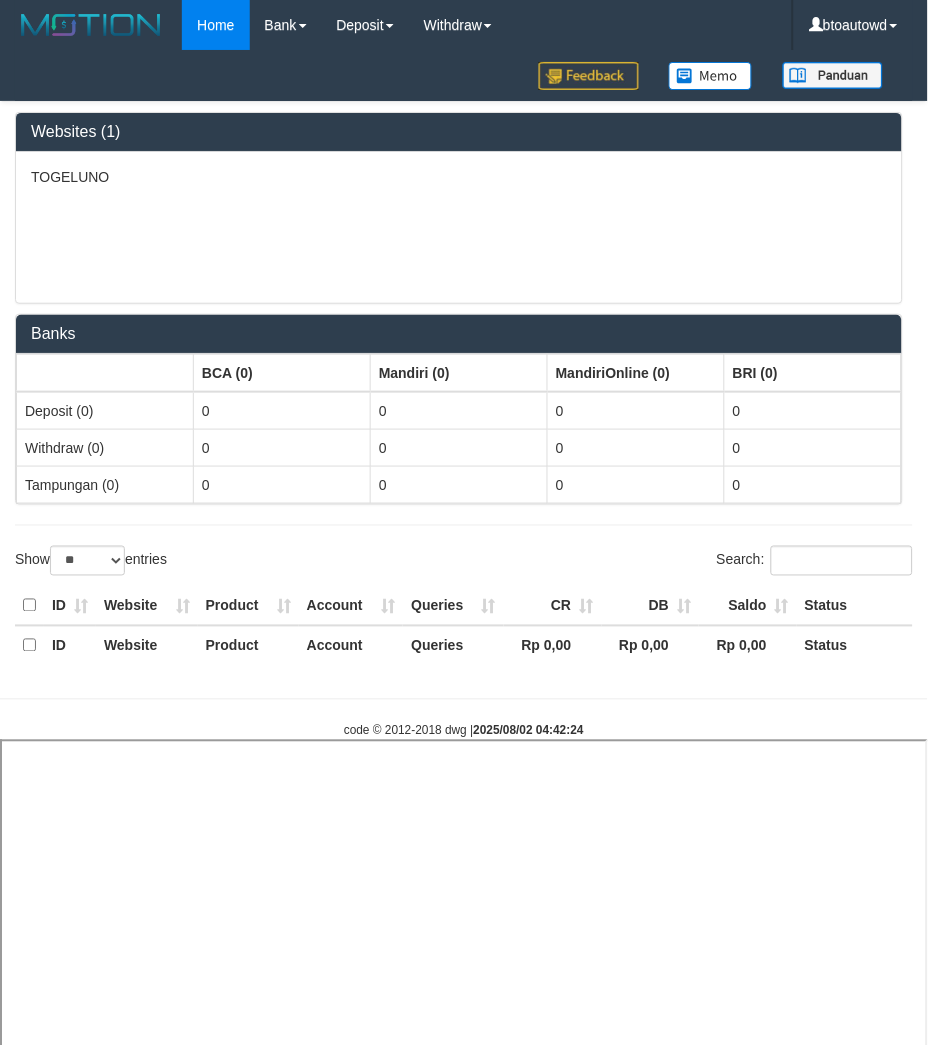 select 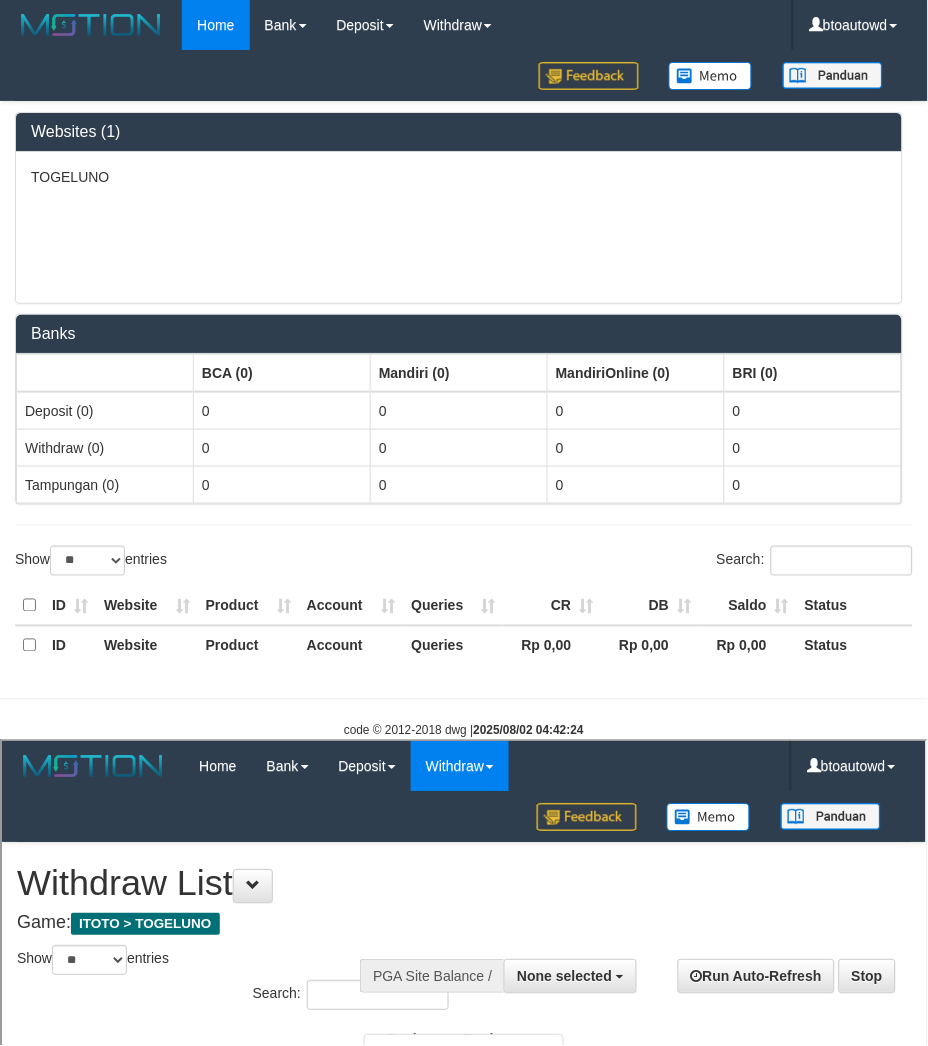scroll, scrollTop: 0, scrollLeft: 0, axis: both 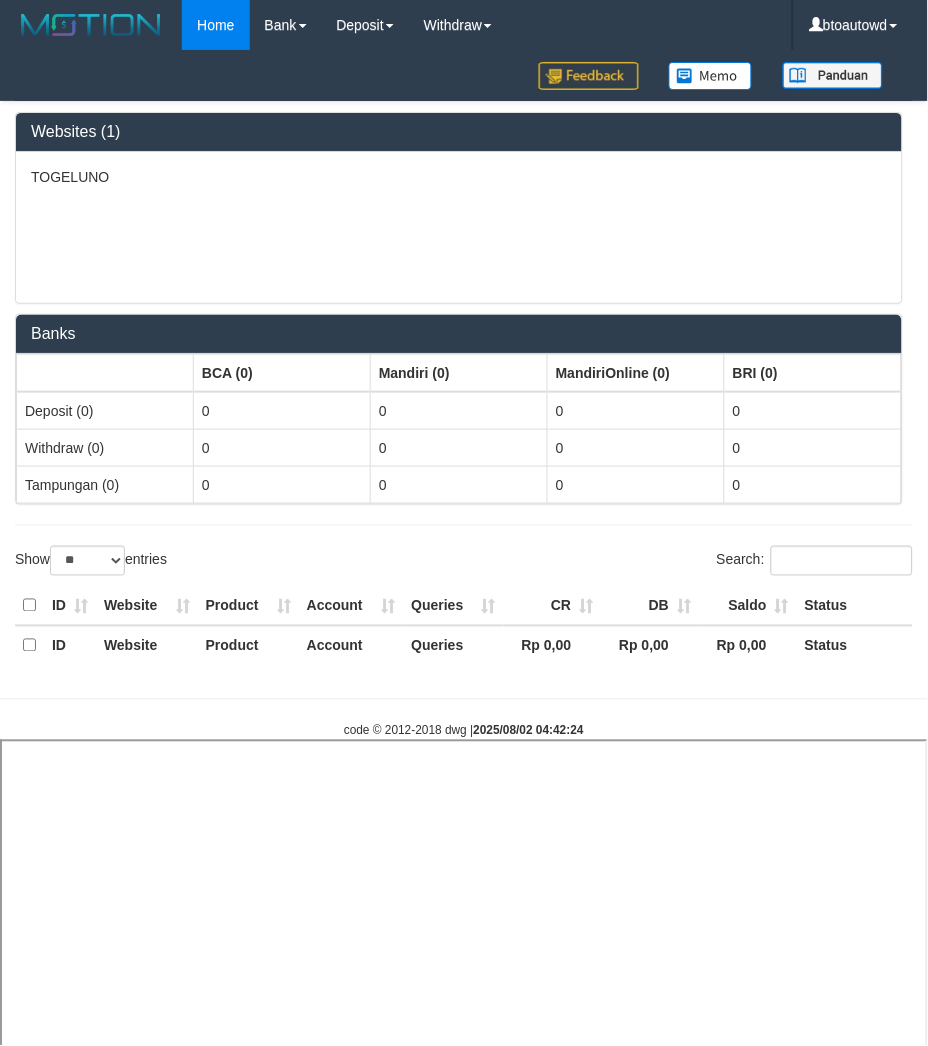 select 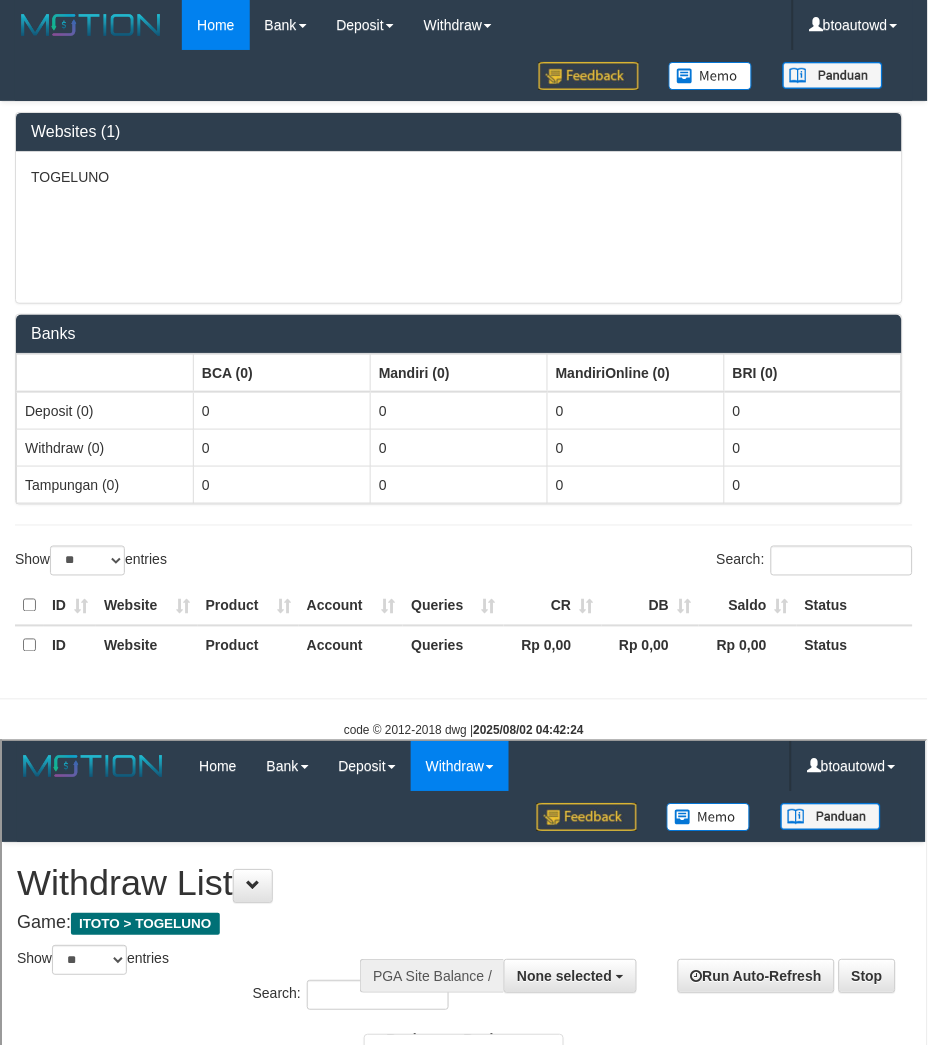scroll, scrollTop: 0, scrollLeft: 0, axis: both 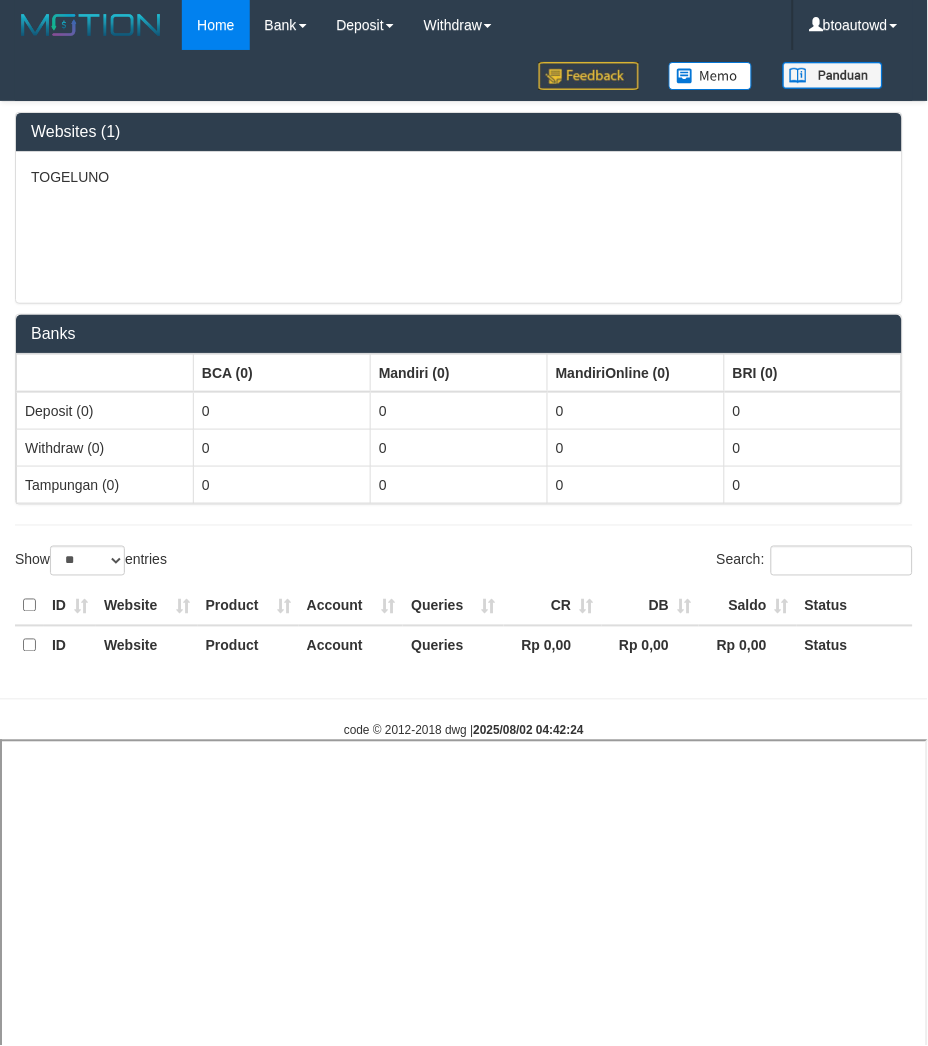 select 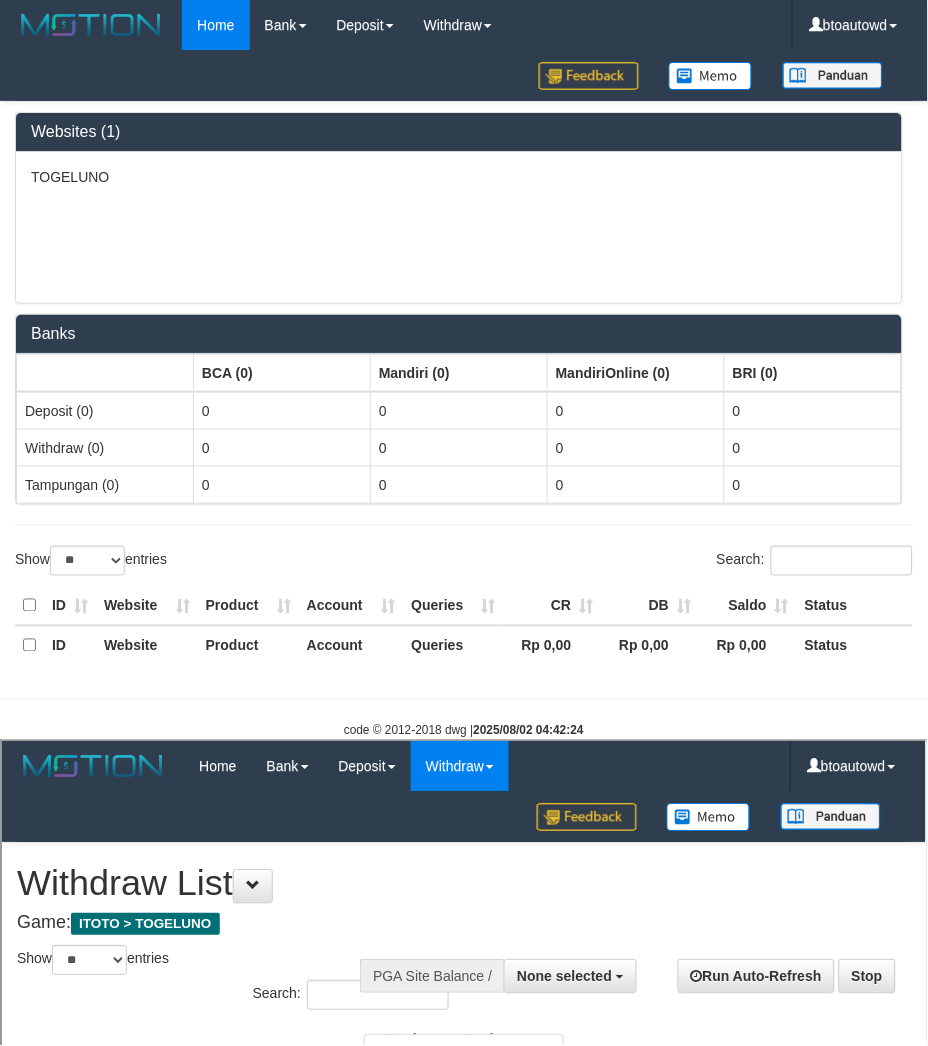 scroll, scrollTop: 0, scrollLeft: 0, axis: both 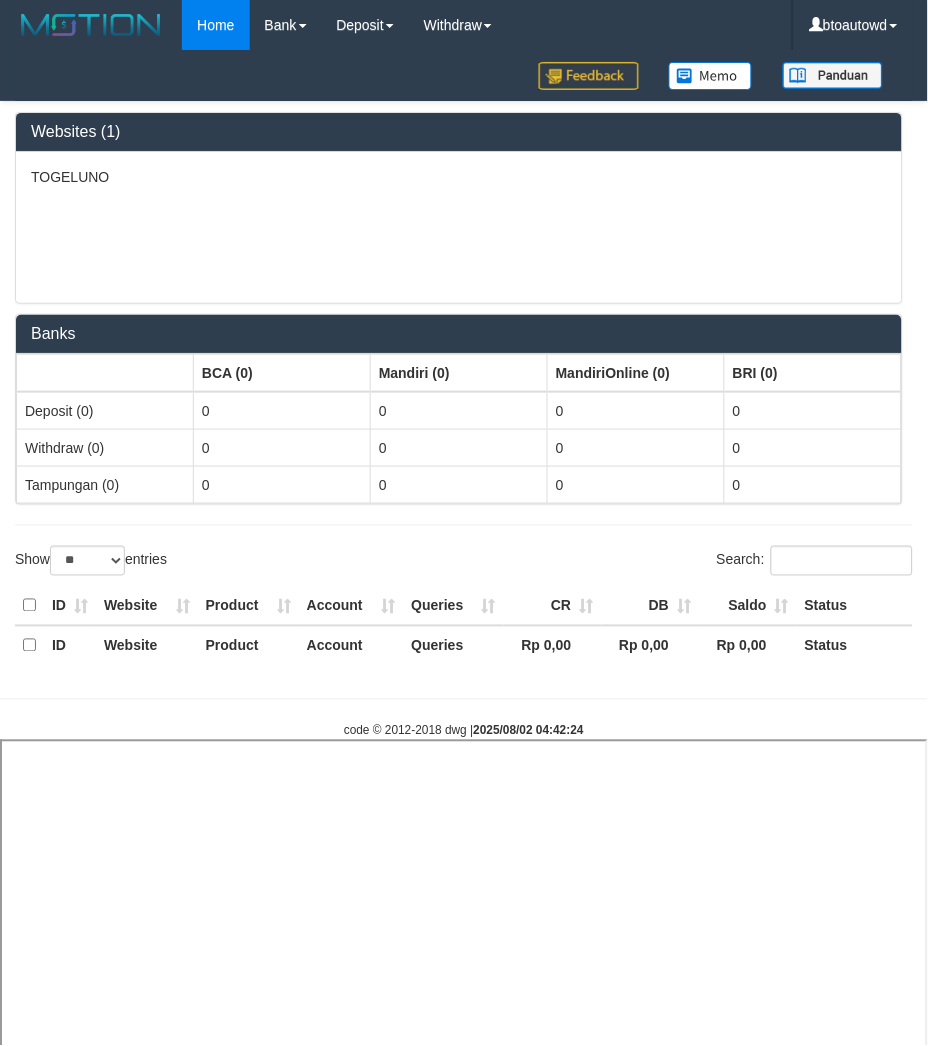 select 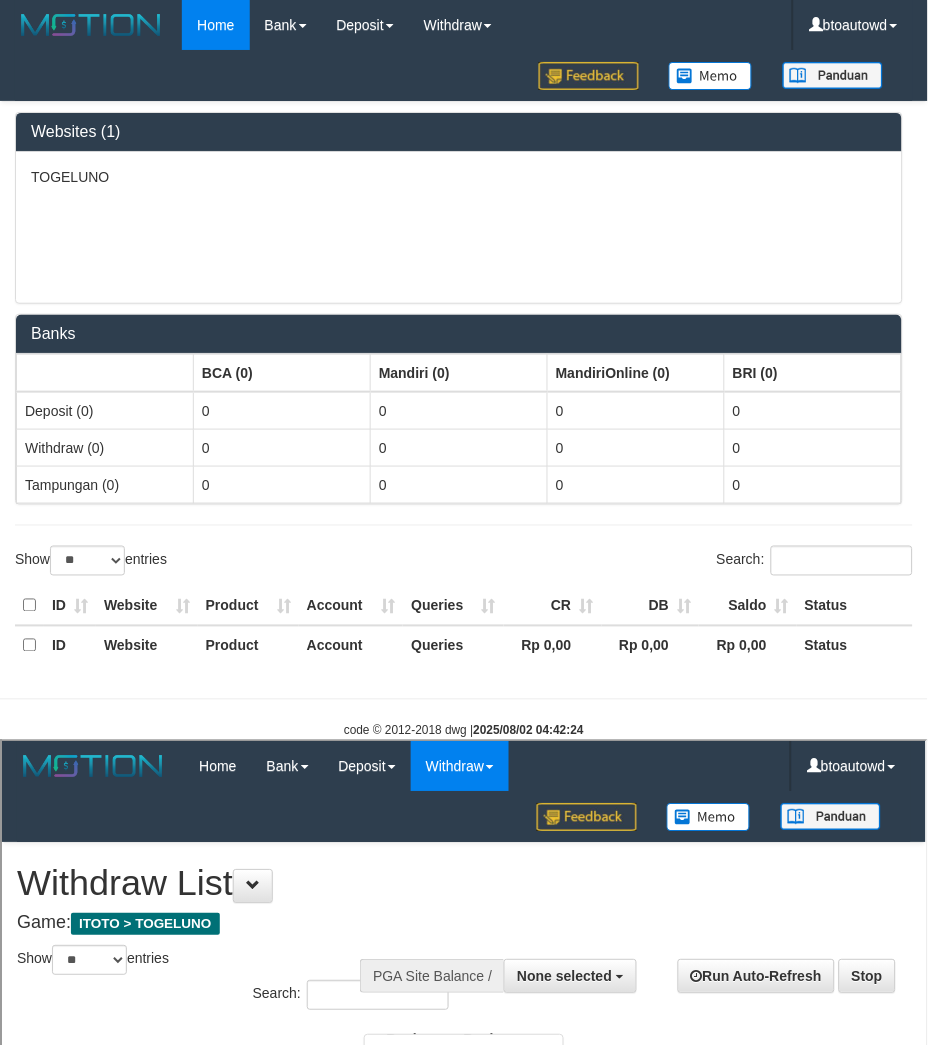 scroll, scrollTop: 0, scrollLeft: 0, axis: both 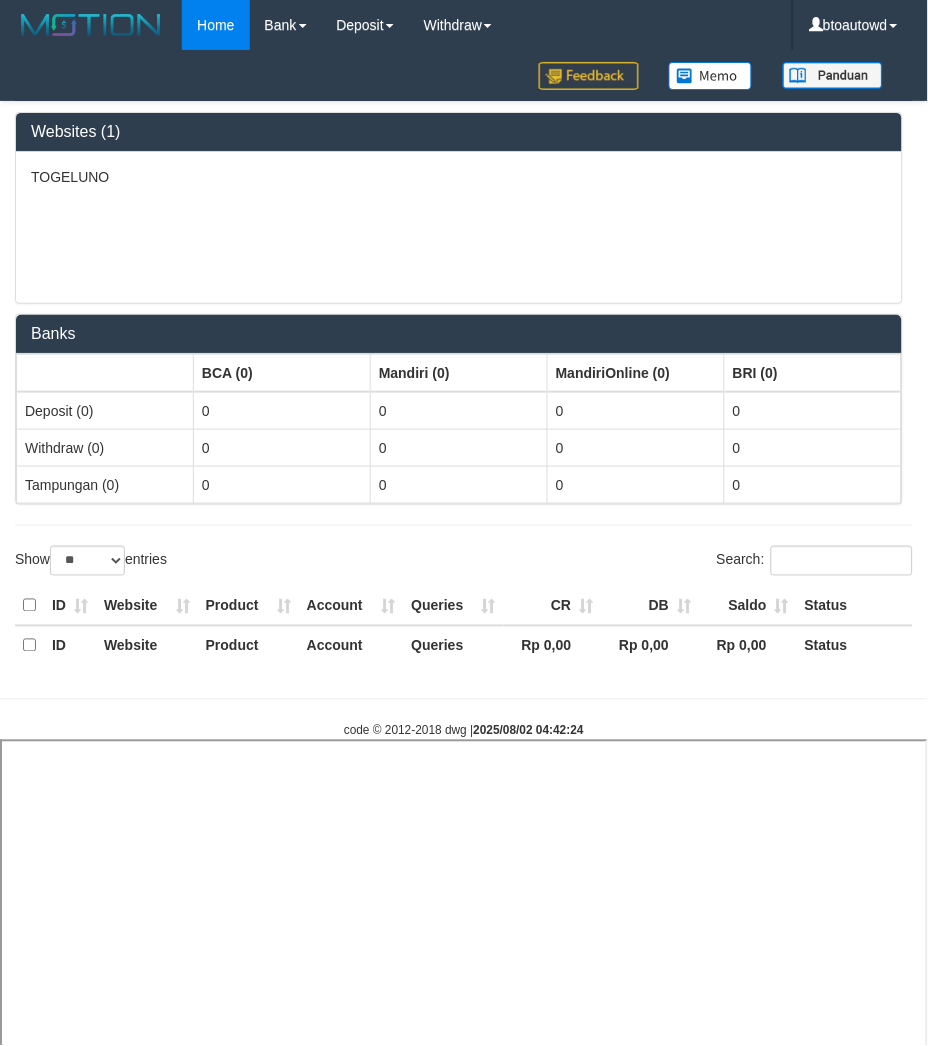 select 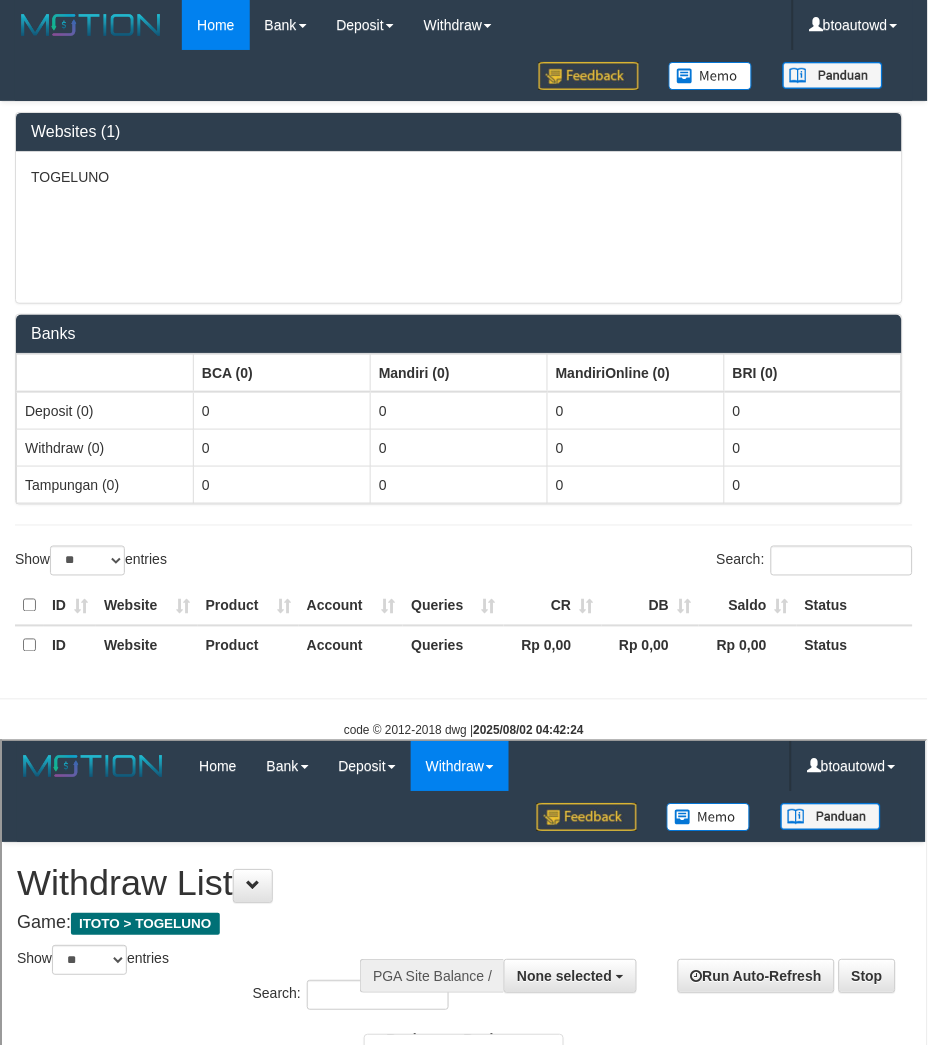 scroll, scrollTop: 0, scrollLeft: 0, axis: both 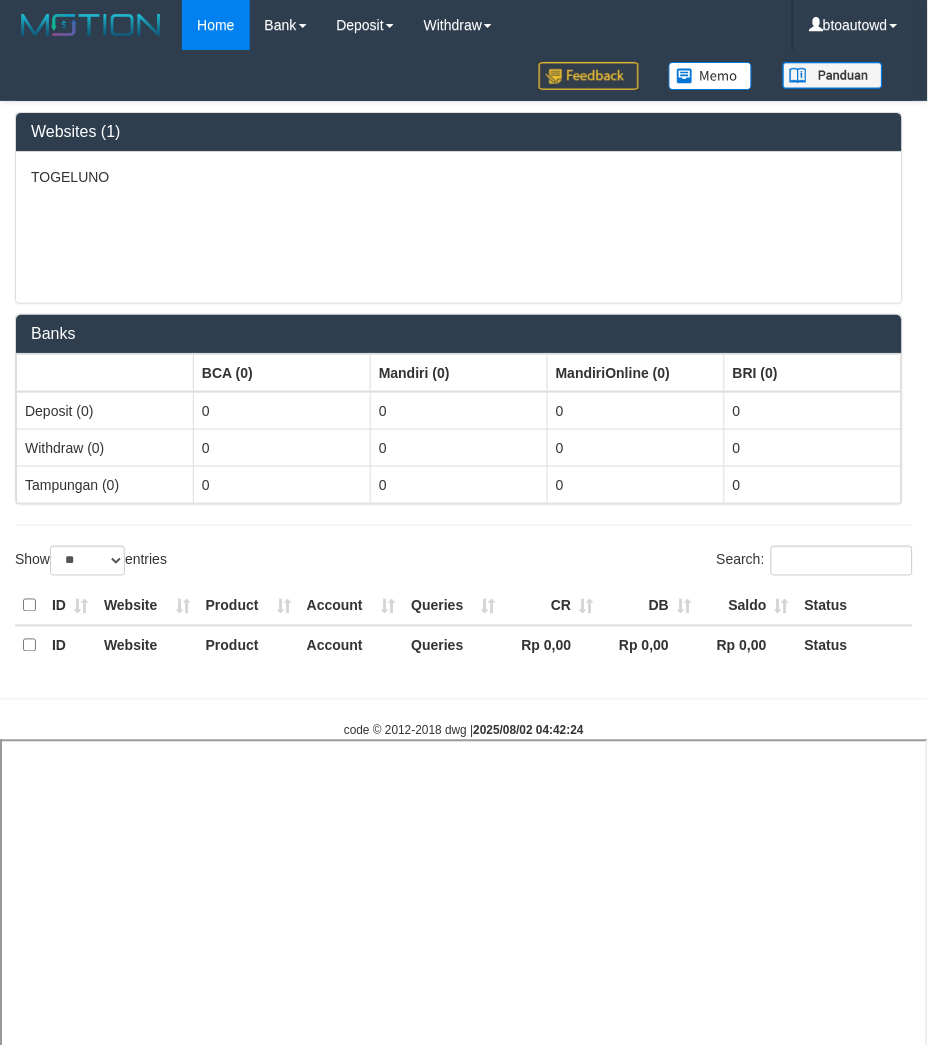 select 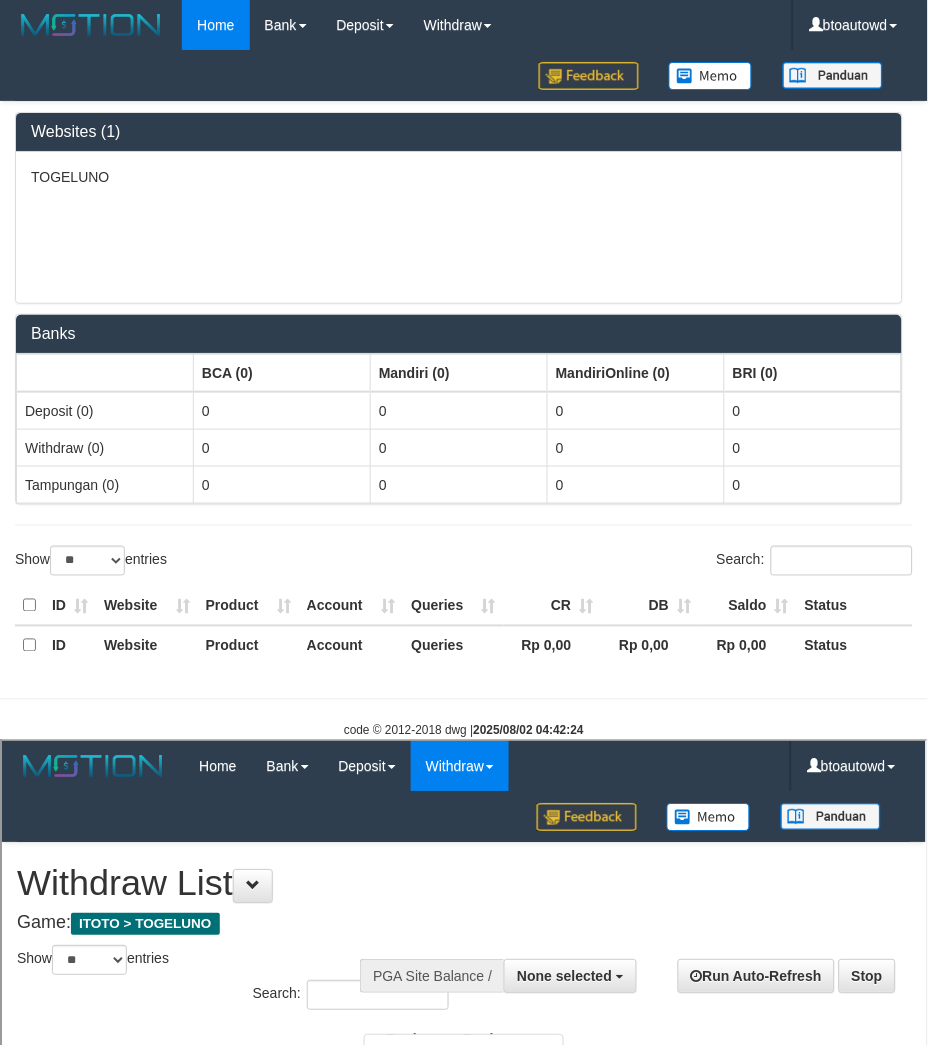 scroll, scrollTop: 0, scrollLeft: 0, axis: both 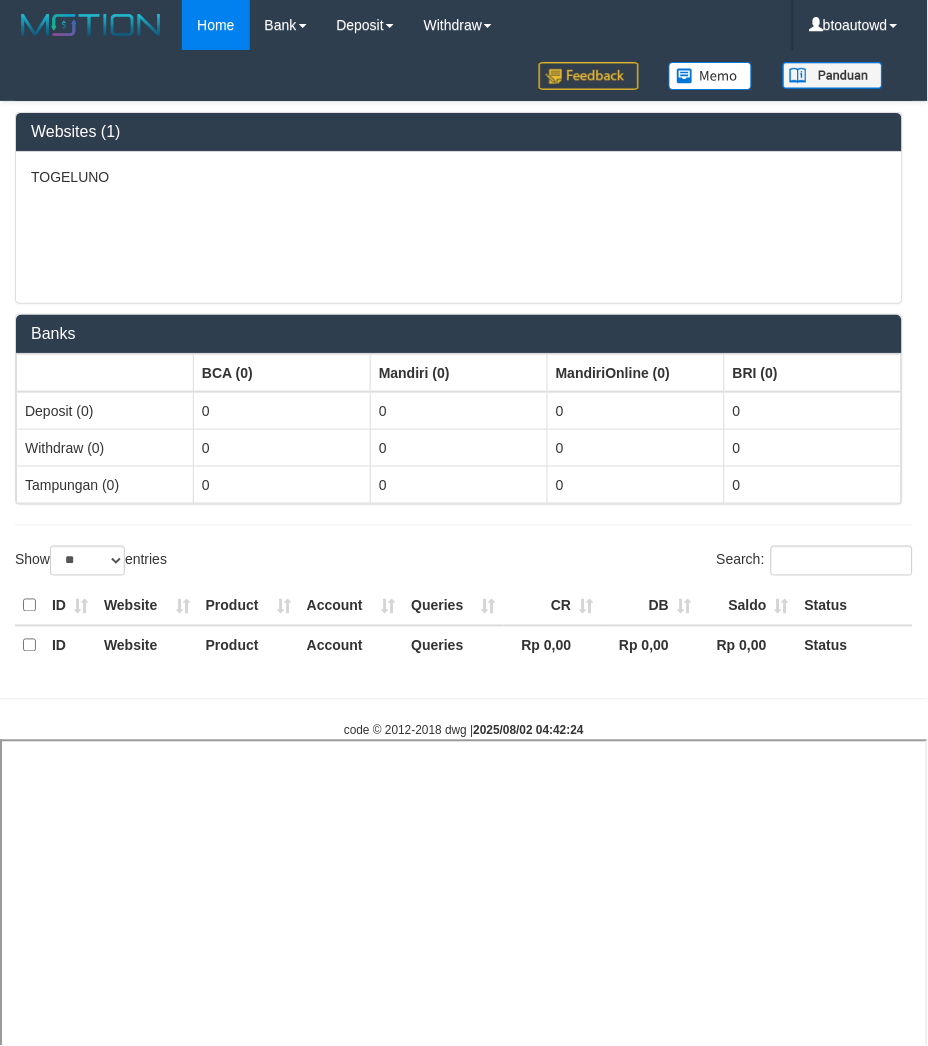select 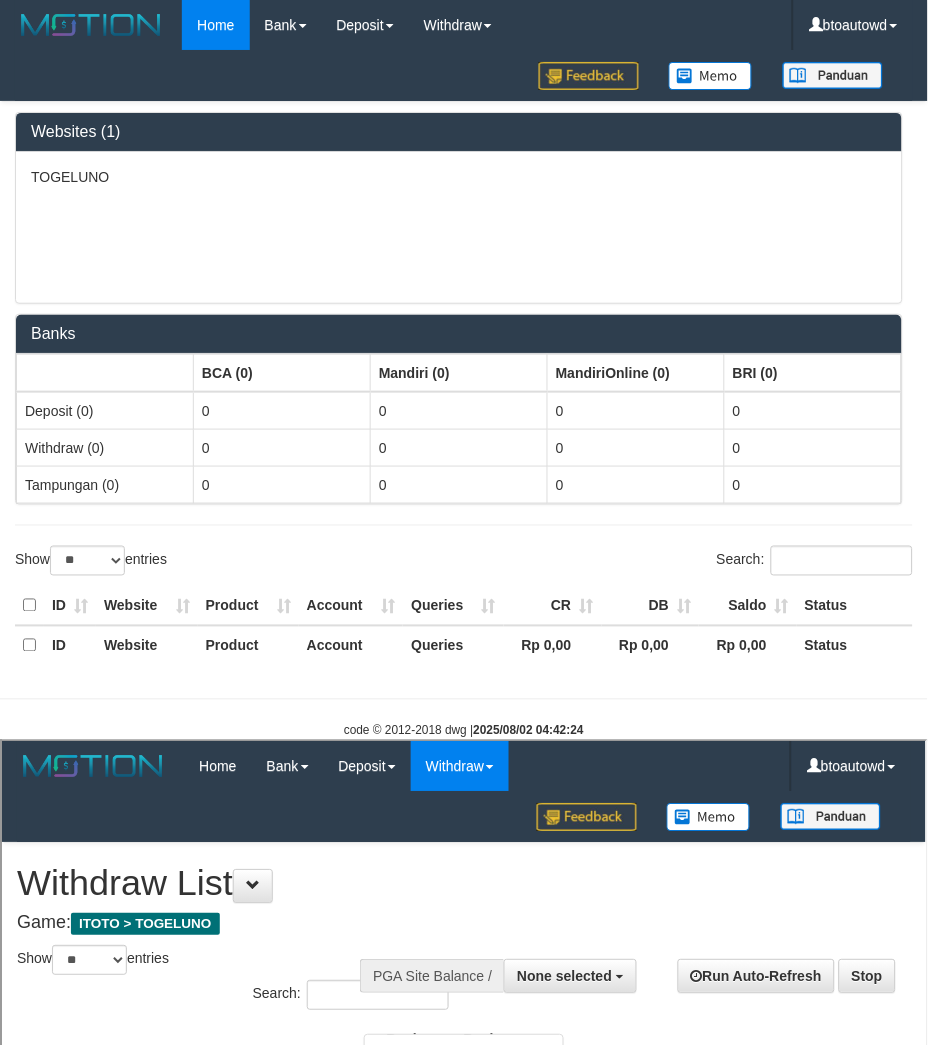 scroll, scrollTop: 0, scrollLeft: 0, axis: both 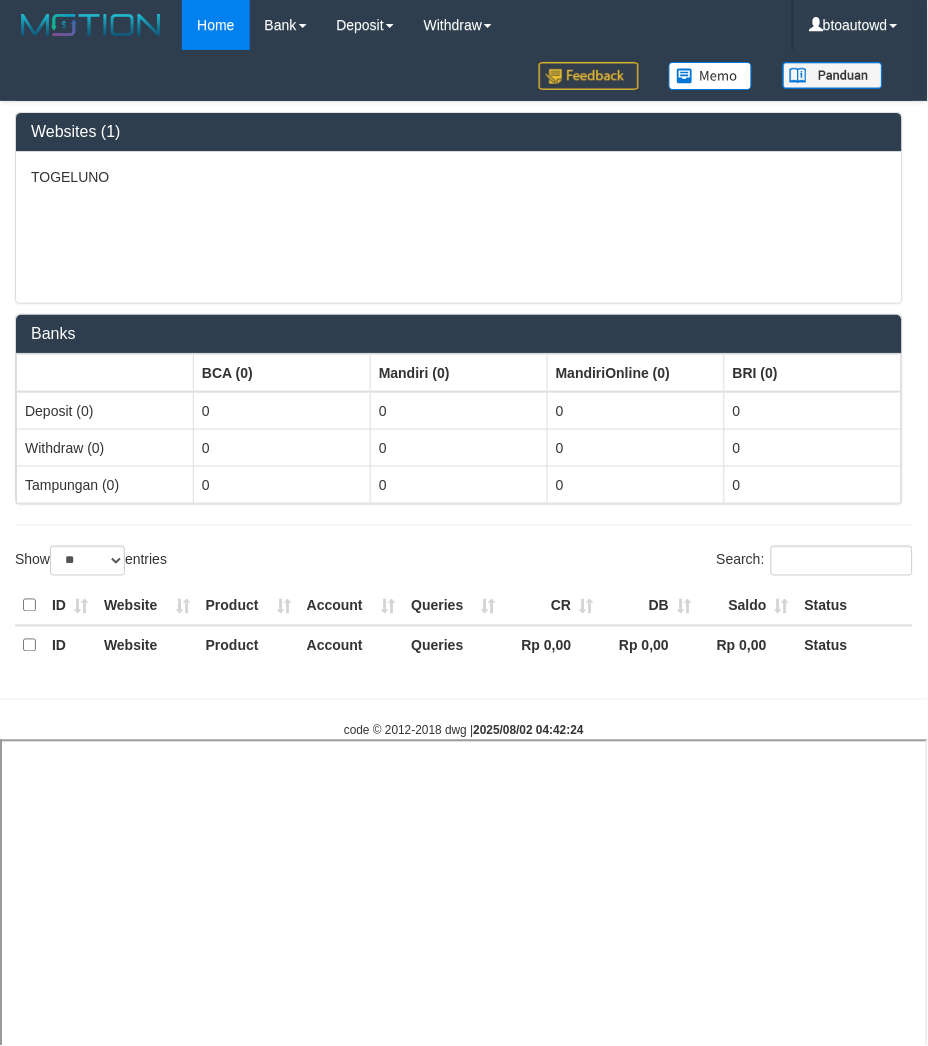 select 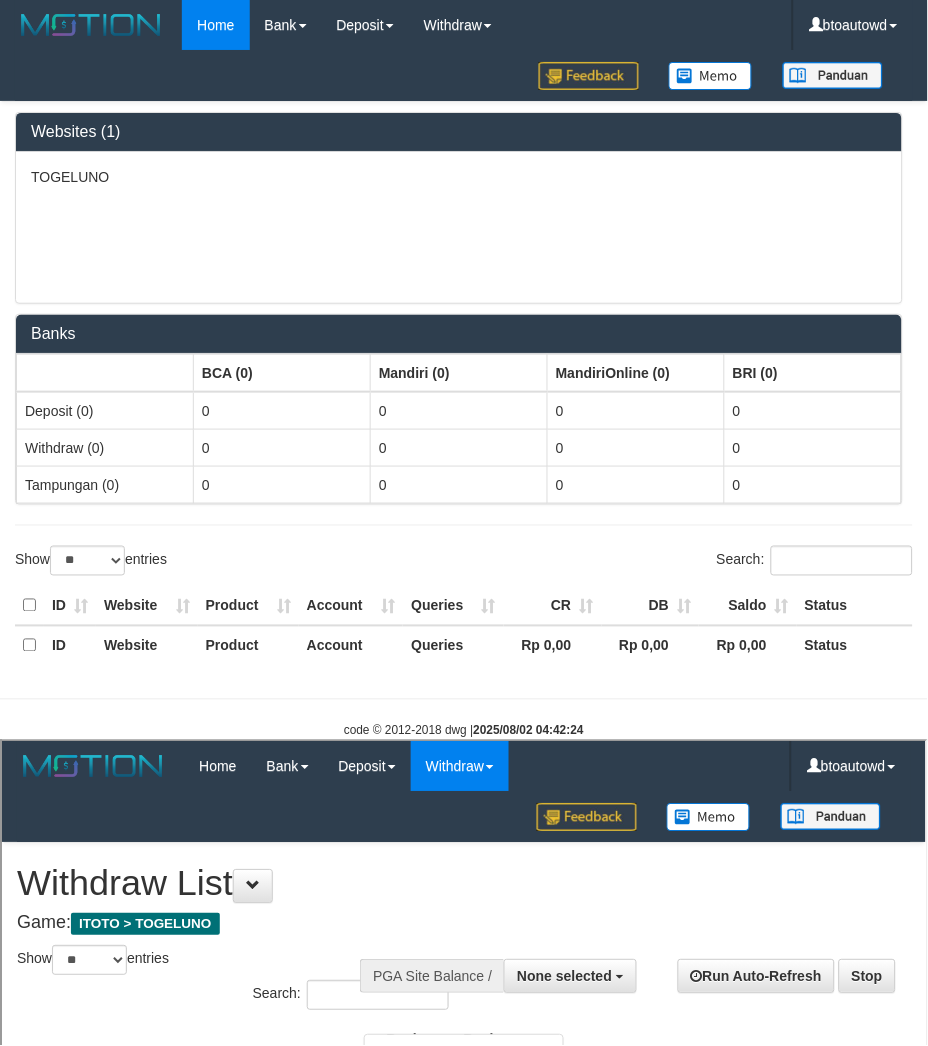 scroll, scrollTop: 0, scrollLeft: 0, axis: both 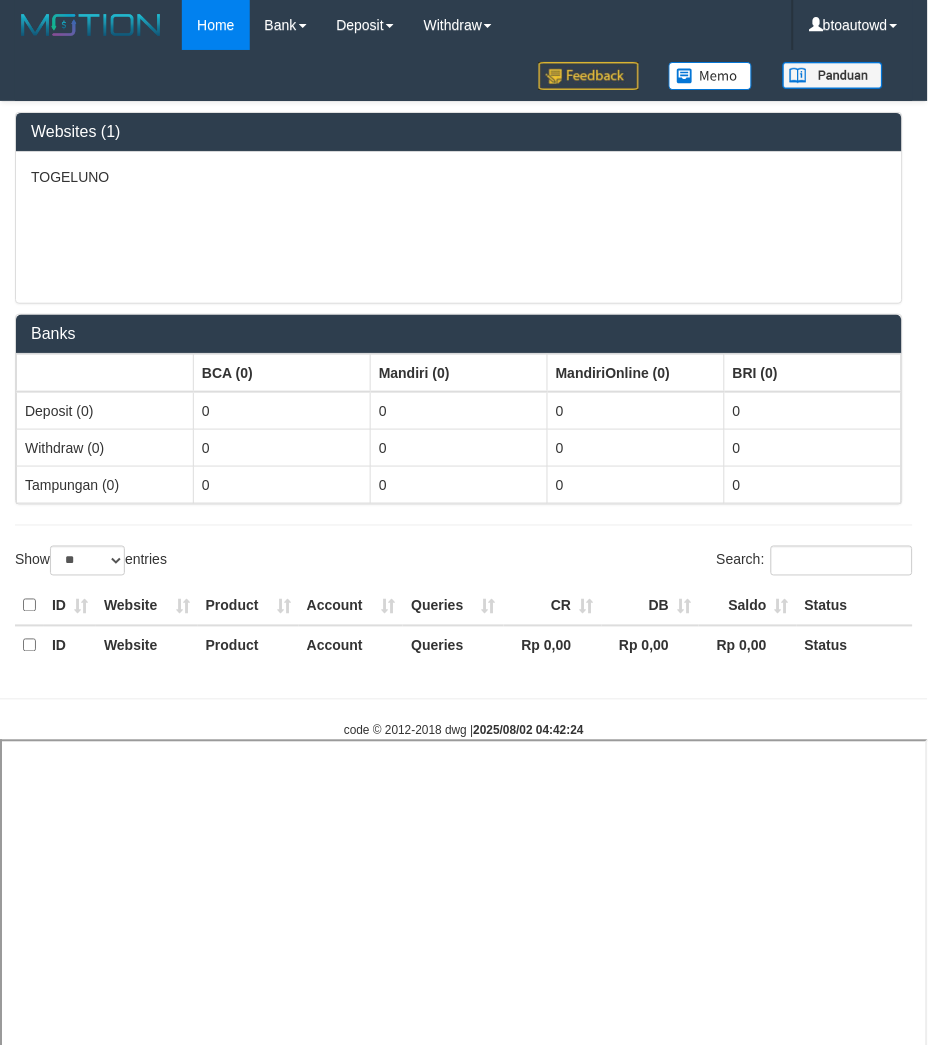 select 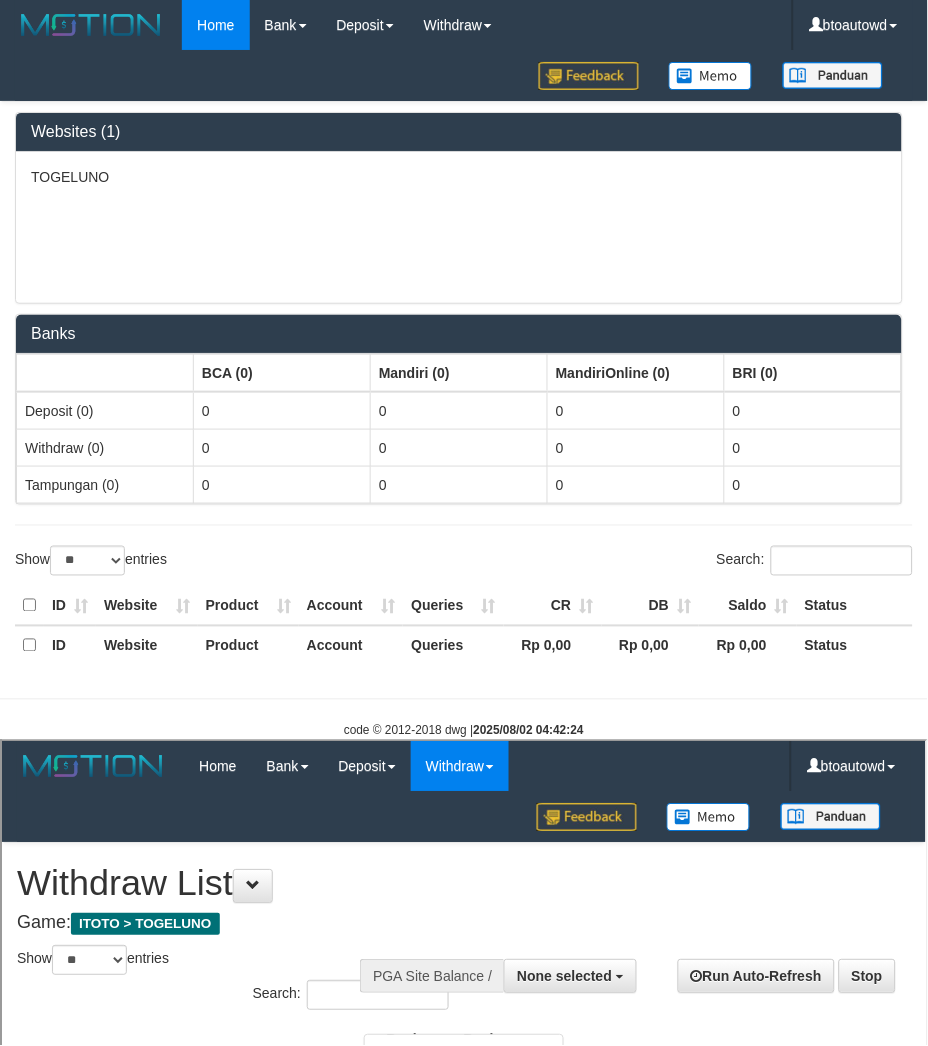 scroll, scrollTop: 0, scrollLeft: 0, axis: both 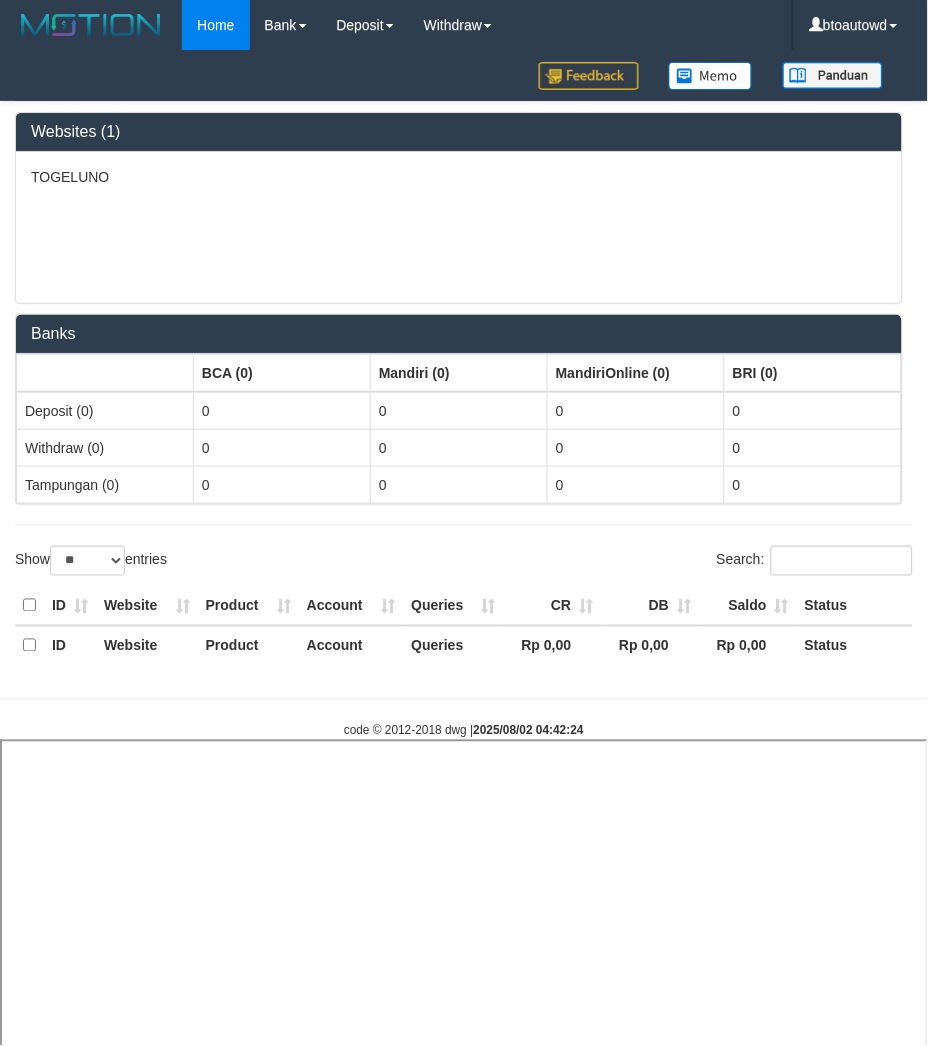 select 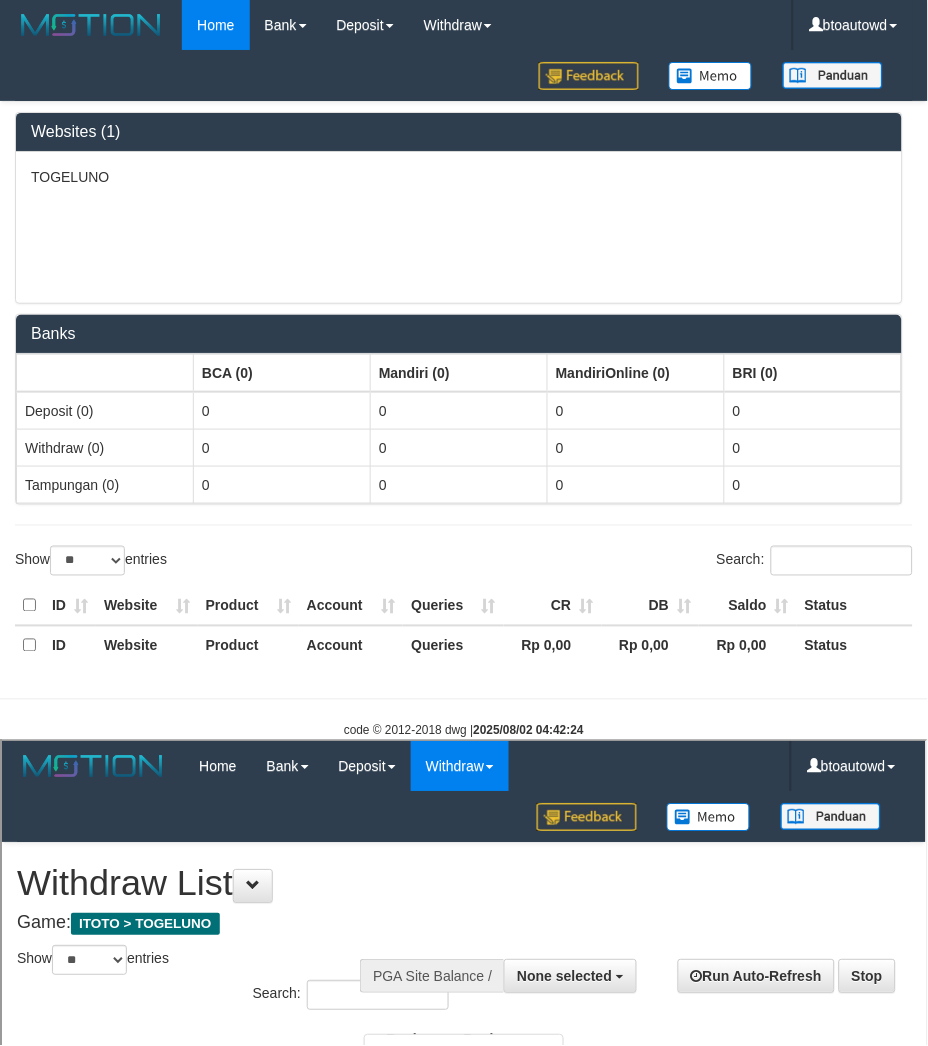 scroll, scrollTop: 0, scrollLeft: 0, axis: both 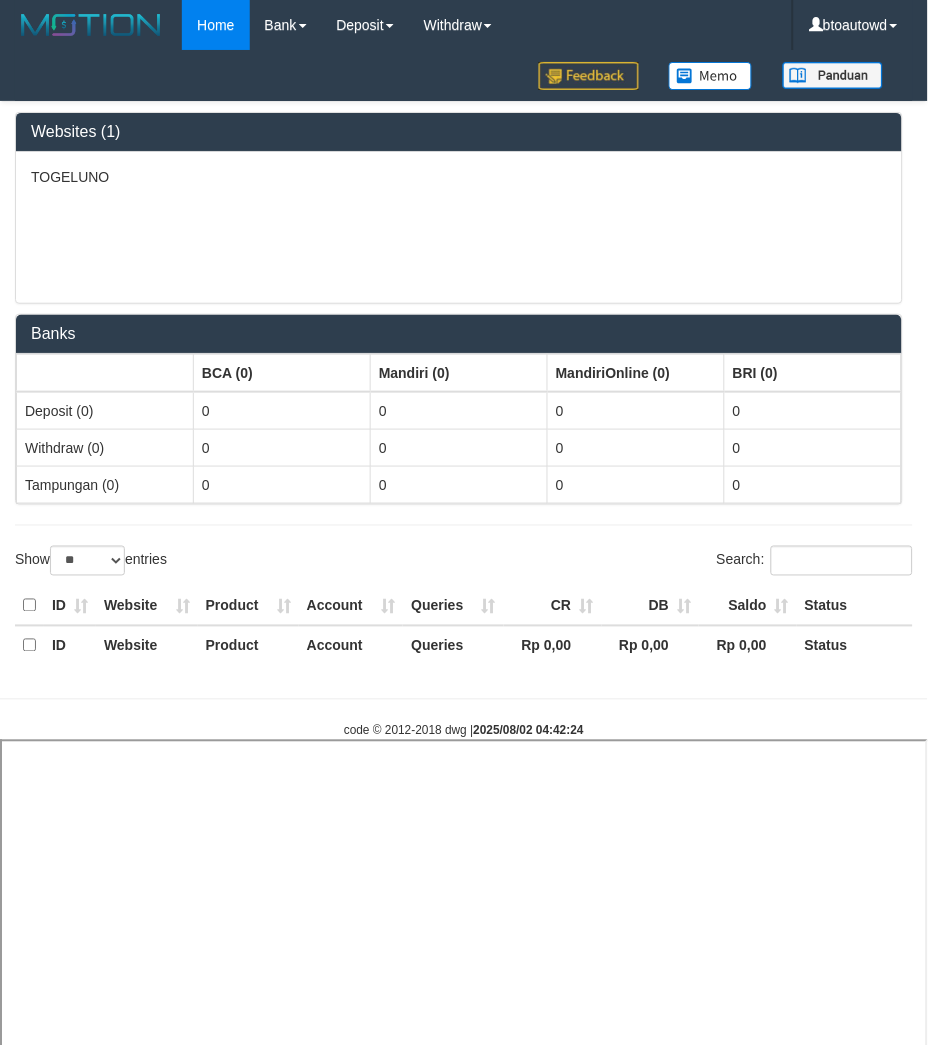 select 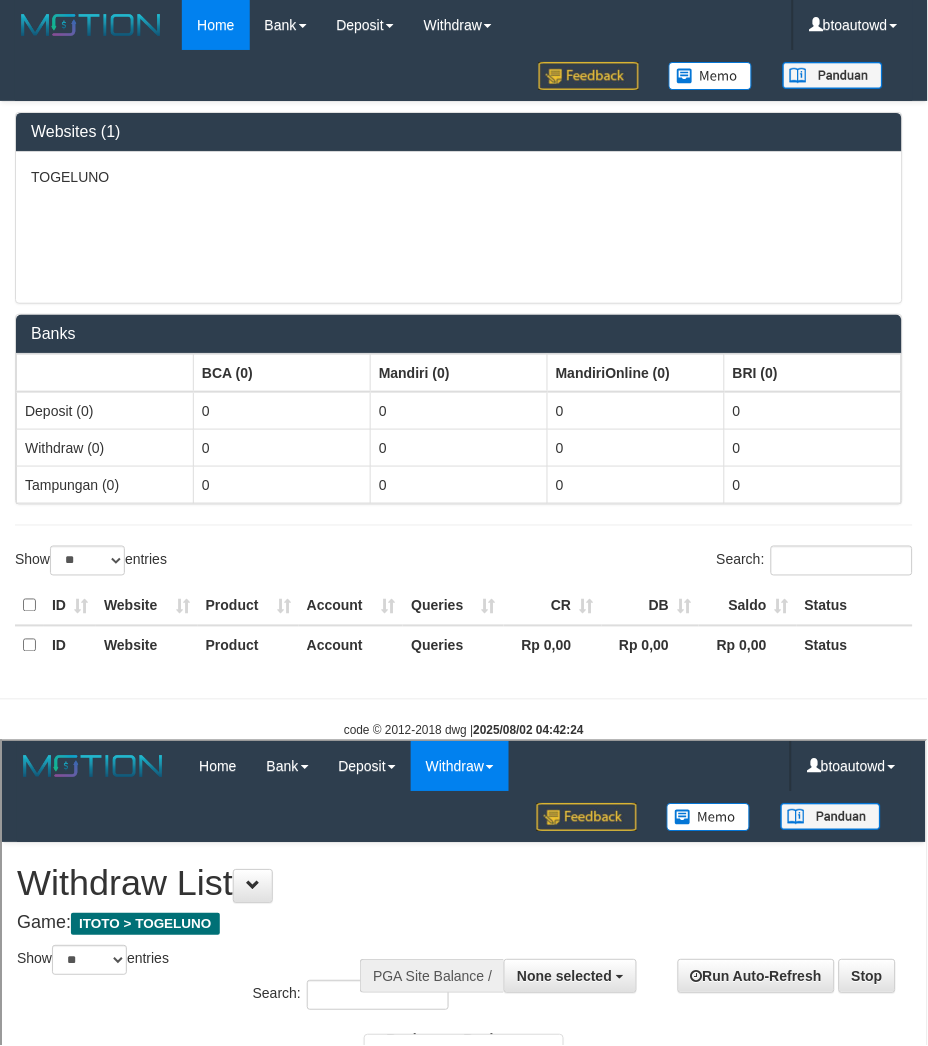 scroll, scrollTop: 0, scrollLeft: 0, axis: both 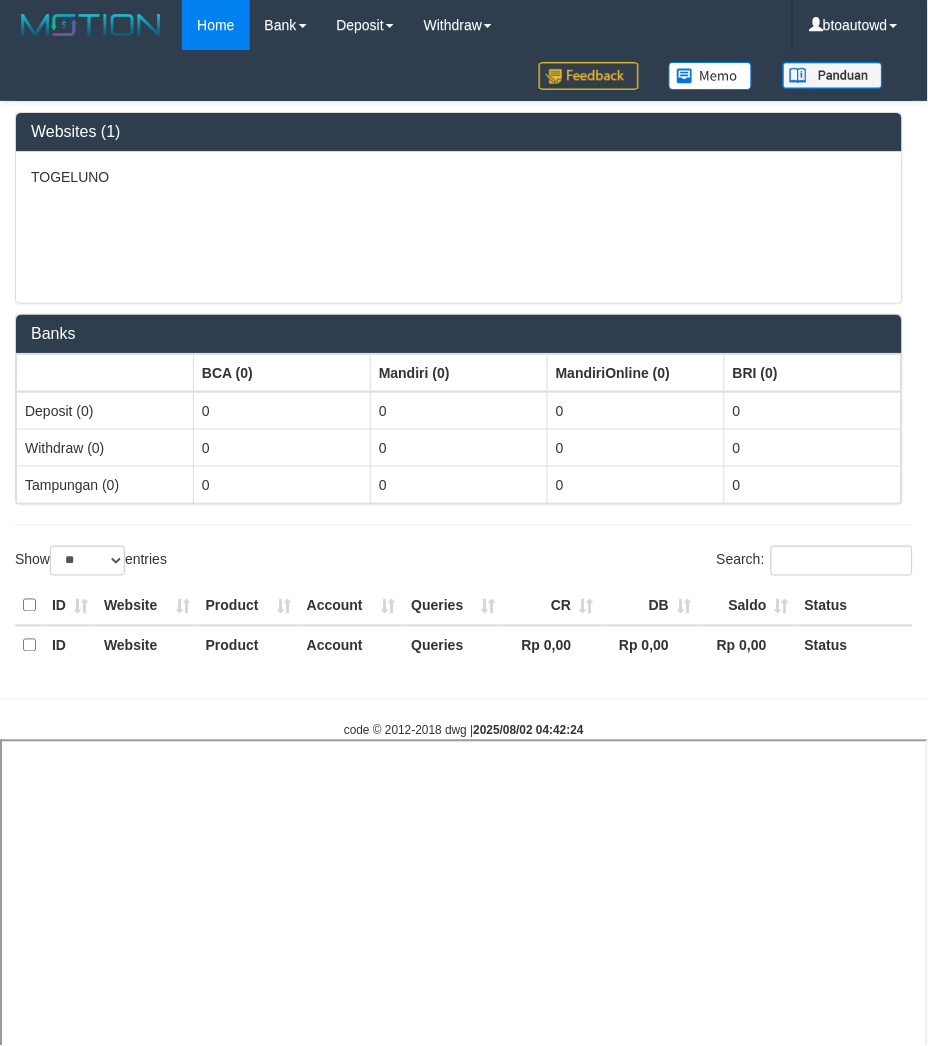 select 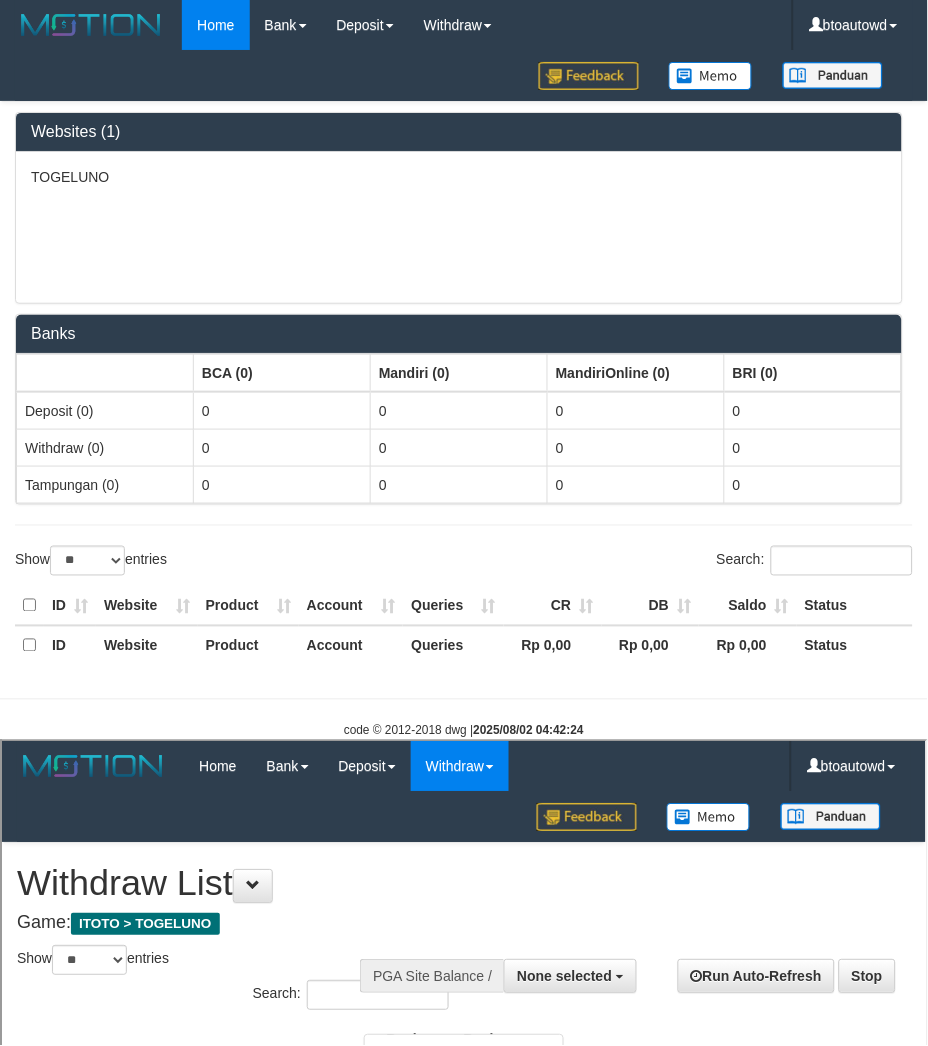 scroll, scrollTop: 0, scrollLeft: 0, axis: both 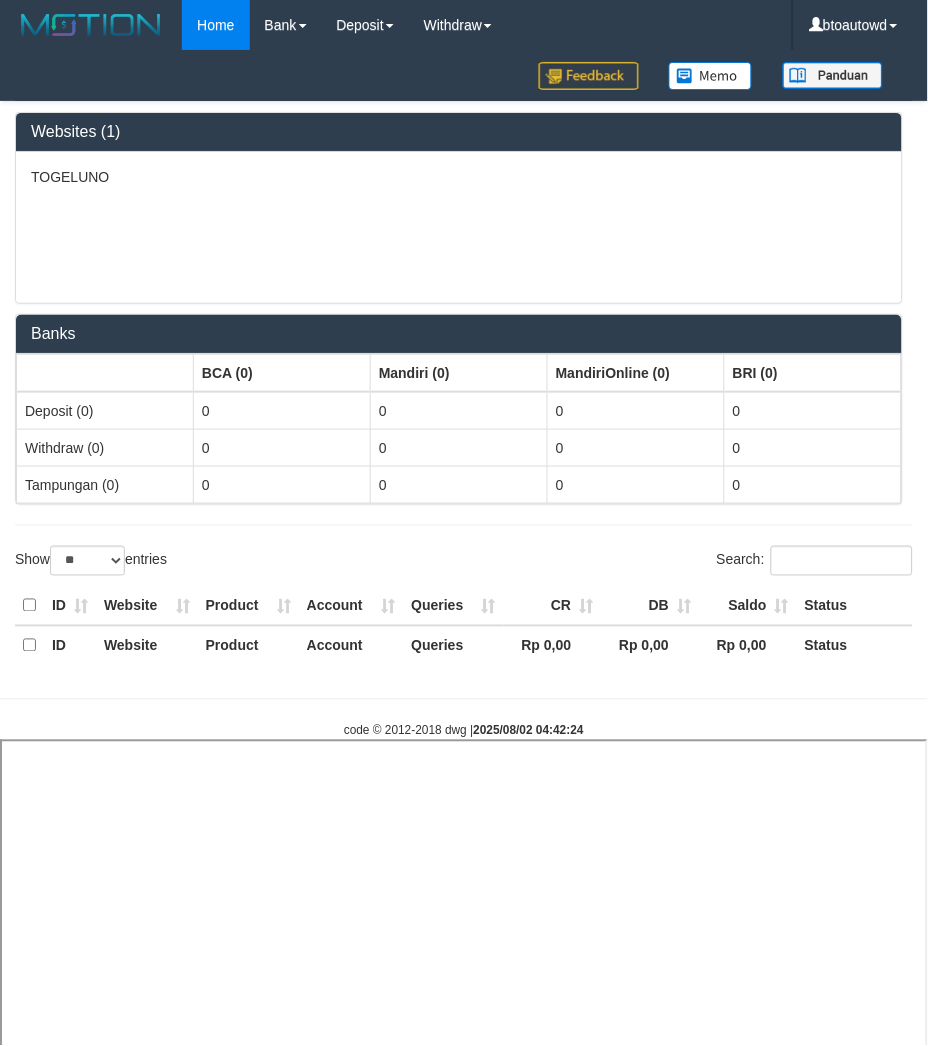 select 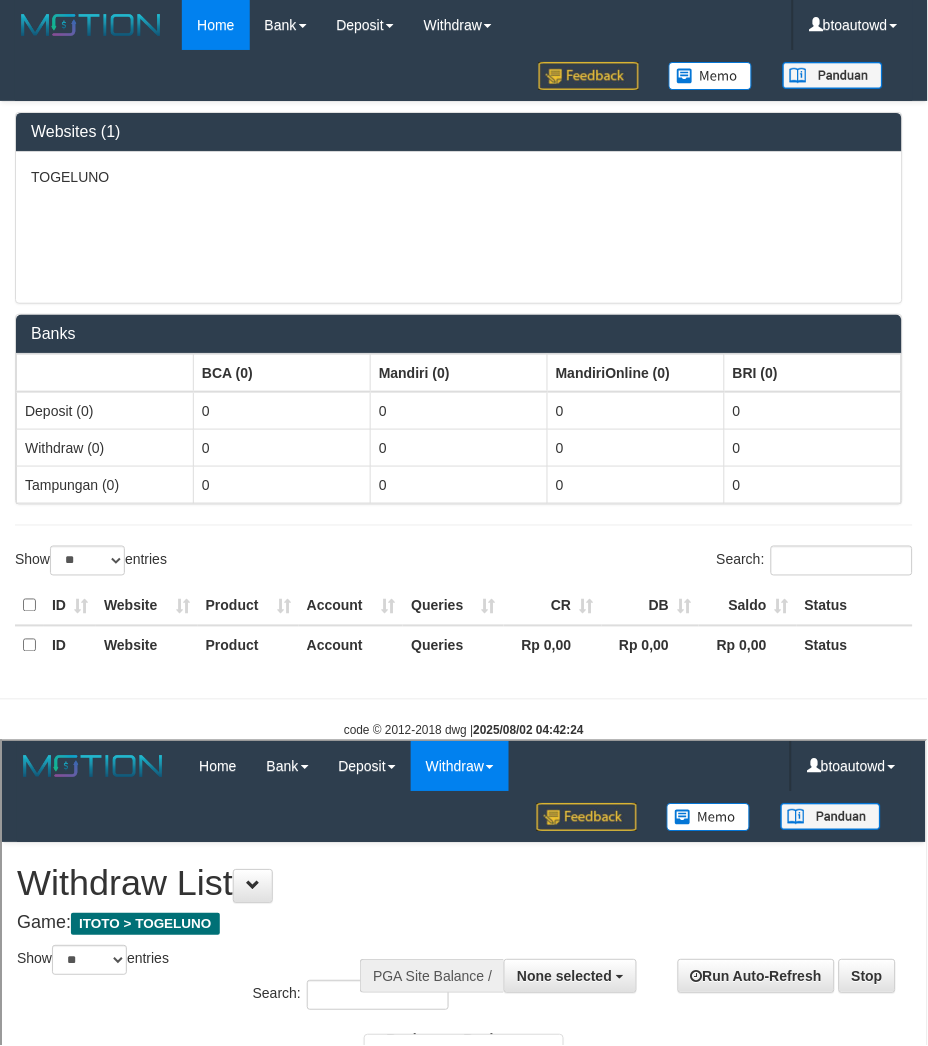scroll, scrollTop: 0, scrollLeft: 0, axis: both 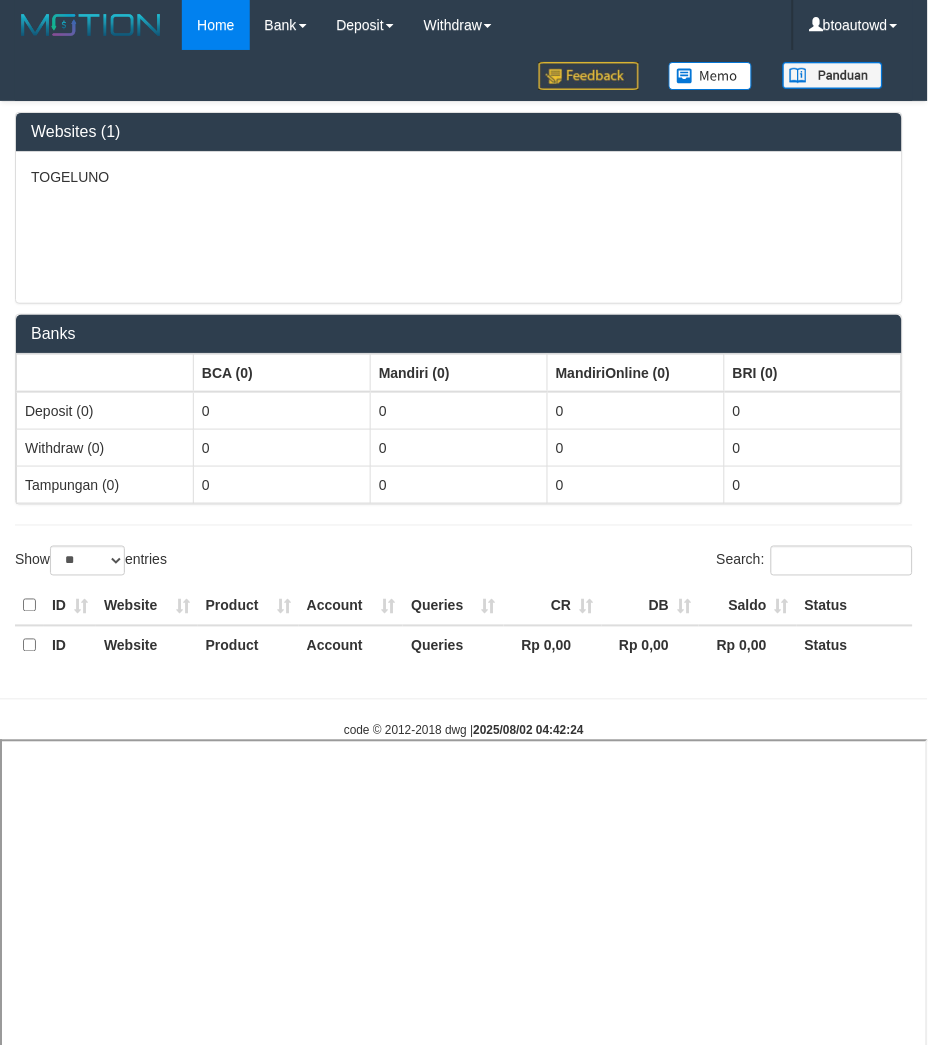 select 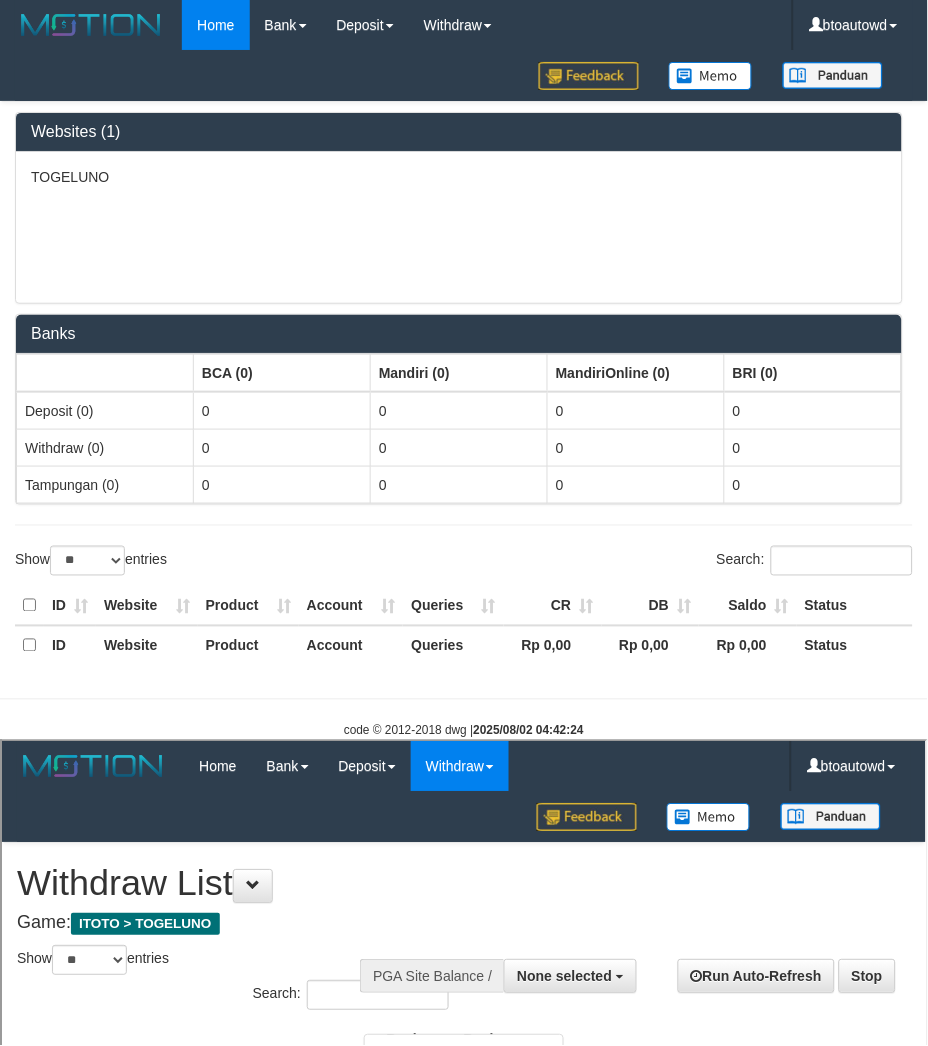 scroll, scrollTop: 0, scrollLeft: 0, axis: both 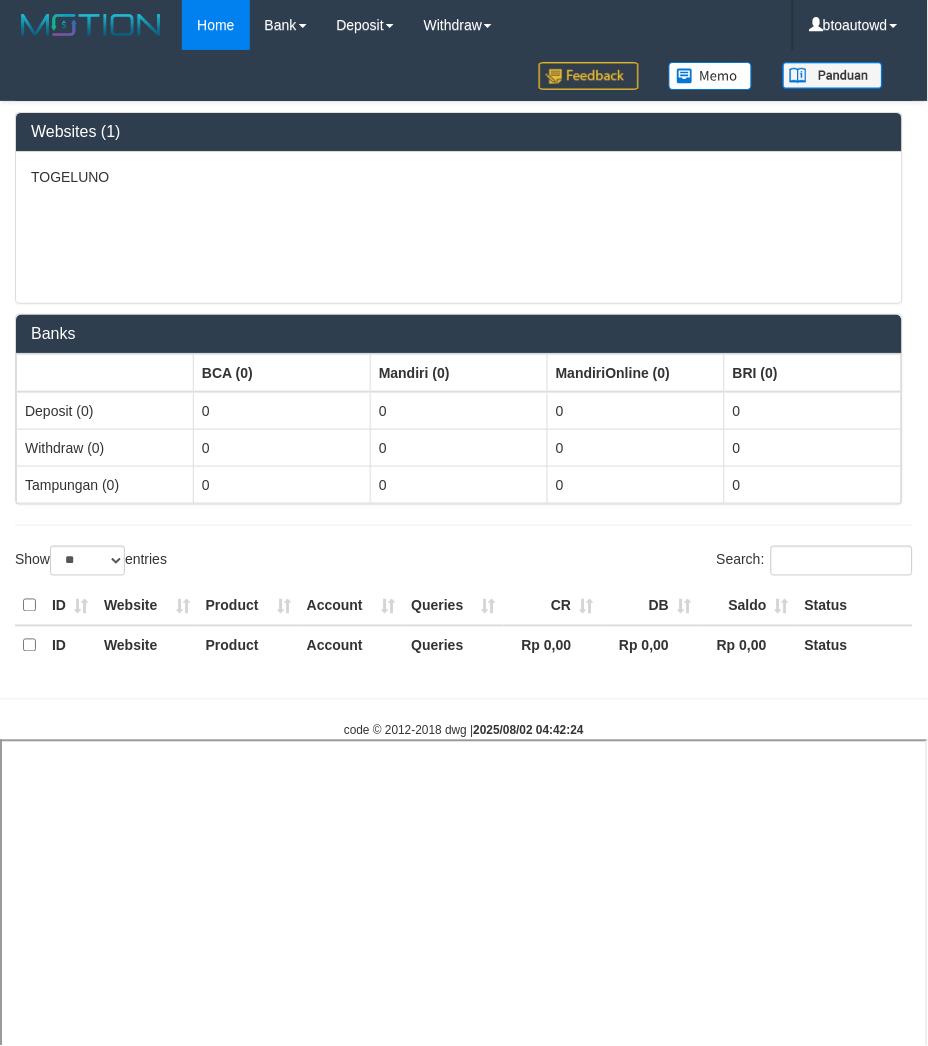 select 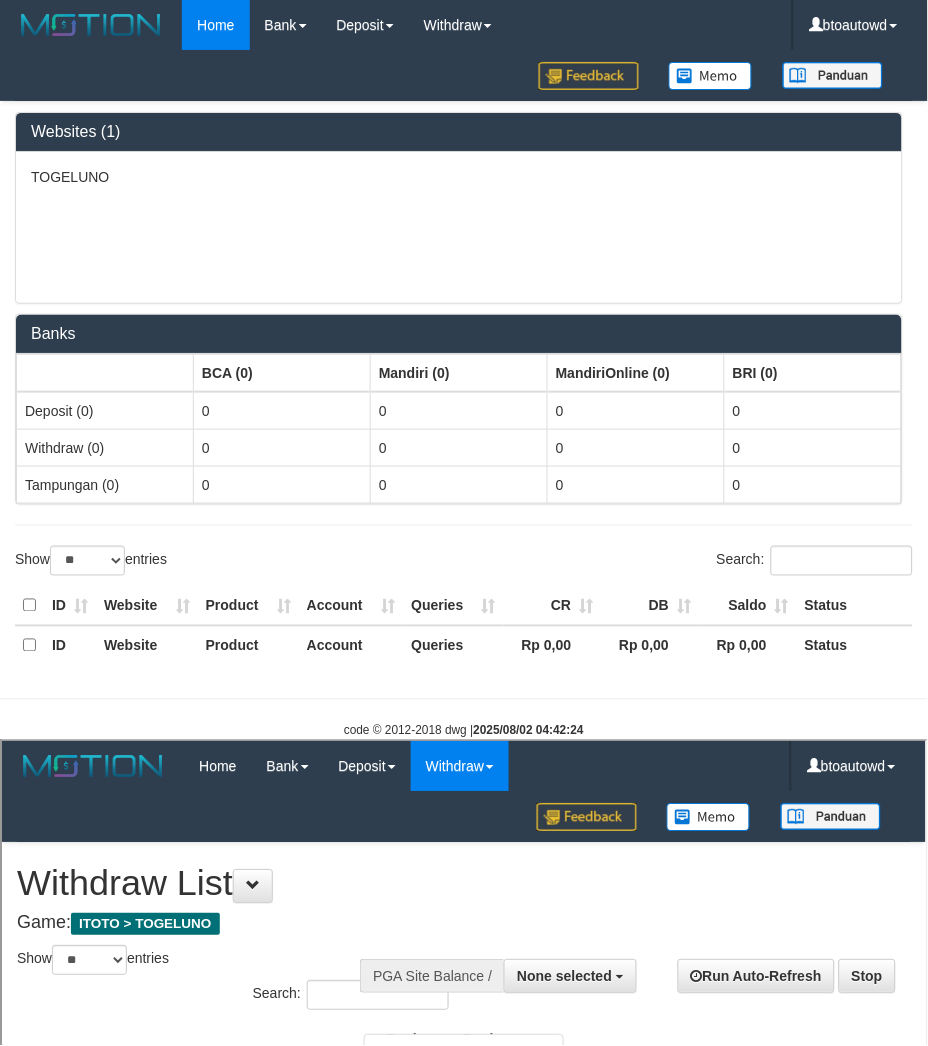 scroll, scrollTop: 0, scrollLeft: 0, axis: both 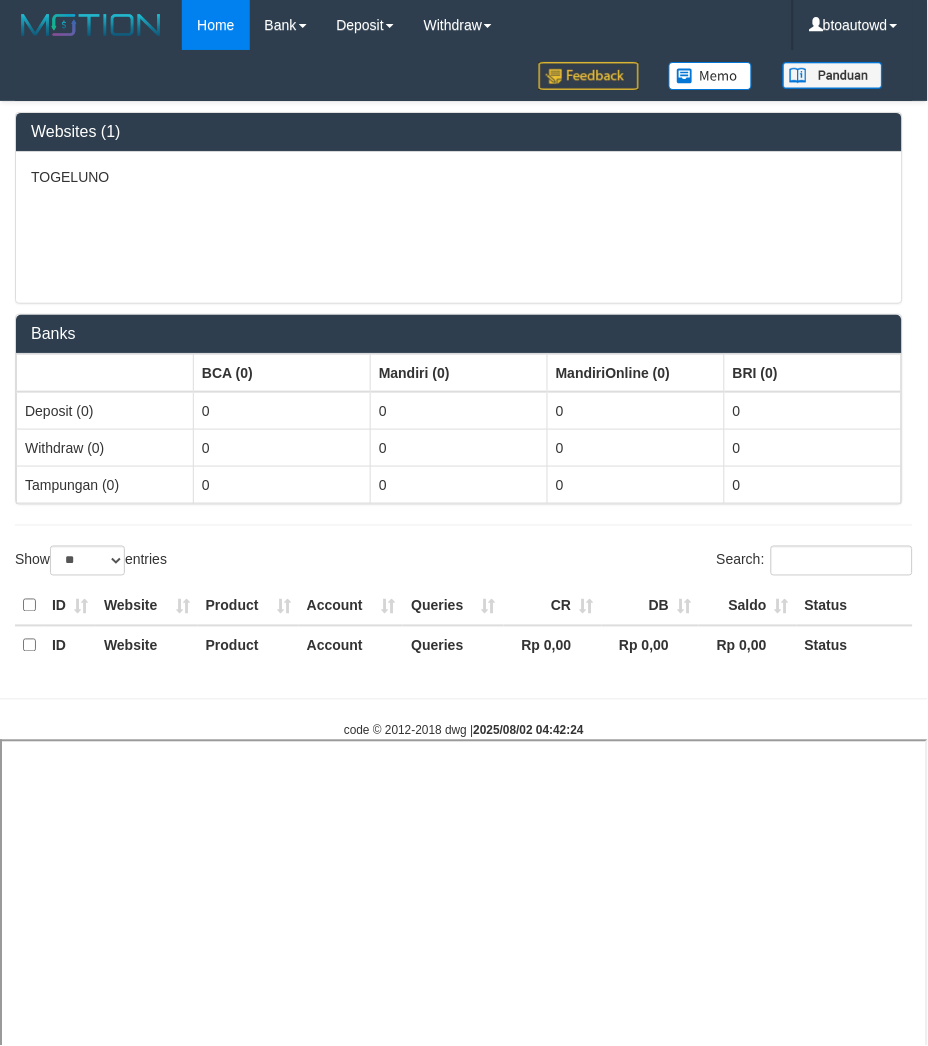 select 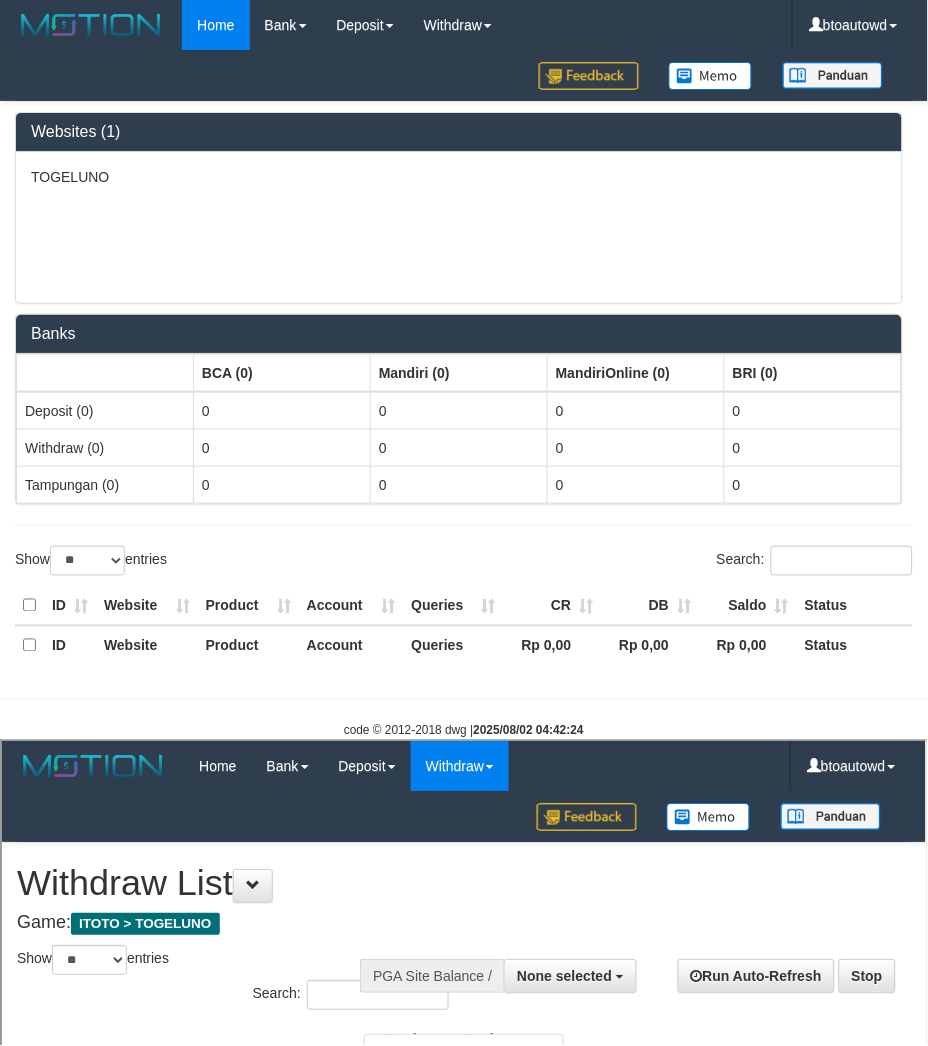 scroll, scrollTop: 0, scrollLeft: 0, axis: both 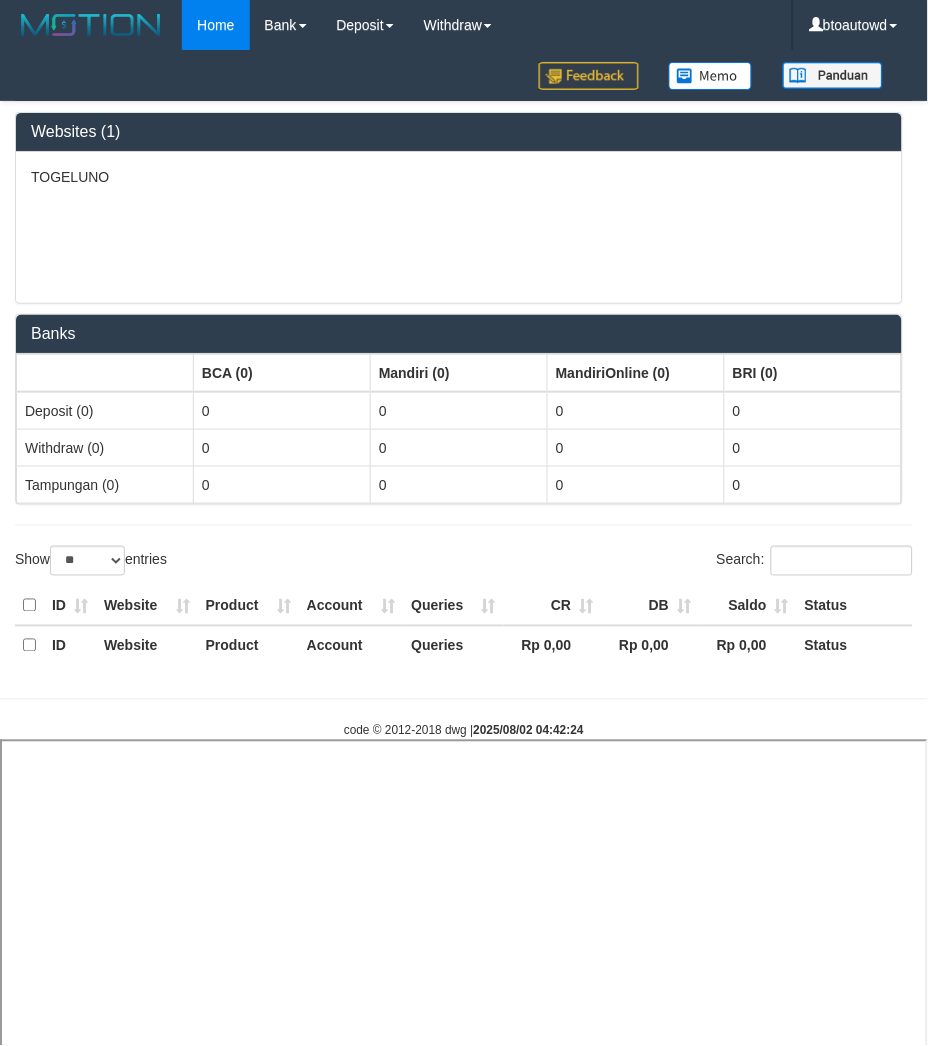 select 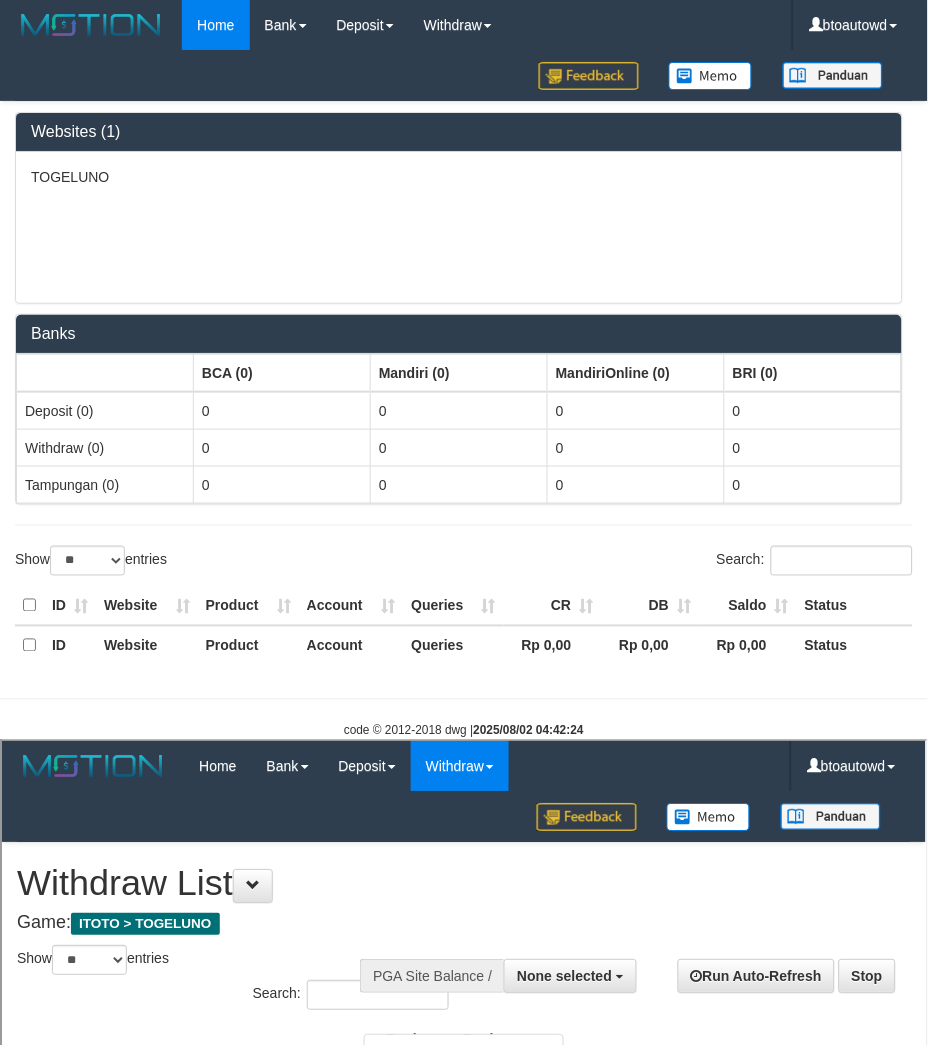 scroll, scrollTop: 0, scrollLeft: 0, axis: both 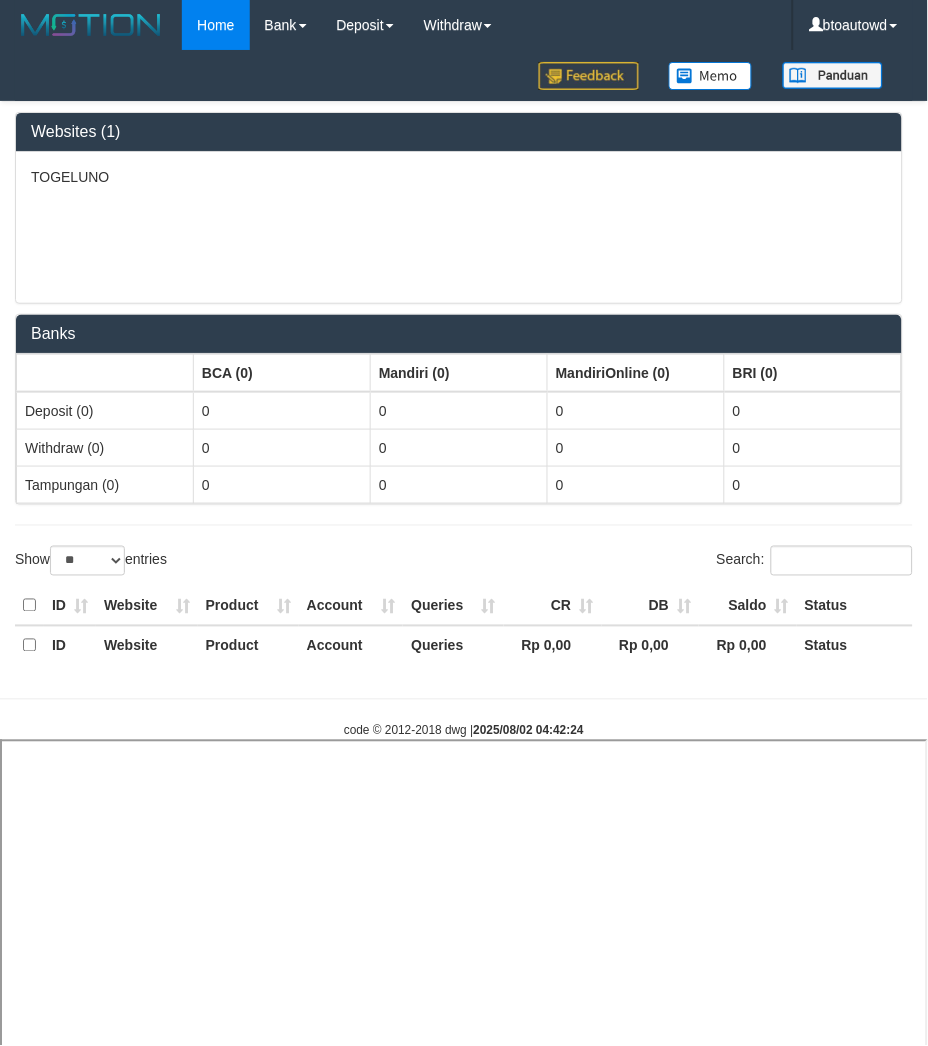 select 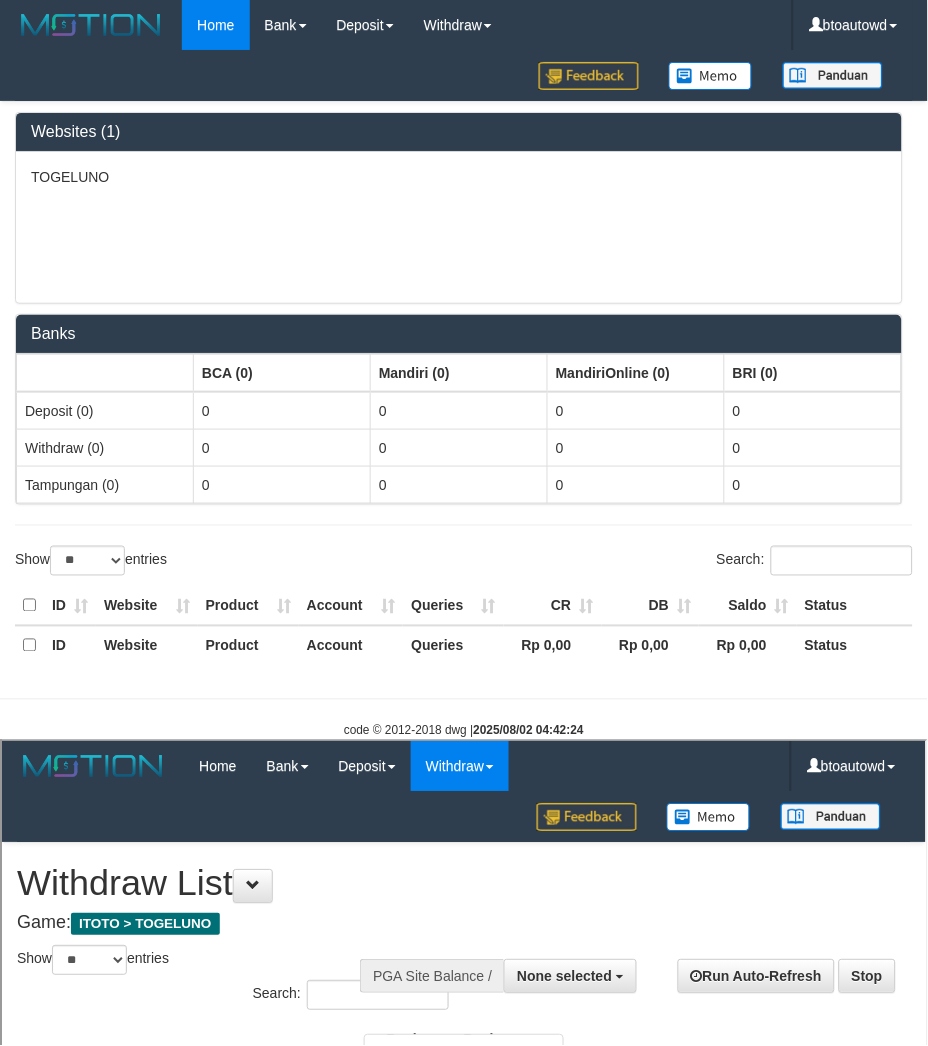 scroll, scrollTop: 0, scrollLeft: 0, axis: both 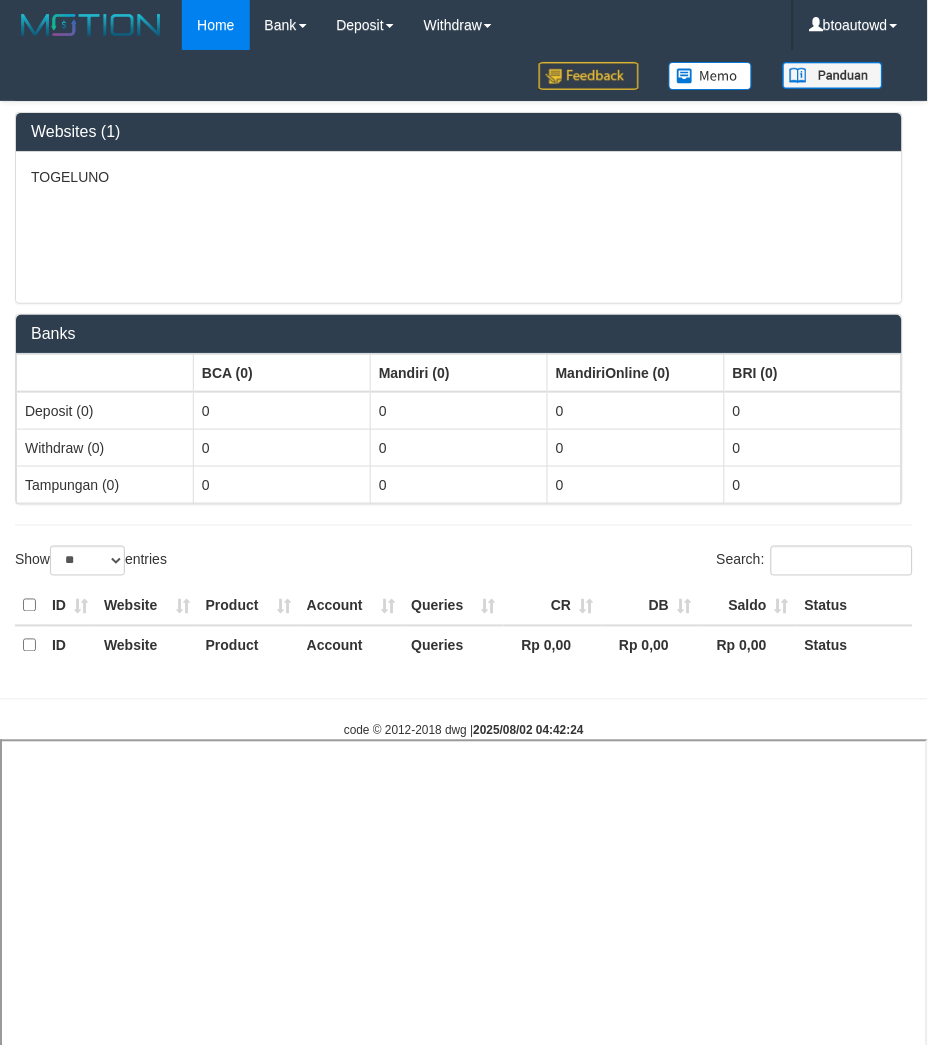 select 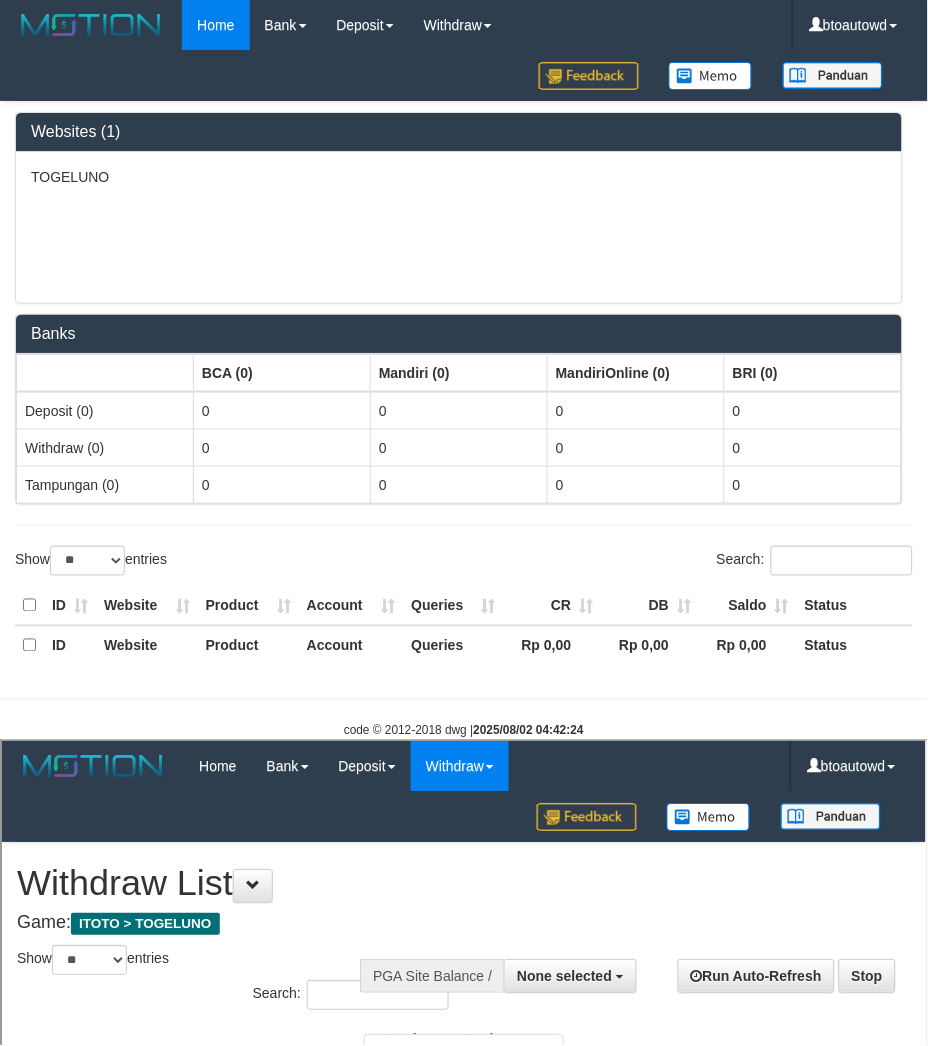 scroll, scrollTop: 0, scrollLeft: 0, axis: both 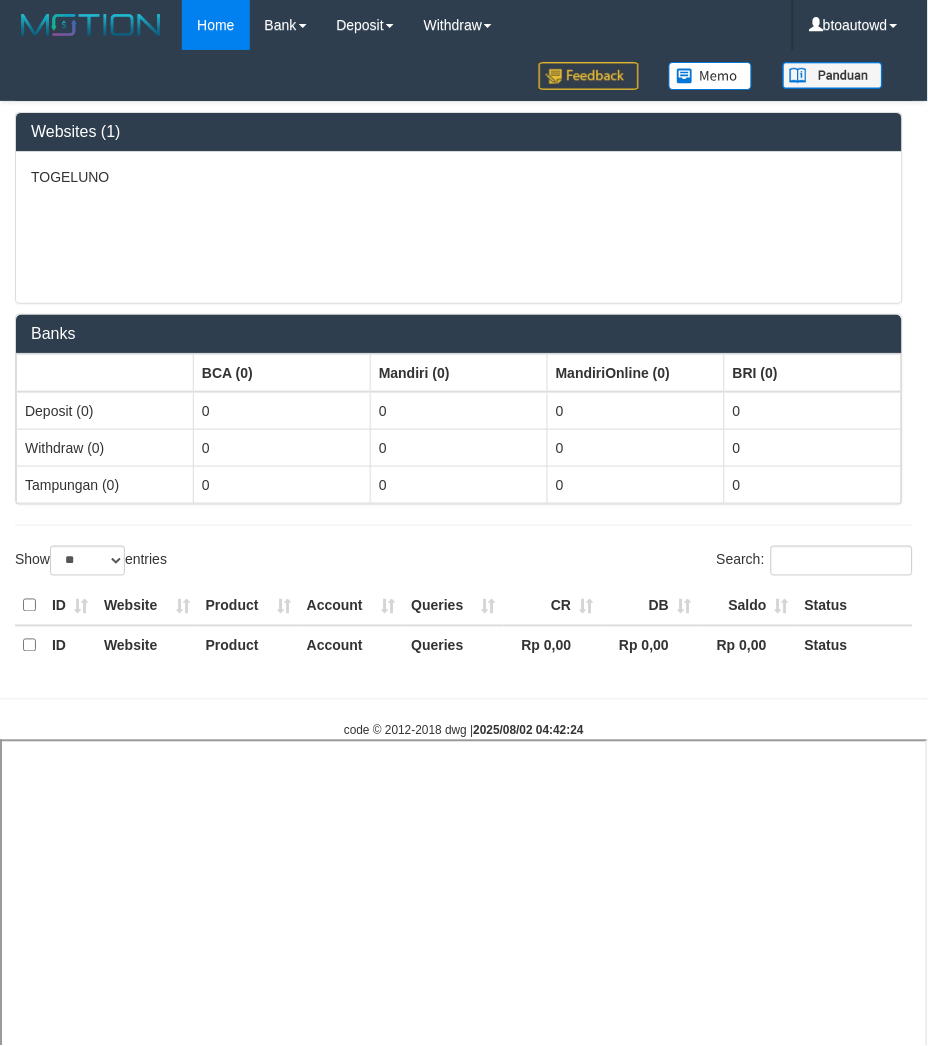 select 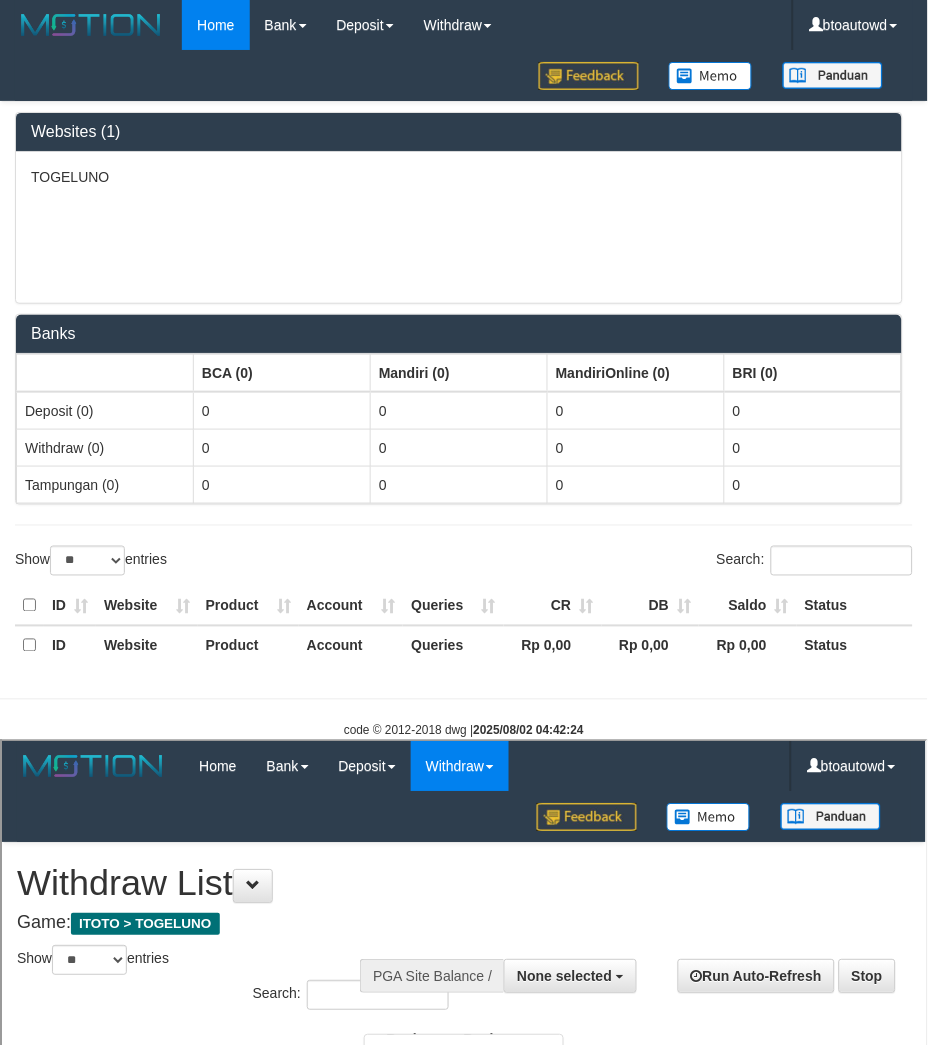 scroll, scrollTop: 0, scrollLeft: 0, axis: both 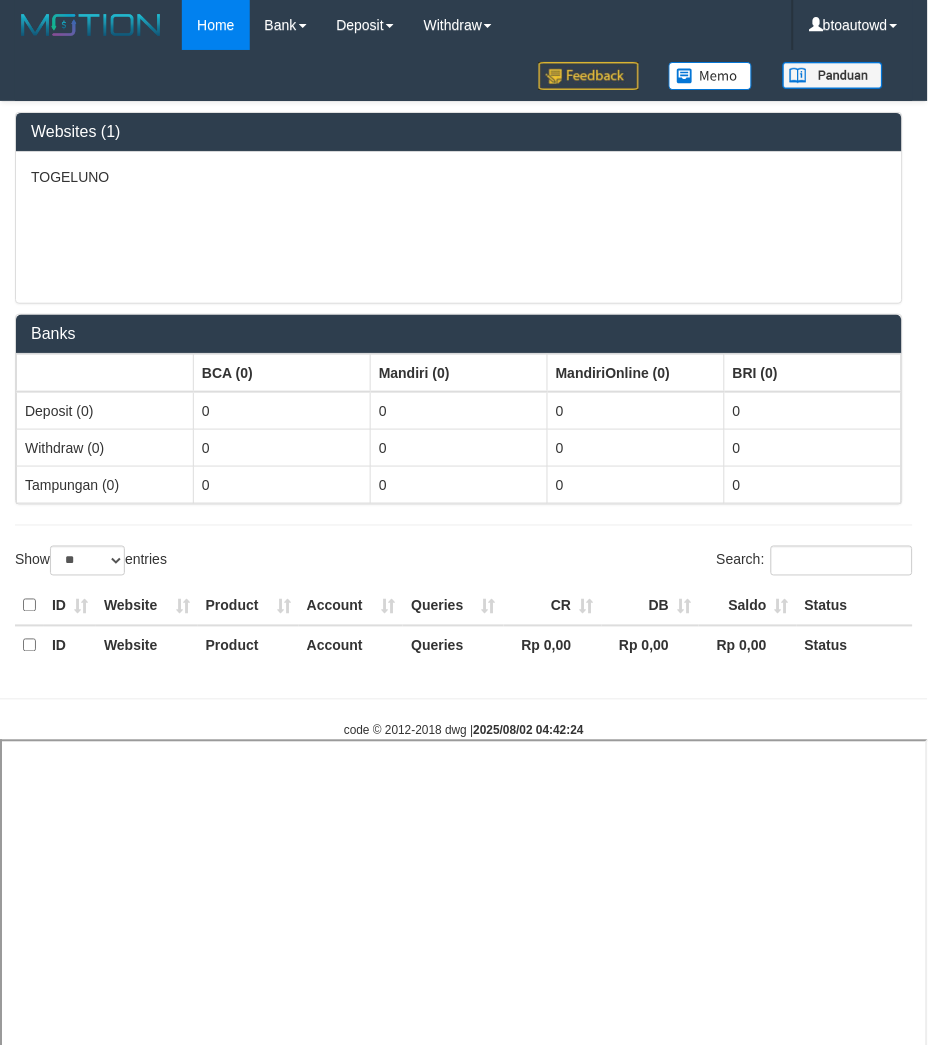 select 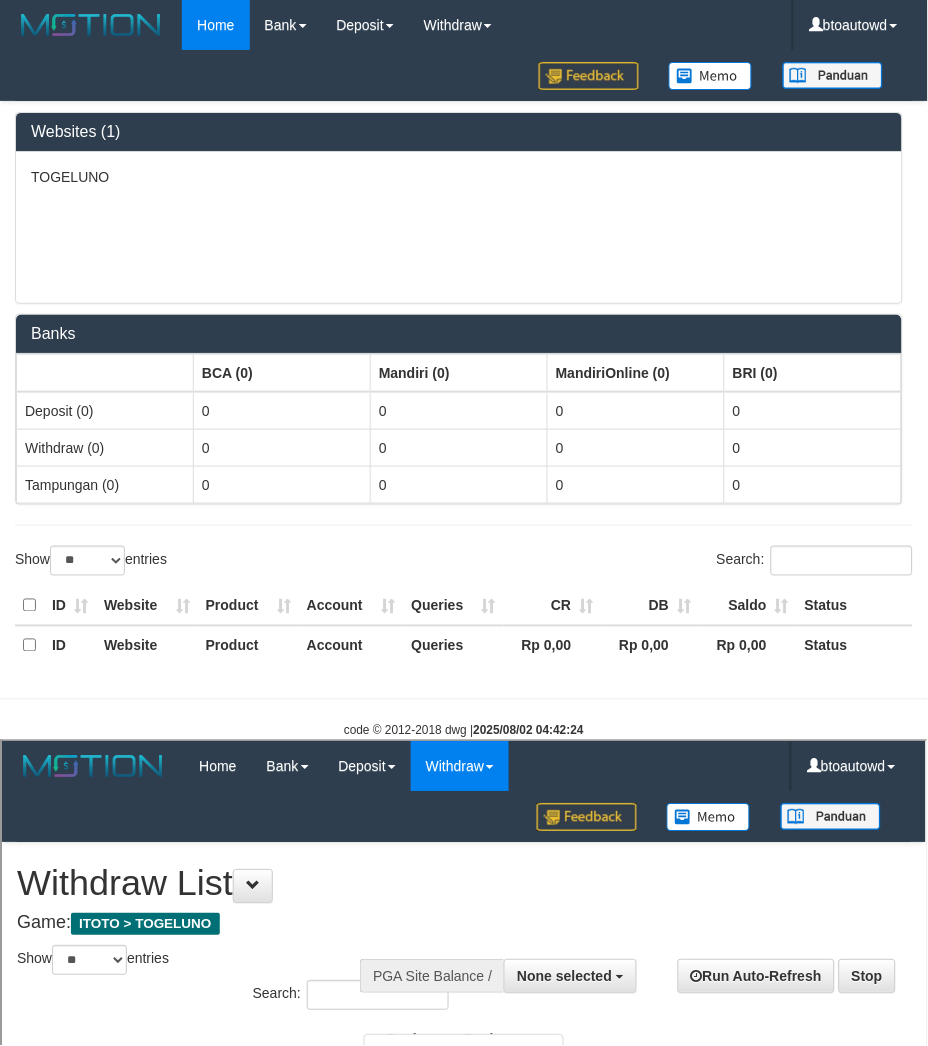scroll, scrollTop: 0, scrollLeft: 0, axis: both 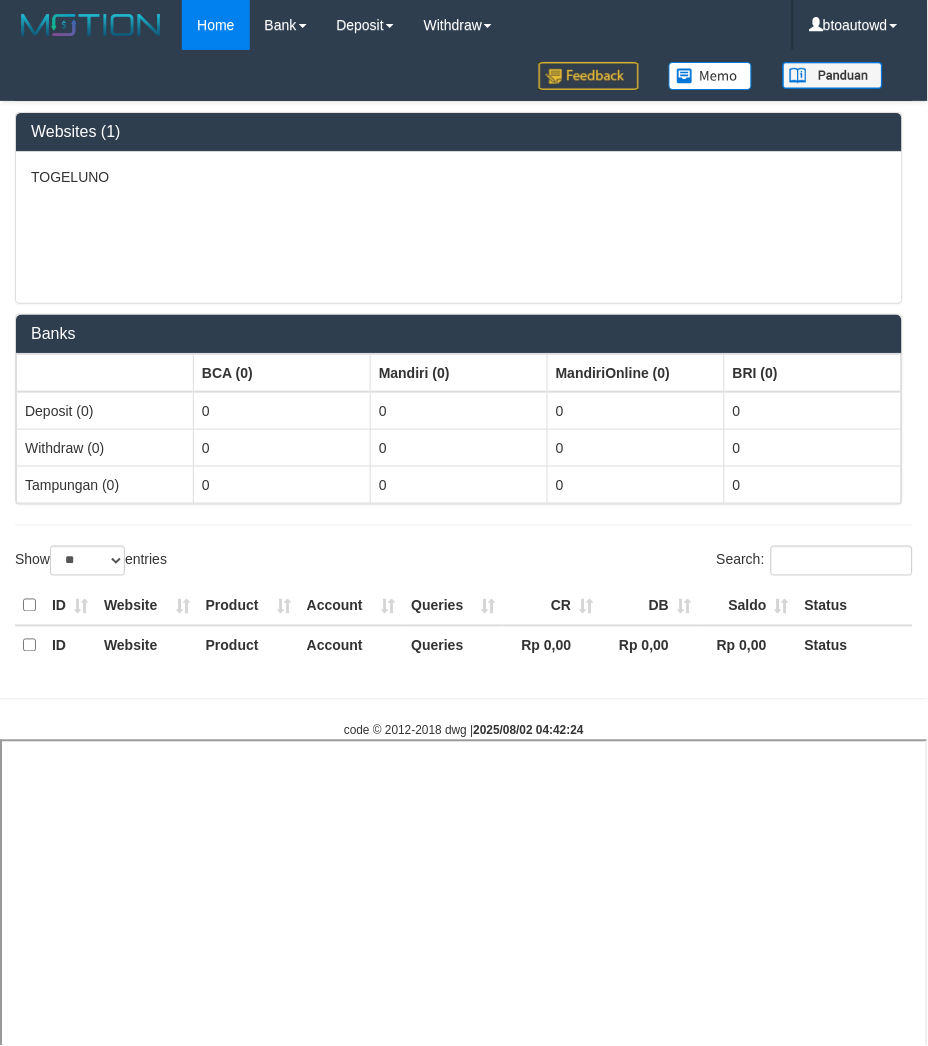select 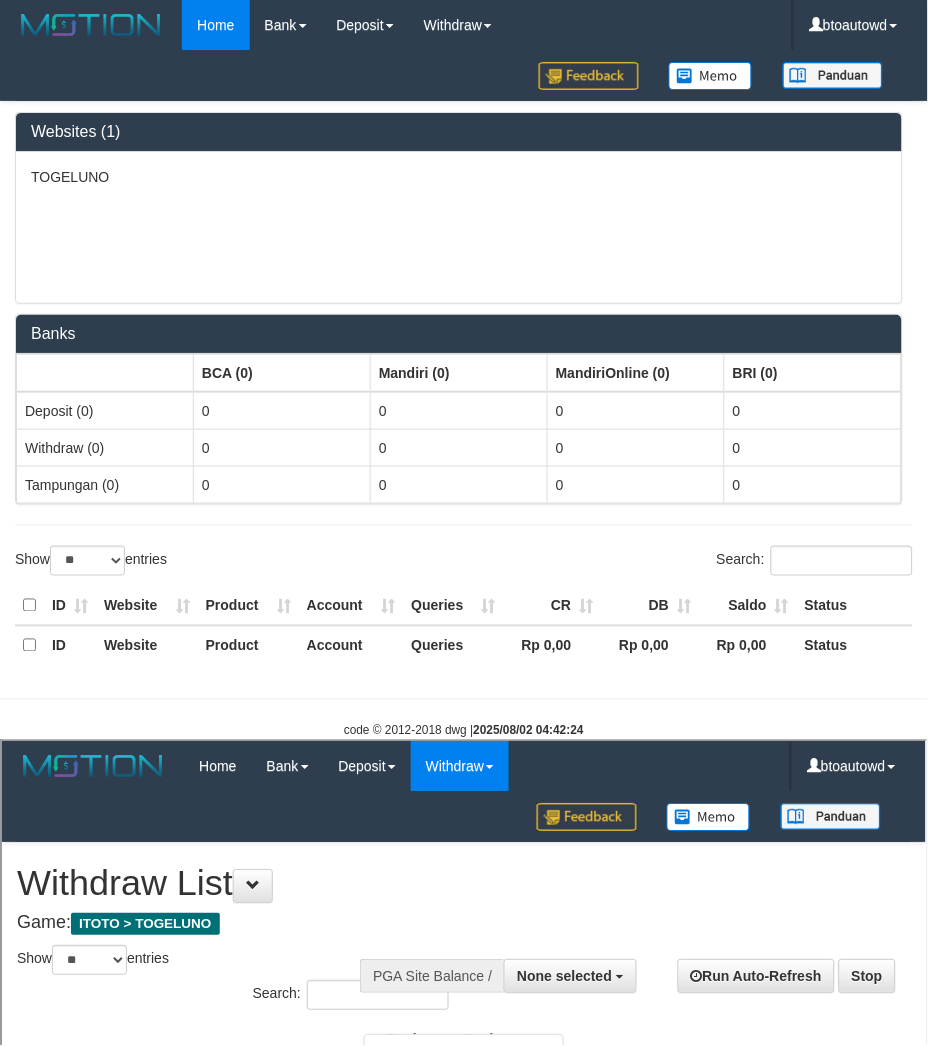 scroll, scrollTop: 0, scrollLeft: 0, axis: both 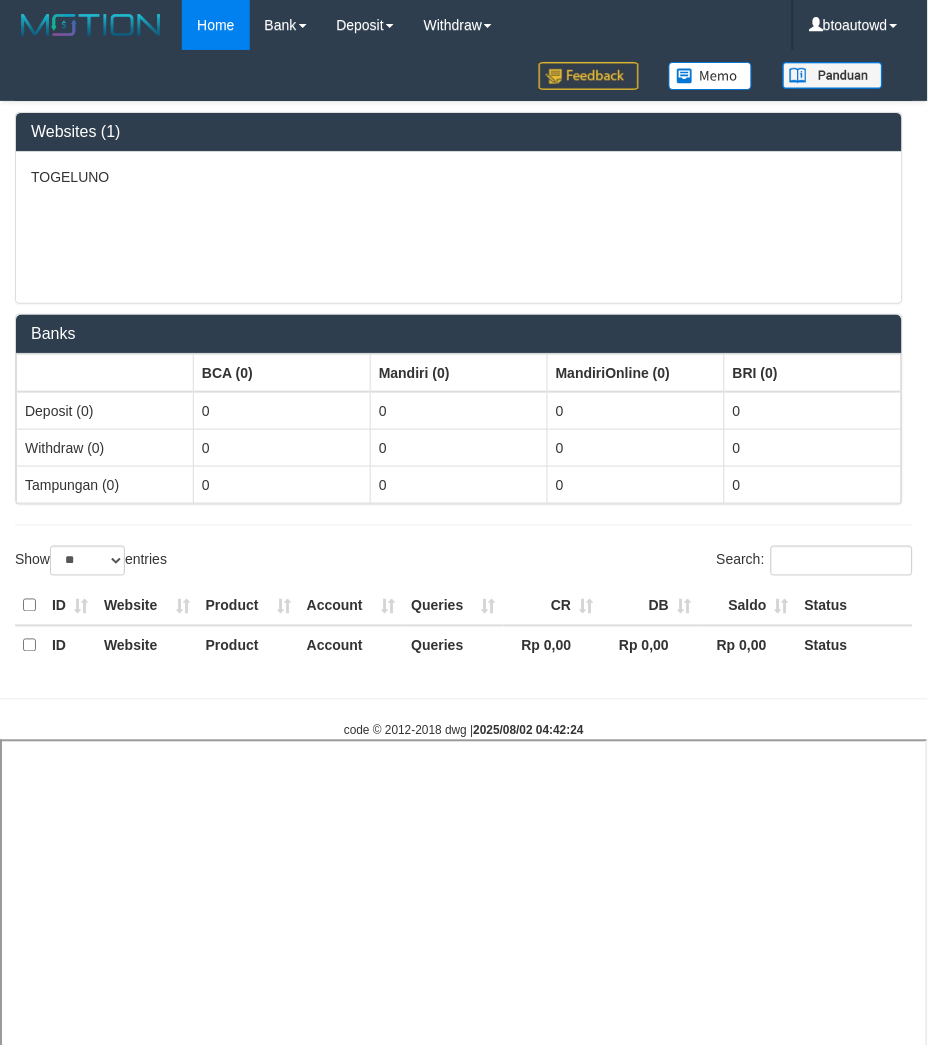select 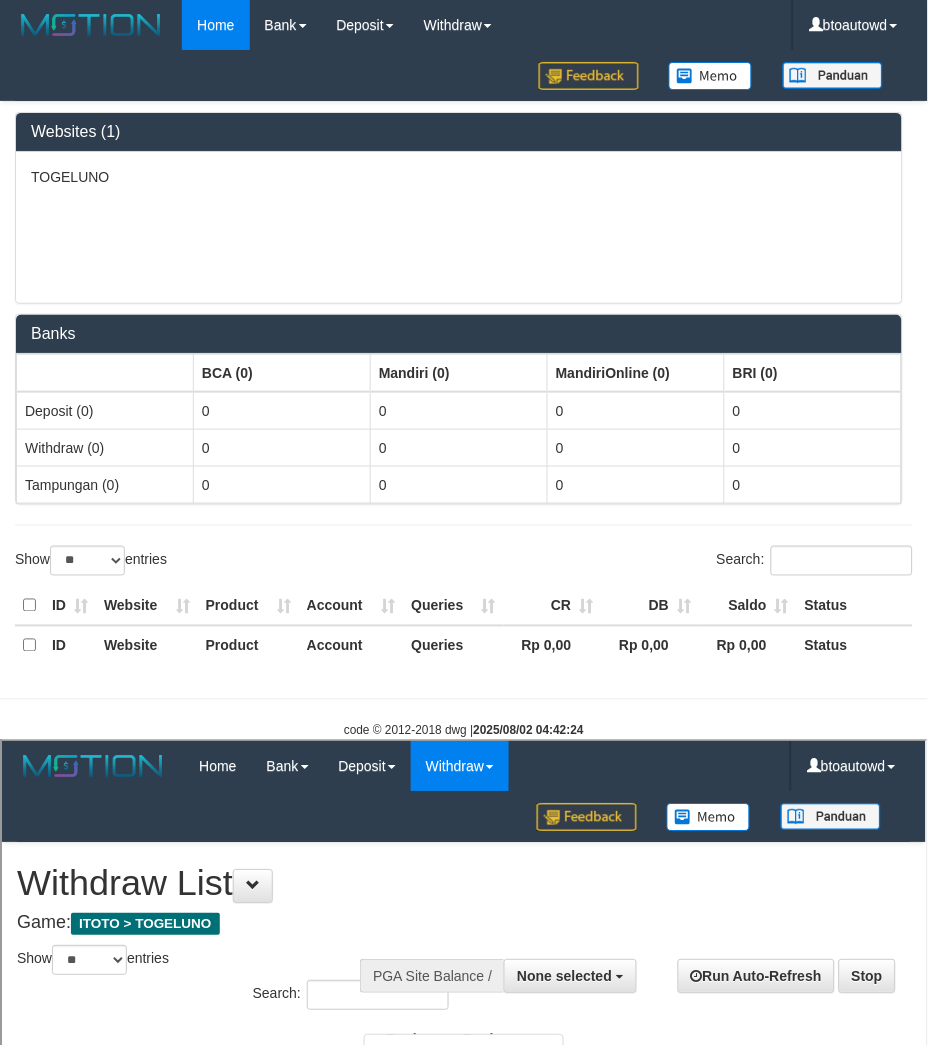 scroll, scrollTop: 0, scrollLeft: 0, axis: both 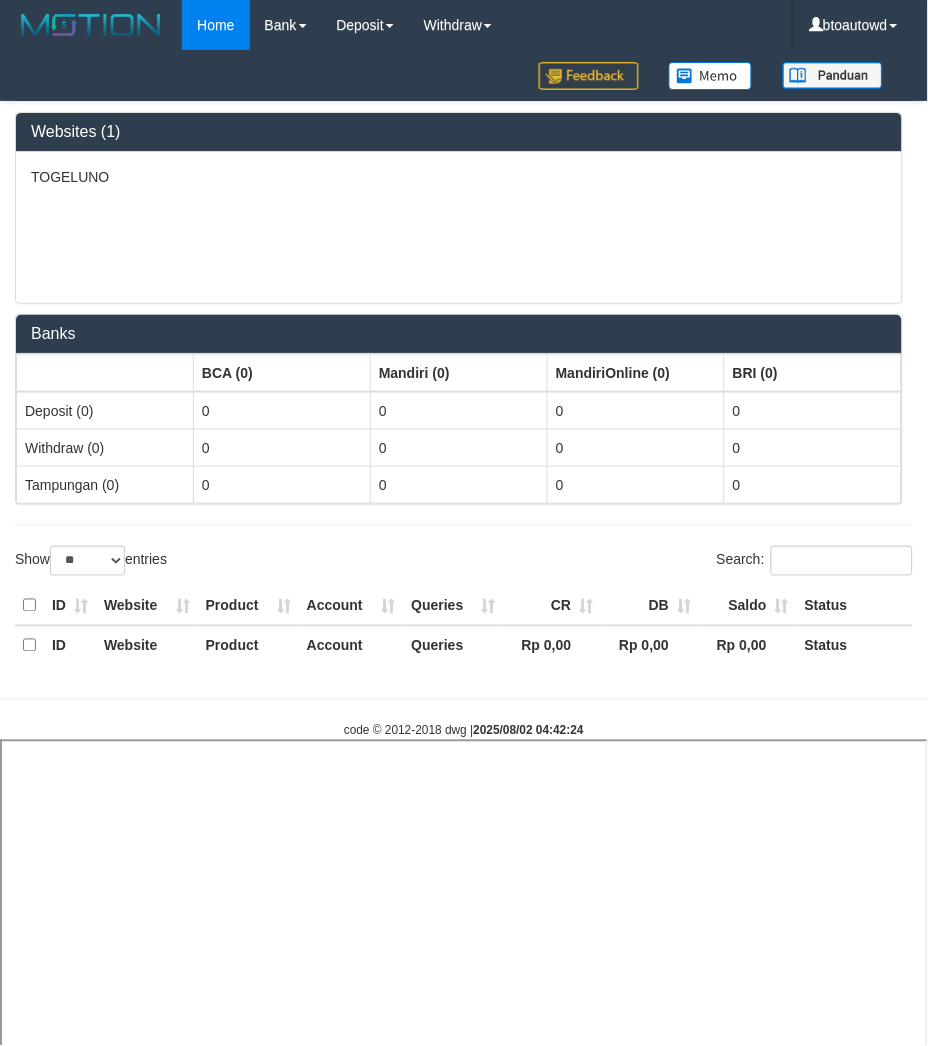 select 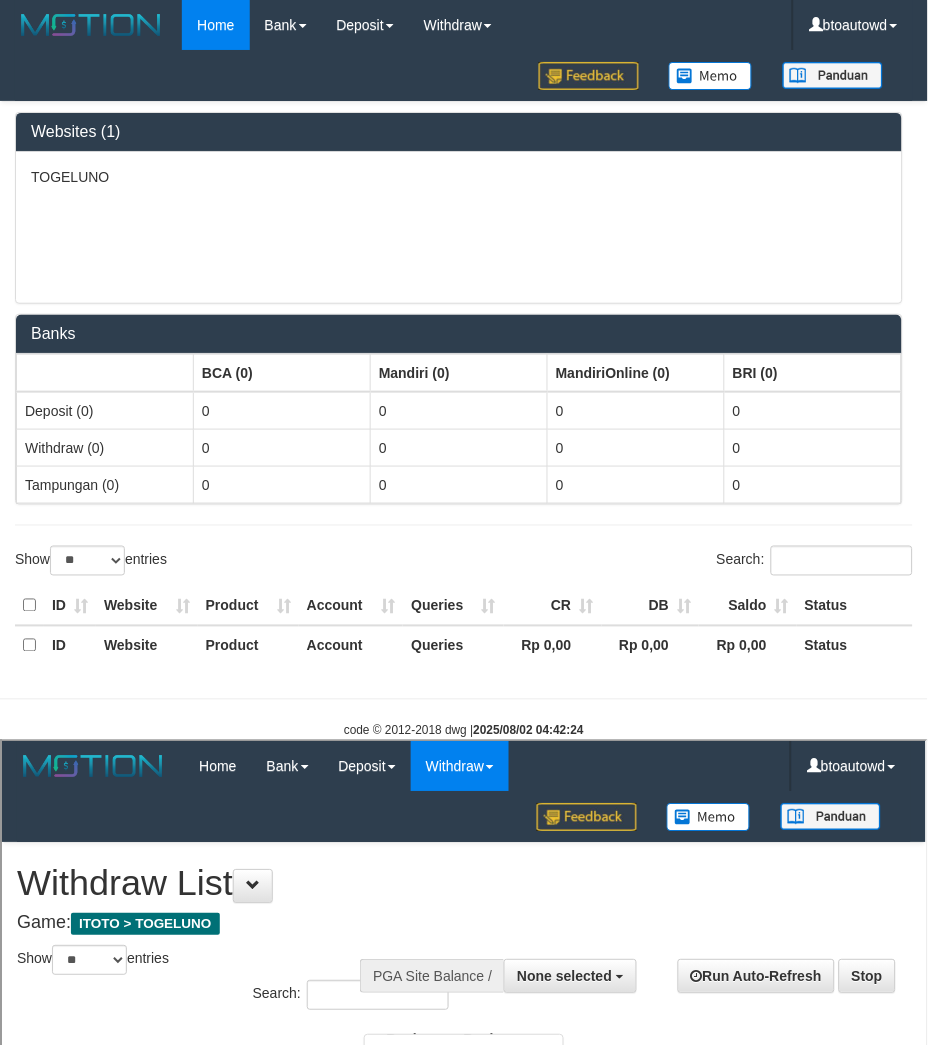 scroll, scrollTop: 0, scrollLeft: 0, axis: both 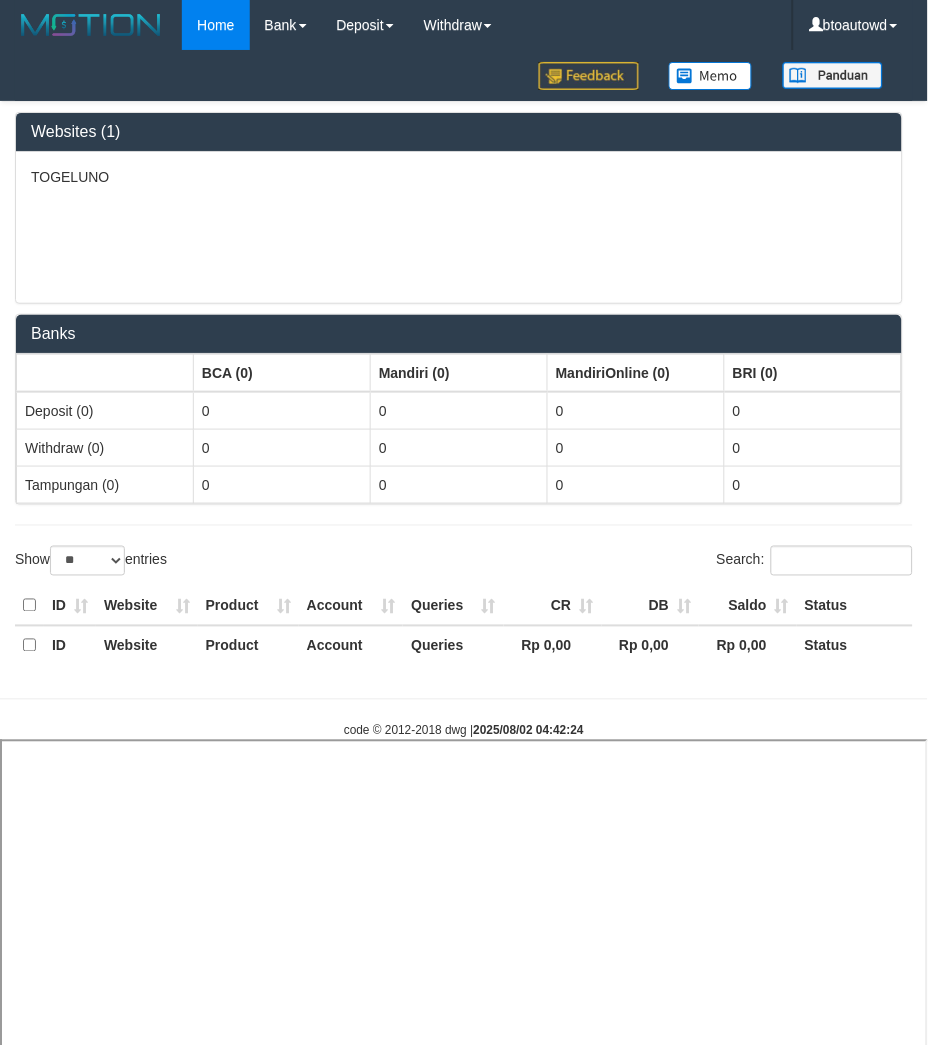 select 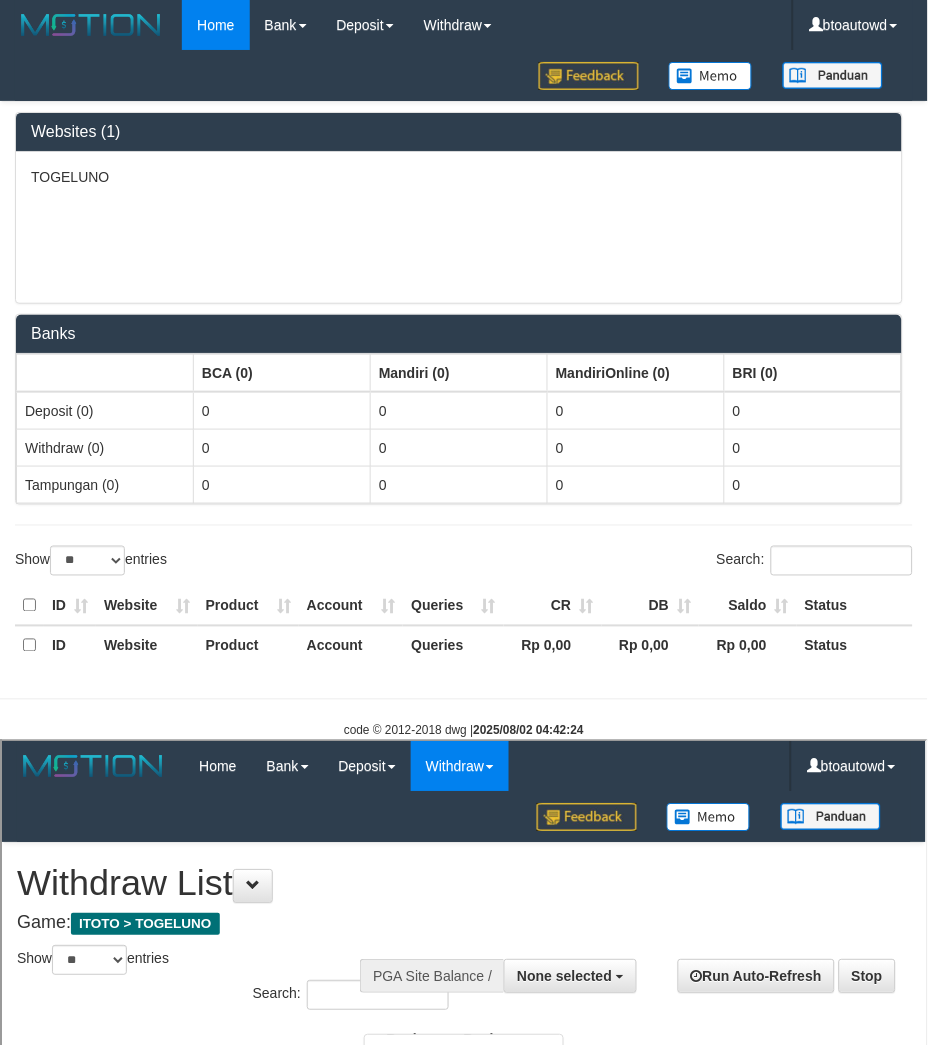 scroll, scrollTop: 0, scrollLeft: 0, axis: both 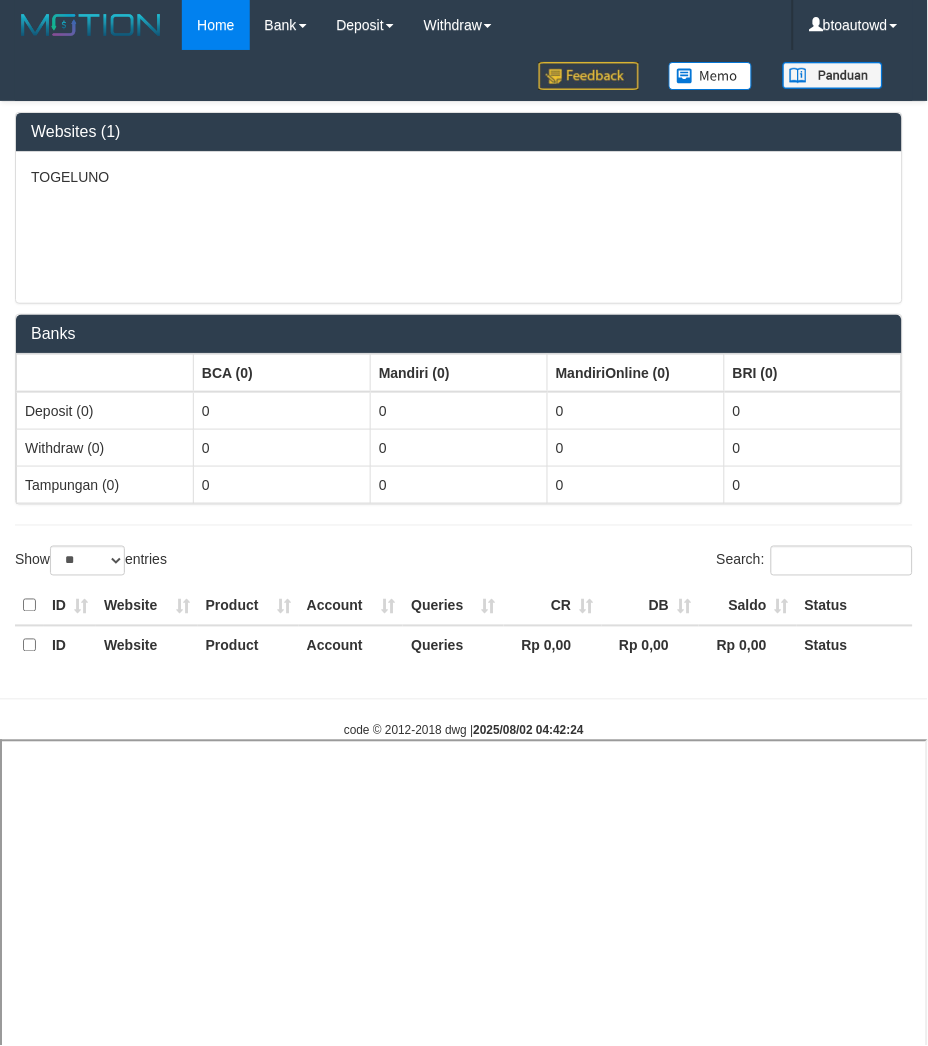 select 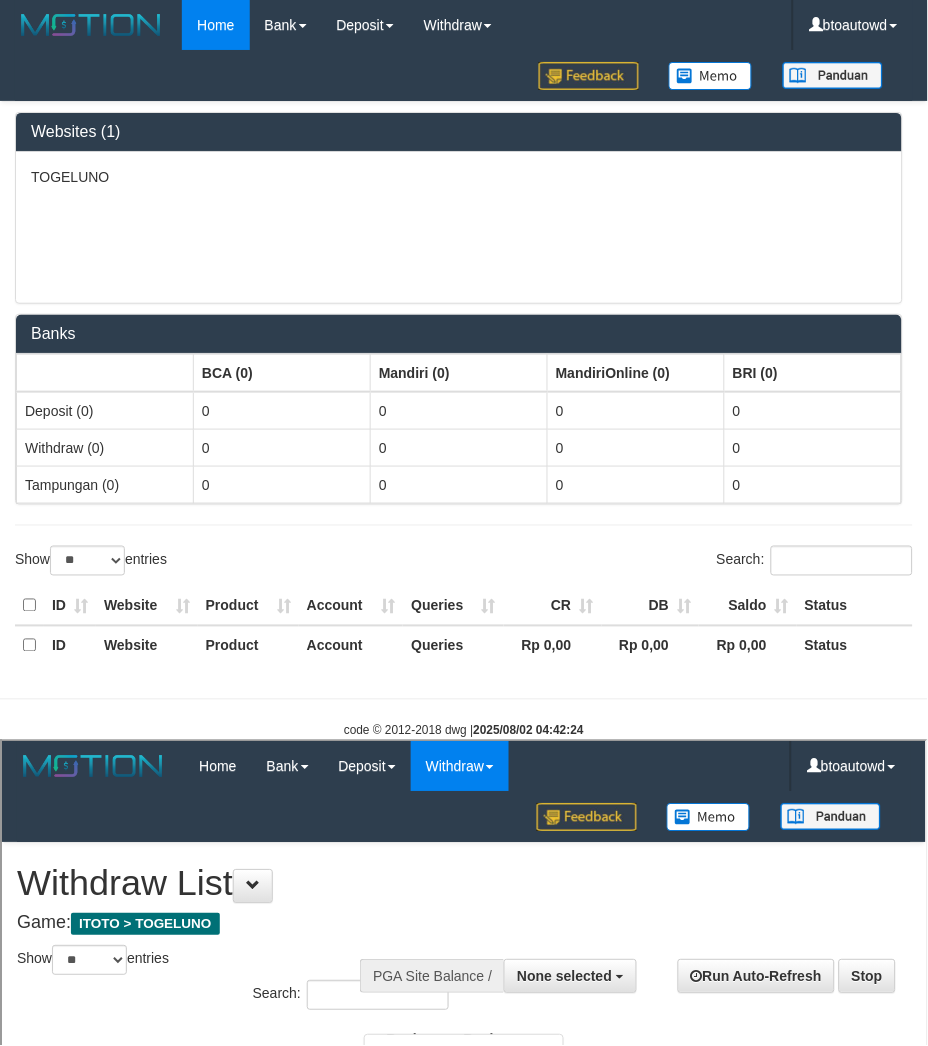 scroll, scrollTop: 0, scrollLeft: 0, axis: both 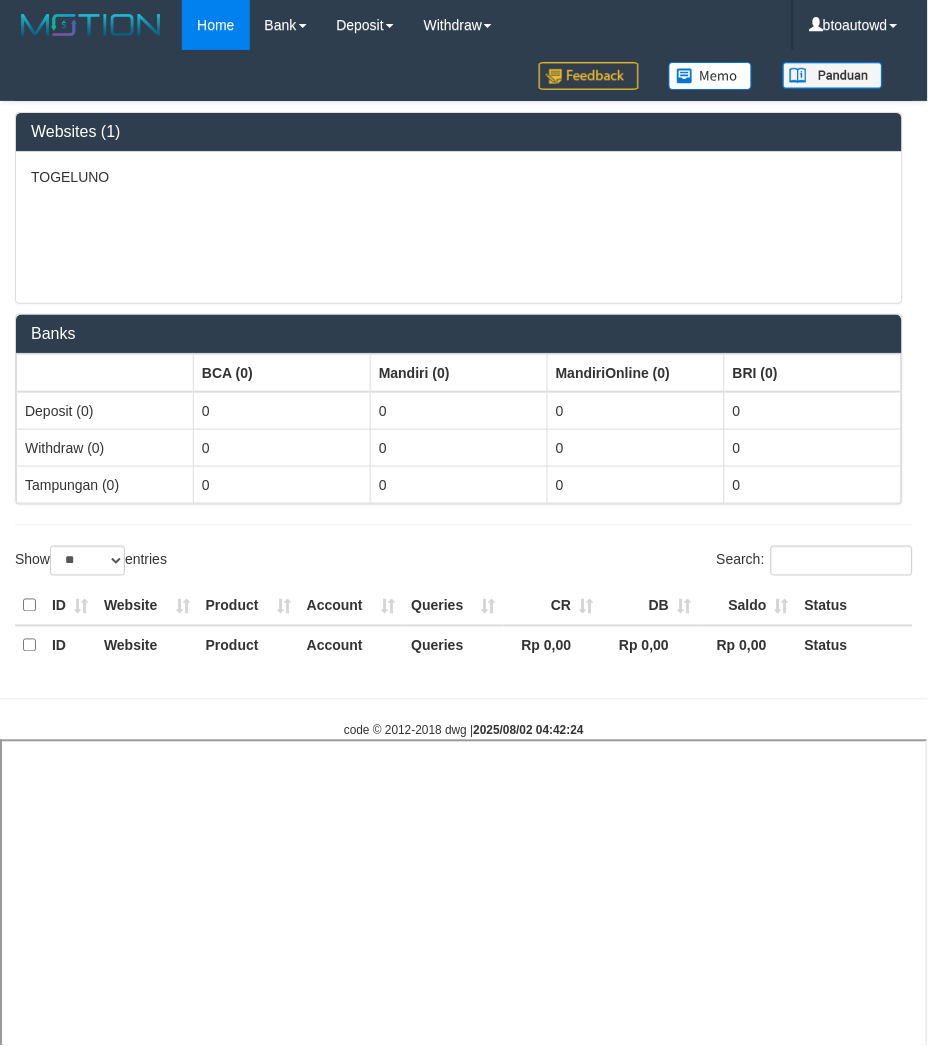 select 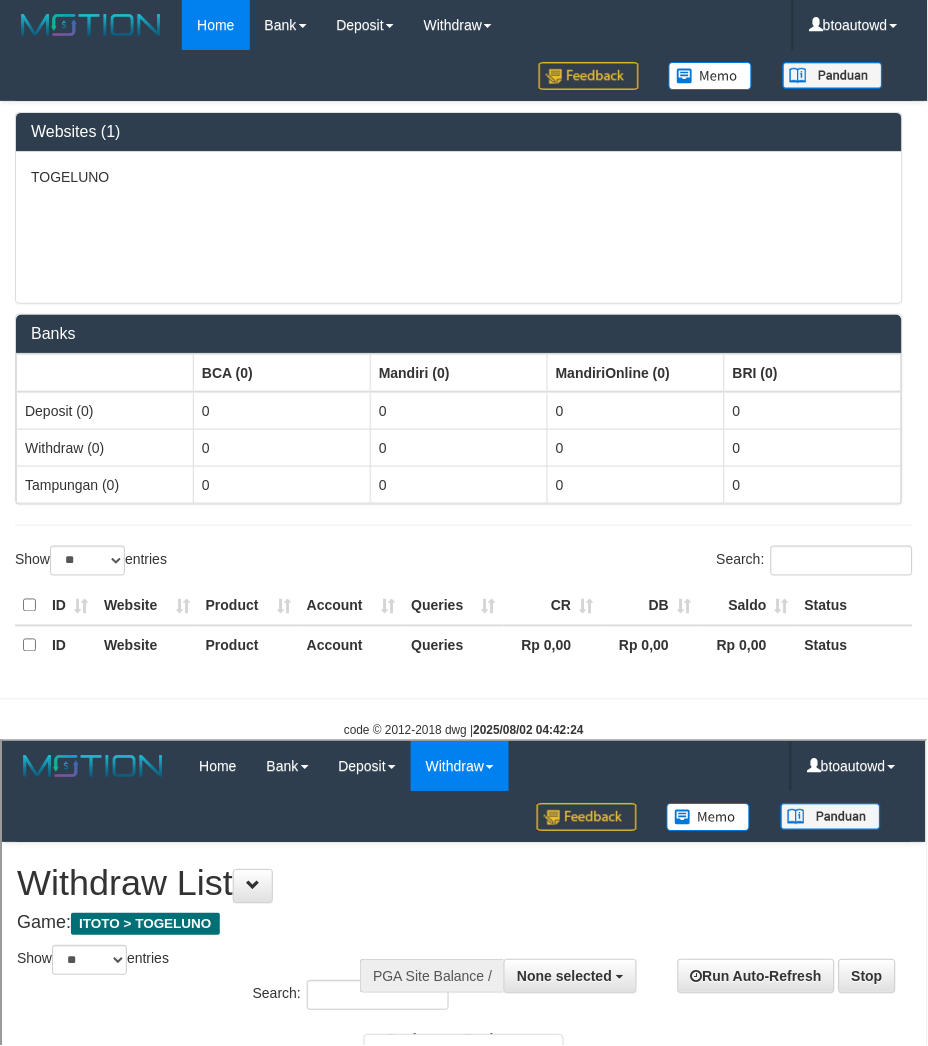 scroll, scrollTop: 0, scrollLeft: 0, axis: both 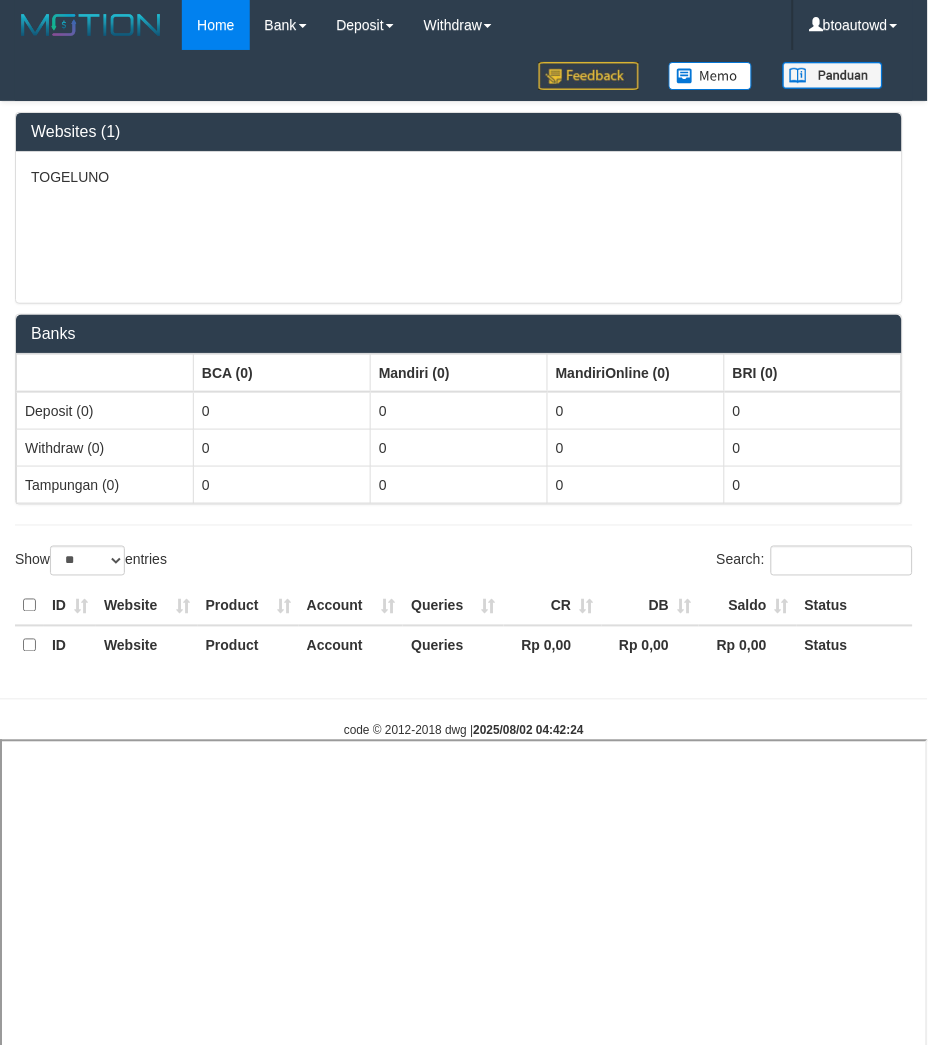 select 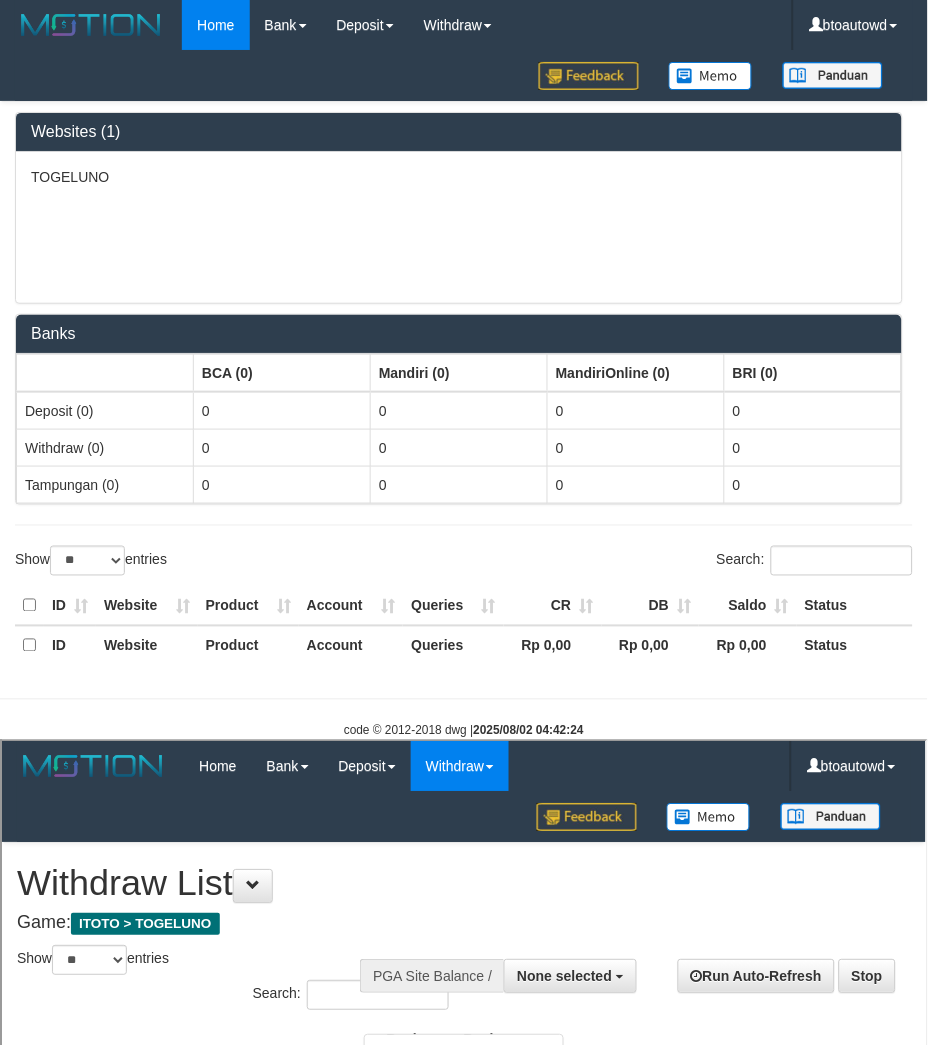scroll, scrollTop: 0, scrollLeft: 0, axis: both 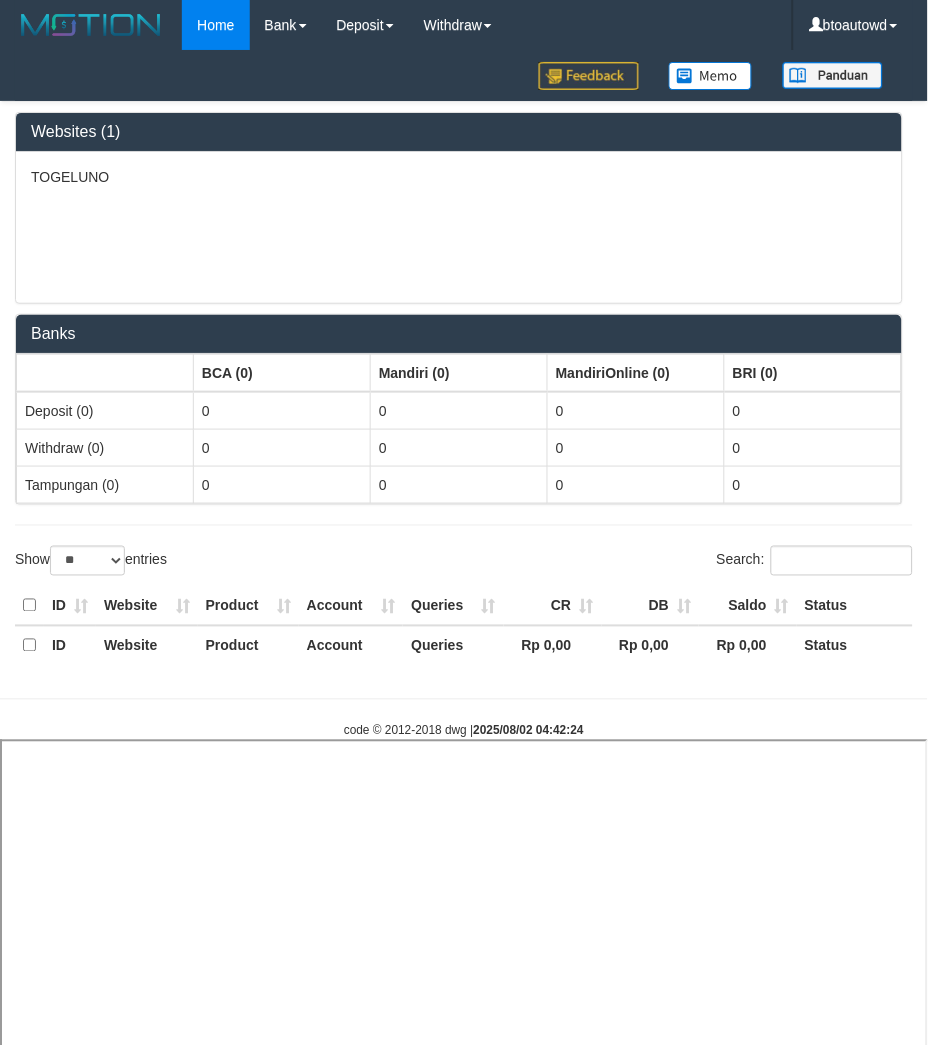 select 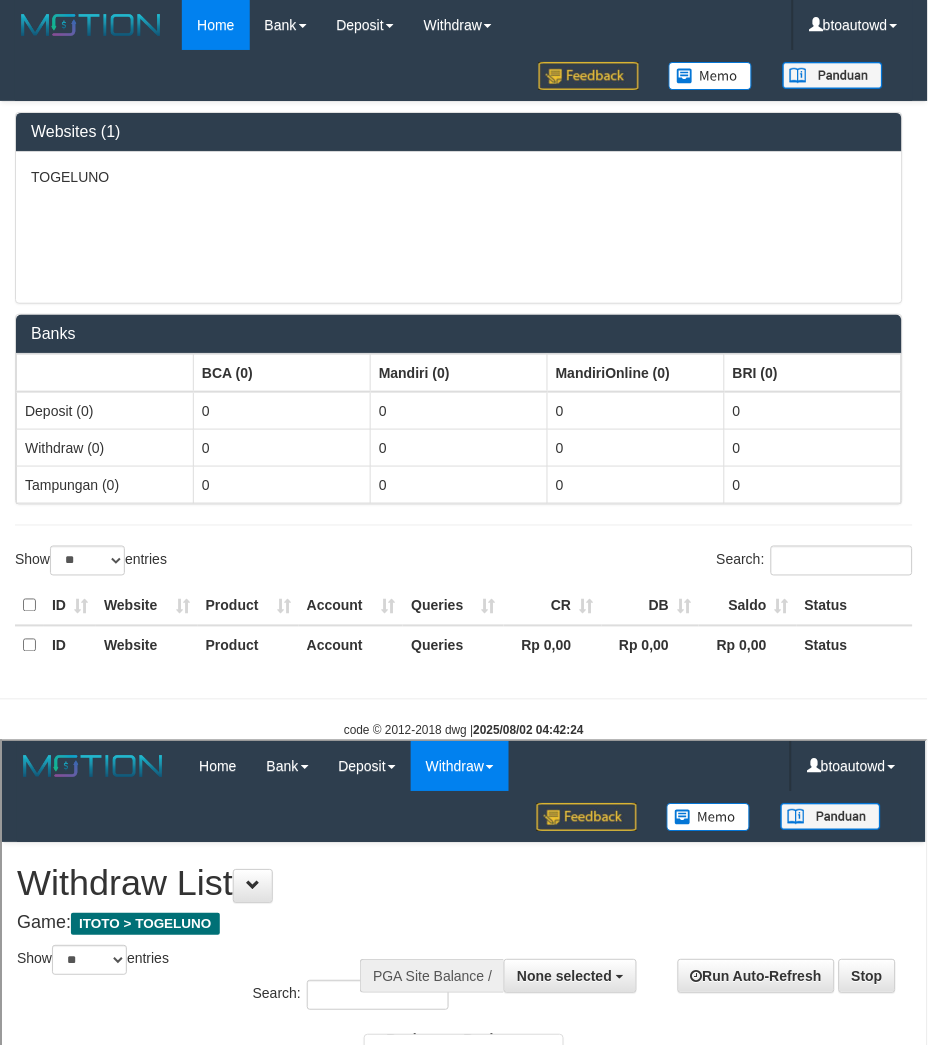 scroll, scrollTop: 0, scrollLeft: 0, axis: both 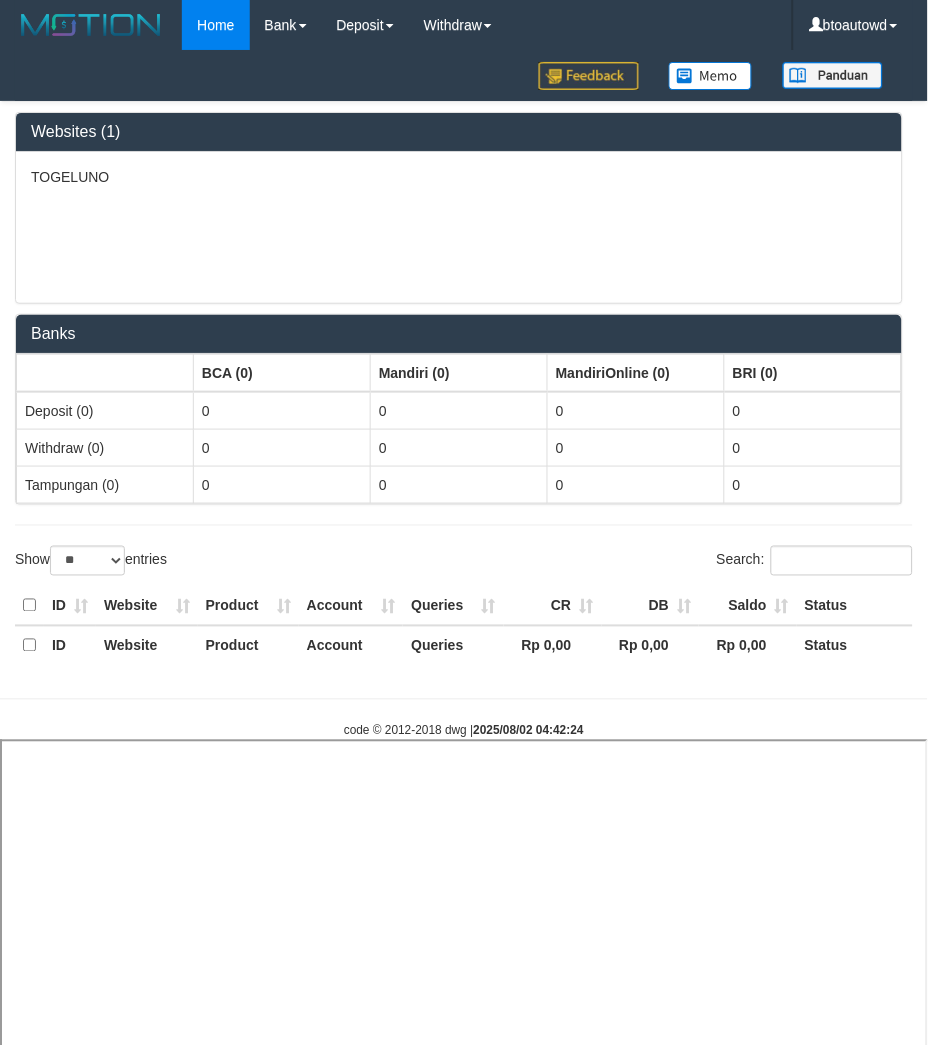 select 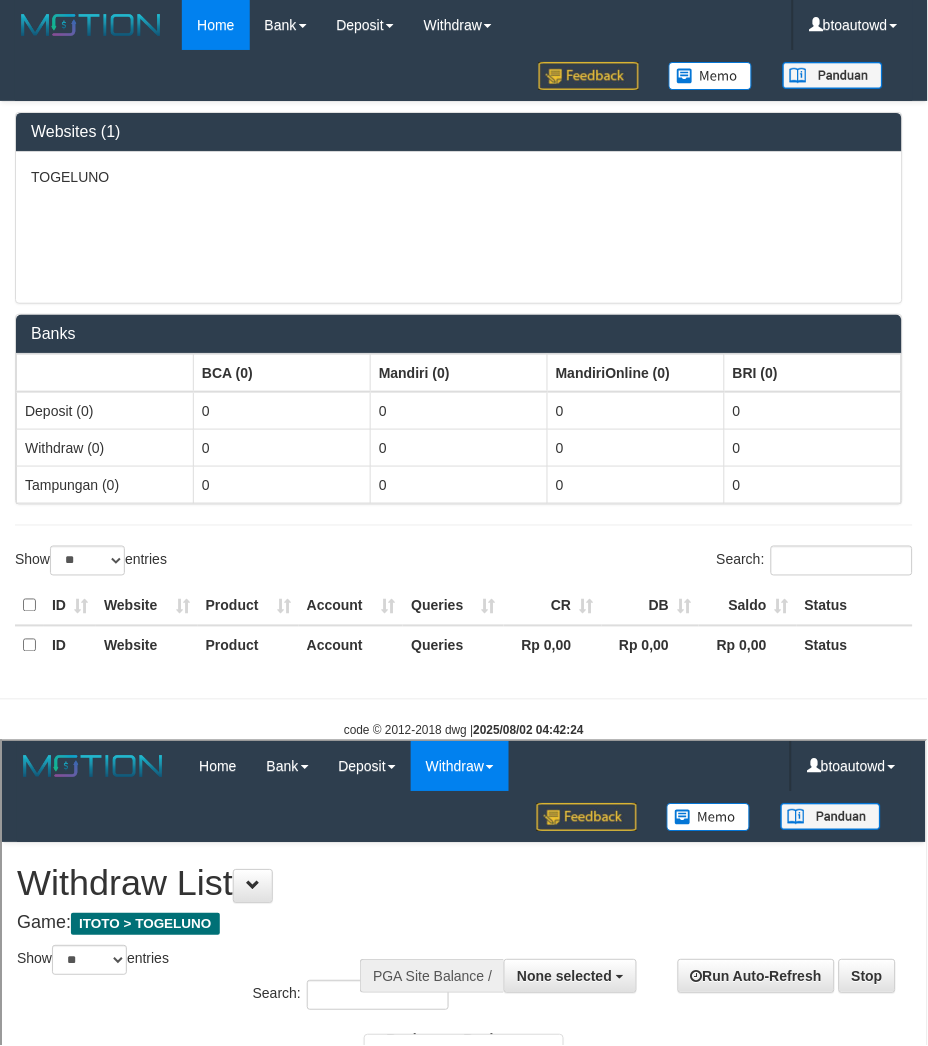 scroll, scrollTop: 0, scrollLeft: 0, axis: both 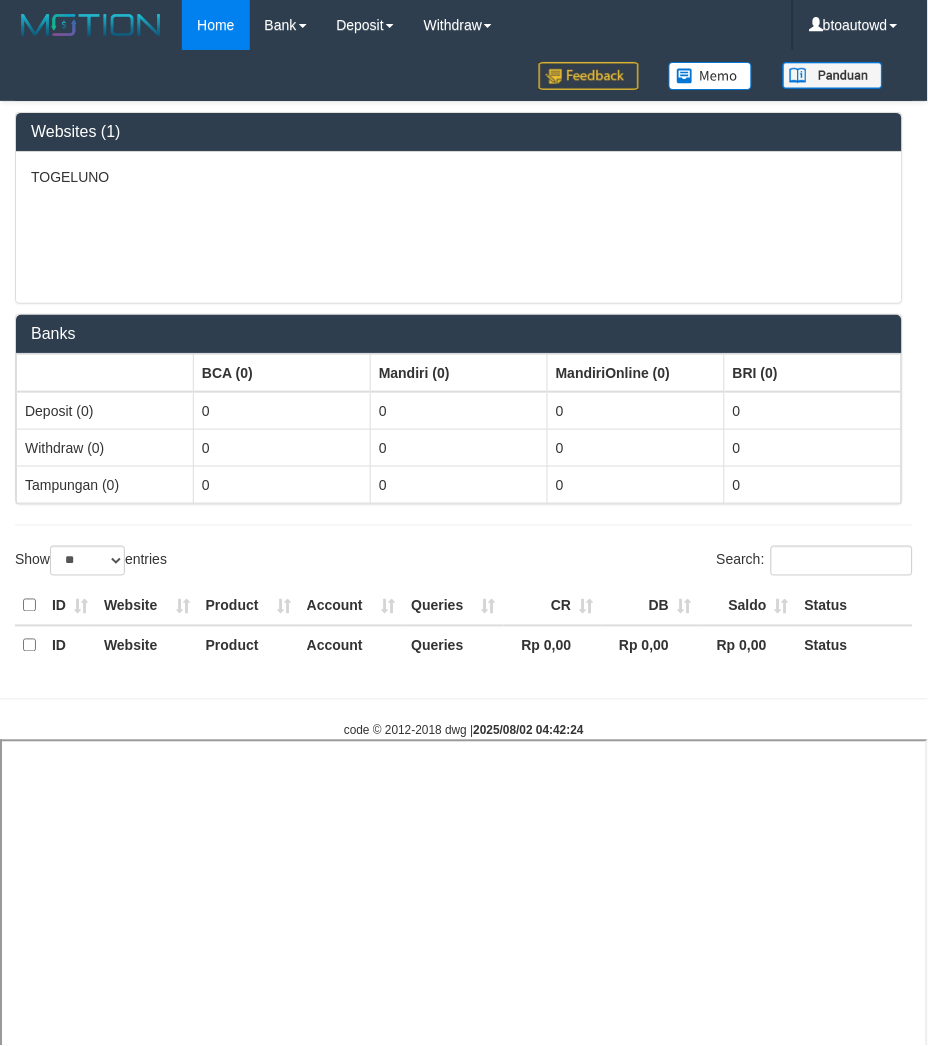 select 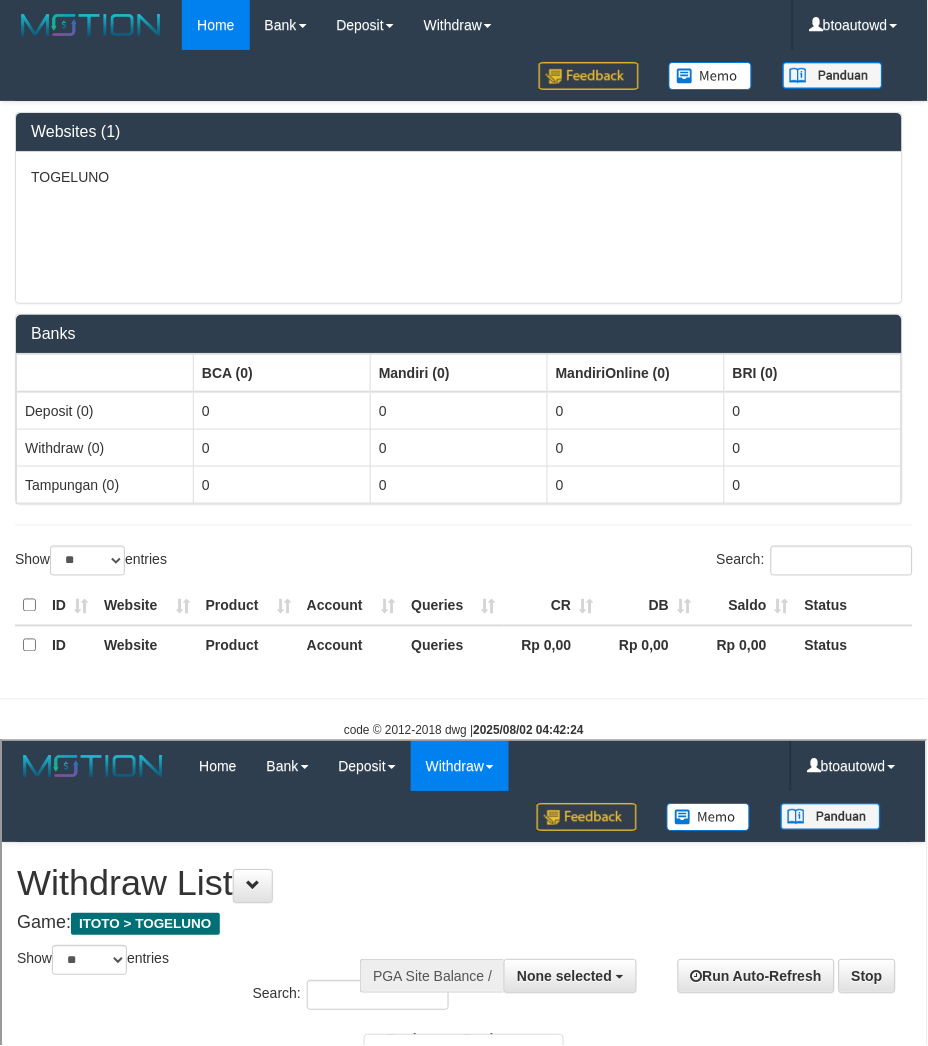 scroll, scrollTop: 0, scrollLeft: 0, axis: both 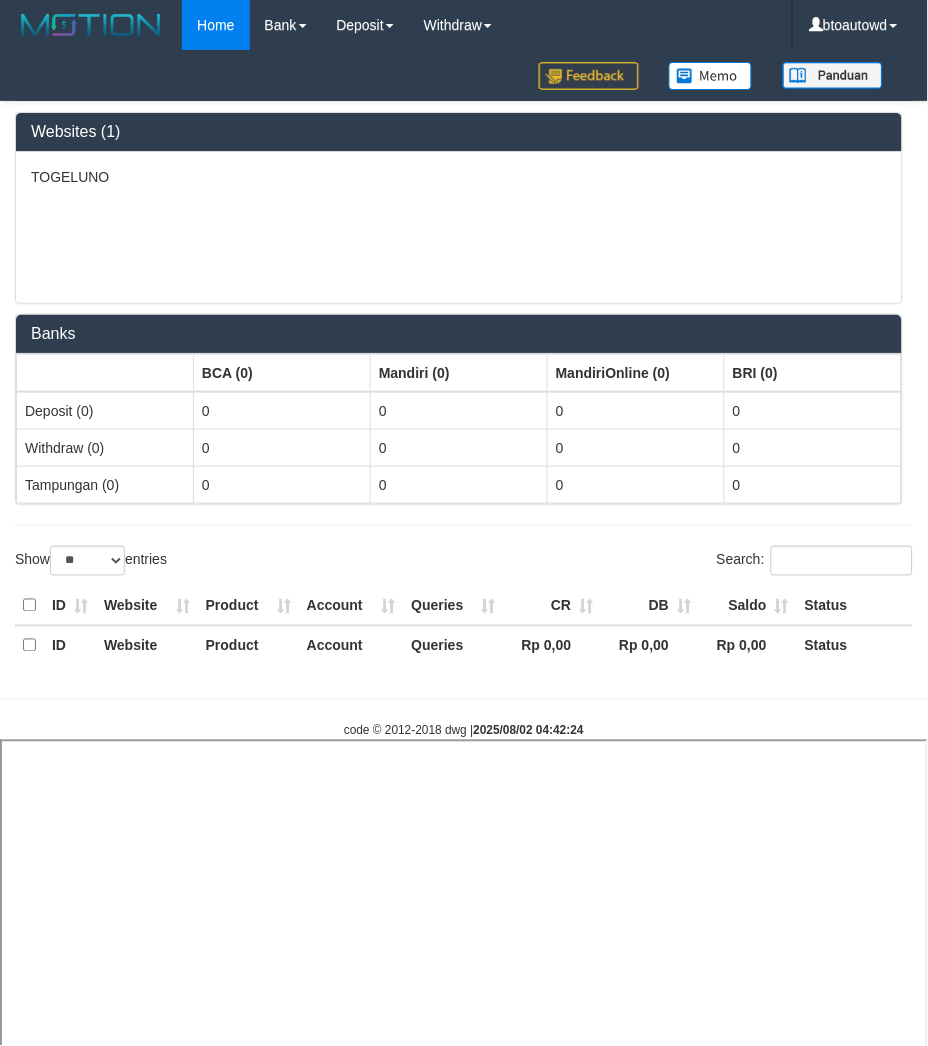 select 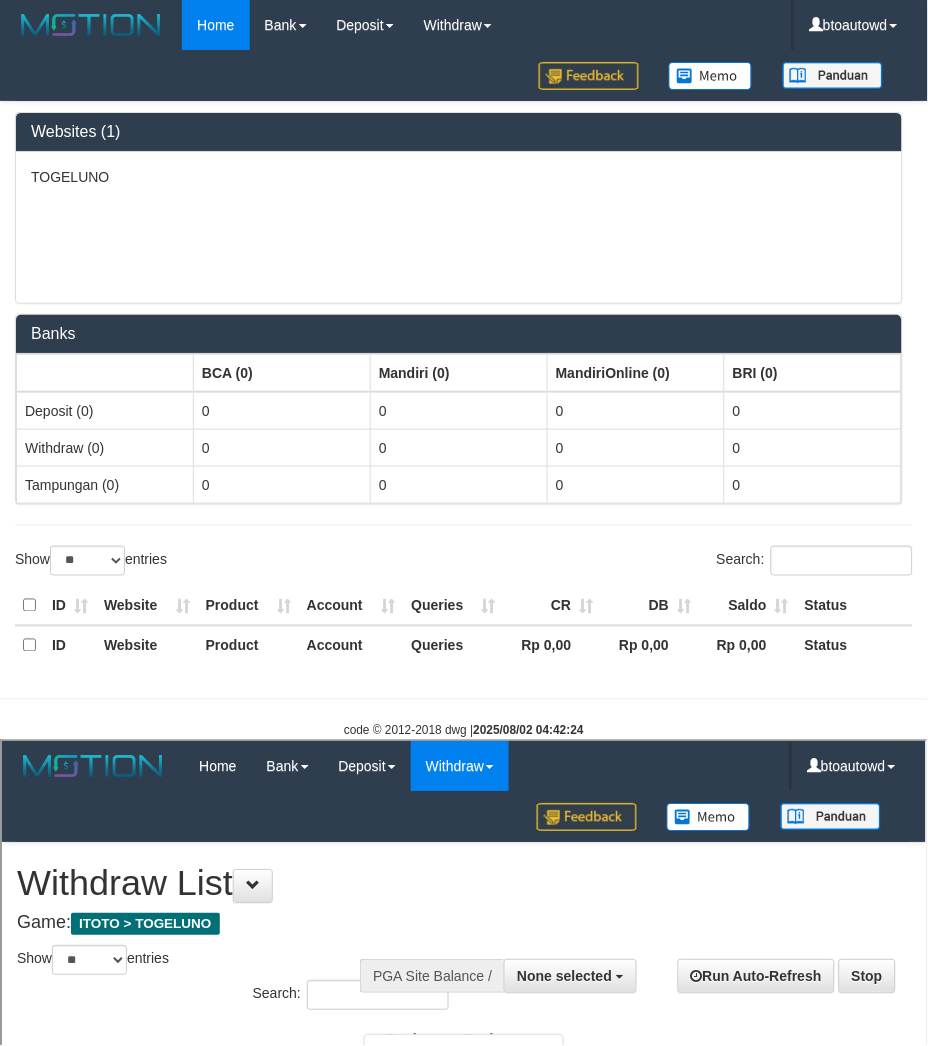scroll, scrollTop: 0, scrollLeft: 0, axis: both 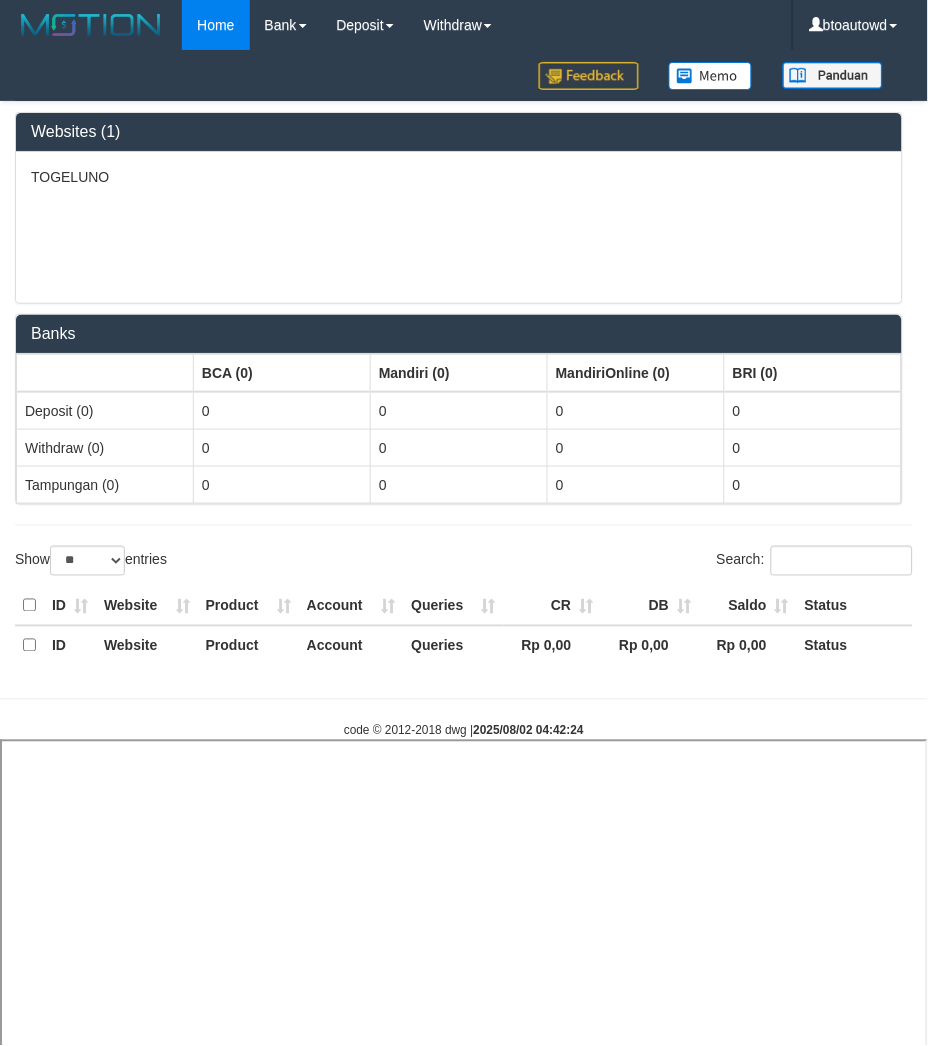 select 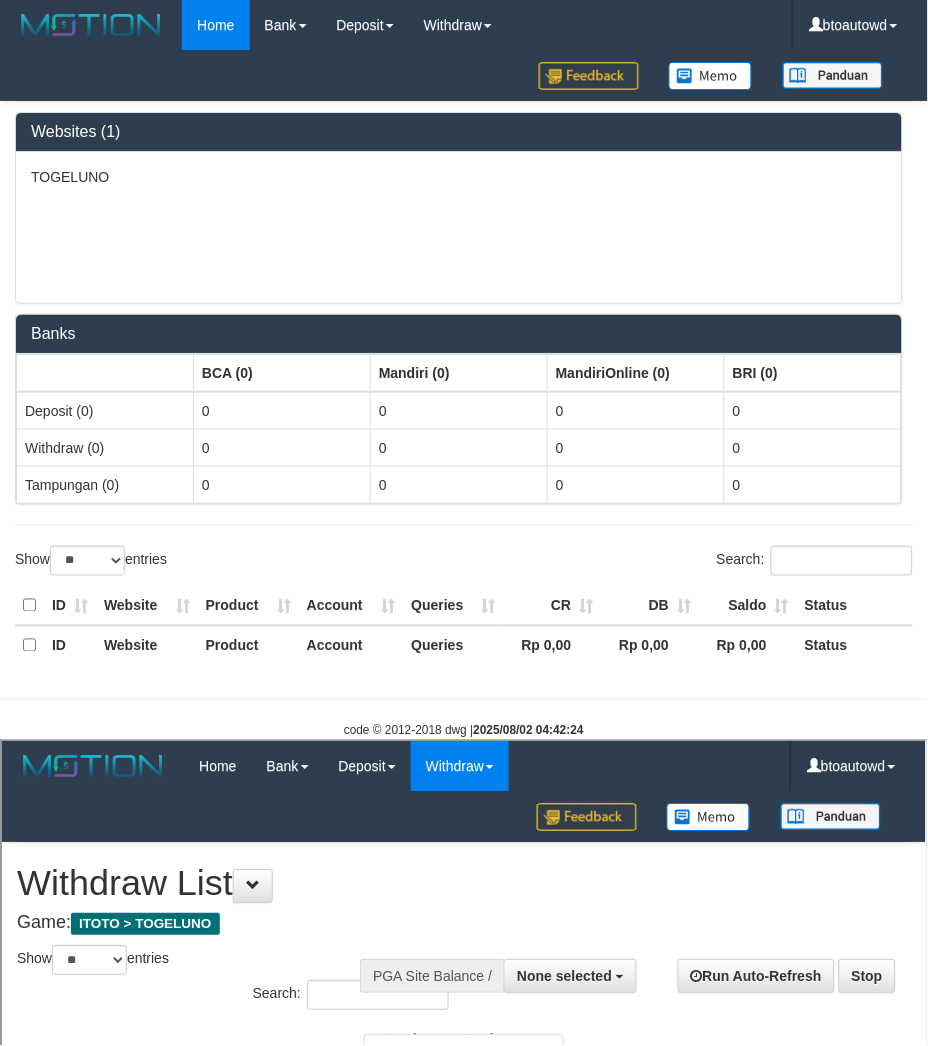 scroll, scrollTop: 0, scrollLeft: 0, axis: both 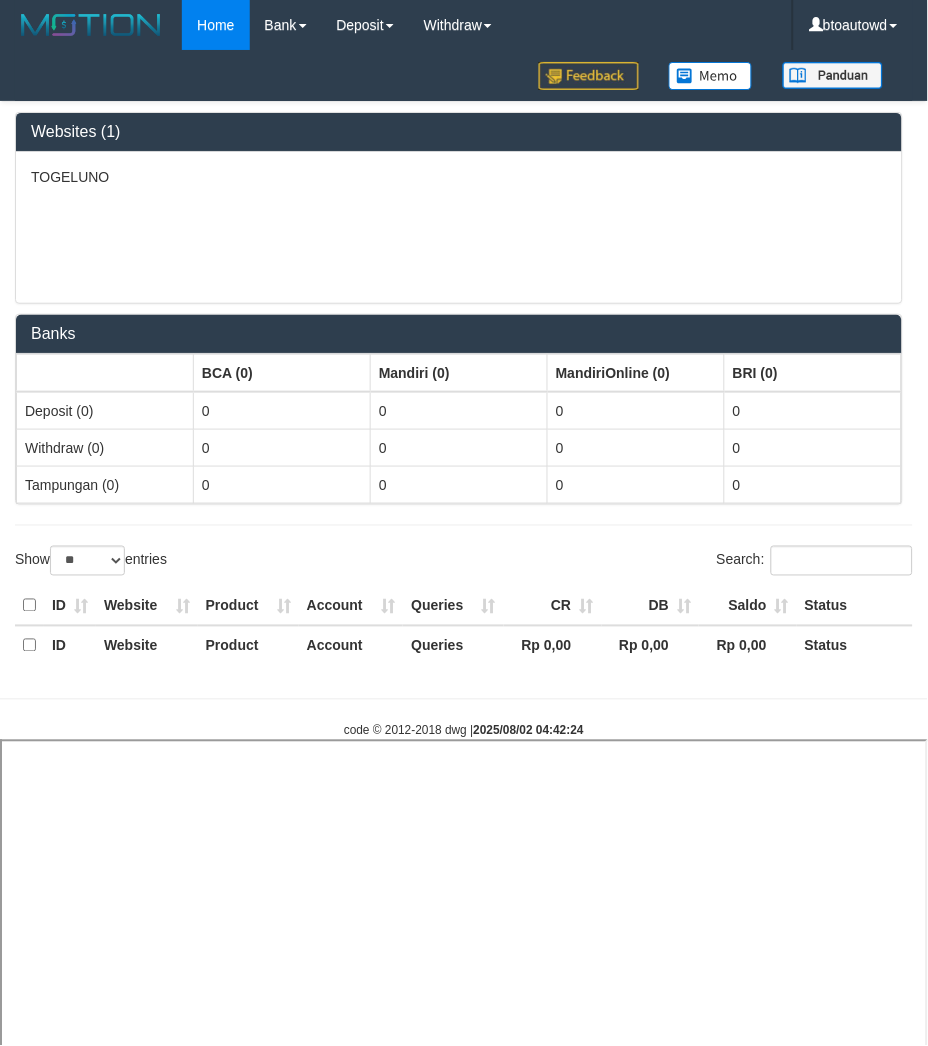 select 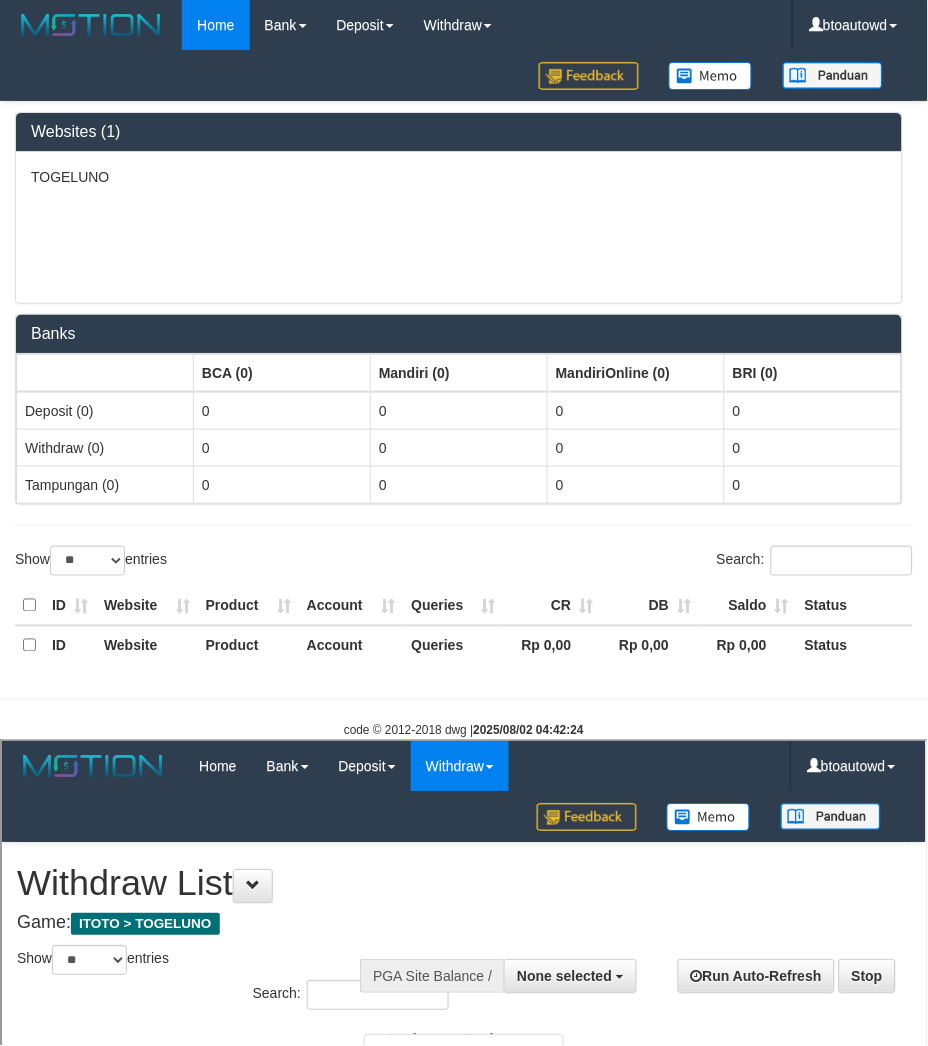 scroll, scrollTop: 0, scrollLeft: 0, axis: both 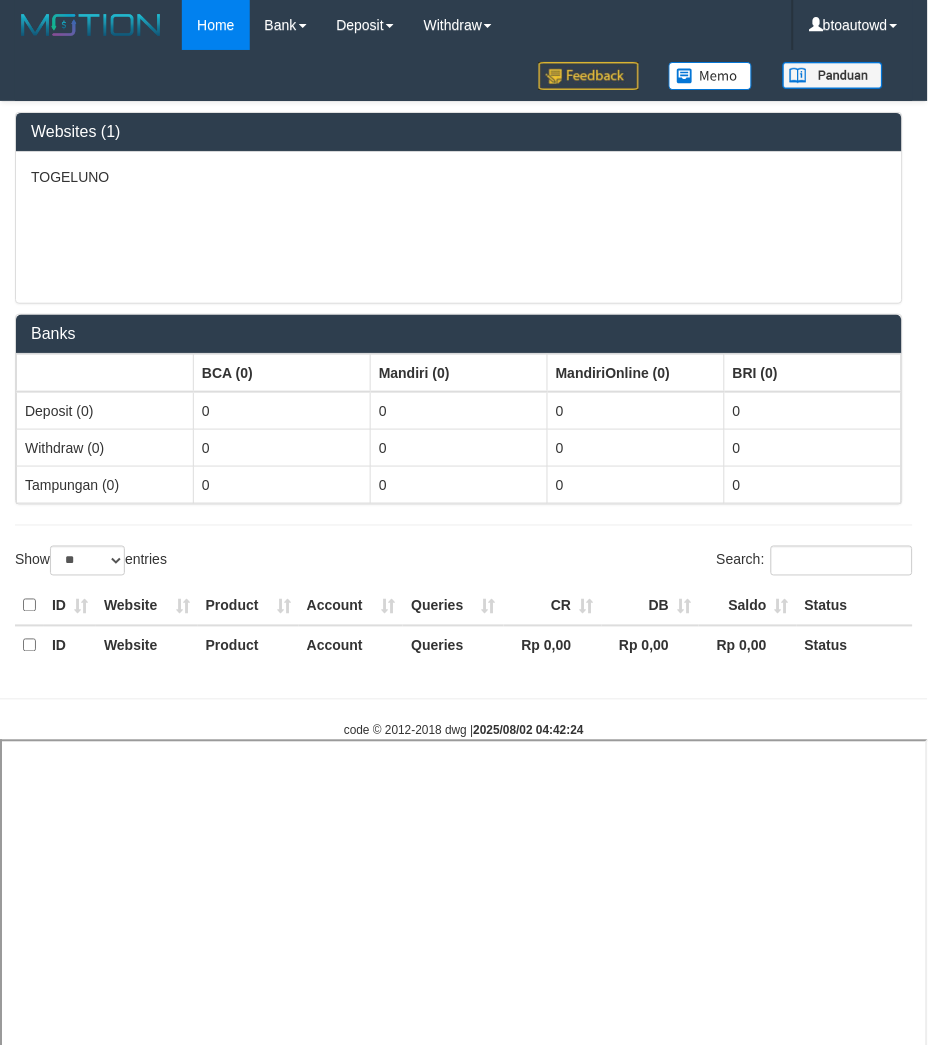 select 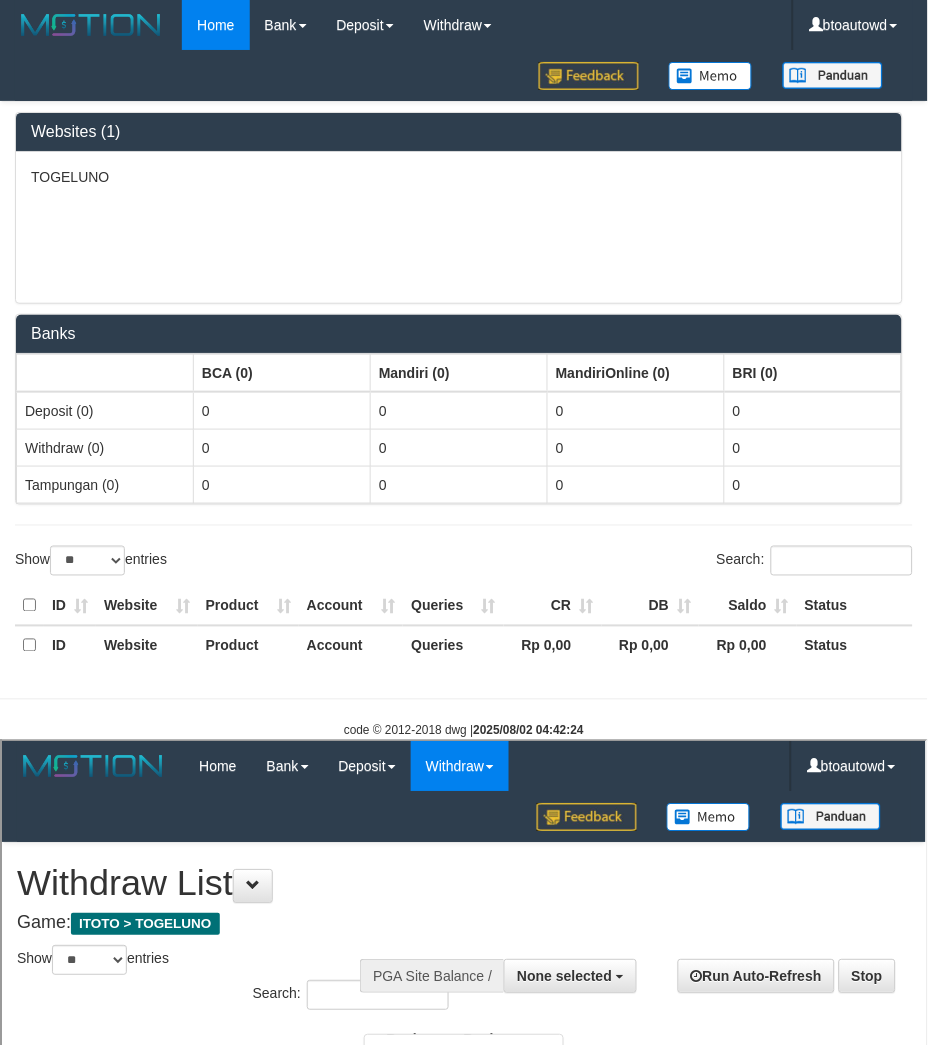 scroll, scrollTop: 0, scrollLeft: 0, axis: both 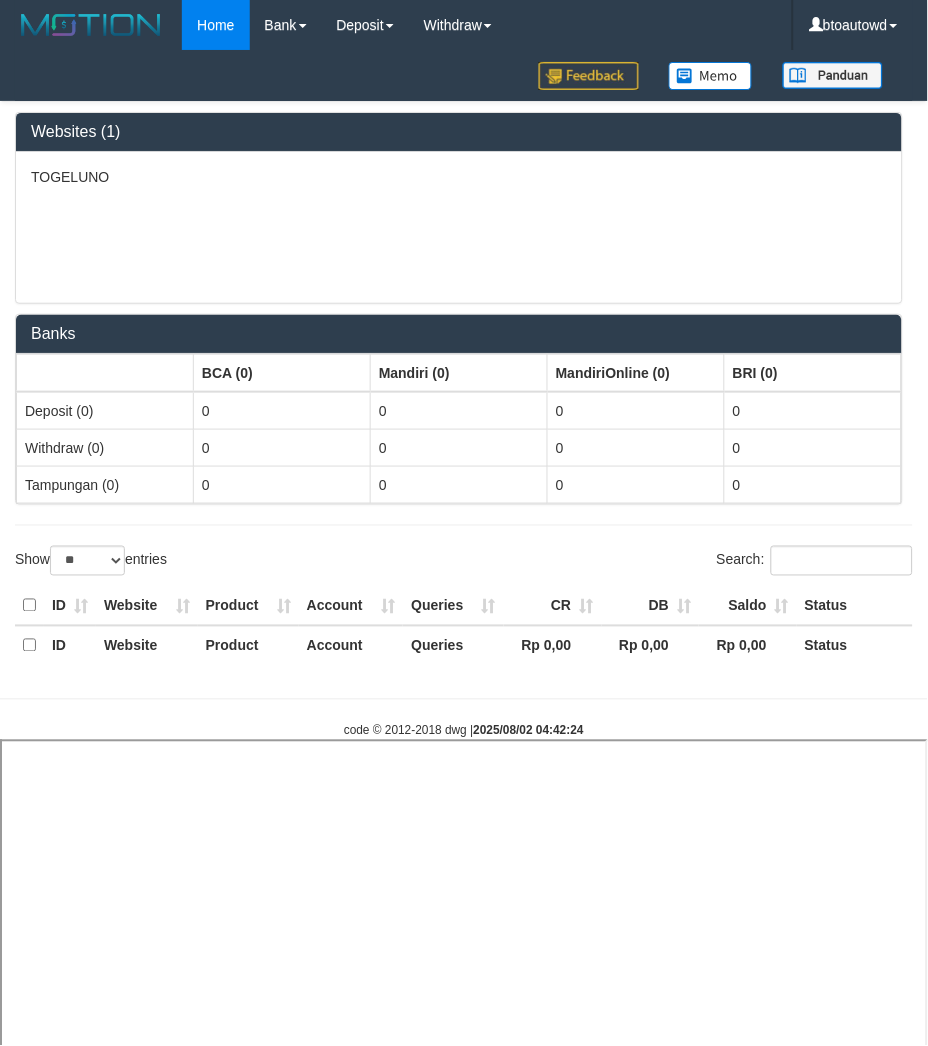 select 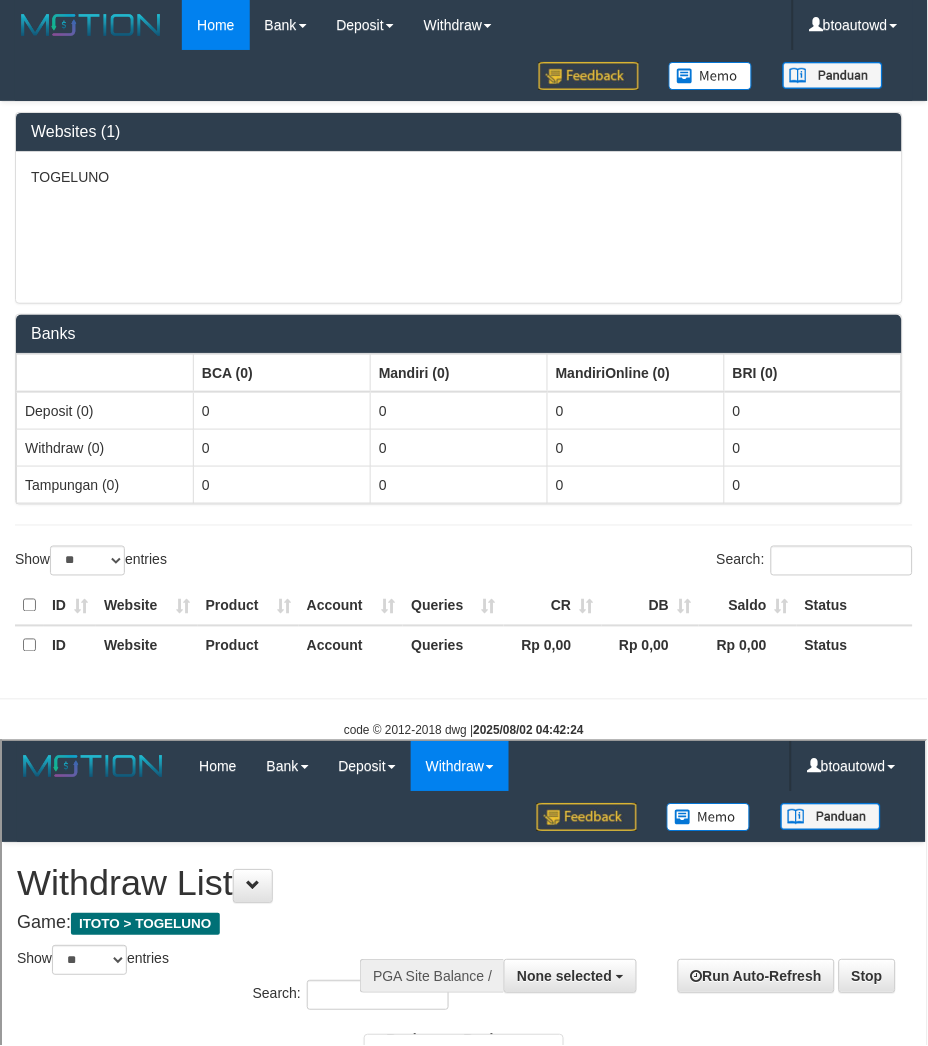 scroll, scrollTop: 0, scrollLeft: 0, axis: both 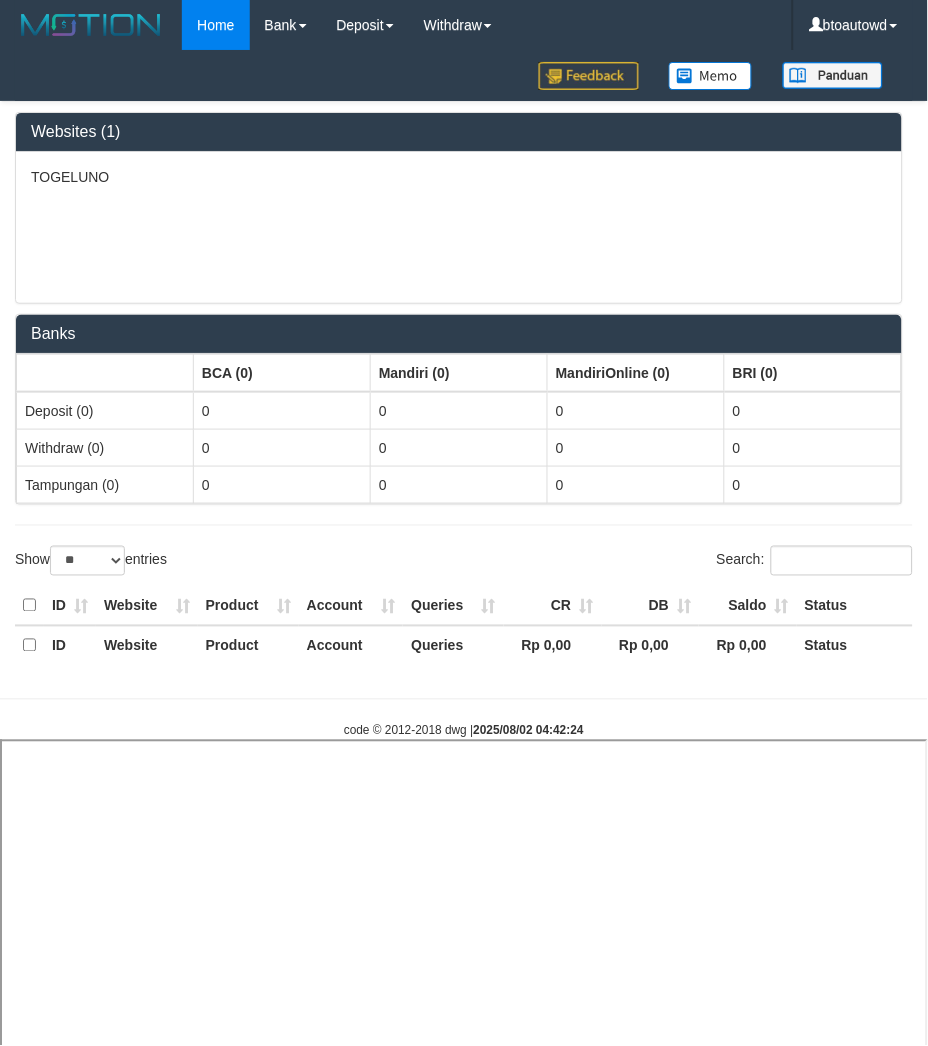 select 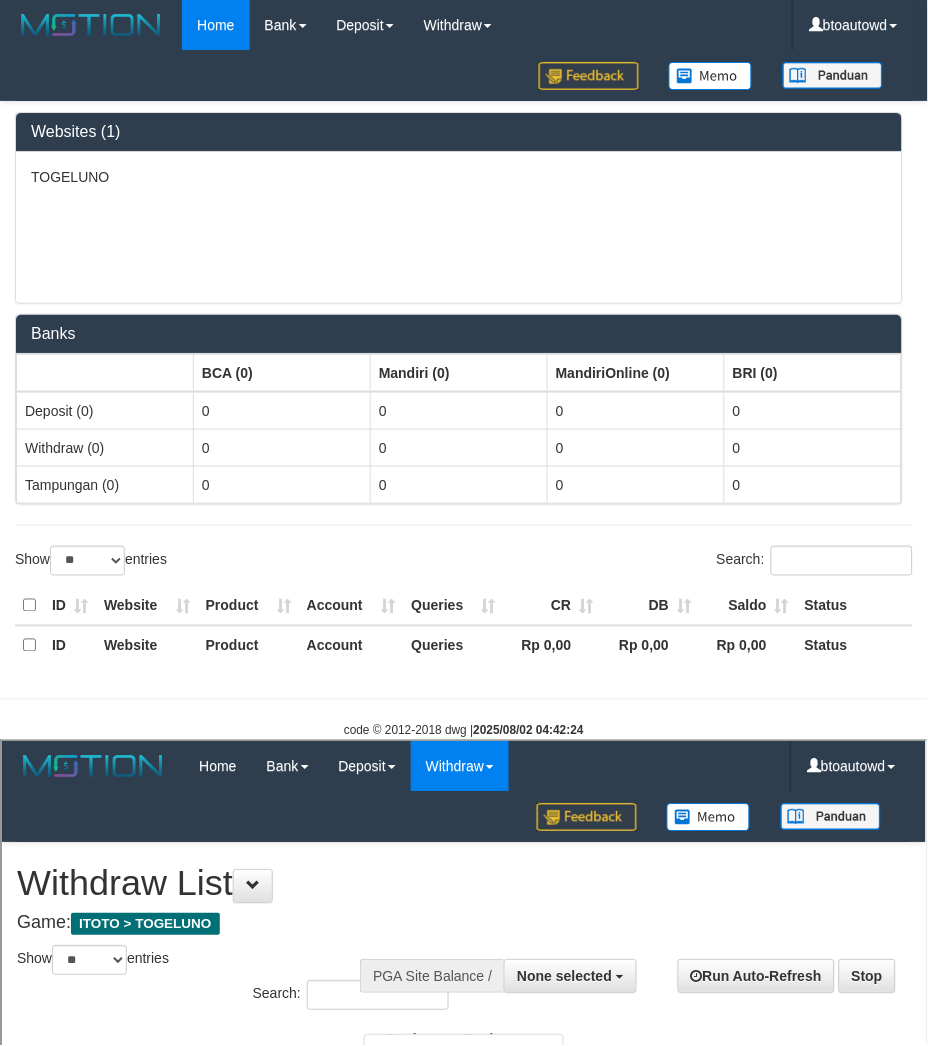 scroll, scrollTop: 0, scrollLeft: 0, axis: both 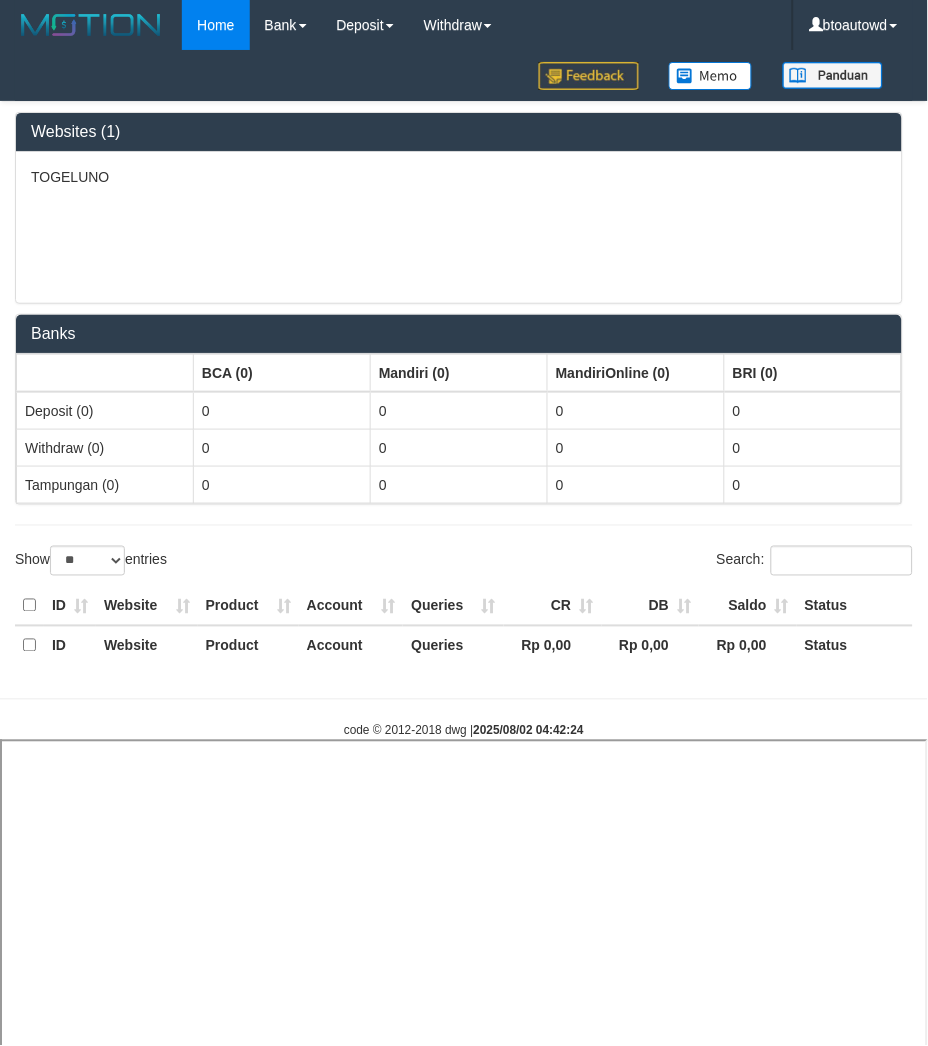 select 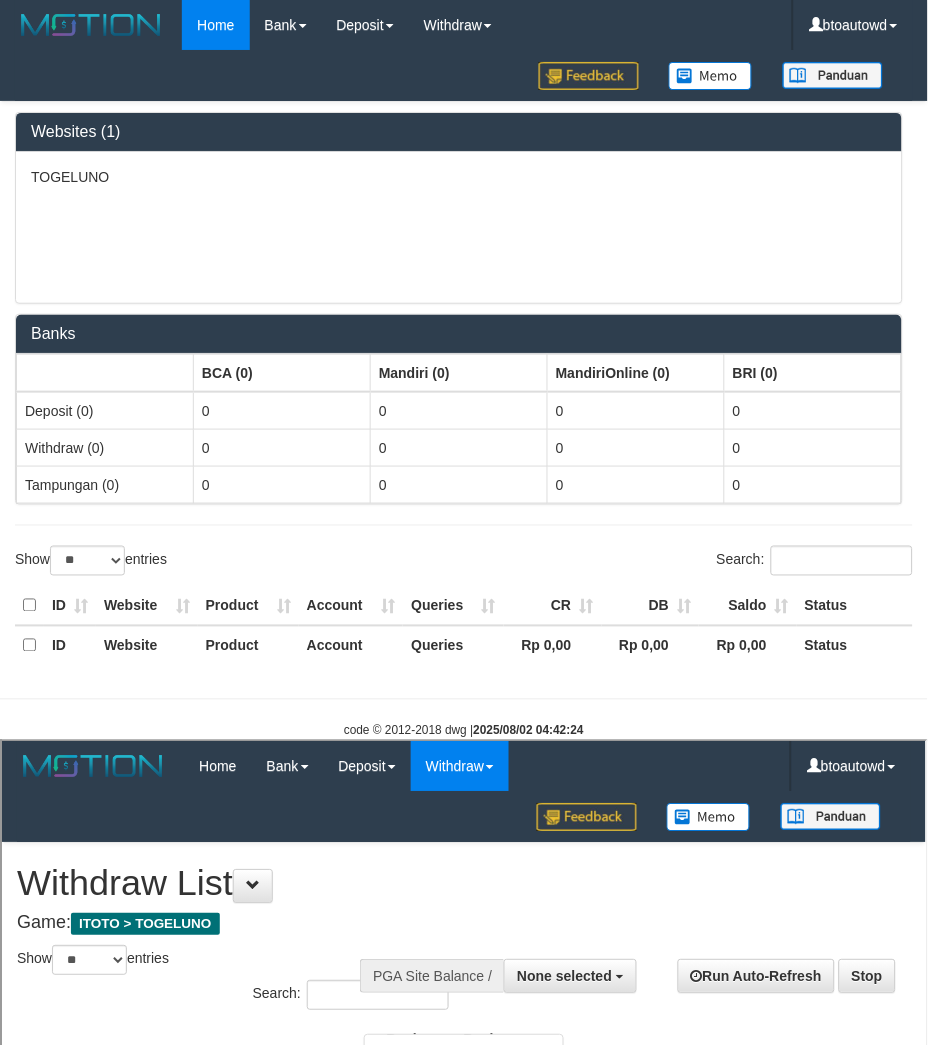 scroll, scrollTop: 0, scrollLeft: 0, axis: both 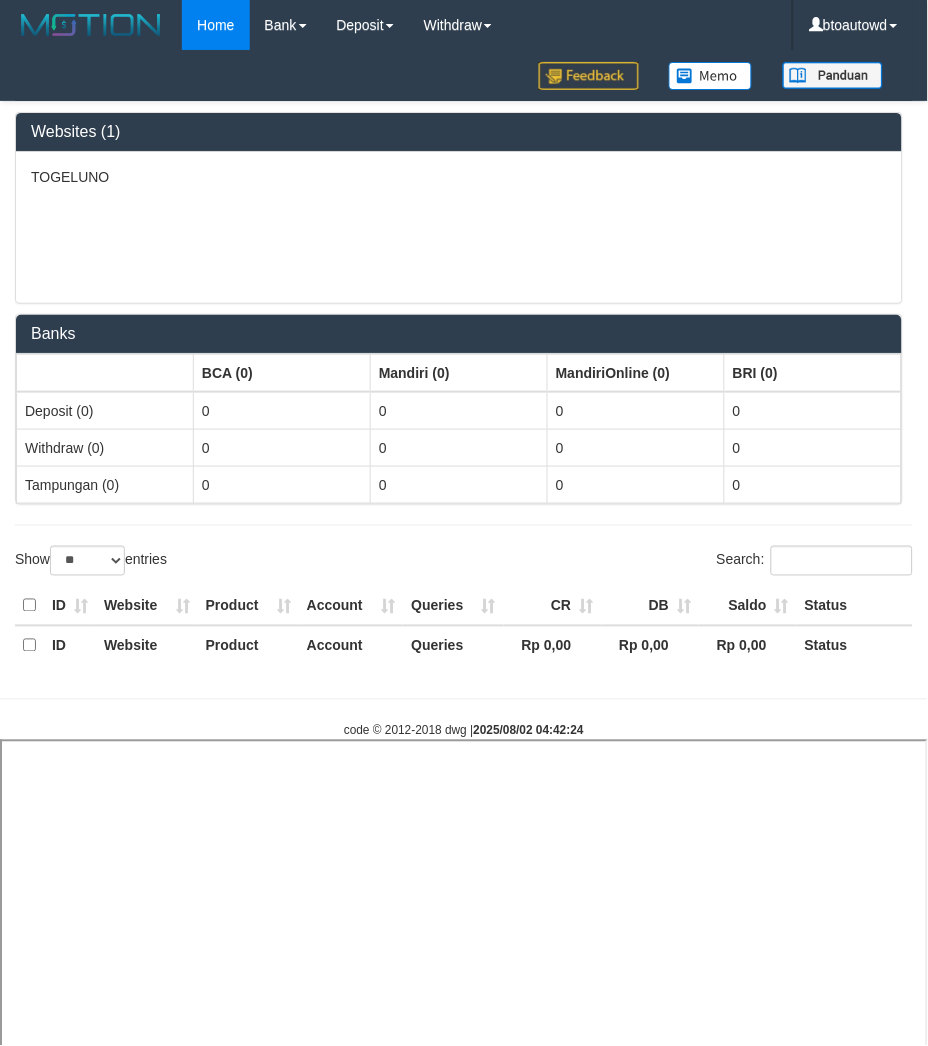 select 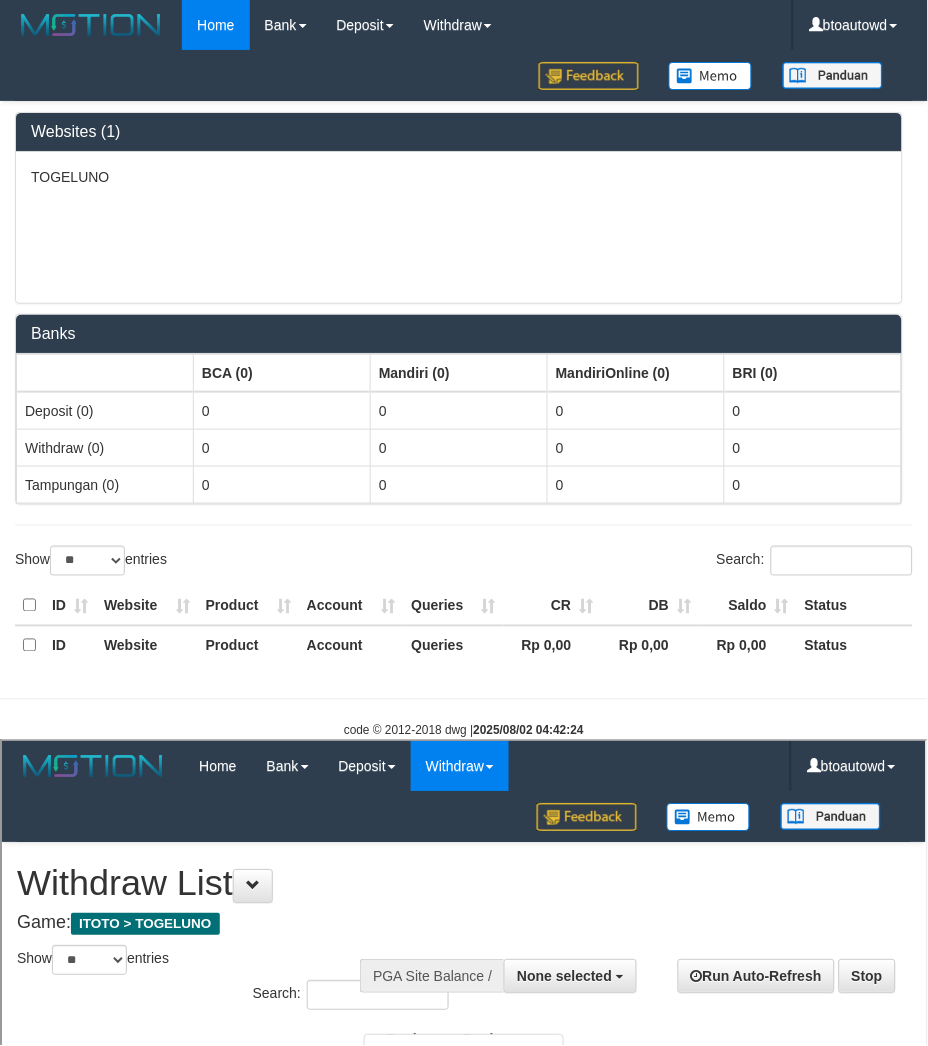scroll, scrollTop: 0, scrollLeft: 0, axis: both 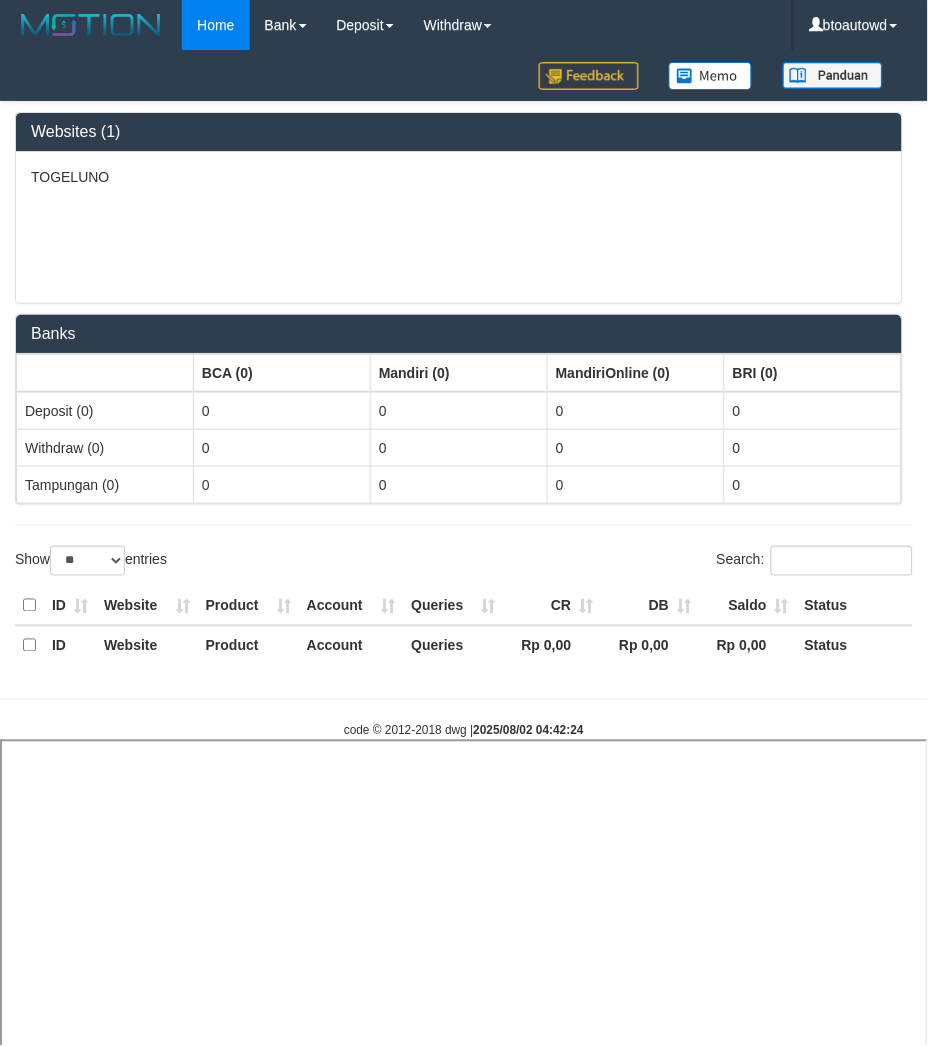 select 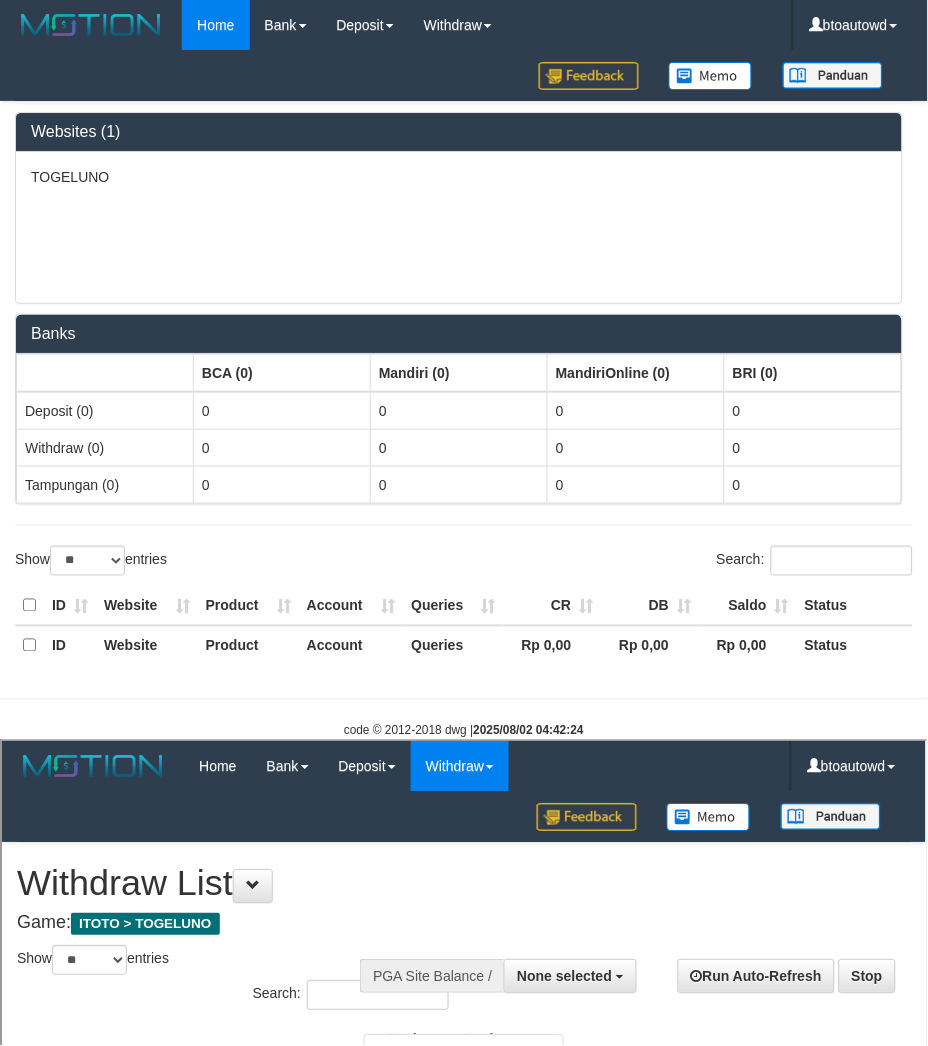 scroll, scrollTop: 0, scrollLeft: 0, axis: both 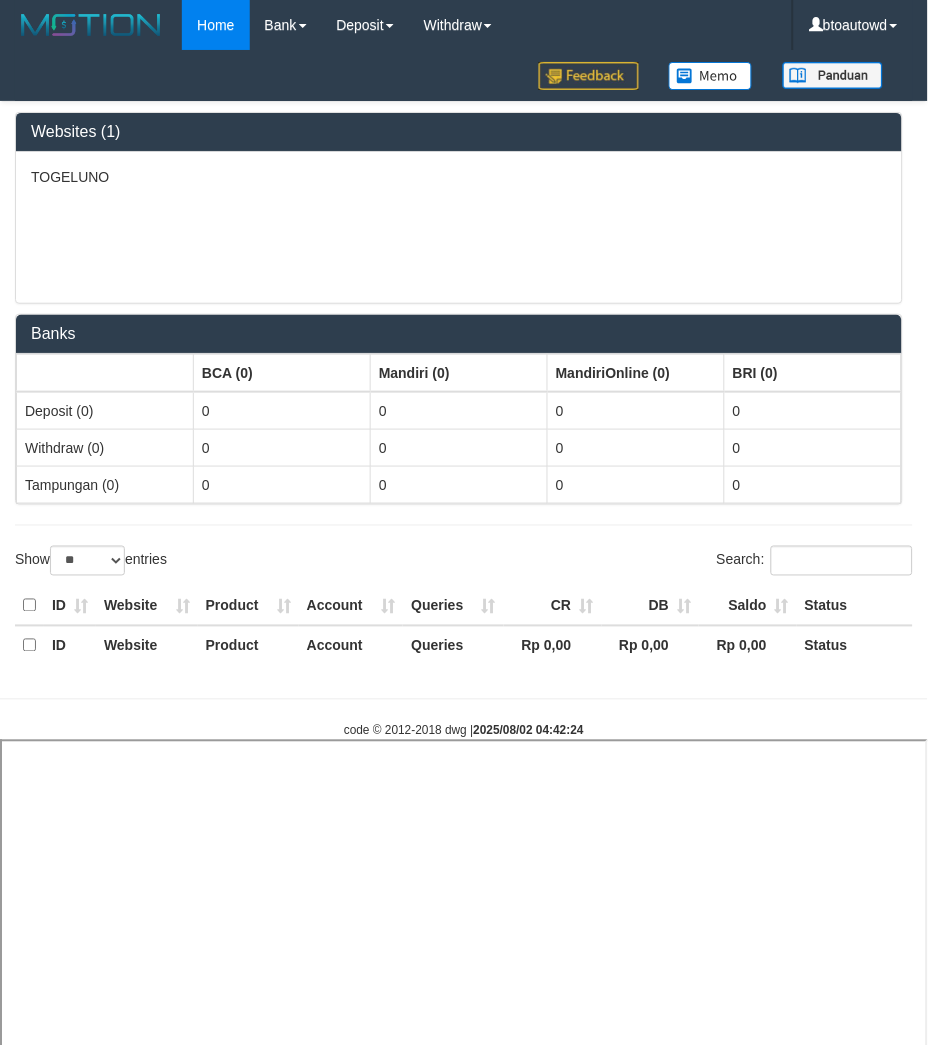 select 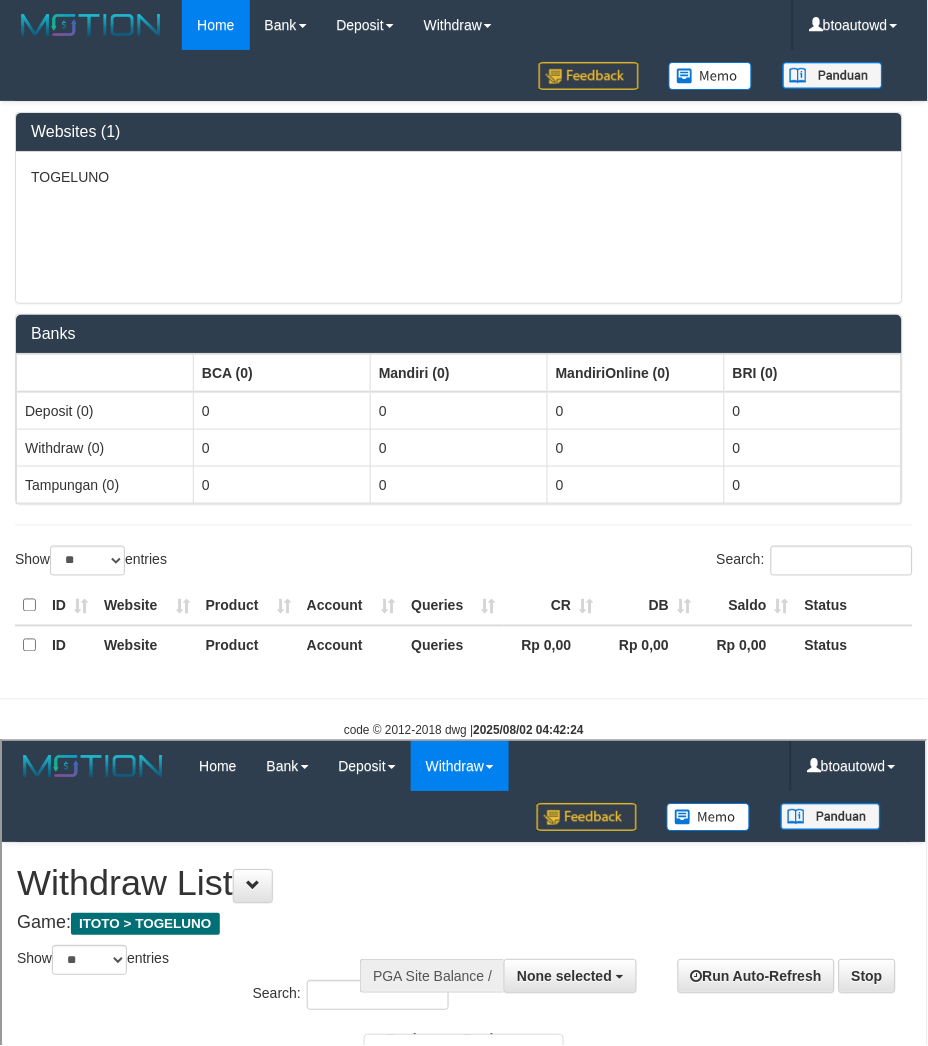 scroll, scrollTop: 0, scrollLeft: 0, axis: both 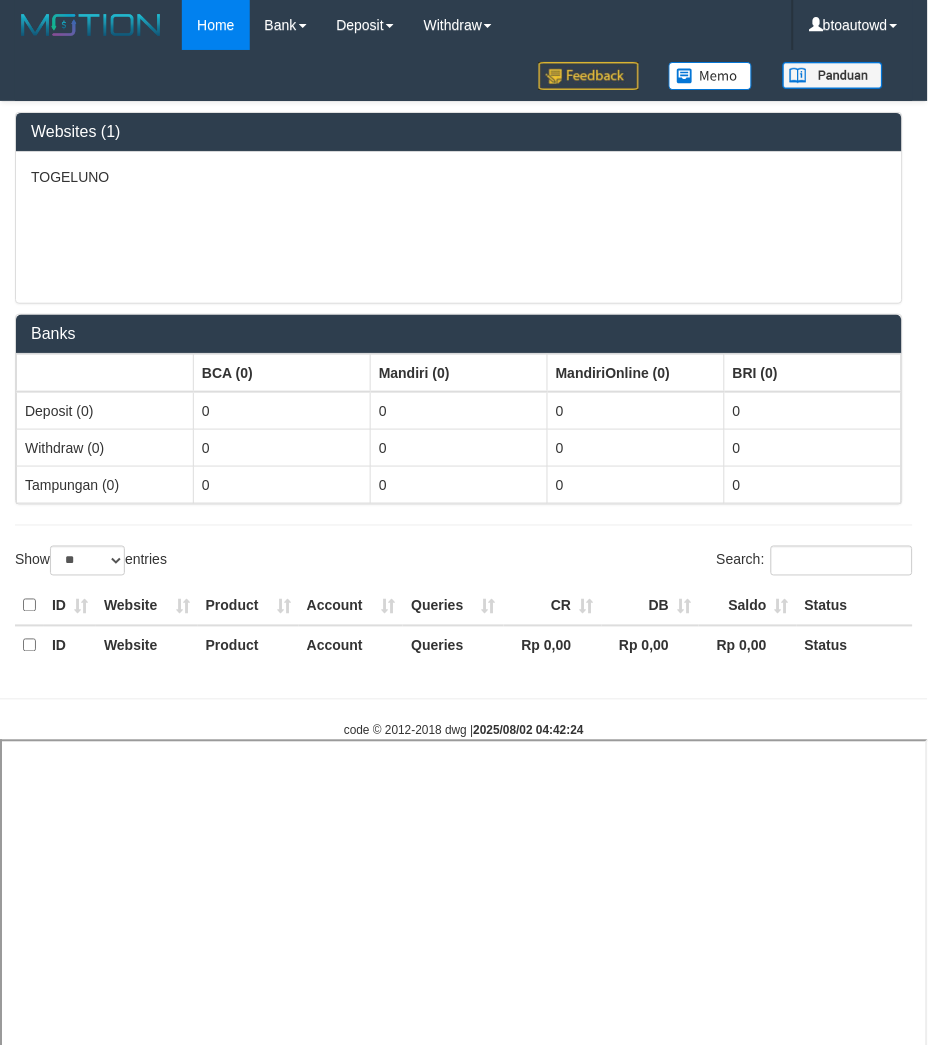 select 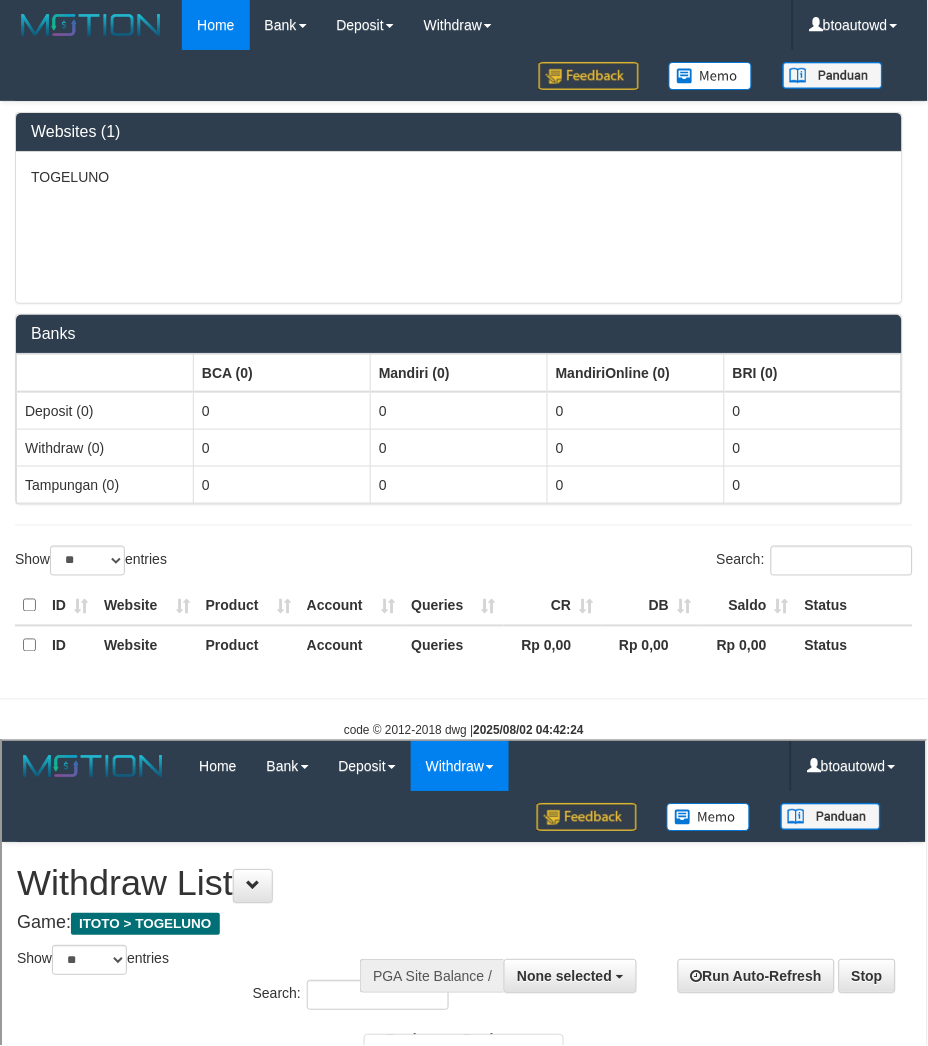scroll, scrollTop: 0, scrollLeft: 0, axis: both 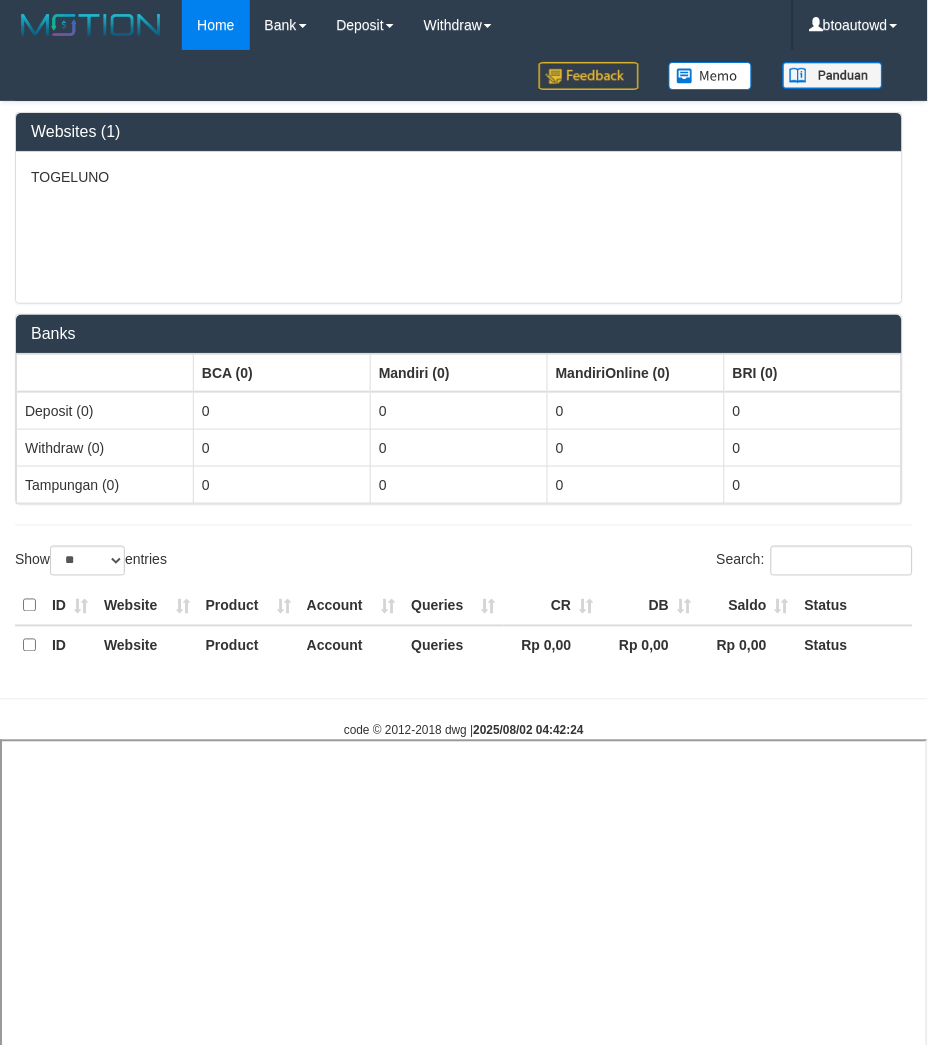 select 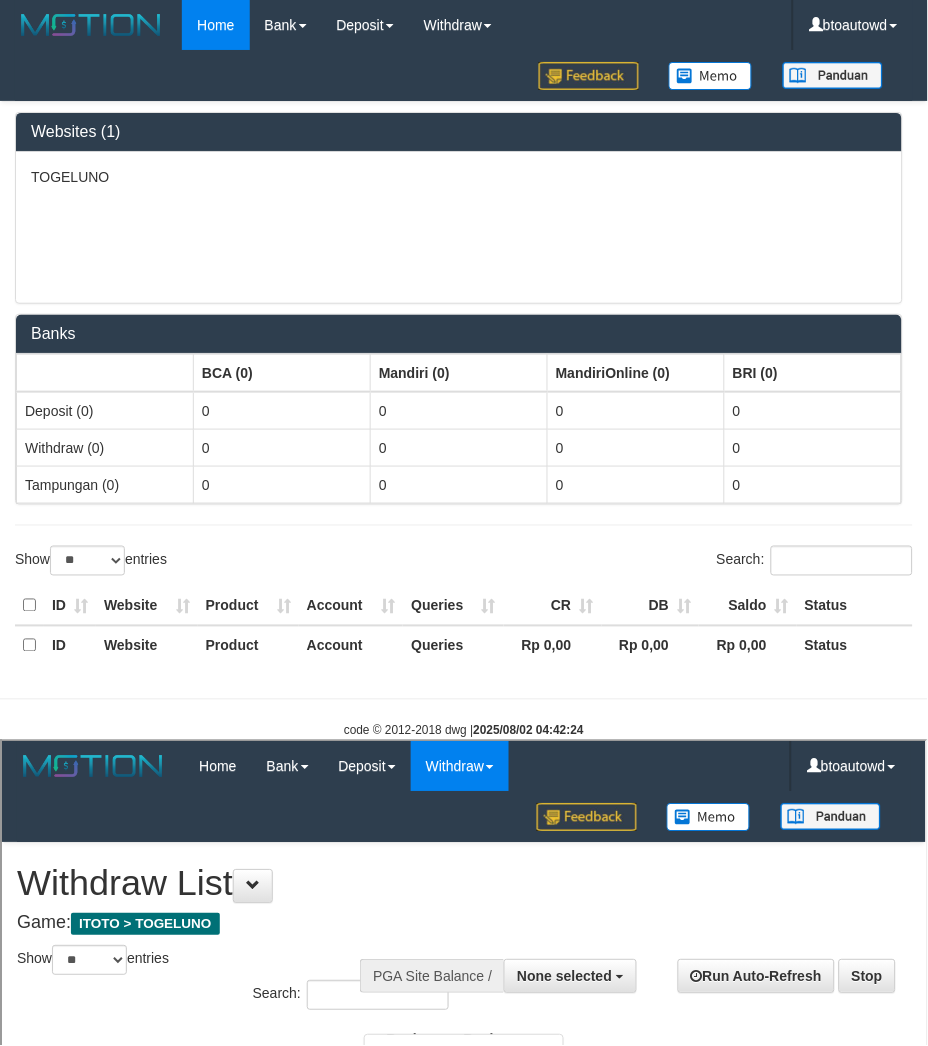 scroll, scrollTop: 0, scrollLeft: 0, axis: both 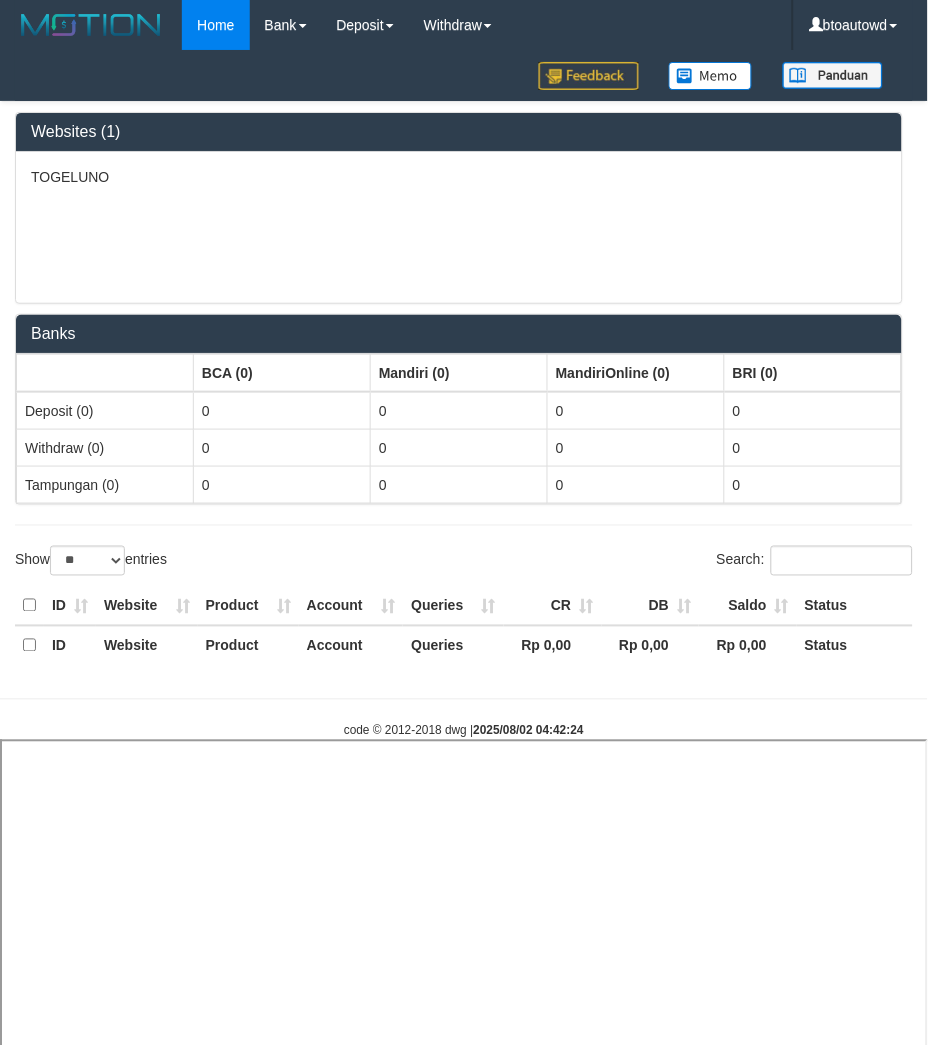 select 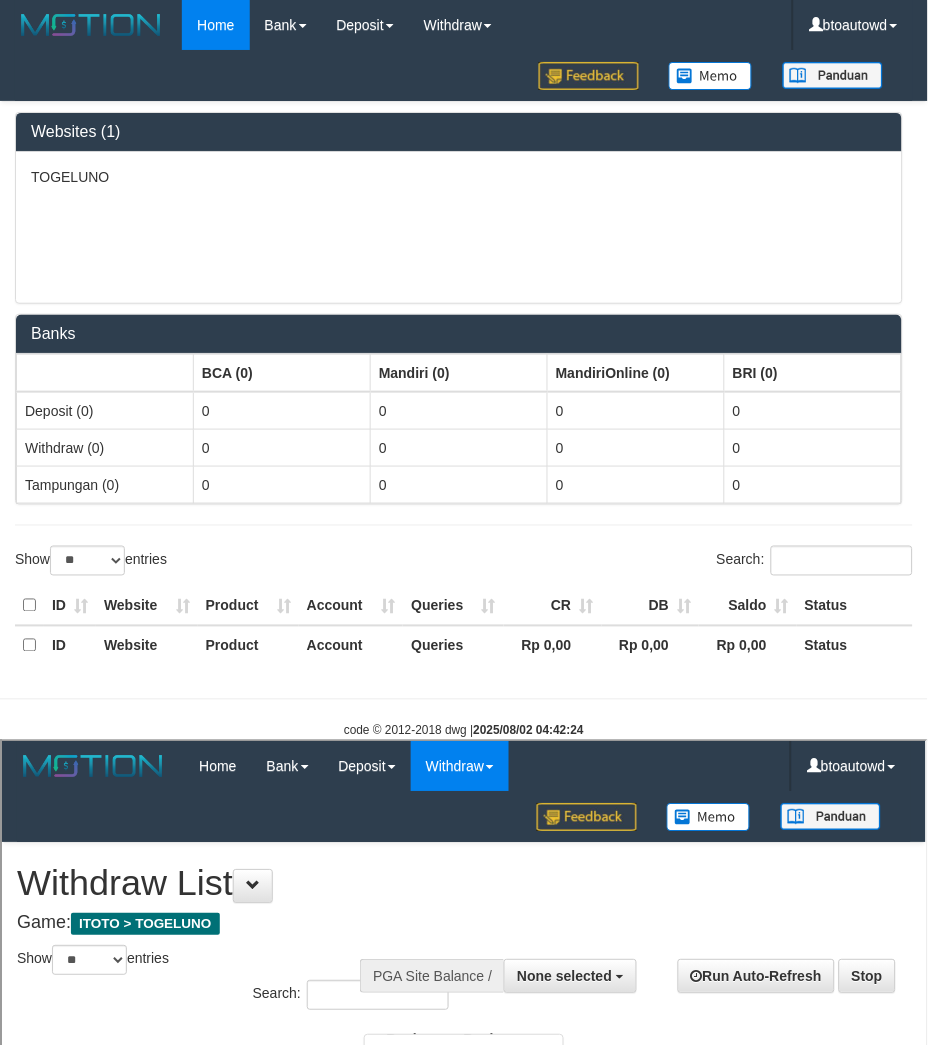 scroll, scrollTop: 0, scrollLeft: 0, axis: both 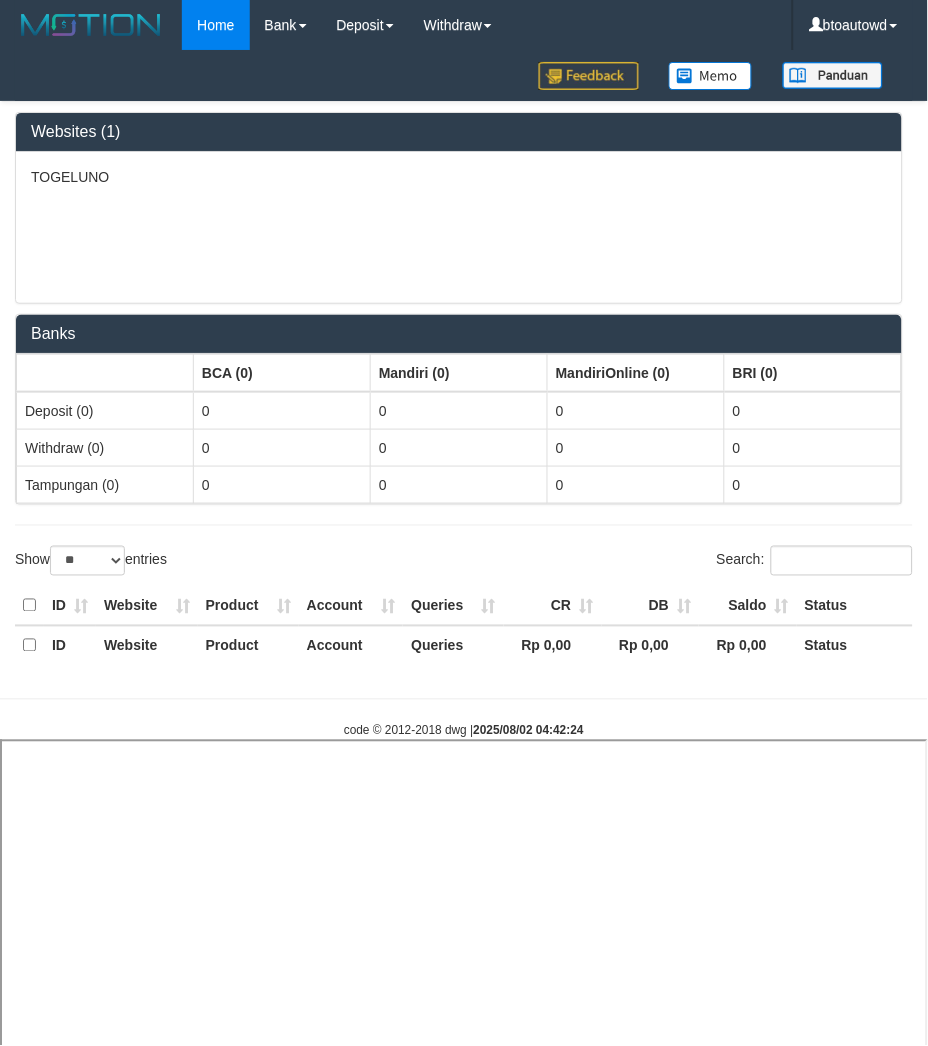 select 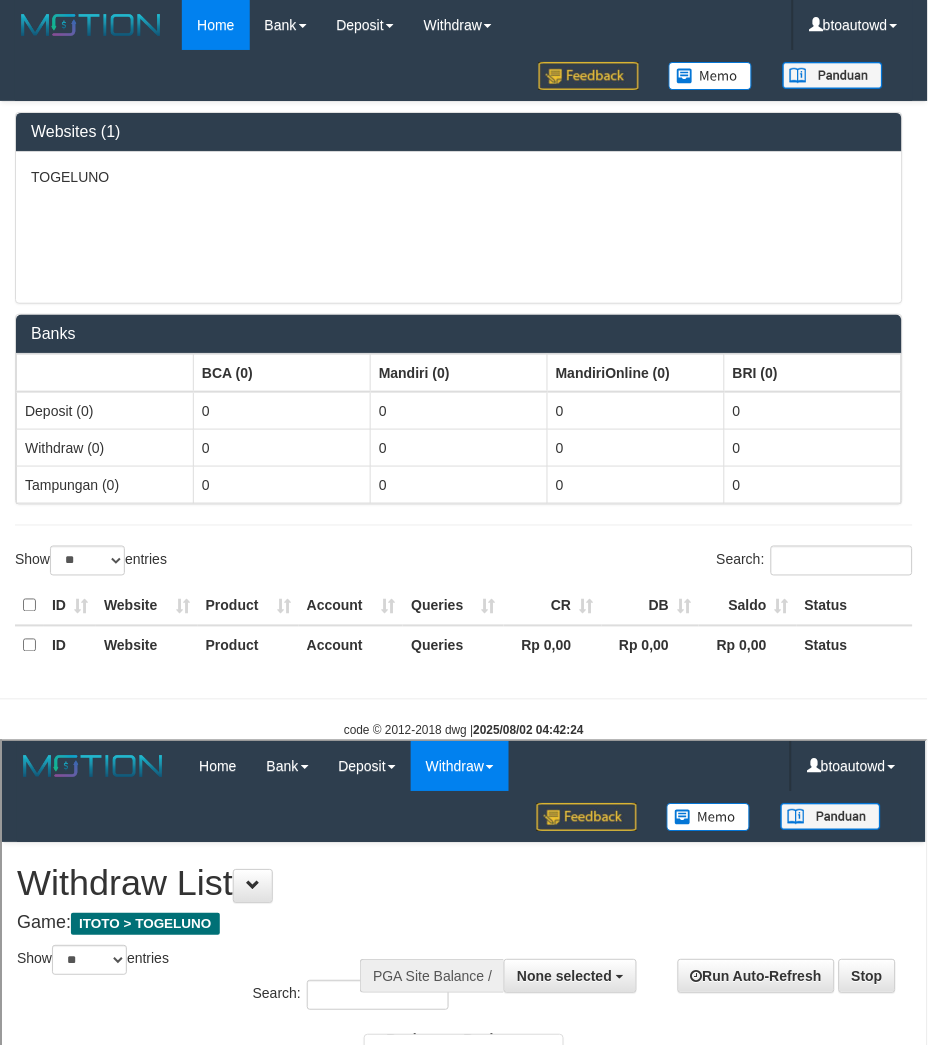 scroll, scrollTop: 0, scrollLeft: 0, axis: both 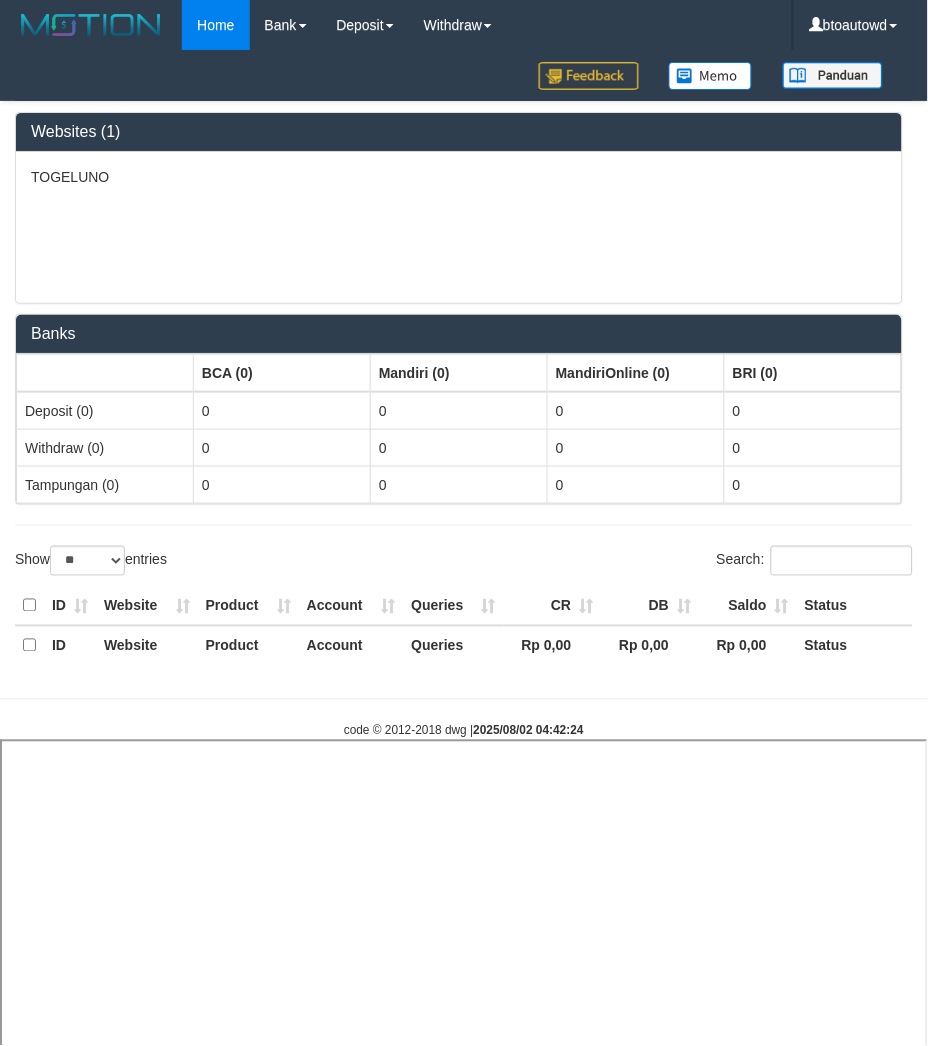 select 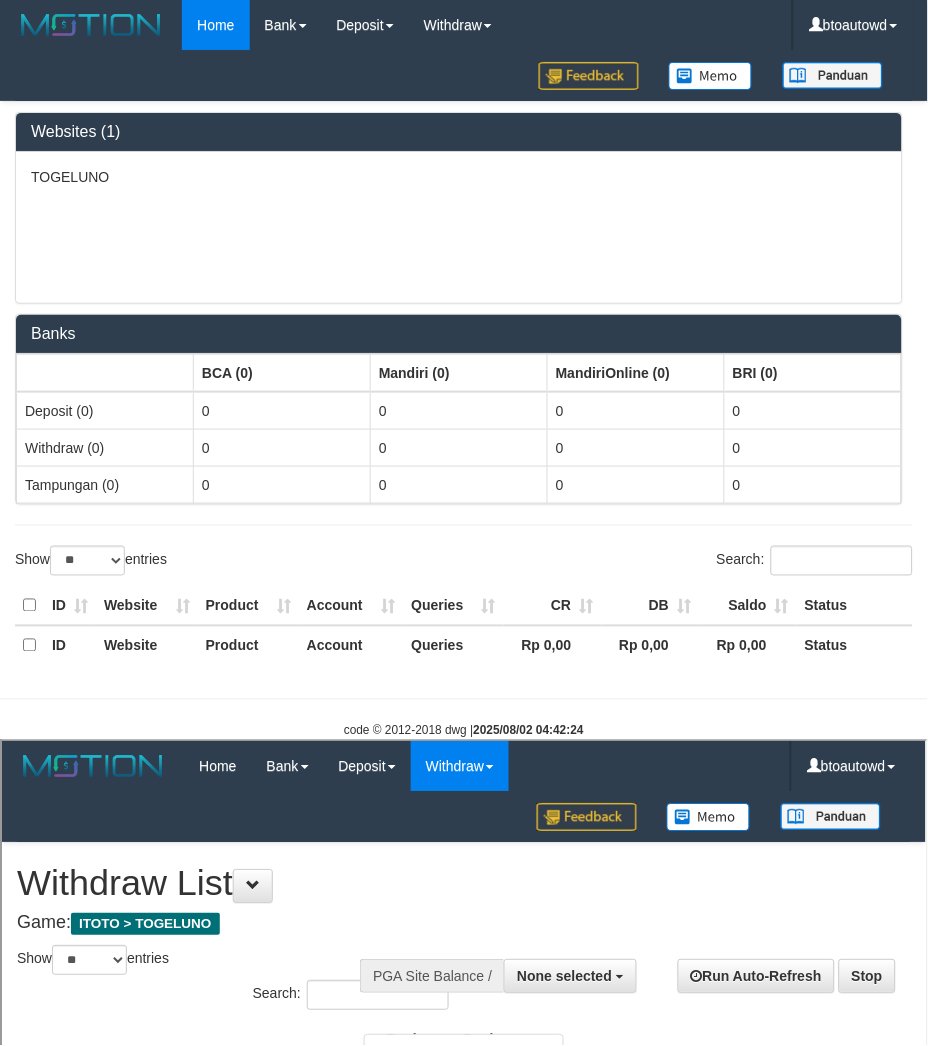 scroll, scrollTop: 0, scrollLeft: 0, axis: both 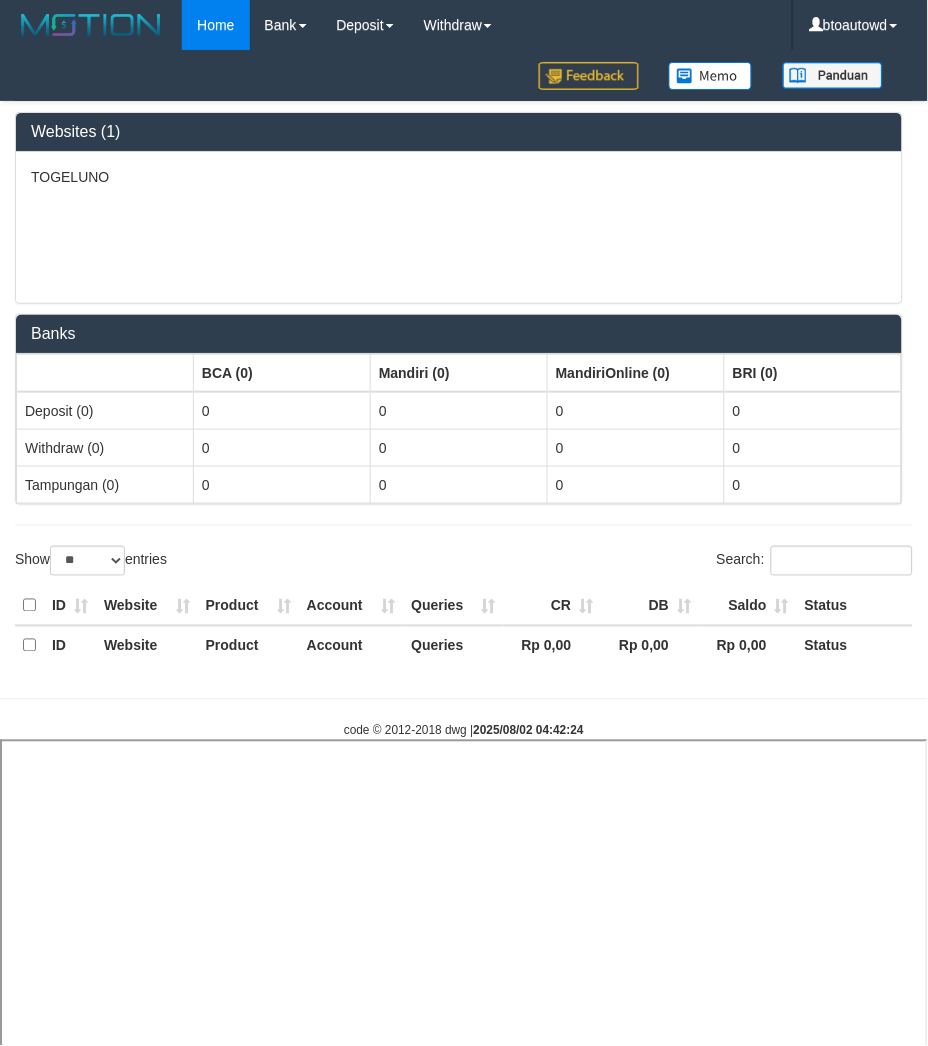 select 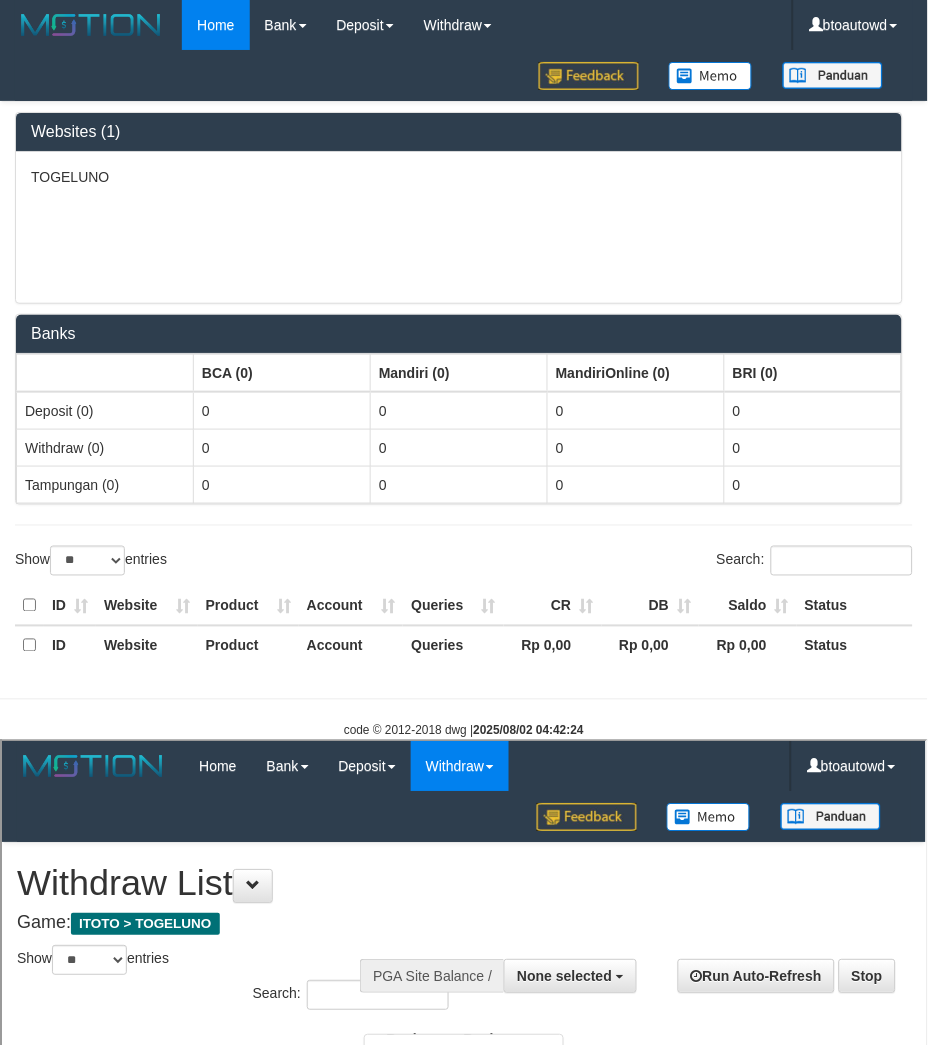 scroll, scrollTop: 0, scrollLeft: 0, axis: both 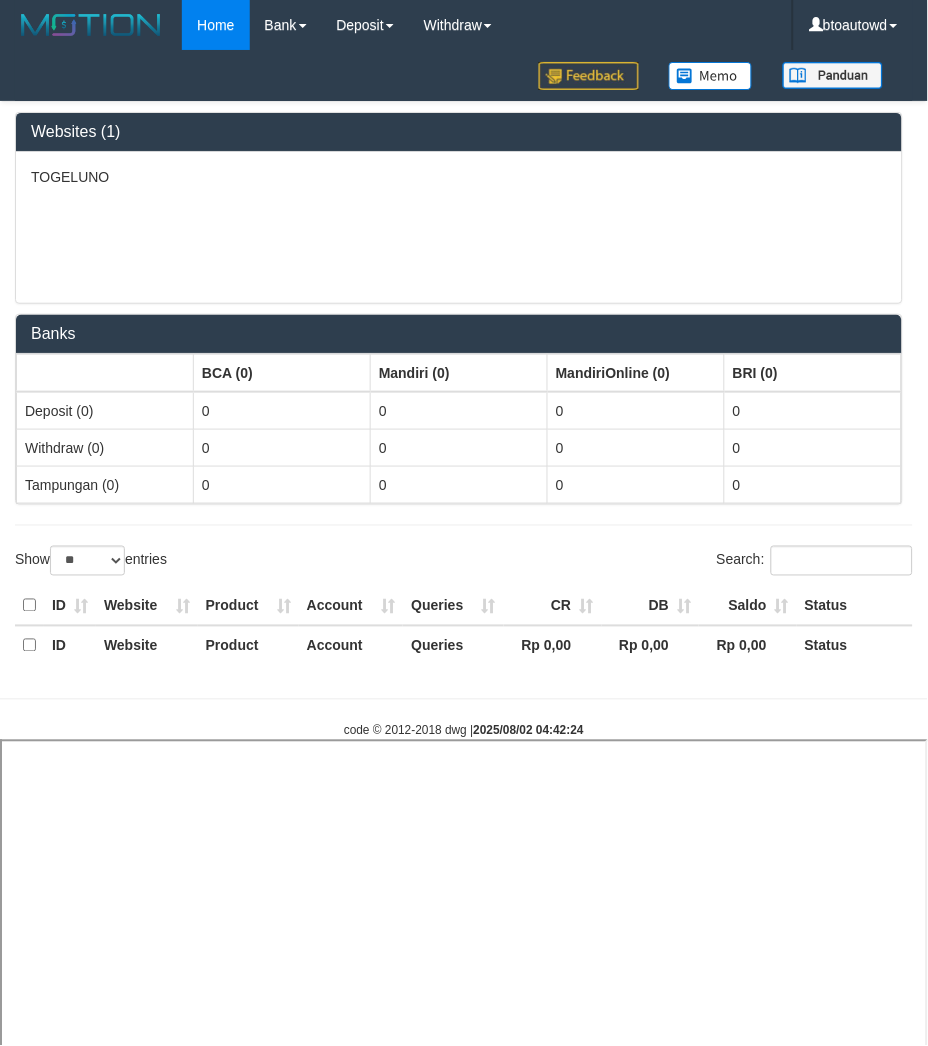 select 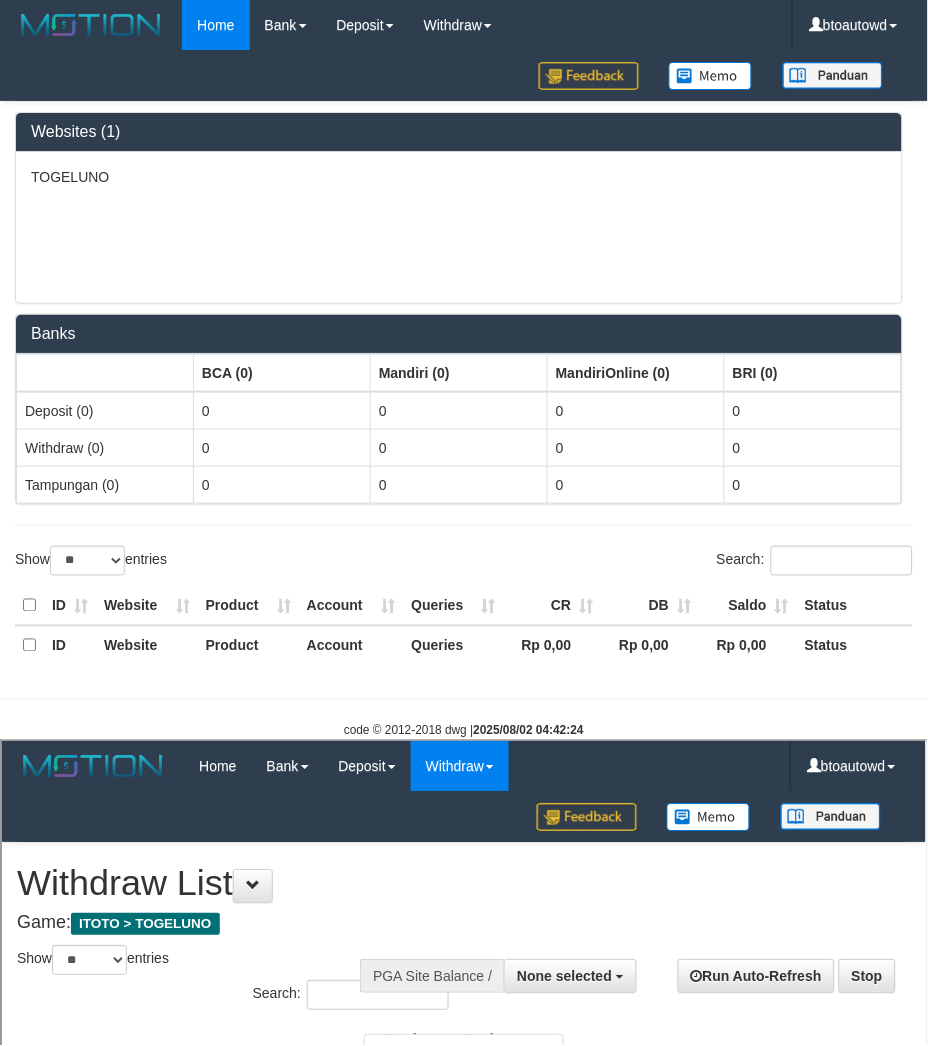scroll, scrollTop: 0, scrollLeft: 0, axis: both 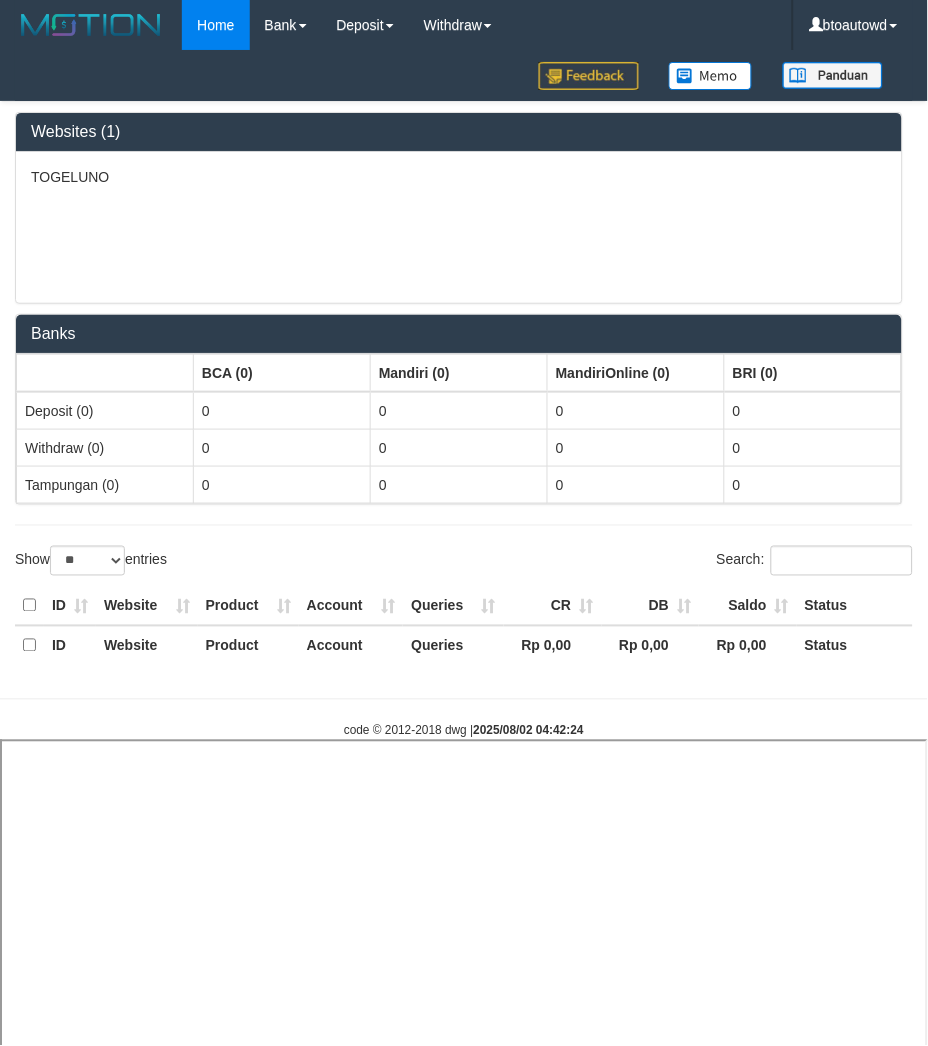 select 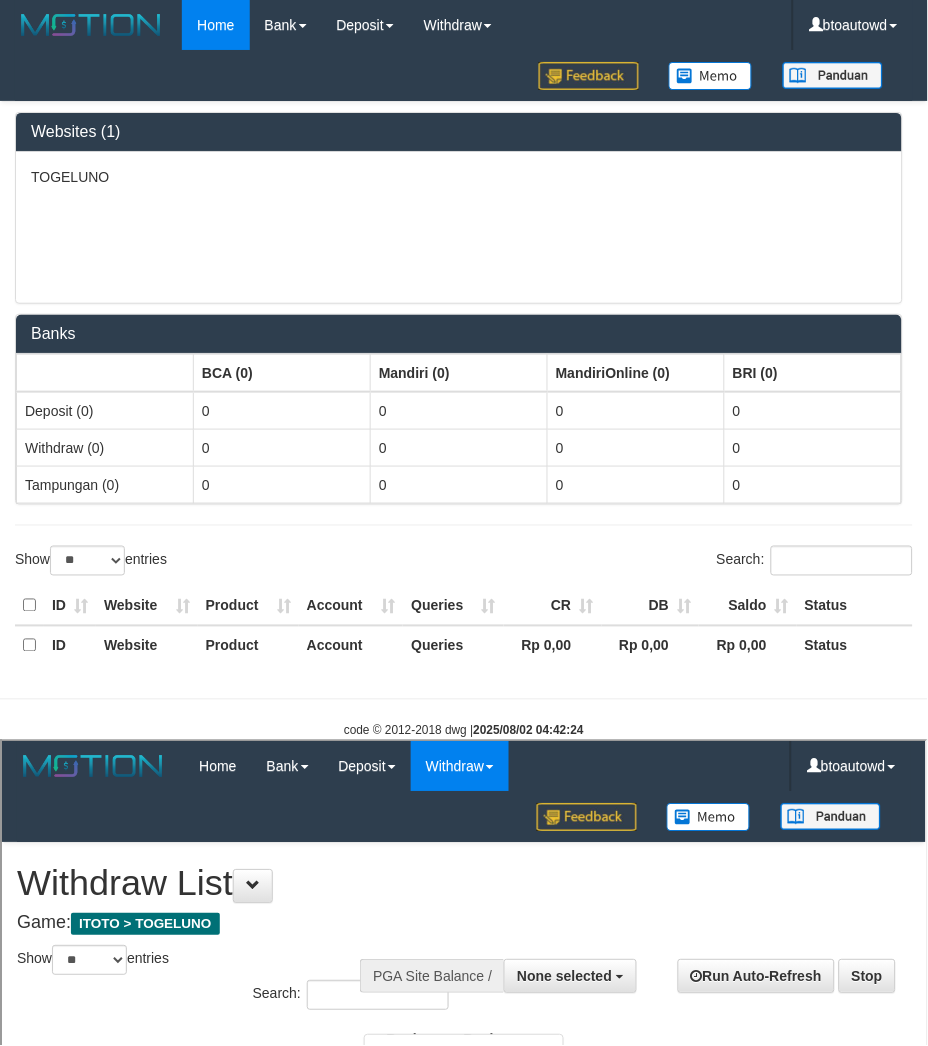 scroll, scrollTop: 0, scrollLeft: 0, axis: both 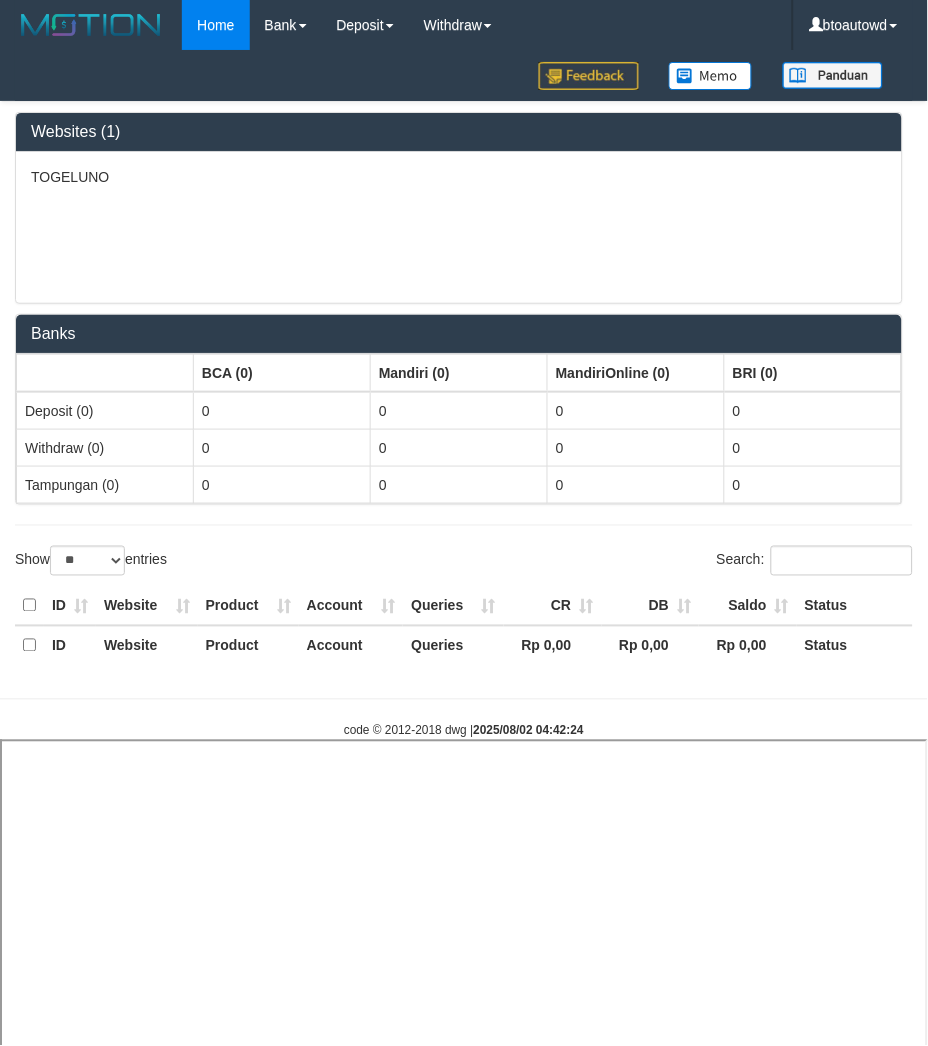 select 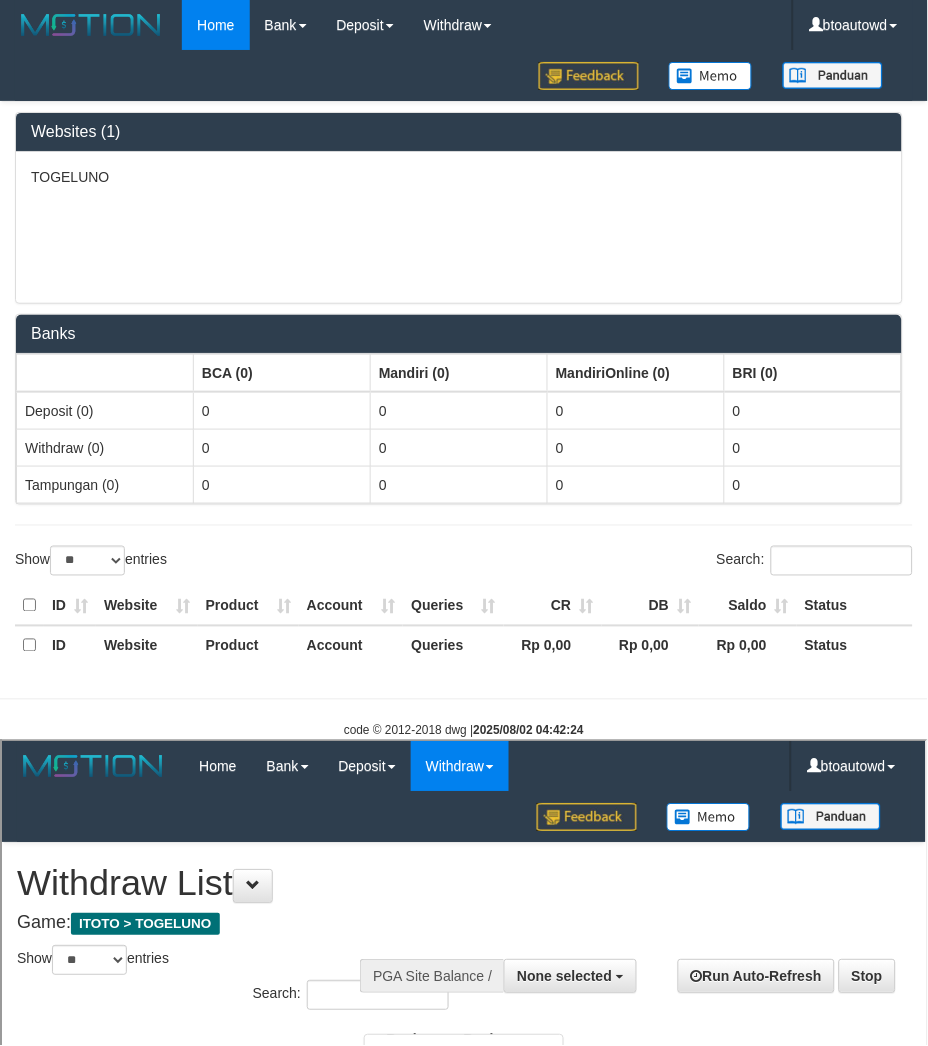 scroll, scrollTop: 0, scrollLeft: 0, axis: both 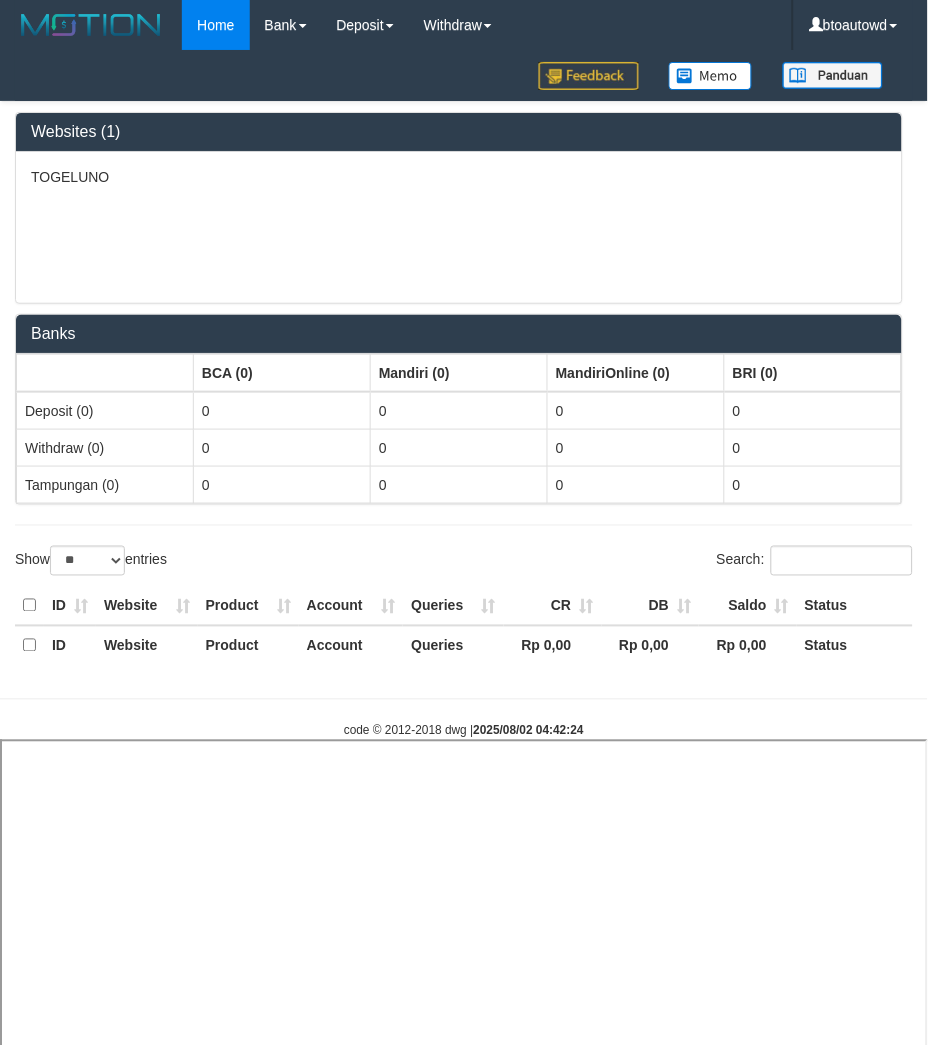 select 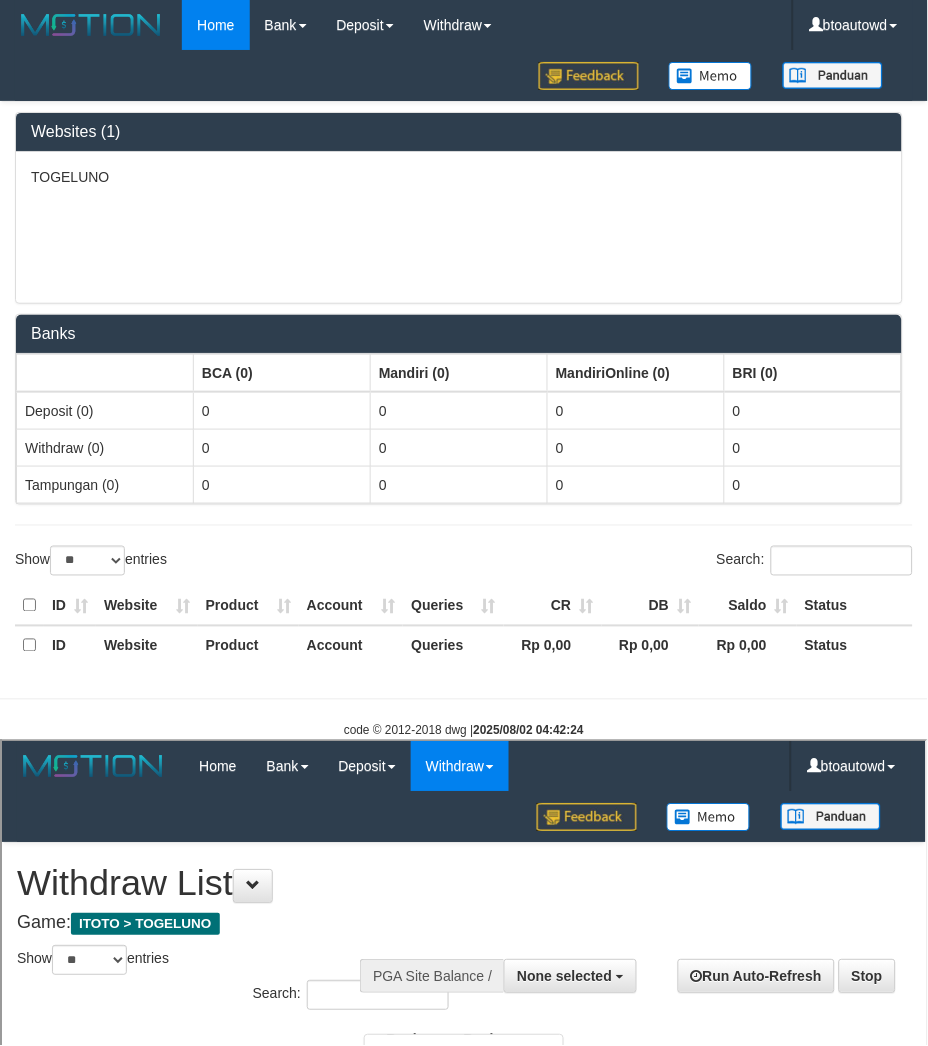 scroll, scrollTop: 0, scrollLeft: 0, axis: both 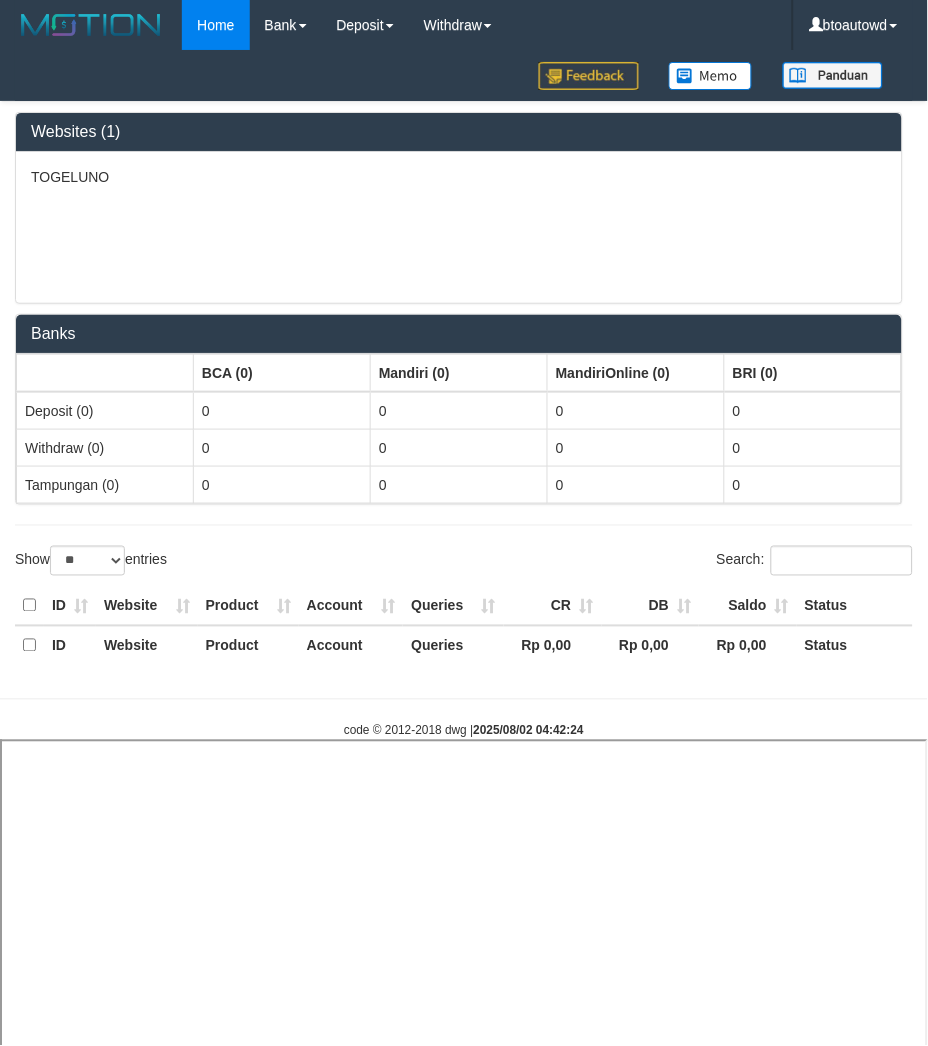 select 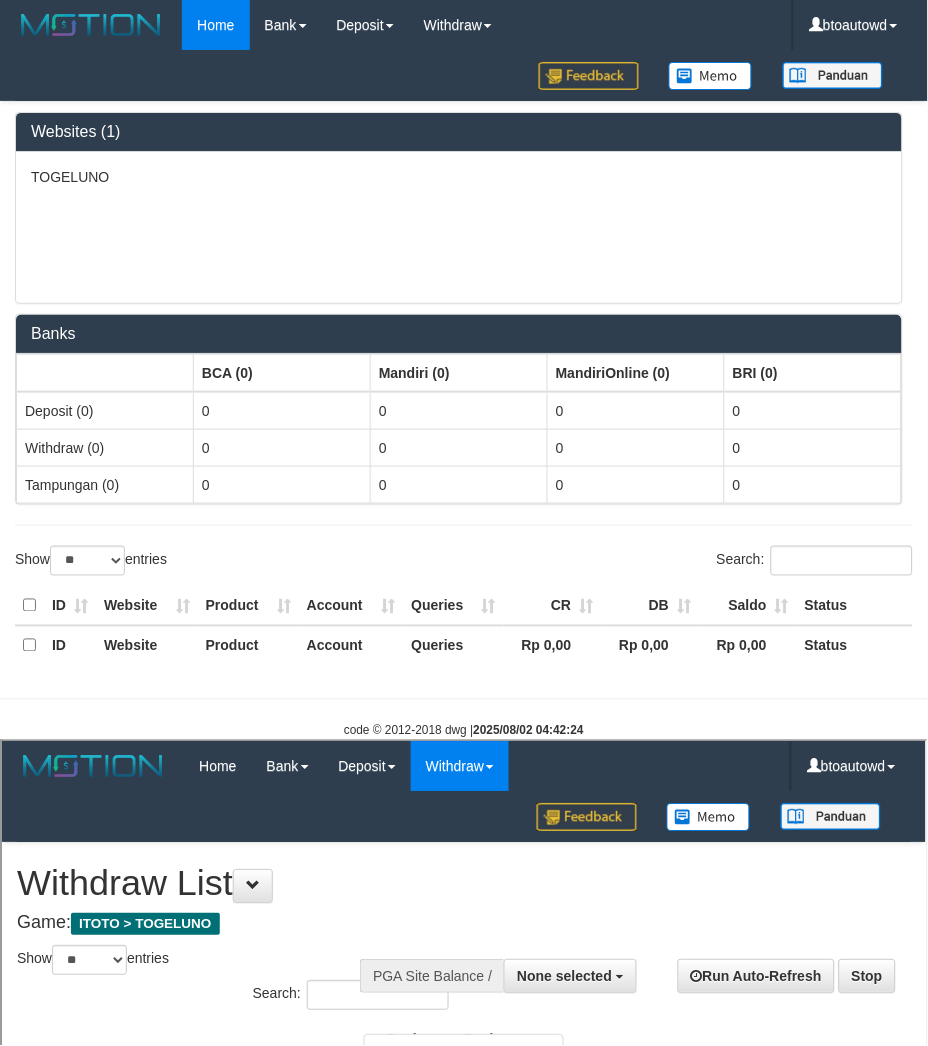 scroll, scrollTop: 0, scrollLeft: 0, axis: both 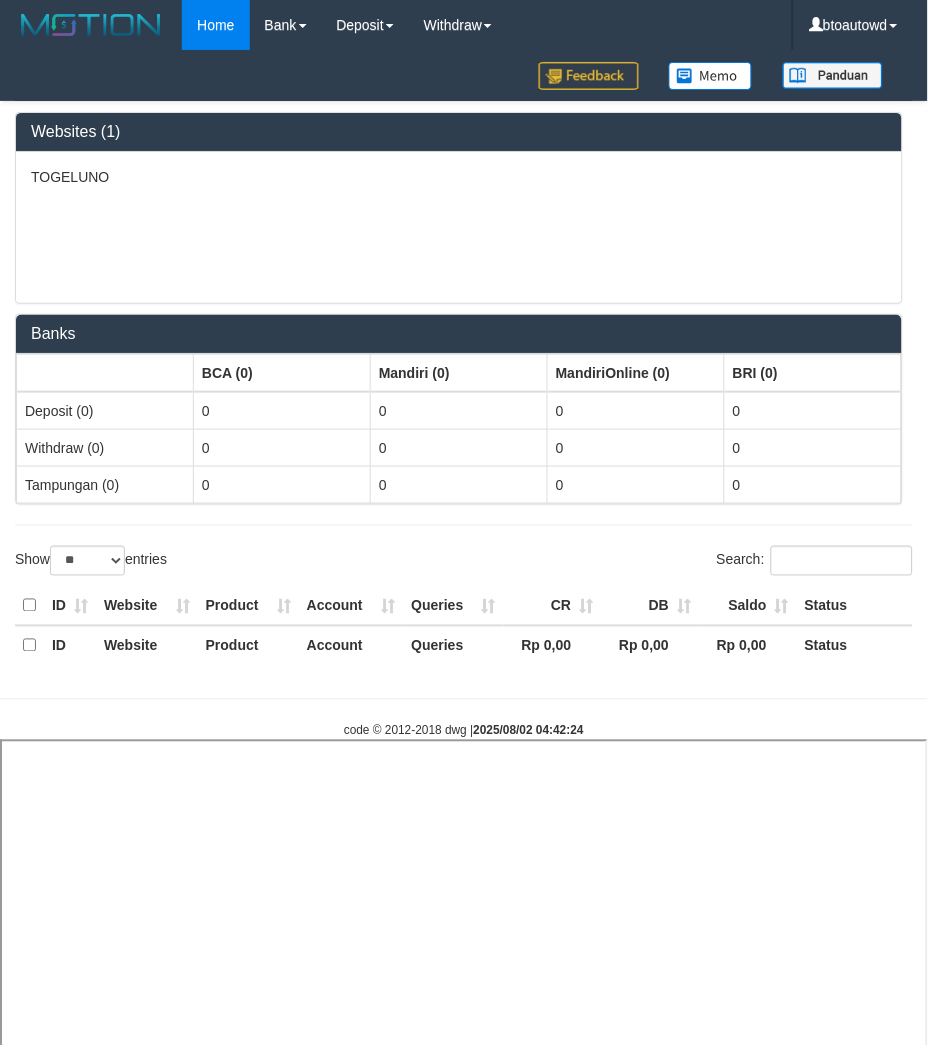 select 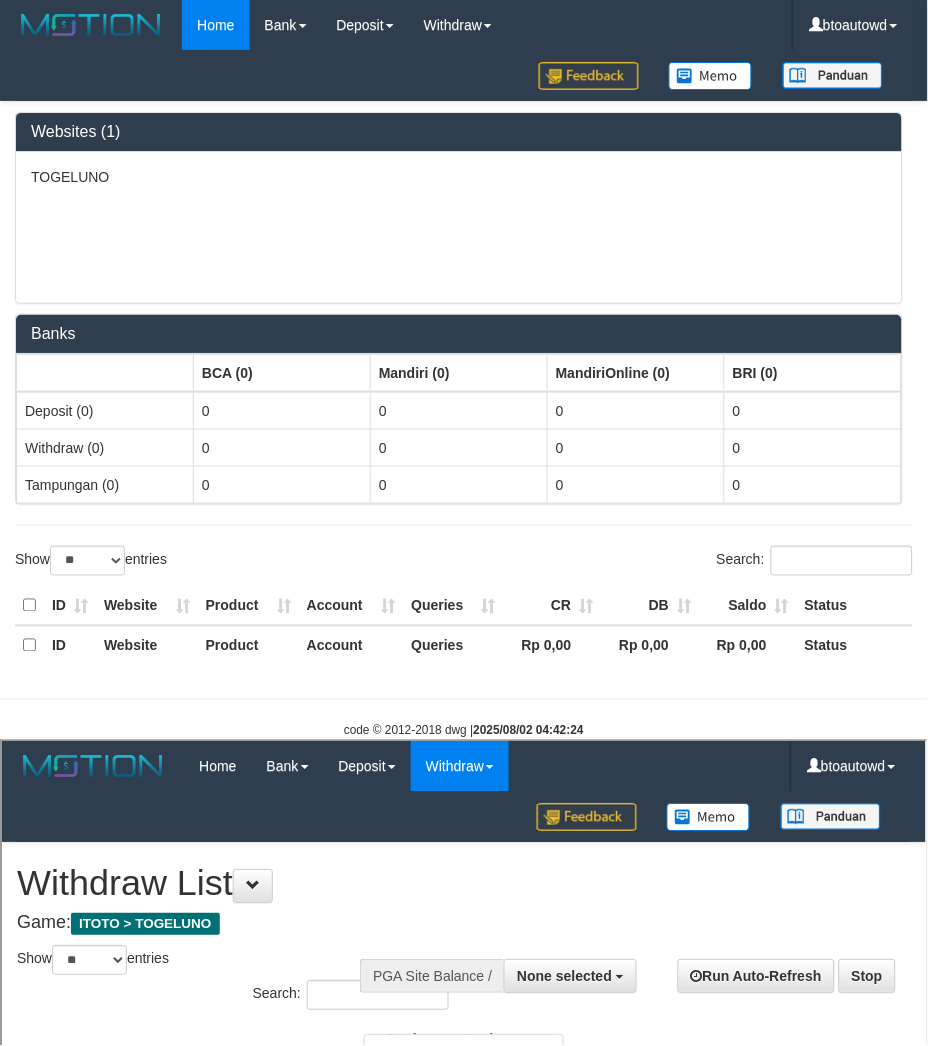 scroll, scrollTop: 0, scrollLeft: 0, axis: both 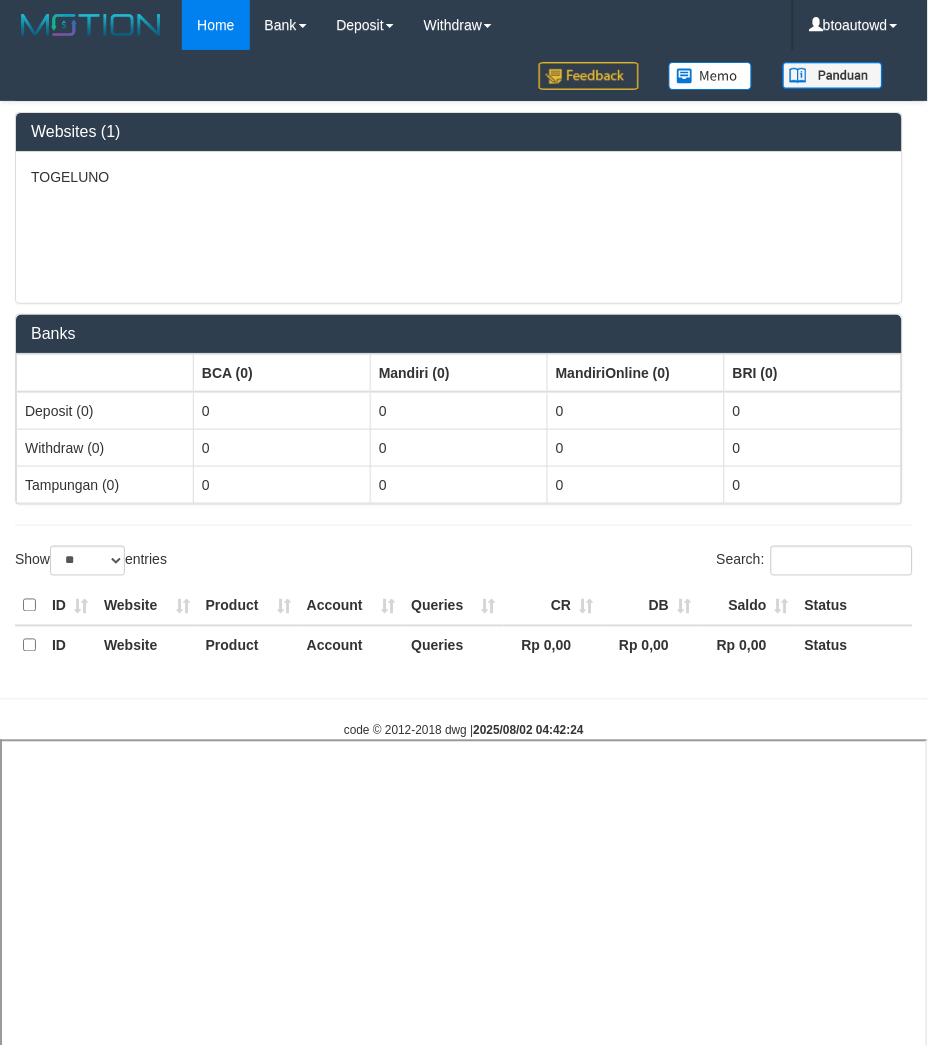 select 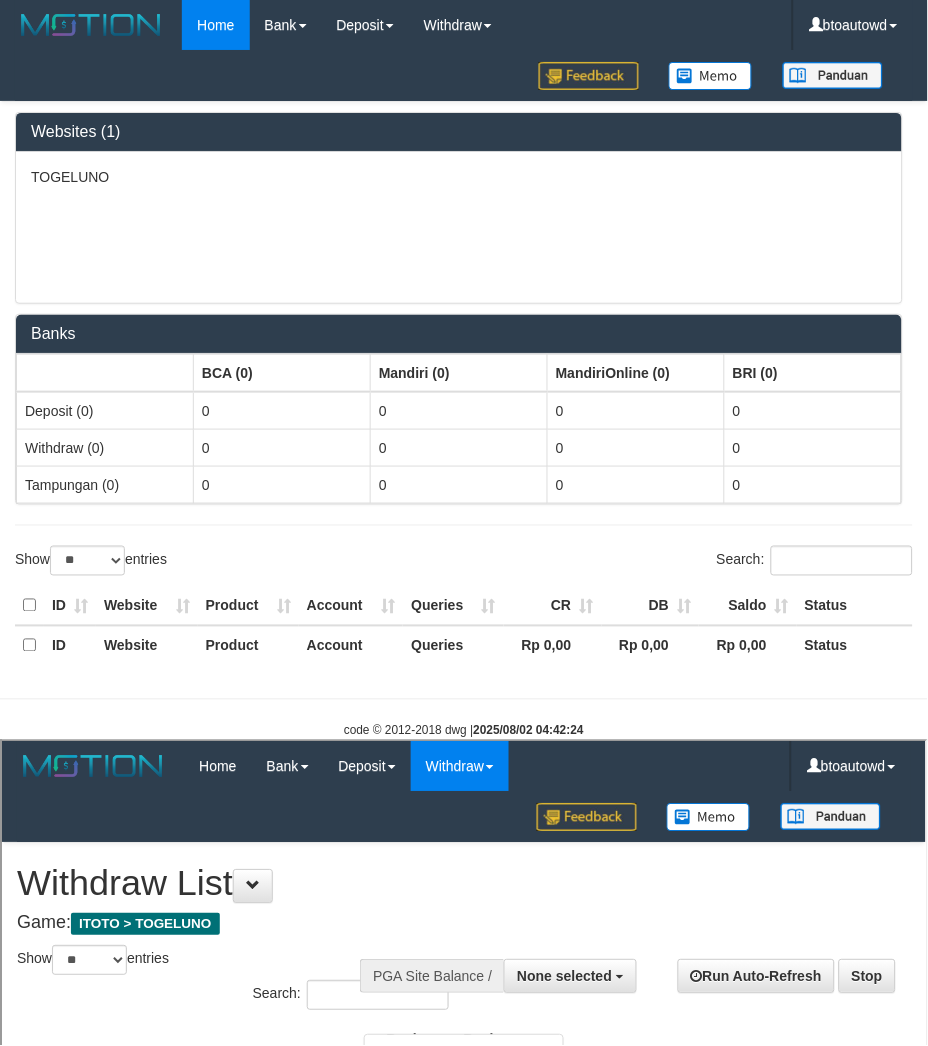 scroll, scrollTop: 0, scrollLeft: 0, axis: both 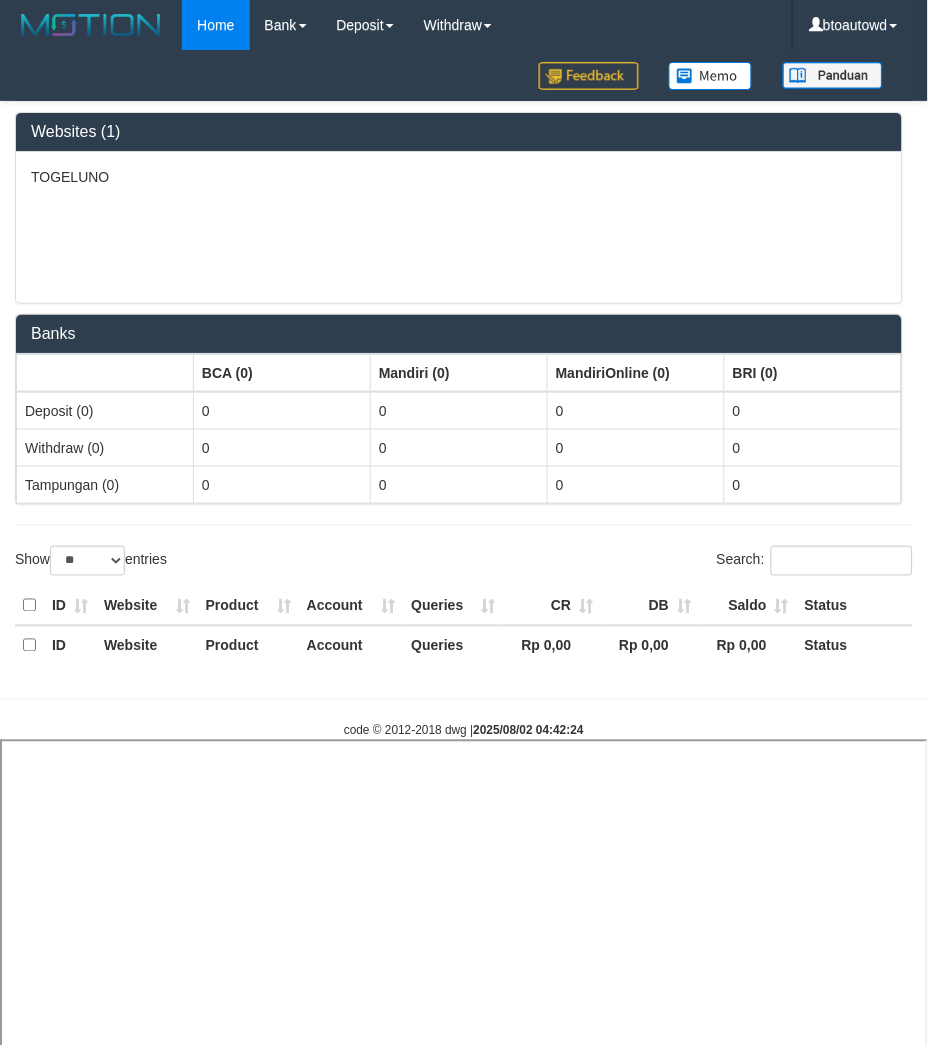 type 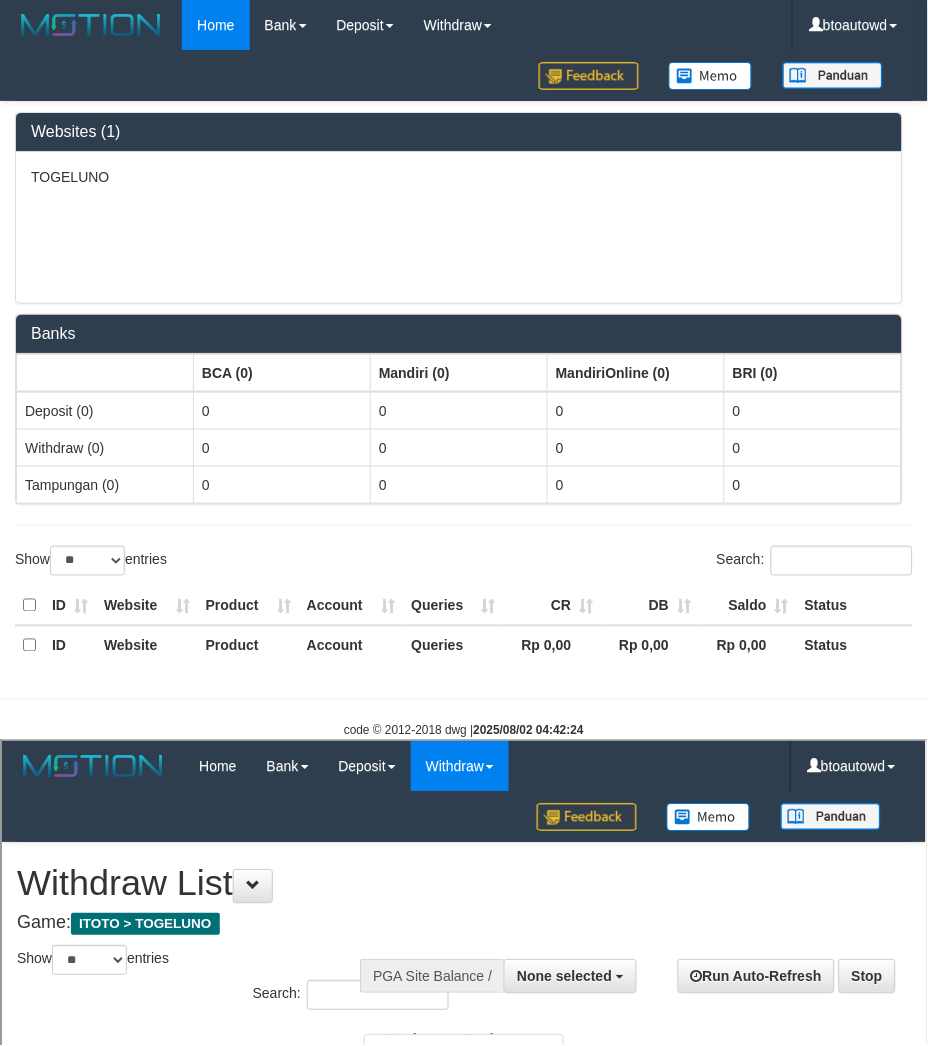 scroll, scrollTop: 0, scrollLeft: 0, axis: both 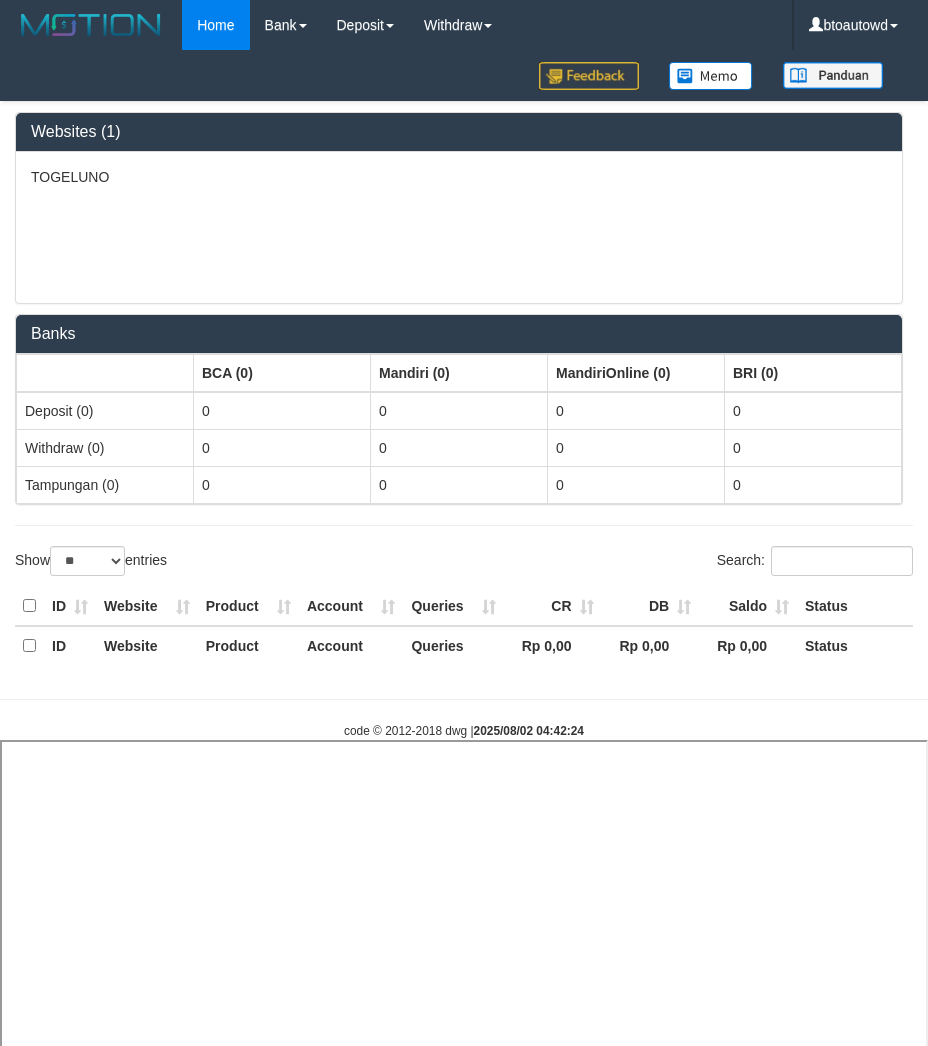 select on "**" 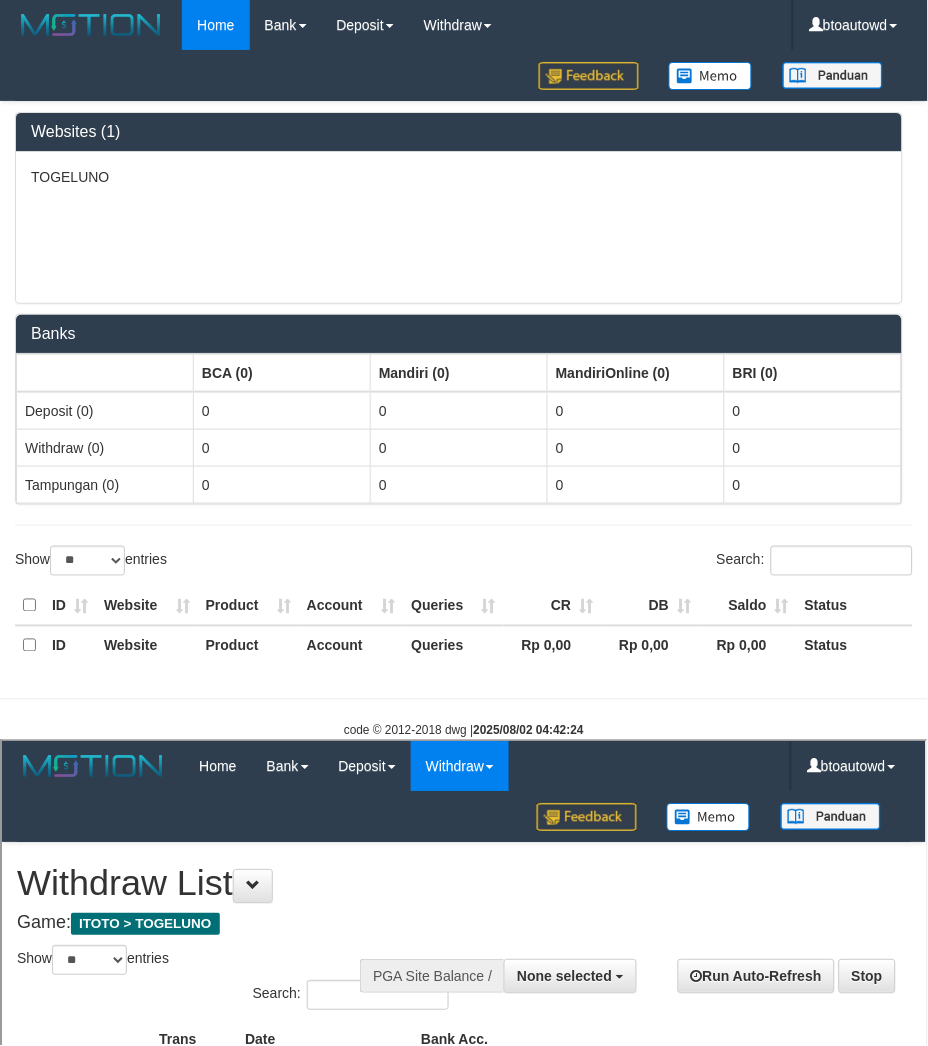 scroll, scrollTop: 0, scrollLeft: 0, axis: both 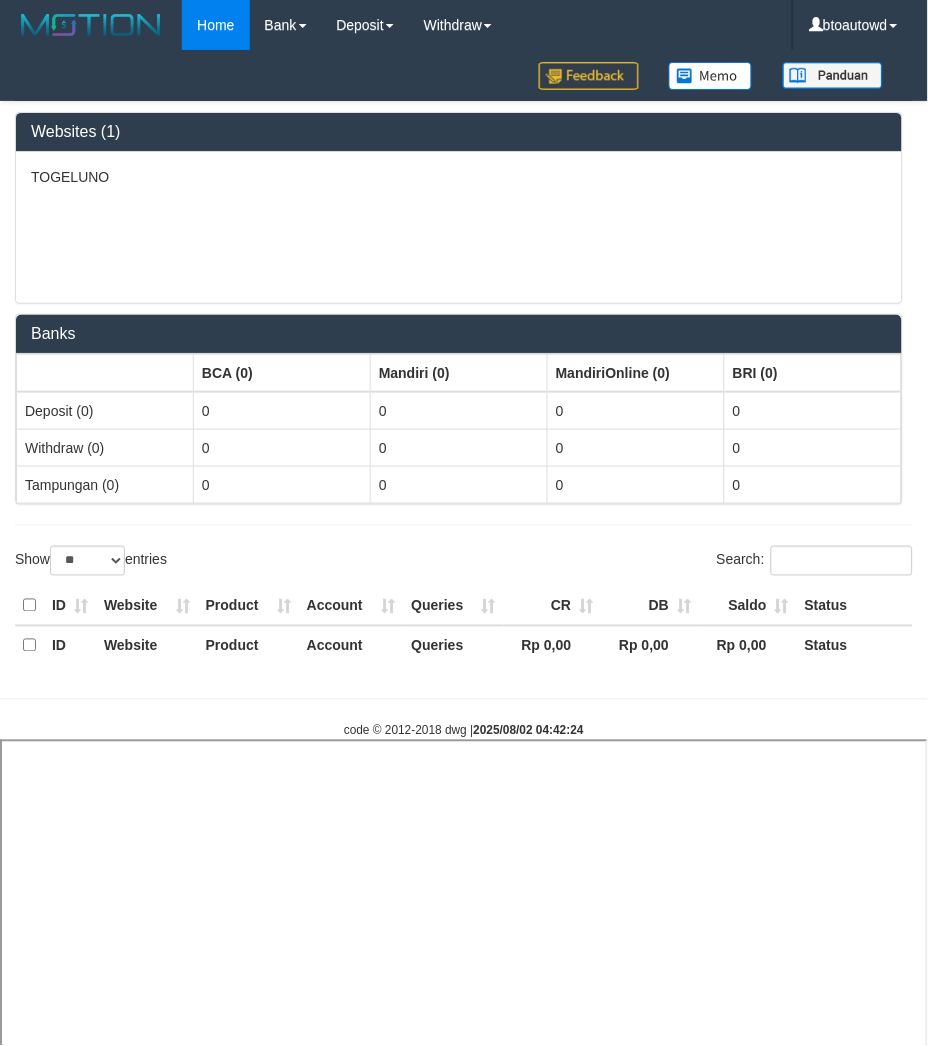 select 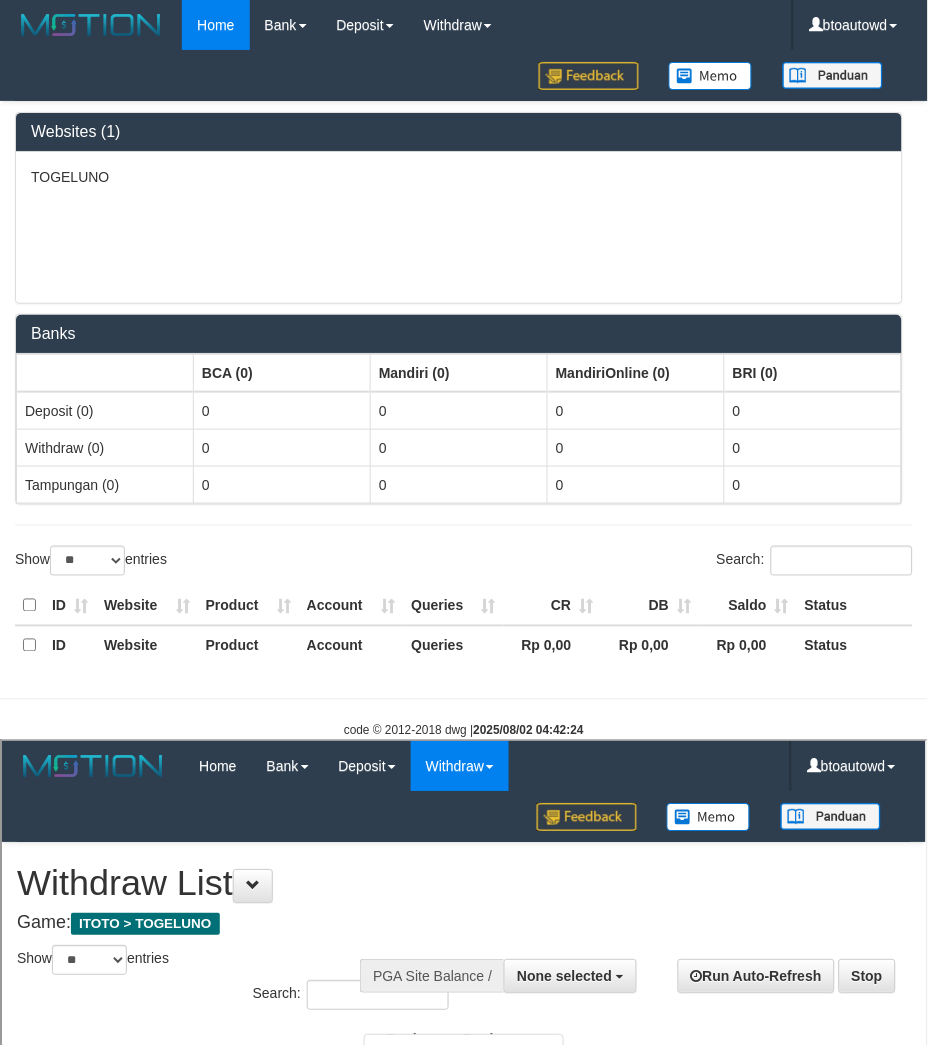 scroll, scrollTop: 0, scrollLeft: 0, axis: both 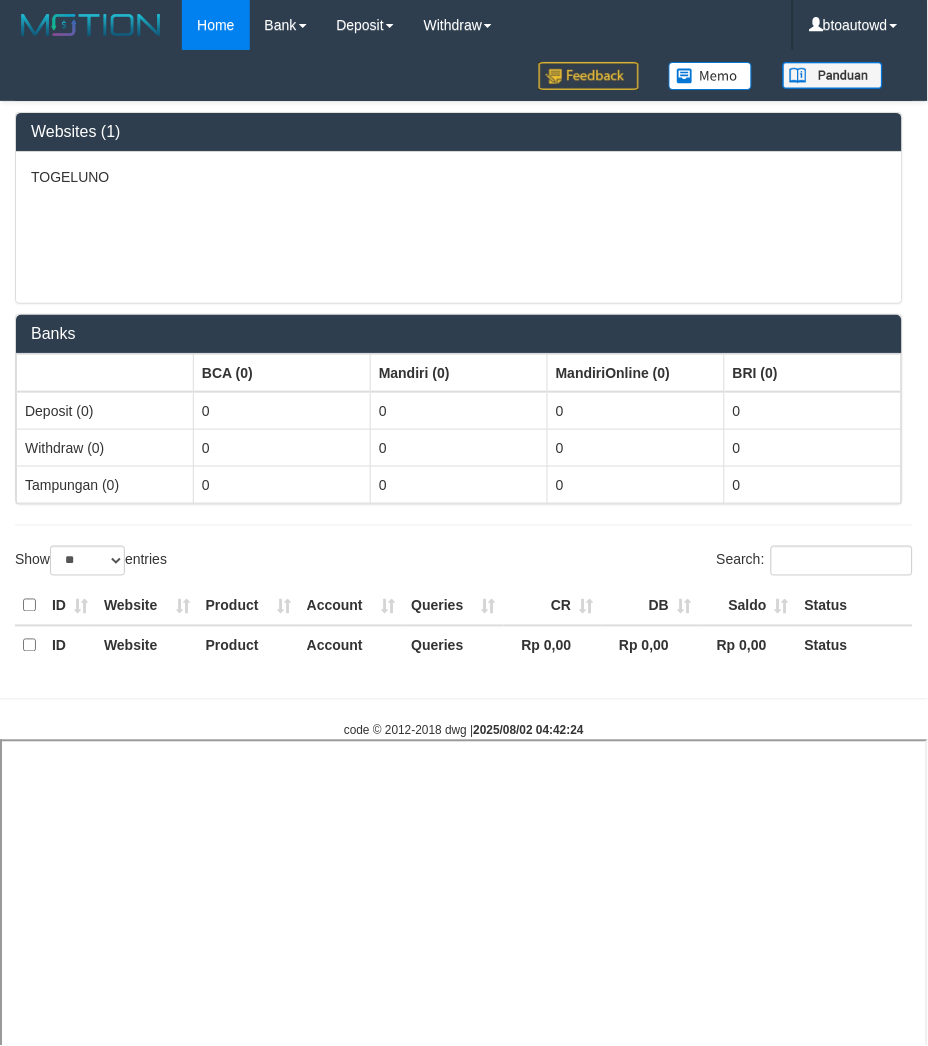 select 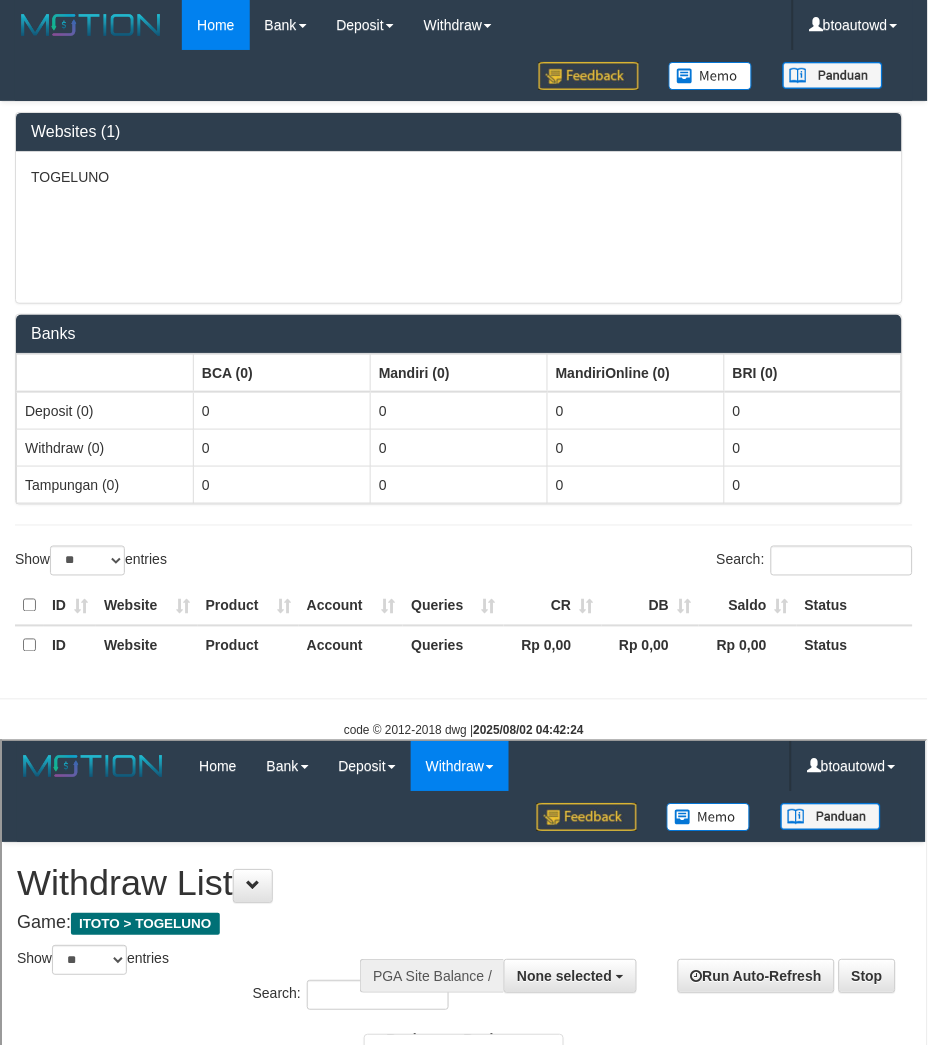 scroll, scrollTop: 0, scrollLeft: 0, axis: both 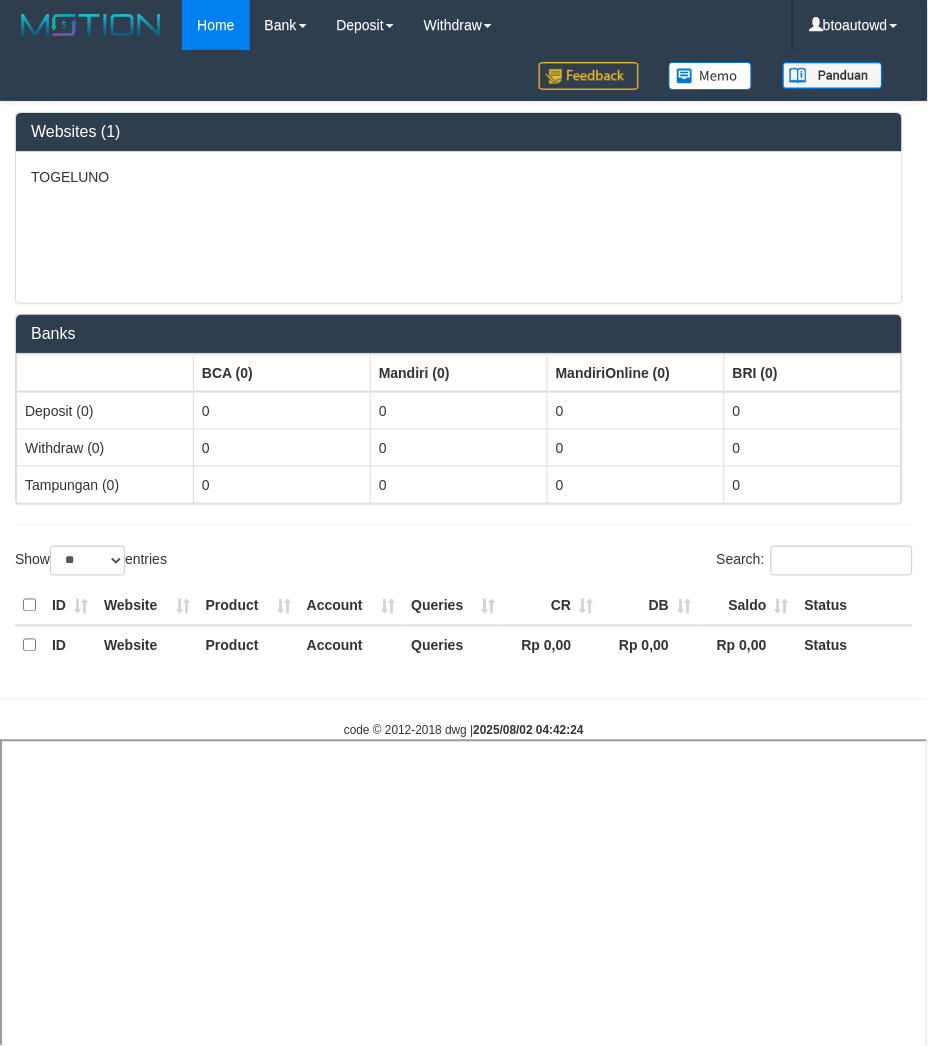 select 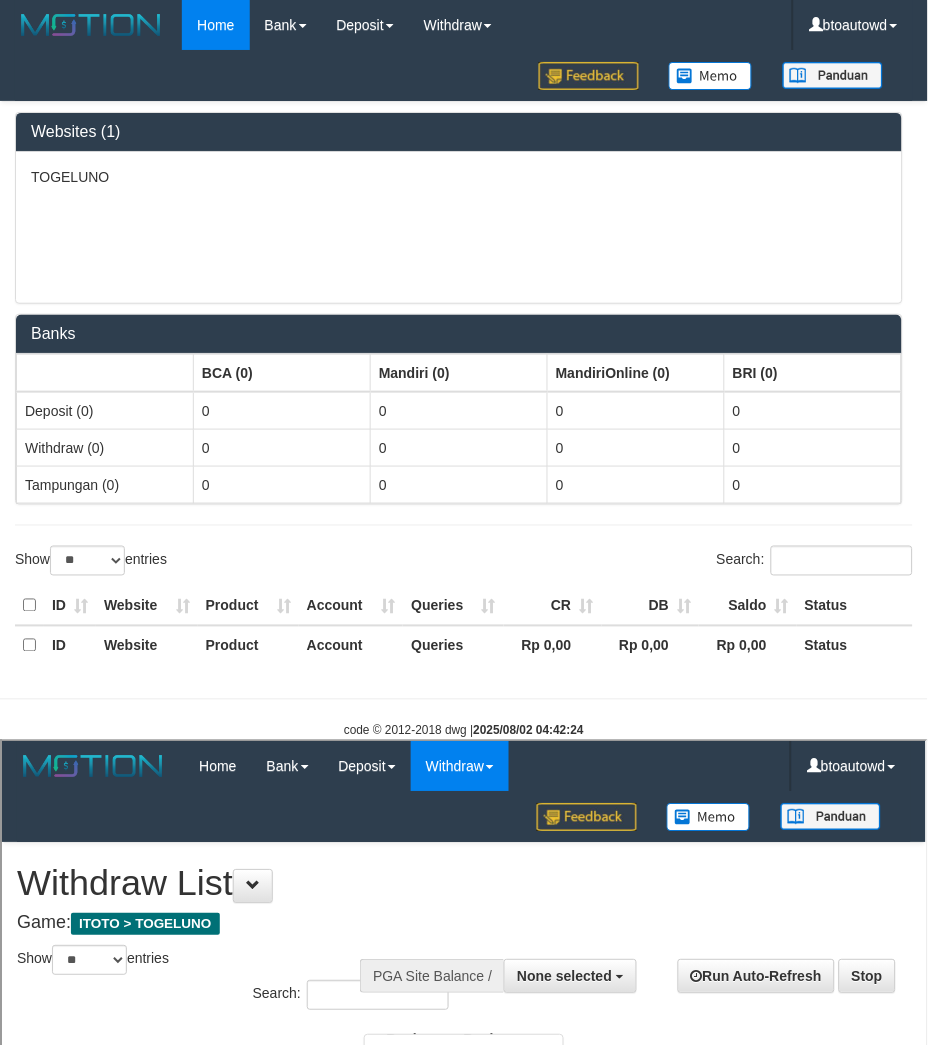 scroll, scrollTop: 0, scrollLeft: 0, axis: both 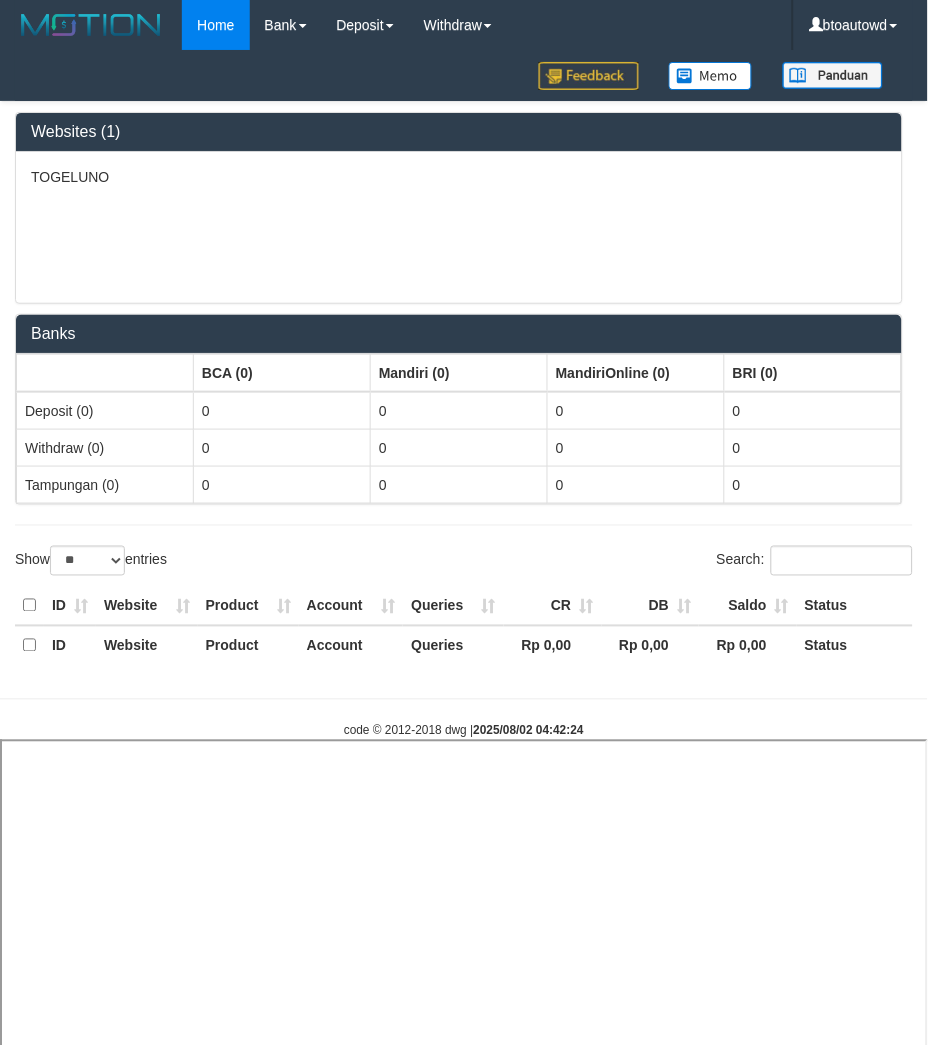 select 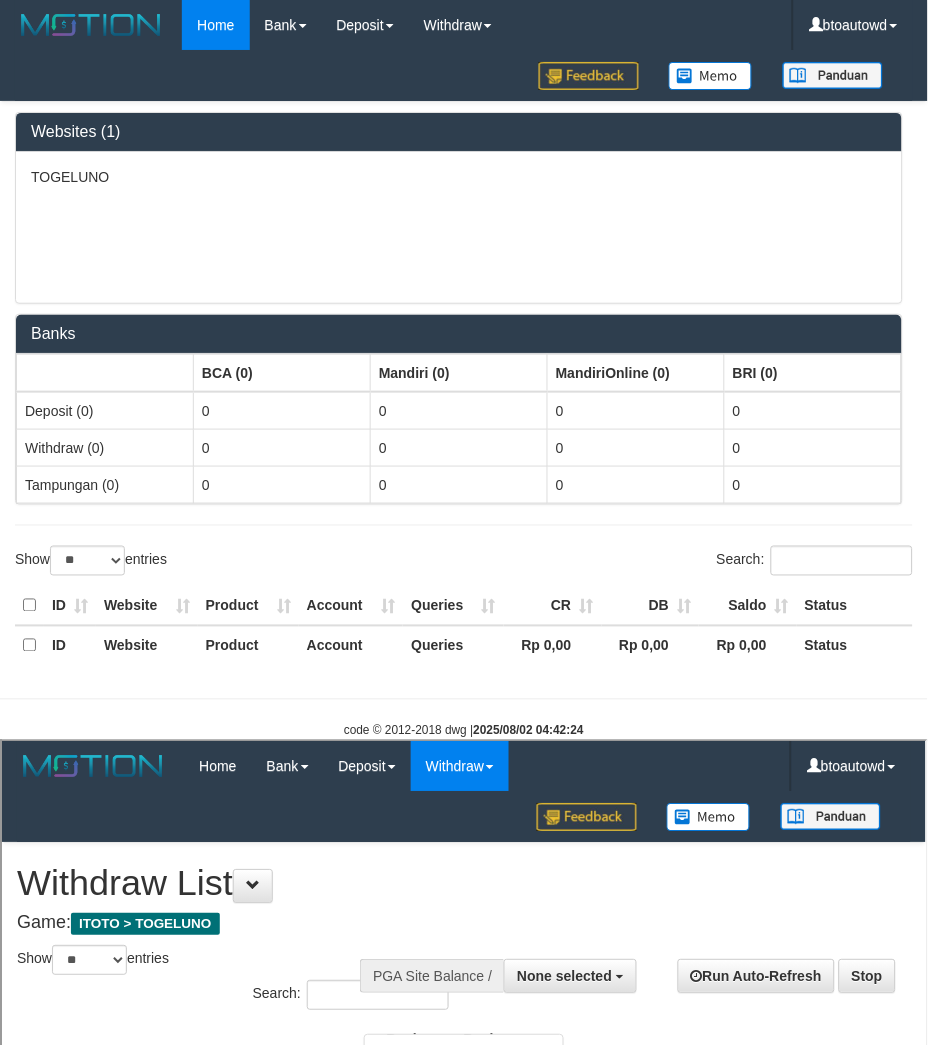scroll, scrollTop: 0, scrollLeft: 0, axis: both 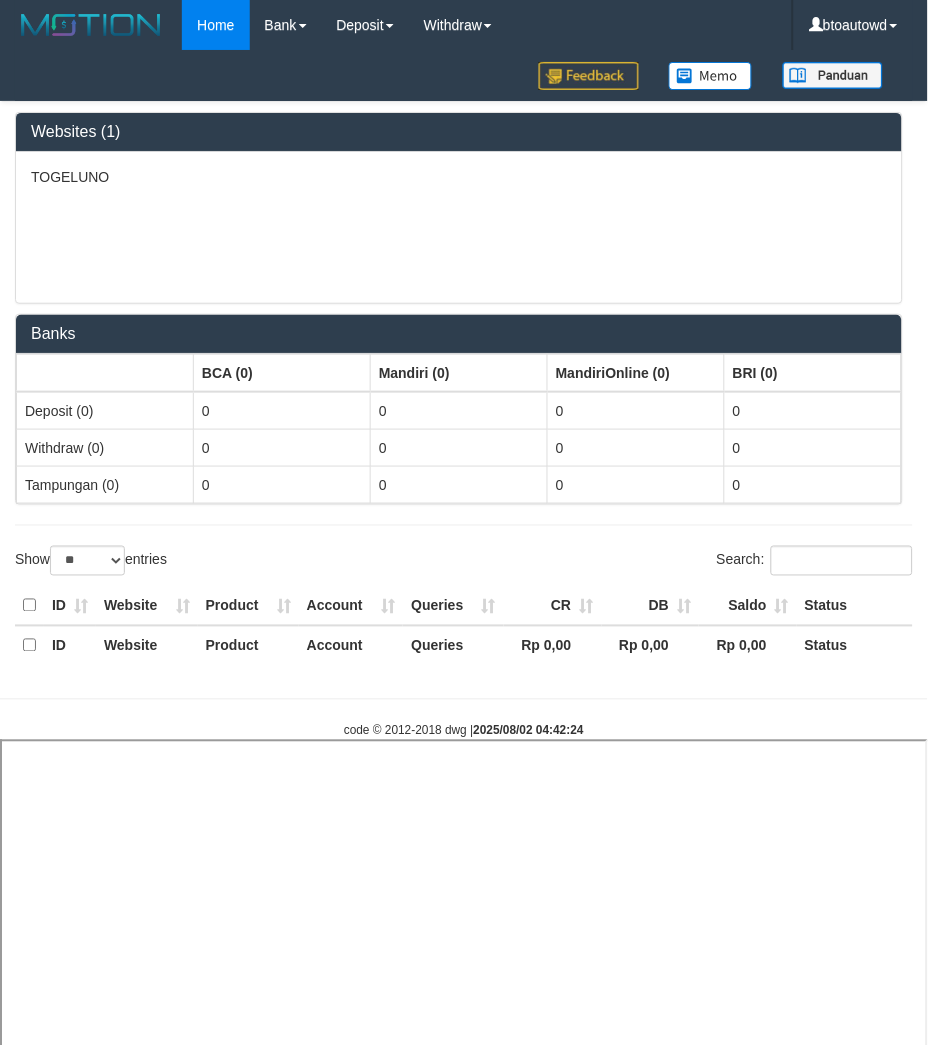 select 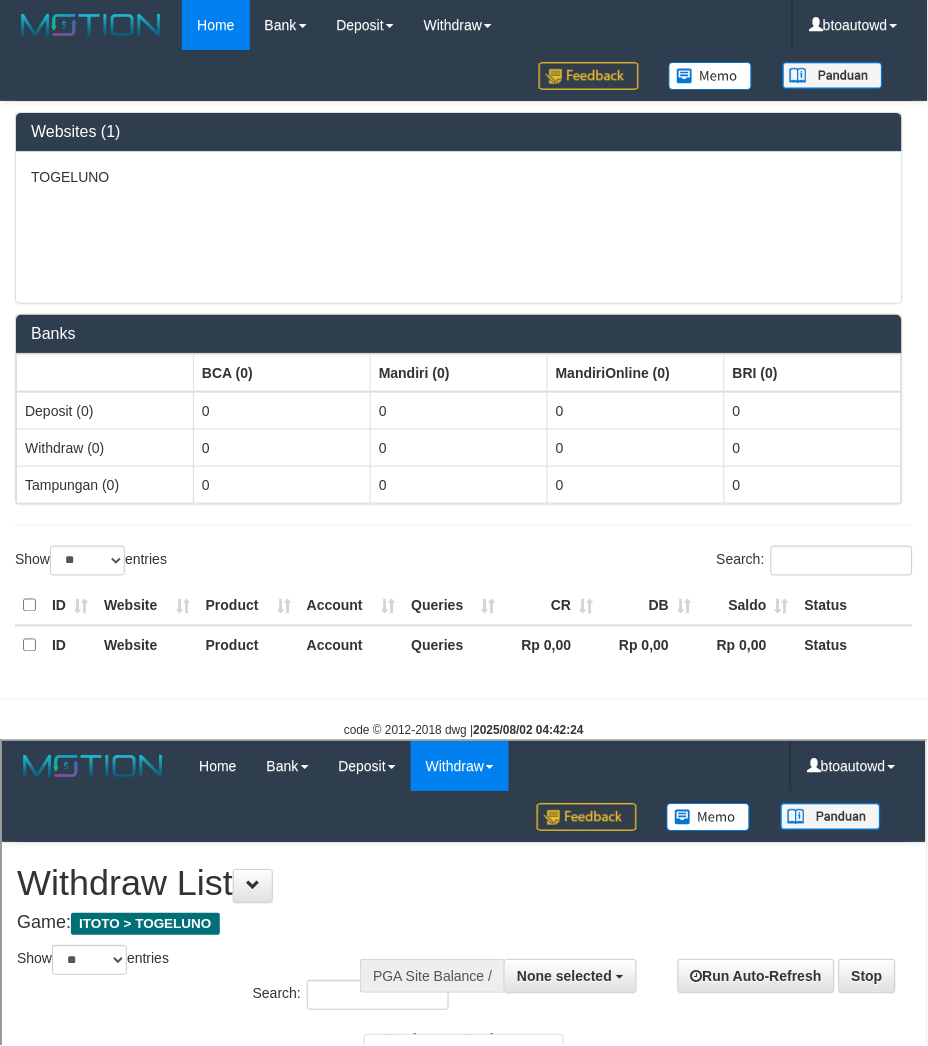scroll, scrollTop: 0, scrollLeft: 0, axis: both 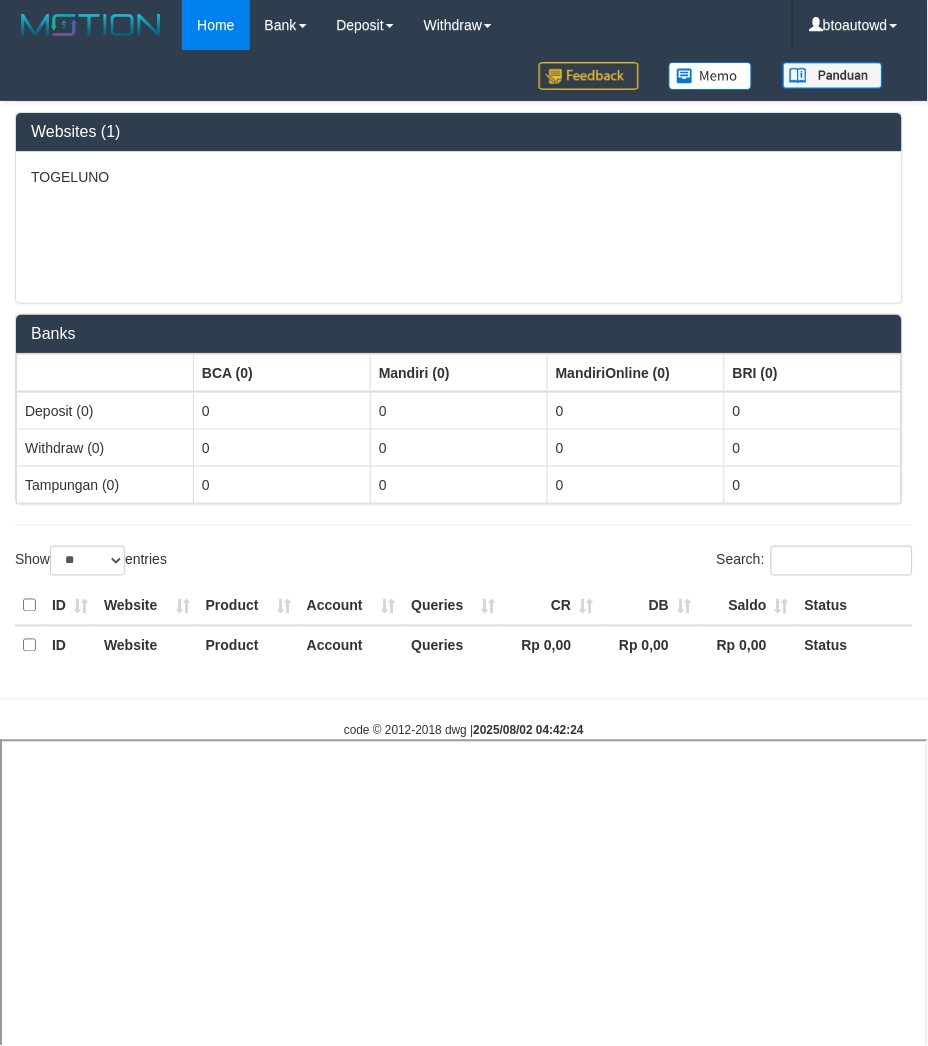 select 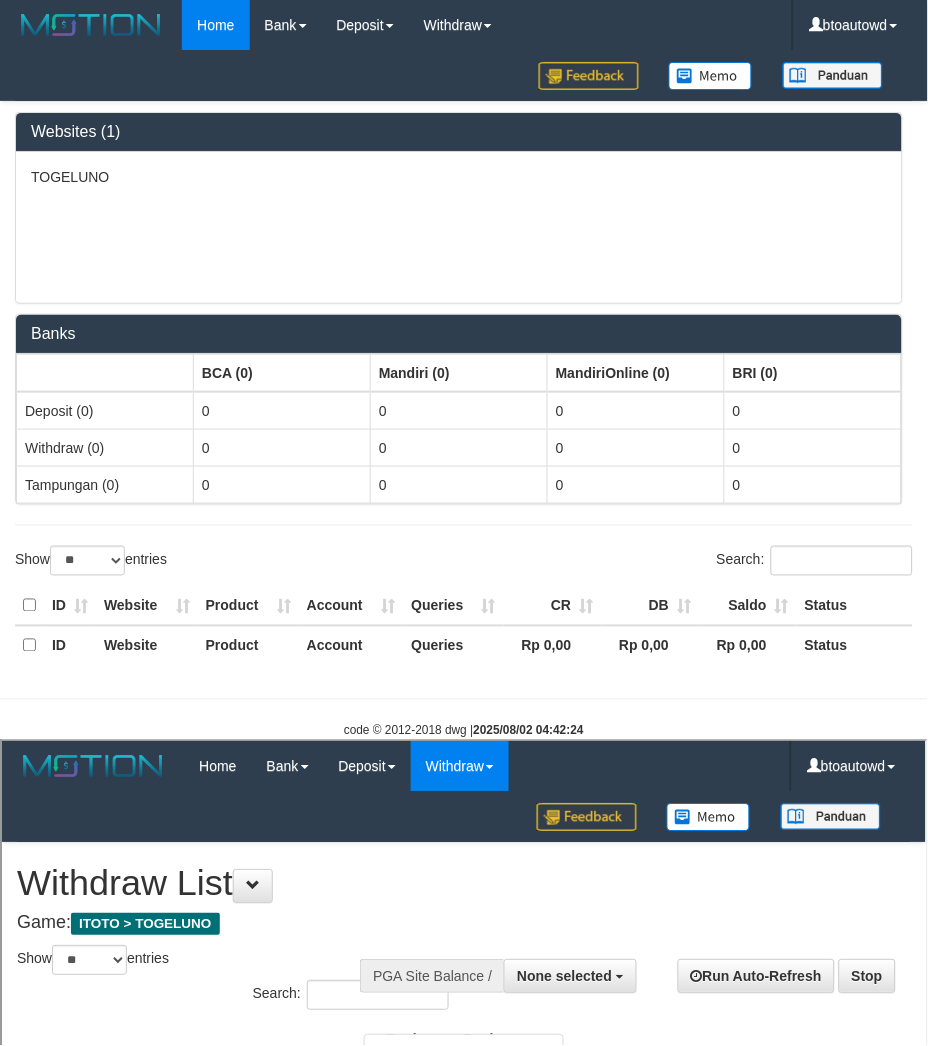 scroll, scrollTop: 0, scrollLeft: 0, axis: both 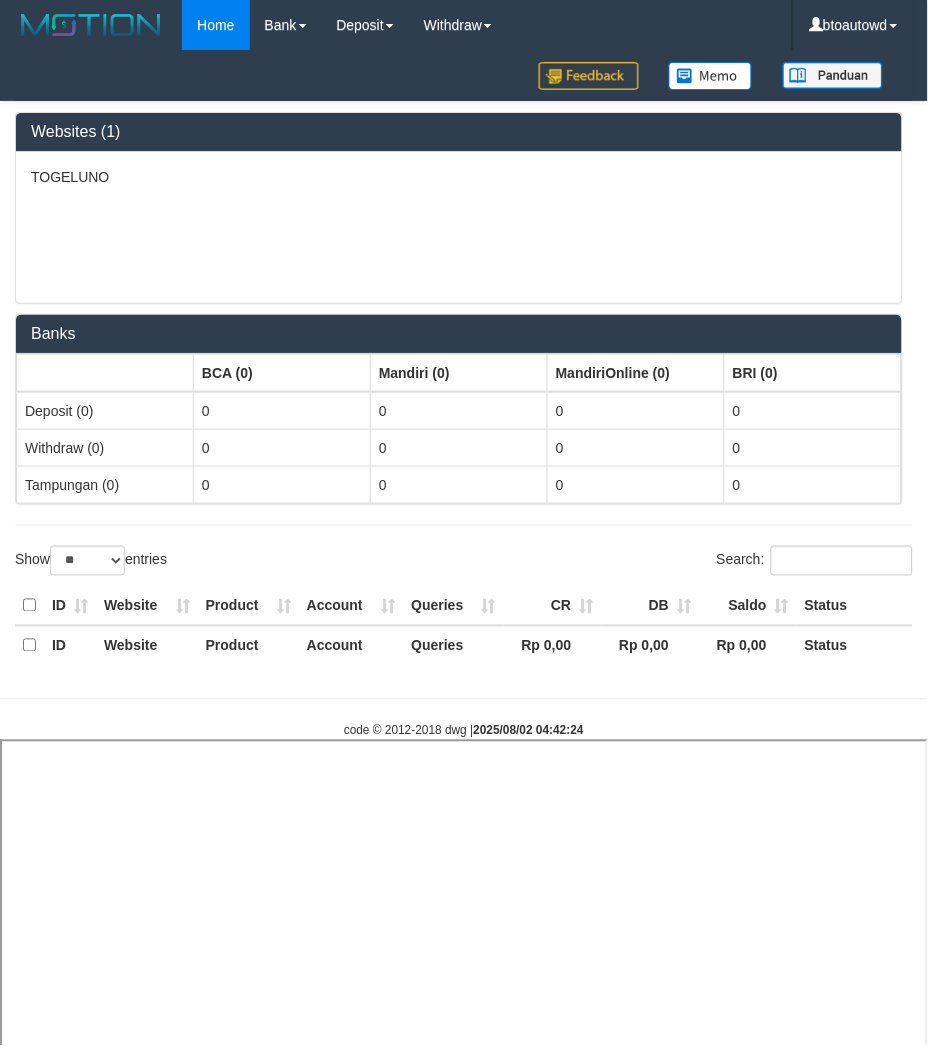 select 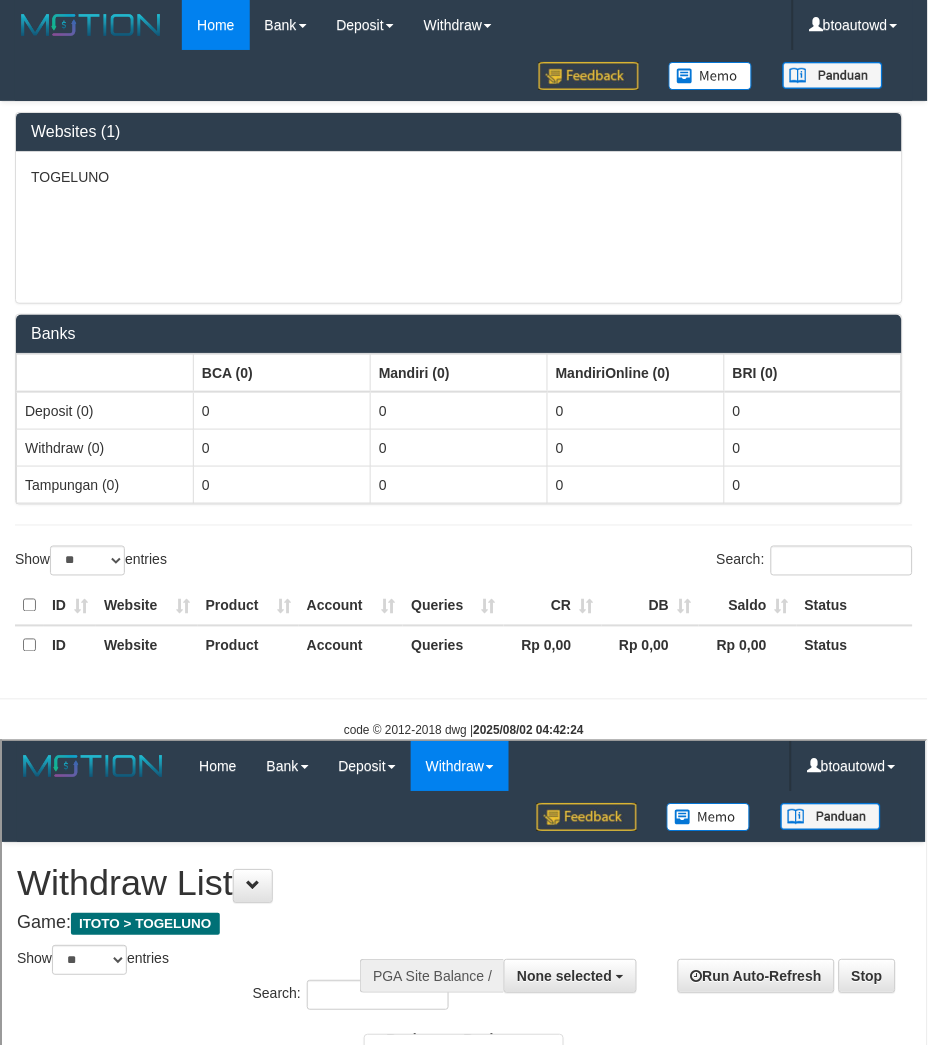 scroll, scrollTop: 0, scrollLeft: 0, axis: both 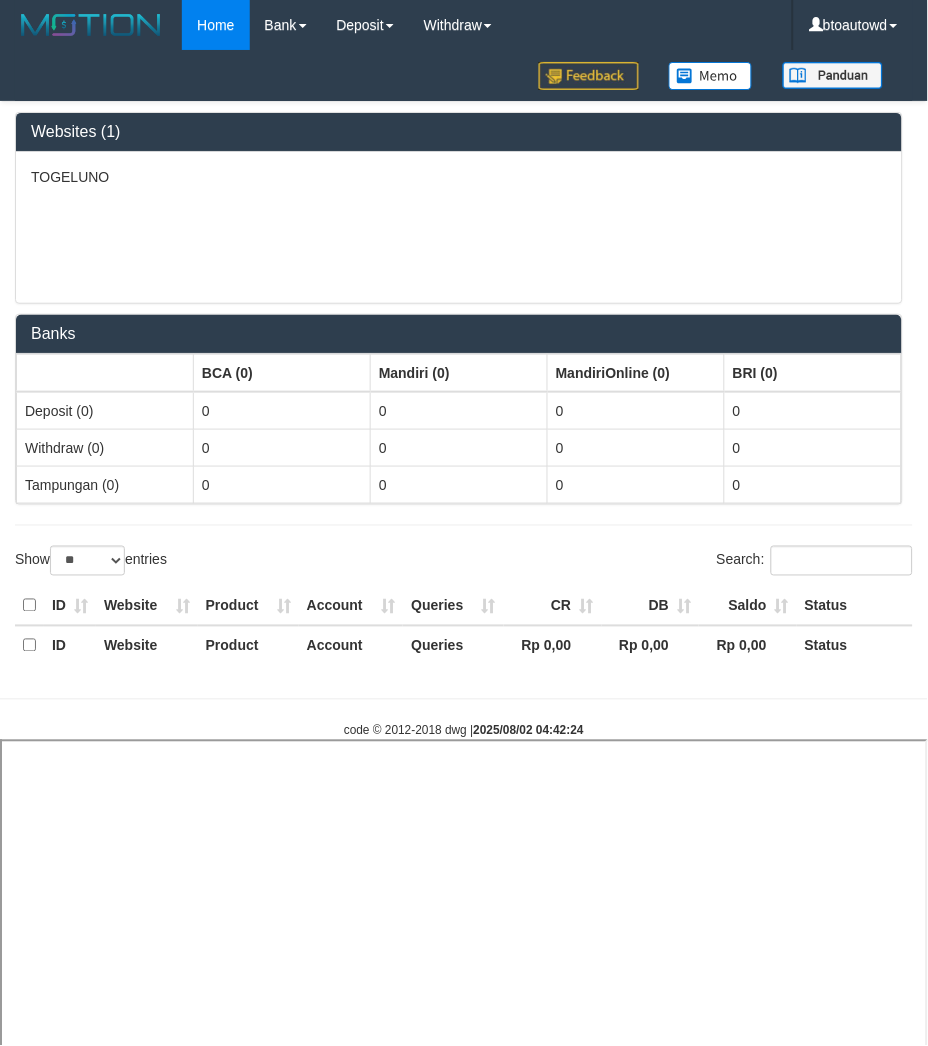 select 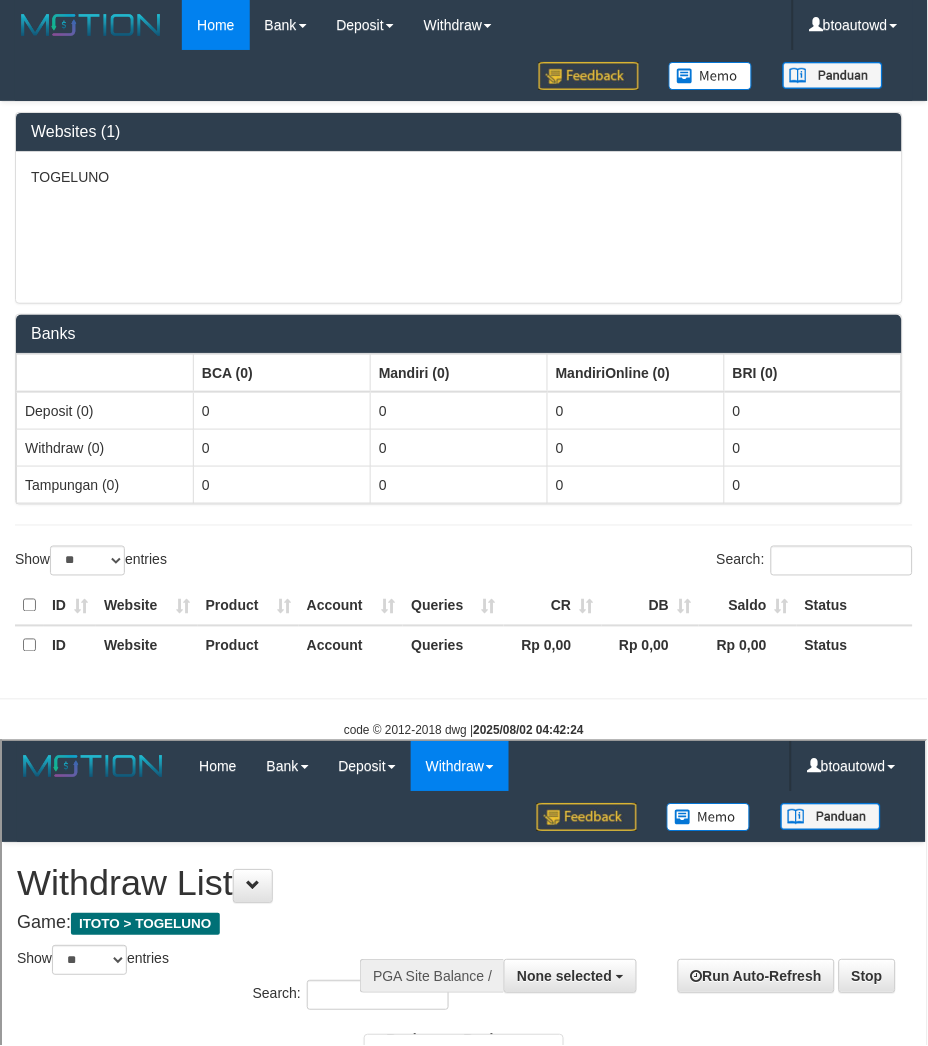 scroll, scrollTop: 0, scrollLeft: 0, axis: both 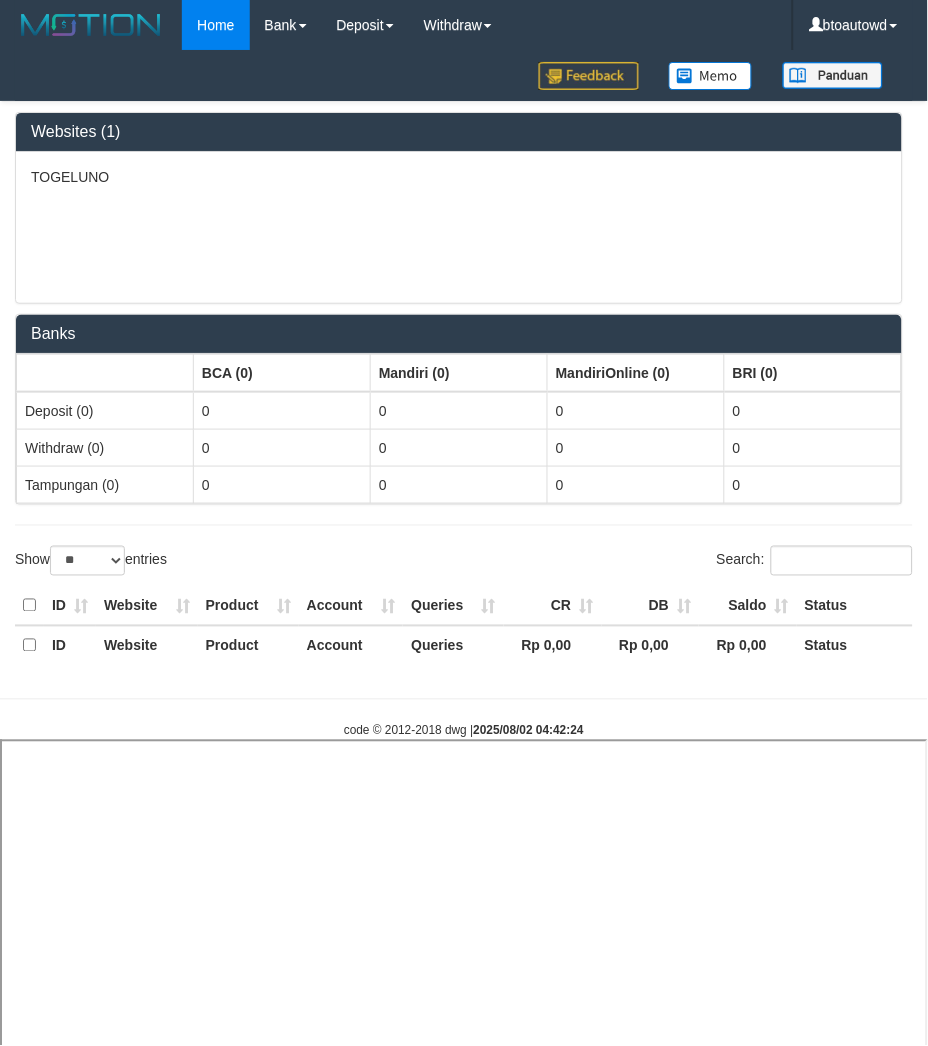 select 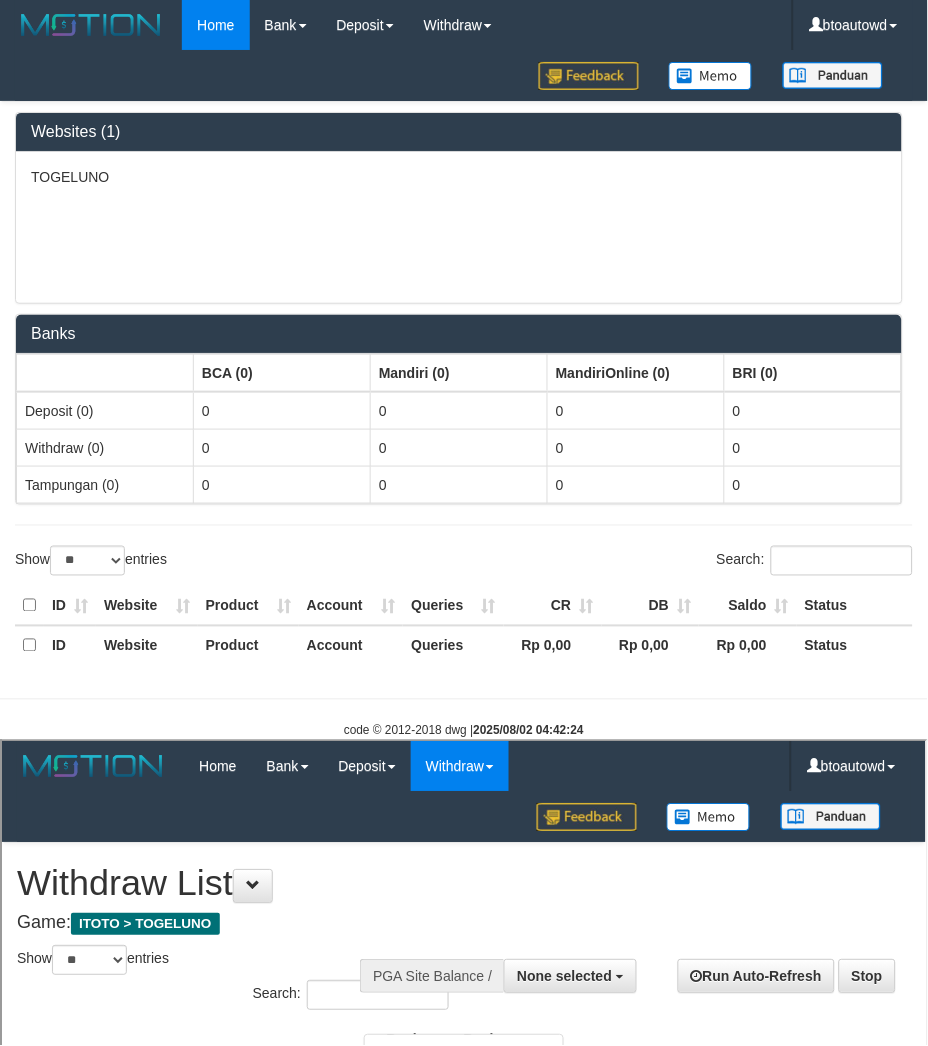 scroll, scrollTop: 0, scrollLeft: 0, axis: both 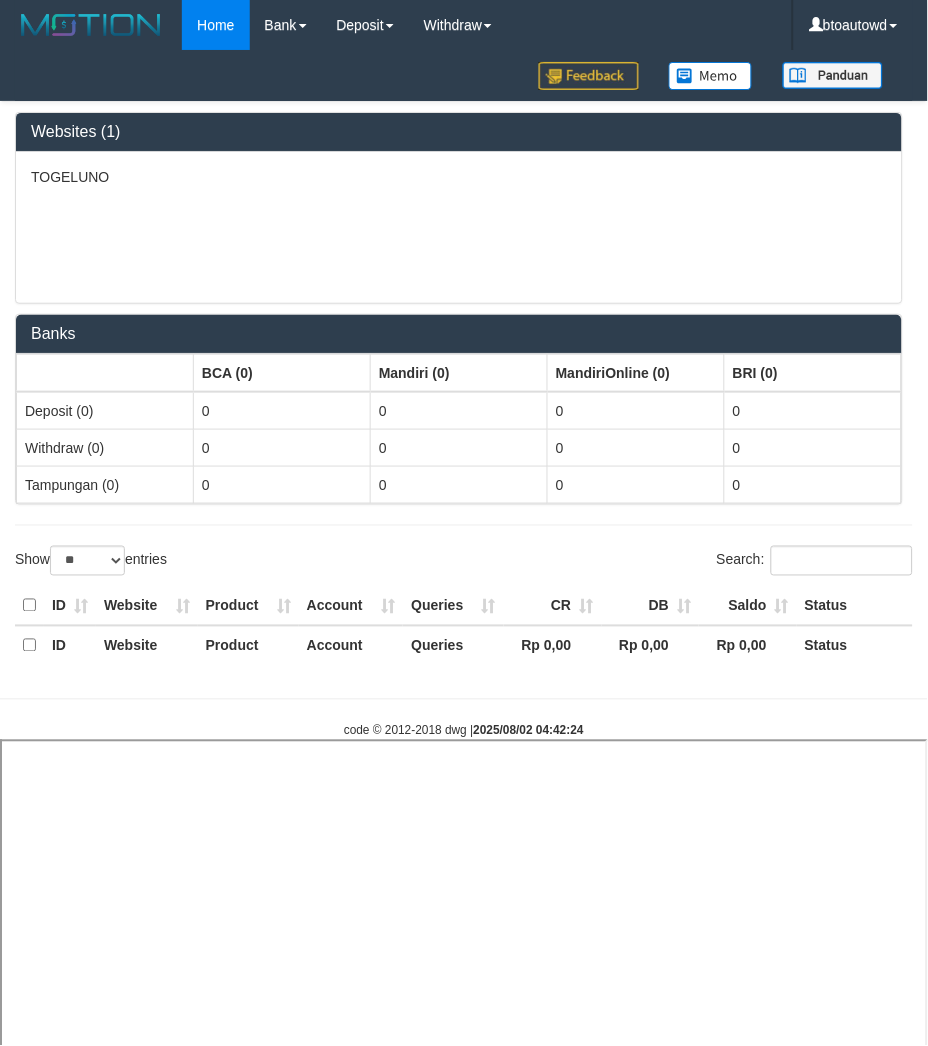 select 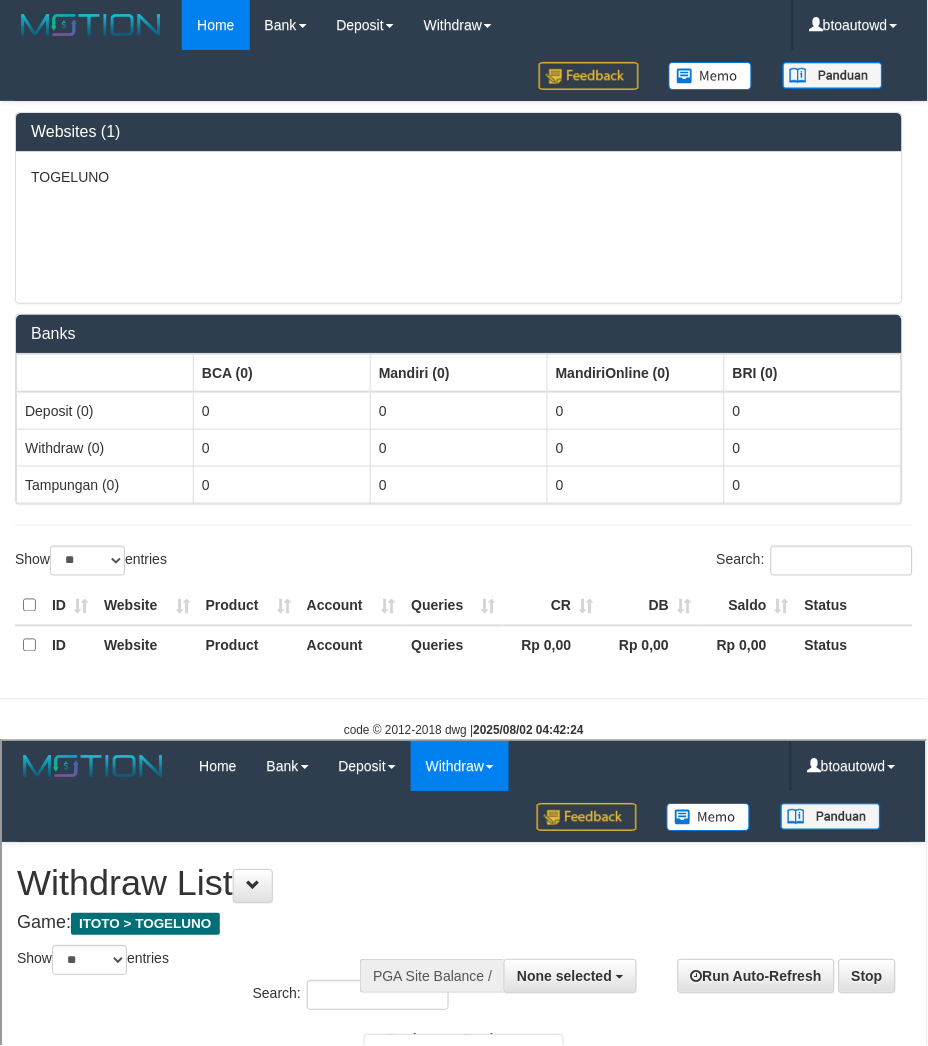 scroll, scrollTop: 0, scrollLeft: 0, axis: both 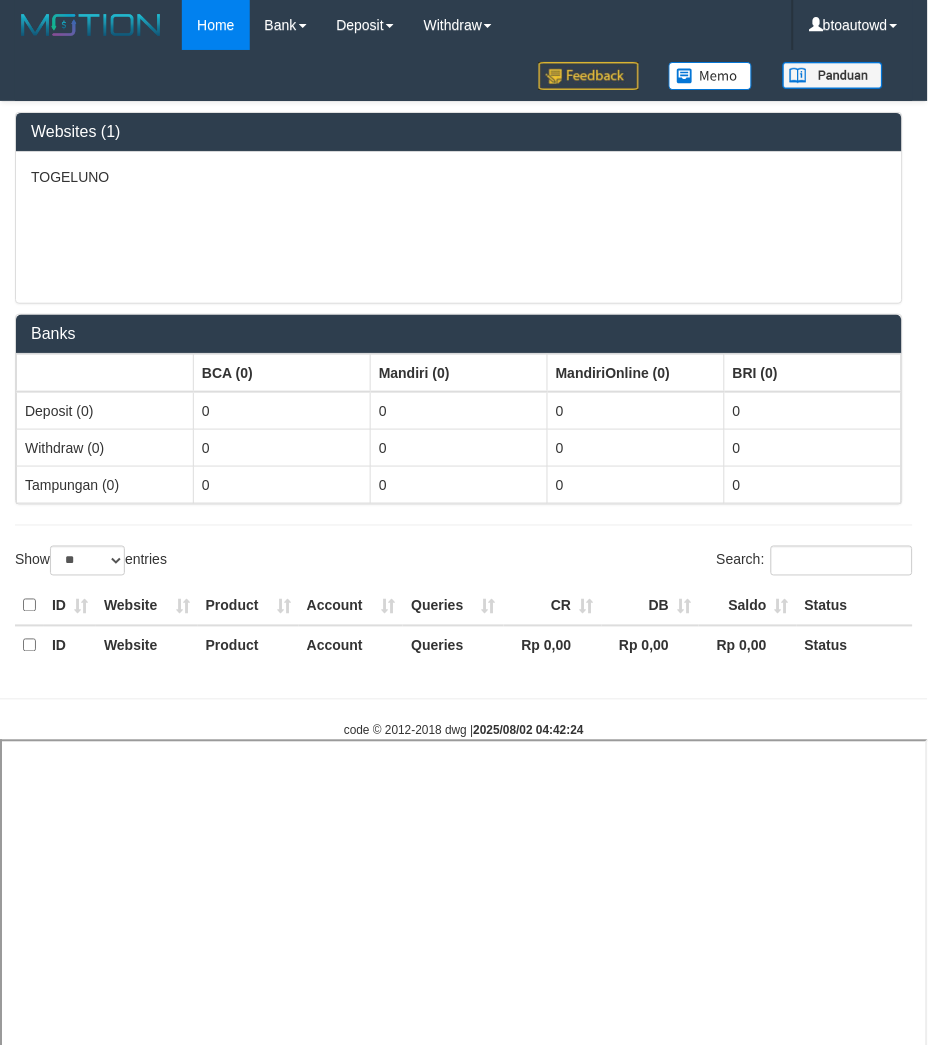 select 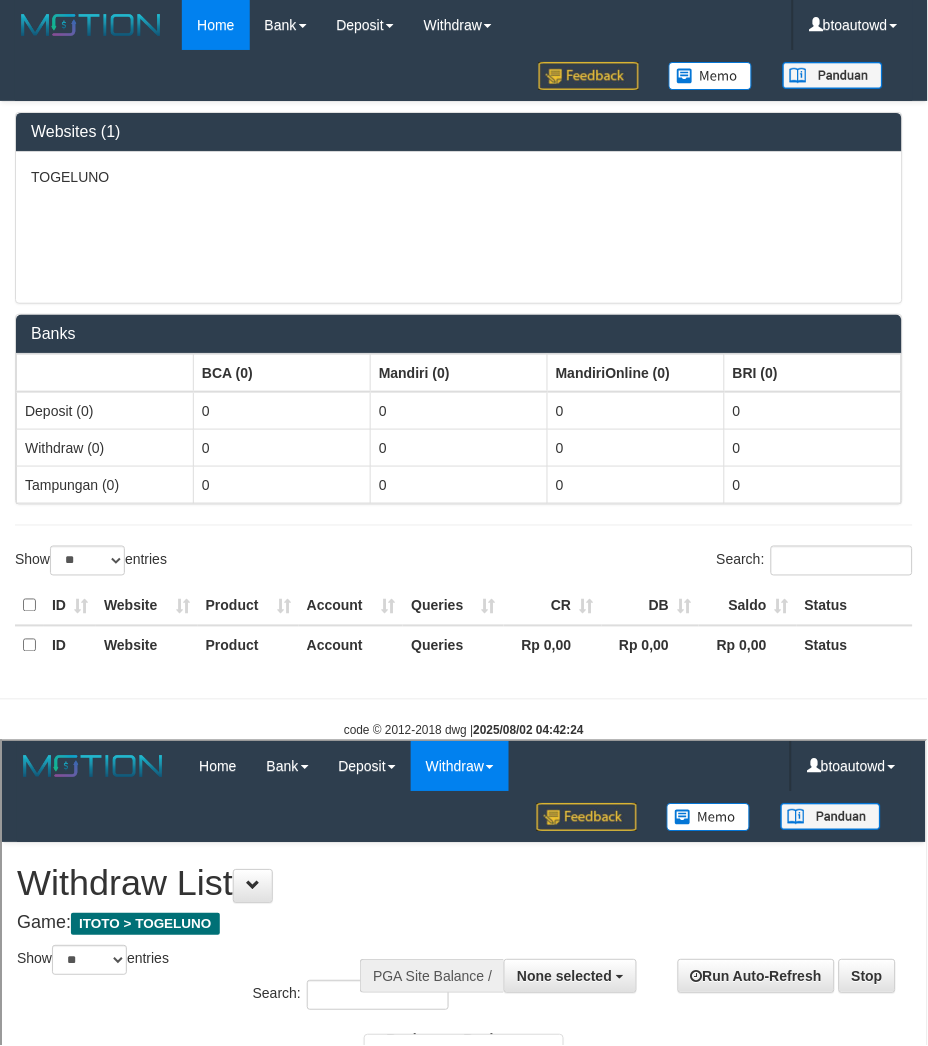scroll, scrollTop: 0, scrollLeft: 0, axis: both 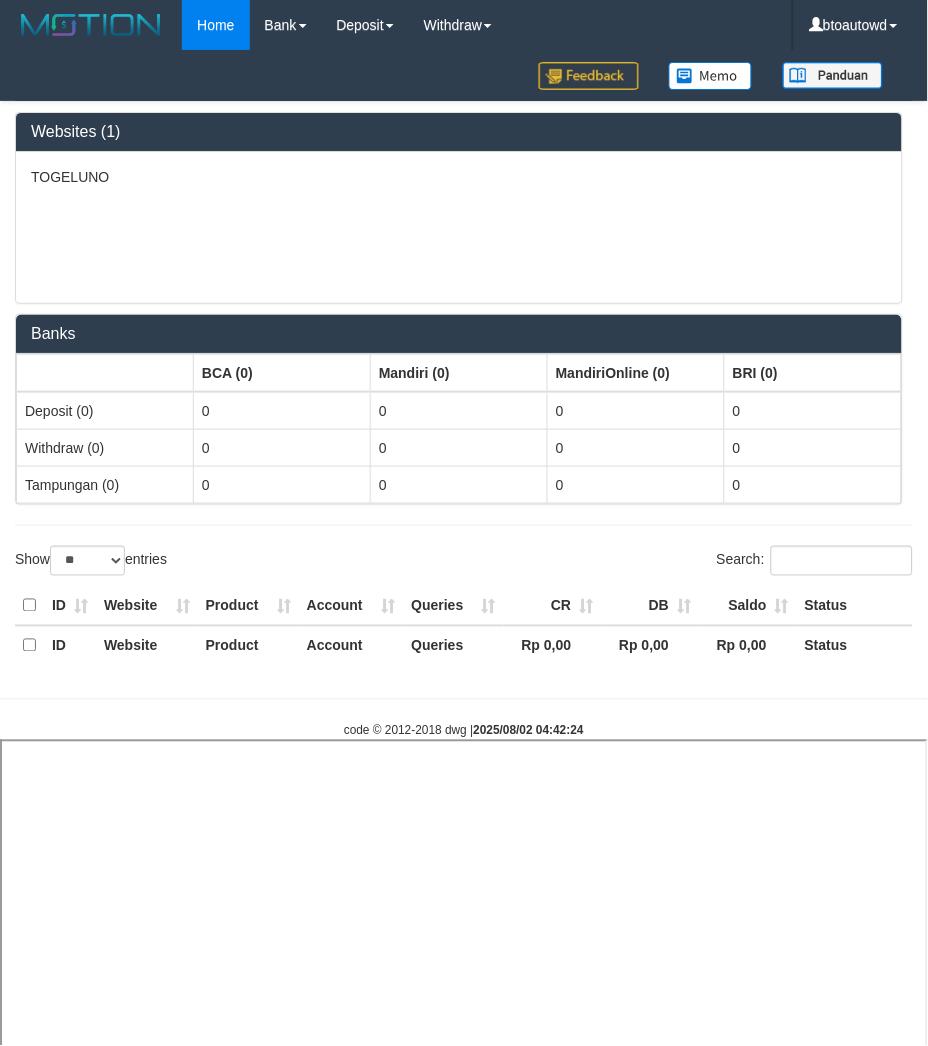 select 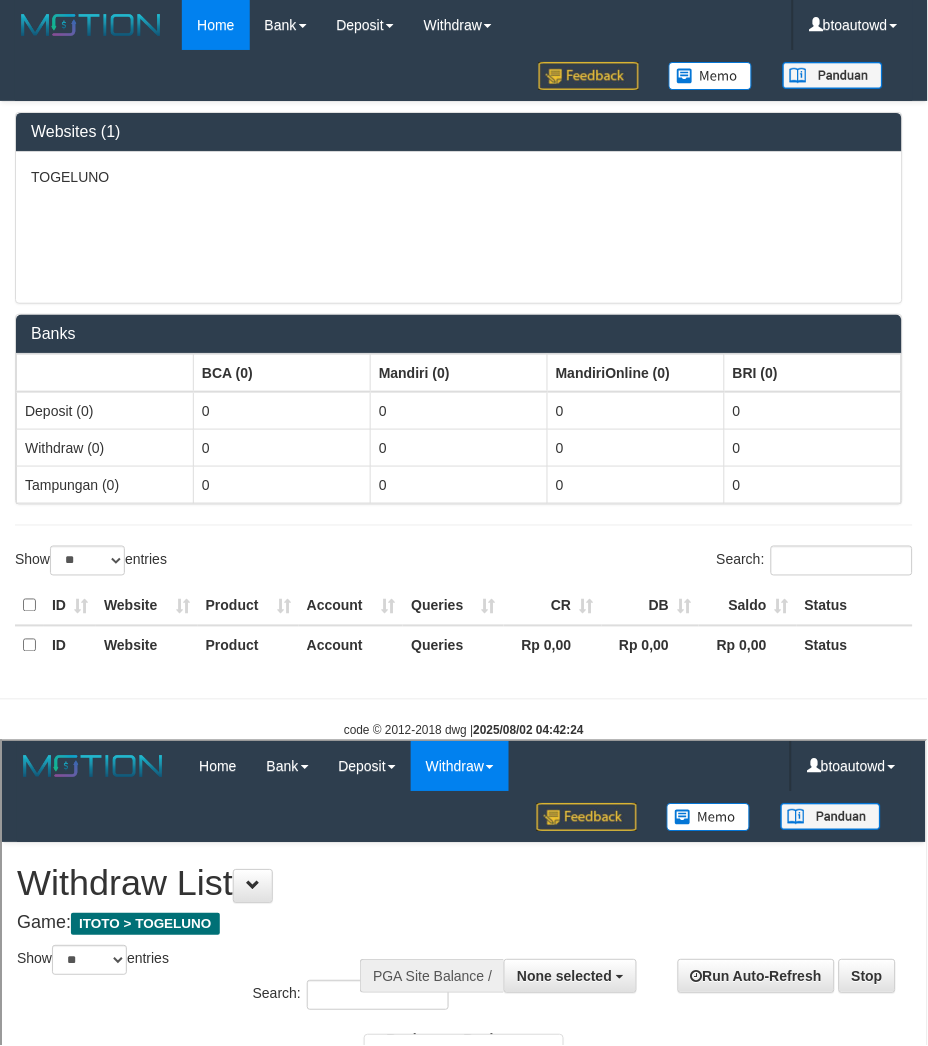 scroll, scrollTop: 0, scrollLeft: 0, axis: both 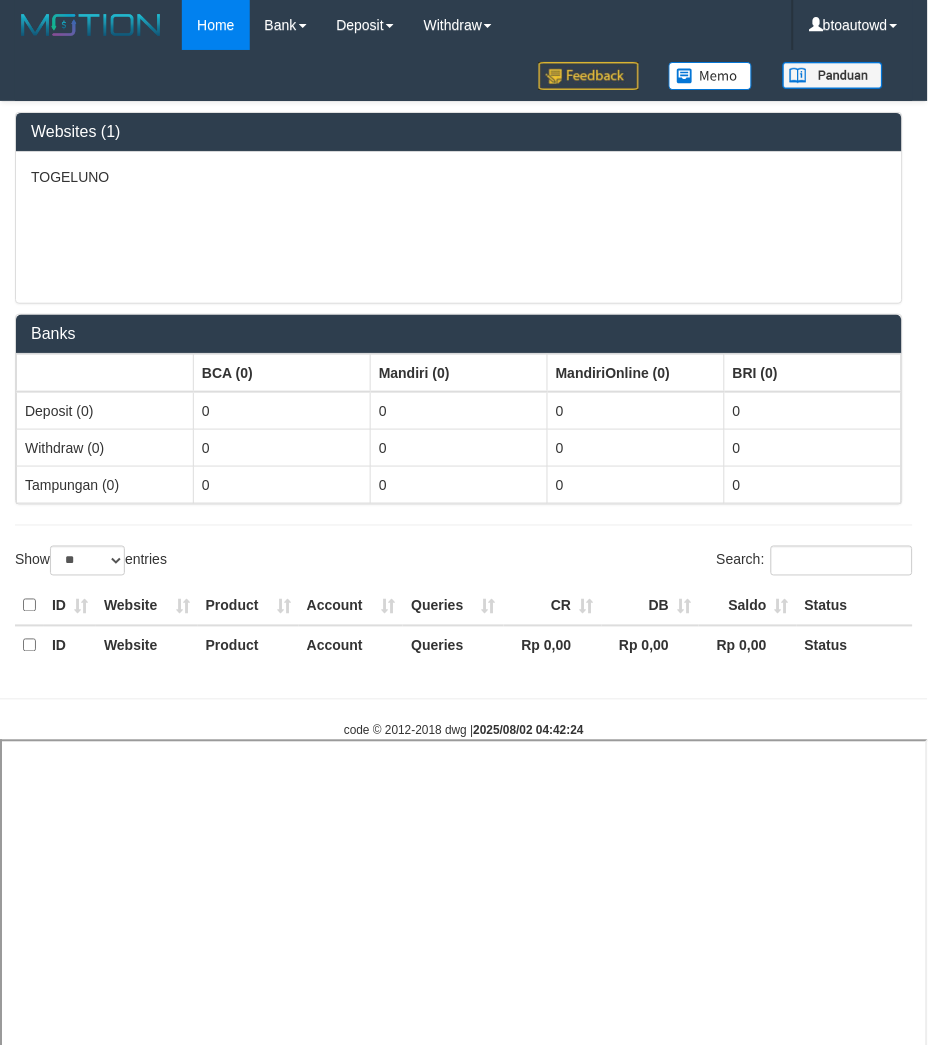 select 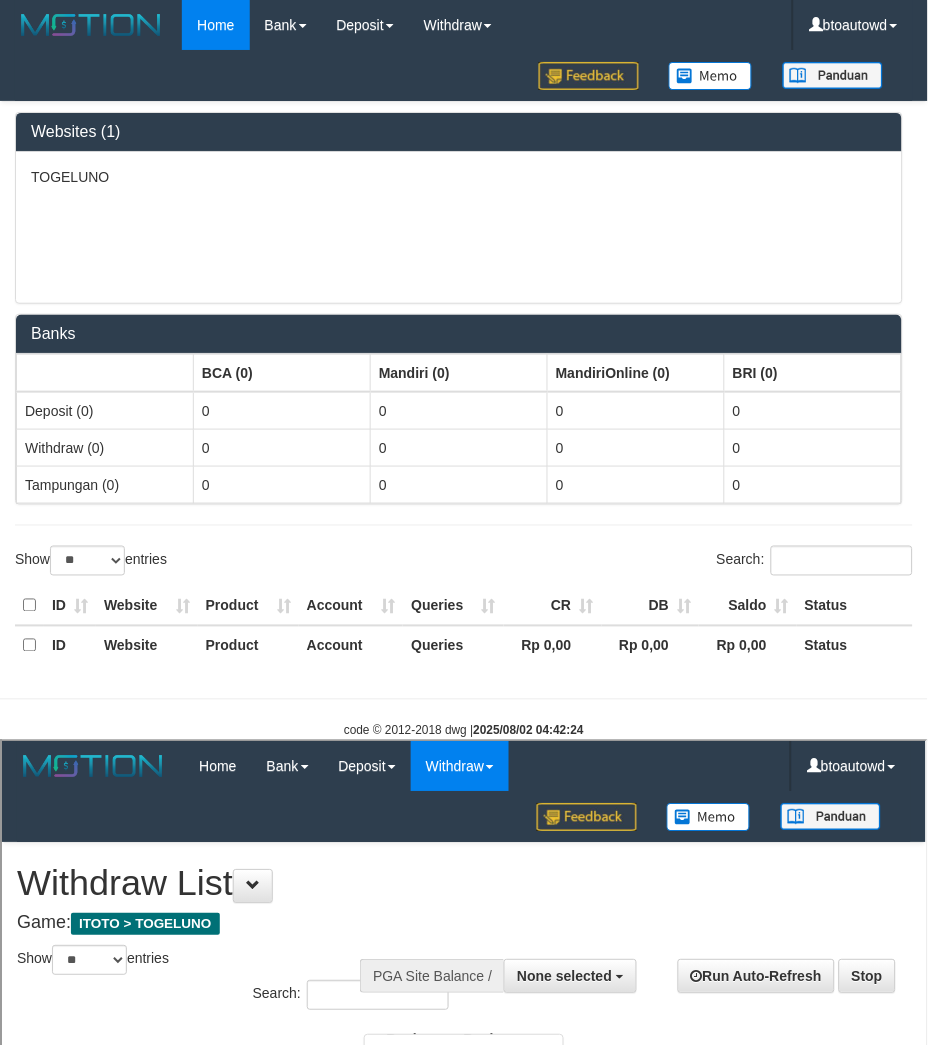 scroll, scrollTop: 0, scrollLeft: 0, axis: both 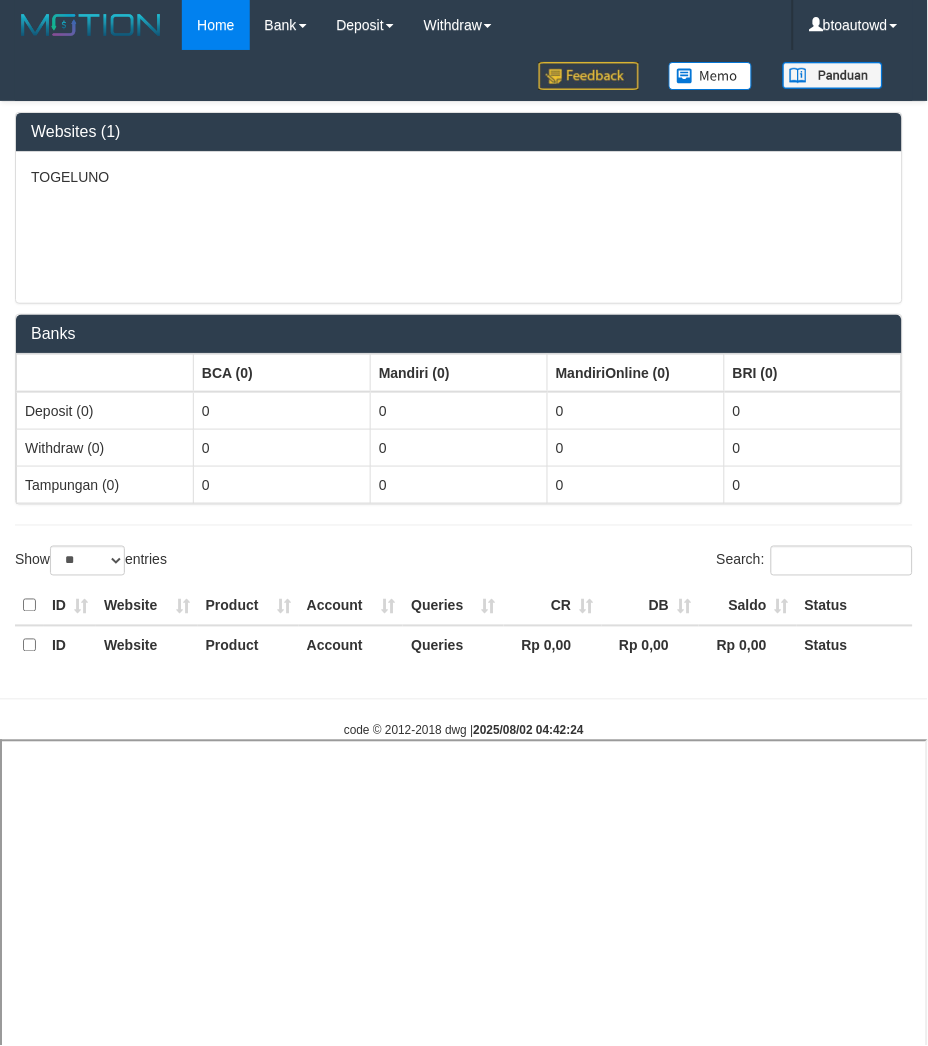 select 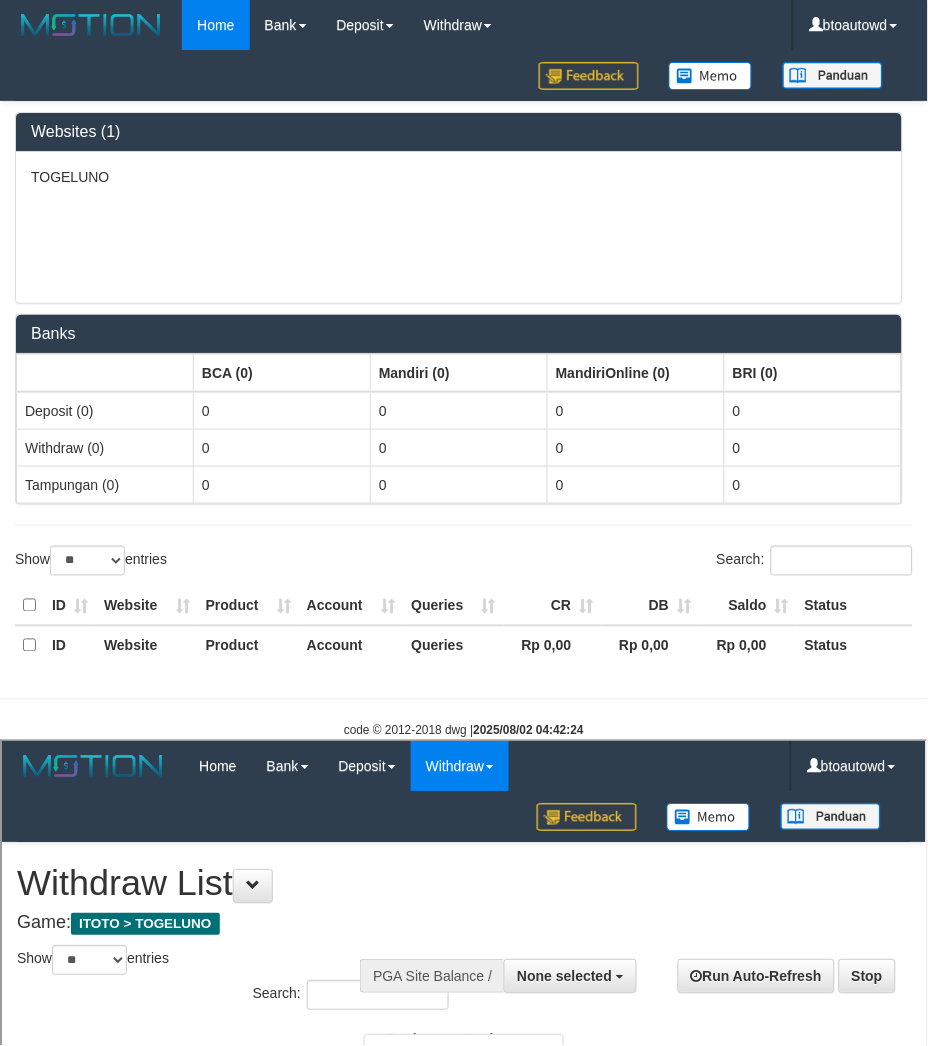 scroll, scrollTop: 0, scrollLeft: 0, axis: both 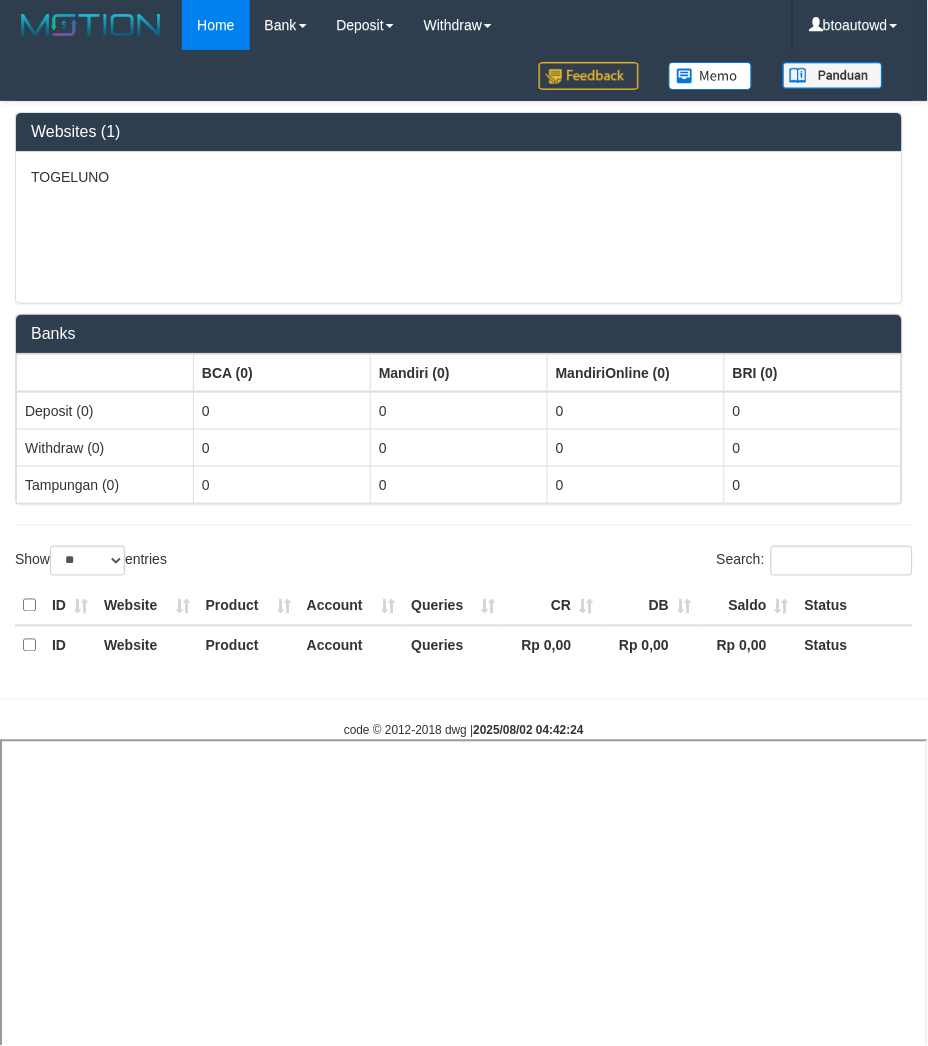 select 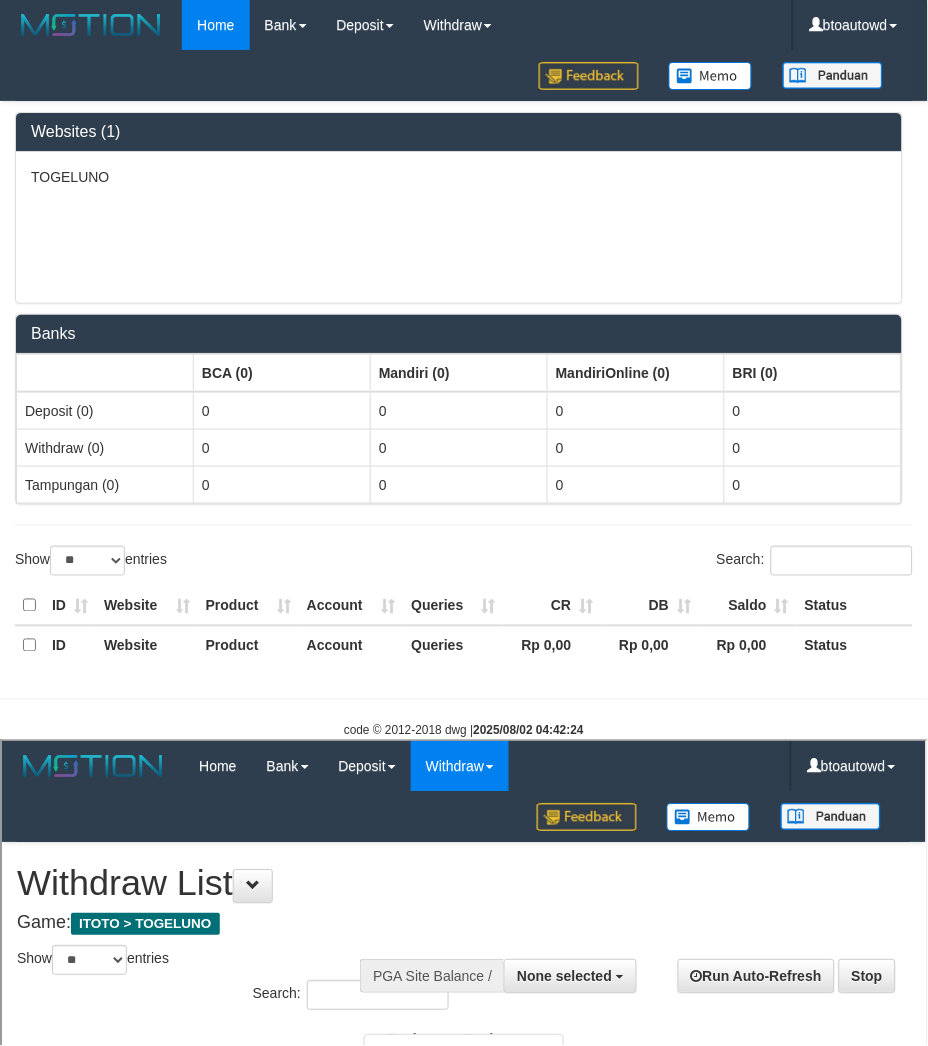 scroll, scrollTop: 0, scrollLeft: 0, axis: both 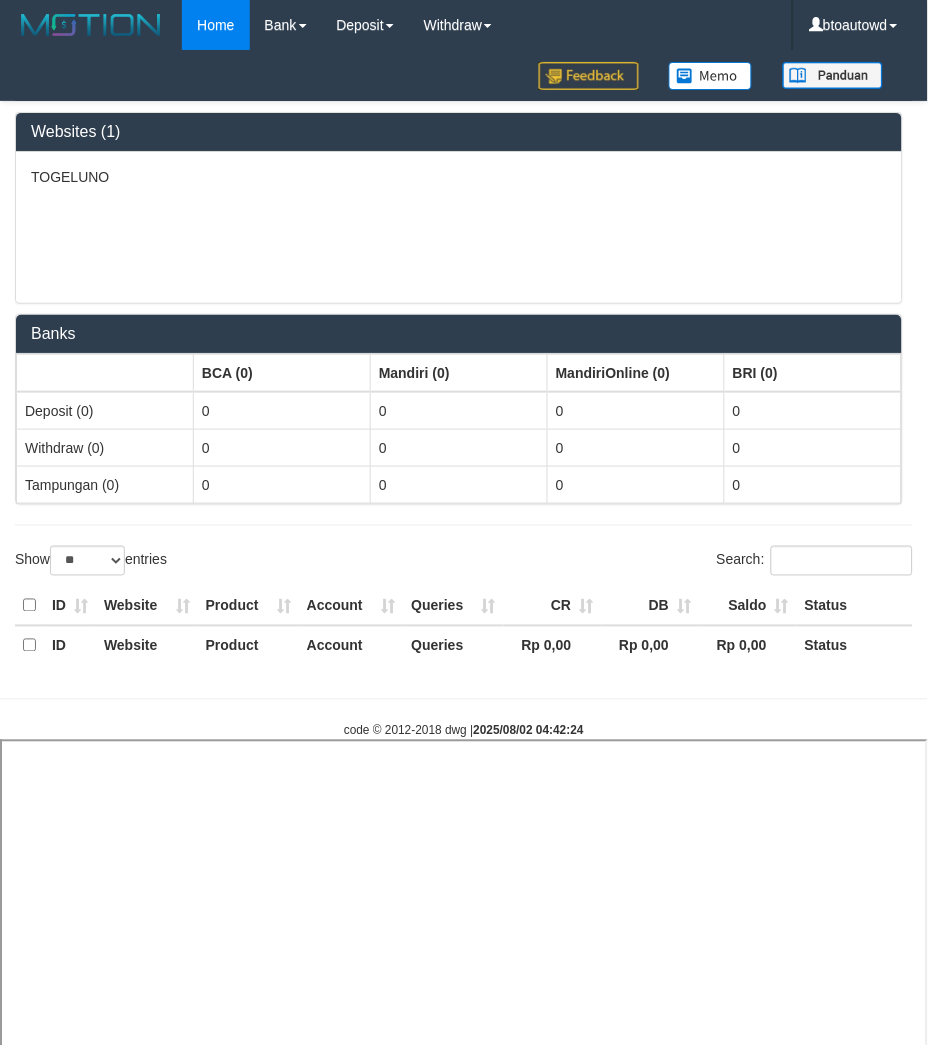 select 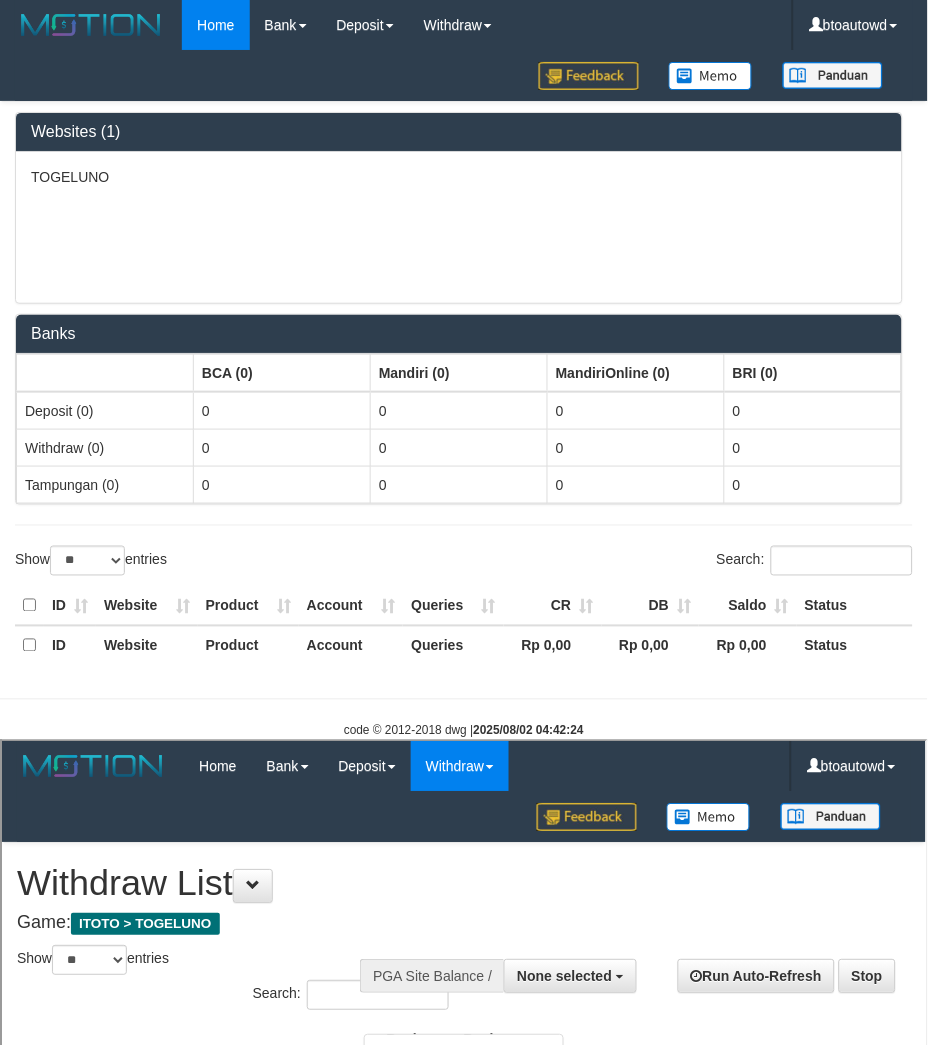 scroll, scrollTop: 0, scrollLeft: 0, axis: both 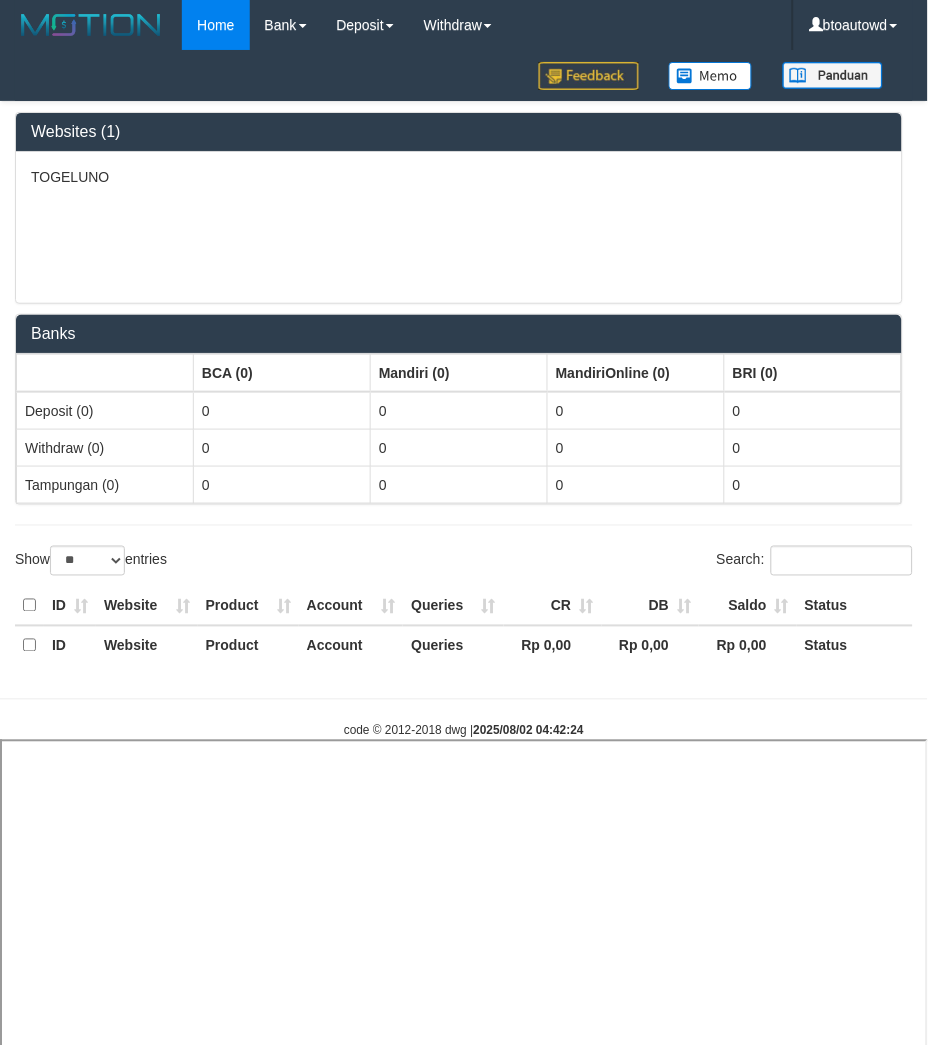 select 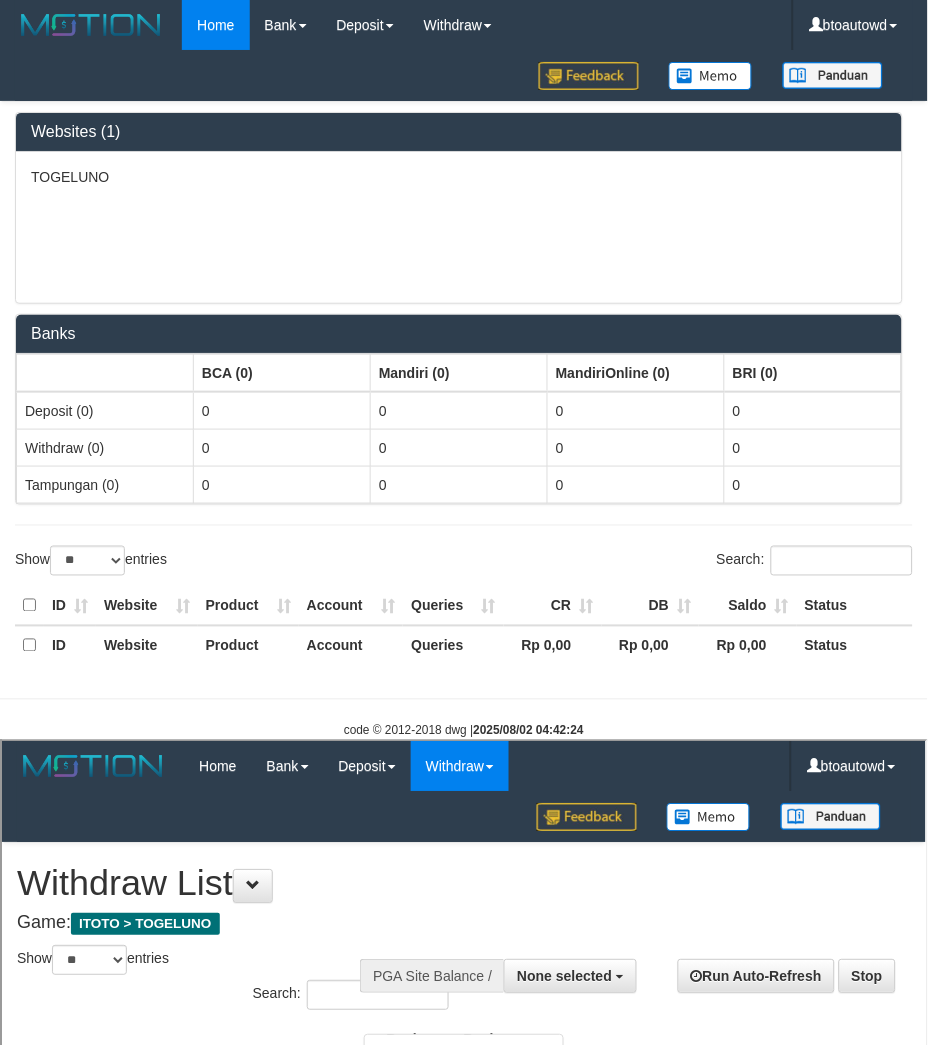 scroll, scrollTop: 0, scrollLeft: 0, axis: both 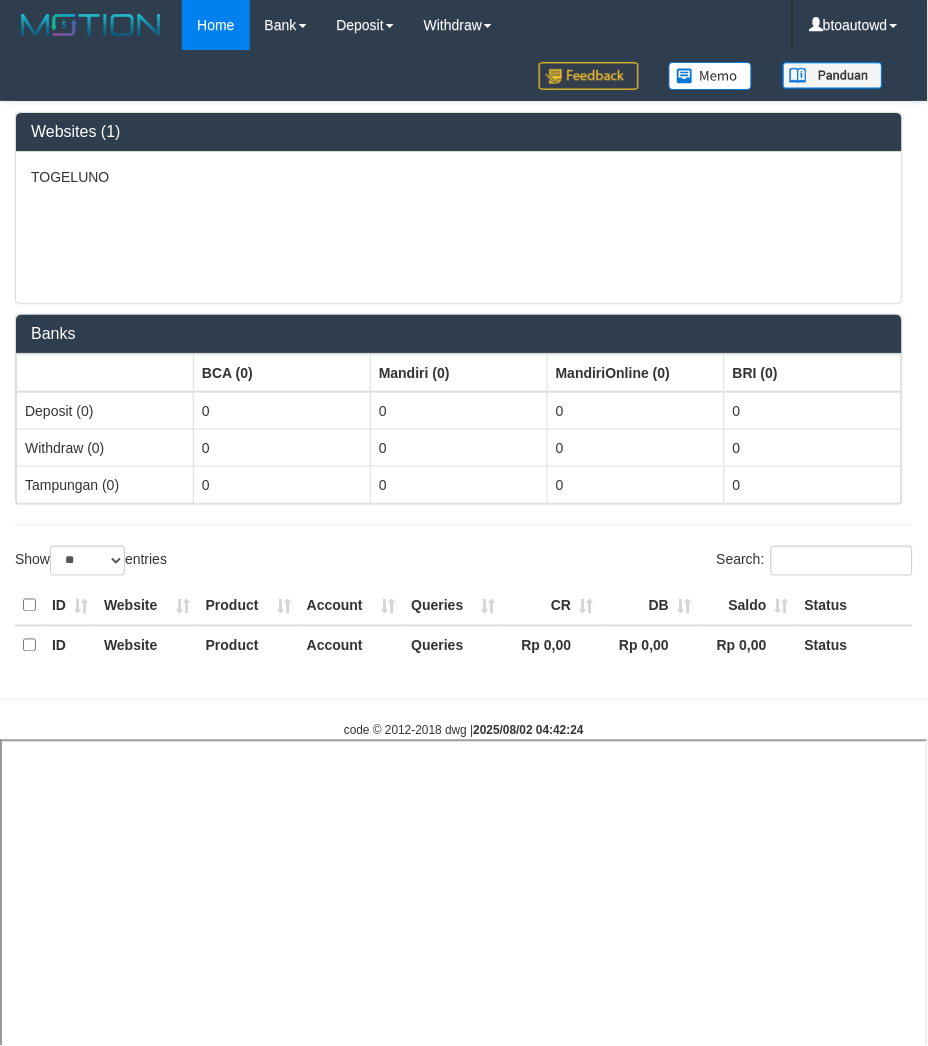 select 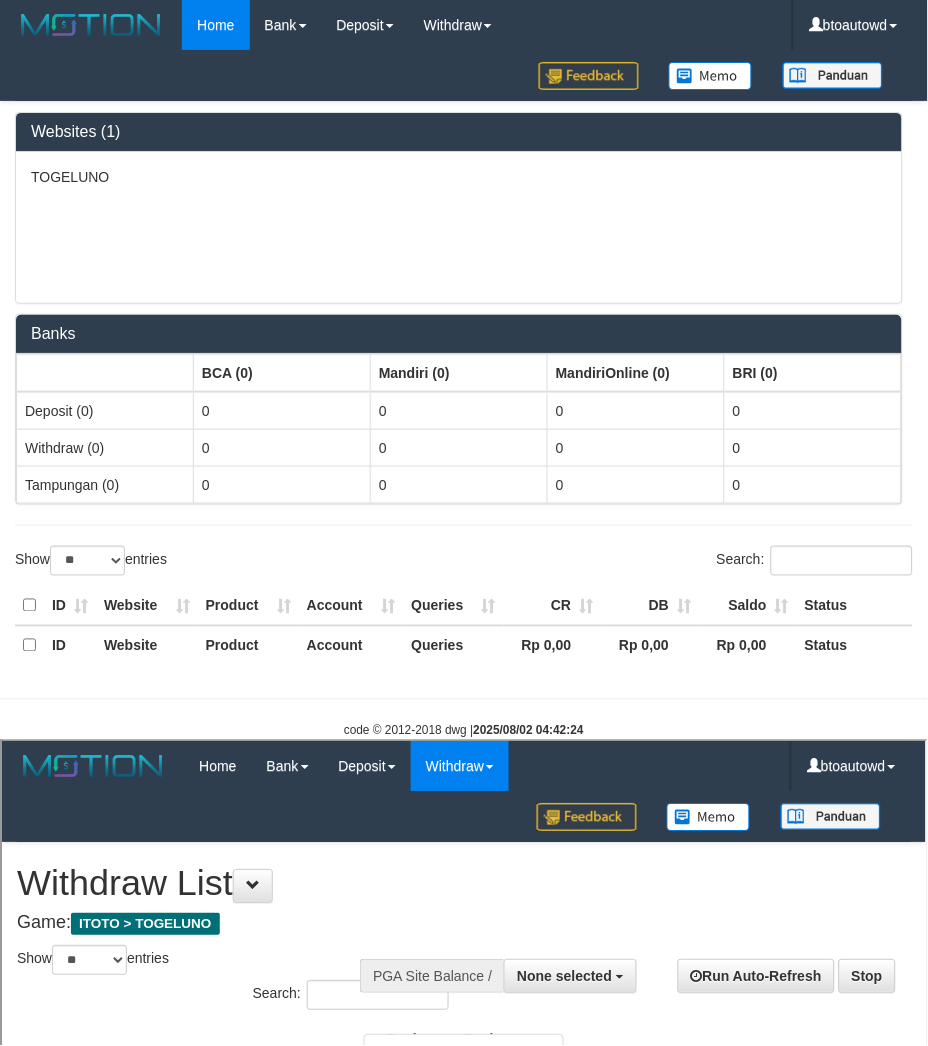 scroll, scrollTop: 0, scrollLeft: 0, axis: both 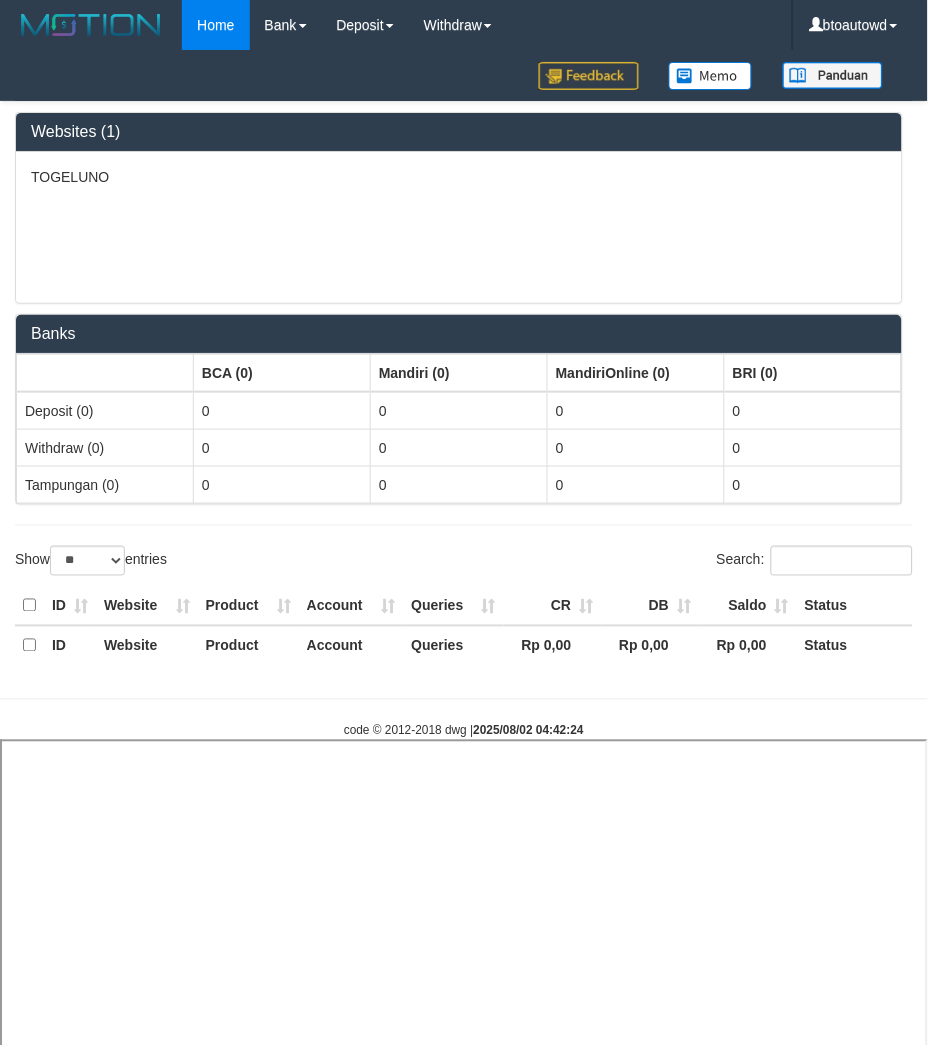 select 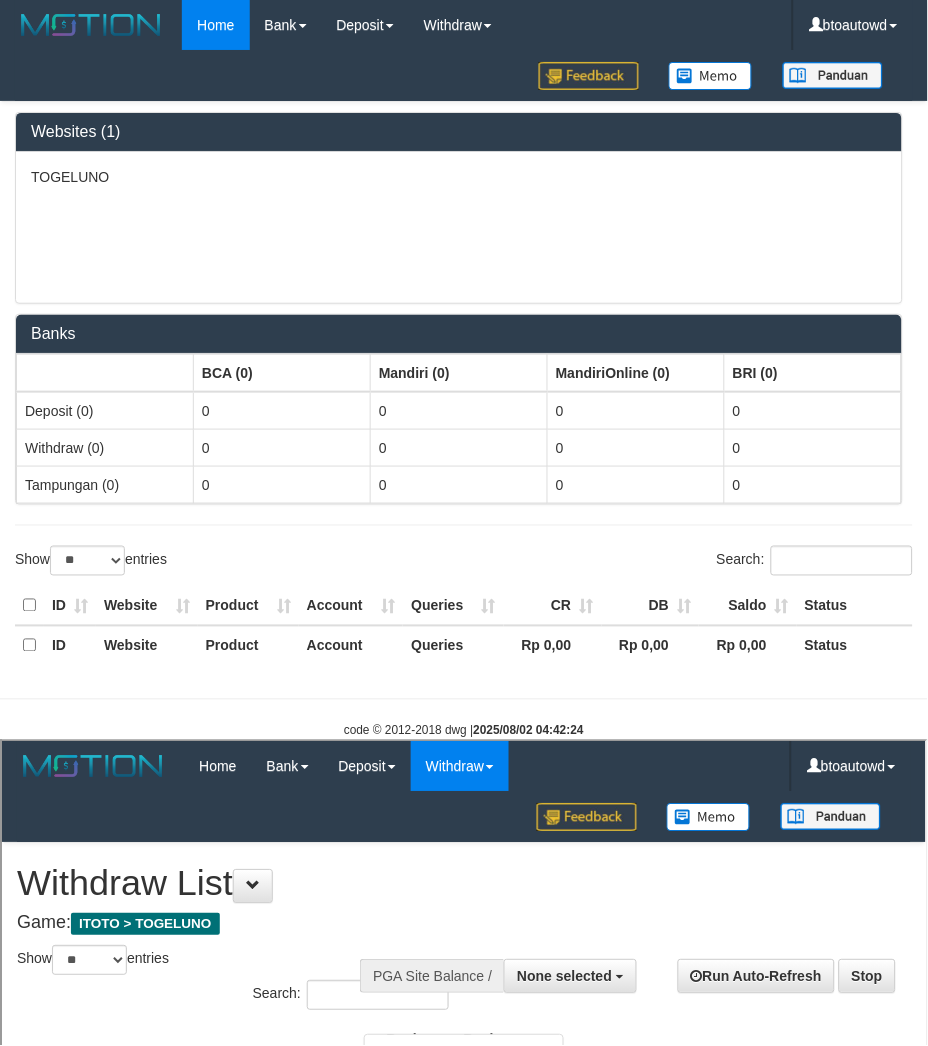 scroll, scrollTop: 0, scrollLeft: 0, axis: both 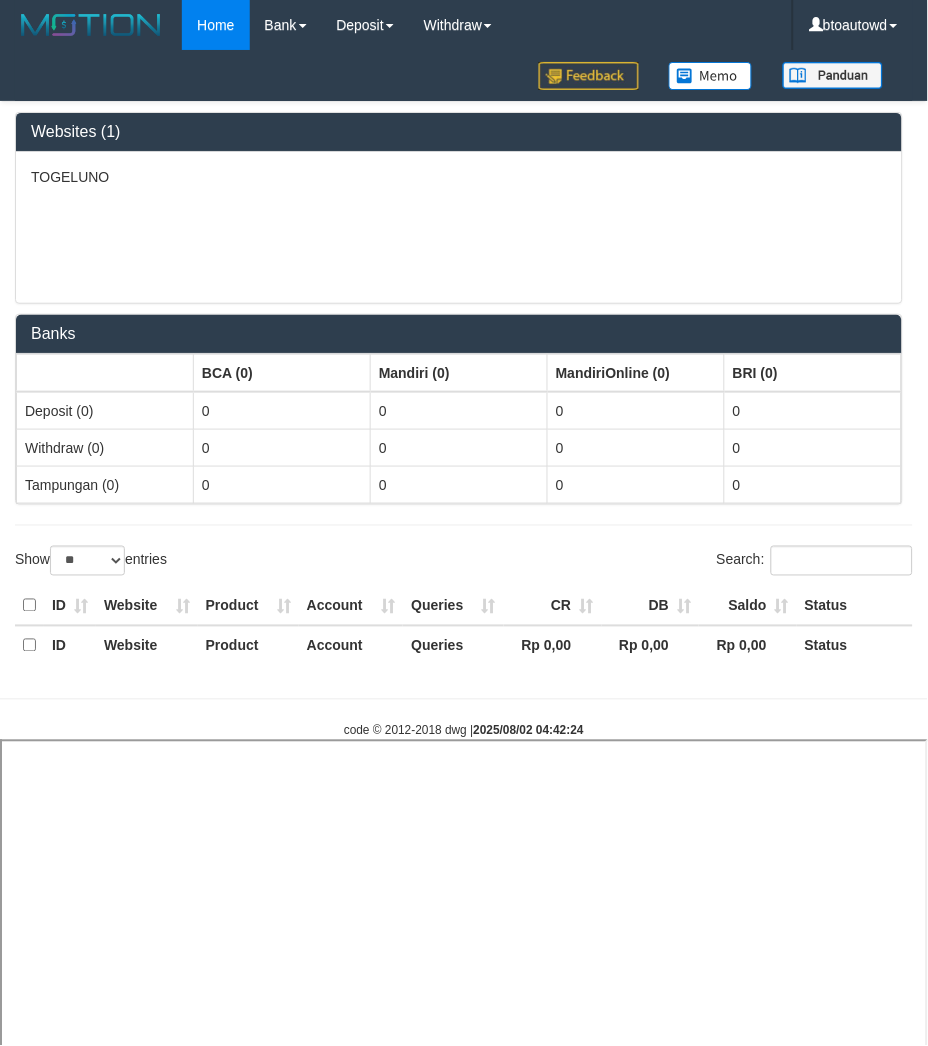 select 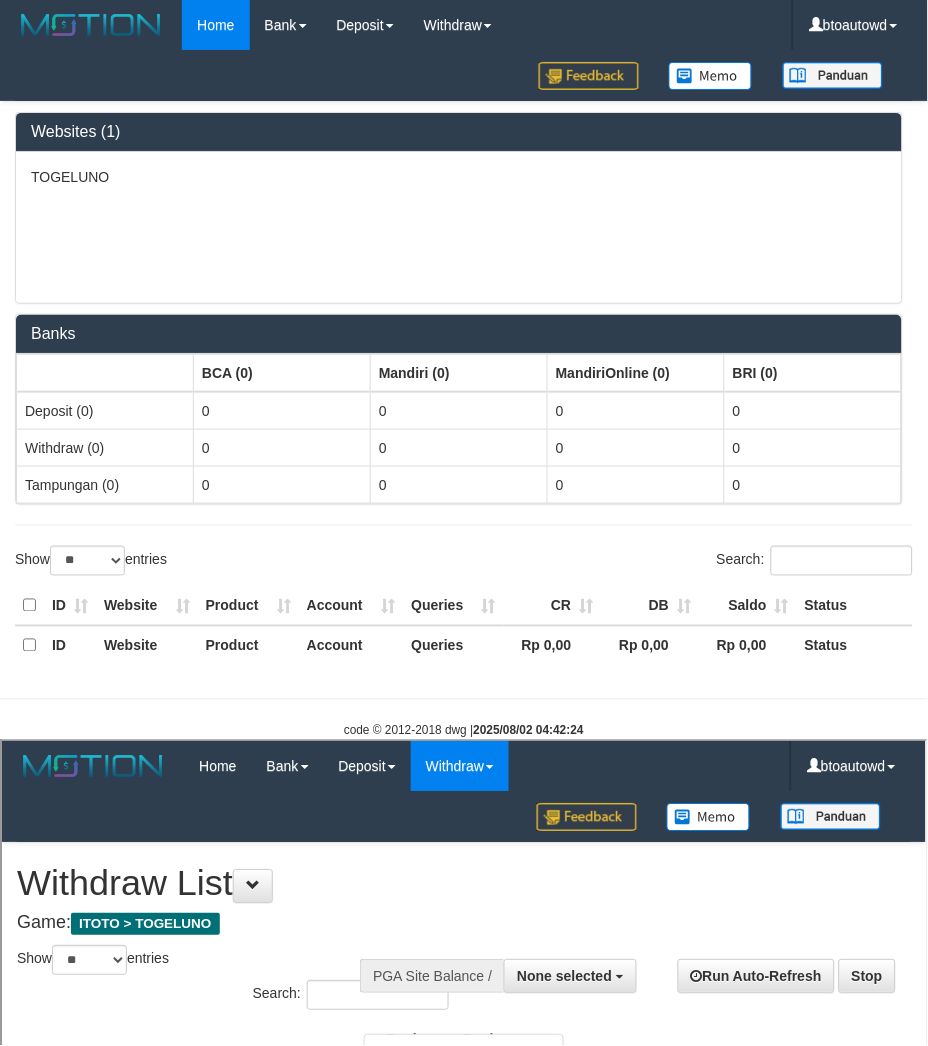 scroll, scrollTop: 0, scrollLeft: 0, axis: both 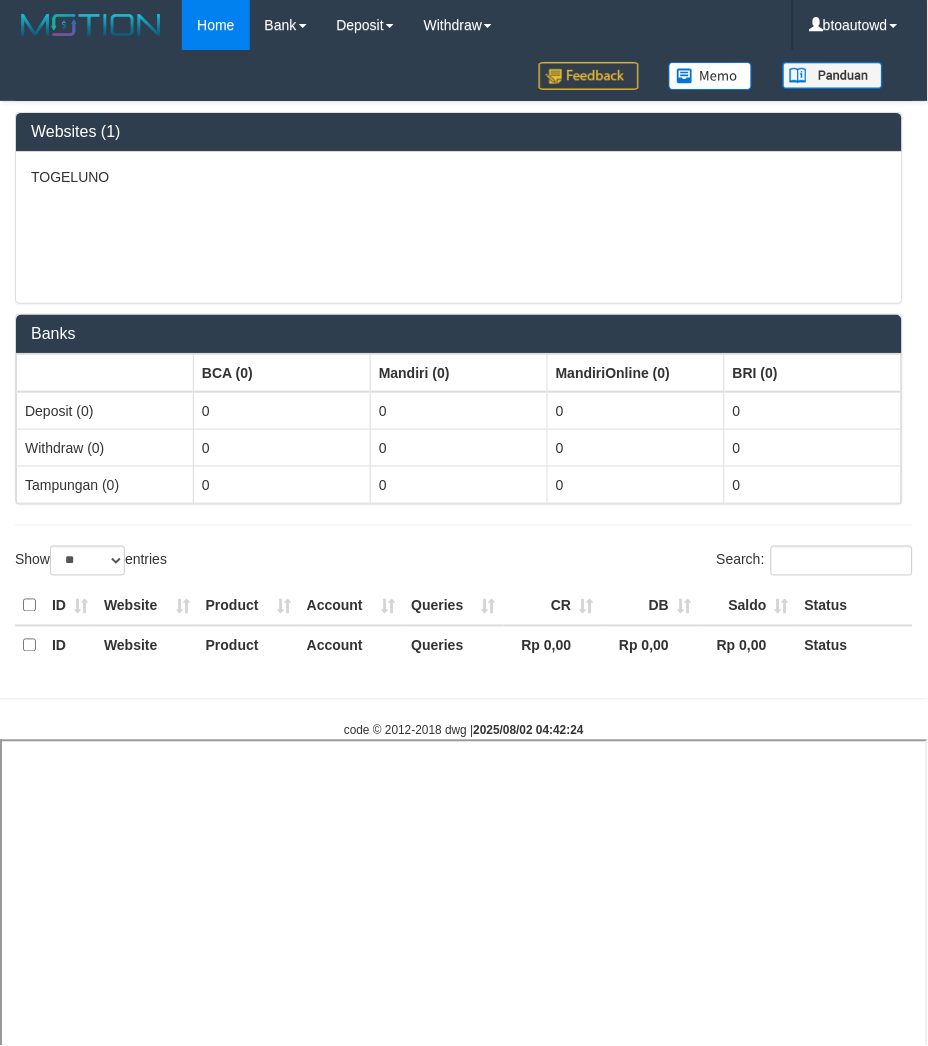 select 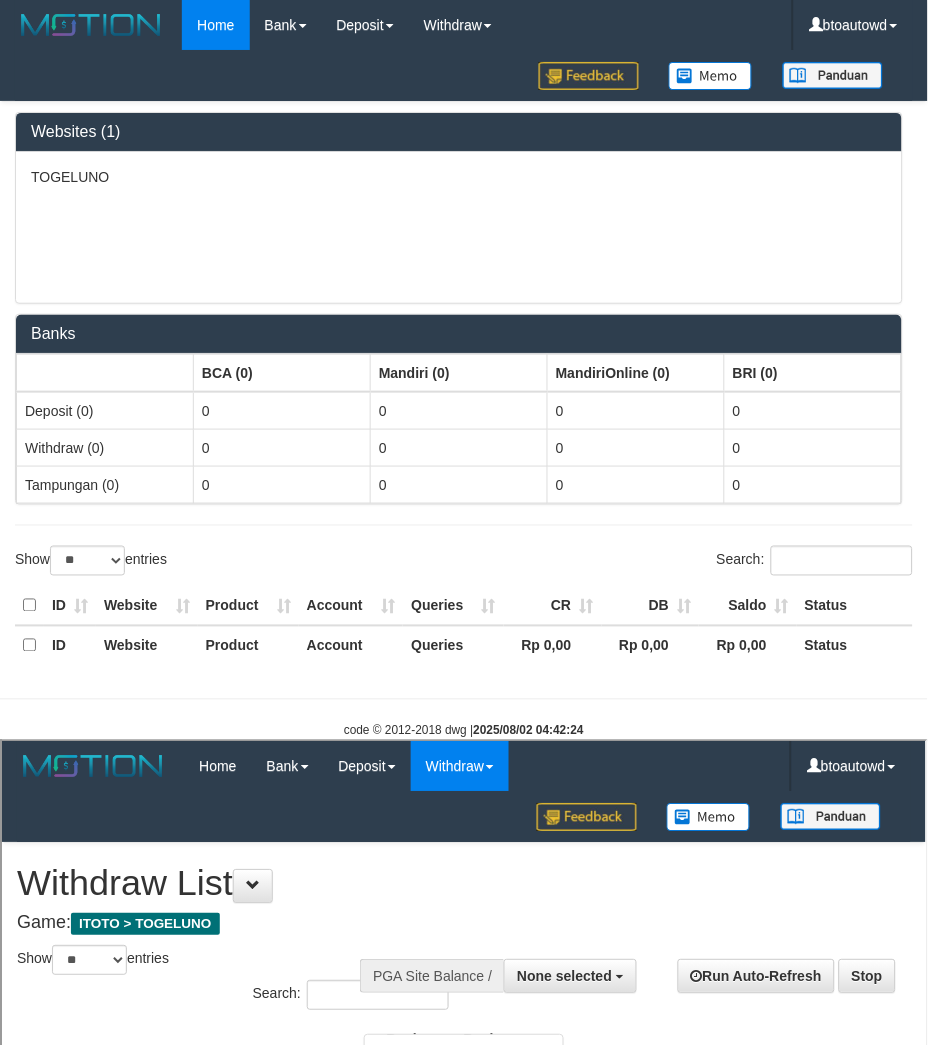 scroll, scrollTop: 0, scrollLeft: 0, axis: both 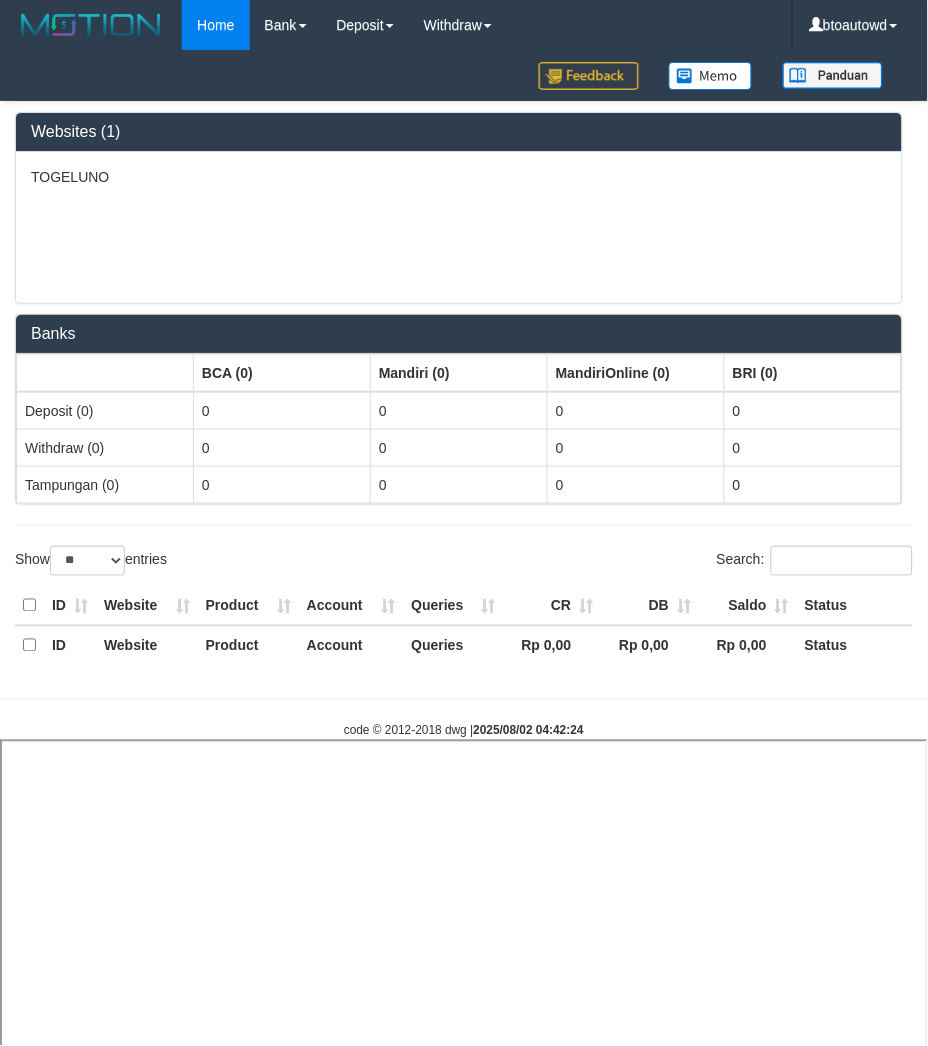 select 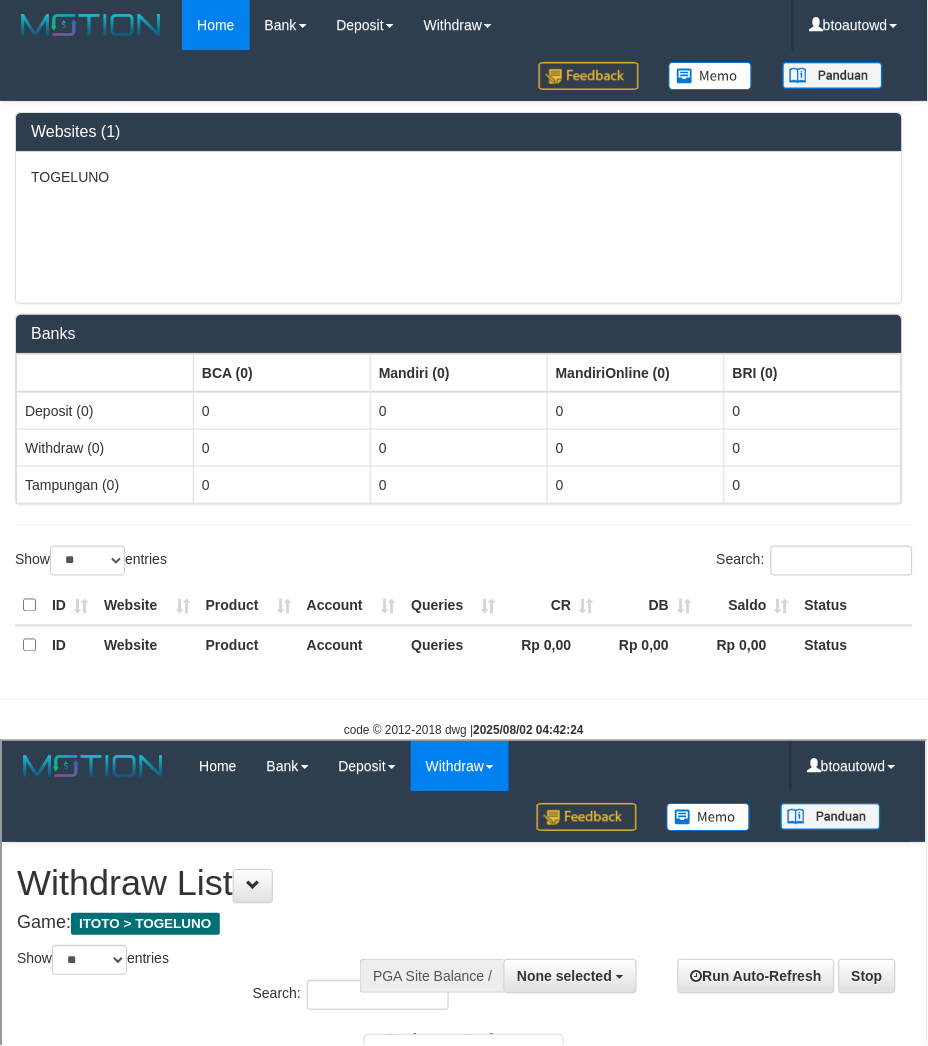 scroll, scrollTop: 0, scrollLeft: 0, axis: both 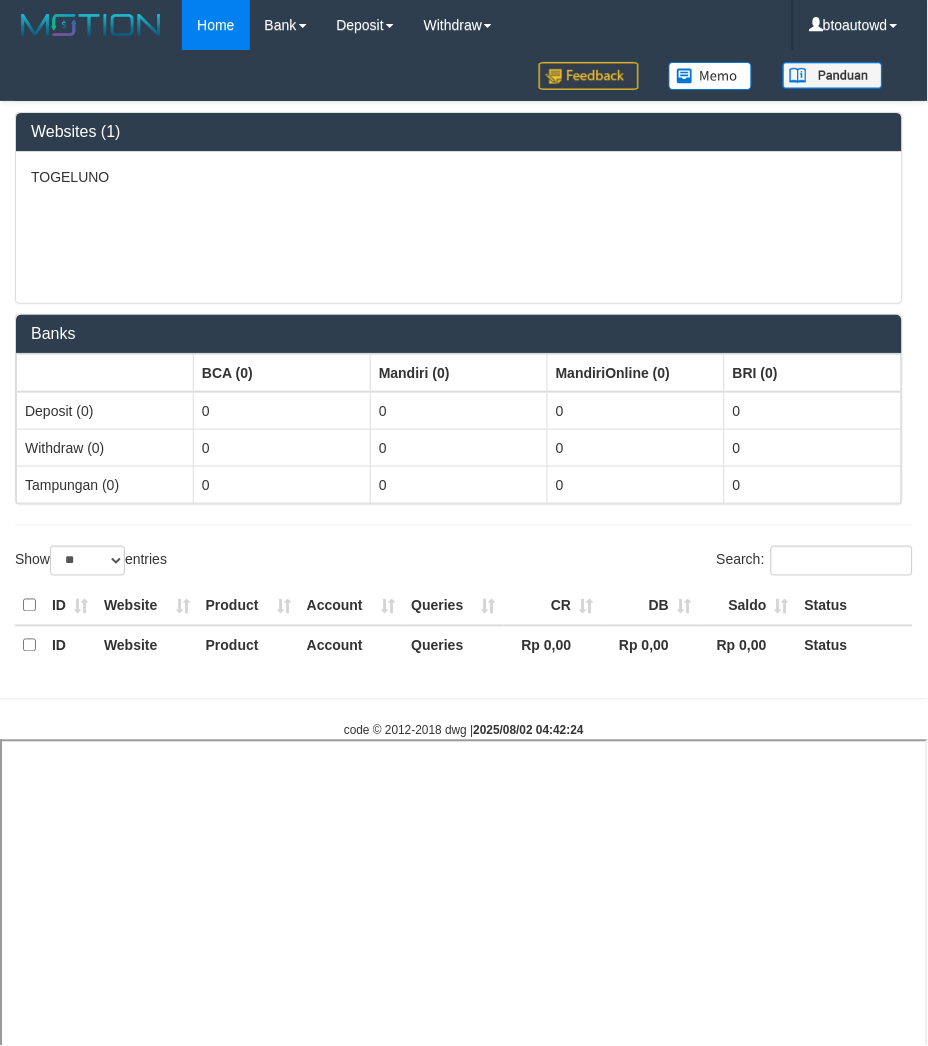 select 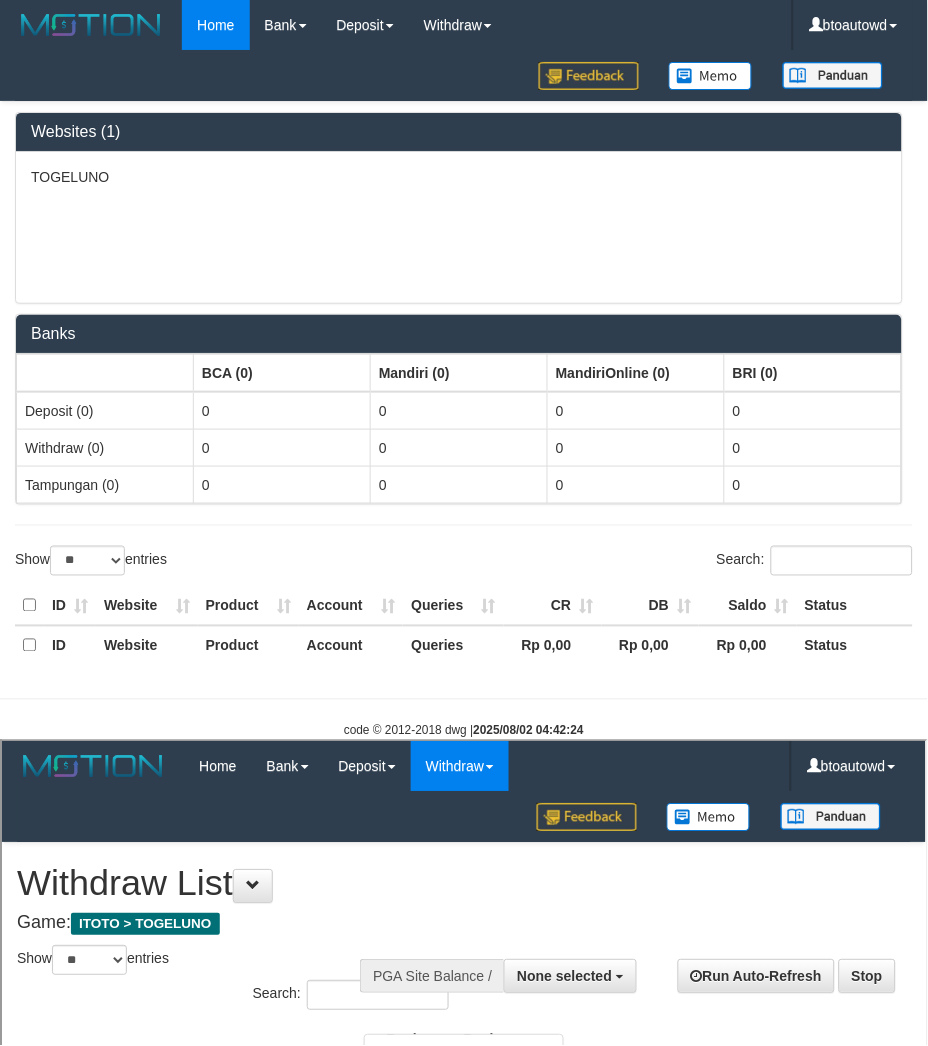 scroll, scrollTop: 0, scrollLeft: 0, axis: both 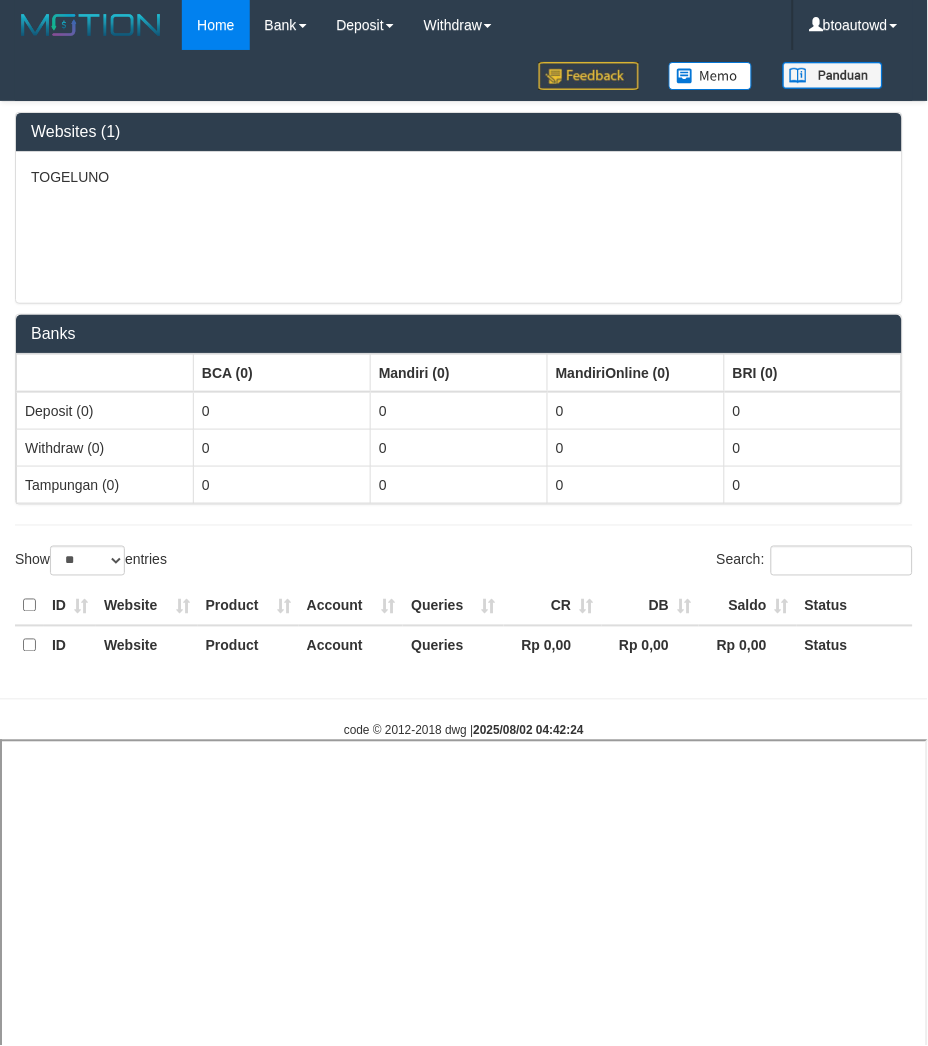 select 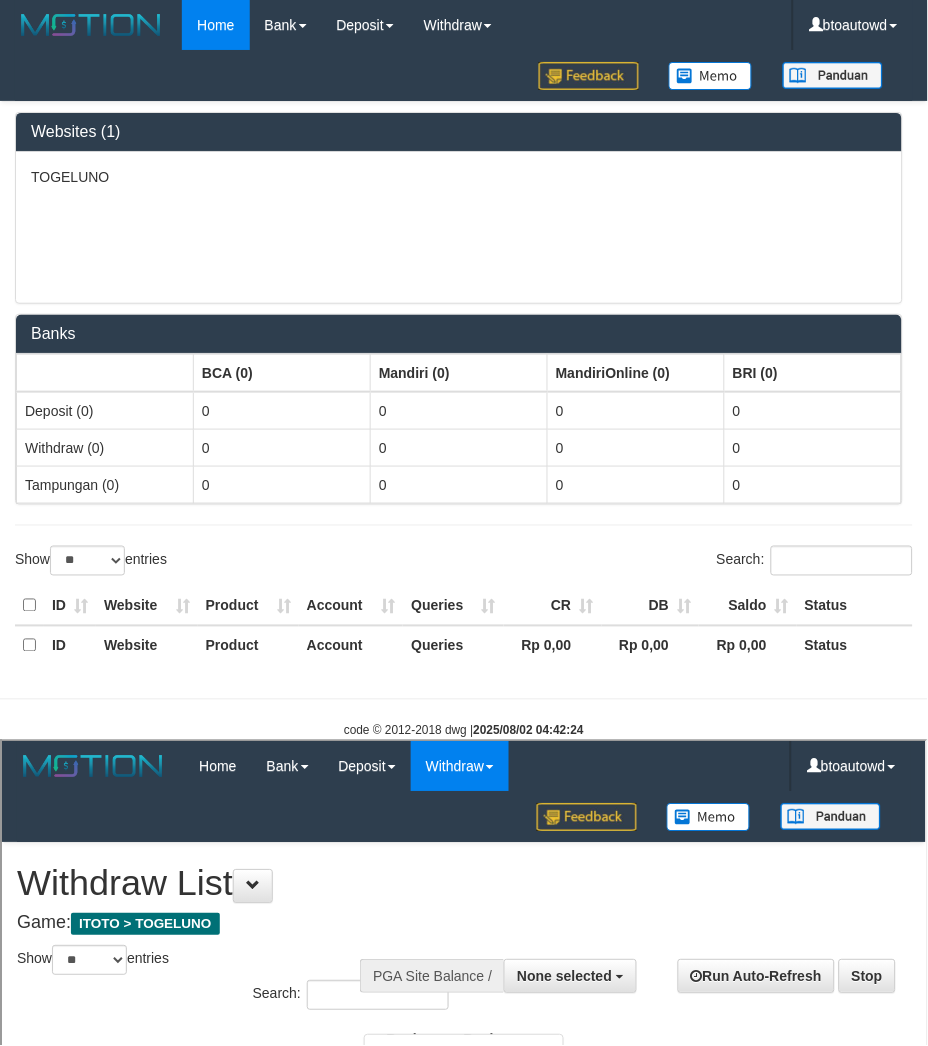 scroll, scrollTop: 0, scrollLeft: 0, axis: both 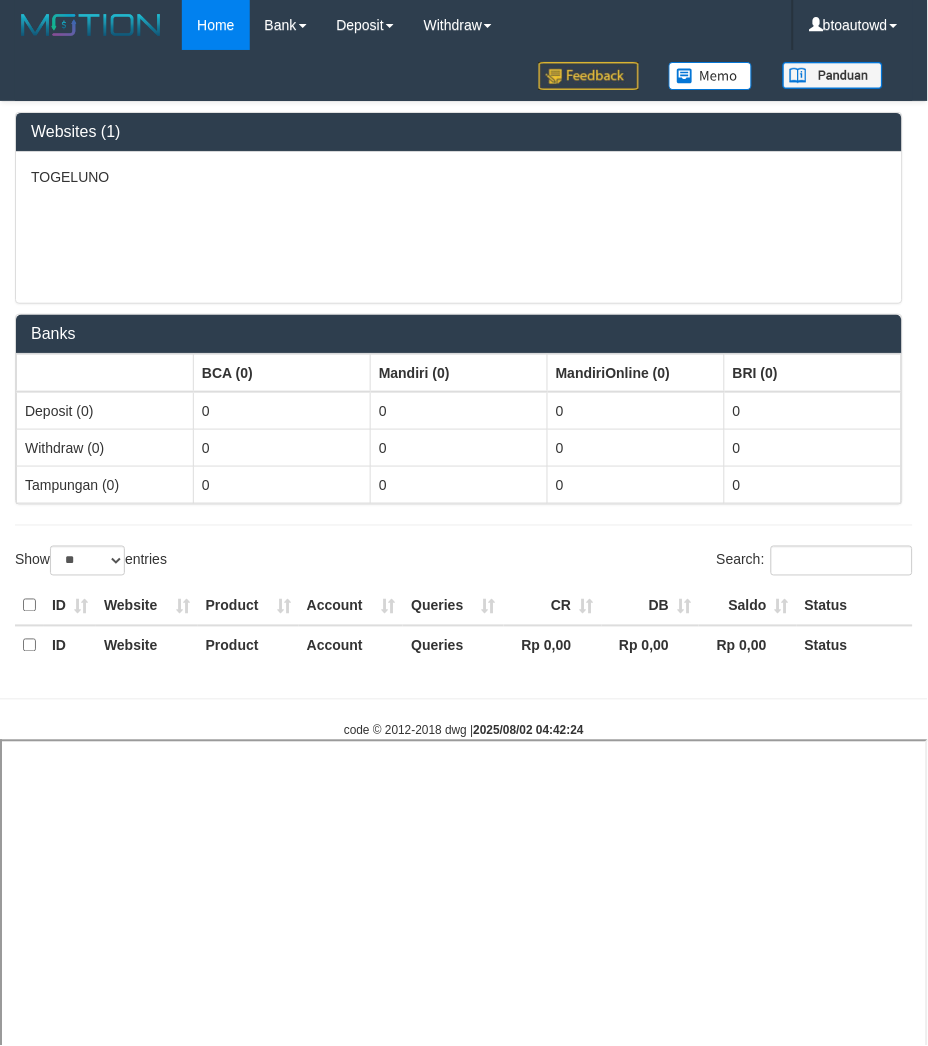select 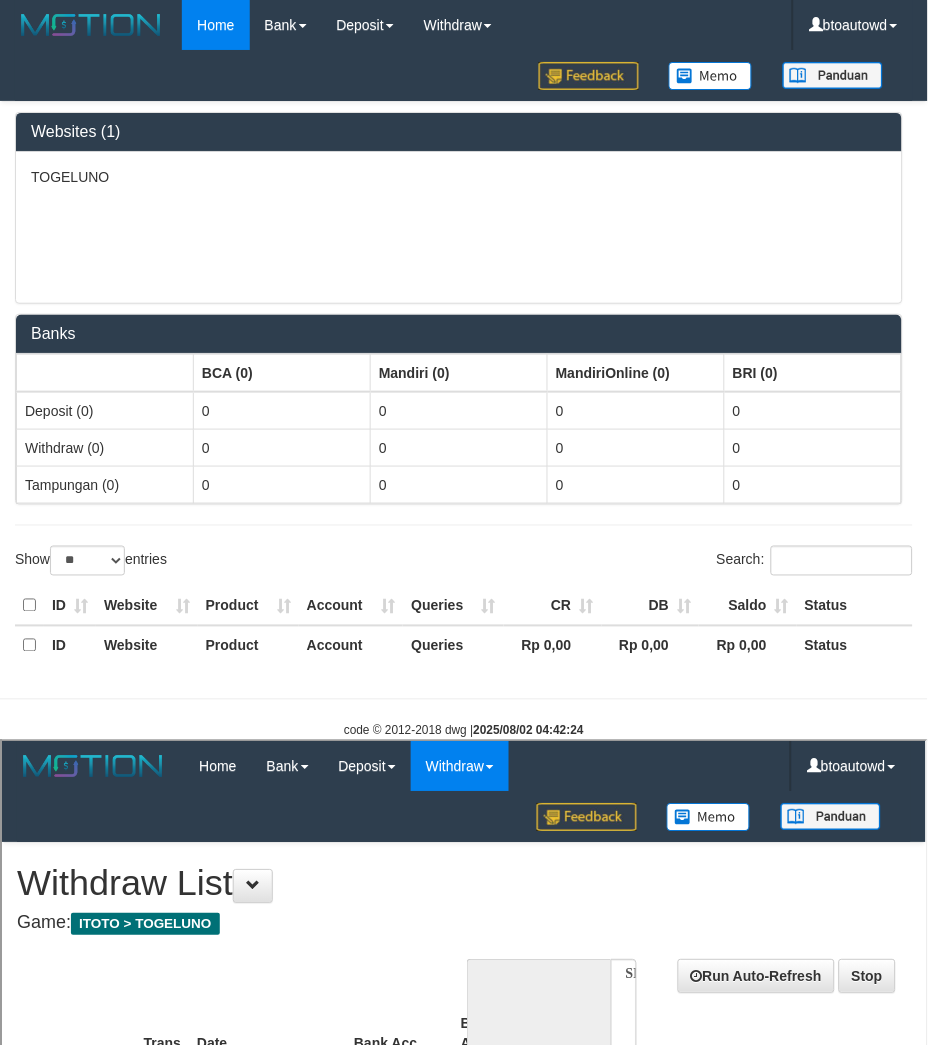 scroll, scrollTop: 0, scrollLeft: 0, axis: both 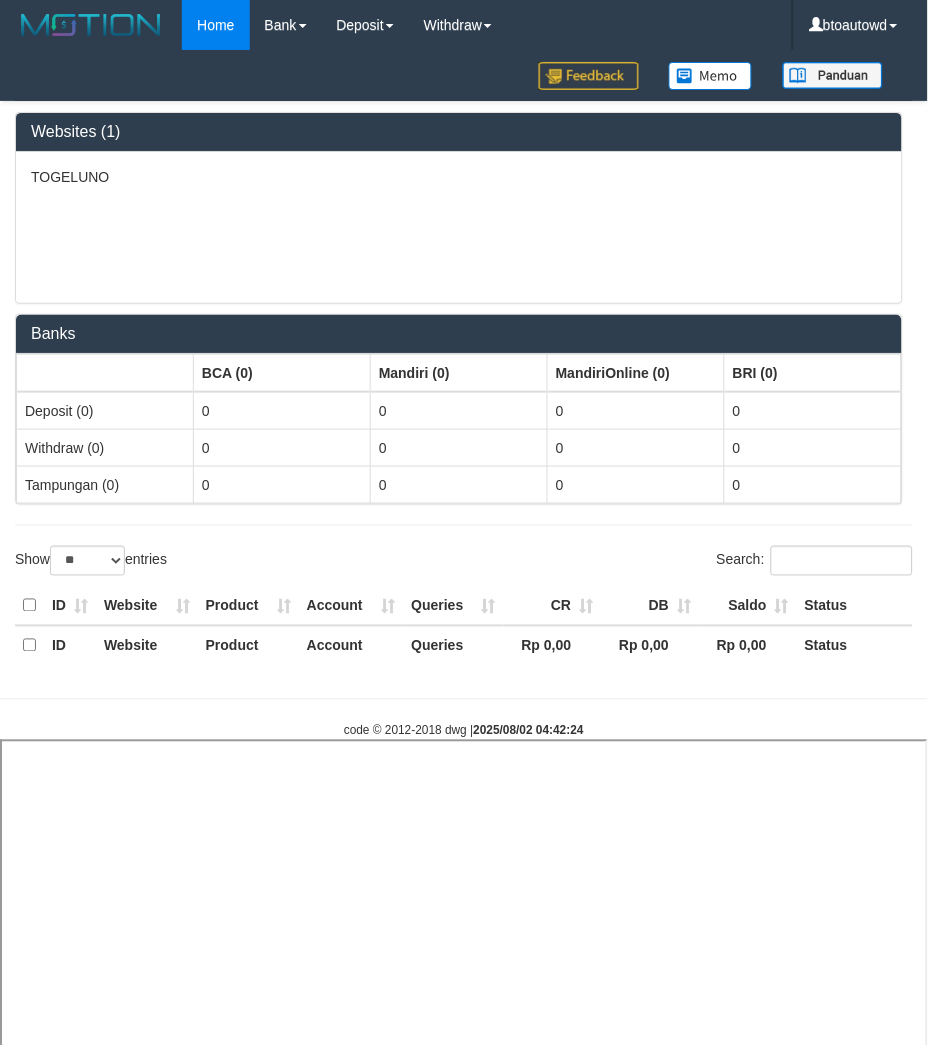 select 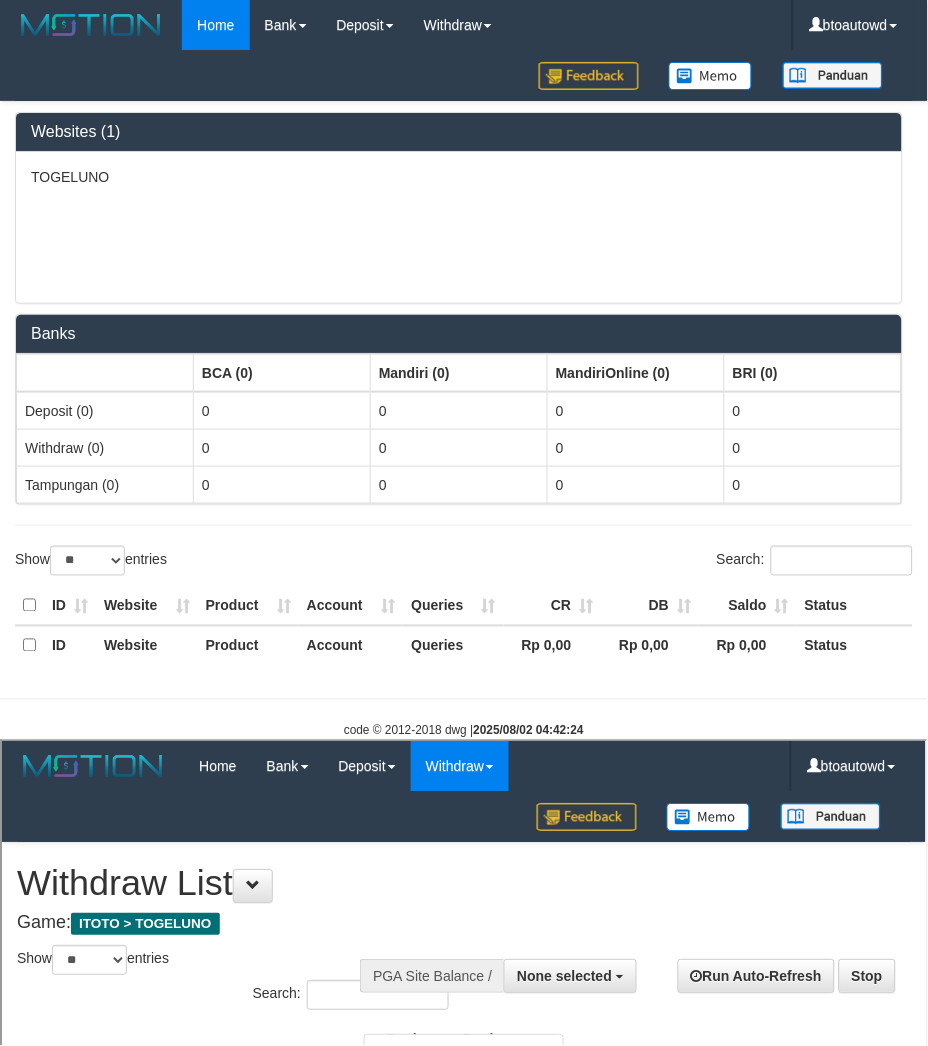 scroll, scrollTop: 0, scrollLeft: 0, axis: both 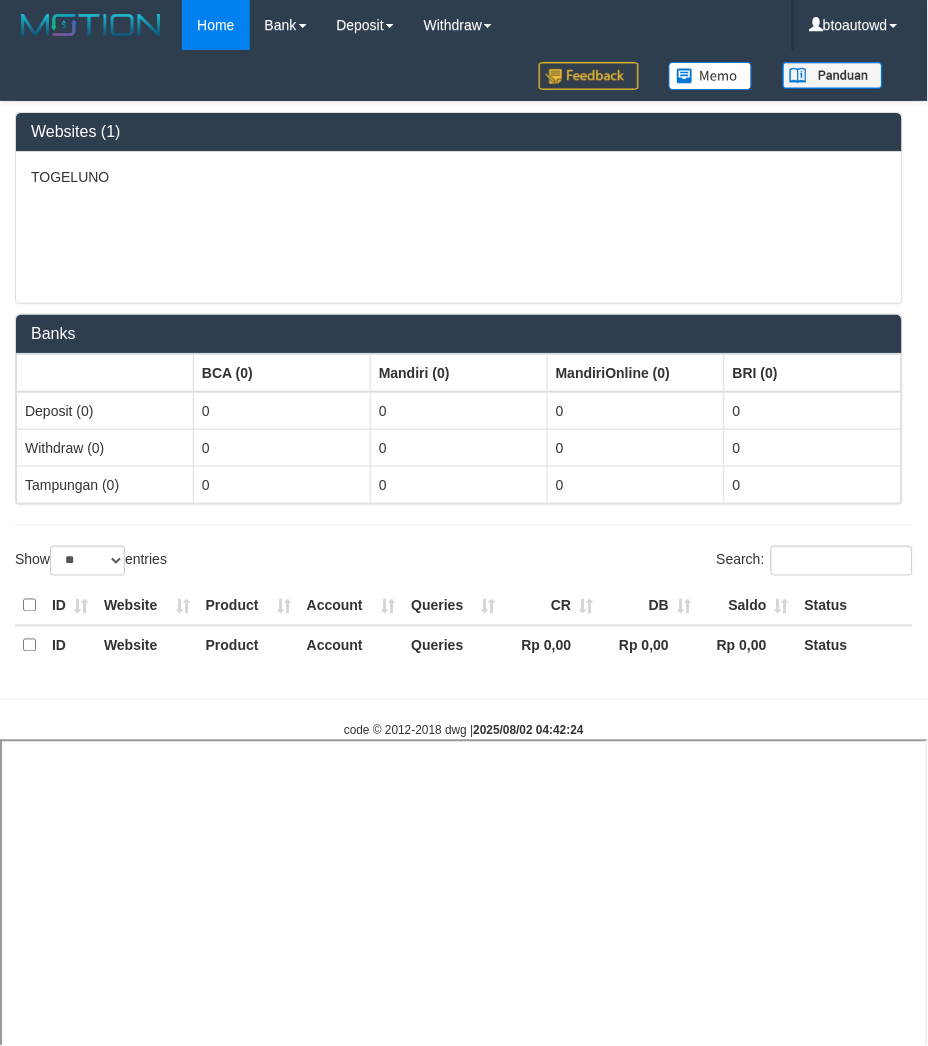 select 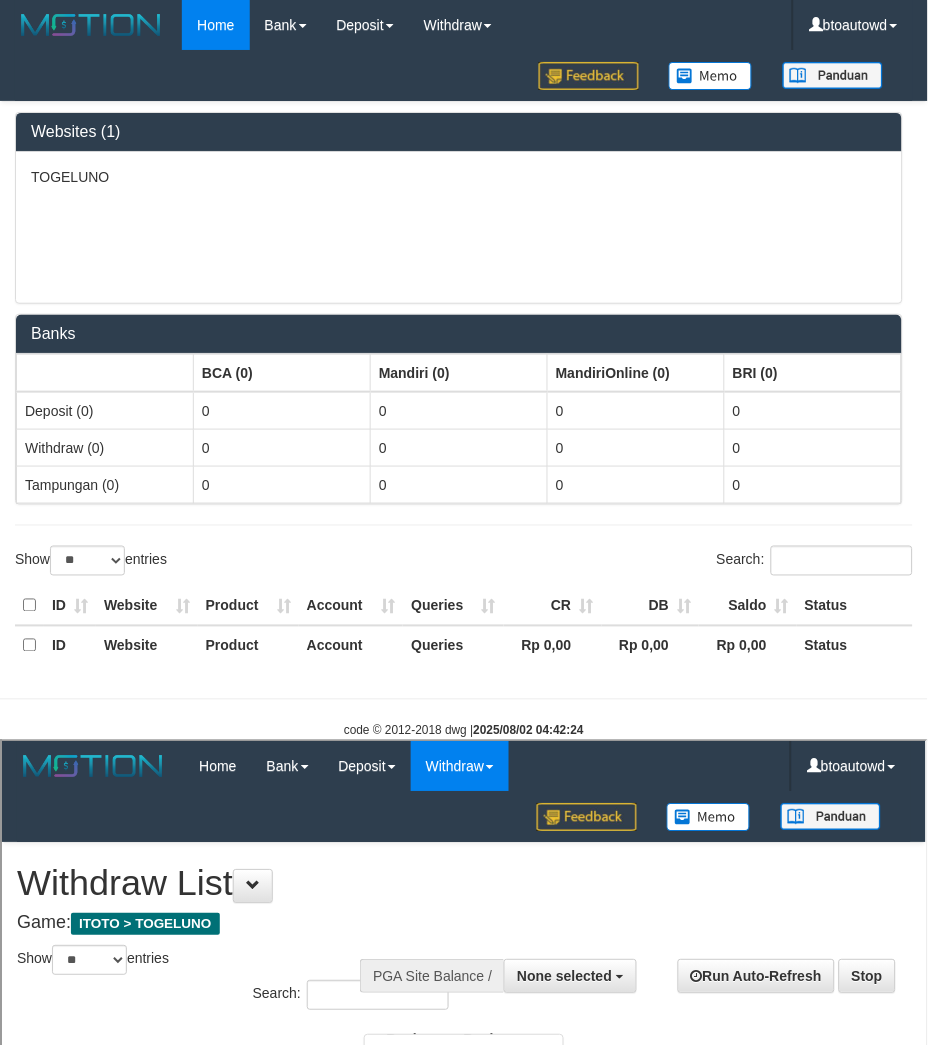 scroll, scrollTop: 0, scrollLeft: 0, axis: both 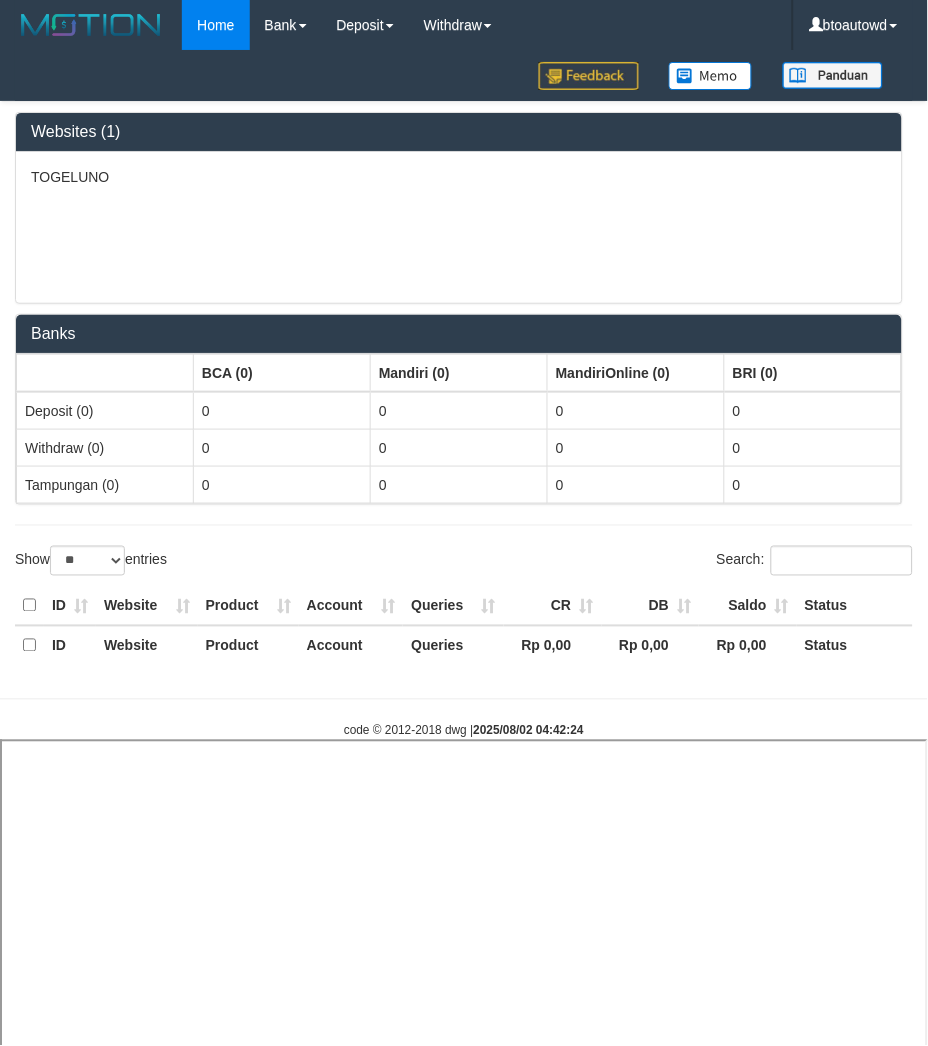 select 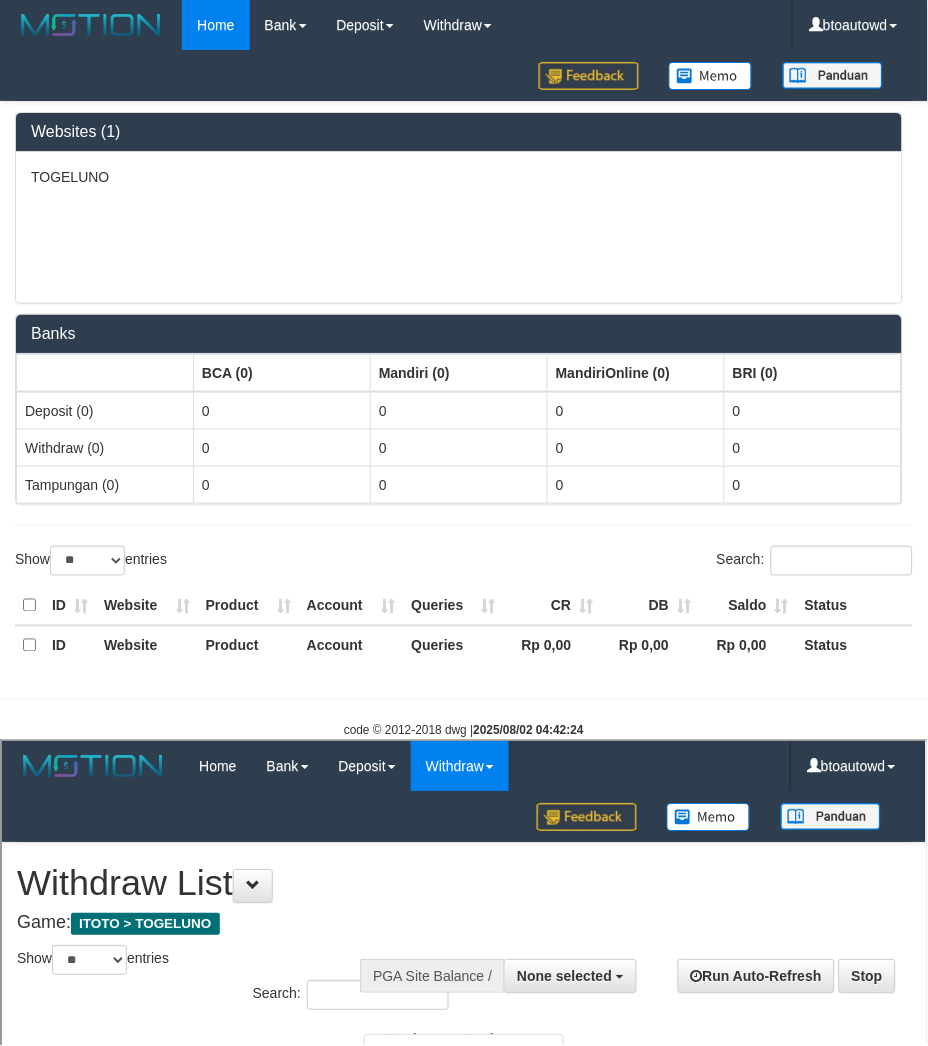 scroll, scrollTop: 0, scrollLeft: 0, axis: both 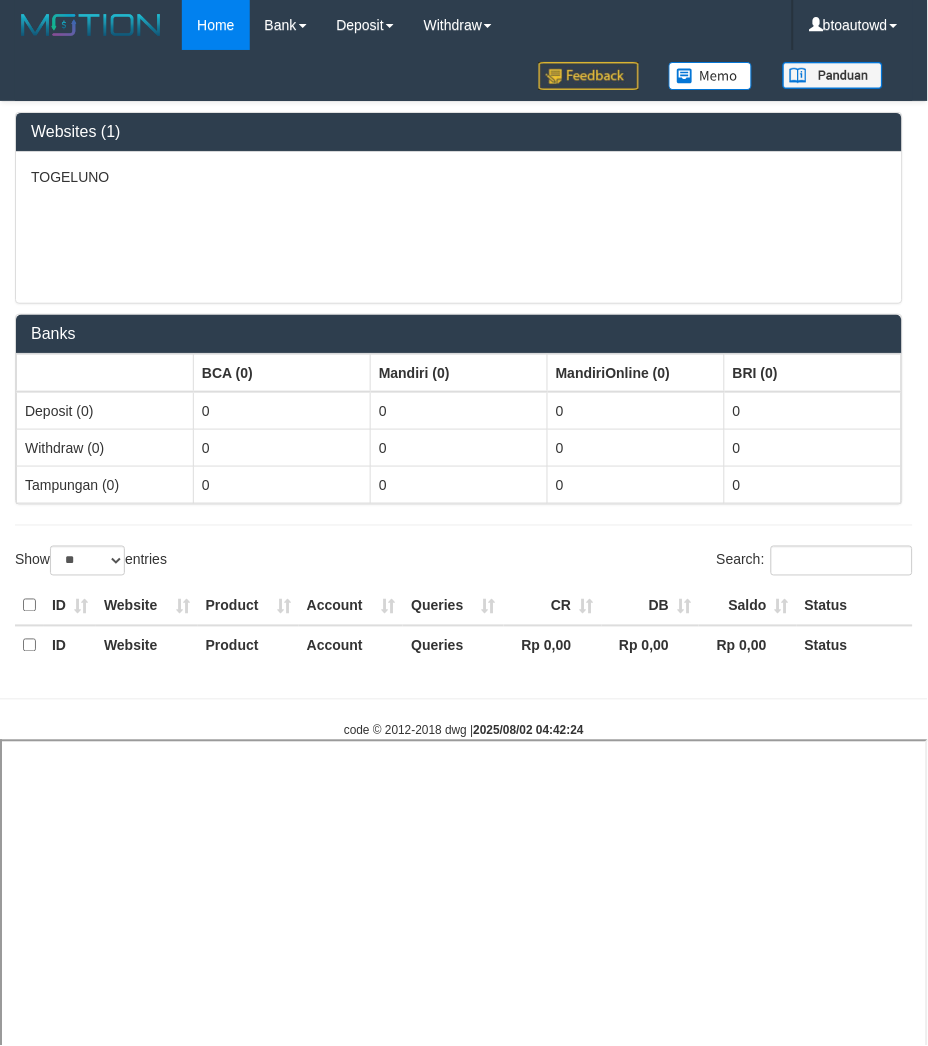 select 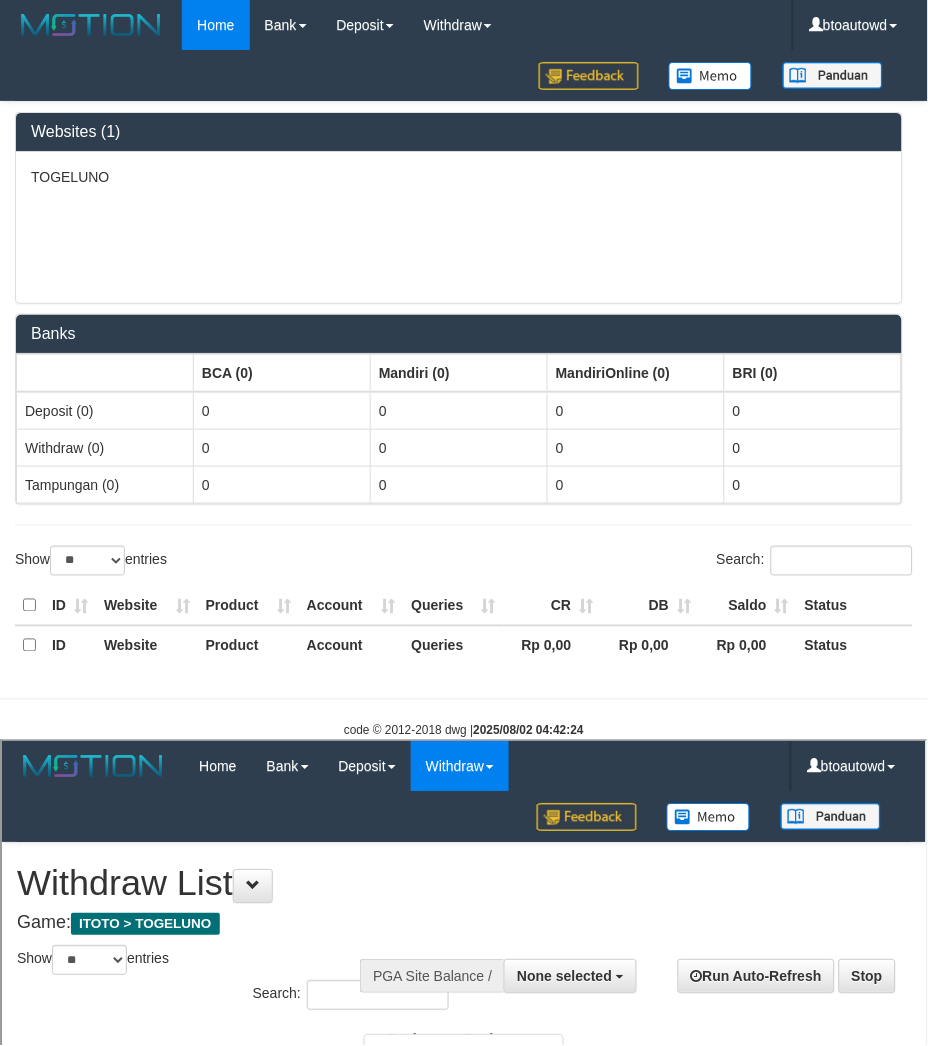 scroll, scrollTop: 0, scrollLeft: 0, axis: both 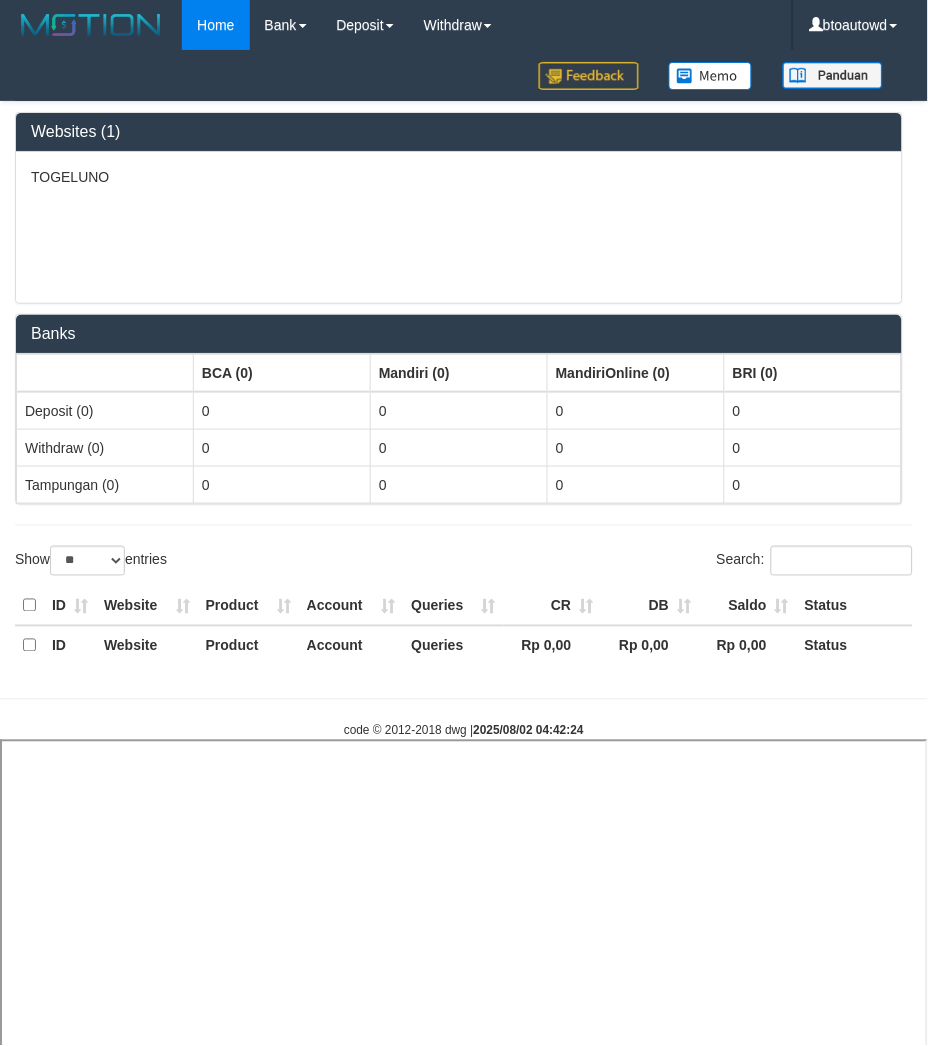 select 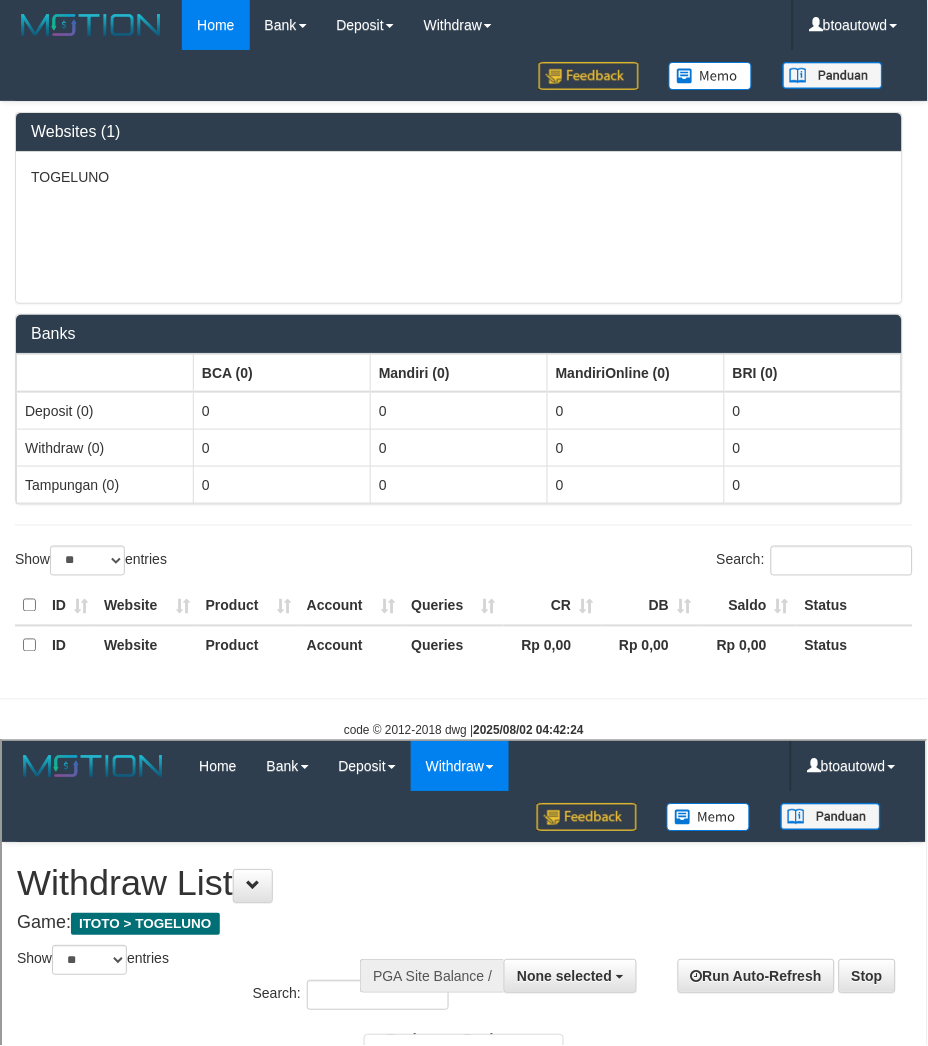 scroll, scrollTop: 0, scrollLeft: 0, axis: both 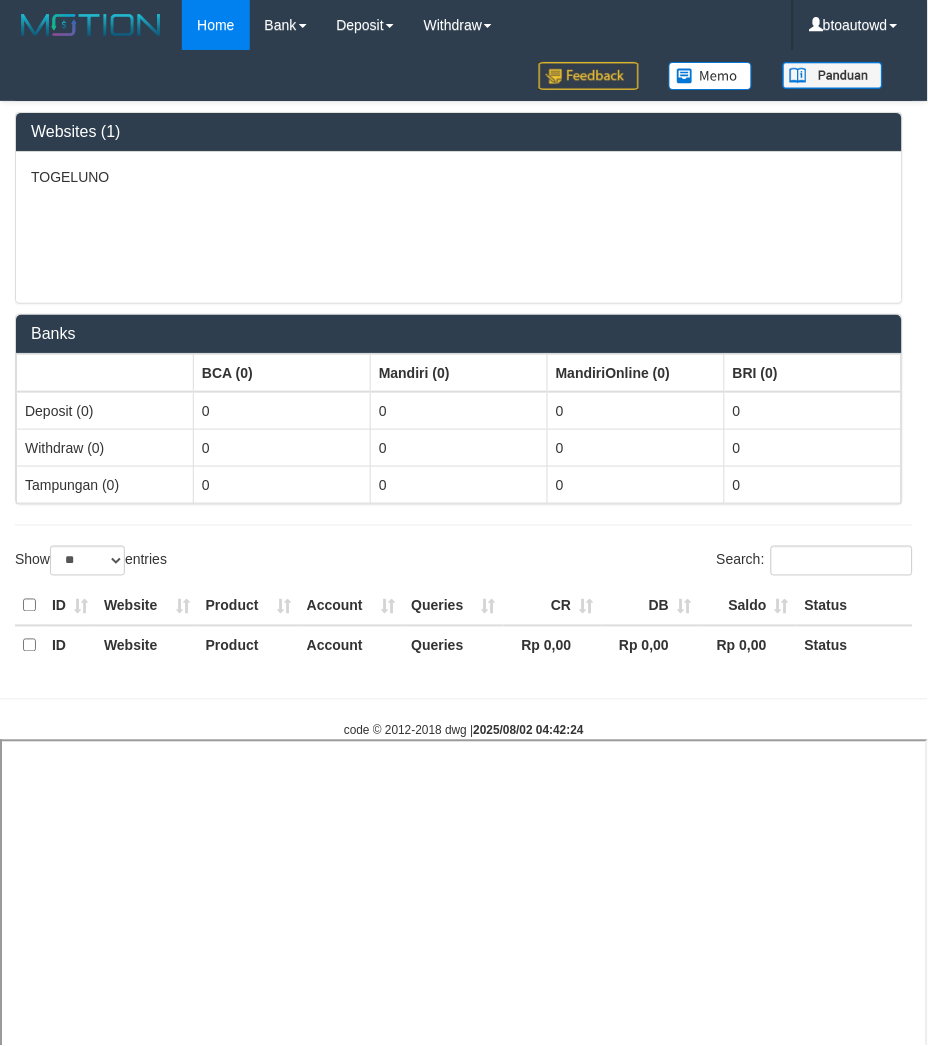 select 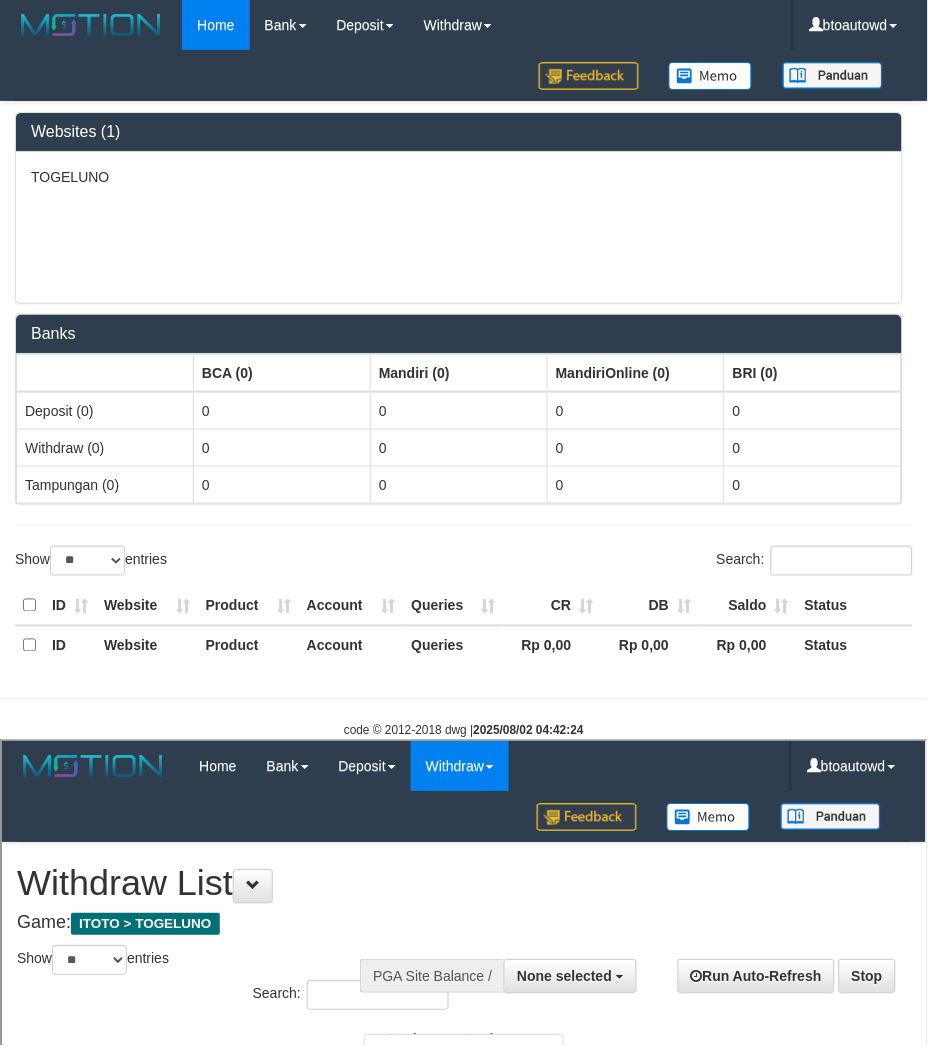 scroll, scrollTop: 0, scrollLeft: 0, axis: both 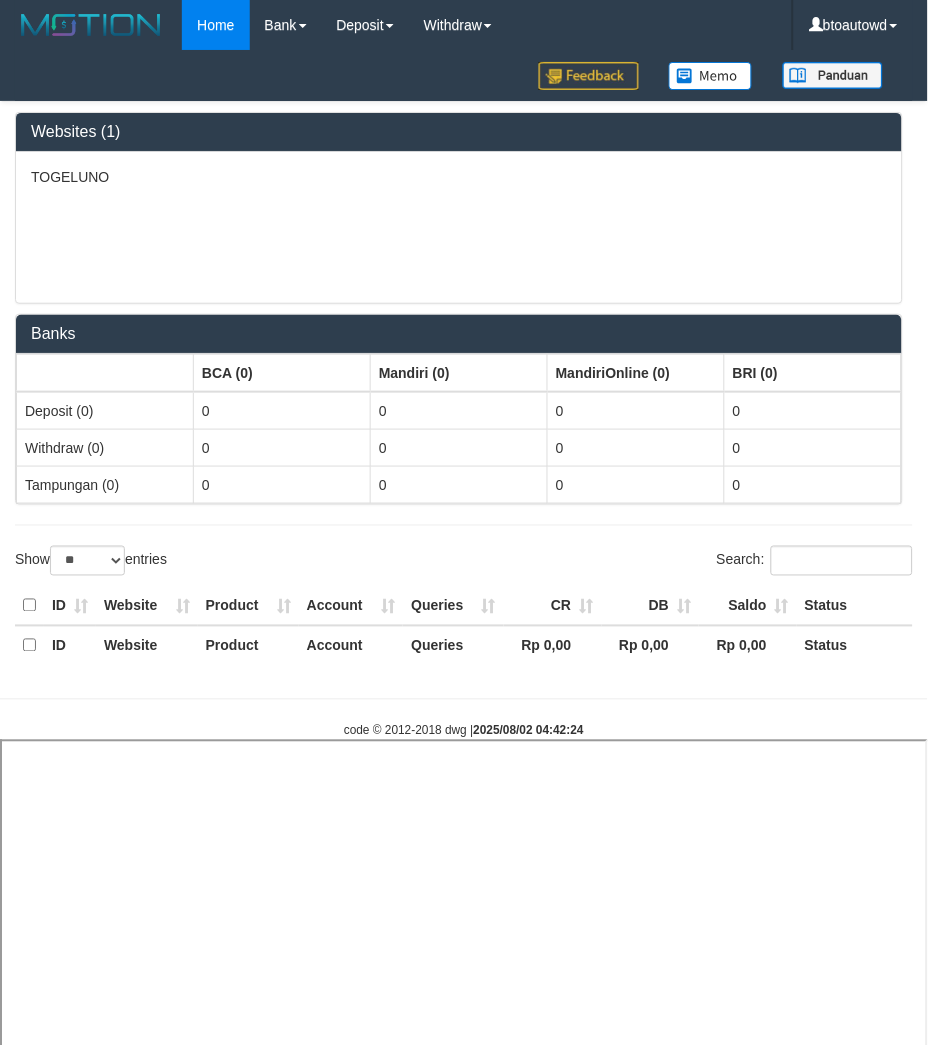 select 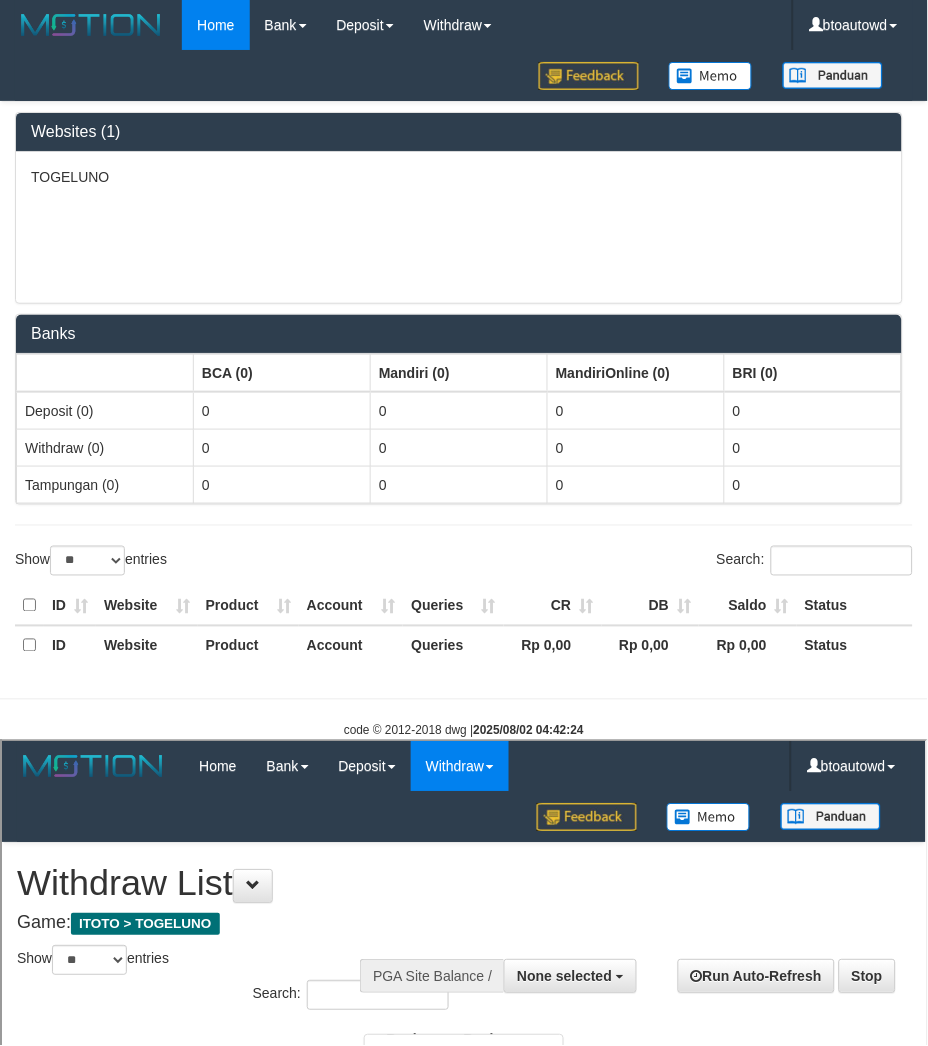 scroll, scrollTop: 0, scrollLeft: 0, axis: both 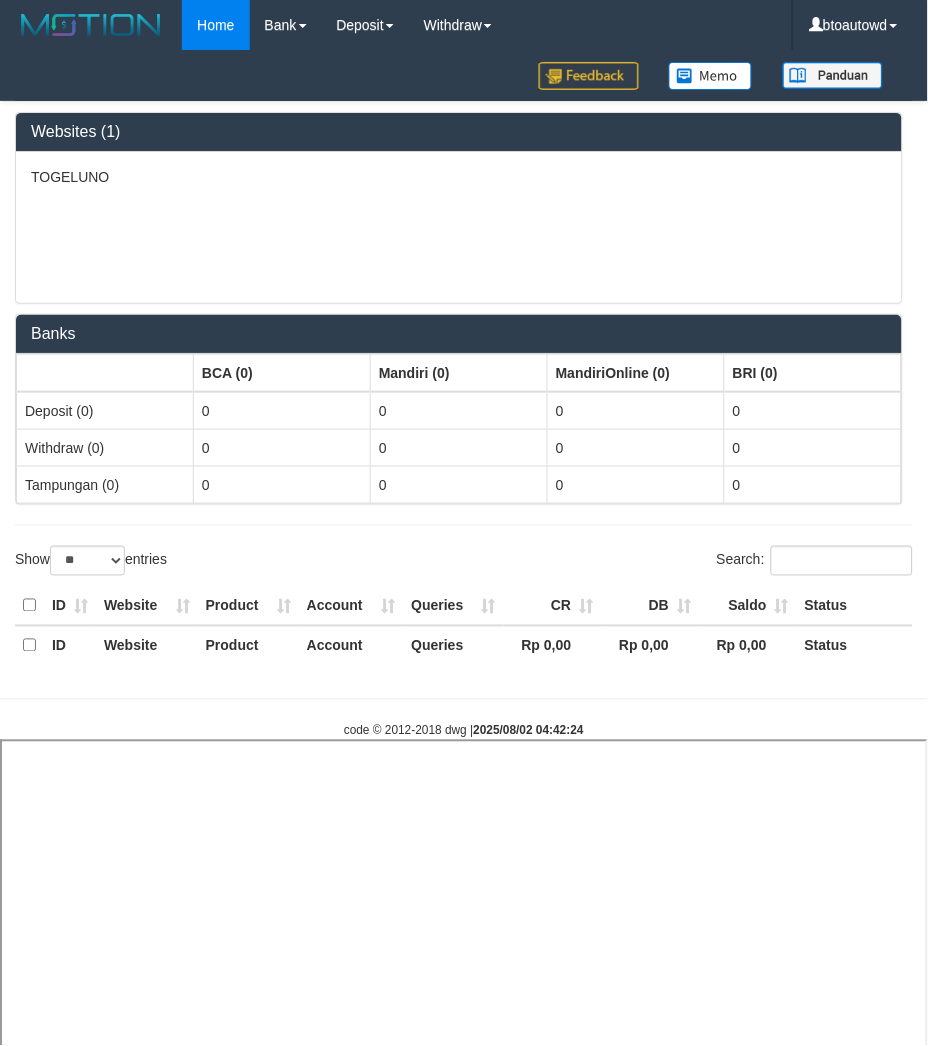 select 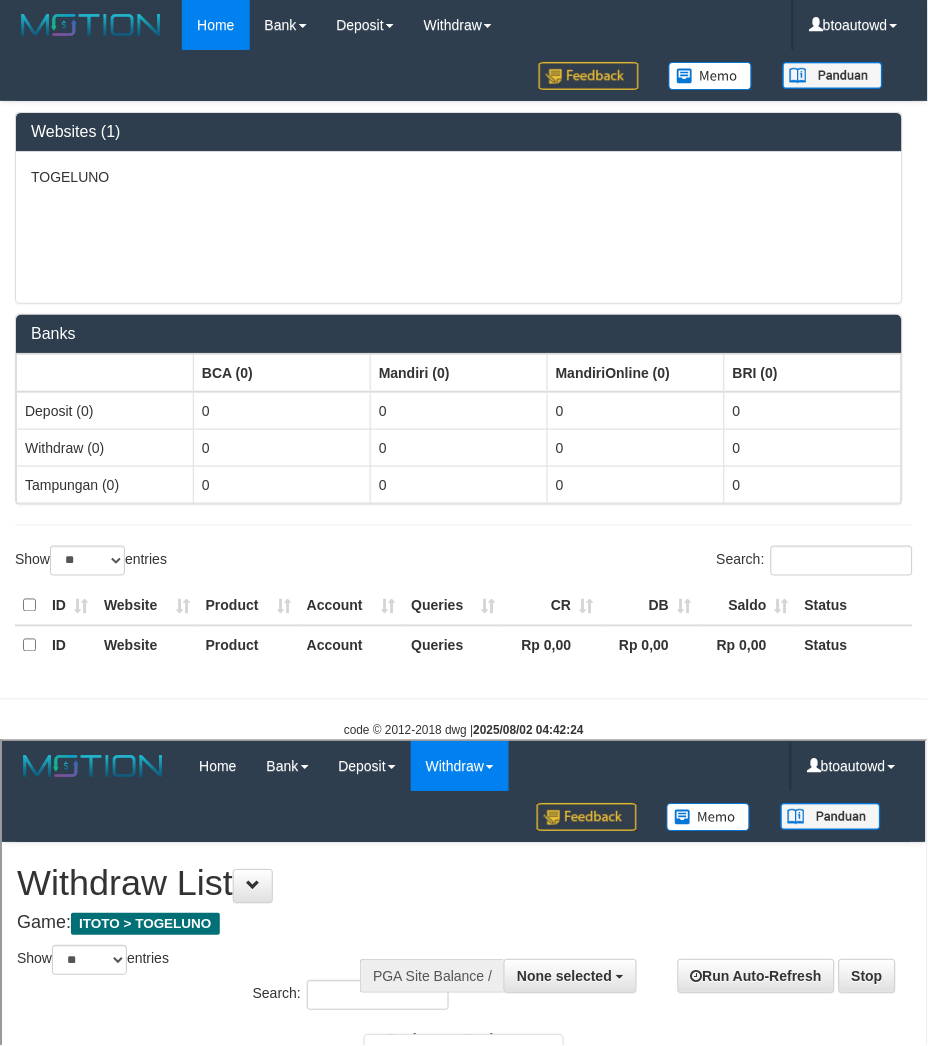 scroll, scrollTop: 0, scrollLeft: 0, axis: both 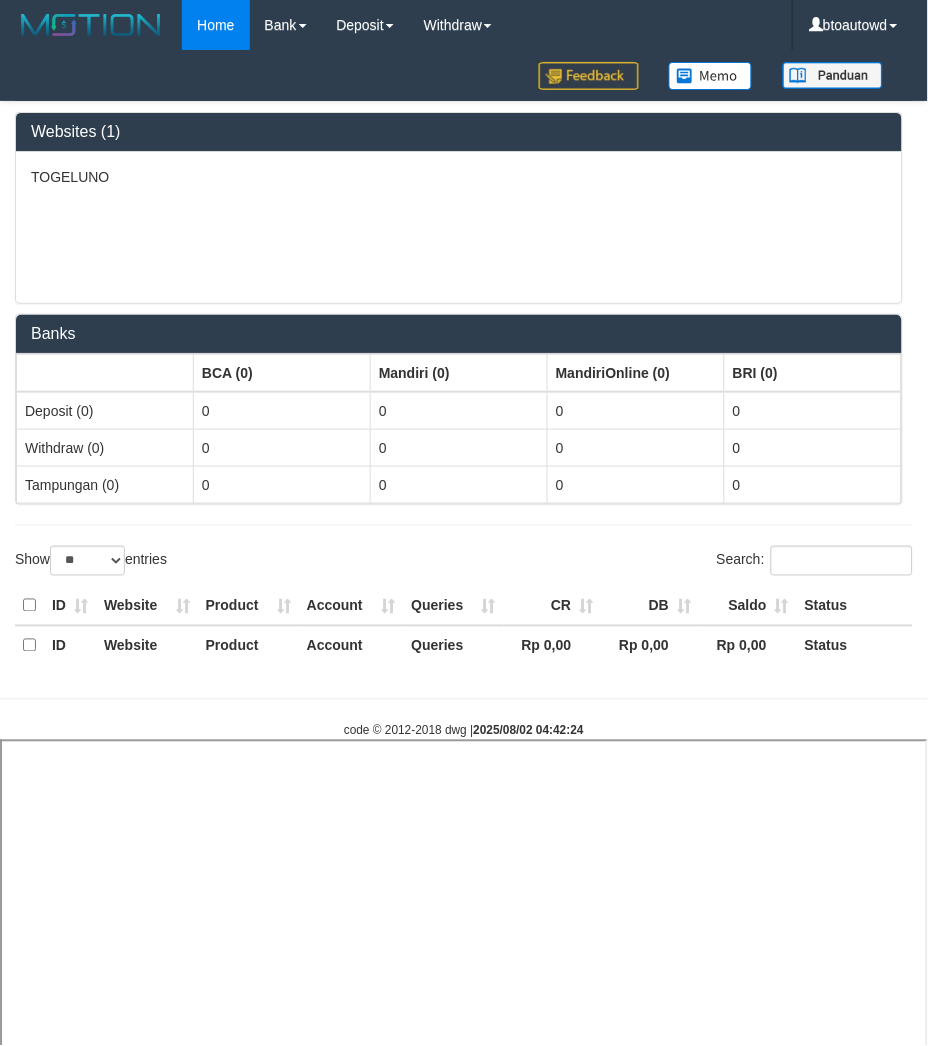 select 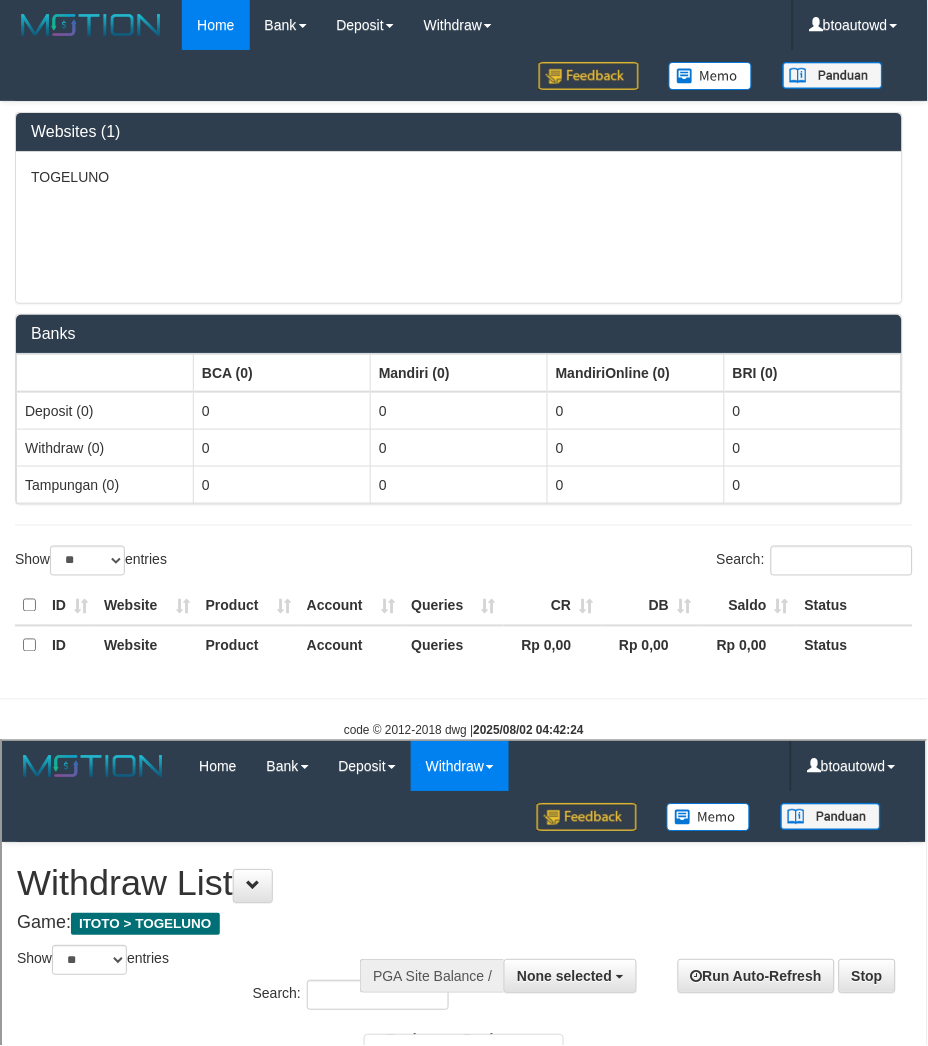 scroll, scrollTop: 0, scrollLeft: 0, axis: both 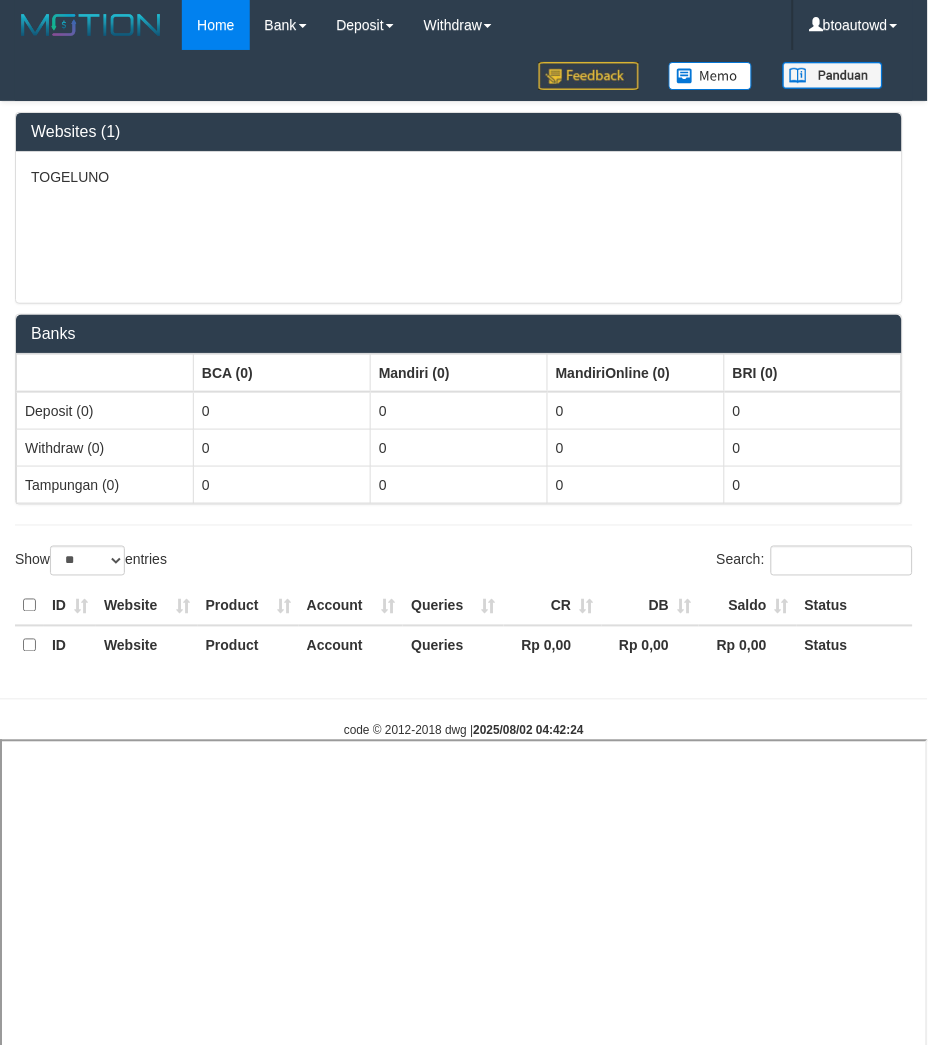 select 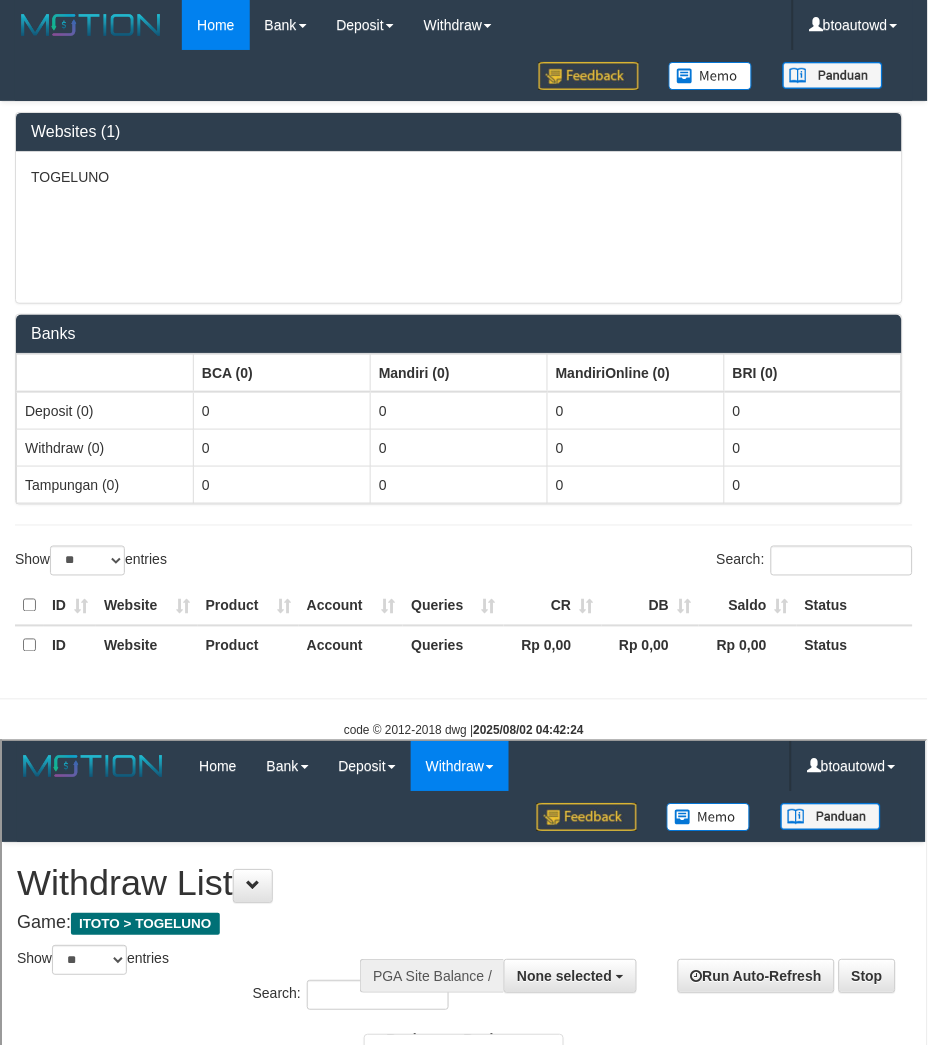 scroll, scrollTop: 0, scrollLeft: 0, axis: both 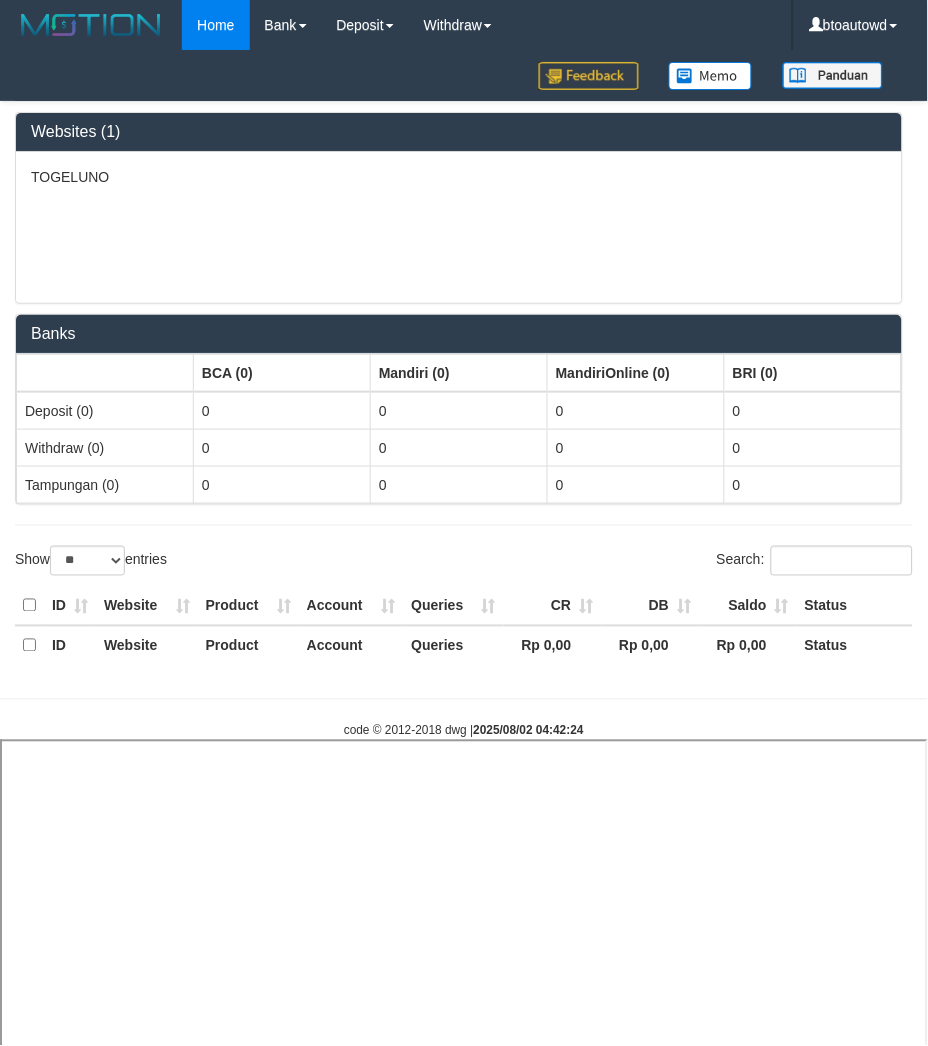 select 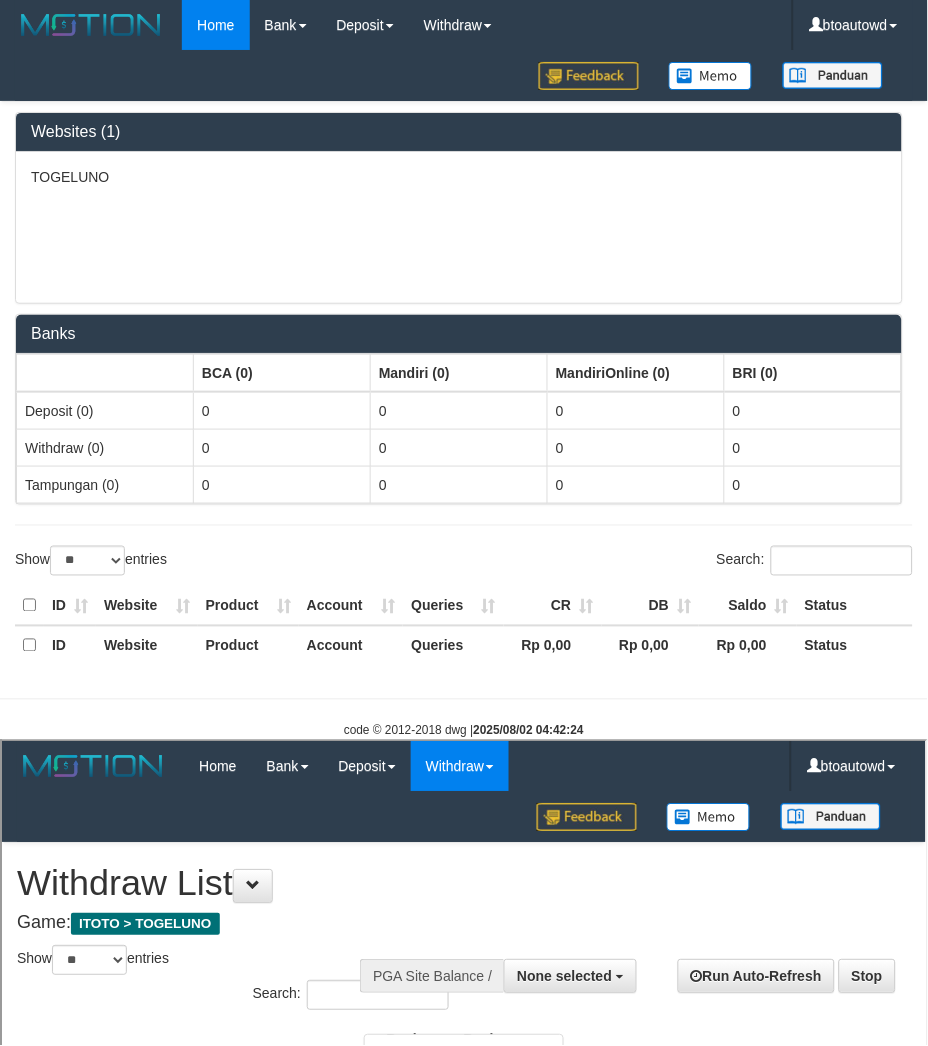scroll, scrollTop: 0, scrollLeft: 0, axis: both 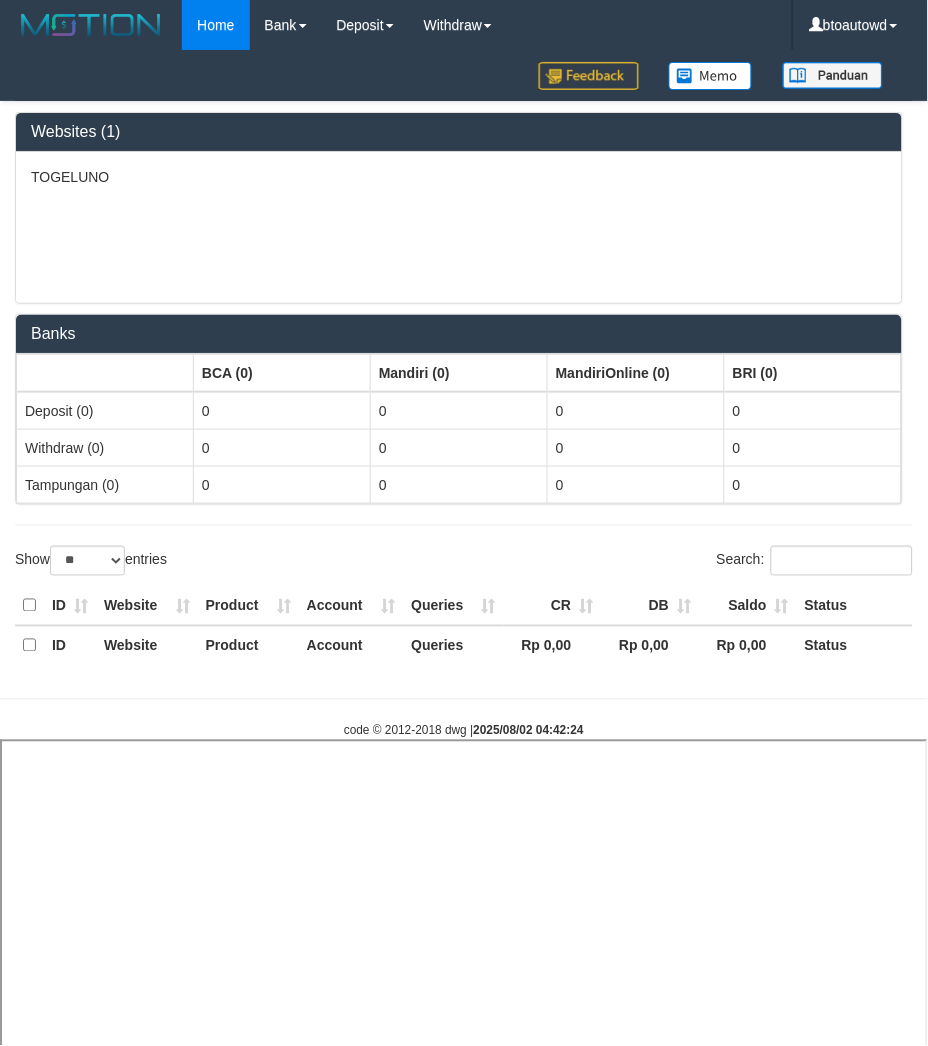 select 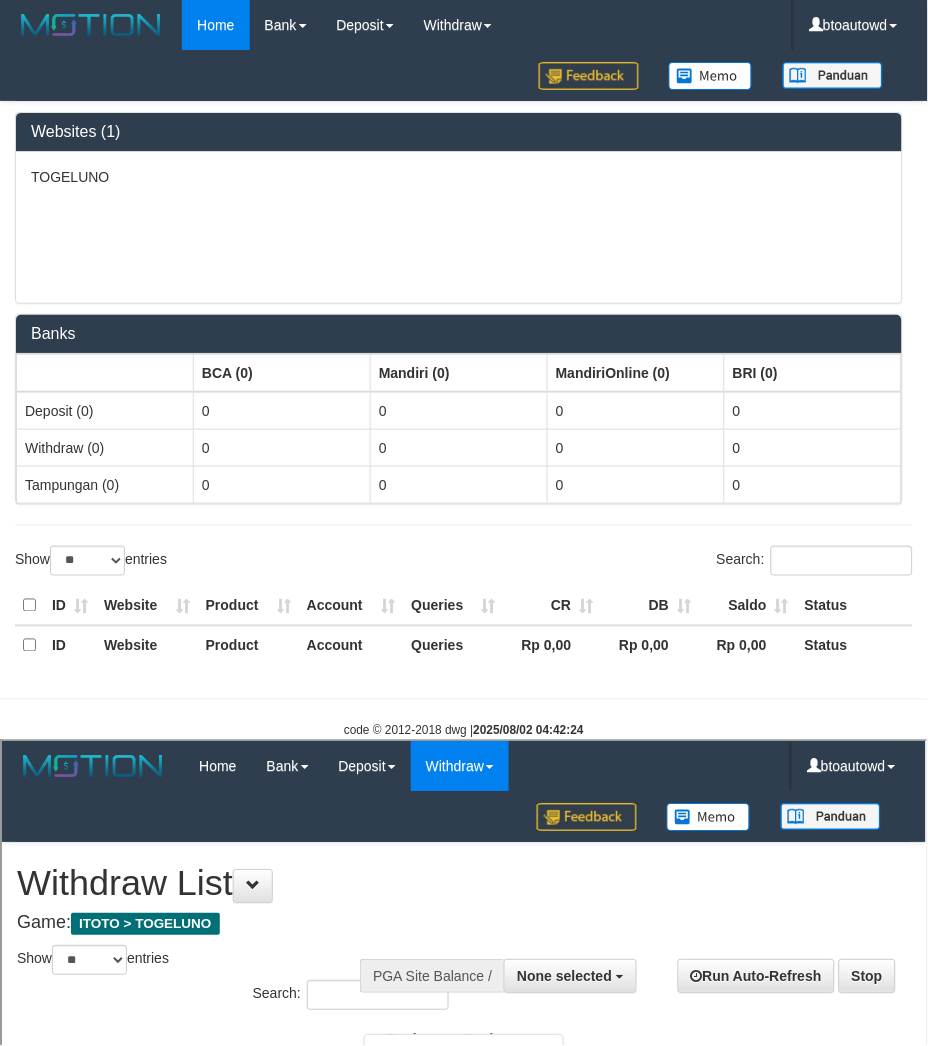 scroll, scrollTop: 0, scrollLeft: 0, axis: both 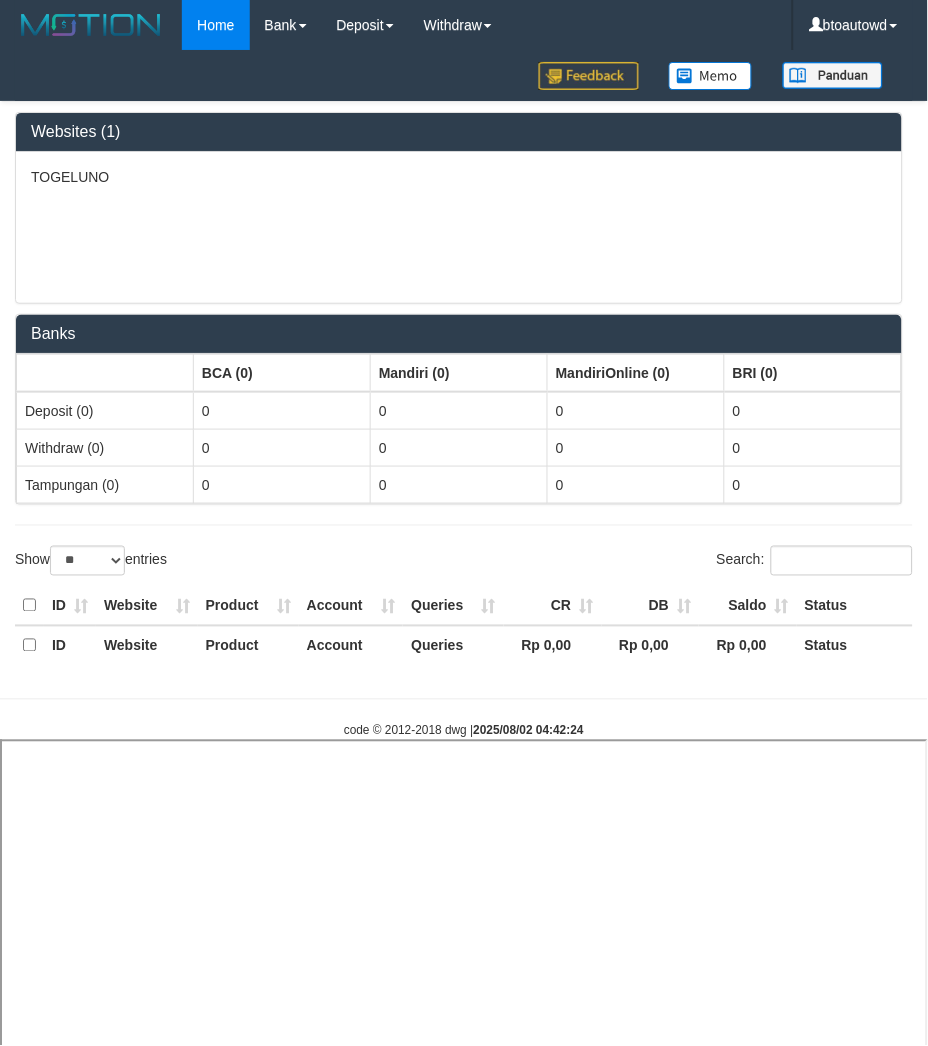 select 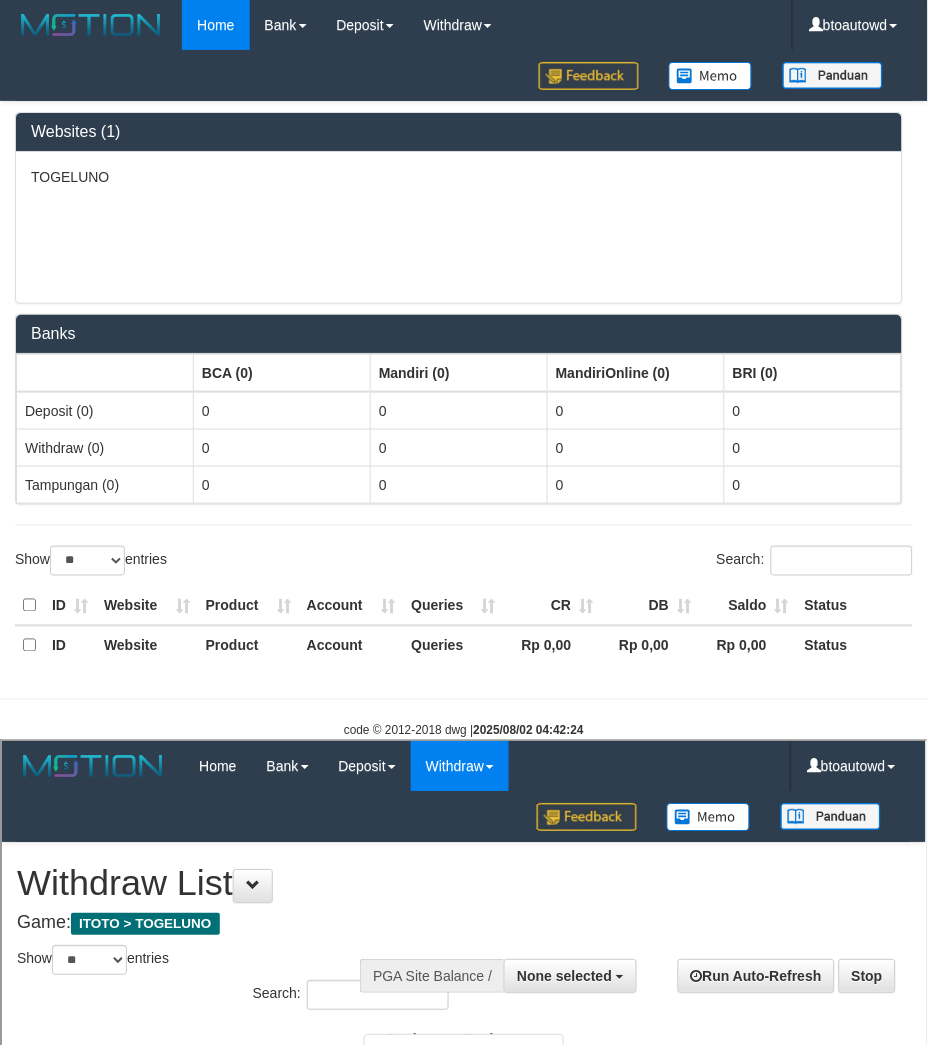 scroll, scrollTop: 0, scrollLeft: 0, axis: both 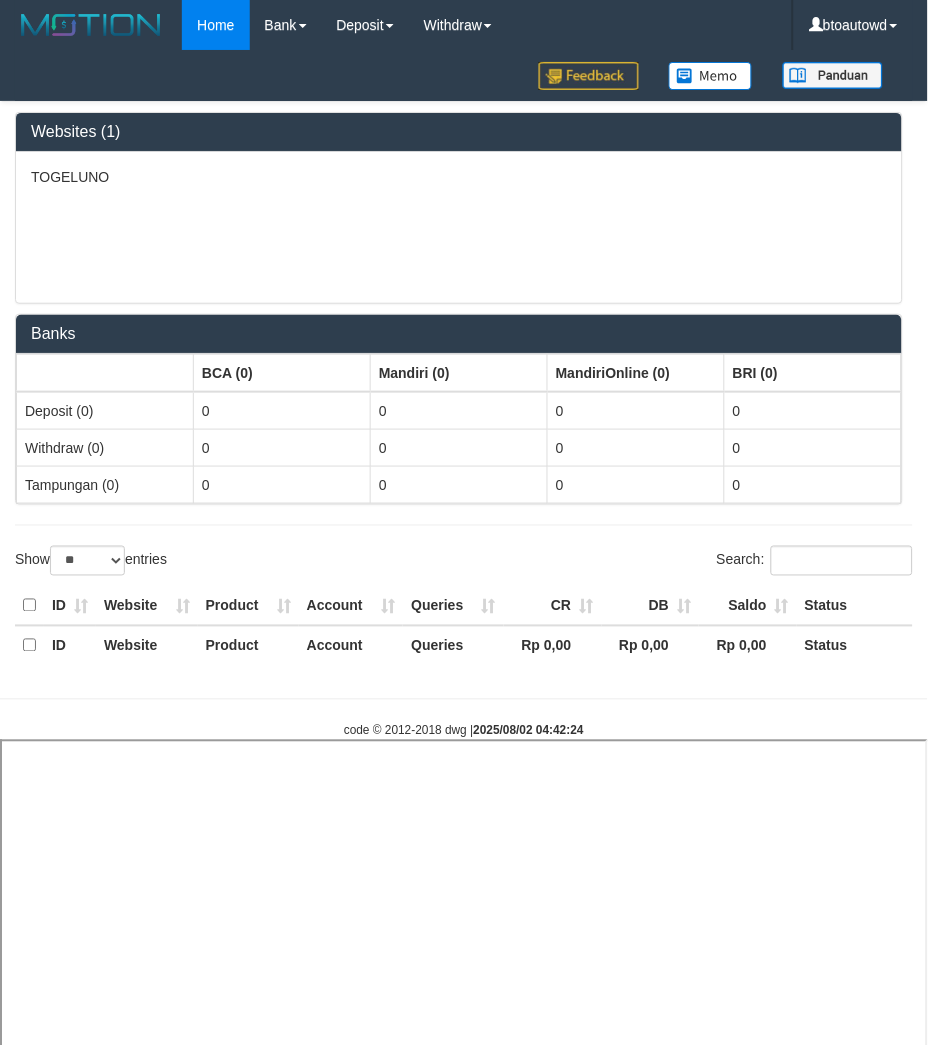 select 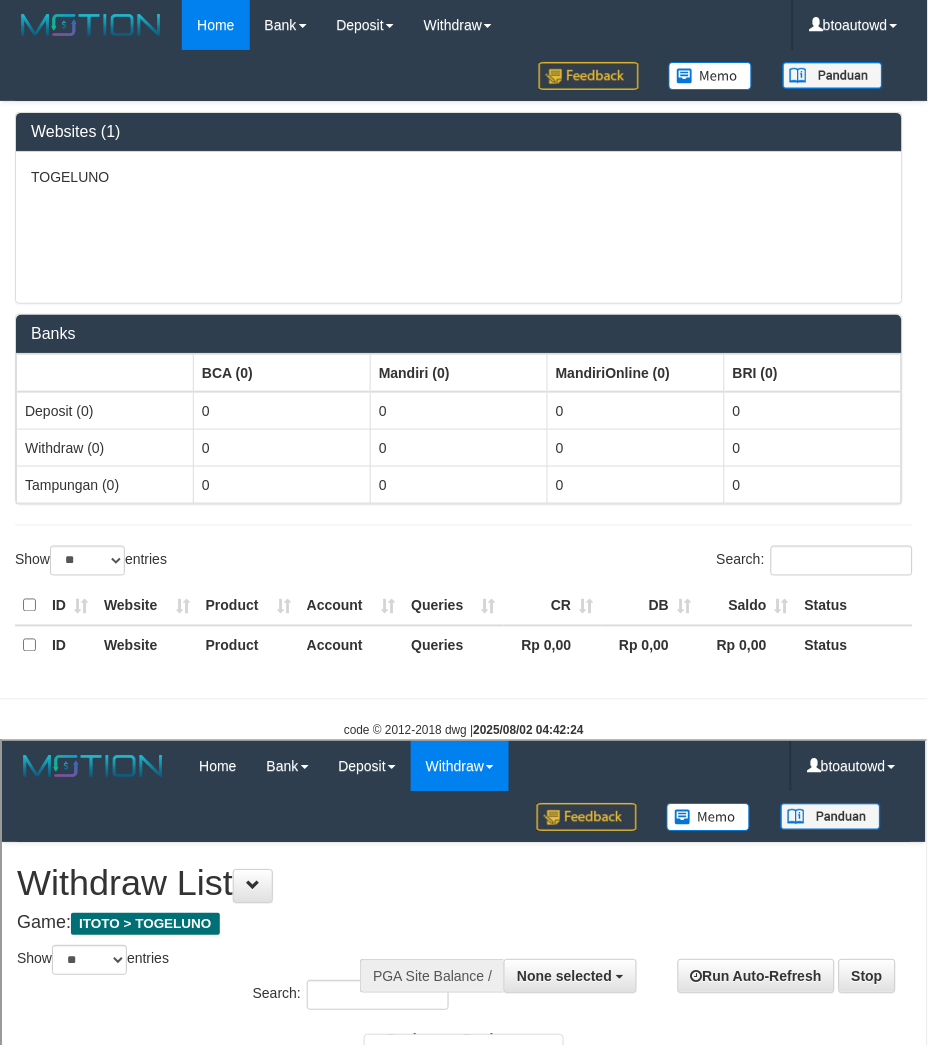 scroll, scrollTop: 0, scrollLeft: 0, axis: both 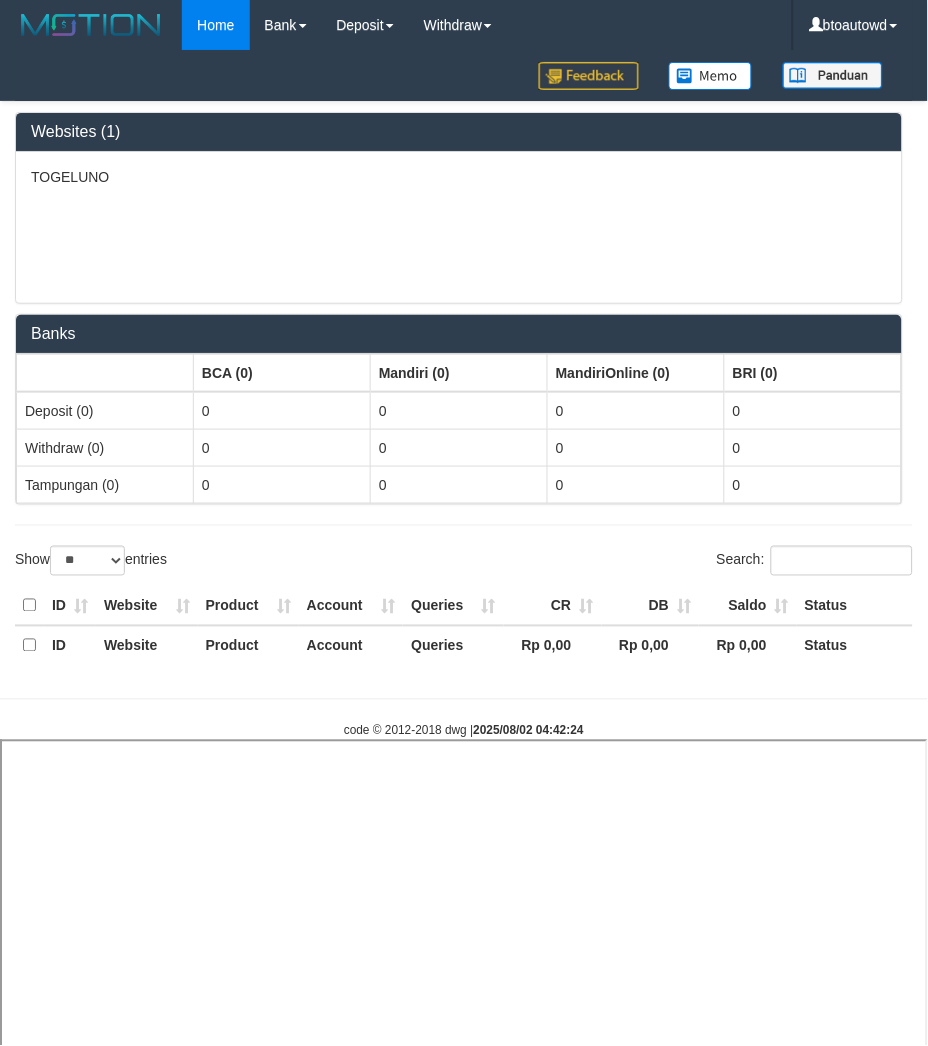 select 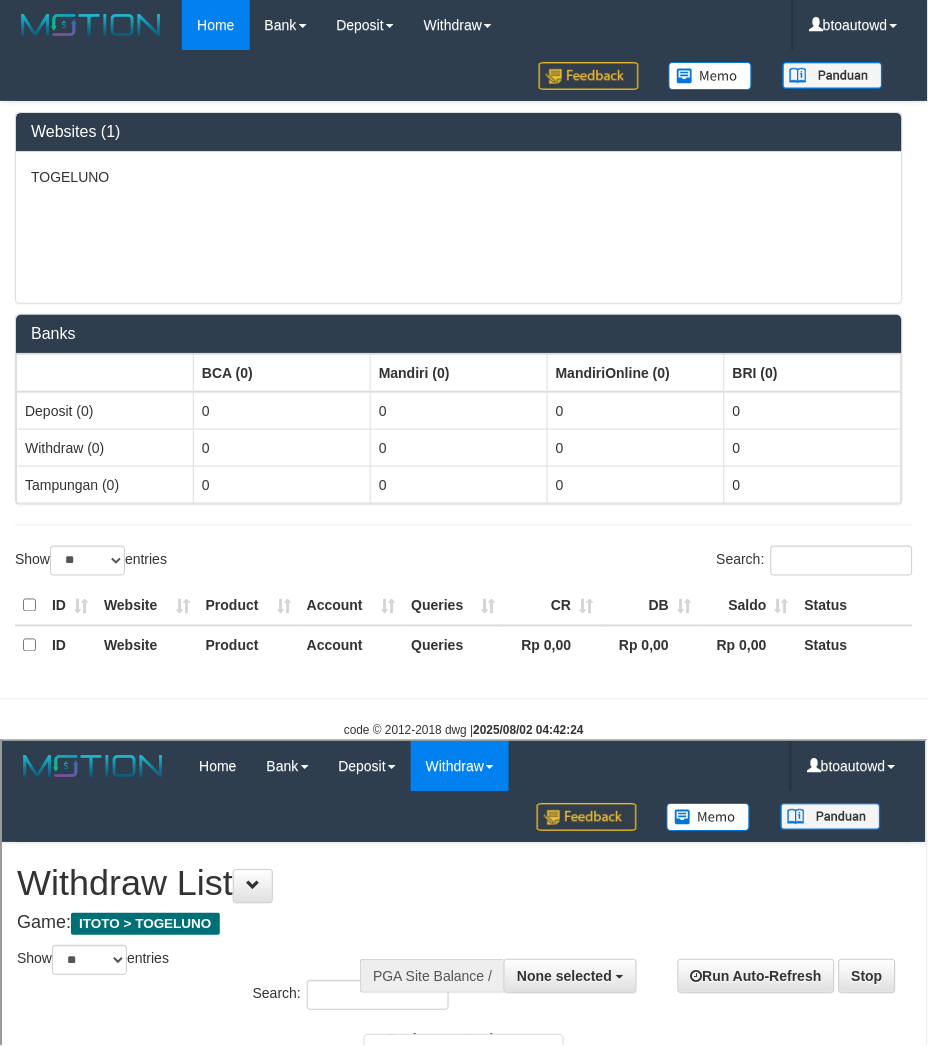 scroll, scrollTop: 0, scrollLeft: 0, axis: both 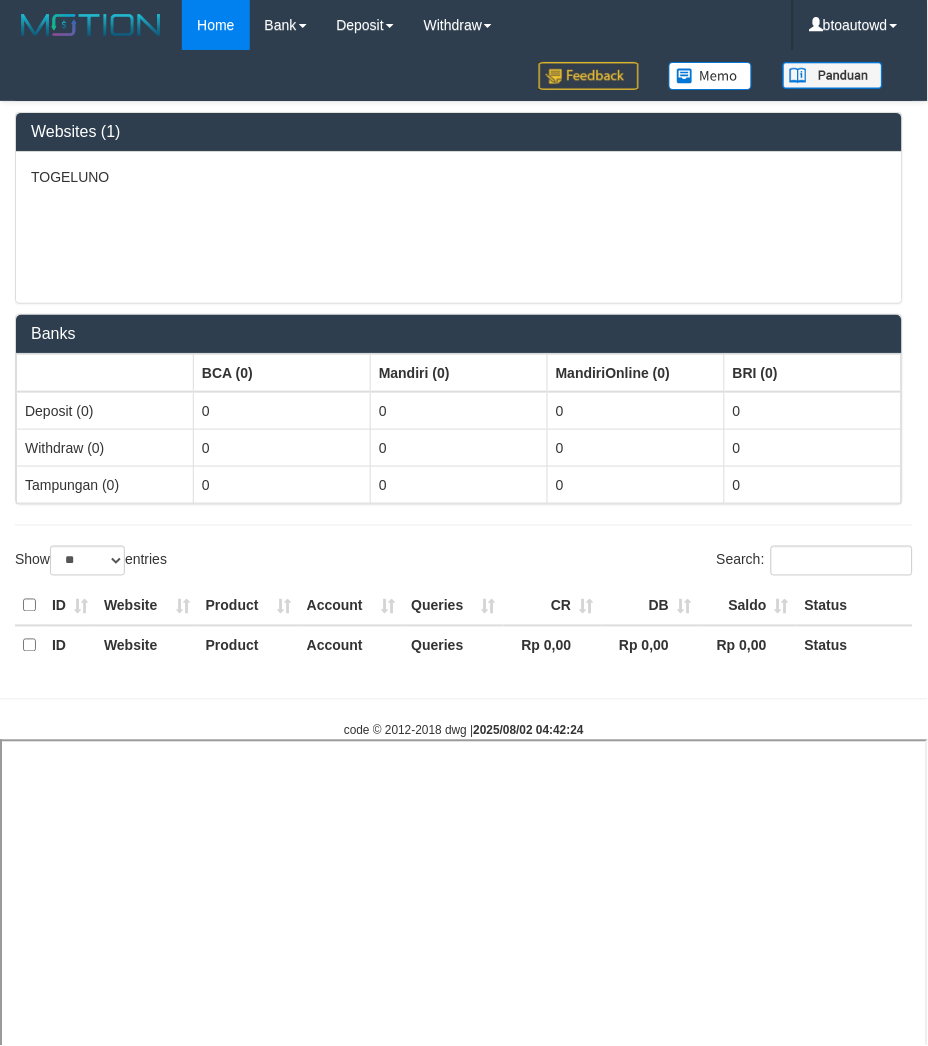 select 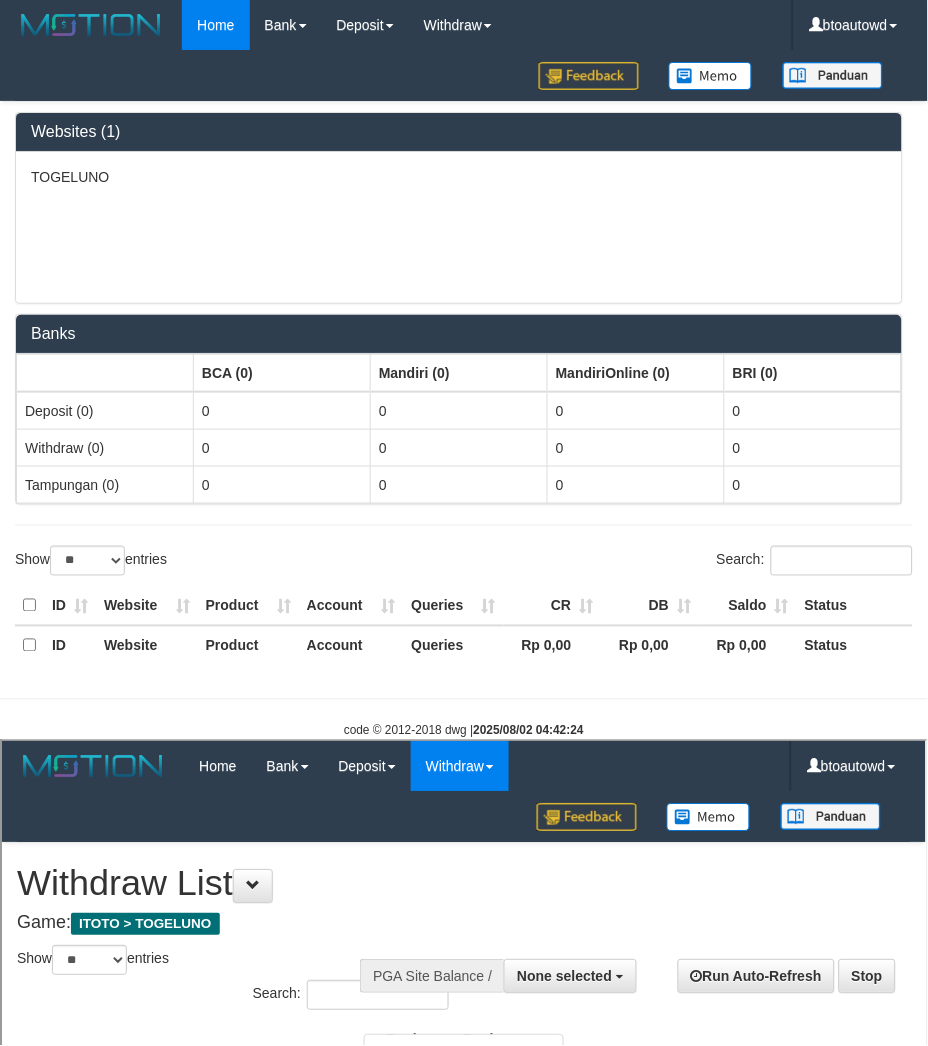 scroll, scrollTop: 0, scrollLeft: 0, axis: both 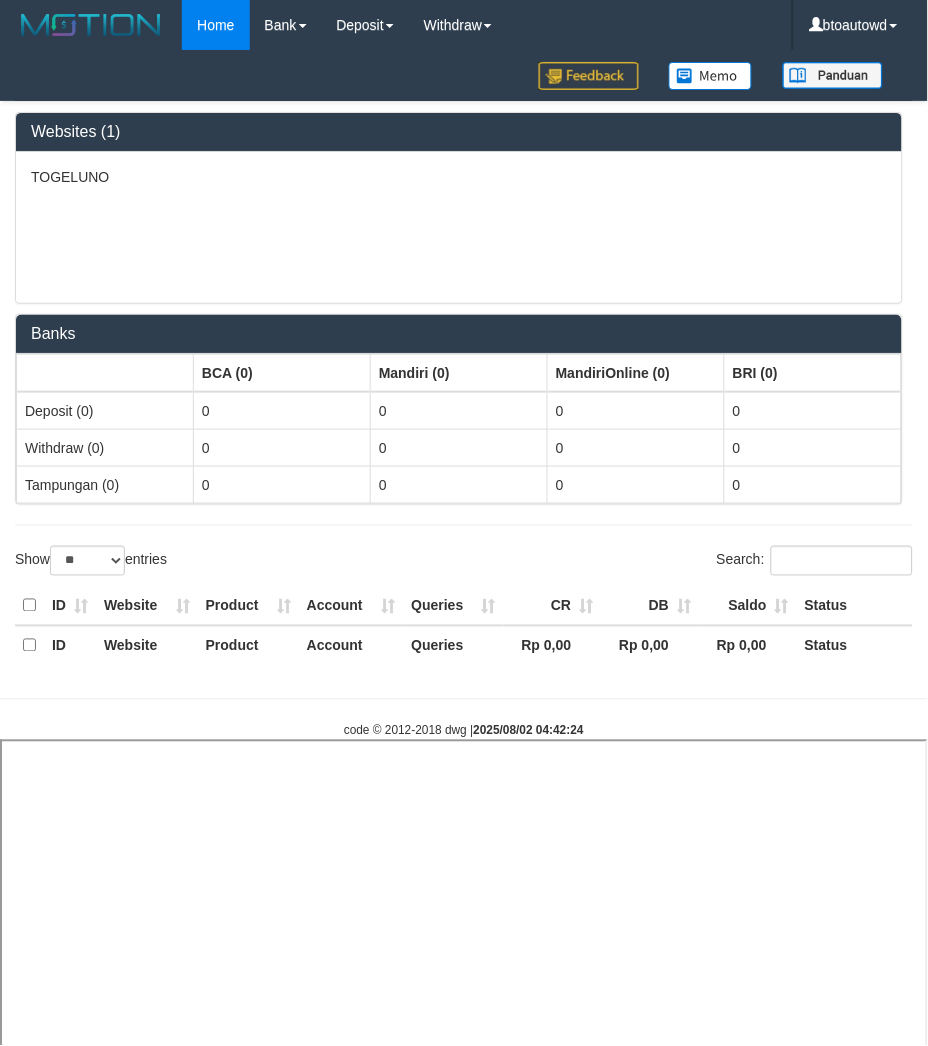 select 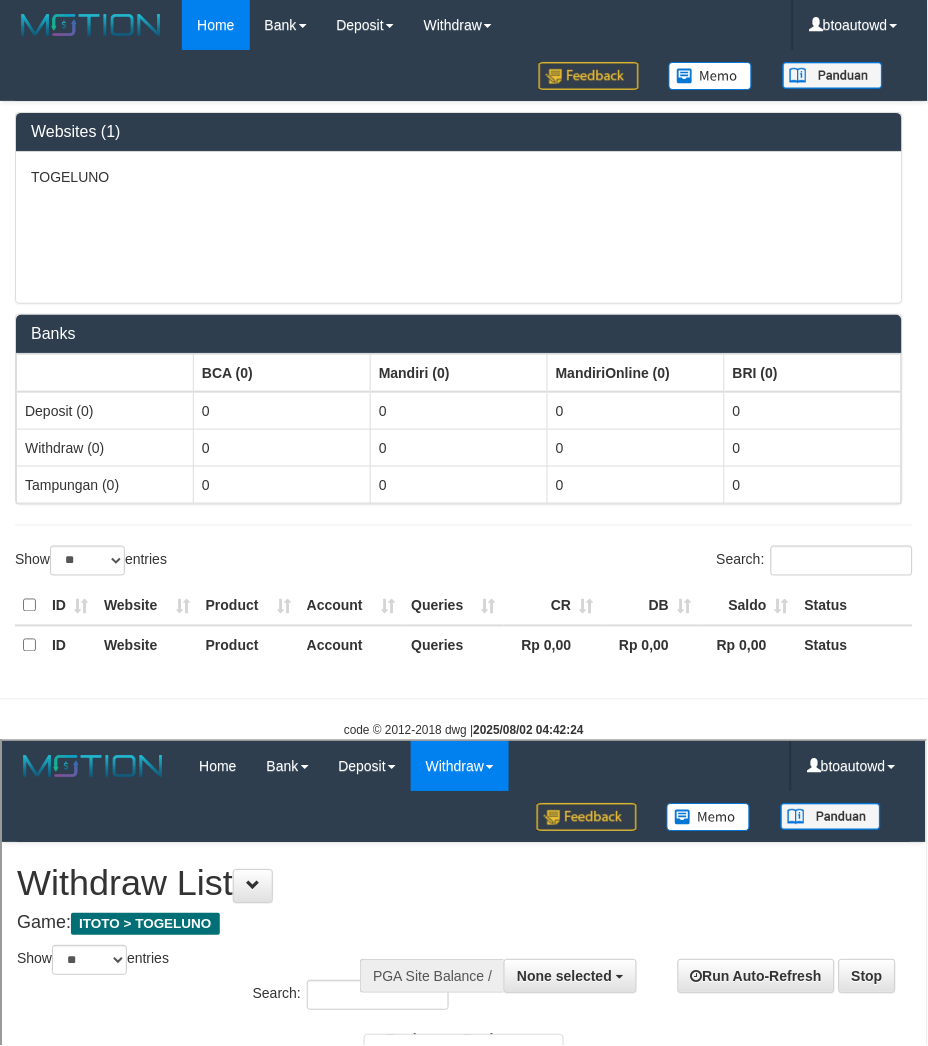 scroll, scrollTop: 0, scrollLeft: 0, axis: both 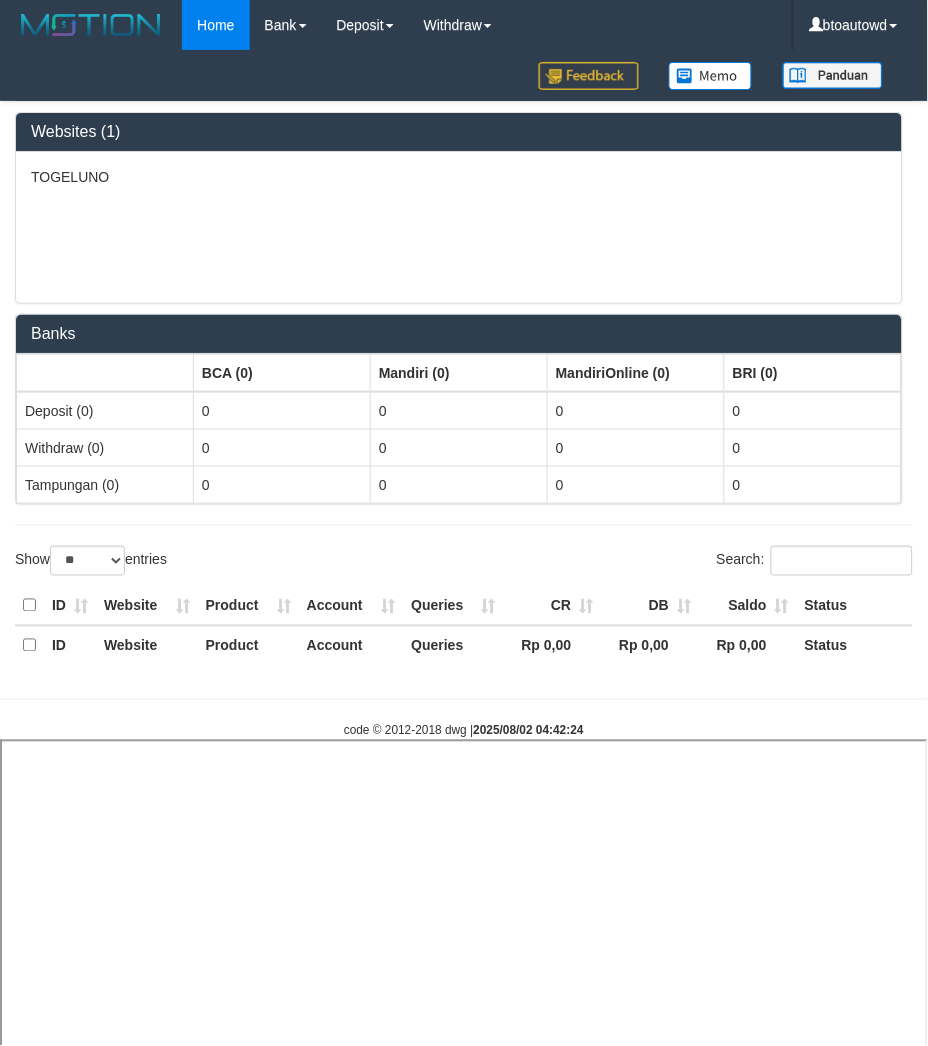select 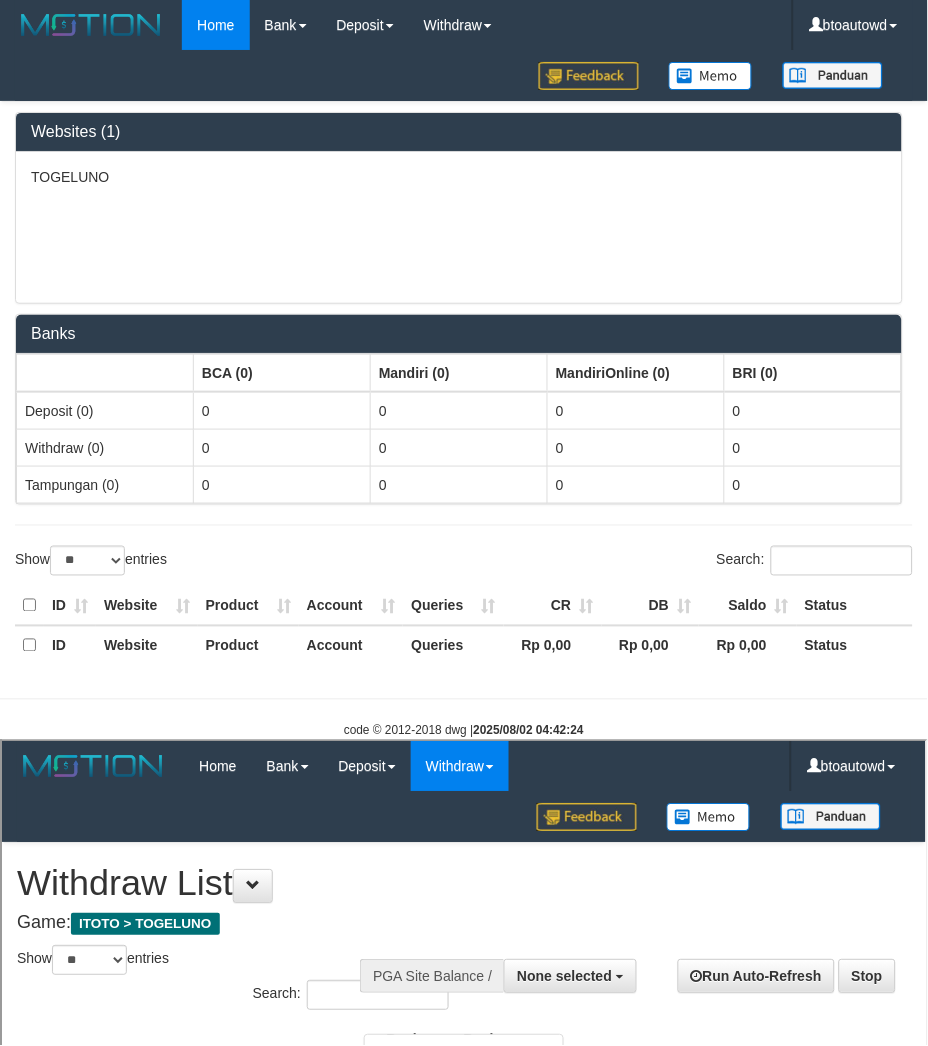 scroll, scrollTop: 0, scrollLeft: 0, axis: both 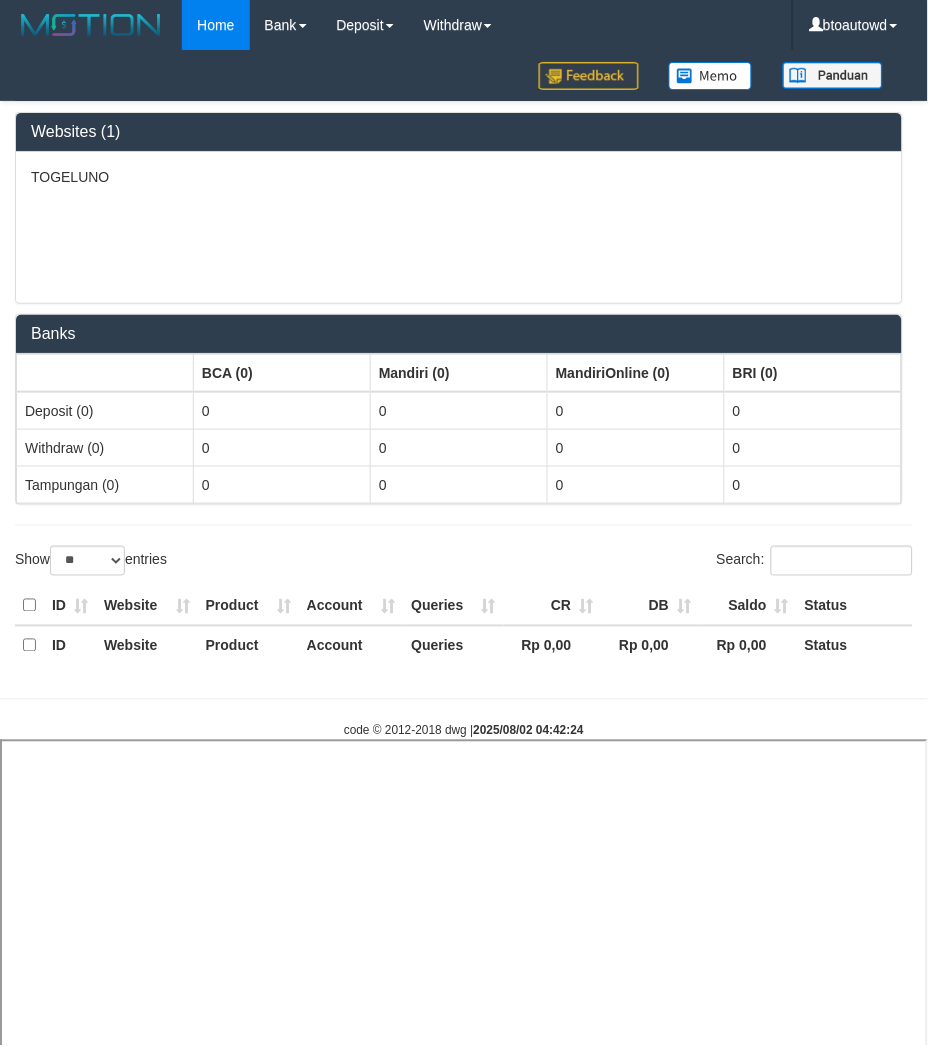 select 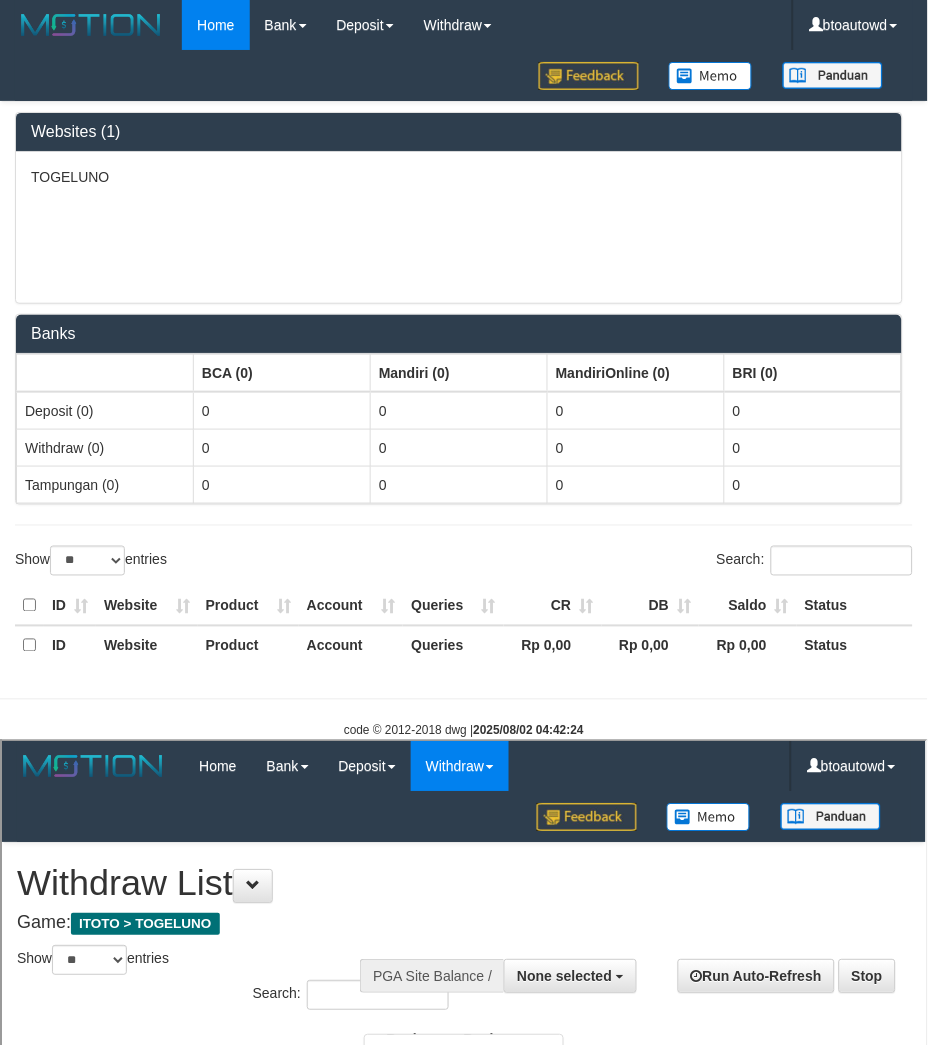 scroll, scrollTop: 0, scrollLeft: 0, axis: both 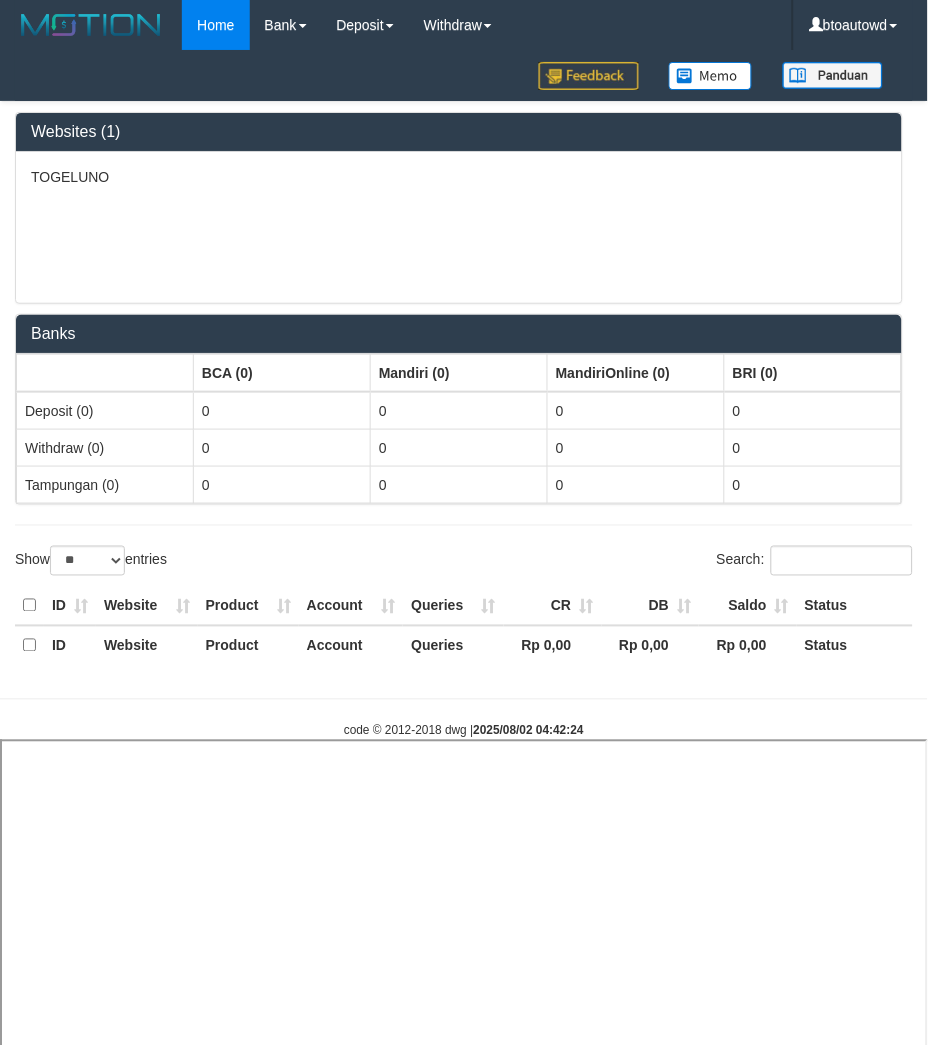 select 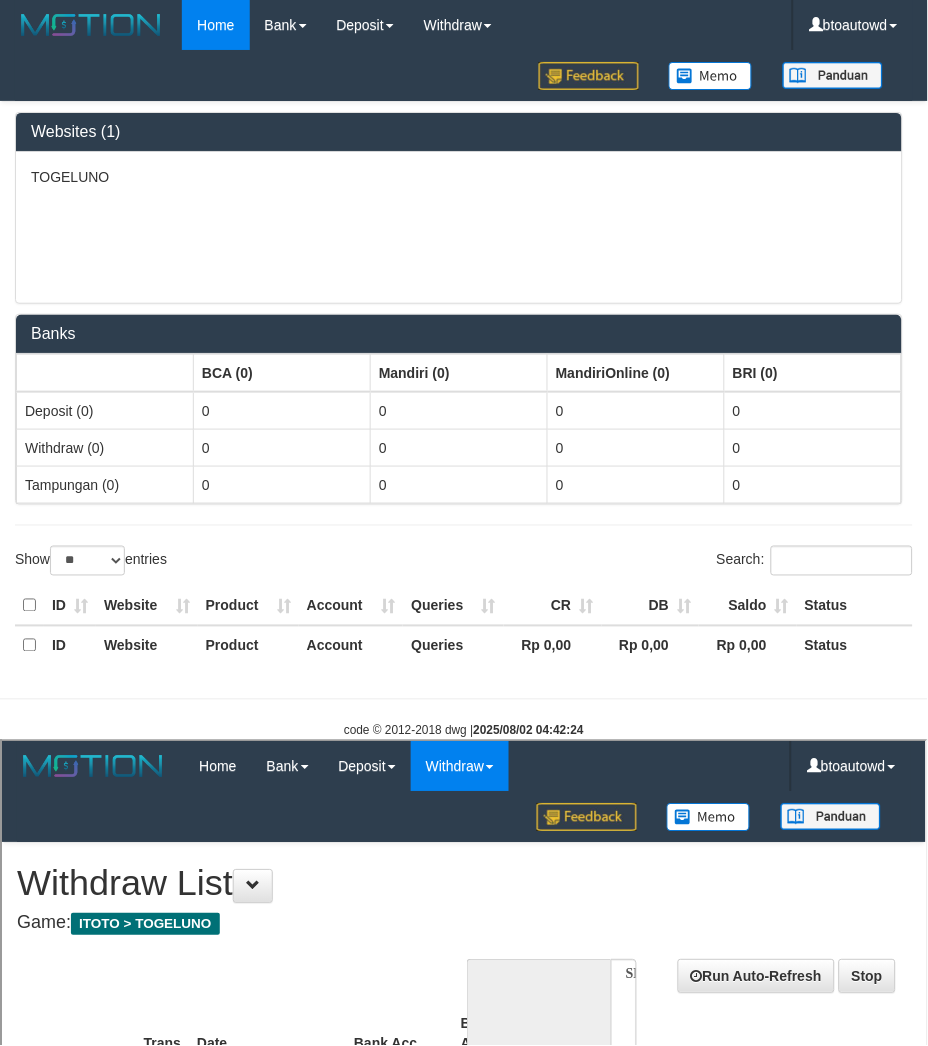 scroll, scrollTop: 0, scrollLeft: 0, axis: both 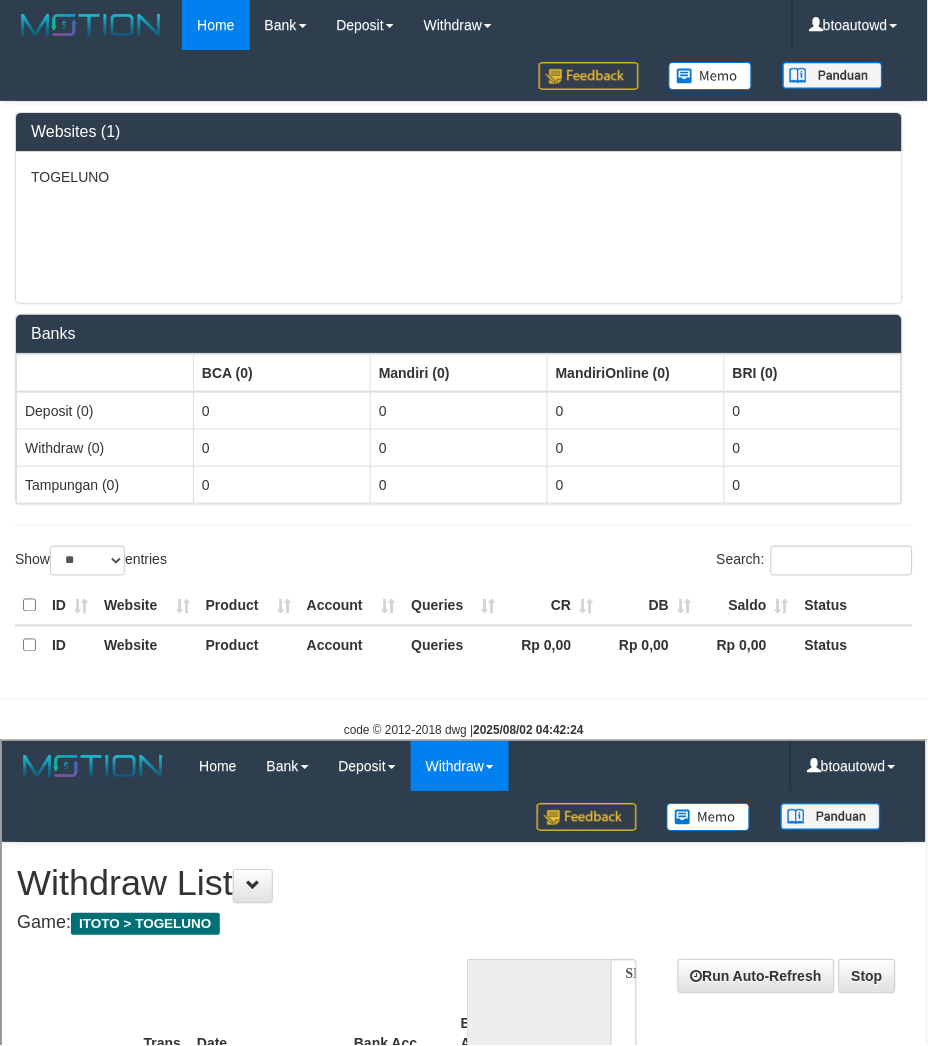 select on "**" 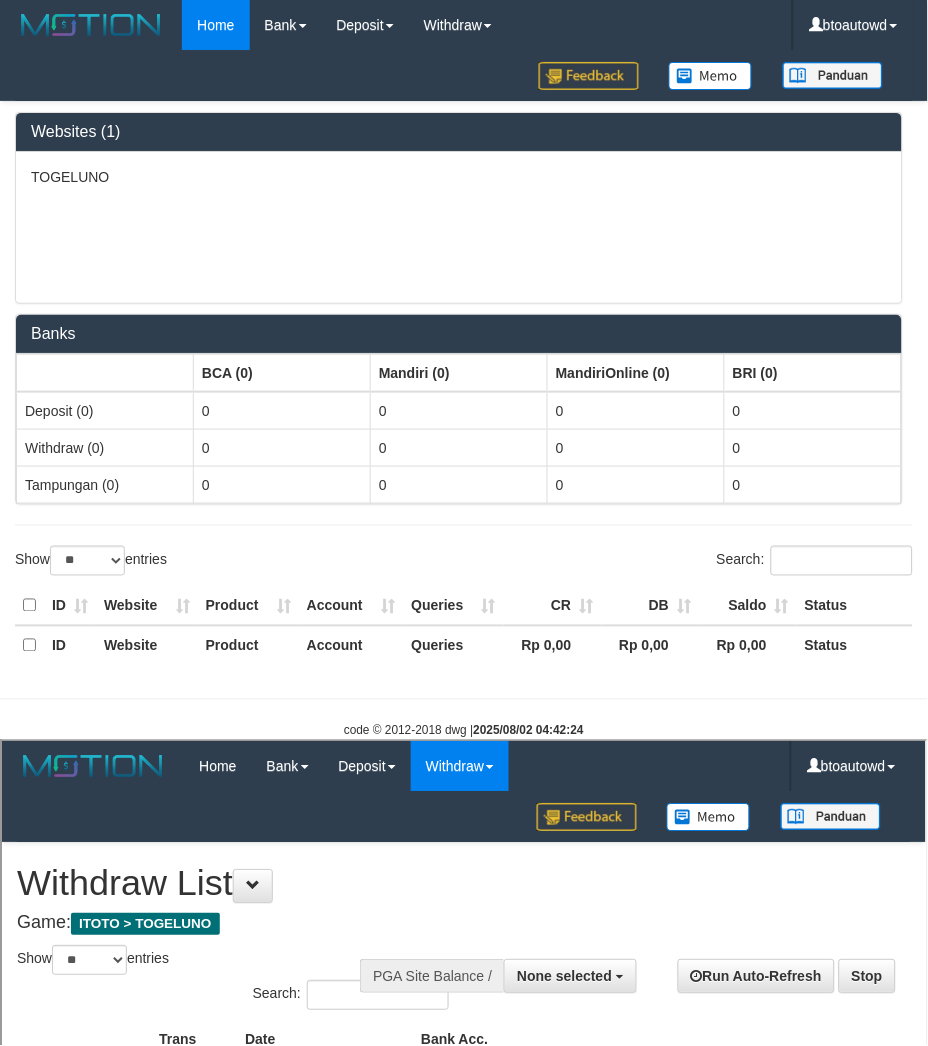 scroll, scrollTop: 0, scrollLeft: 0, axis: both 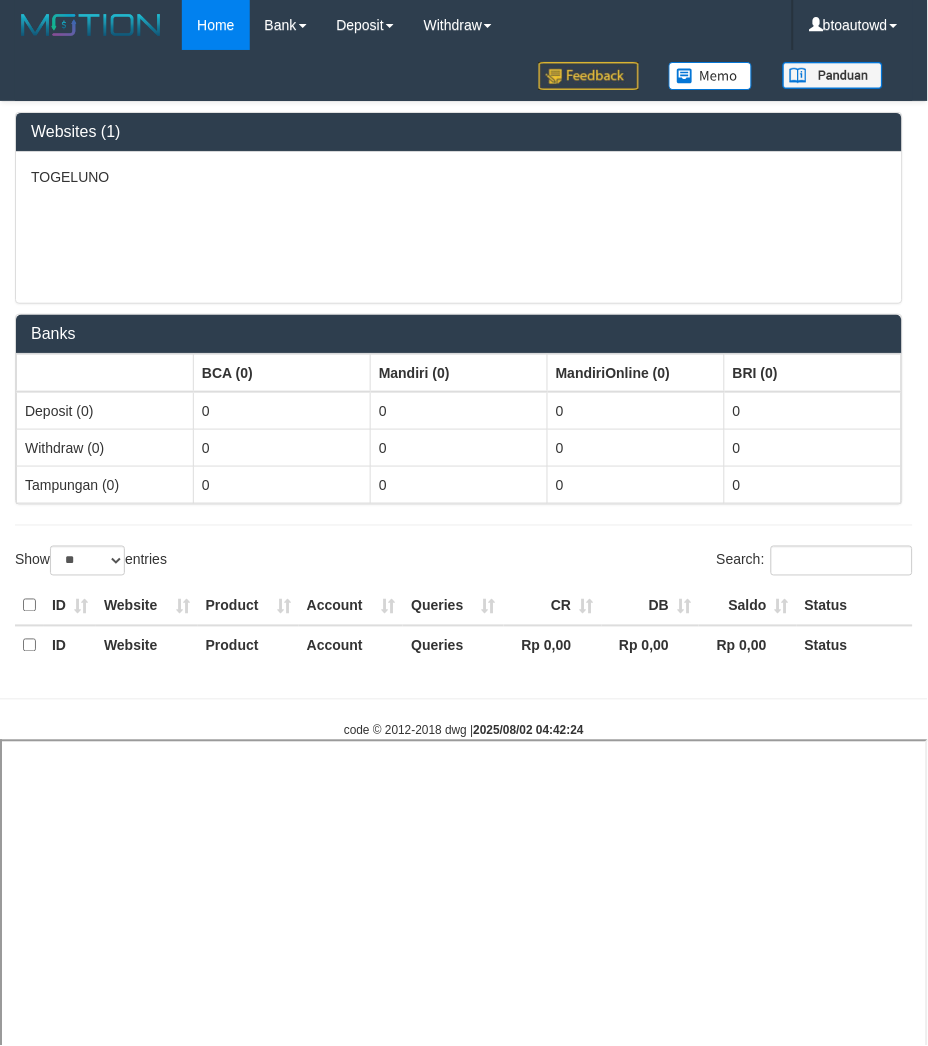 select 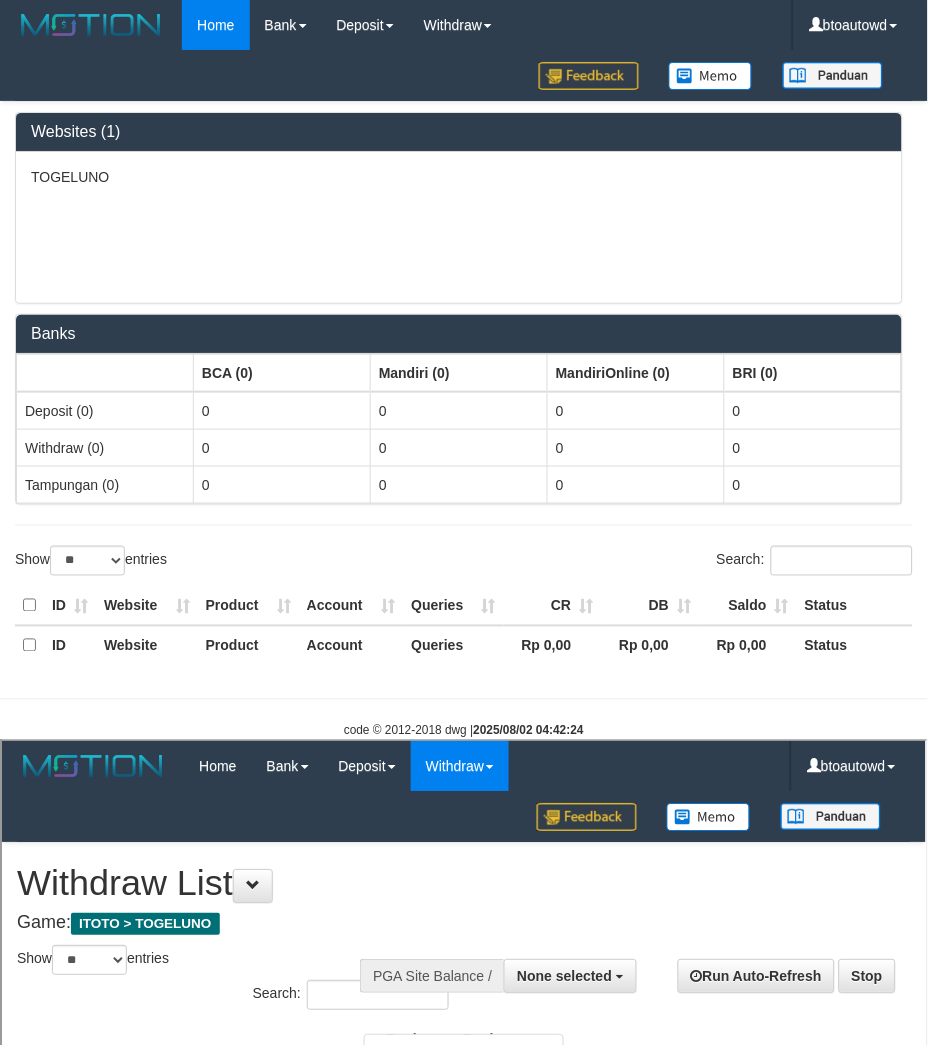 scroll, scrollTop: 0, scrollLeft: 0, axis: both 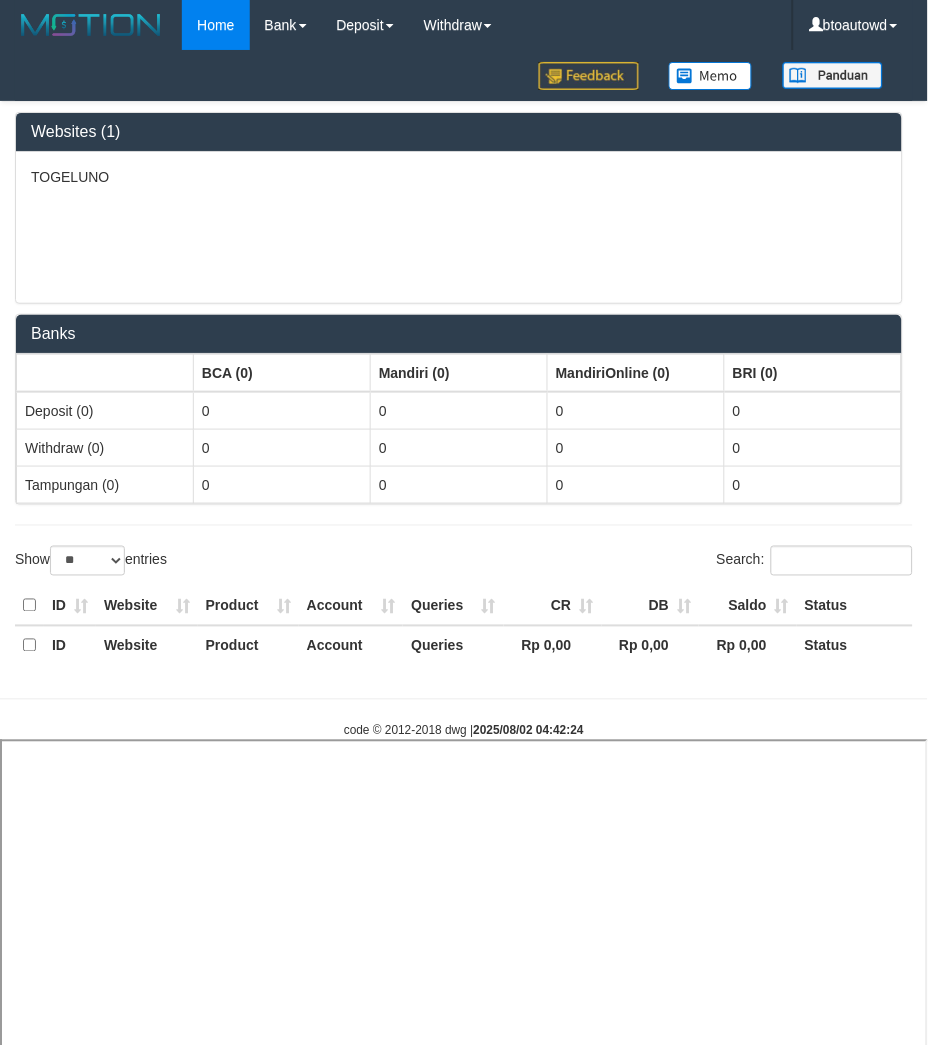 select 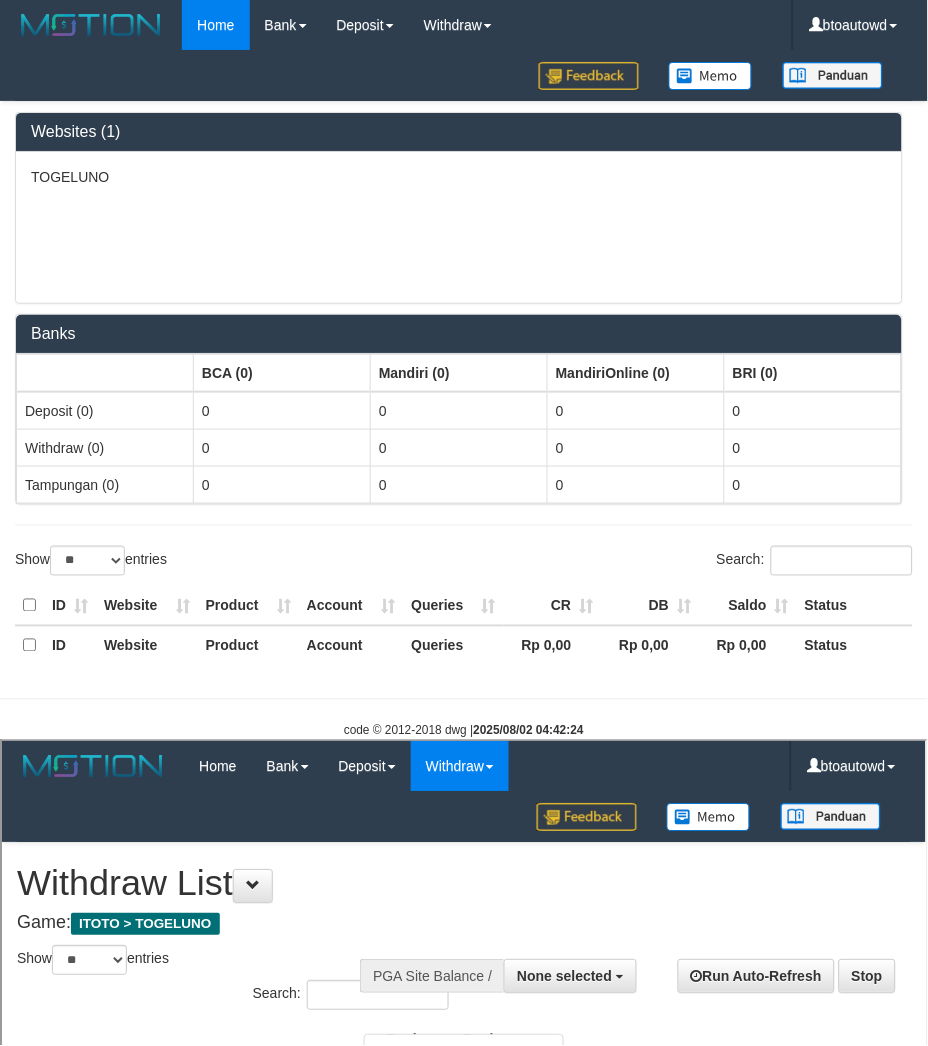 scroll, scrollTop: 0, scrollLeft: 0, axis: both 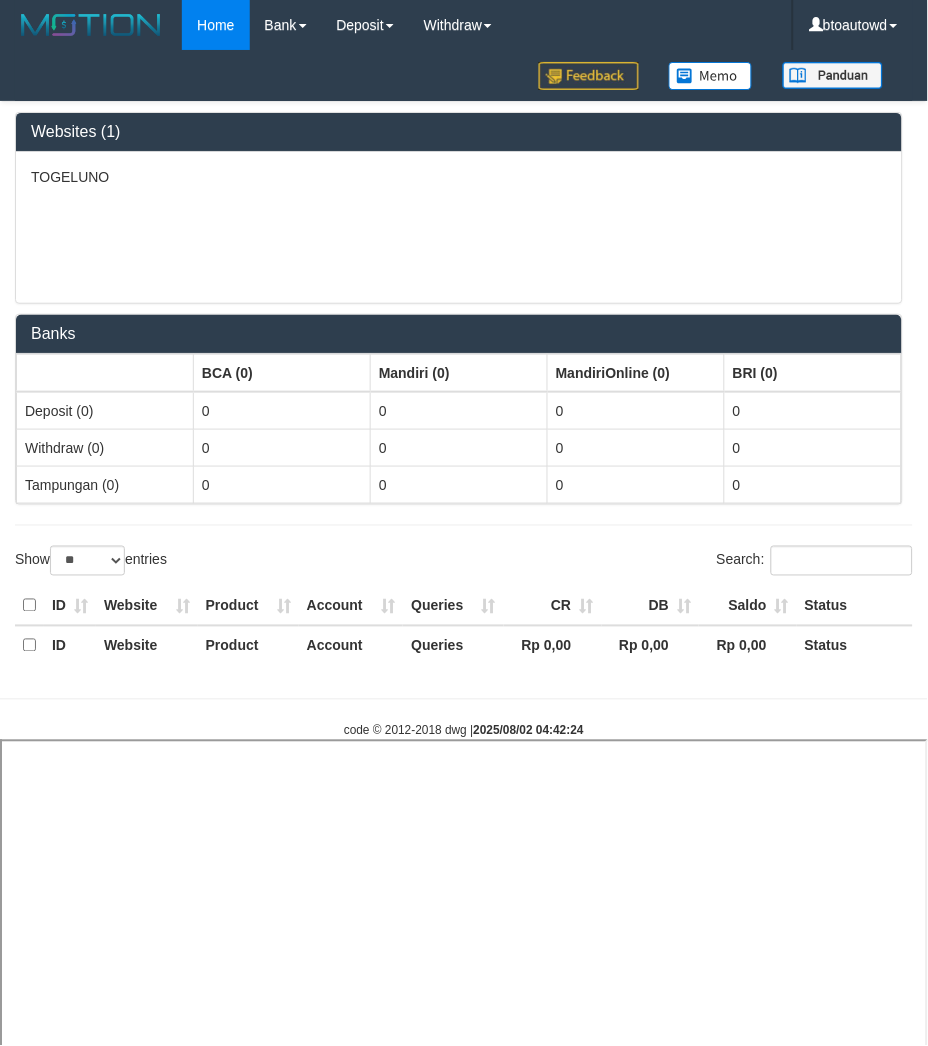 select 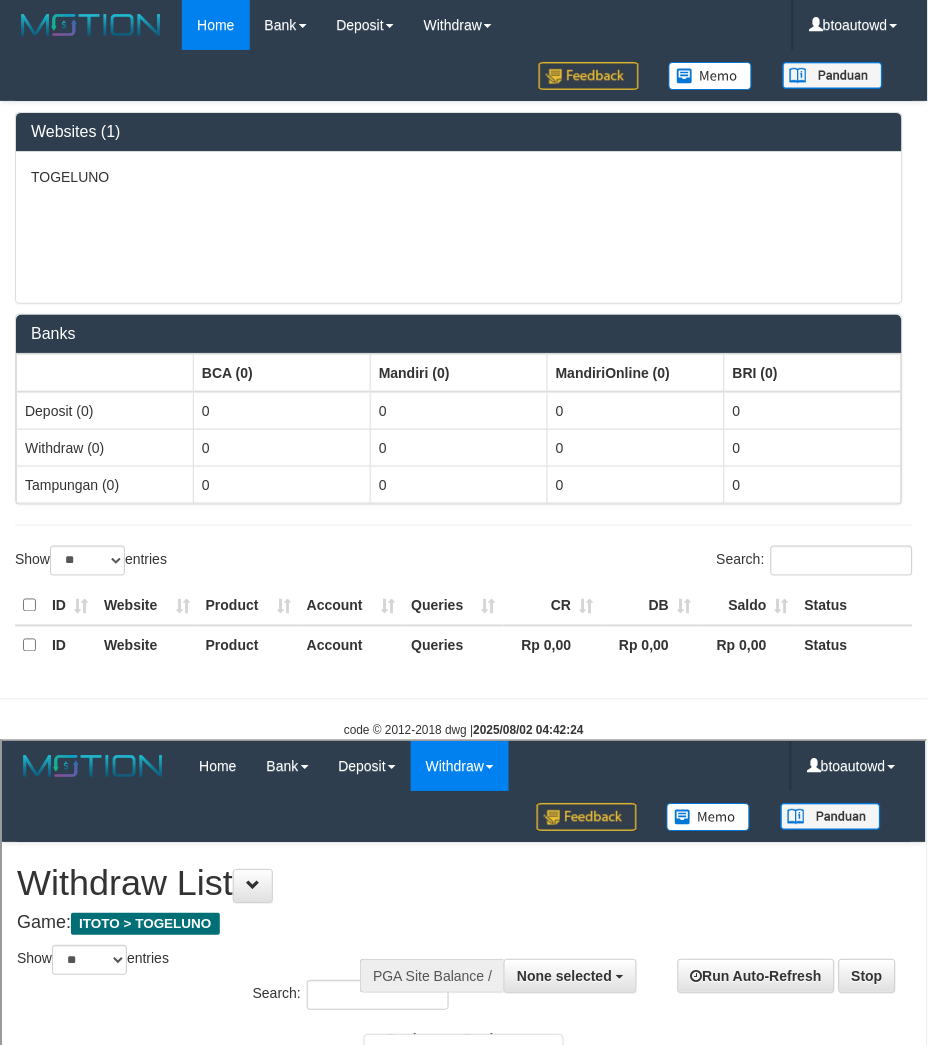 scroll, scrollTop: 0, scrollLeft: 0, axis: both 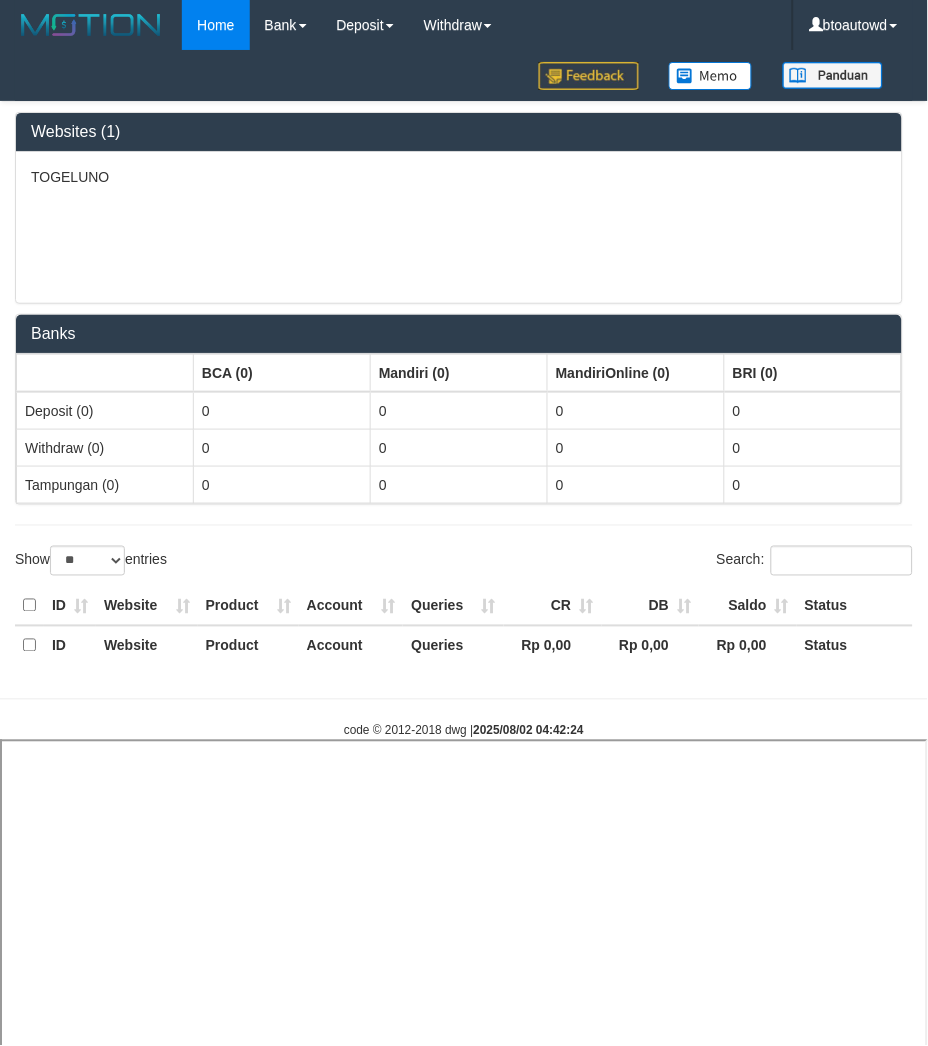 select 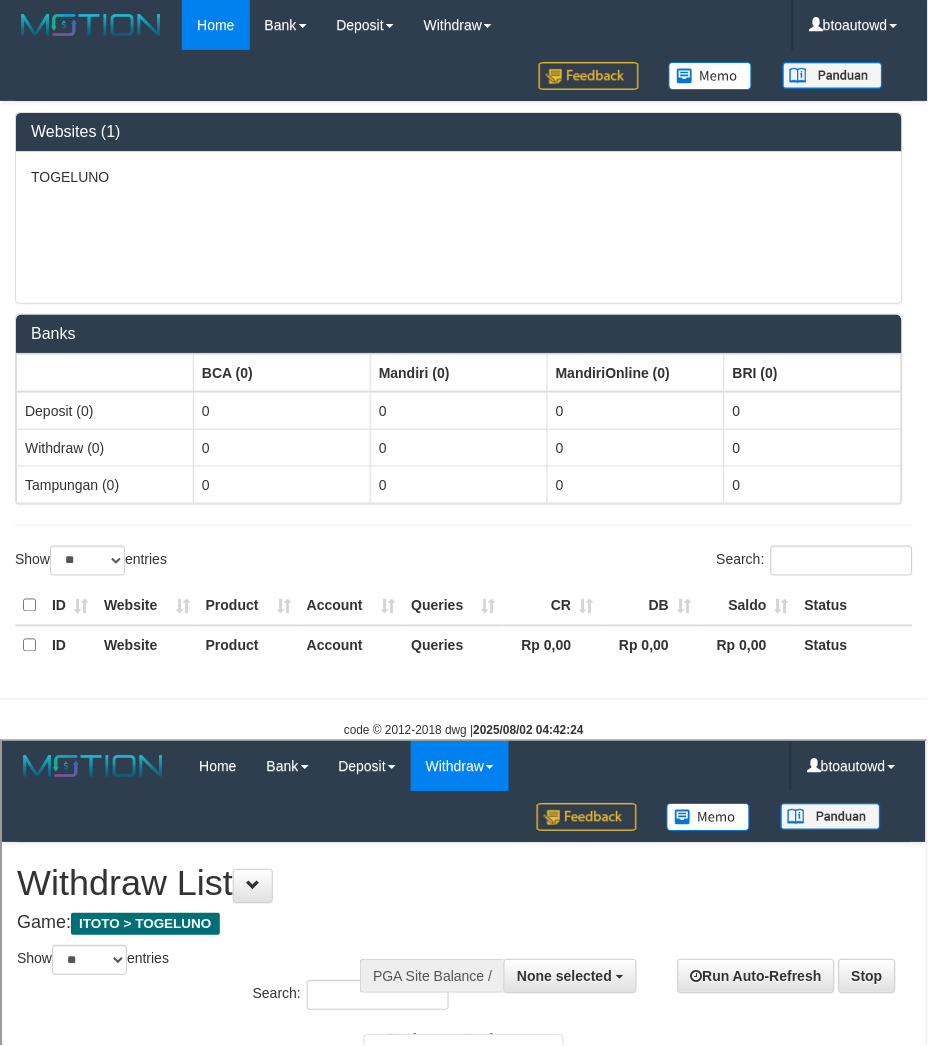 scroll, scrollTop: 0, scrollLeft: 0, axis: both 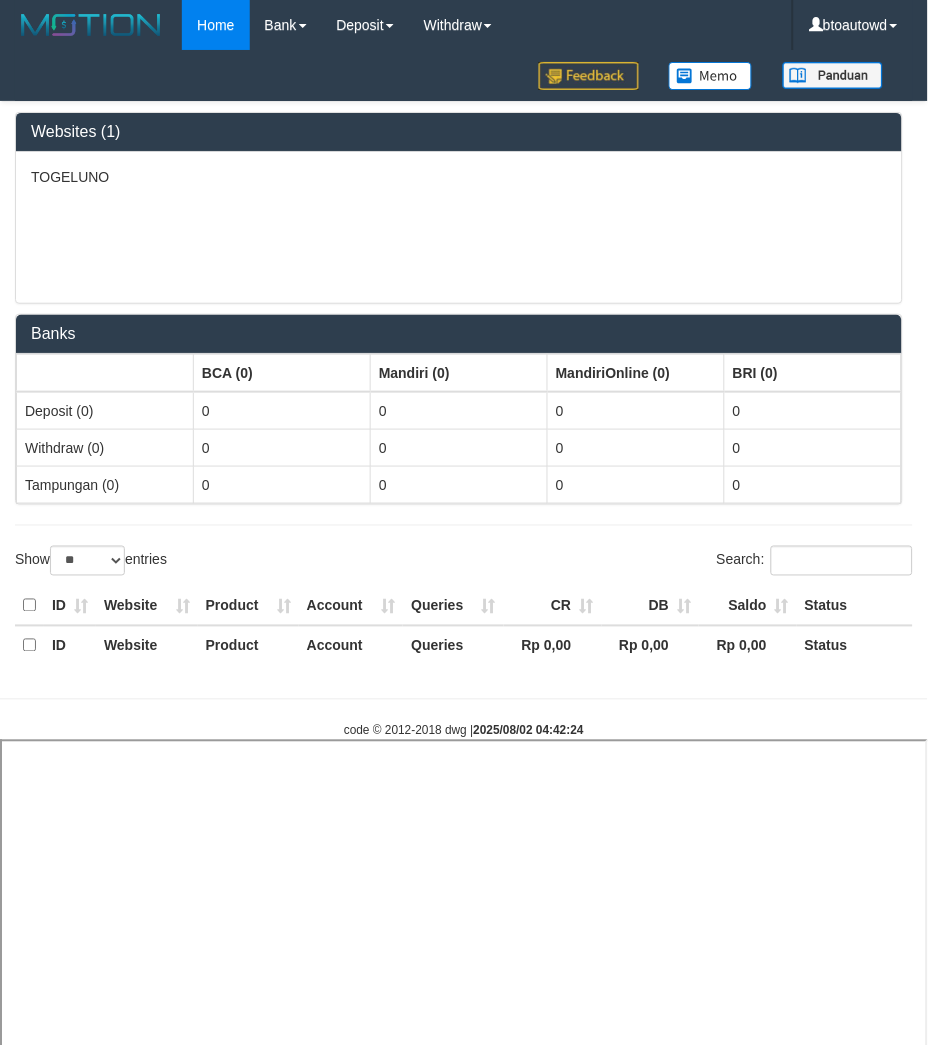 select 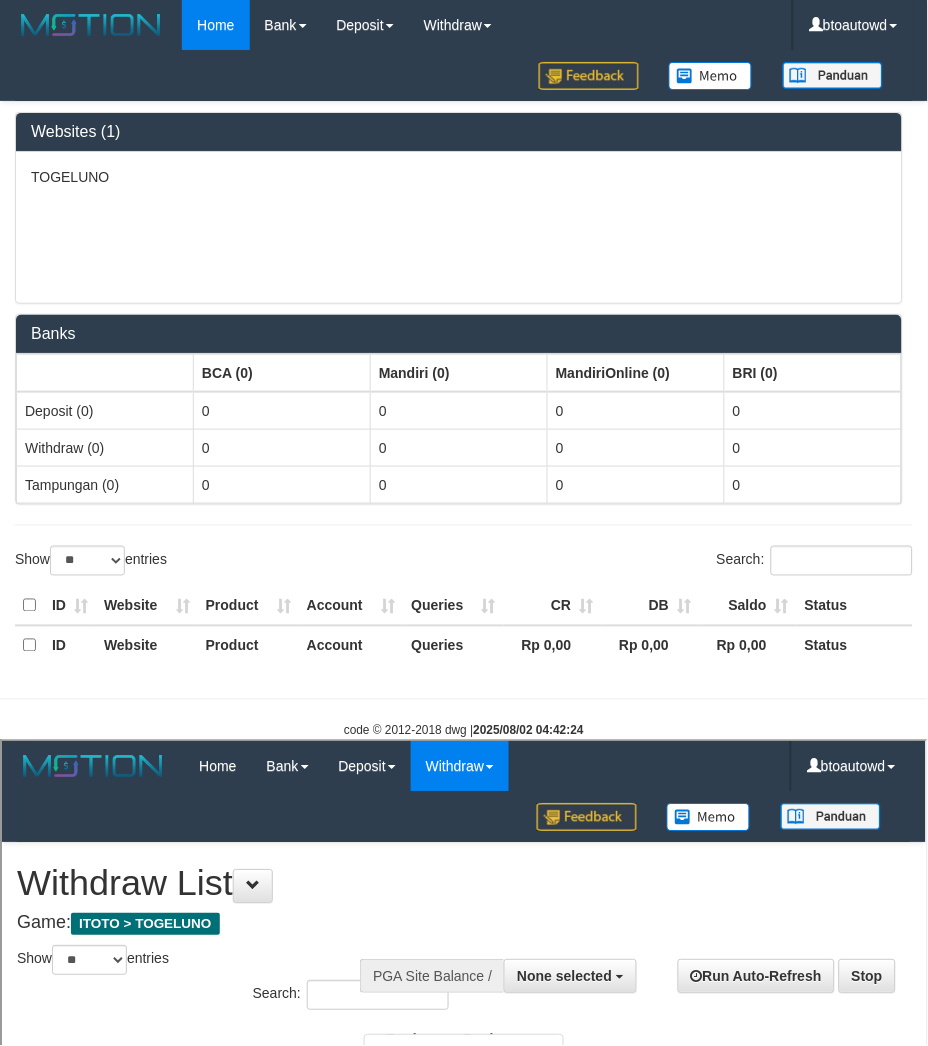 scroll, scrollTop: 0, scrollLeft: 0, axis: both 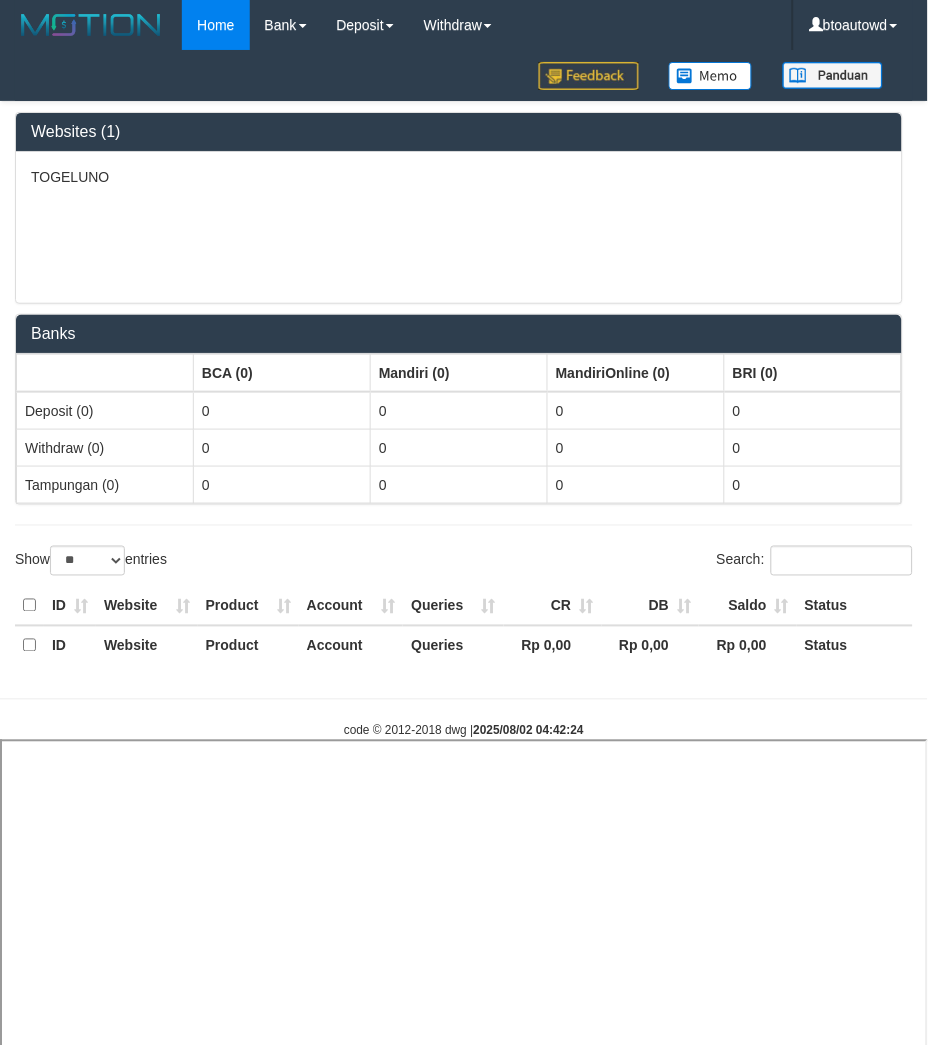select 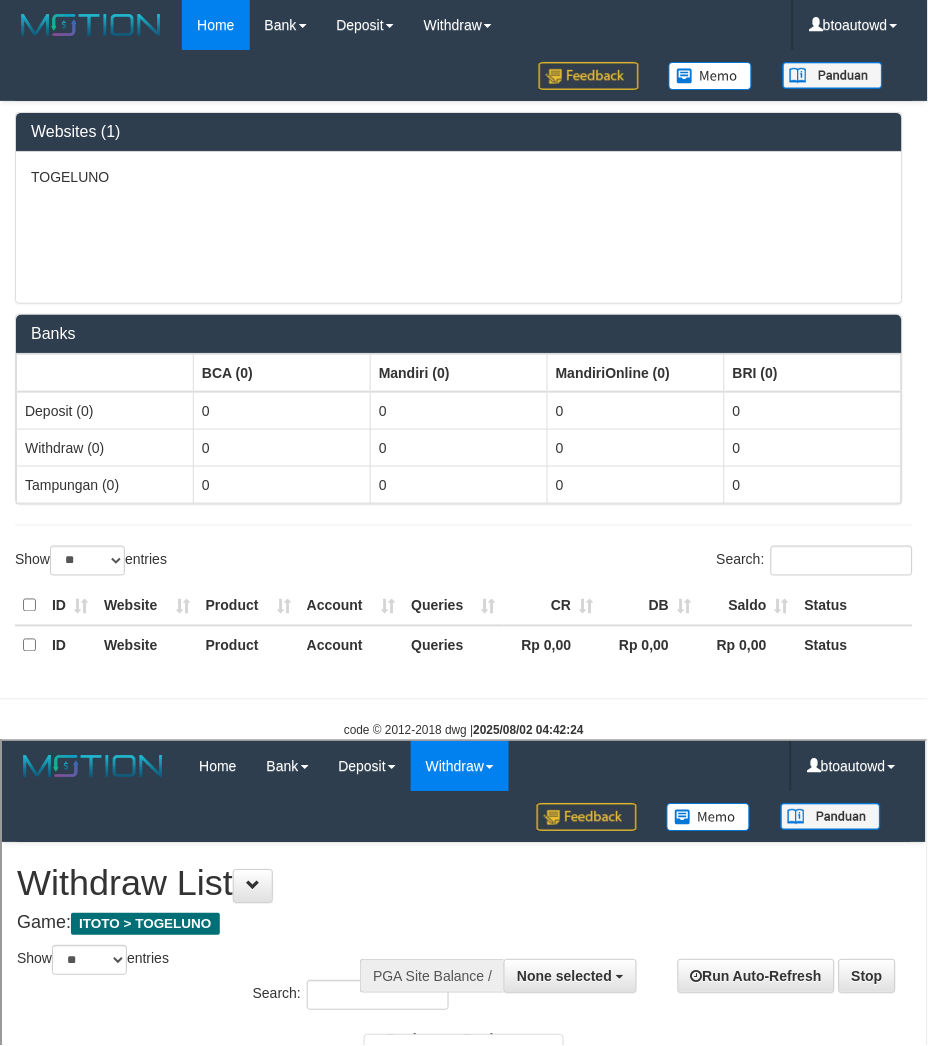 scroll, scrollTop: 0, scrollLeft: 0, axis: both 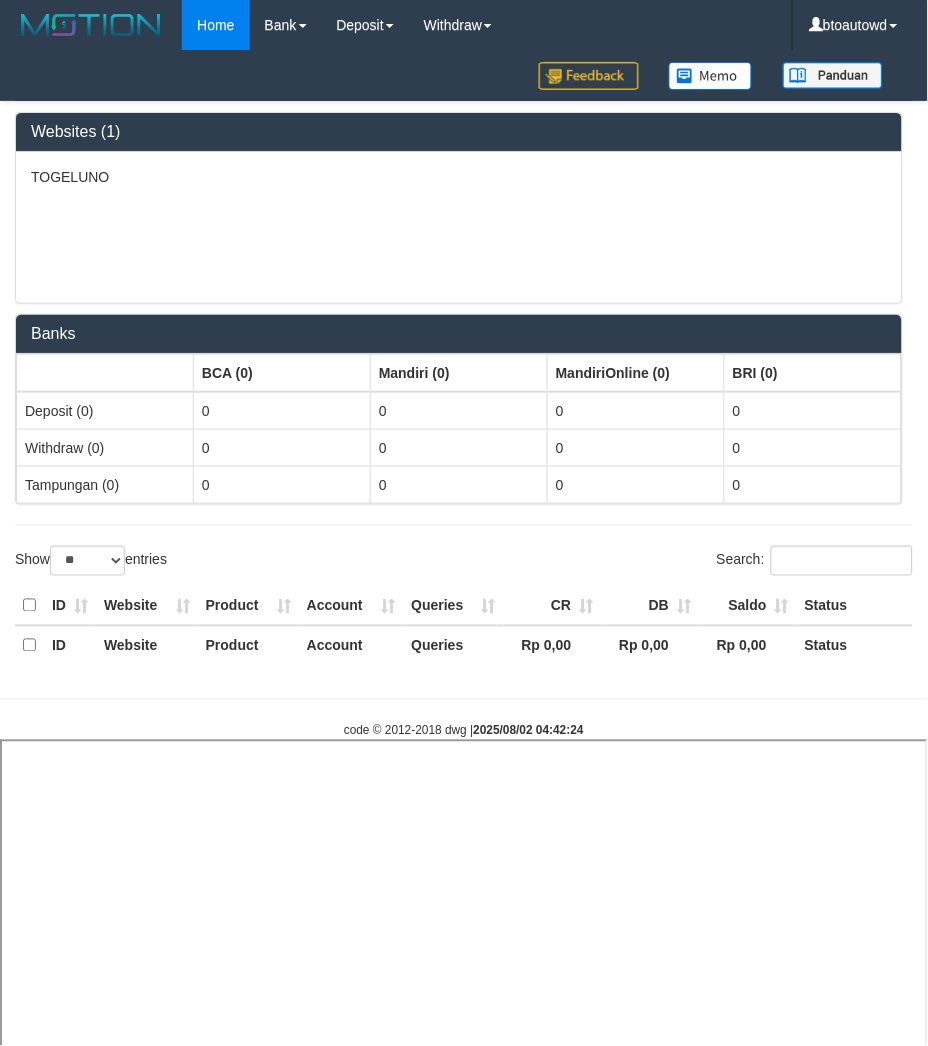 select 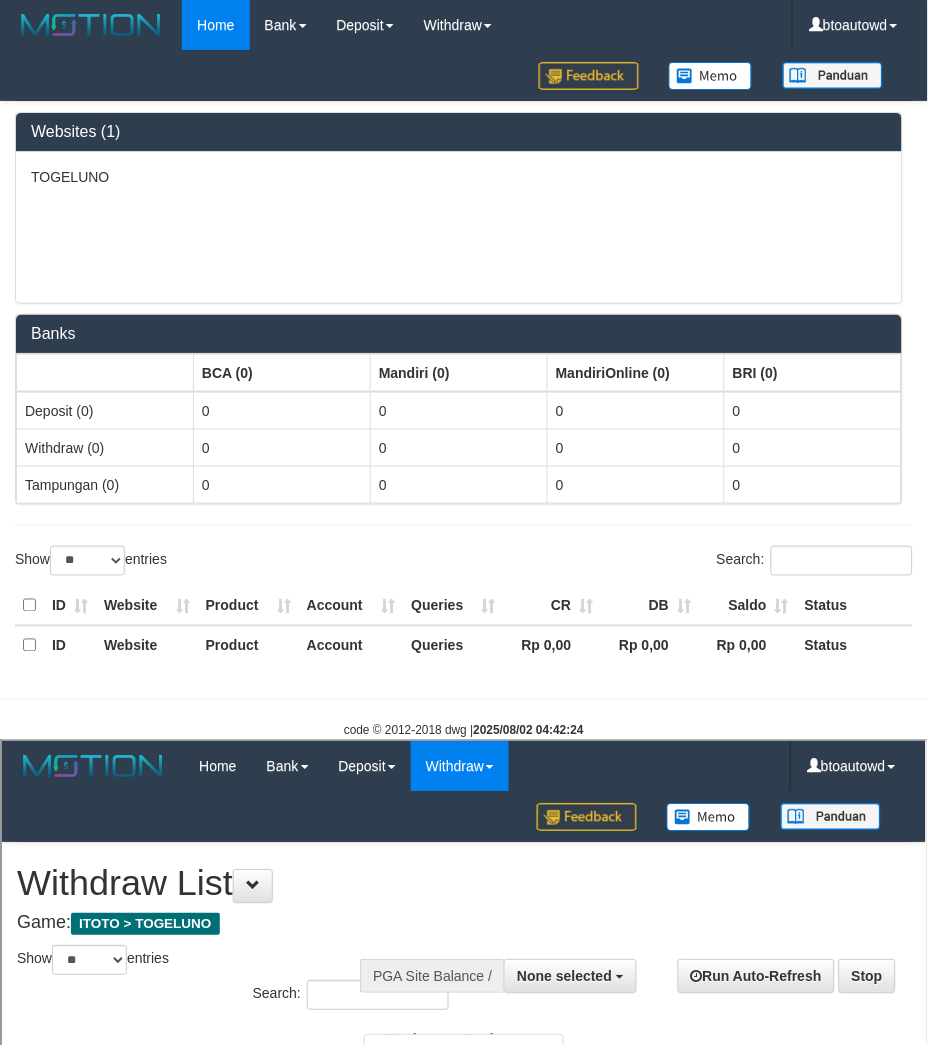 scroll, scrollTop: 0, scrollLeft: 0, axis: both 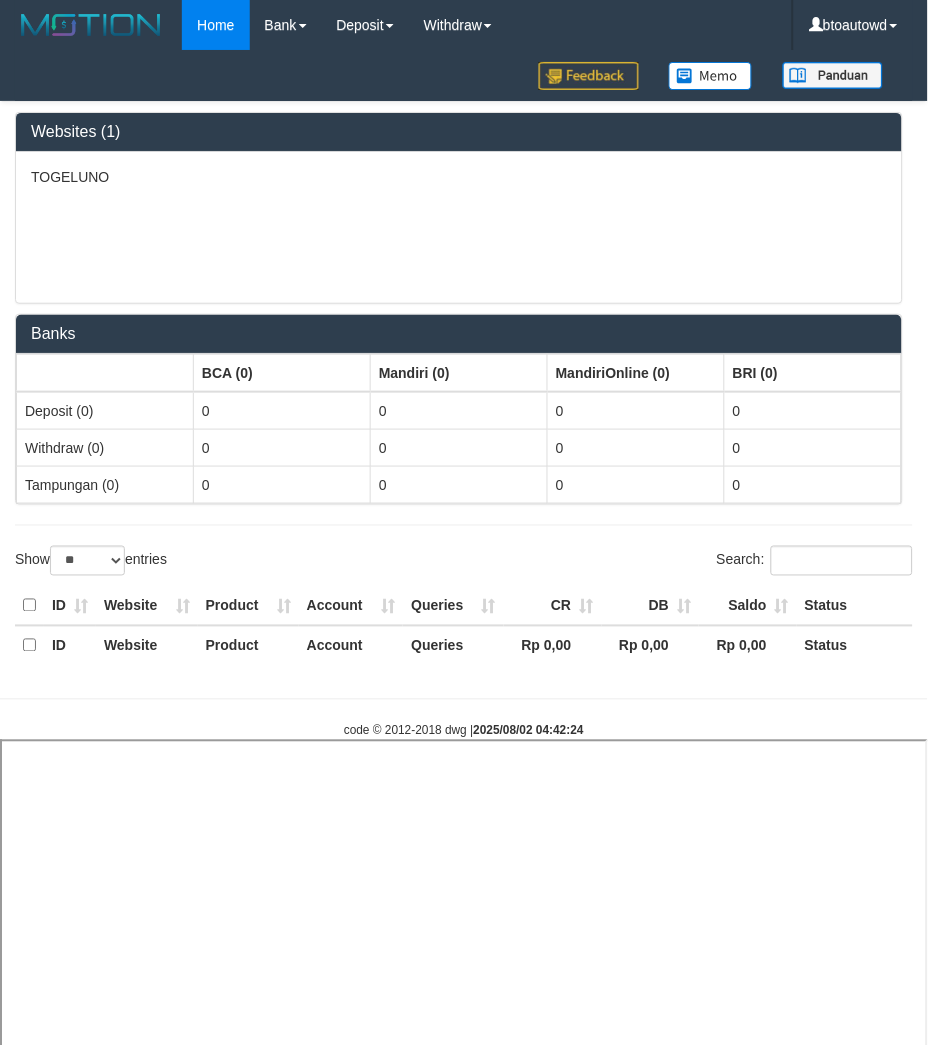 select 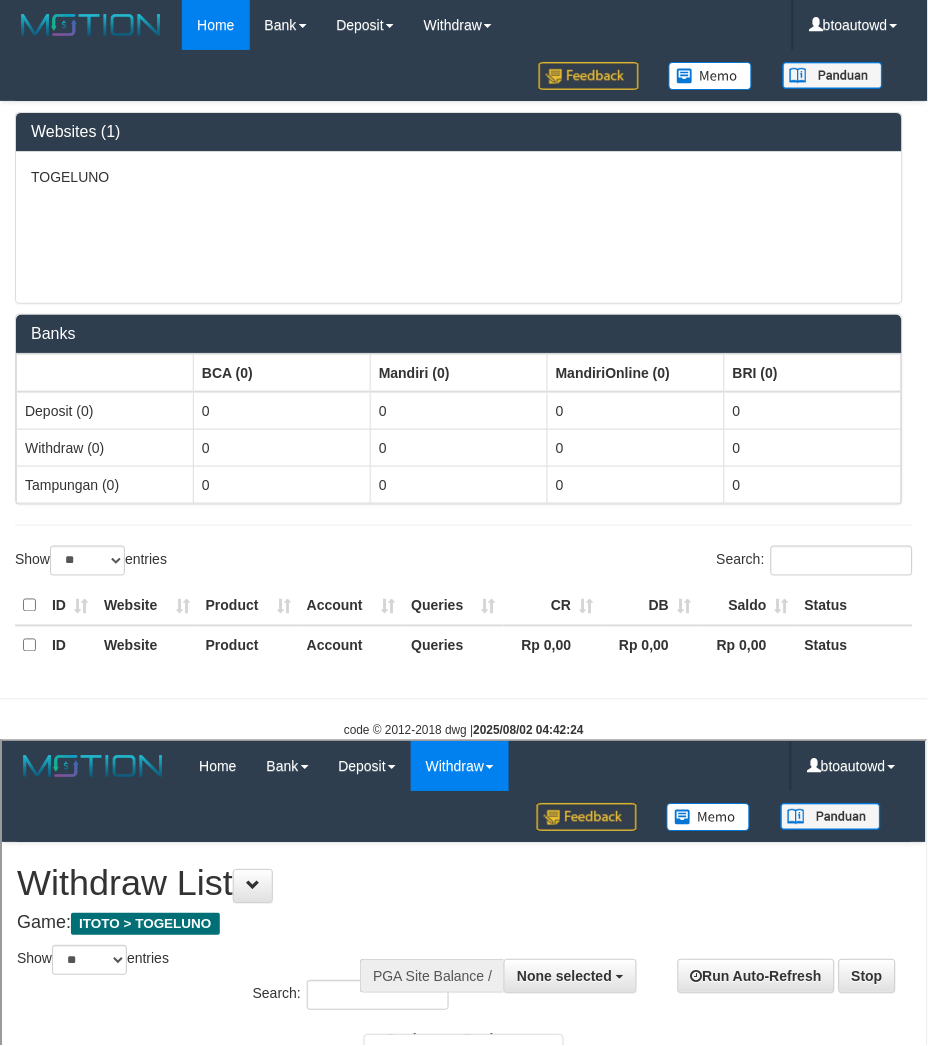 scroll, scrollTop: 0, scrollLeft: 0, axis: both 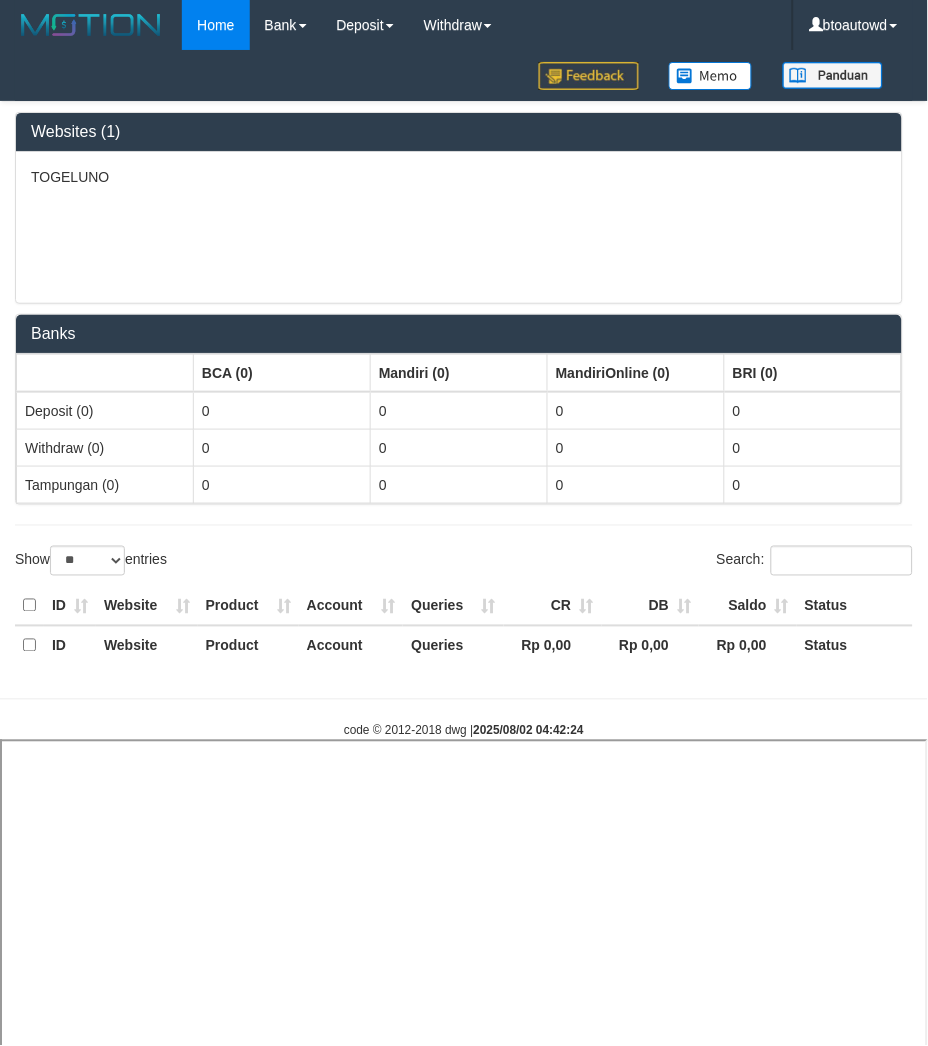 select 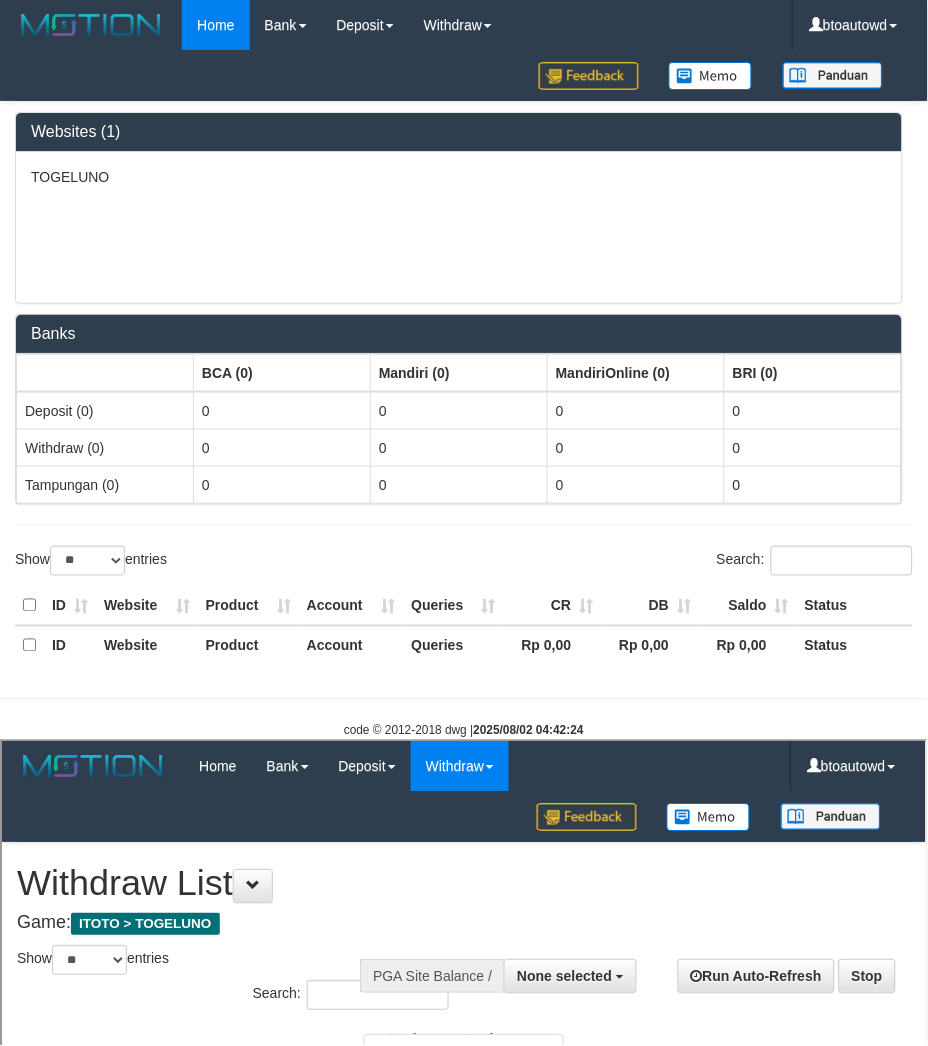 scroll, scrollTop: 0, scrollLeft: 0, axis: both 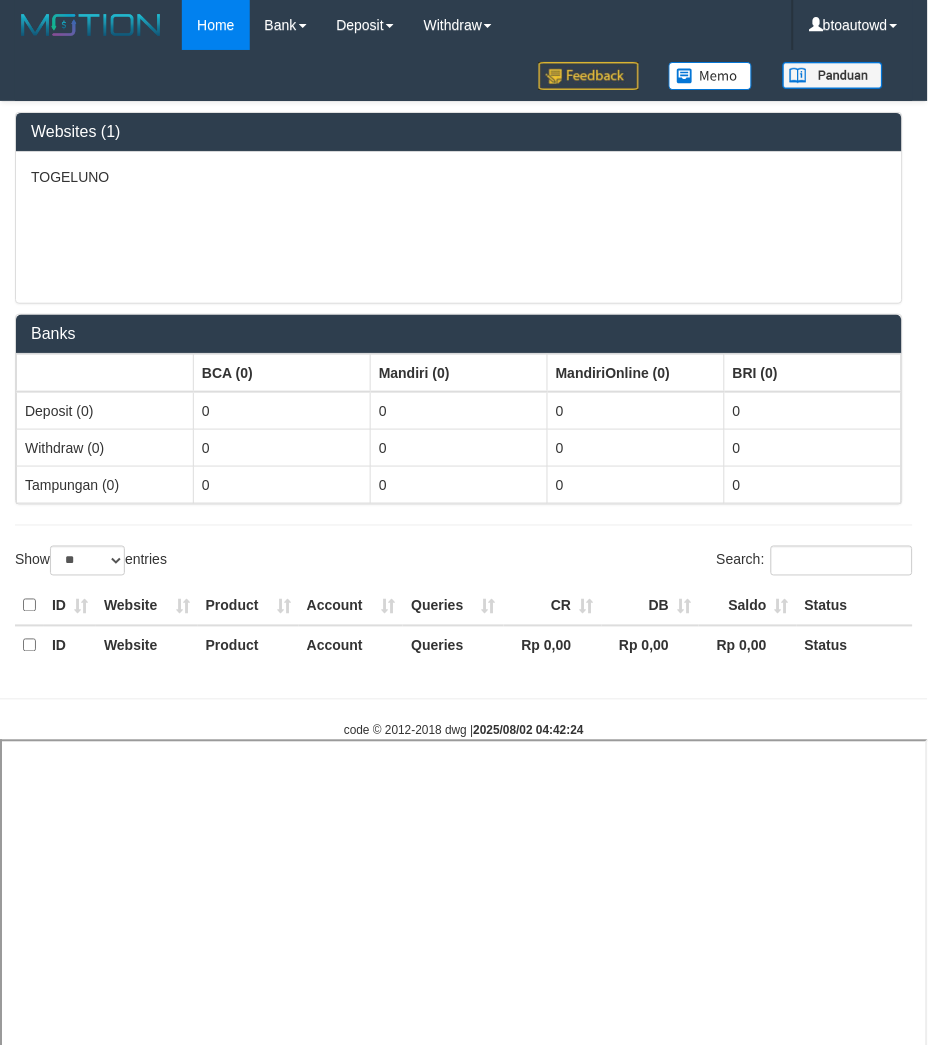 select 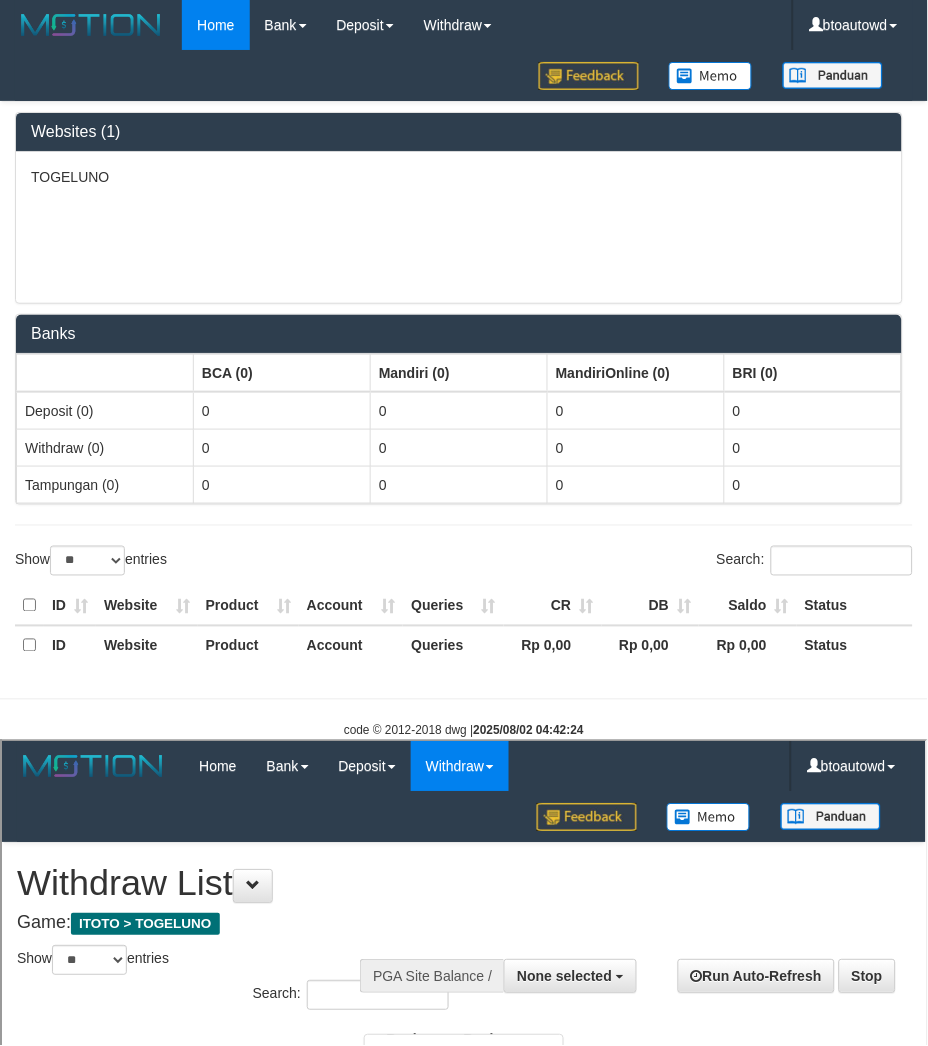 scroll, scrollTop: 0, scrollLeft: 0, axis: both 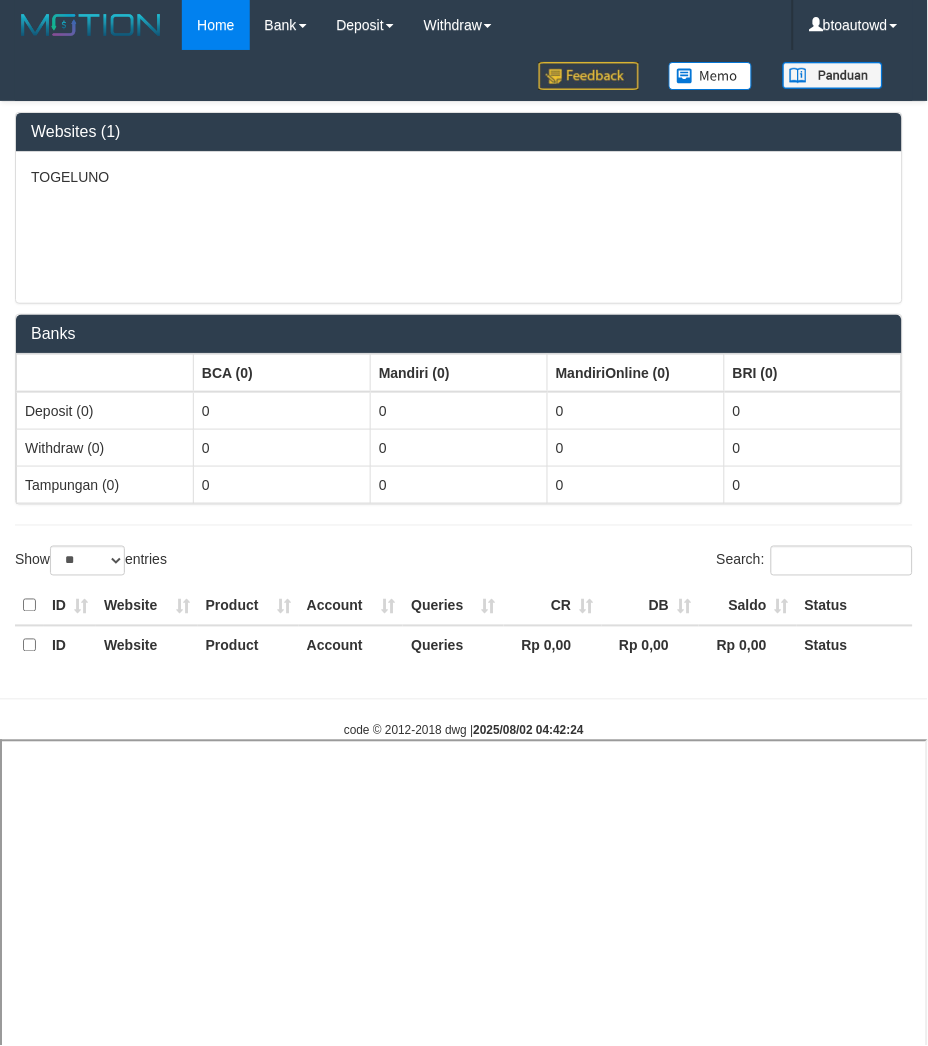 select 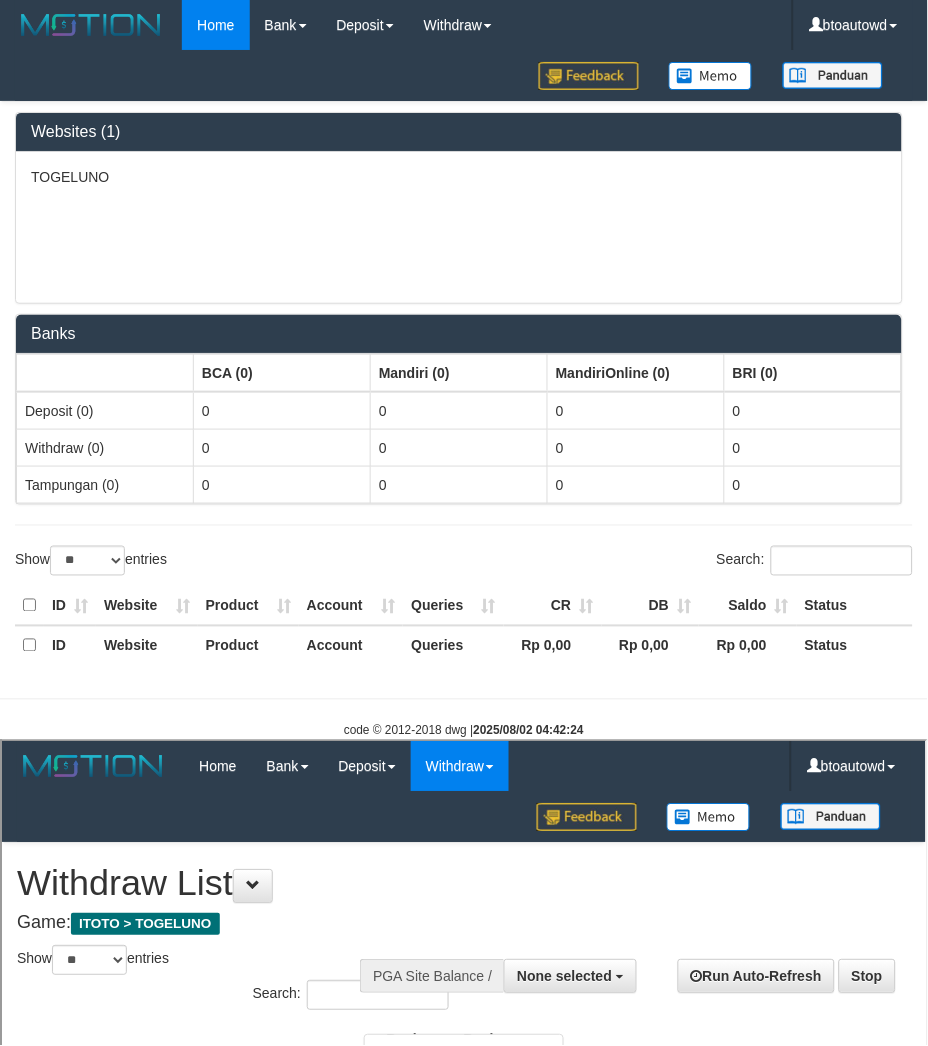scroll, scrollTop: 0, scrollLeft: 0, axis: both 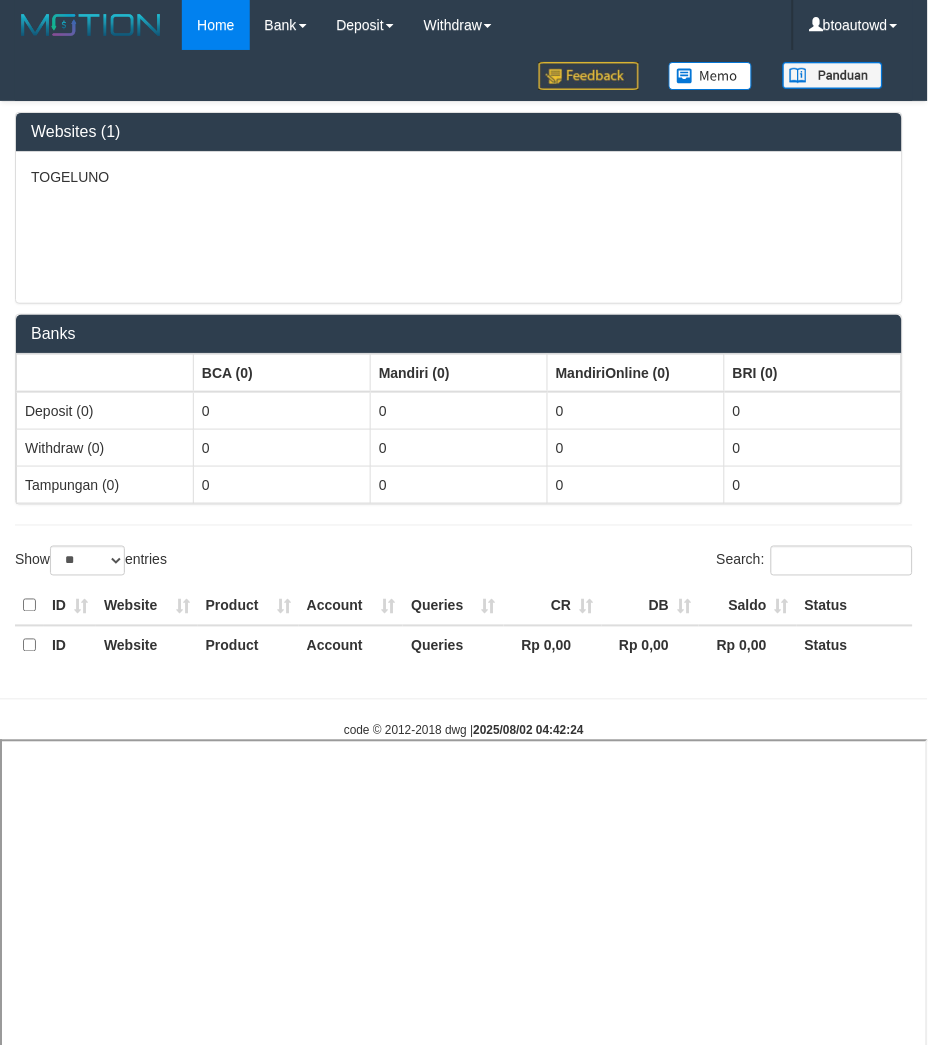 select 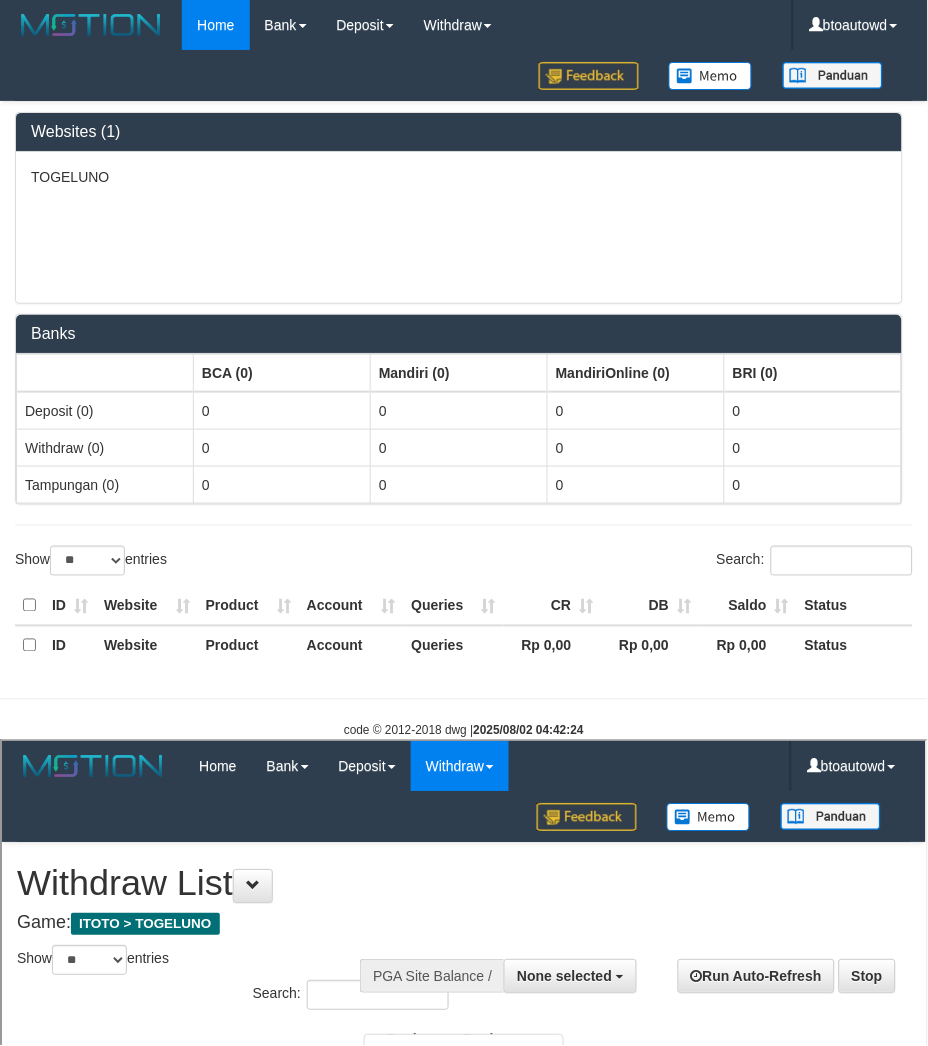 scroll, scrollTop: 0, scrollLeft: 0, axis: both 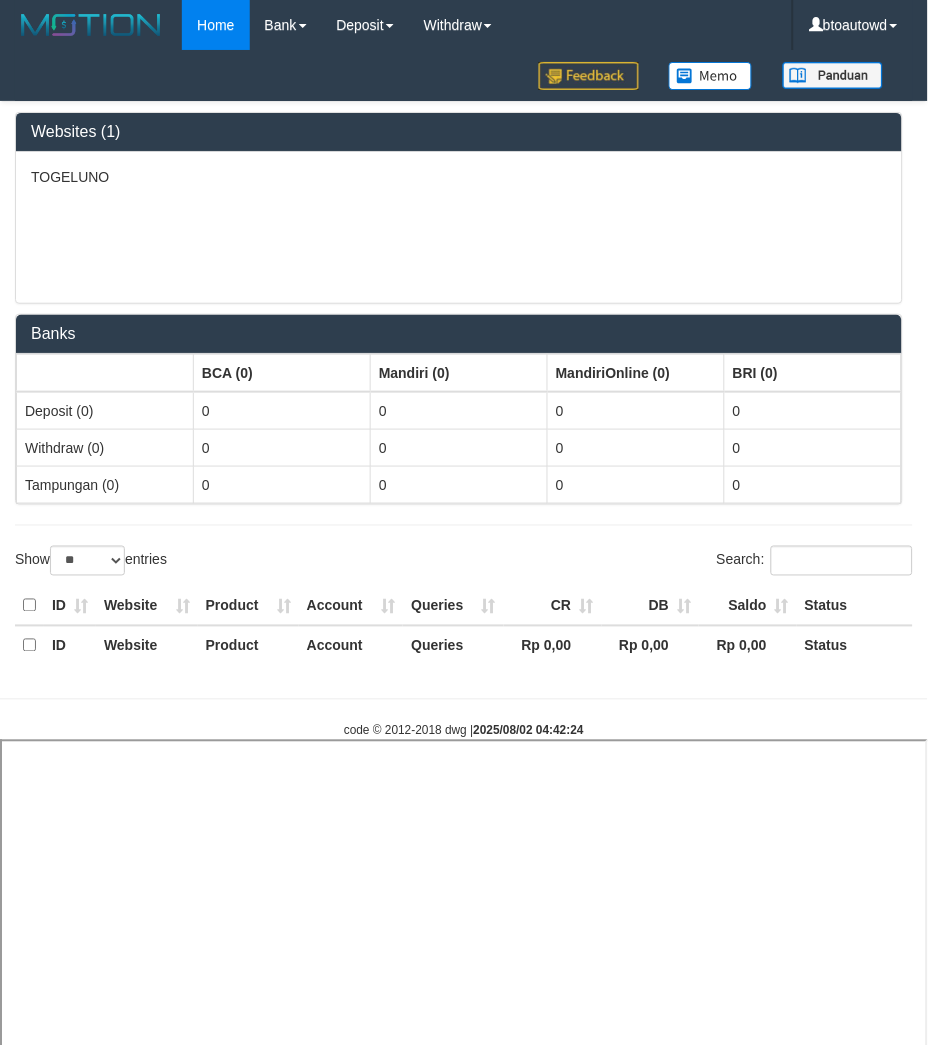 select 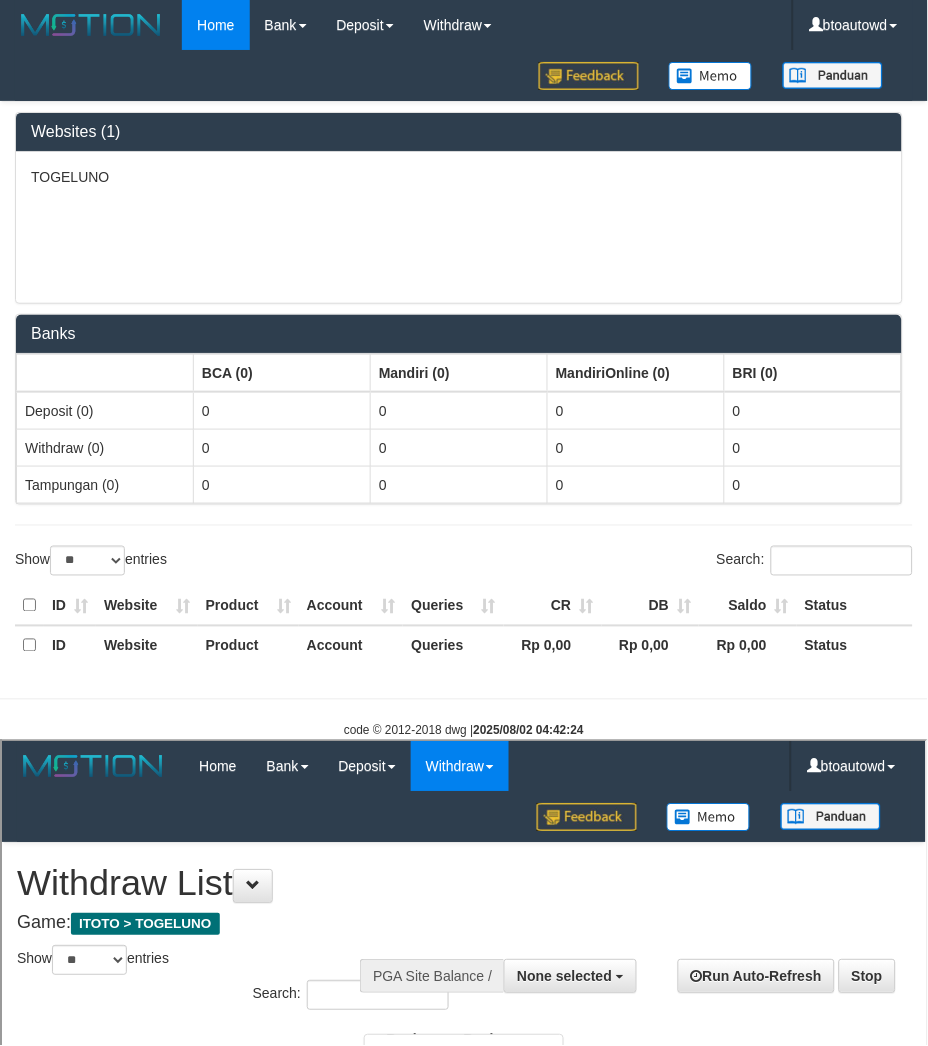 scroll, scrollTop: 0, scrollLeft: 0, axis: both 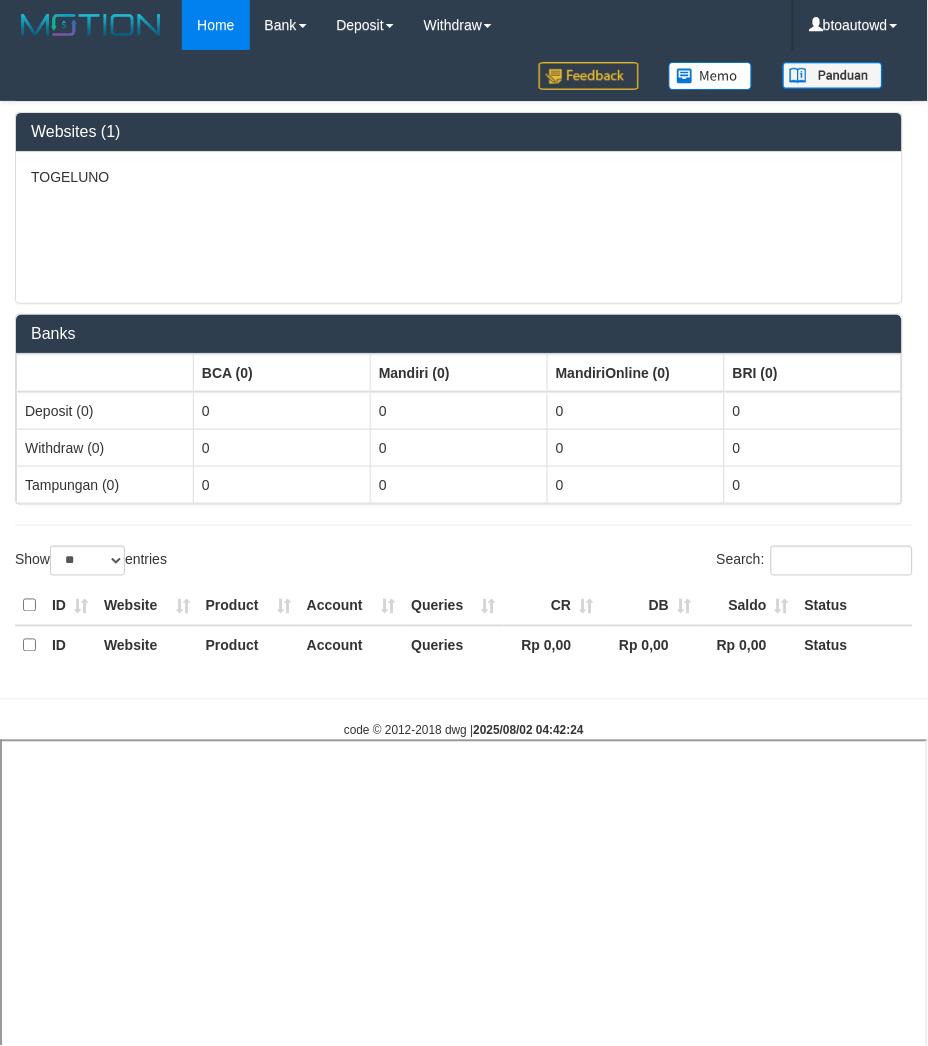 select 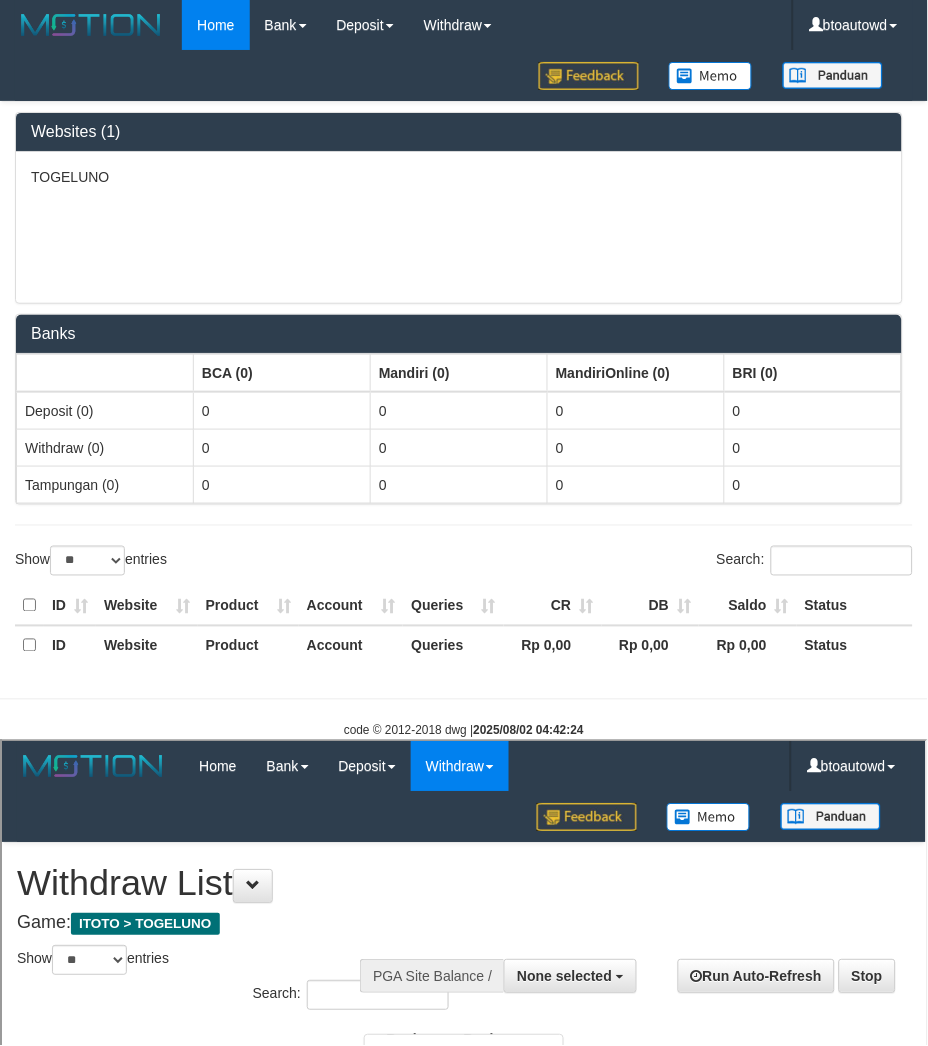 scroll, scrollTop: 0, scrollLeft: 0, axis: both 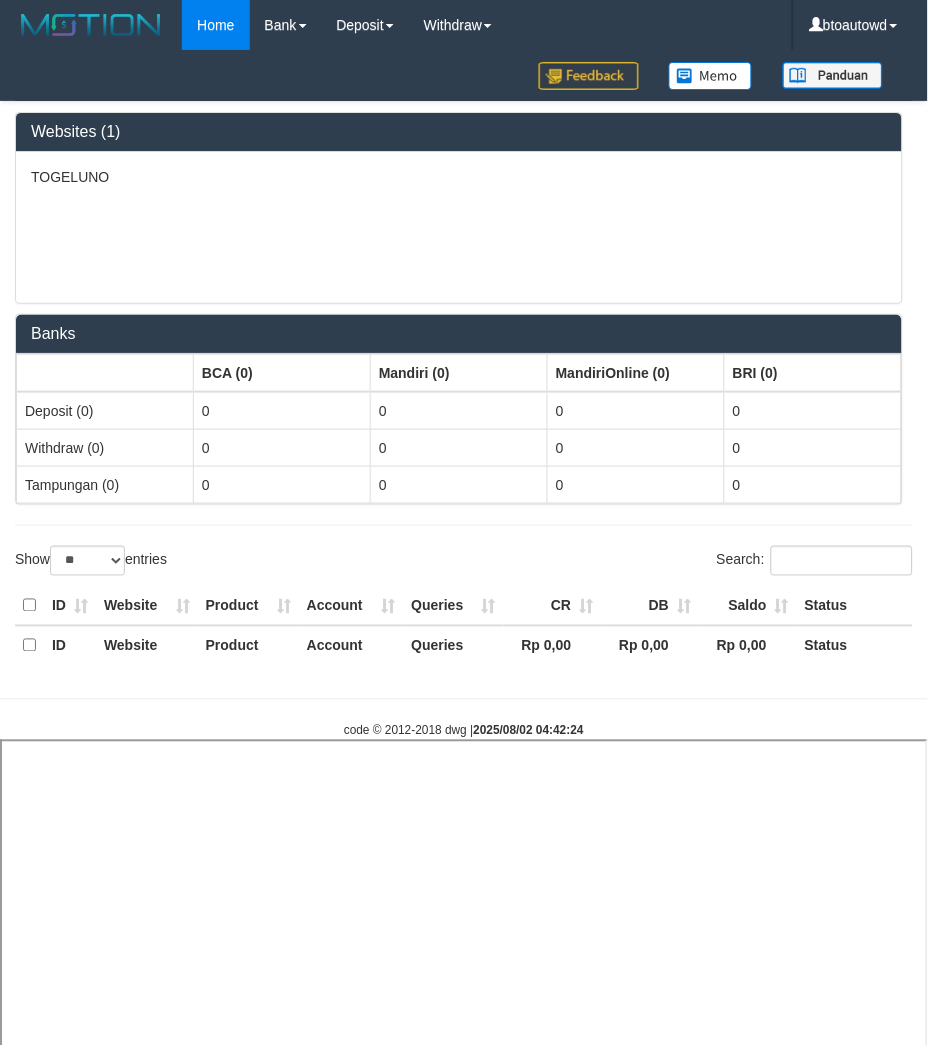 select 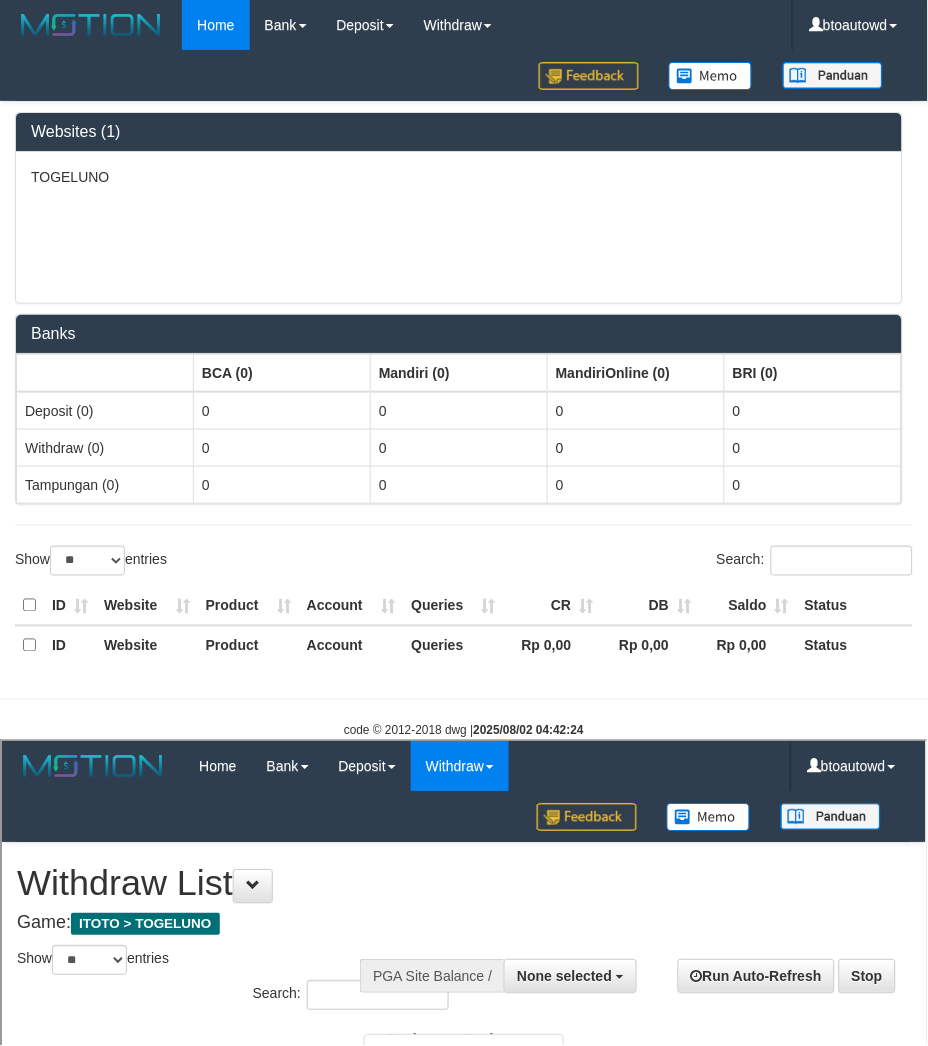 scroll, scrollTop: 0, scrollLeft: 0, axis: both 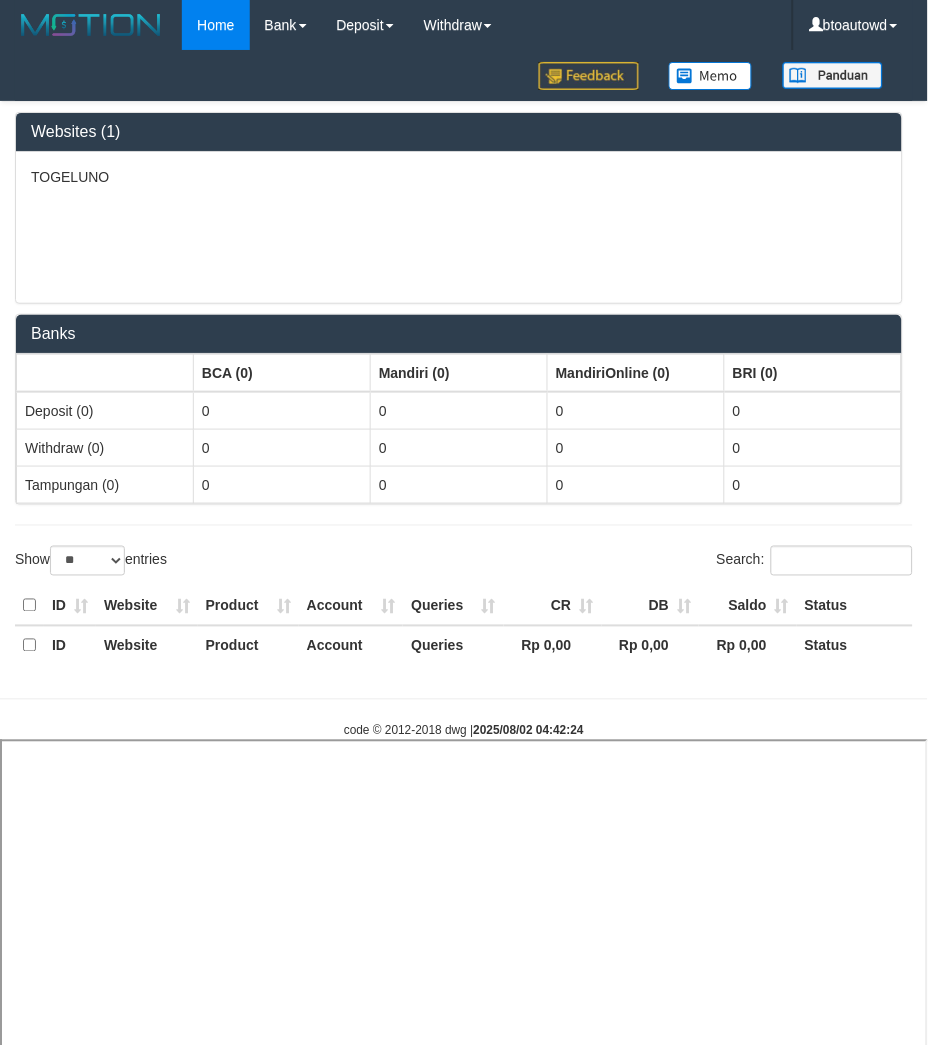 select 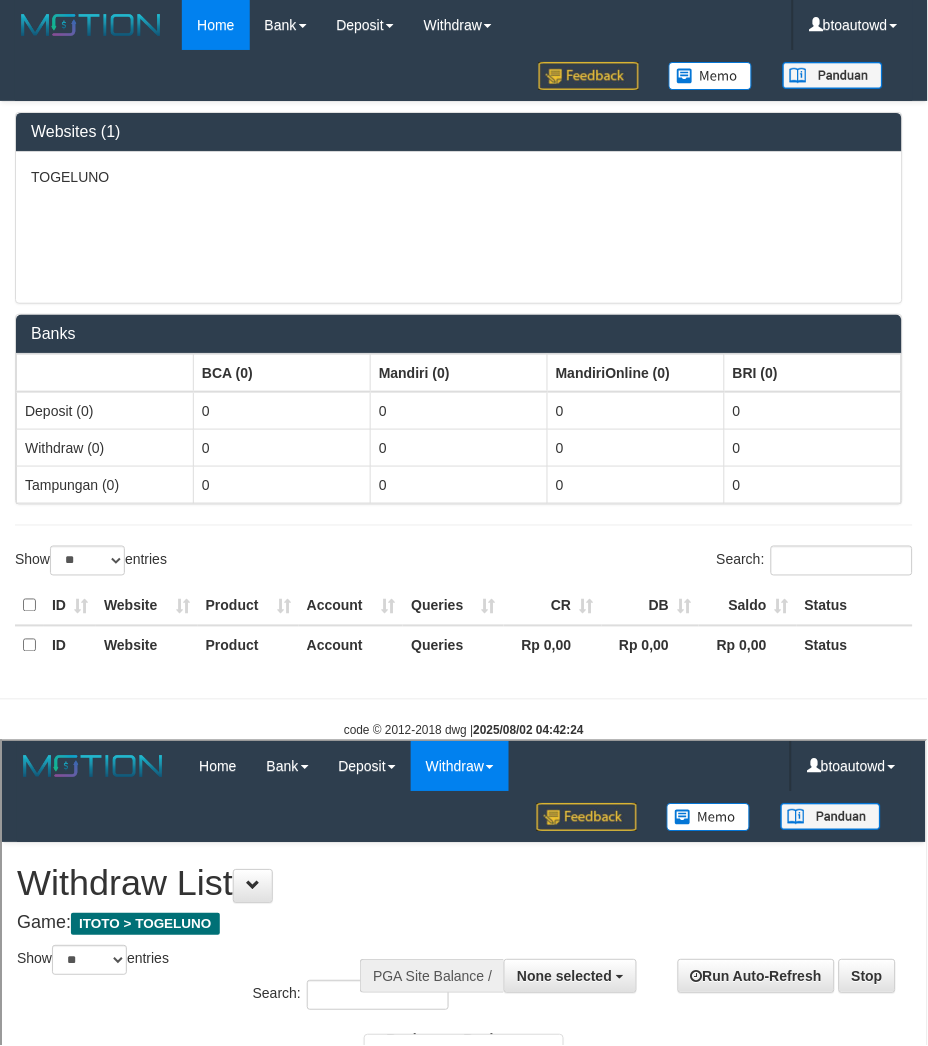 scroll, scrollTop: 0, scrollLeft: 0, axis: both 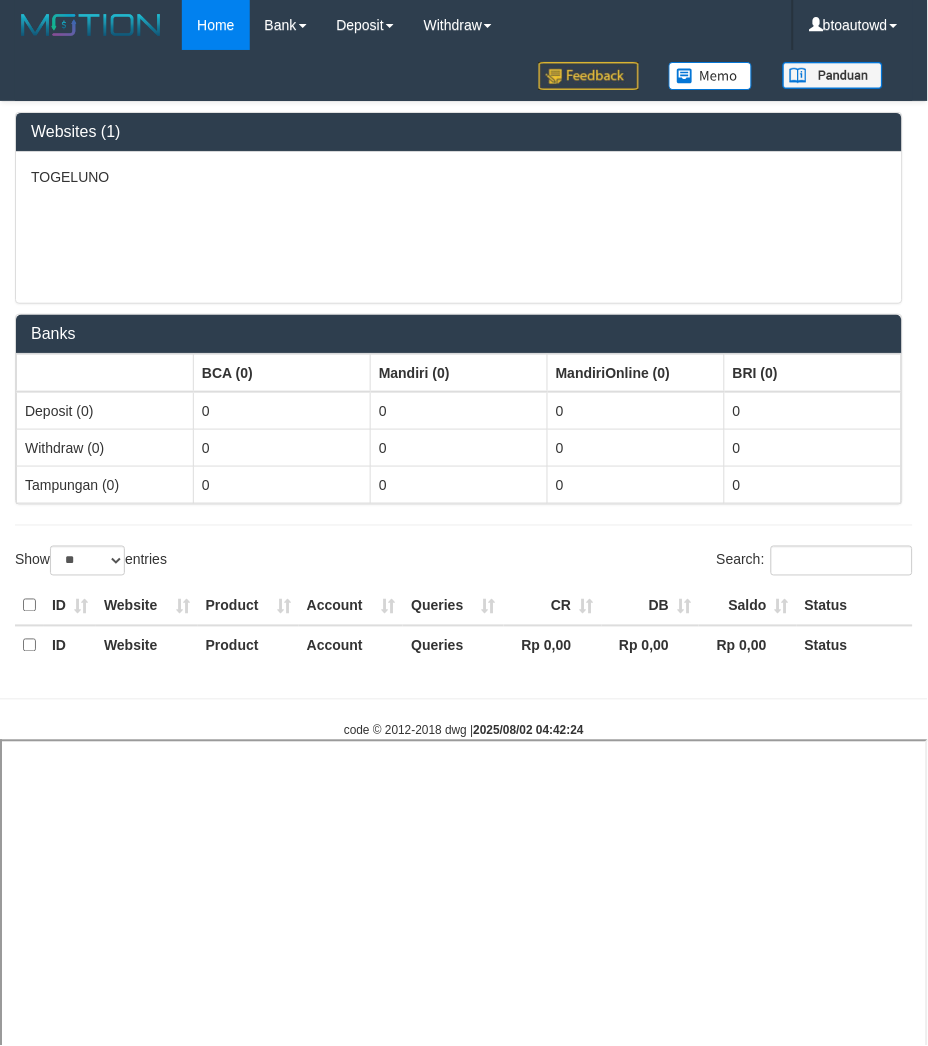 select 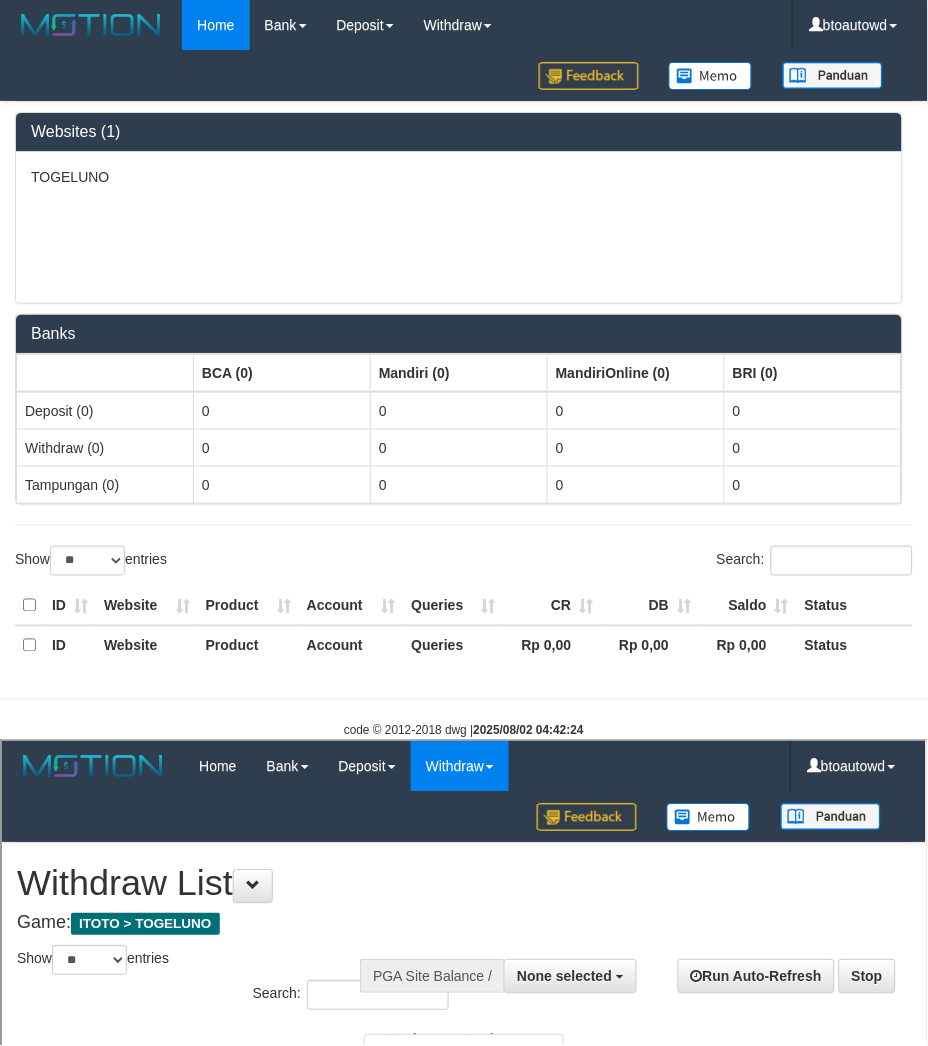 scroll, scrollTop: 0, scrollLeft: 0, axis: both 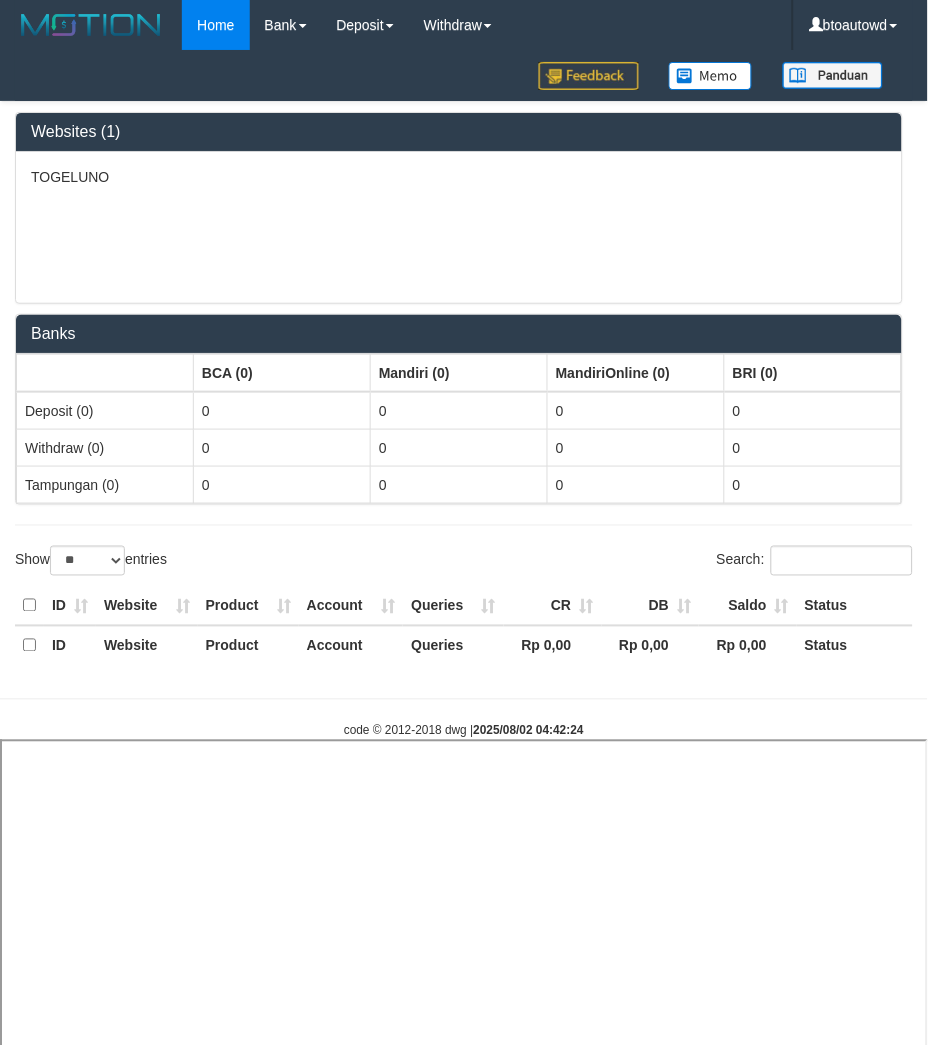 select 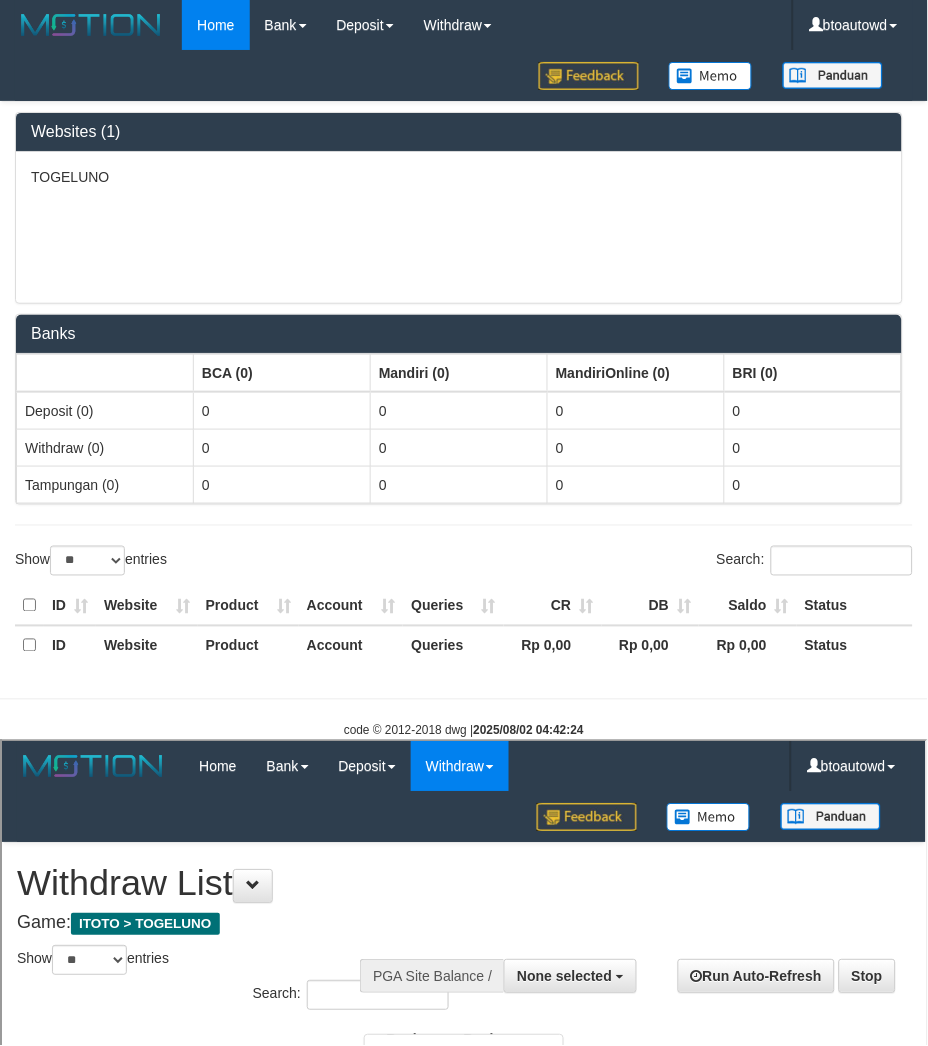 scroll, scrollTop: 0, scrollLeft: 0, axis: both 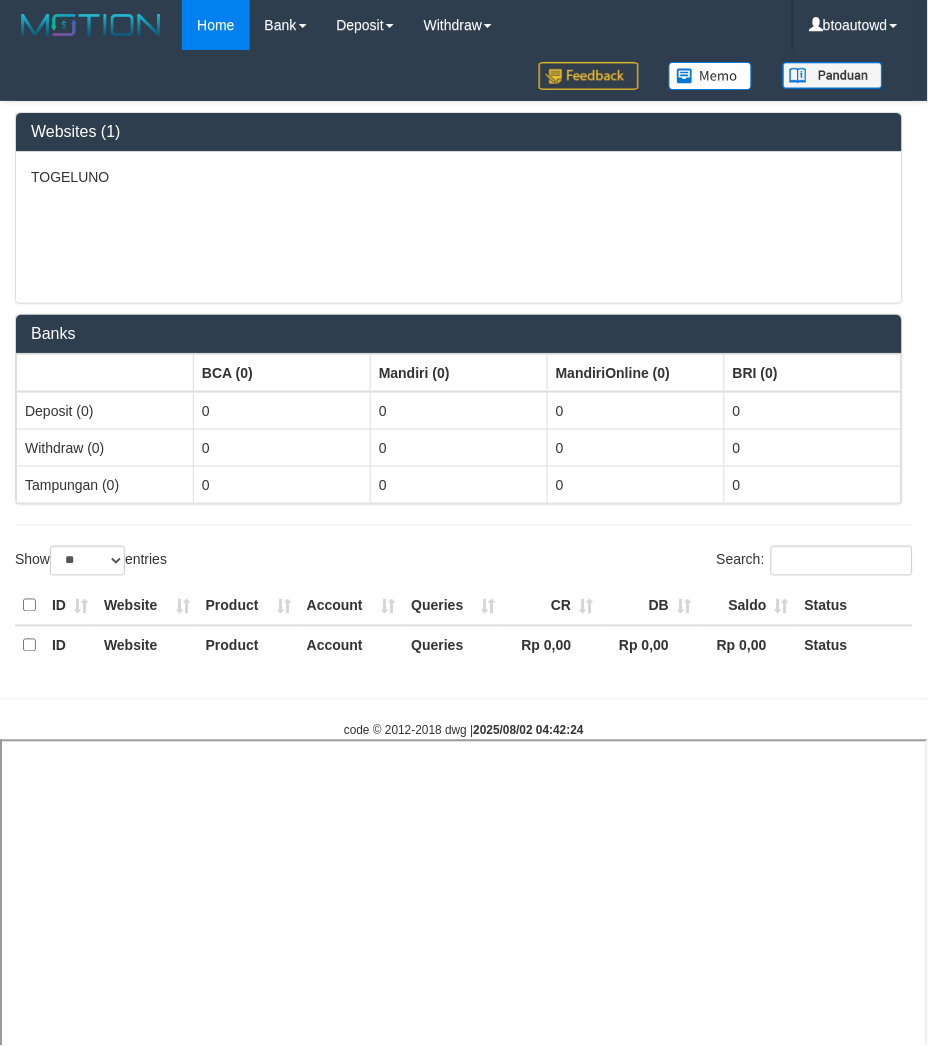 select 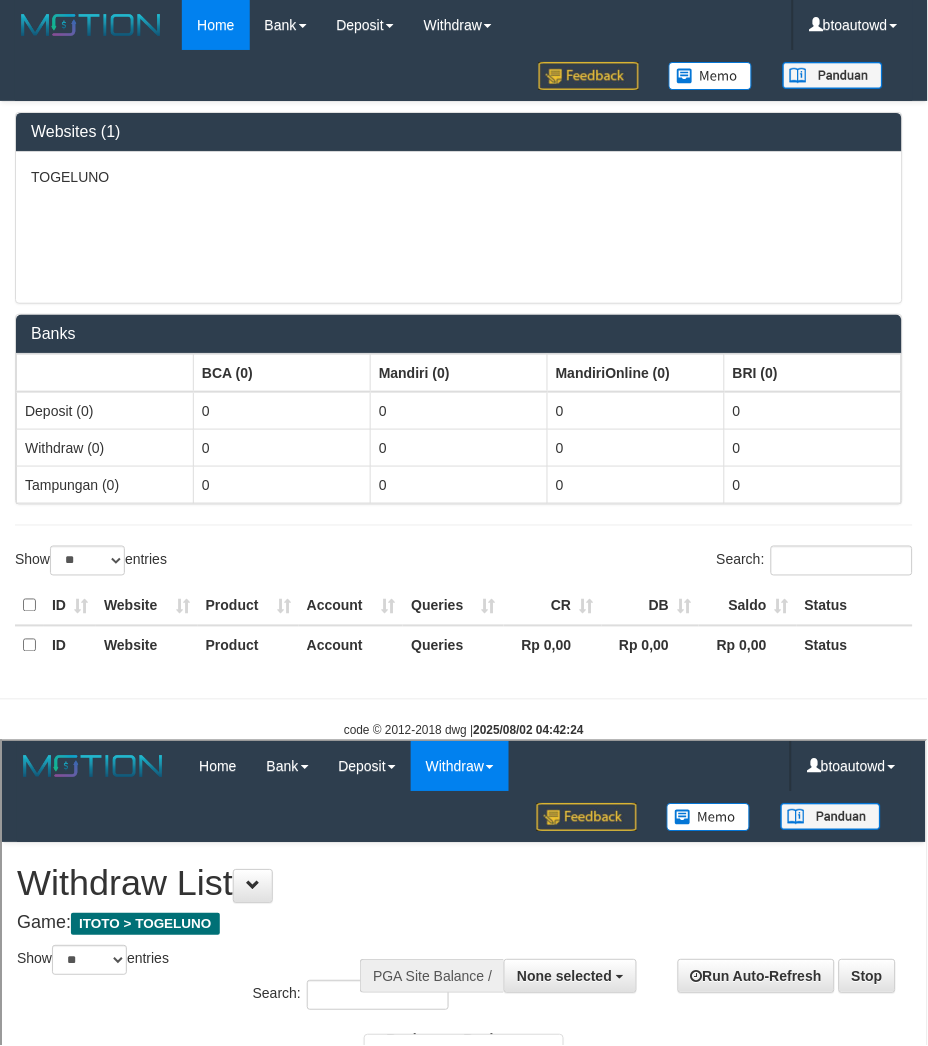 scroll, scrollTop: 0, scrollLeft: 0, axis: both 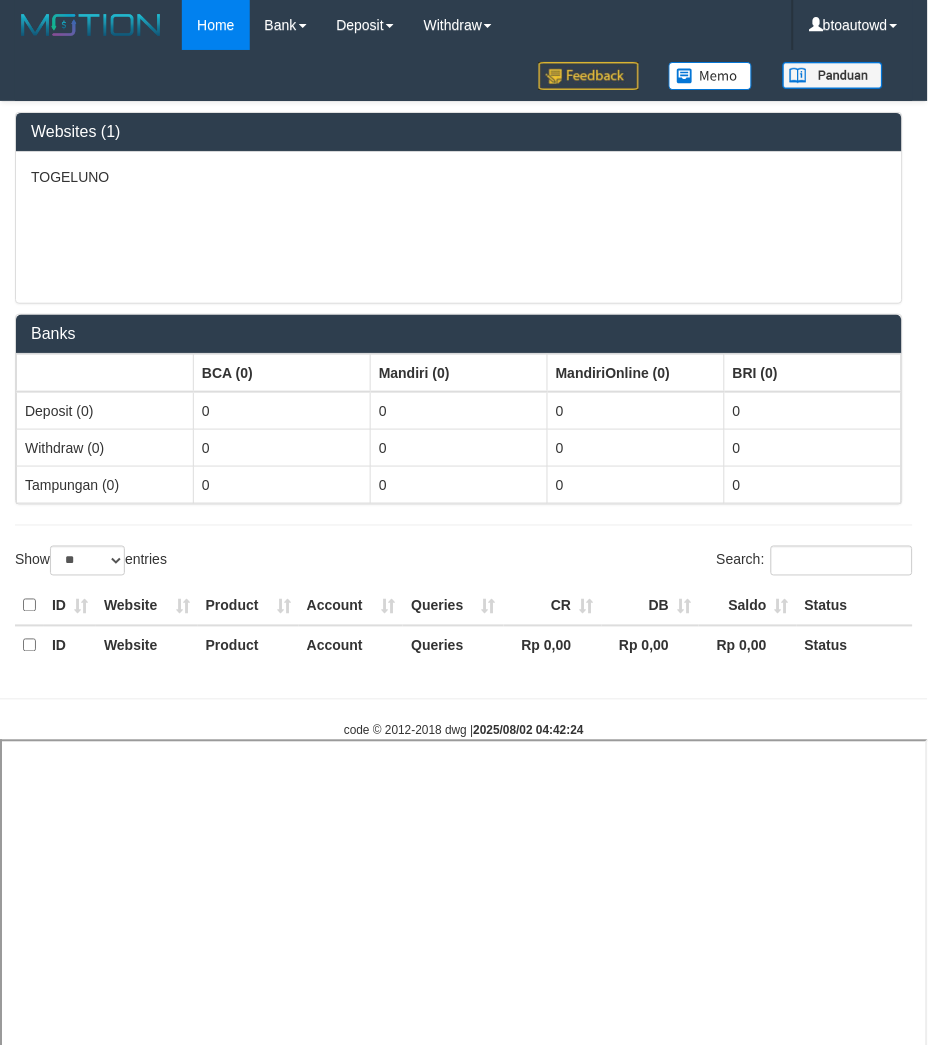 select 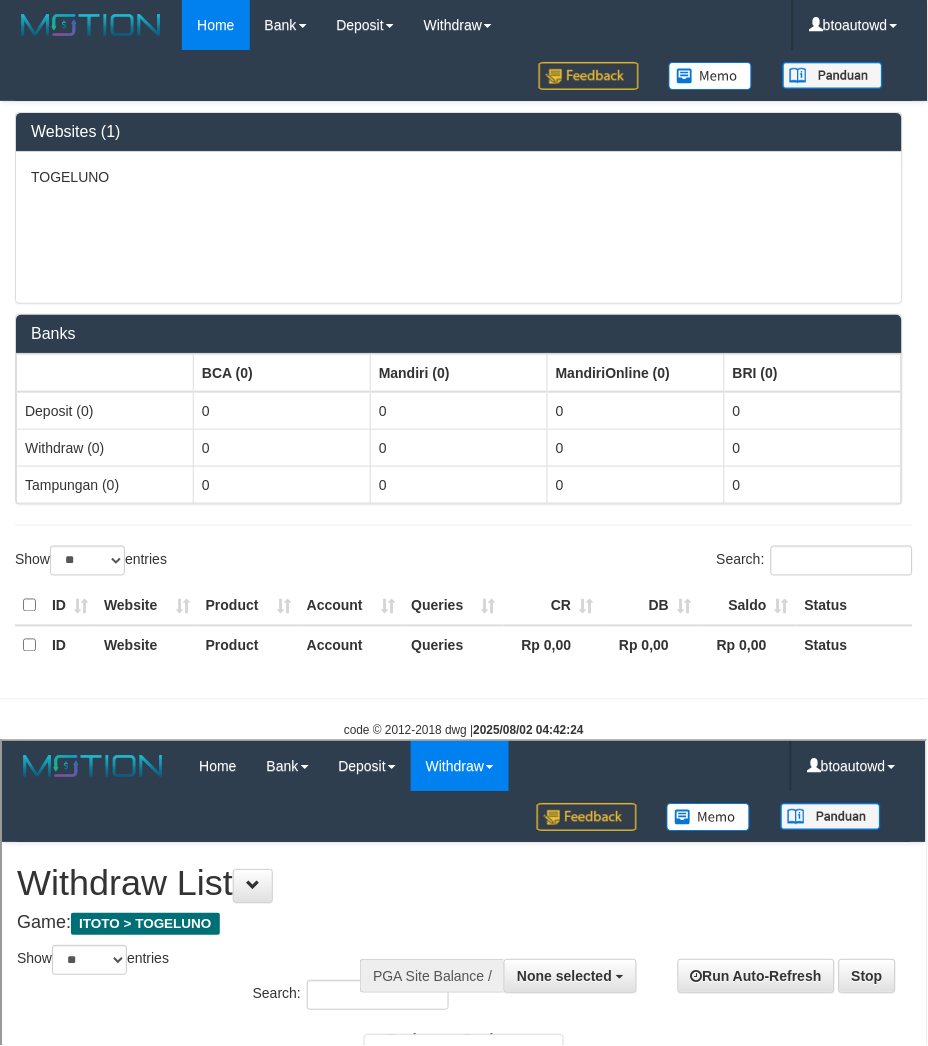 scroll, scrollTop: 0, scrollLeft: 0, axis: both 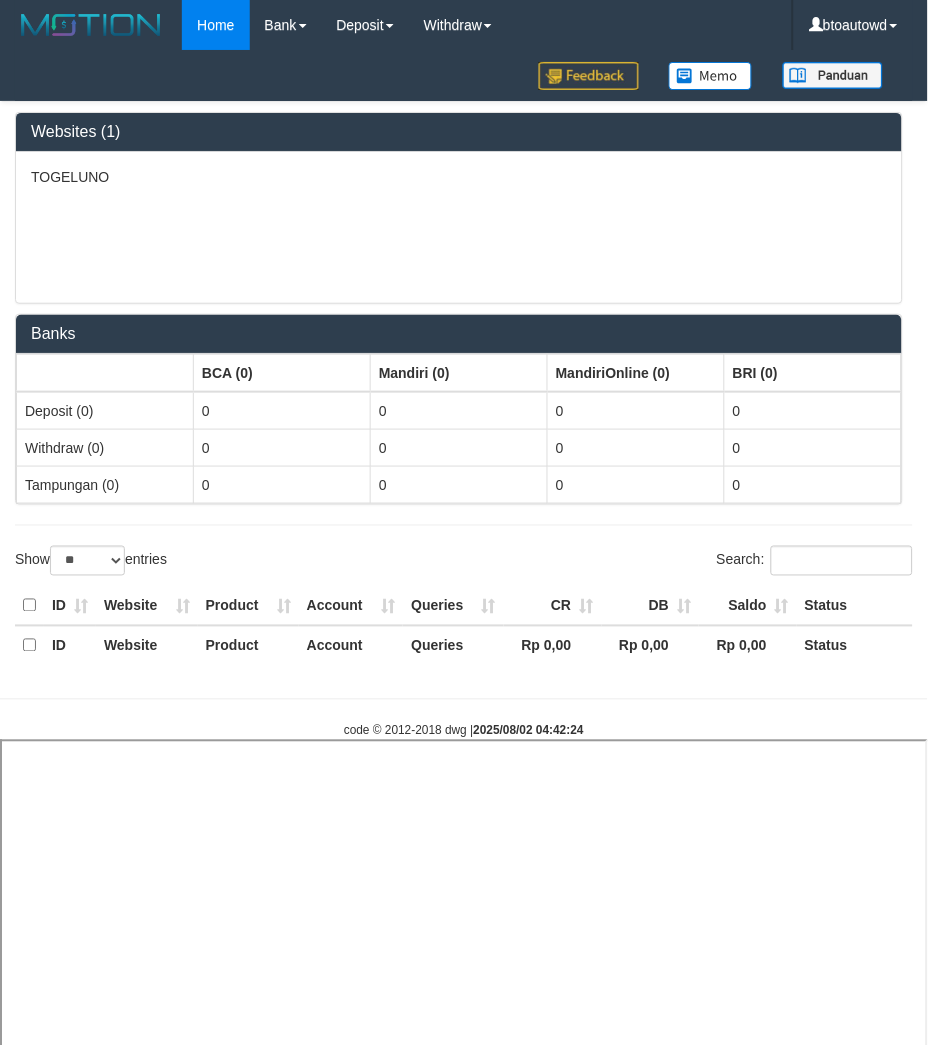 select 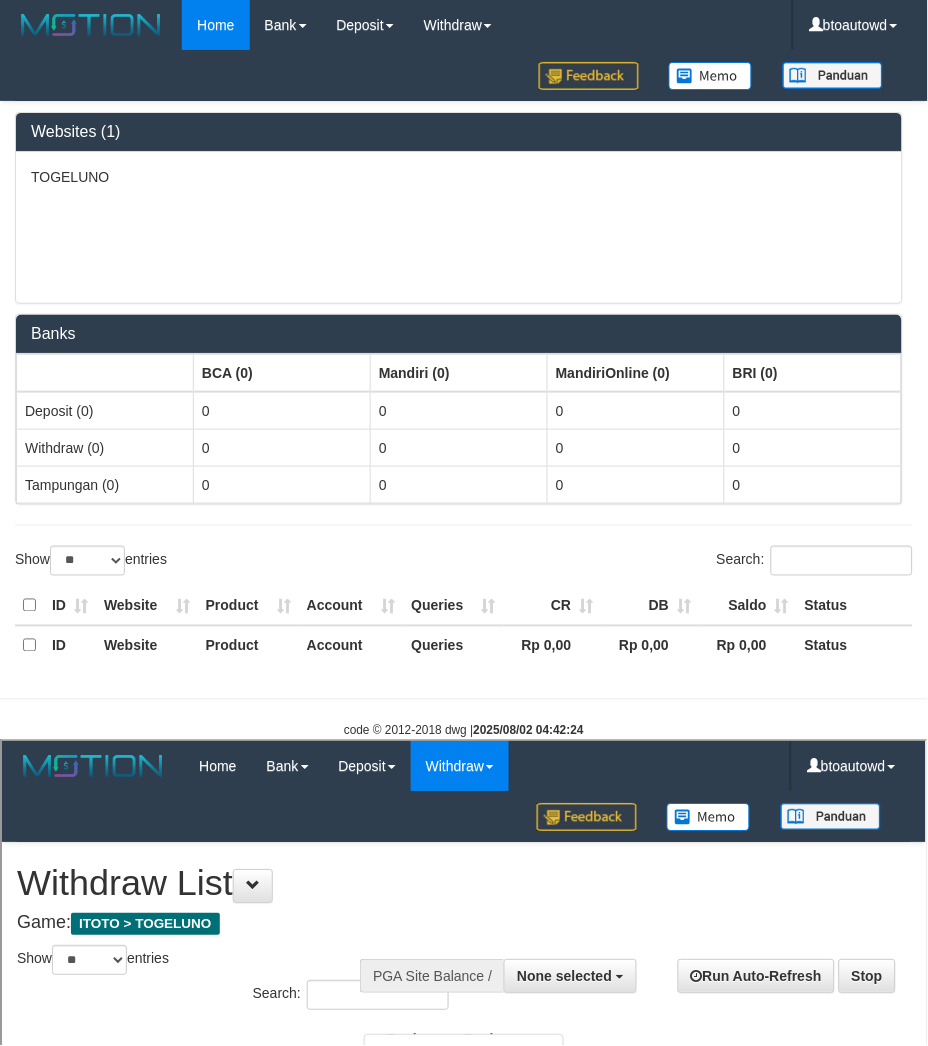 scroll, scrollTop: 0, scrollLeft: 0, axis: both 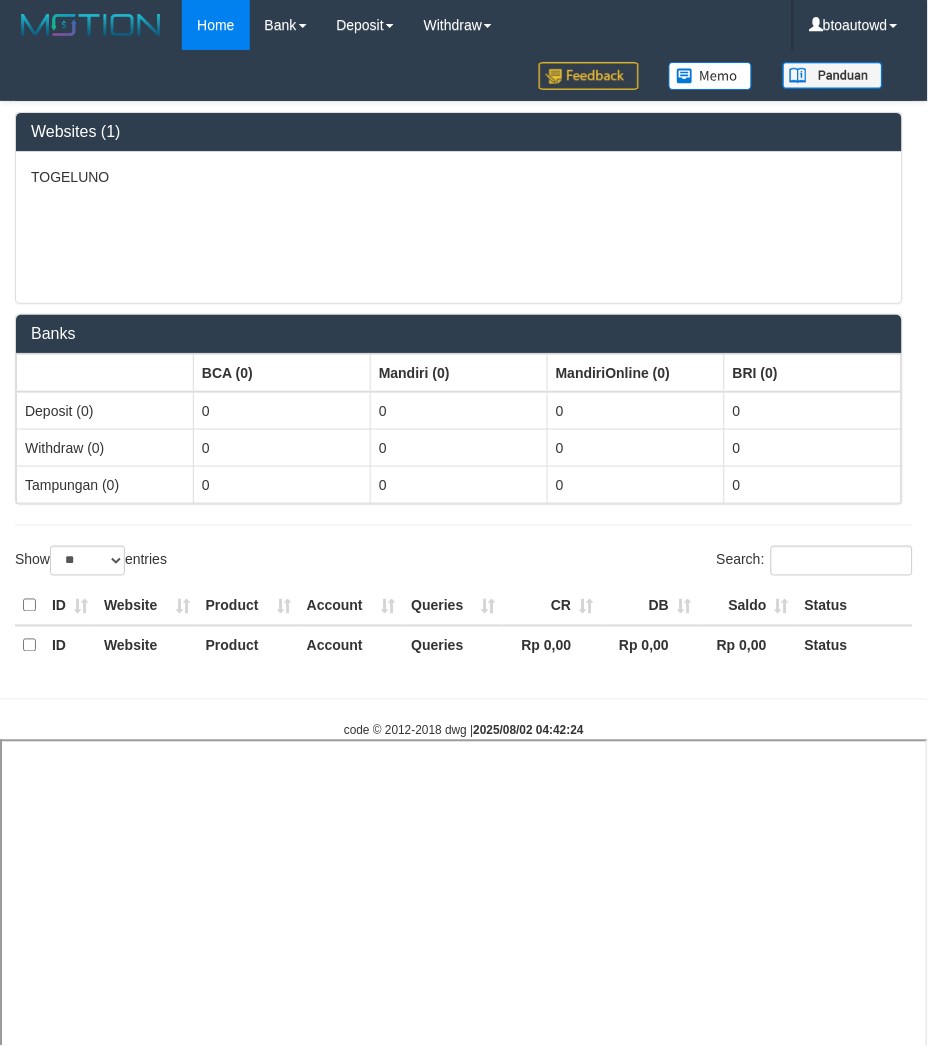 select 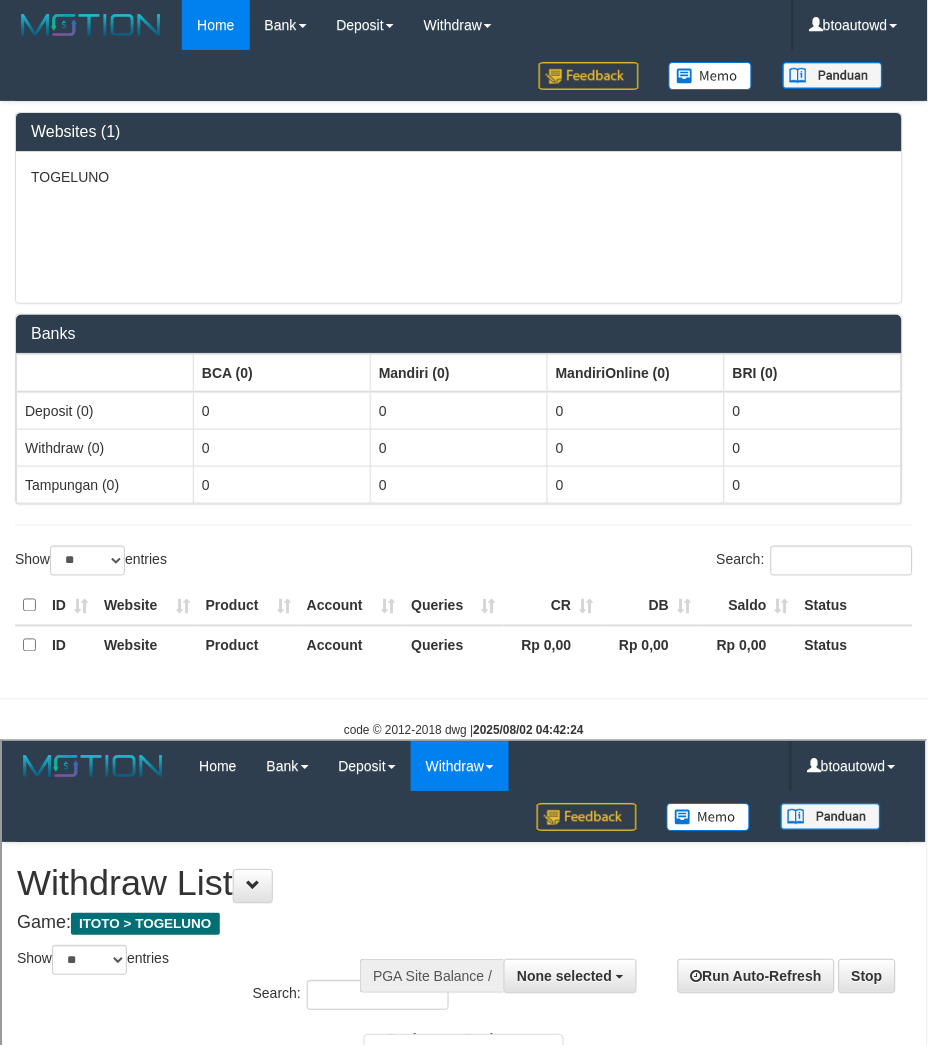 scroll, scrollTop: 0, scrollLeft: 0, axis: both 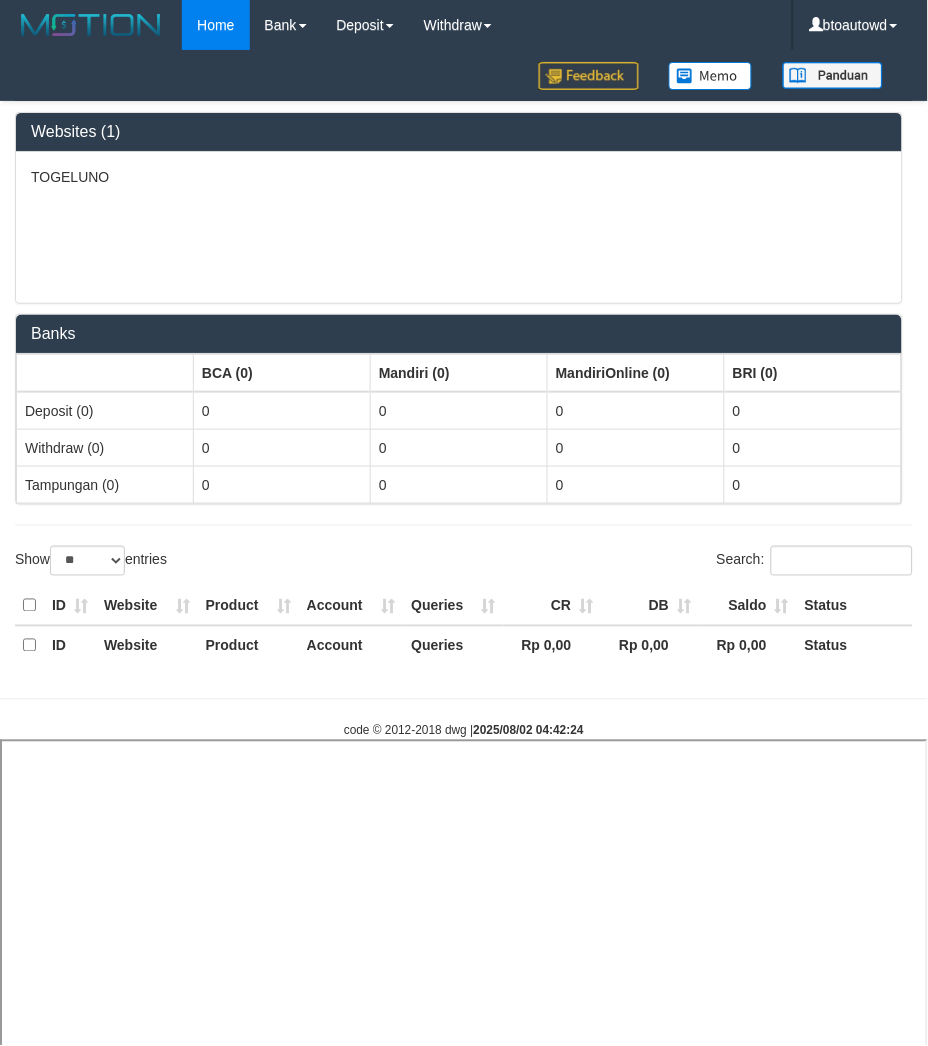 select 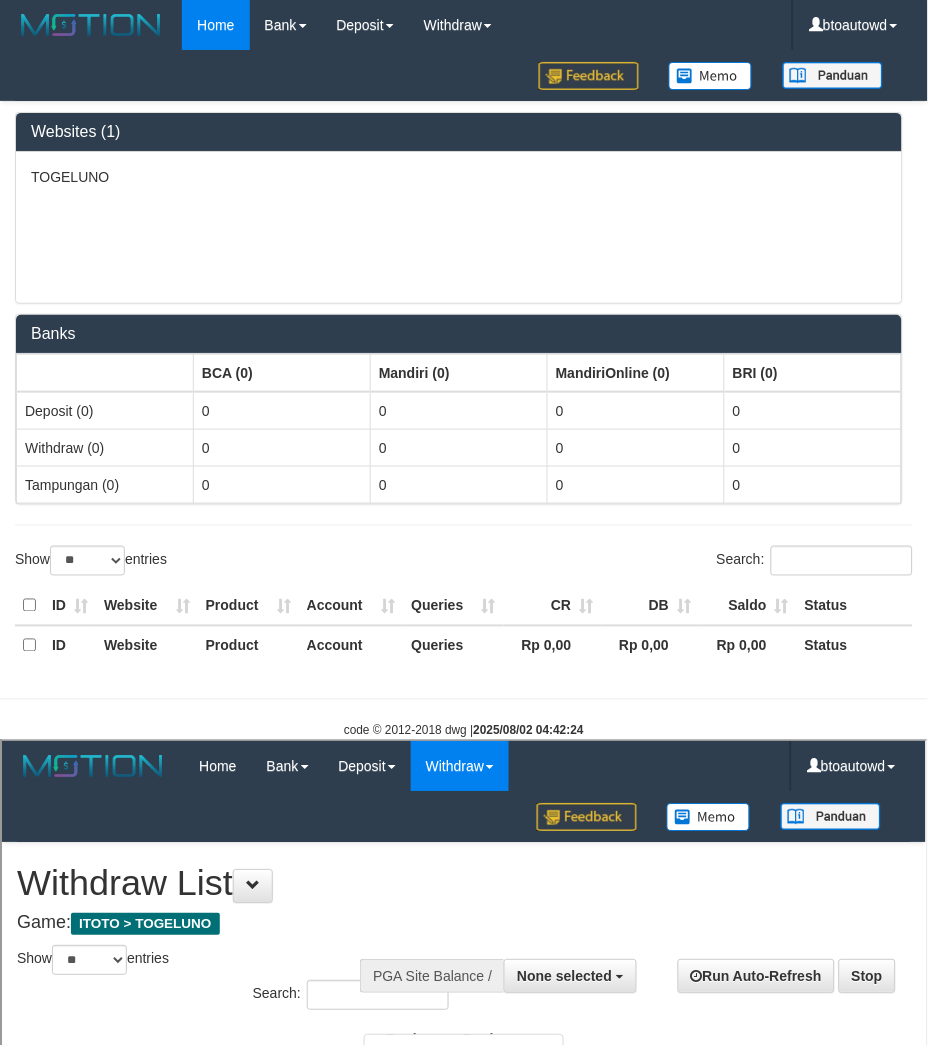 scroll, scrollTop: 0, scrollLeft: 0, axis: both 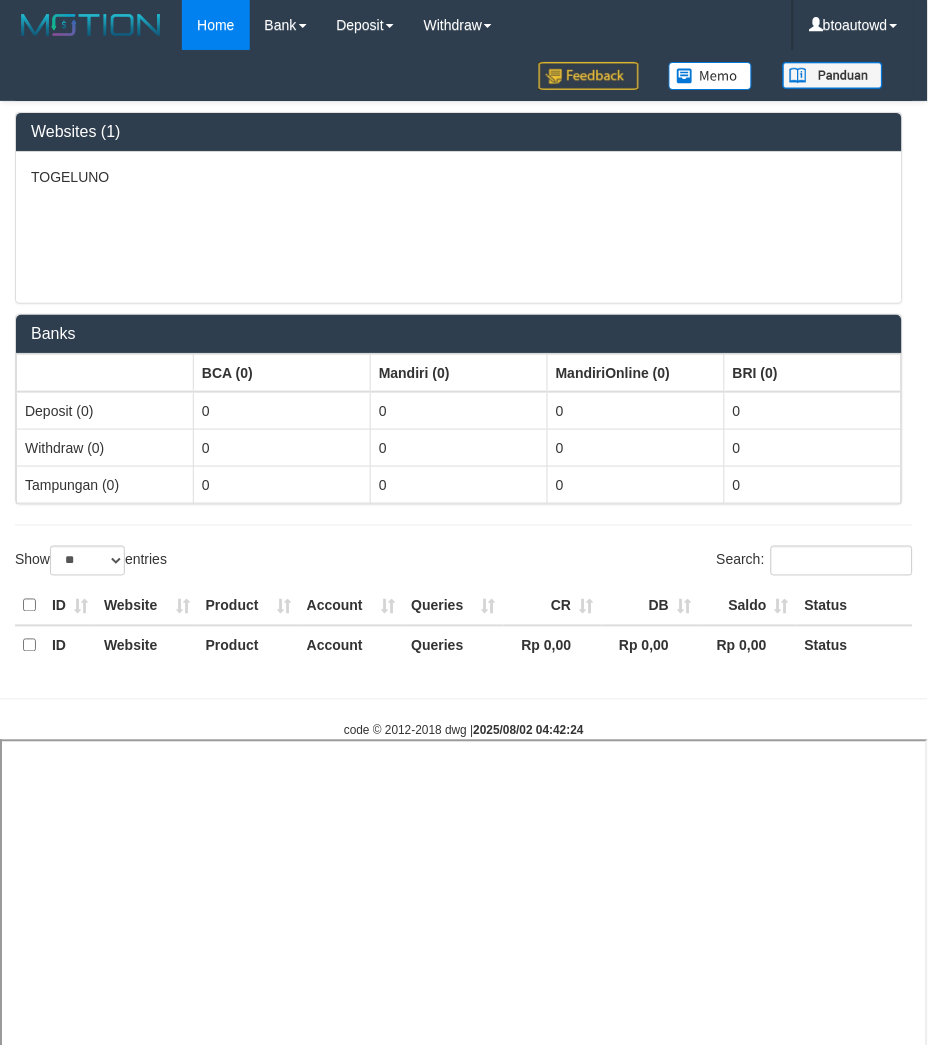 select 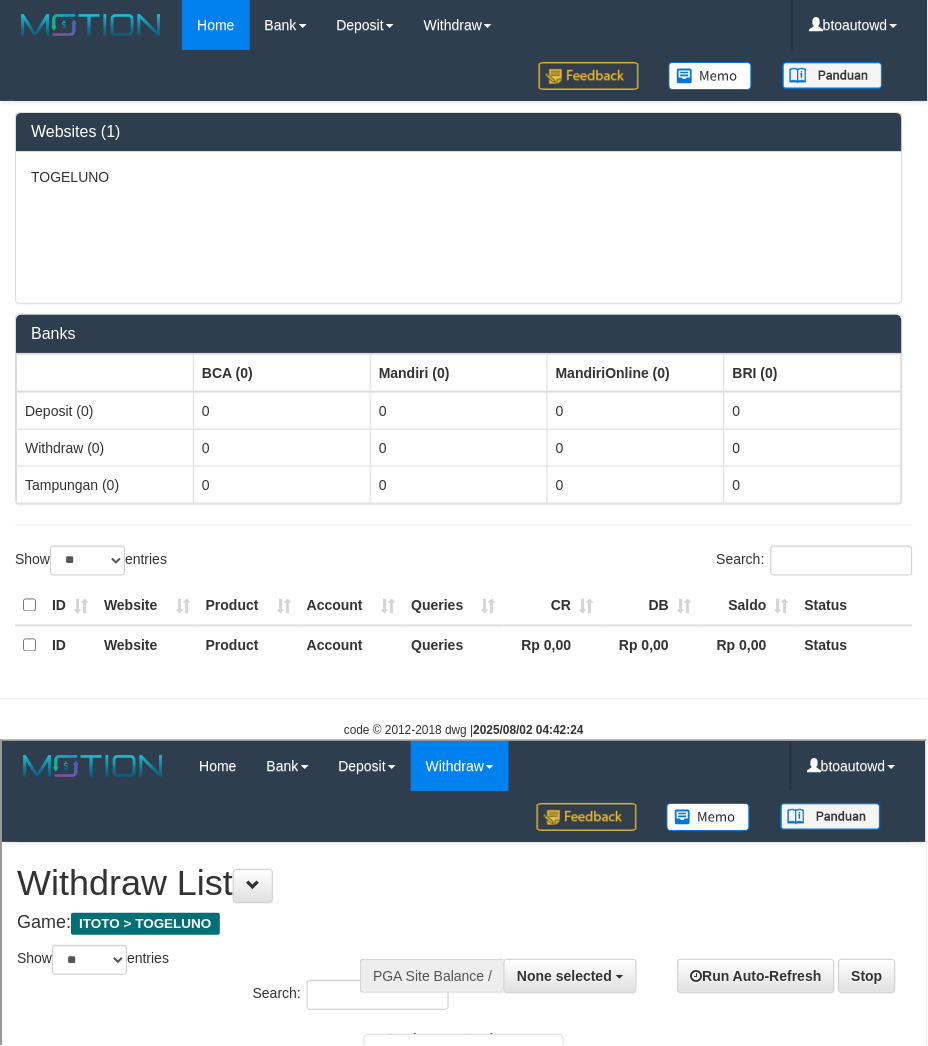 scroll, scrollTop: 0, scrollLeft: 0, axis: both 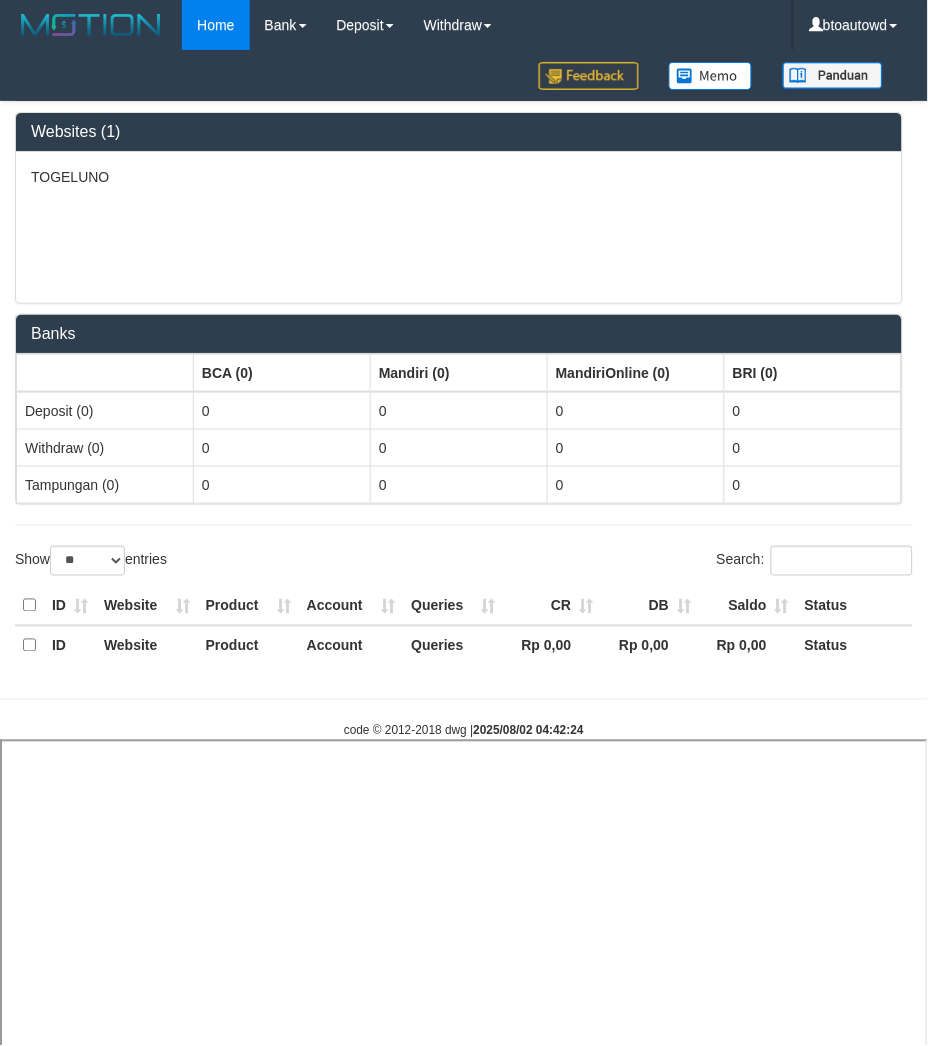 select 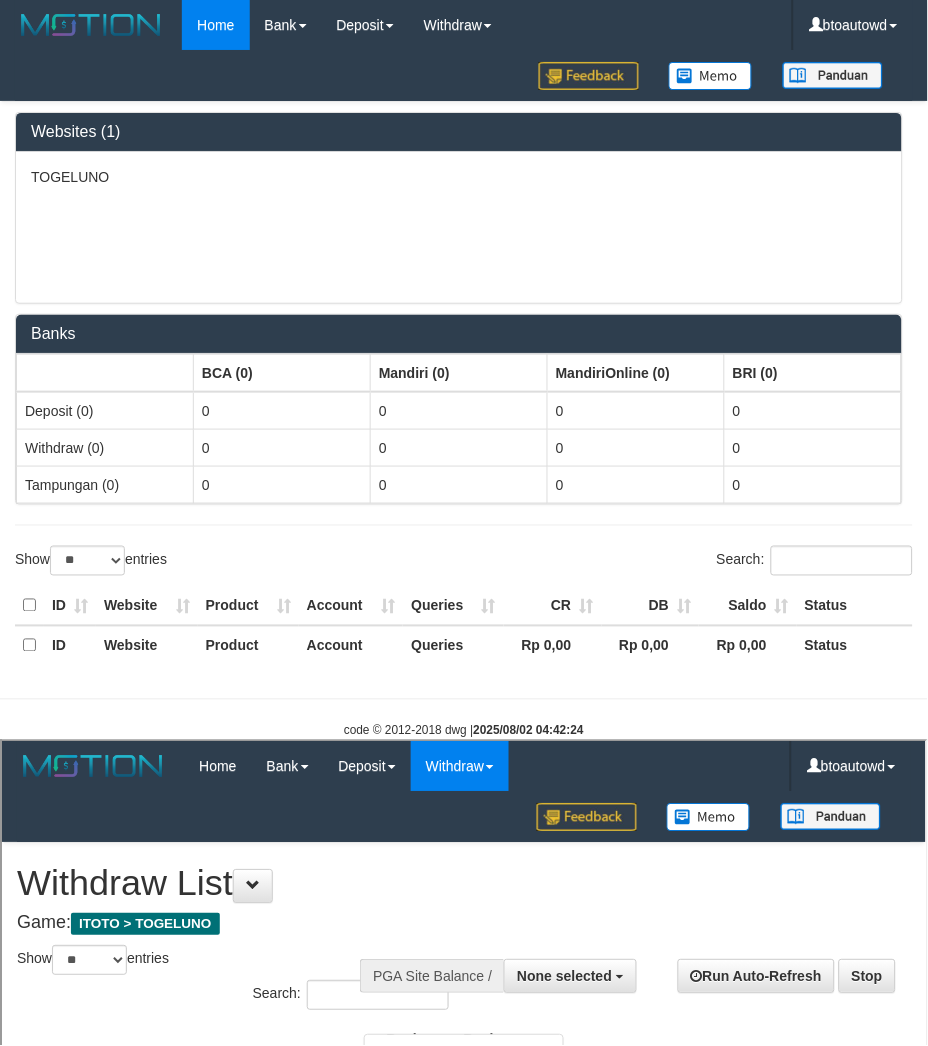 scroll, scrollTop: 0, scrollLeft: 0, axis: both 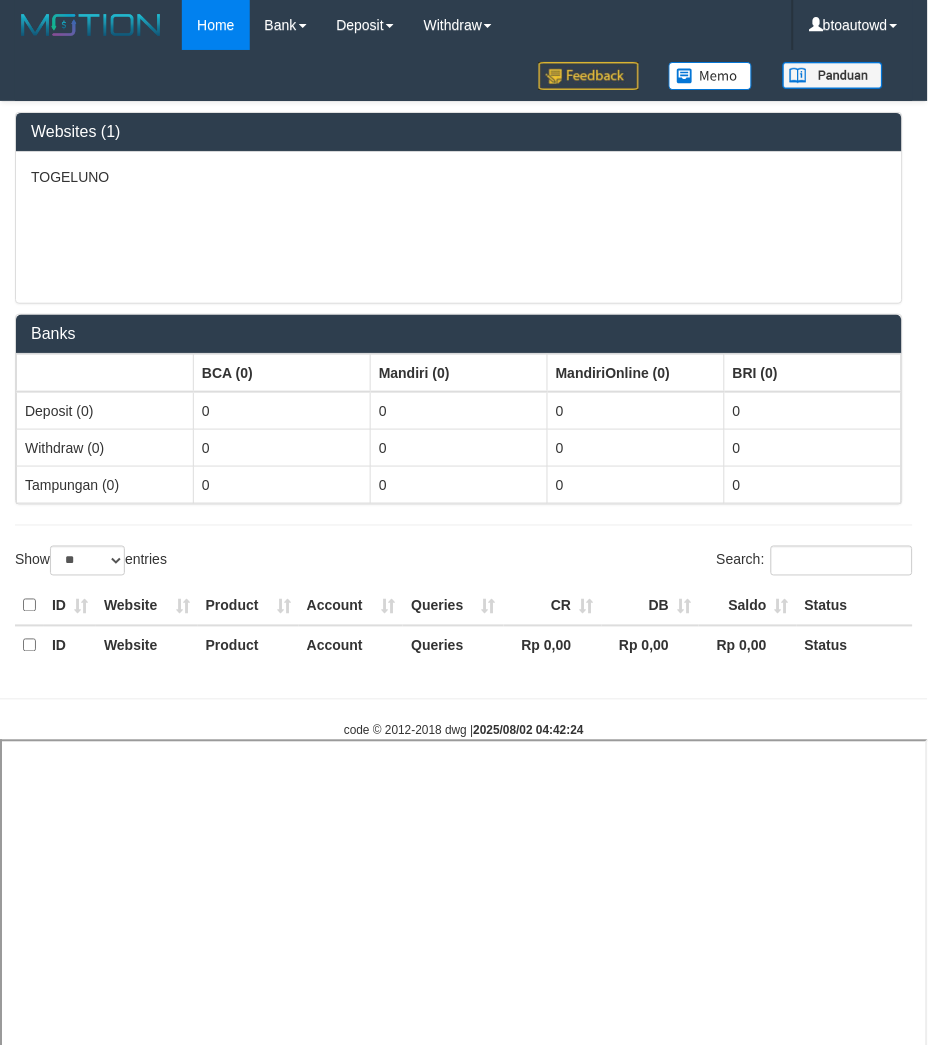 select 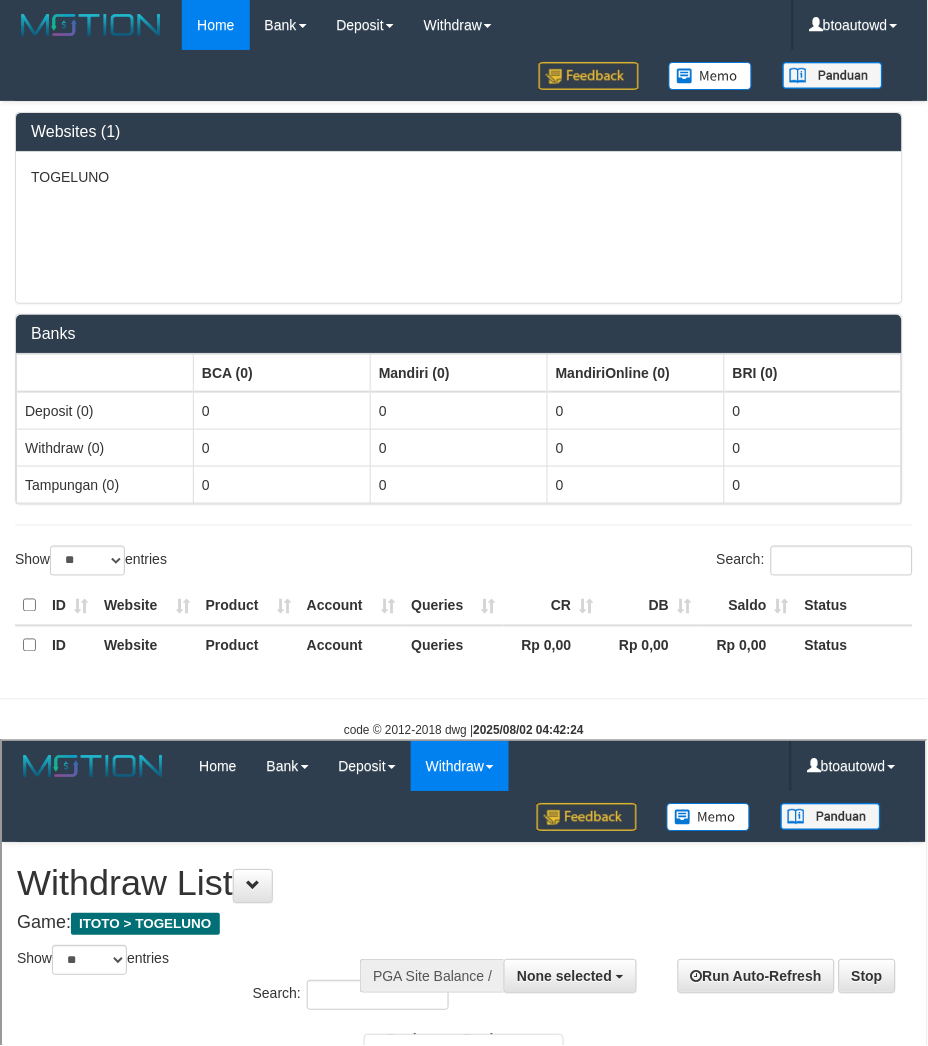 scroll, scrollTop: 0, scrollLeft: 0, axis: both 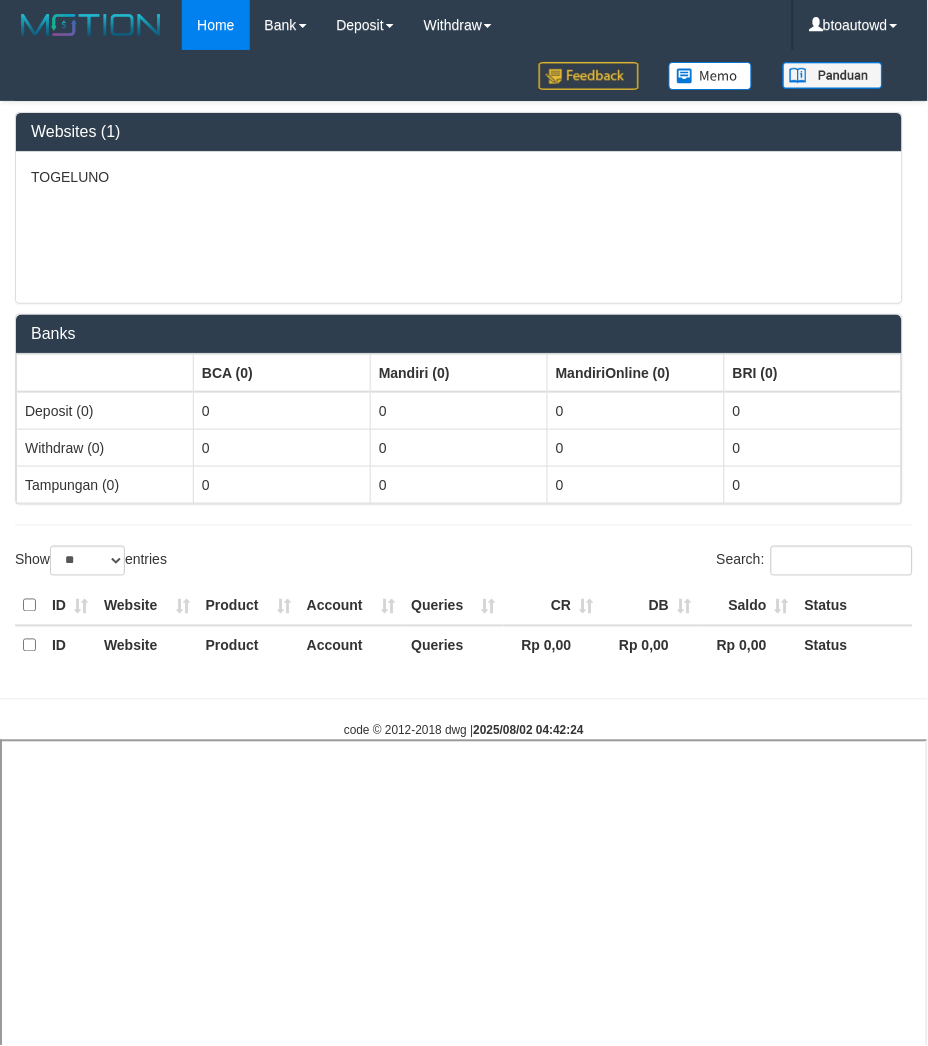 select 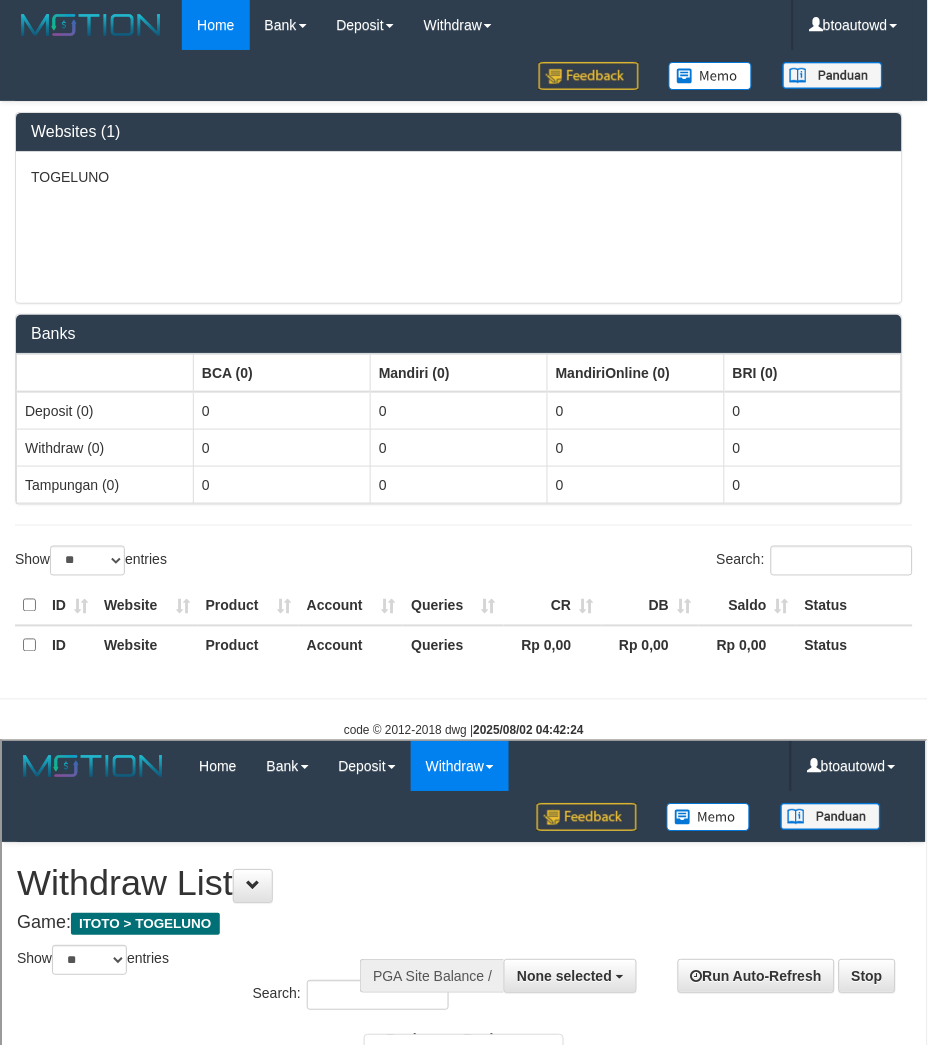 scroll, scrollTop: 0, scrollLeft: 0, axis: both 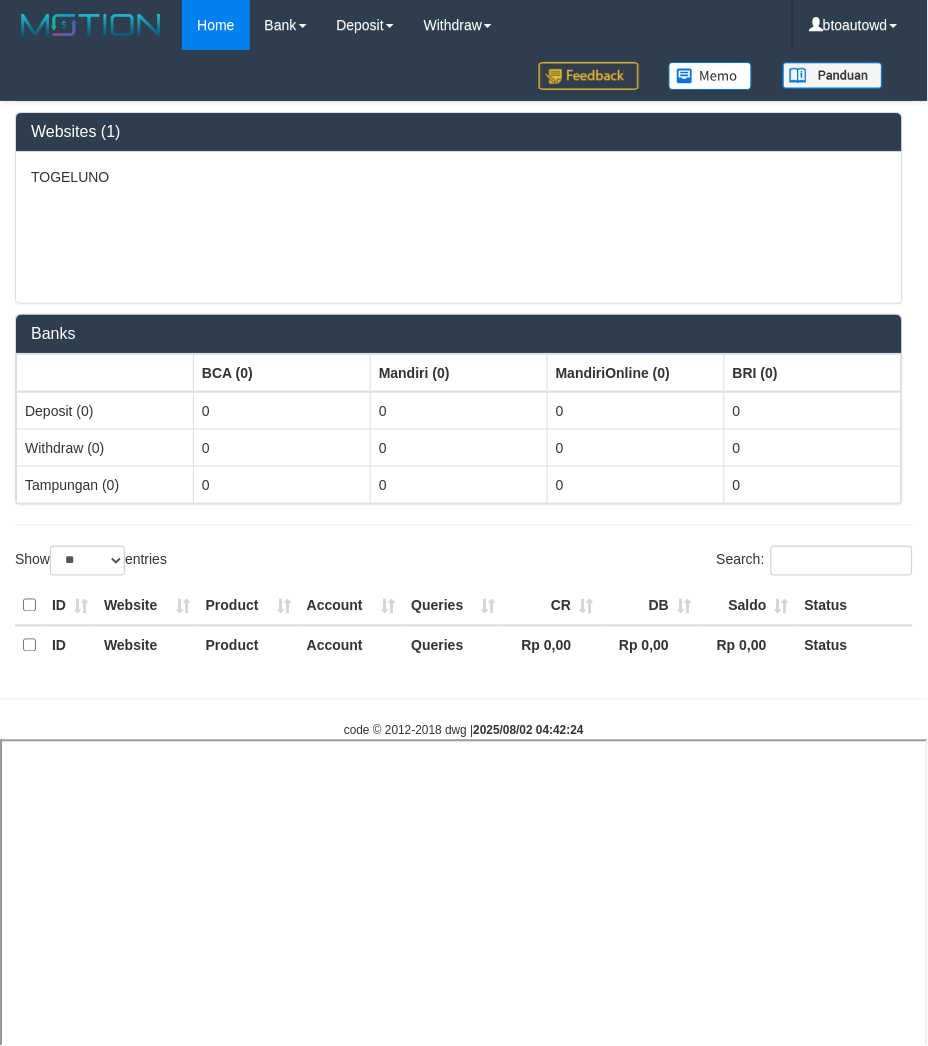 select 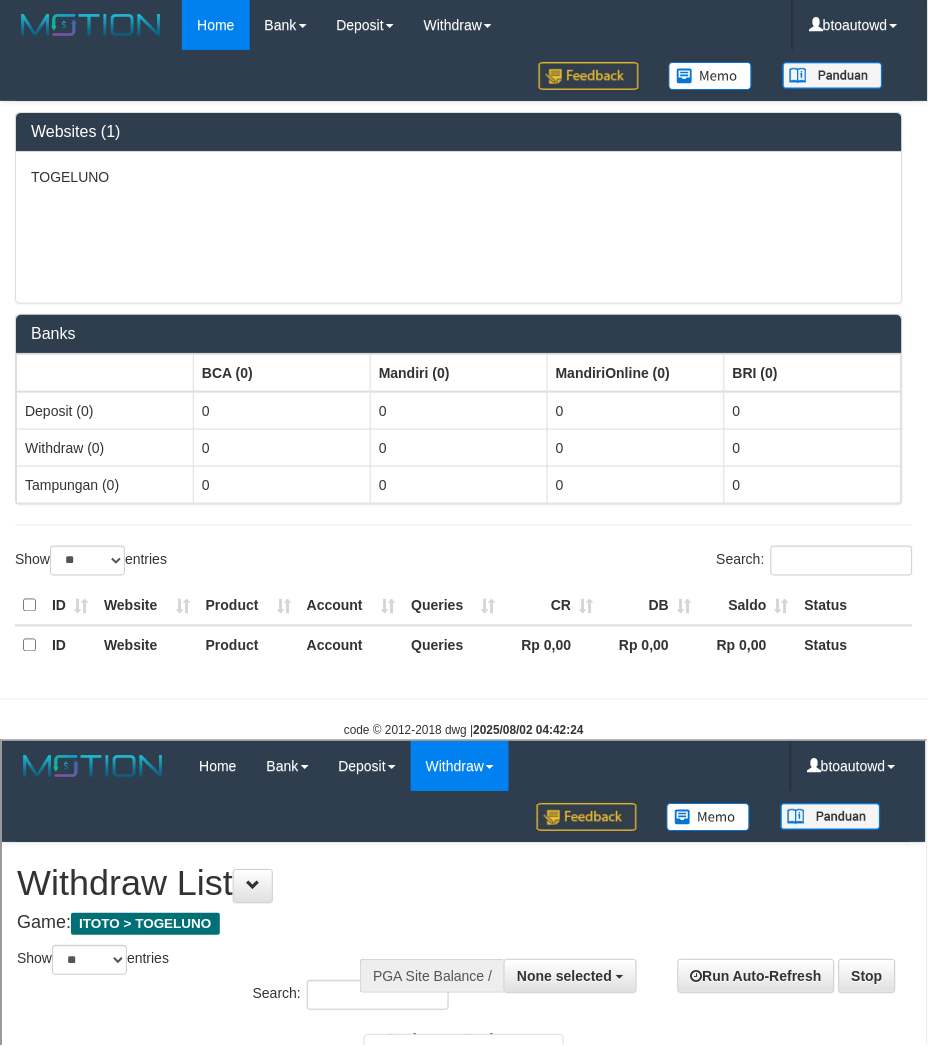 scroll, scrollTop: 0, scrollLeft: 0, axis: both 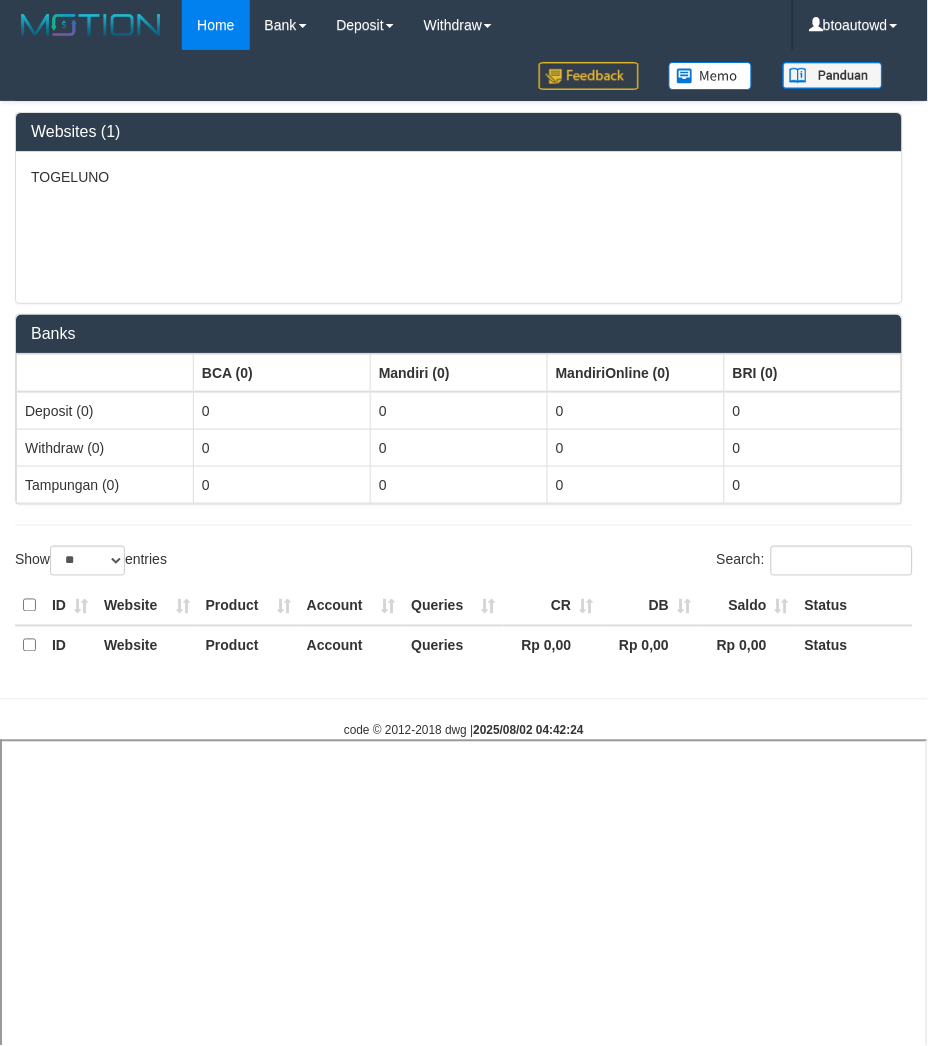 select 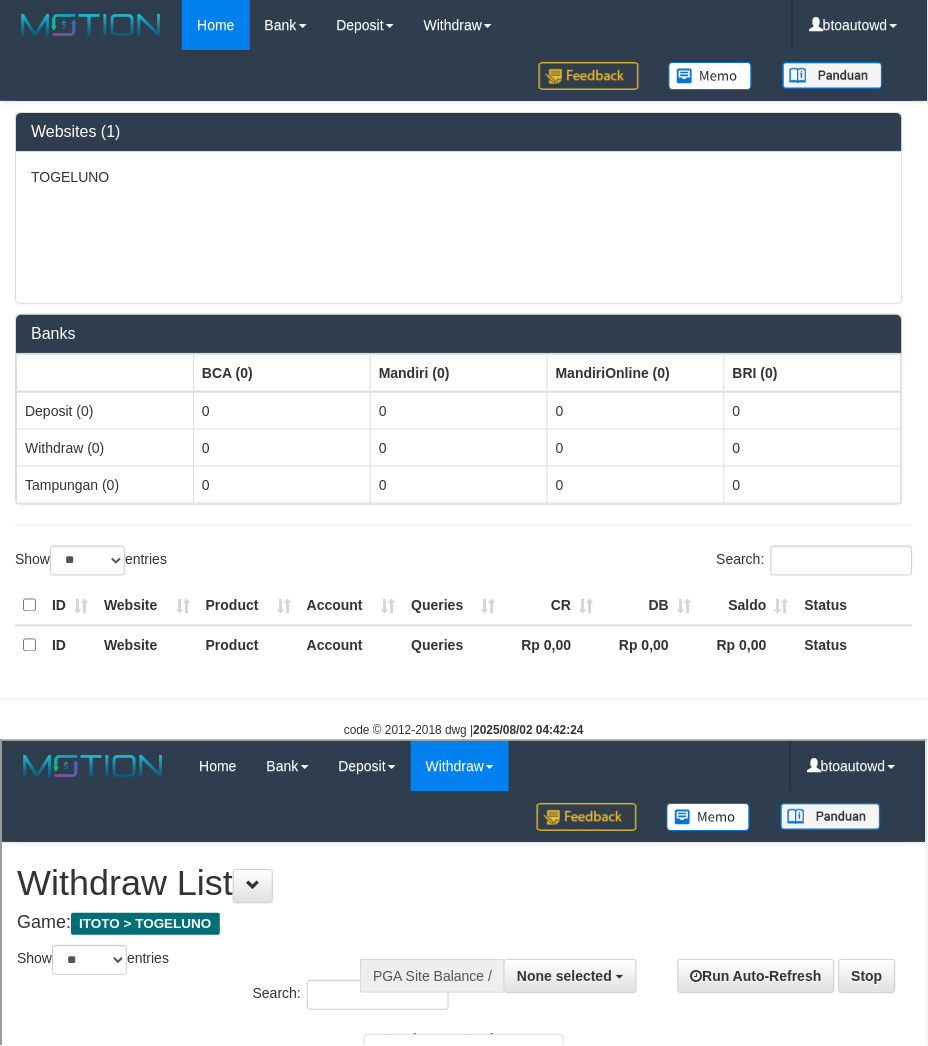 scroll, scrollTop: 0, scrollLeft: 0, axis: both 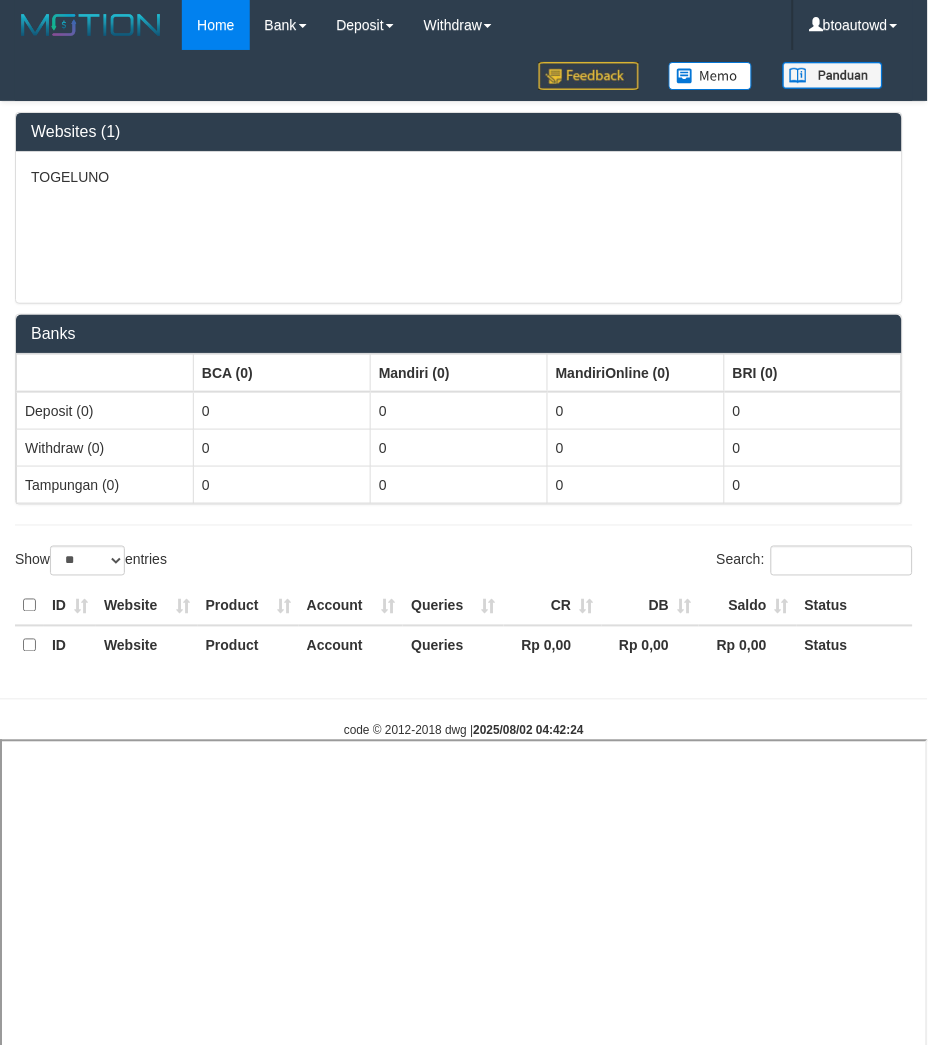 select 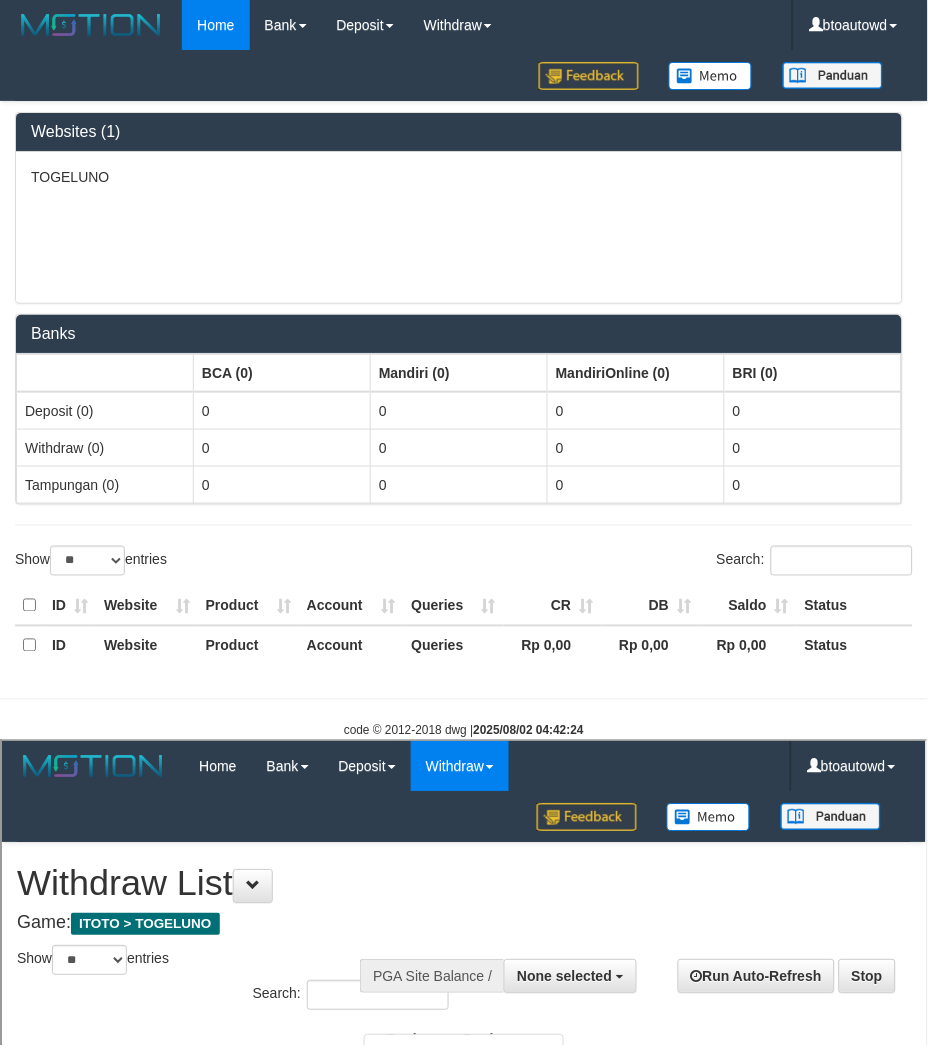 scroll, scrollTop: 0, scrollLeft: 0, axis: both 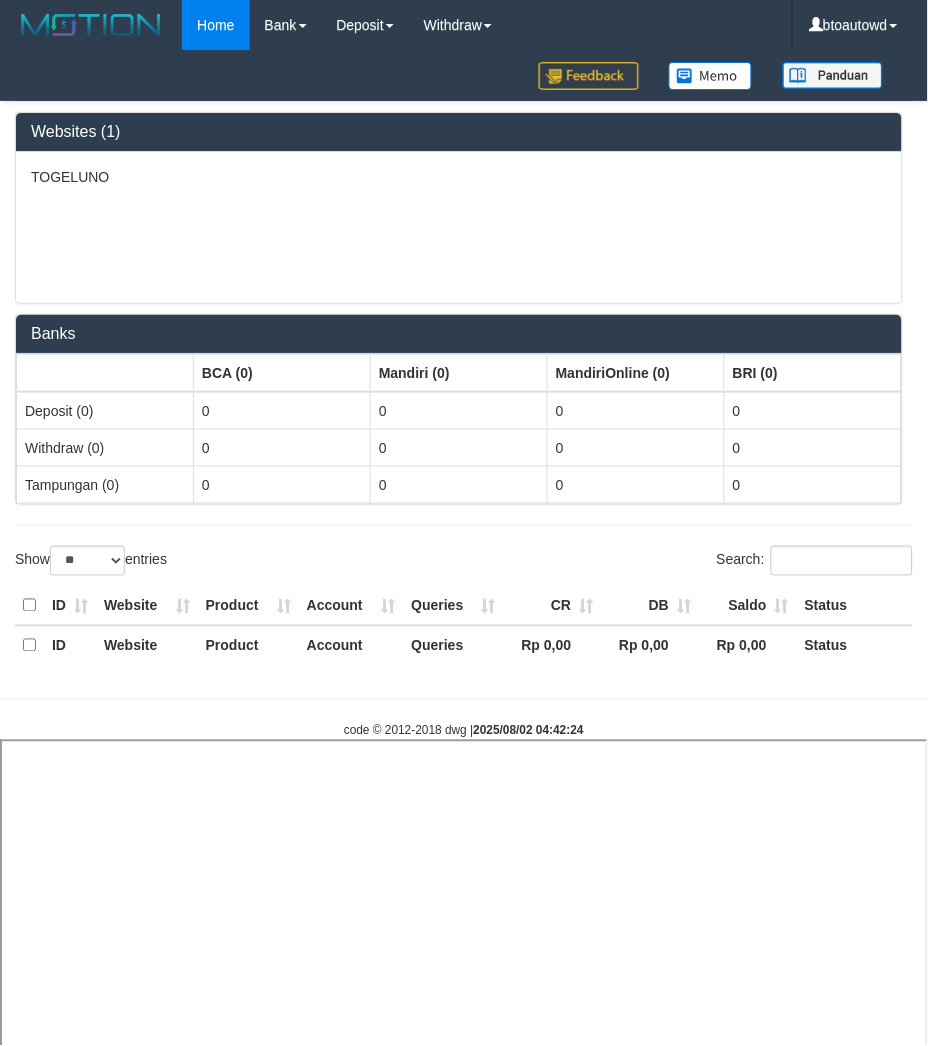 select 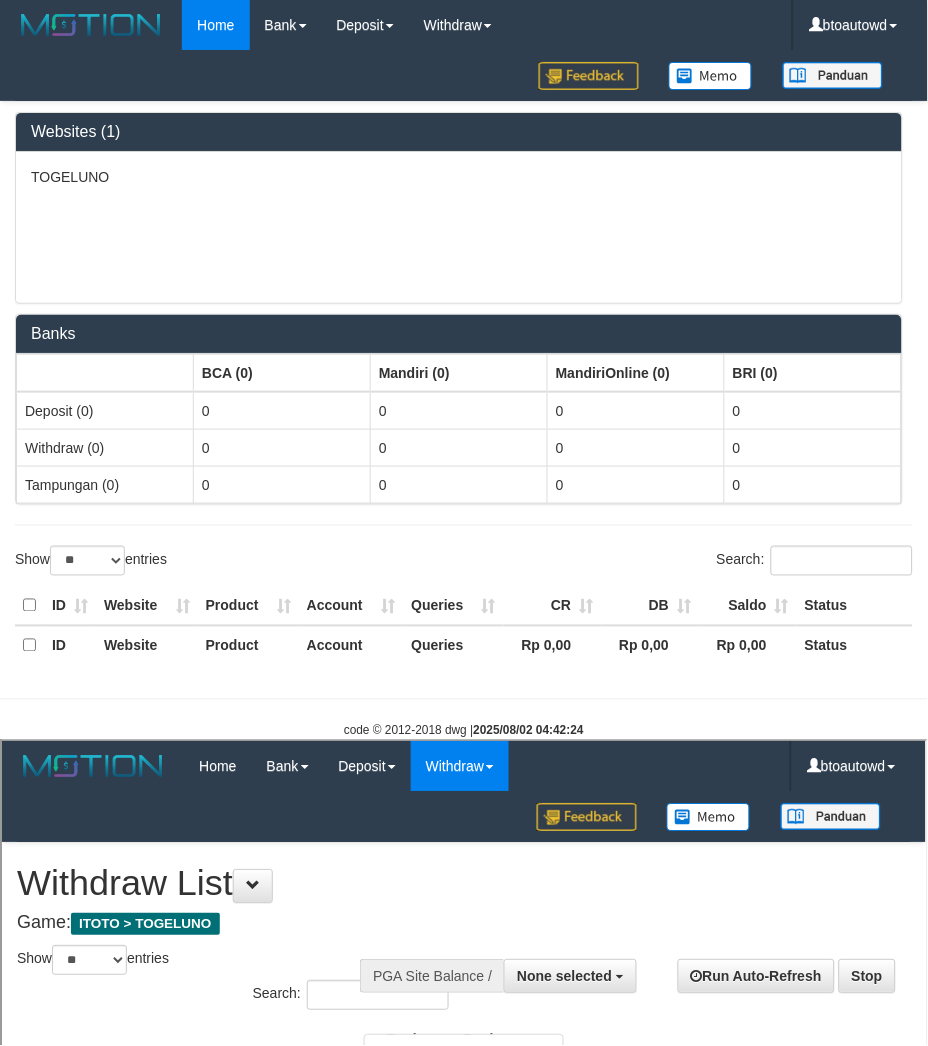 scroll, scrollTop: 0, scrollLeft: 0, axis: both 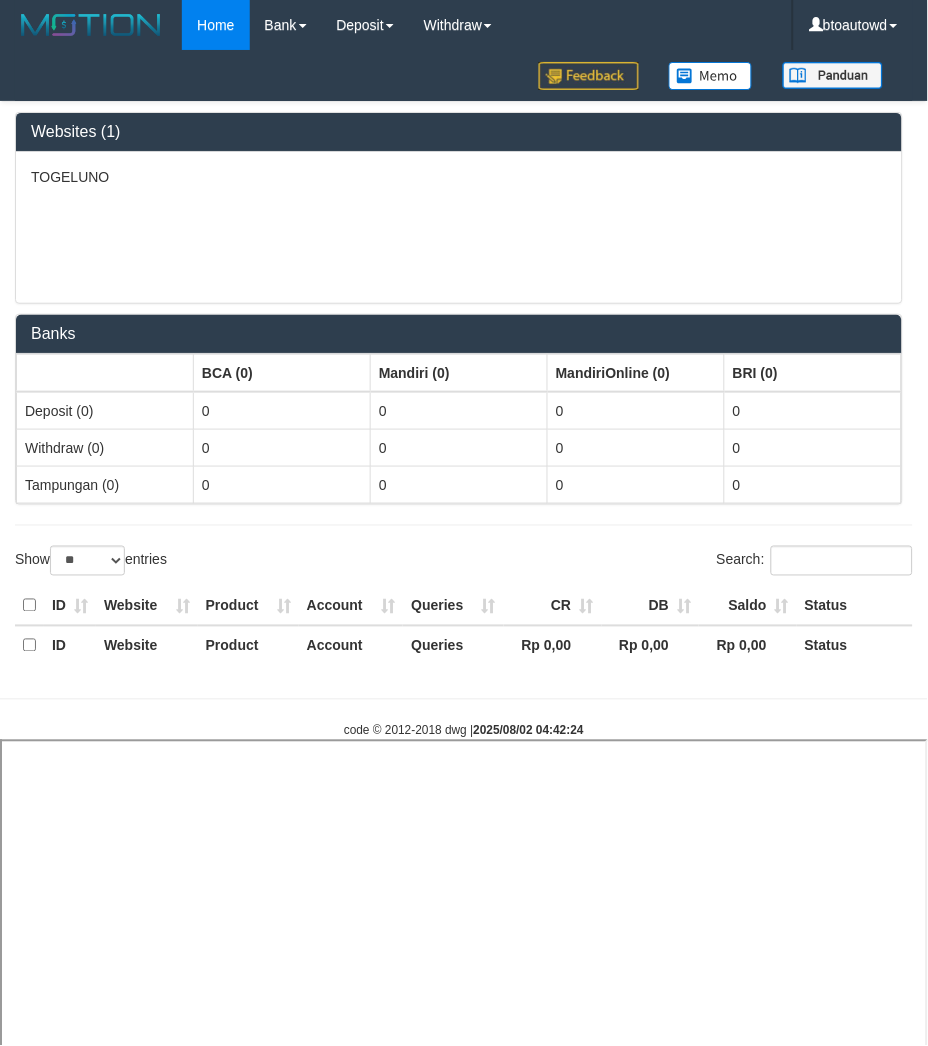 select 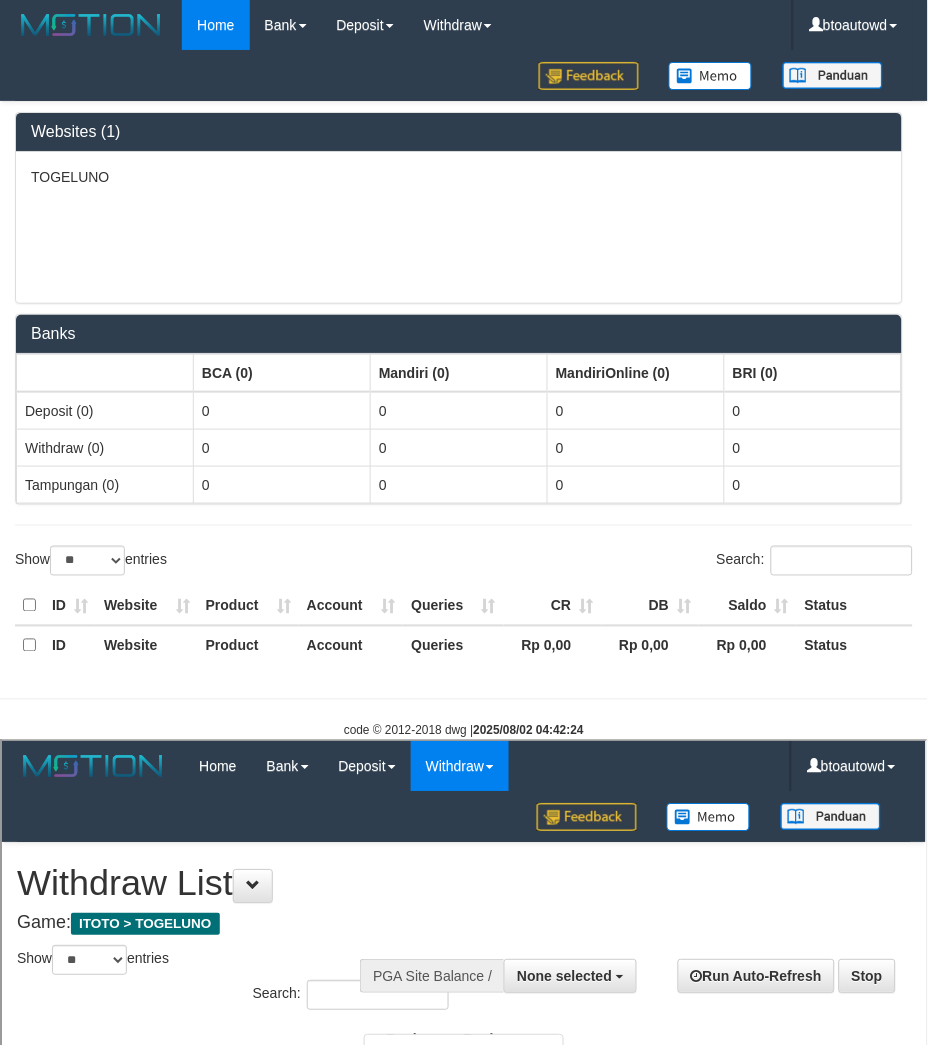 scroll, scrollTop: 0, scrollLeft: 0, axis: both 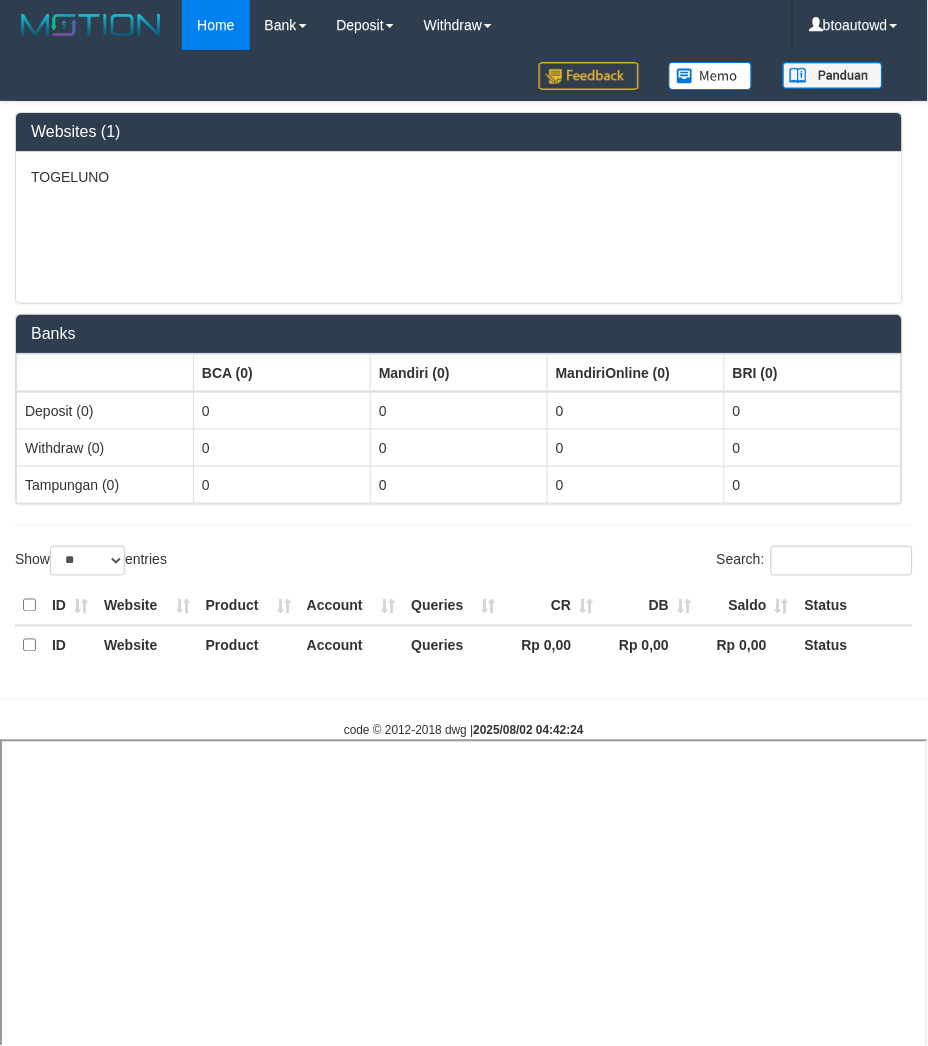 select 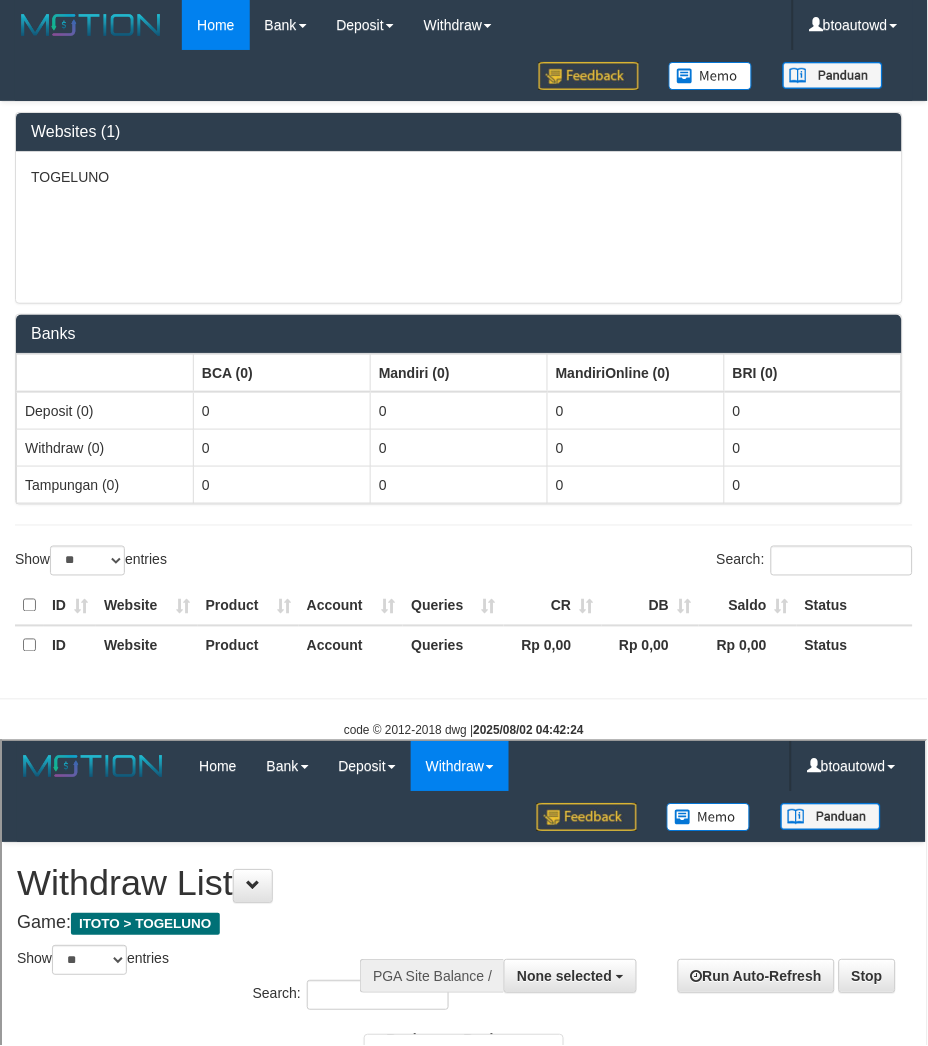 scroll, scrollTop: 0, scrollLeft: 0, axis: both 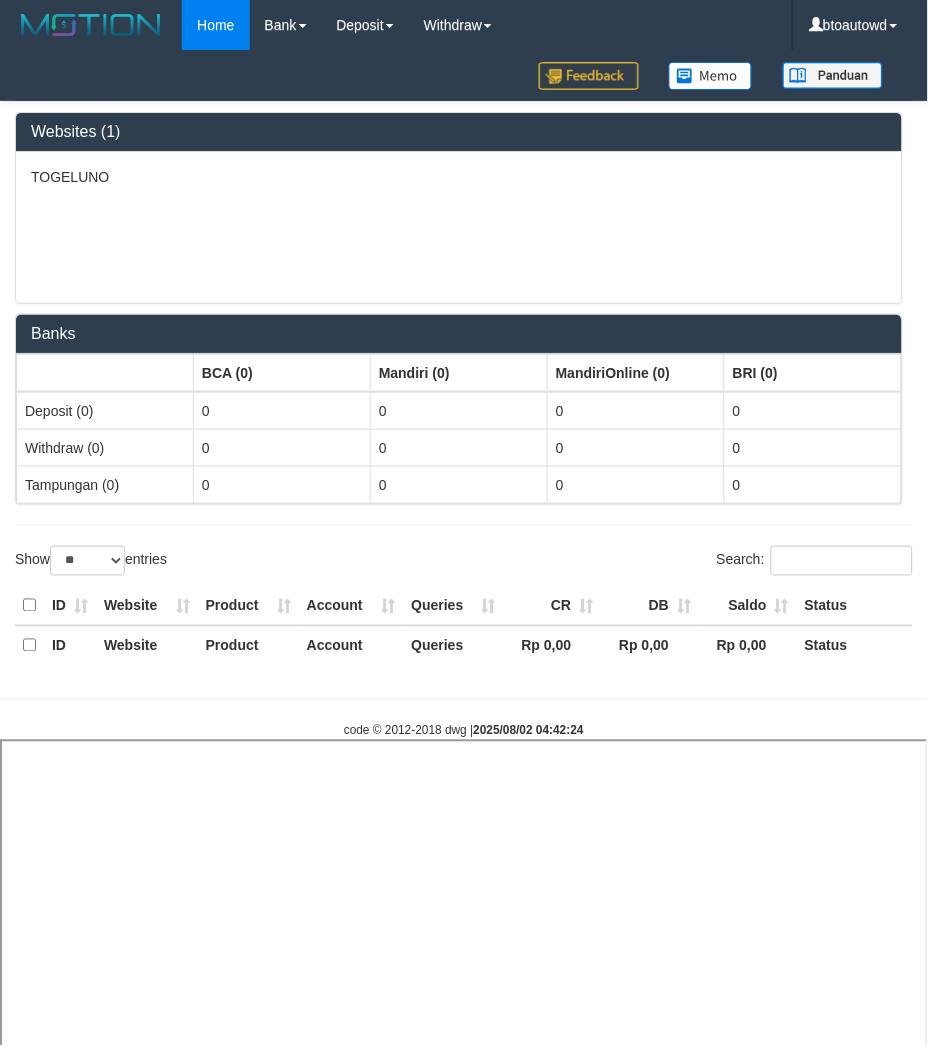 select 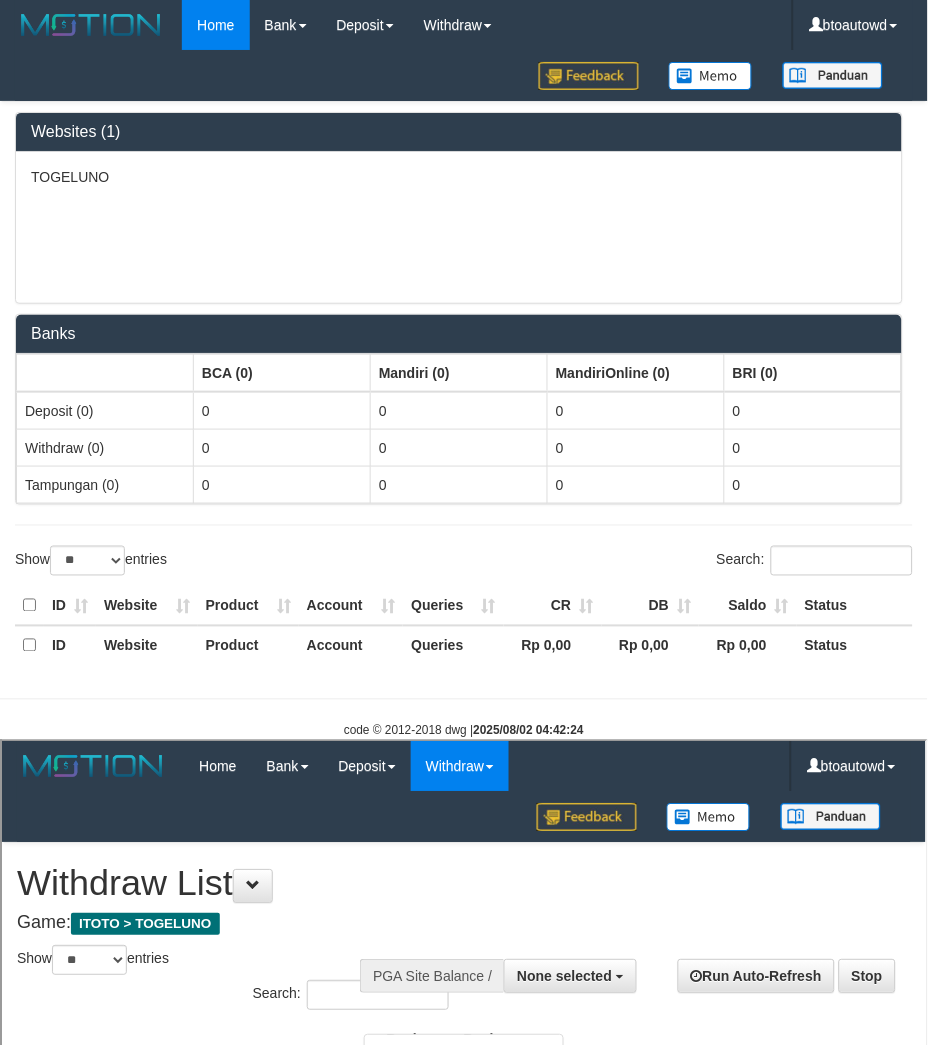 scroll, scrollTop: 0, scrollLeft: 0, axis: both 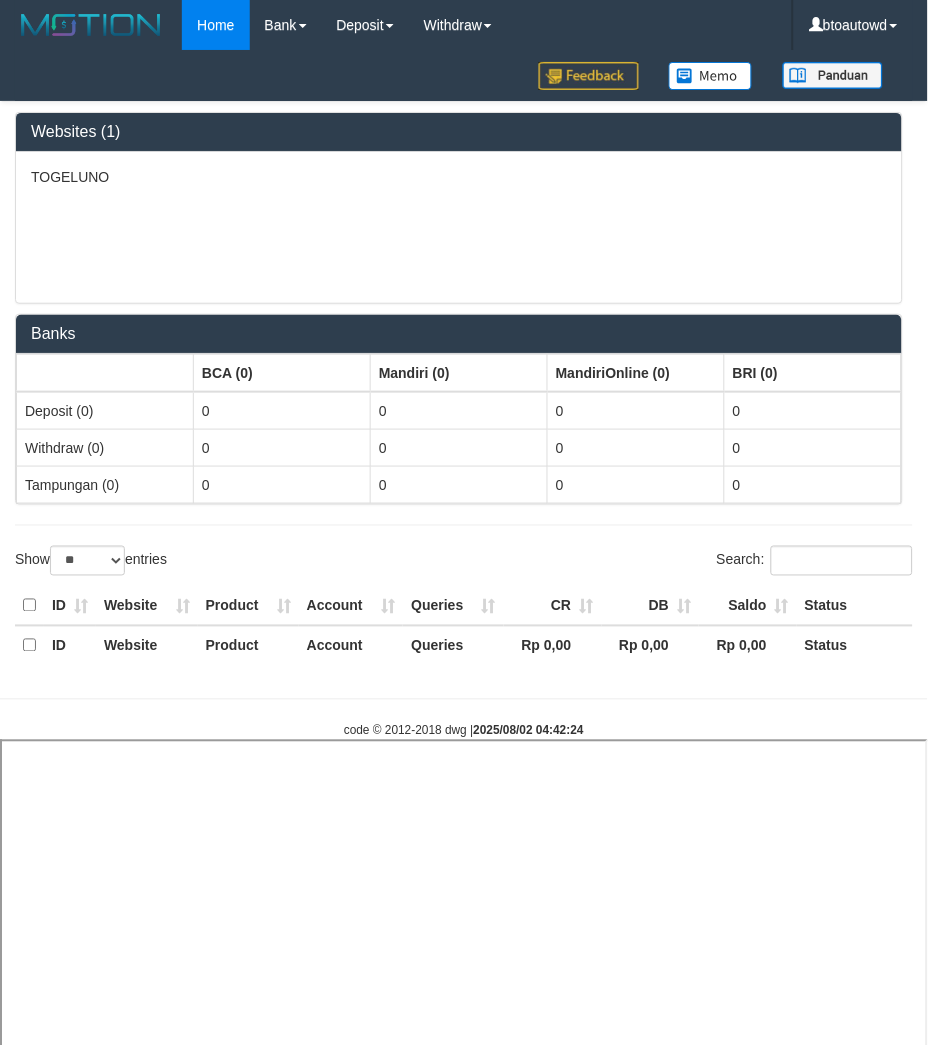 select 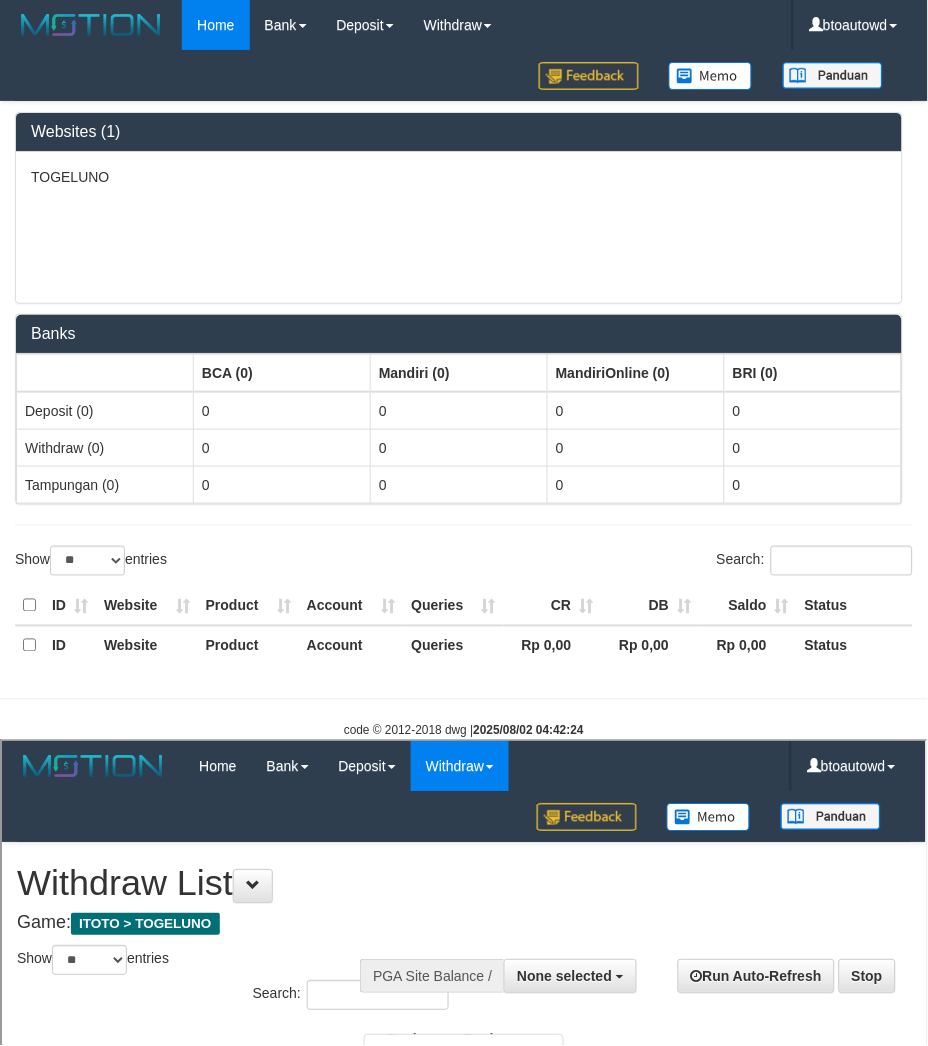 scroll, scrollTop: 0, scrollLeft: 0, axis: both 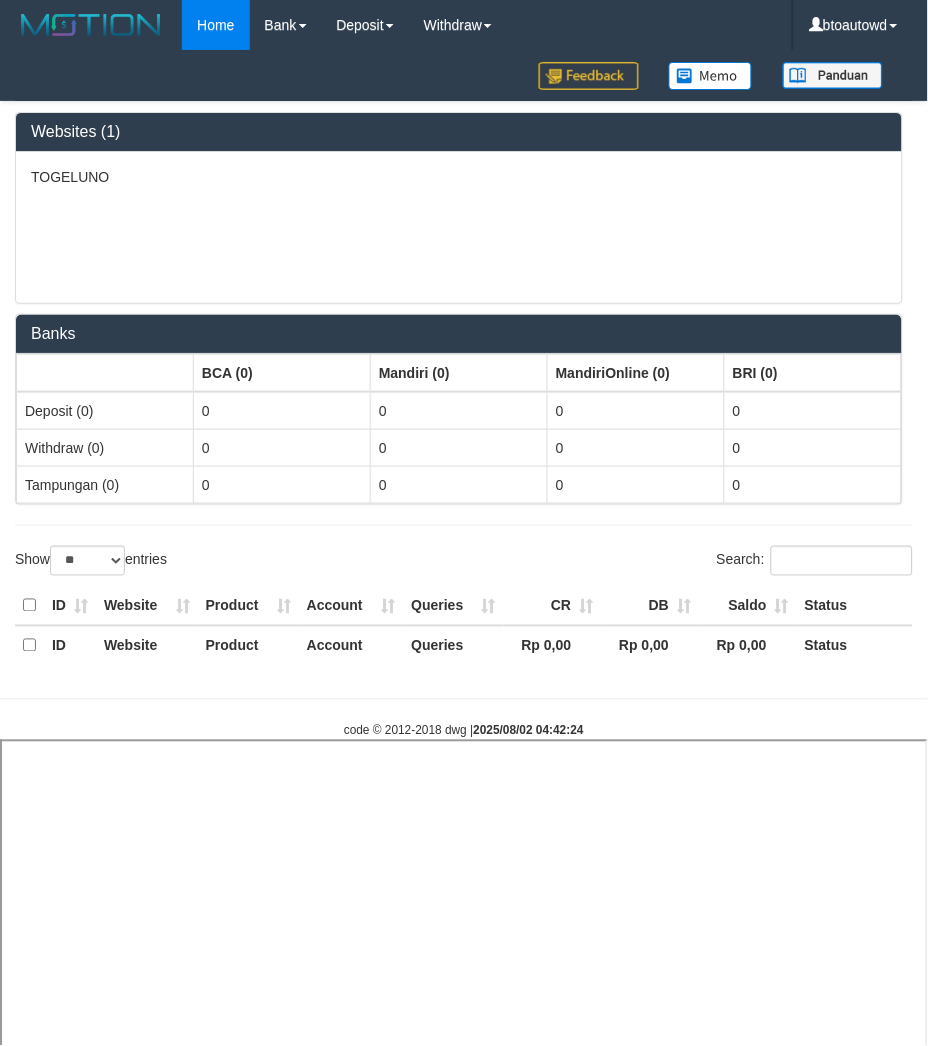 select 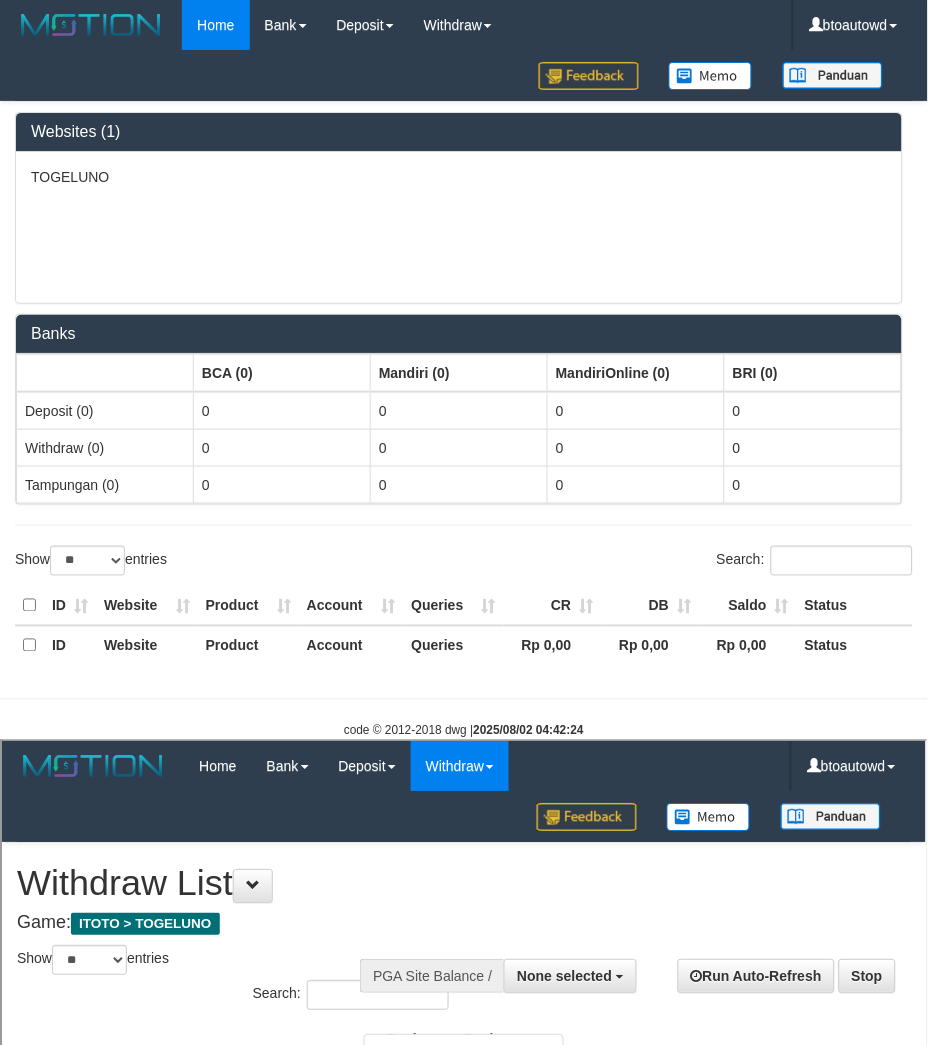 scroll, scrollTop: 0, scrollLeft: 0, axis: both 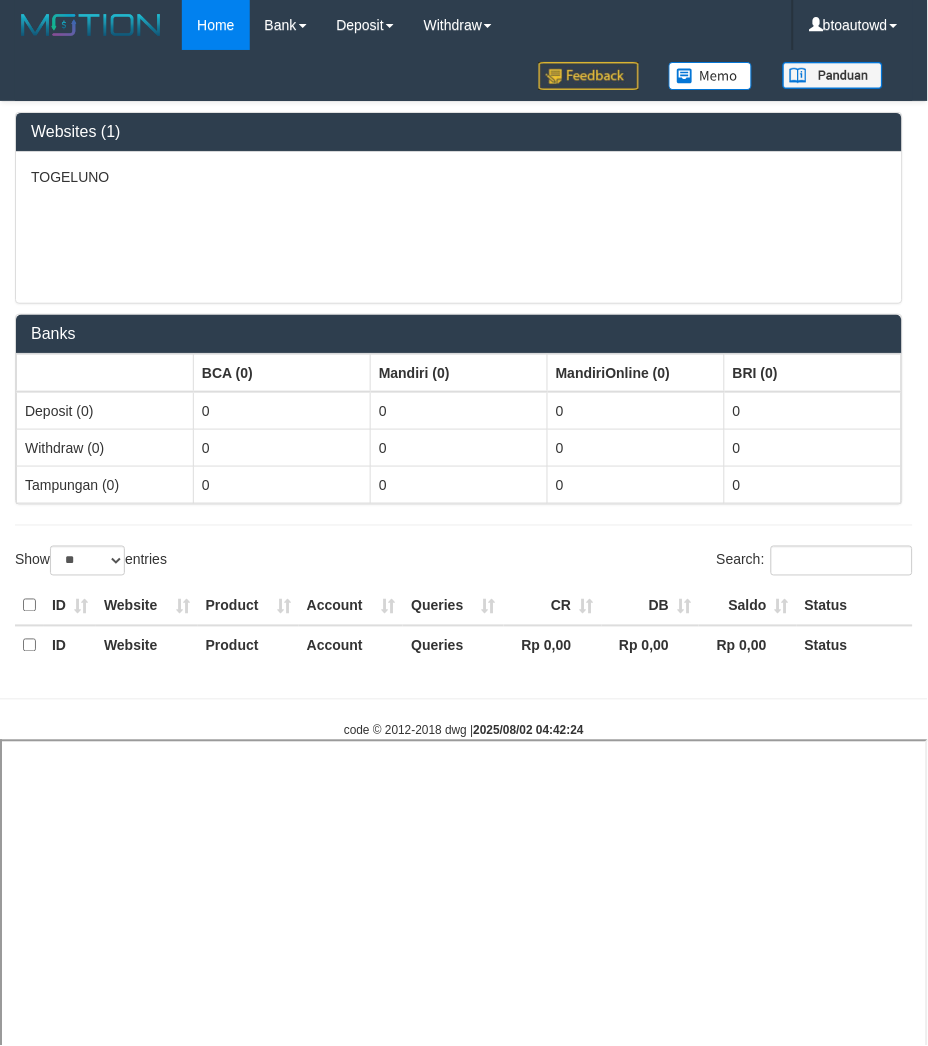 select 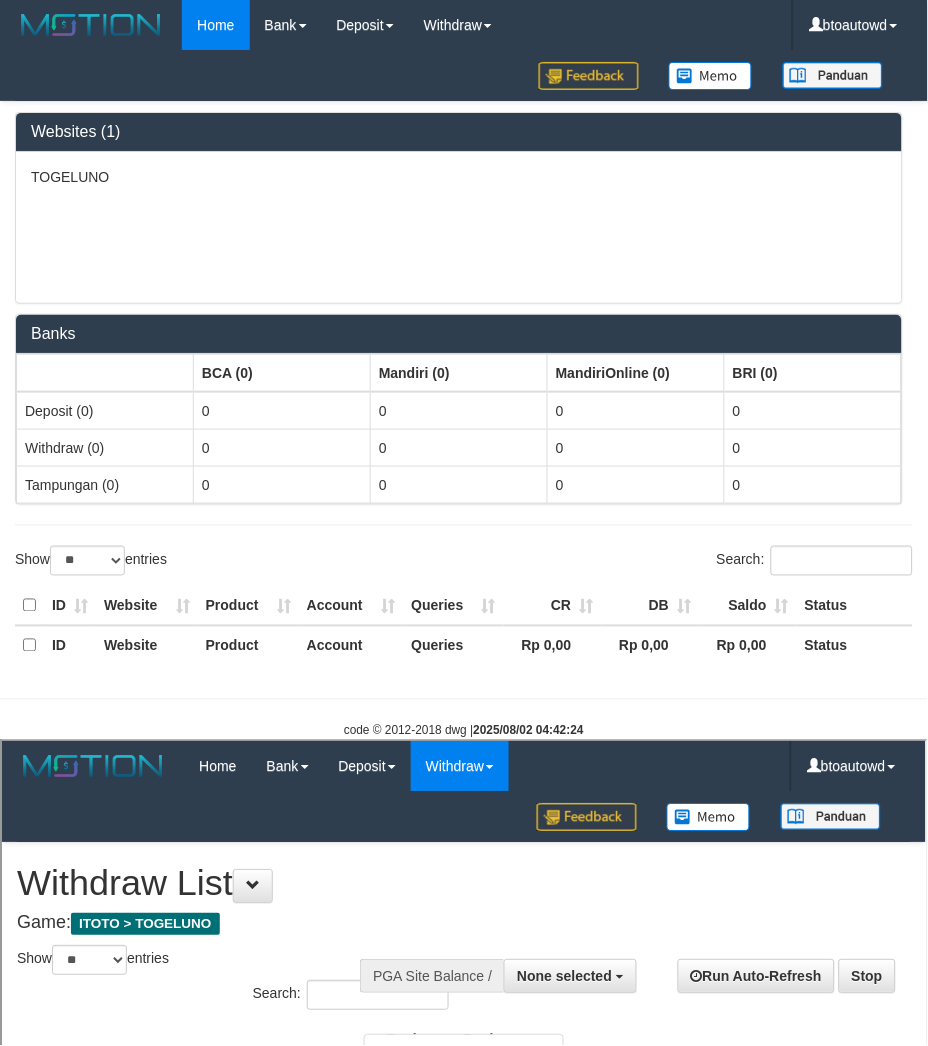 scroll, scrollTop: 0, scrollLeft: 0, axis: both 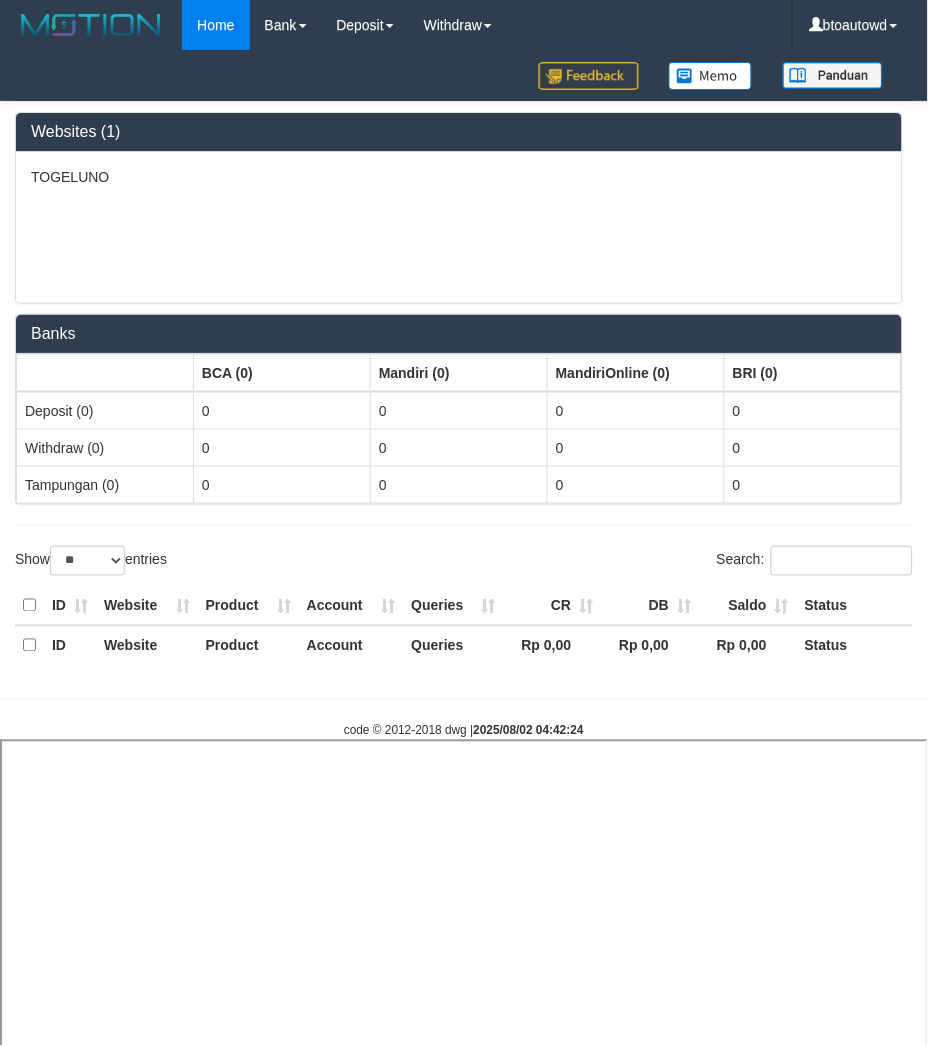 select 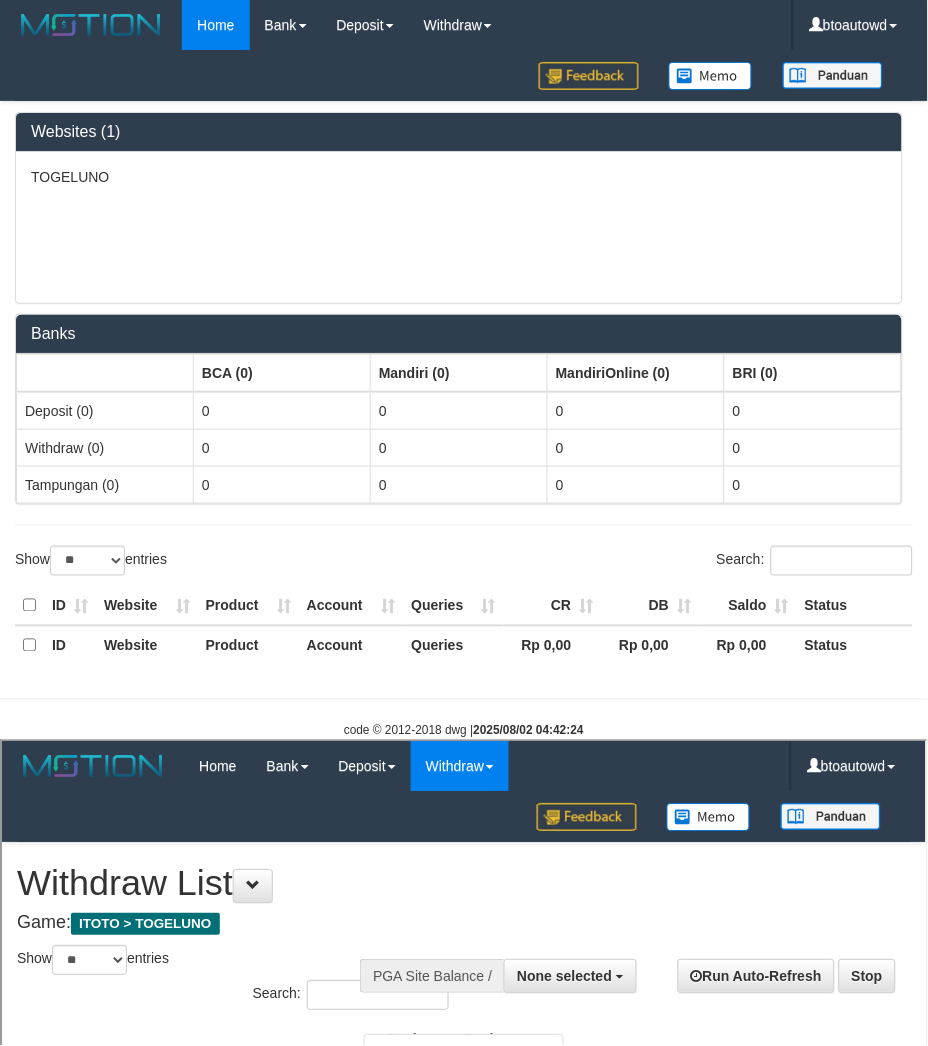 scroll, scrollTop: 0, scrollLeft: 0, axis: both 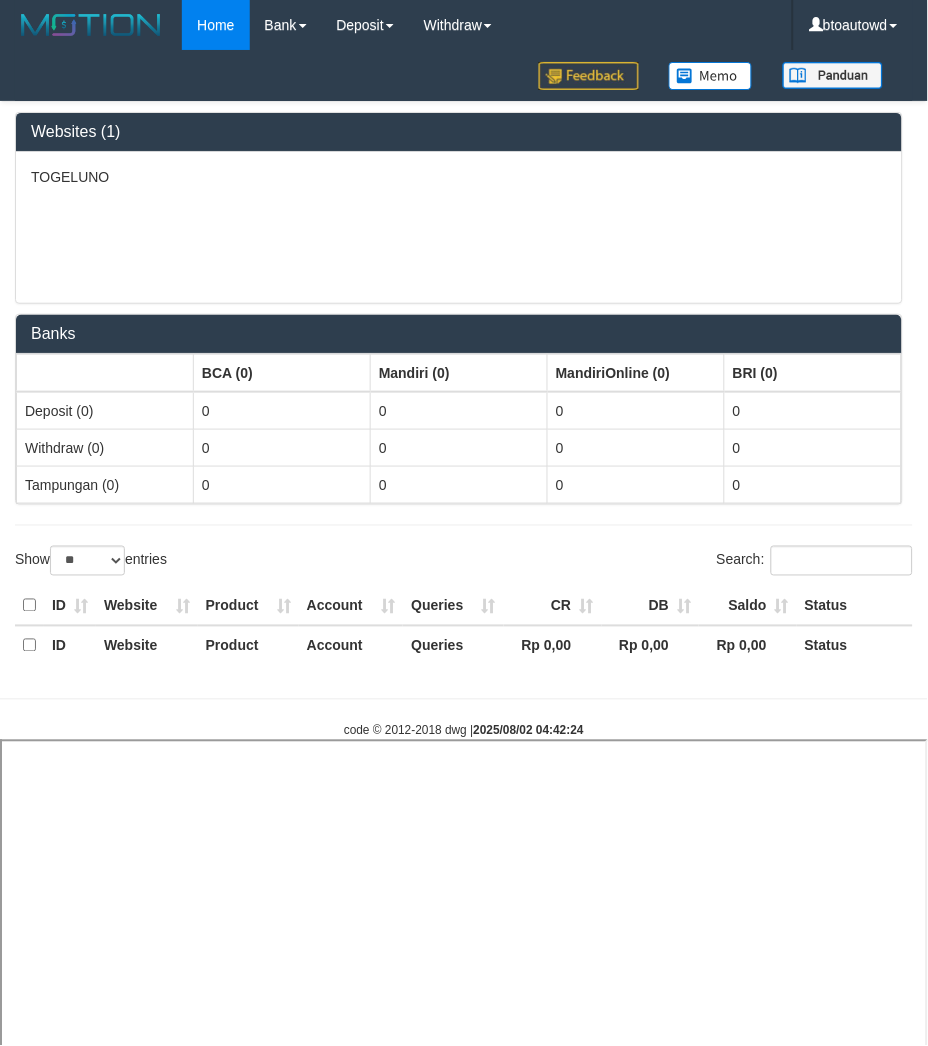 select 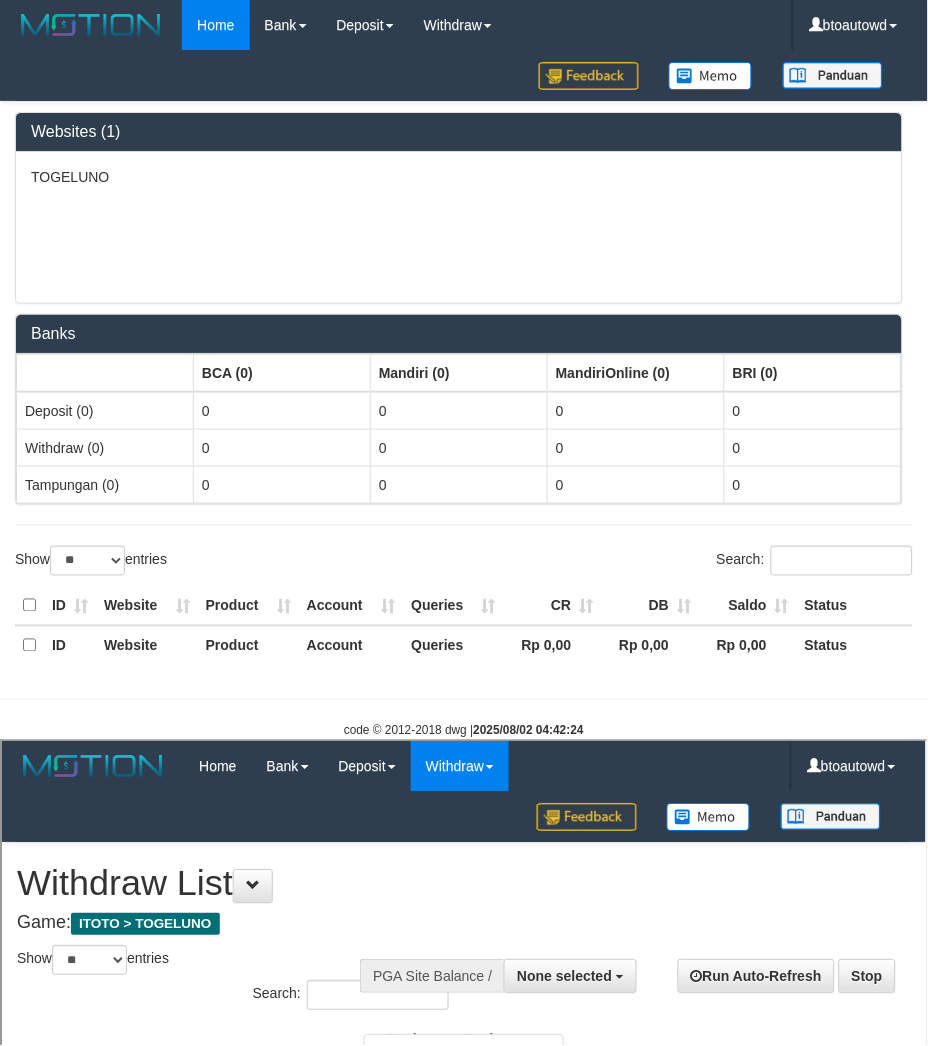 scroll, scrollTop: 0, scrollLeft: 0, axis: both 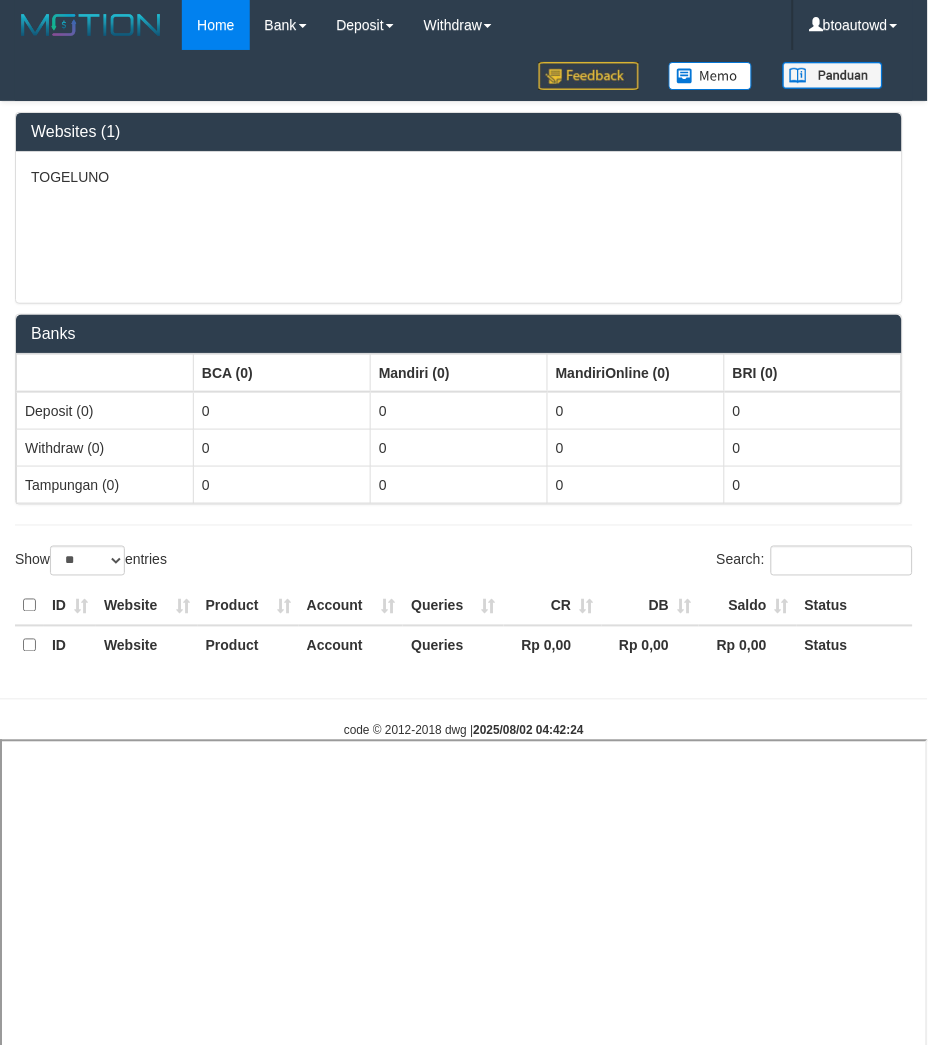select 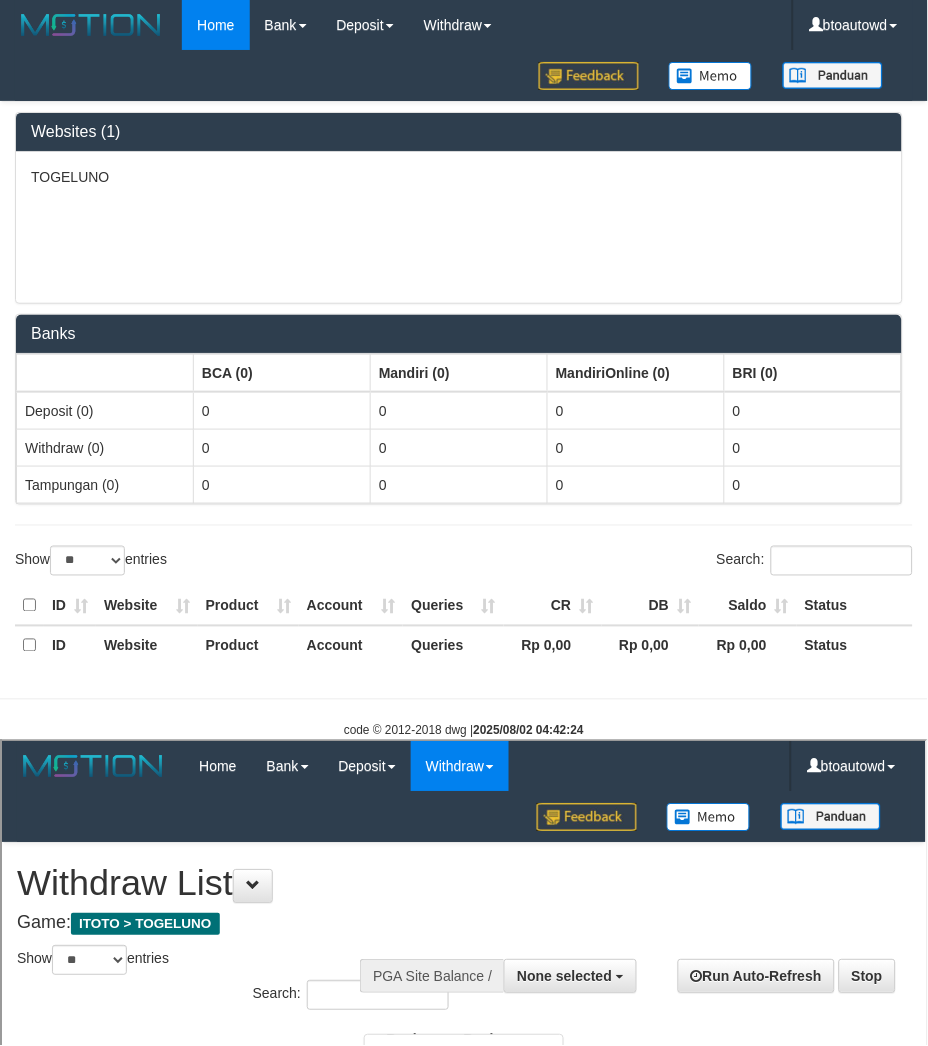 scroll, scrollTop: 0, scrollLeft: 0, axis: both 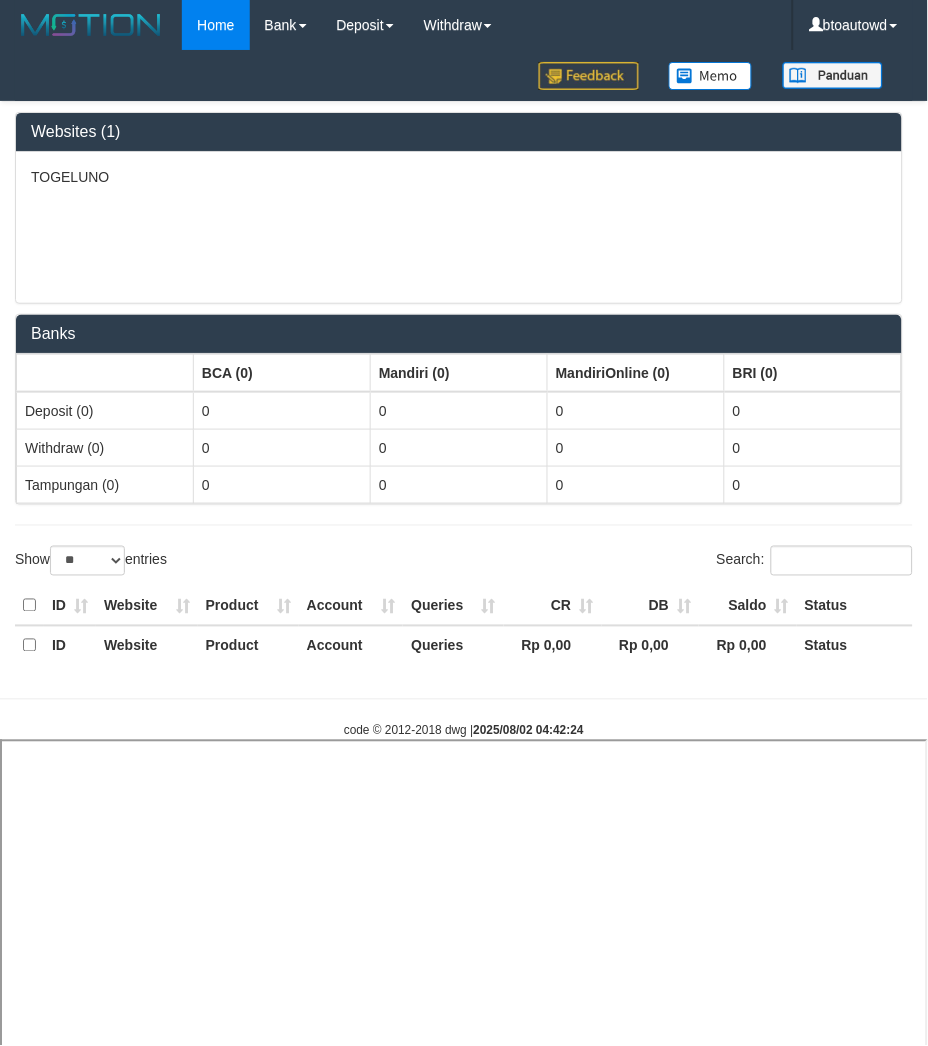 select 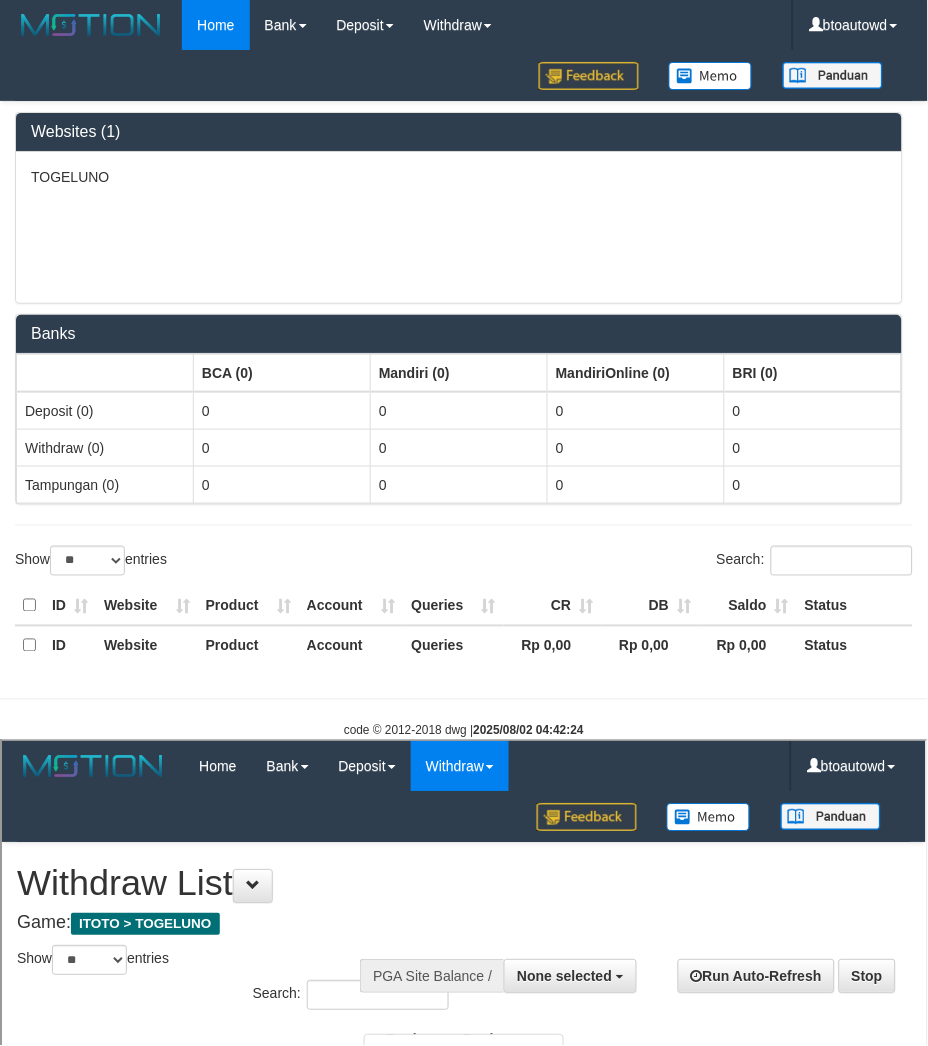 scroll, scrollTop: 0, scrollLeft: 0, axis: both 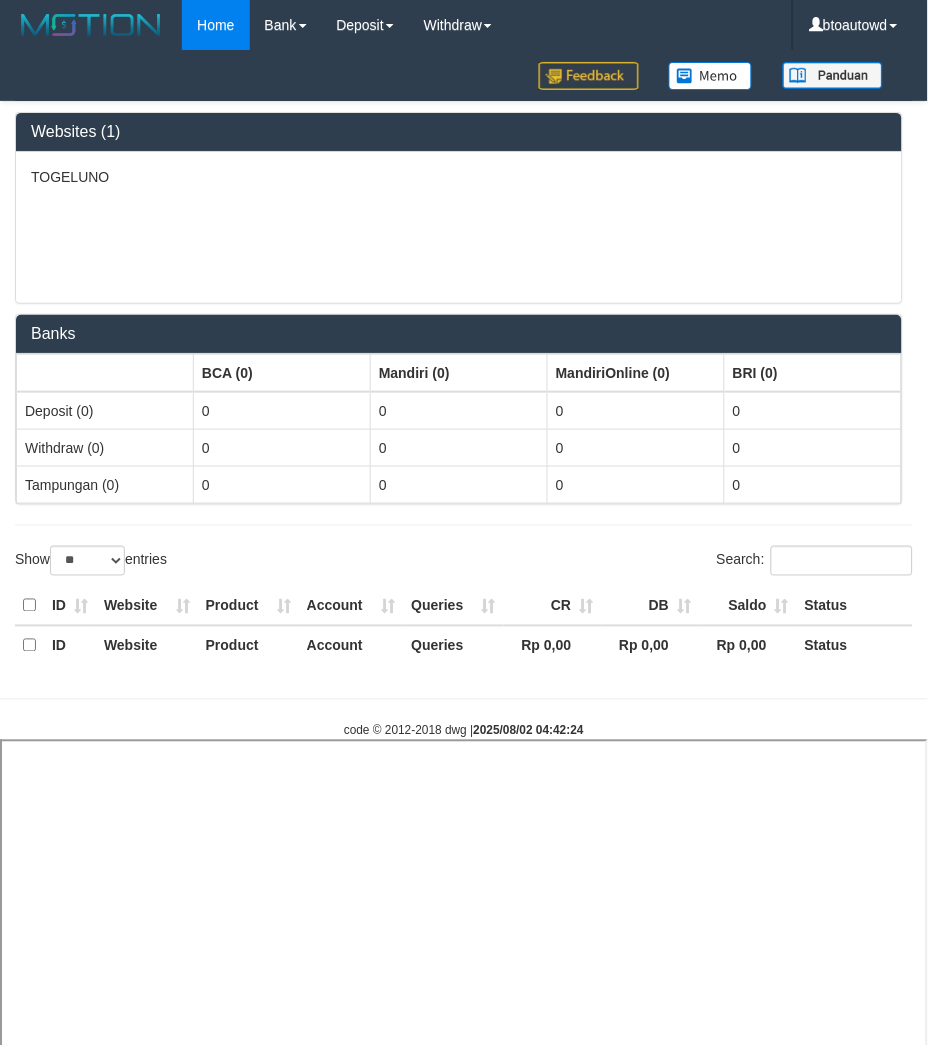 select 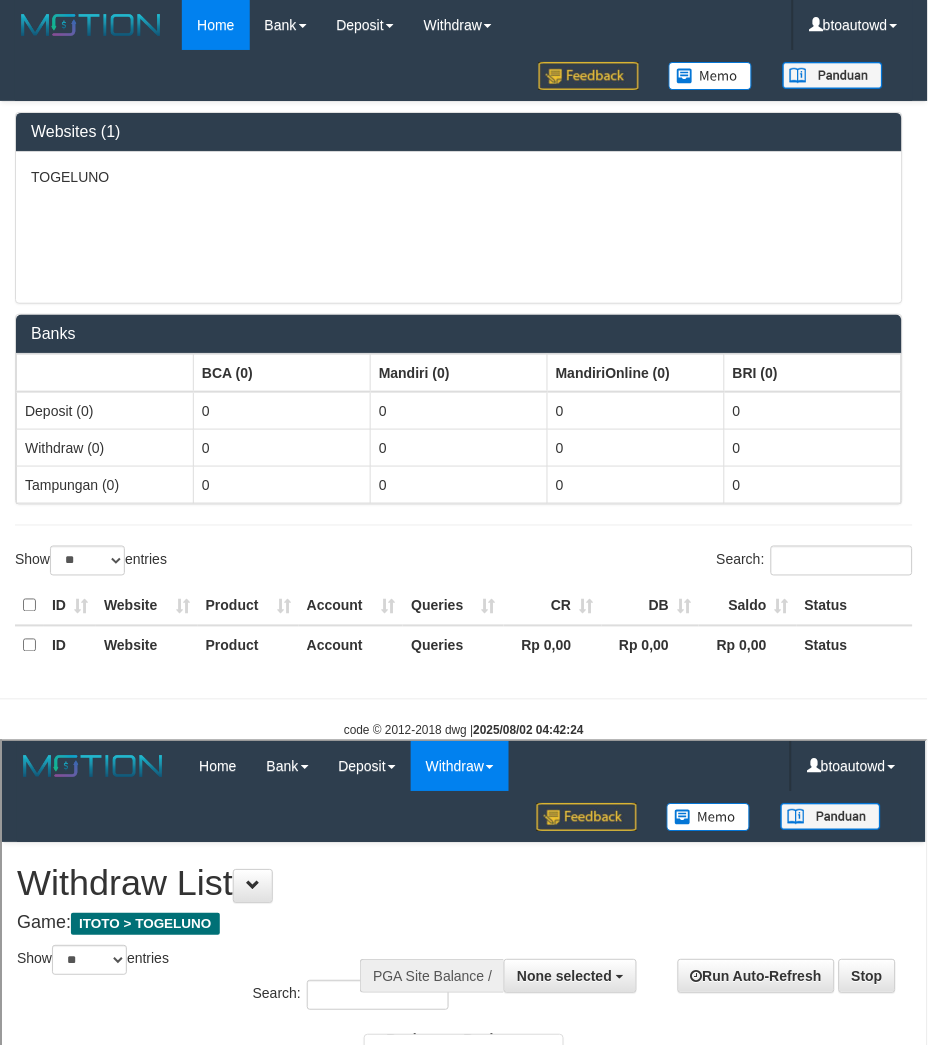 scroll, scrollTop: 0, scrollLeft: 0, axis: both 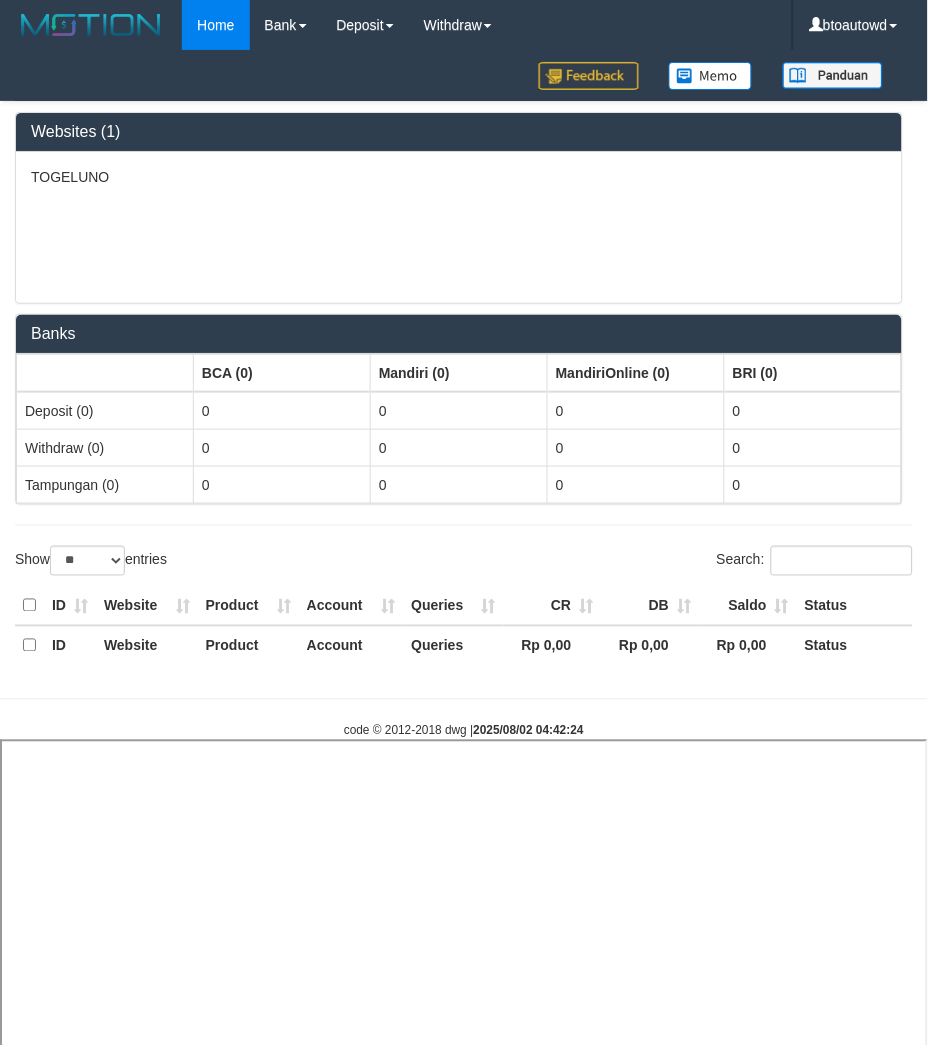 select 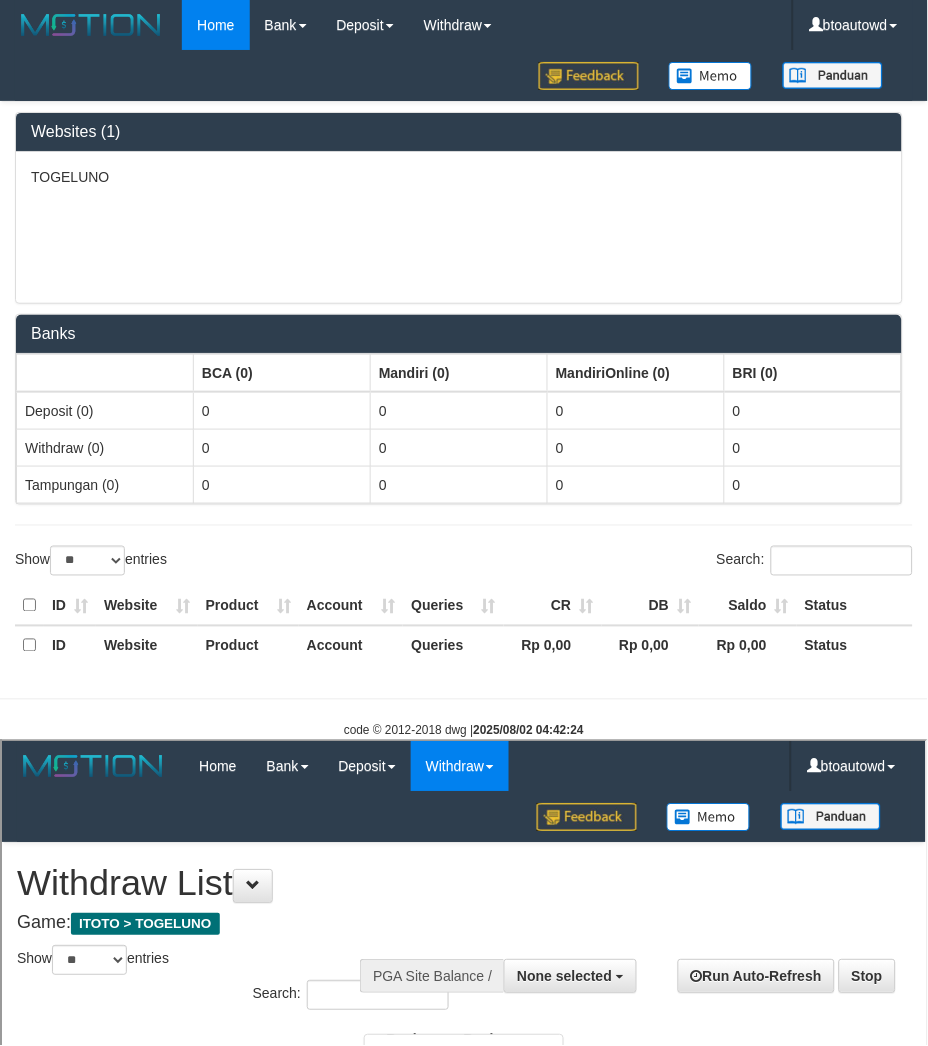 scroll, scrollTop: 0, scrollLeft: 0, axis: both 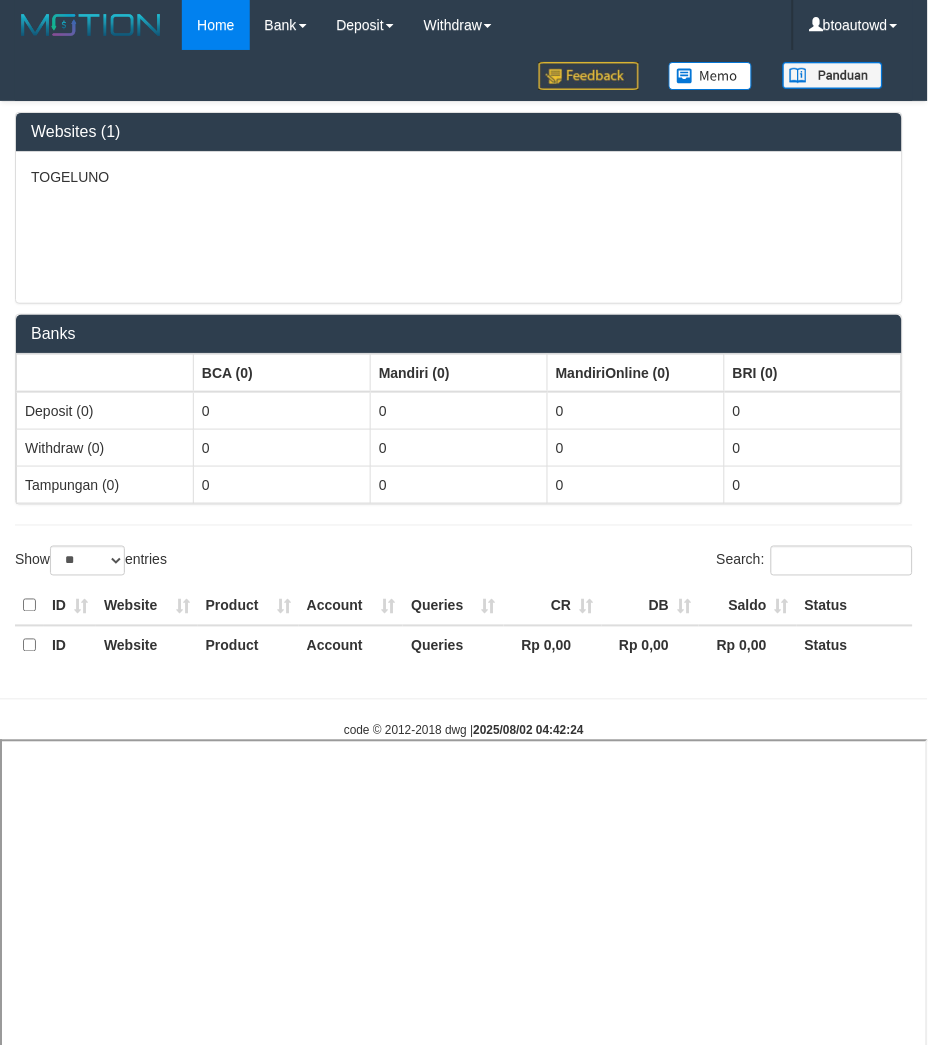 select 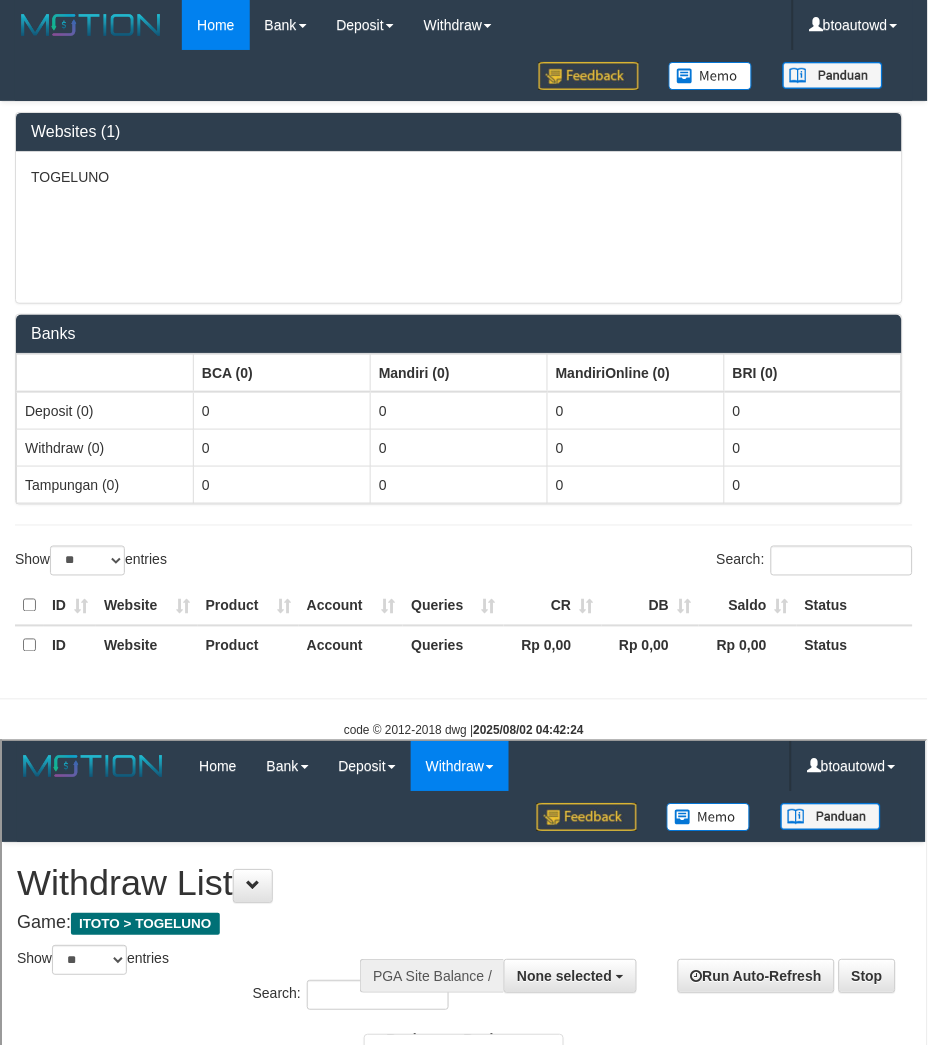 scroll, scrollTop: 0, scrollLeft: 0, axis: both 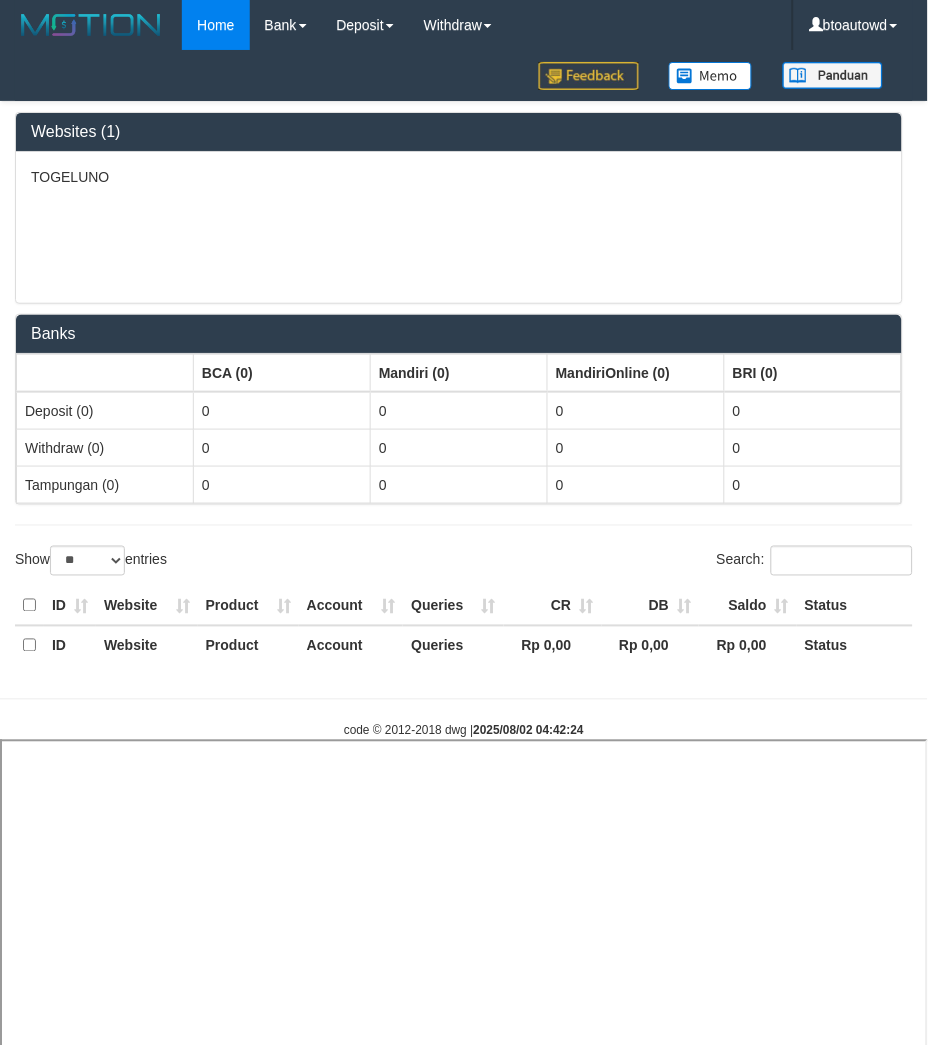 select 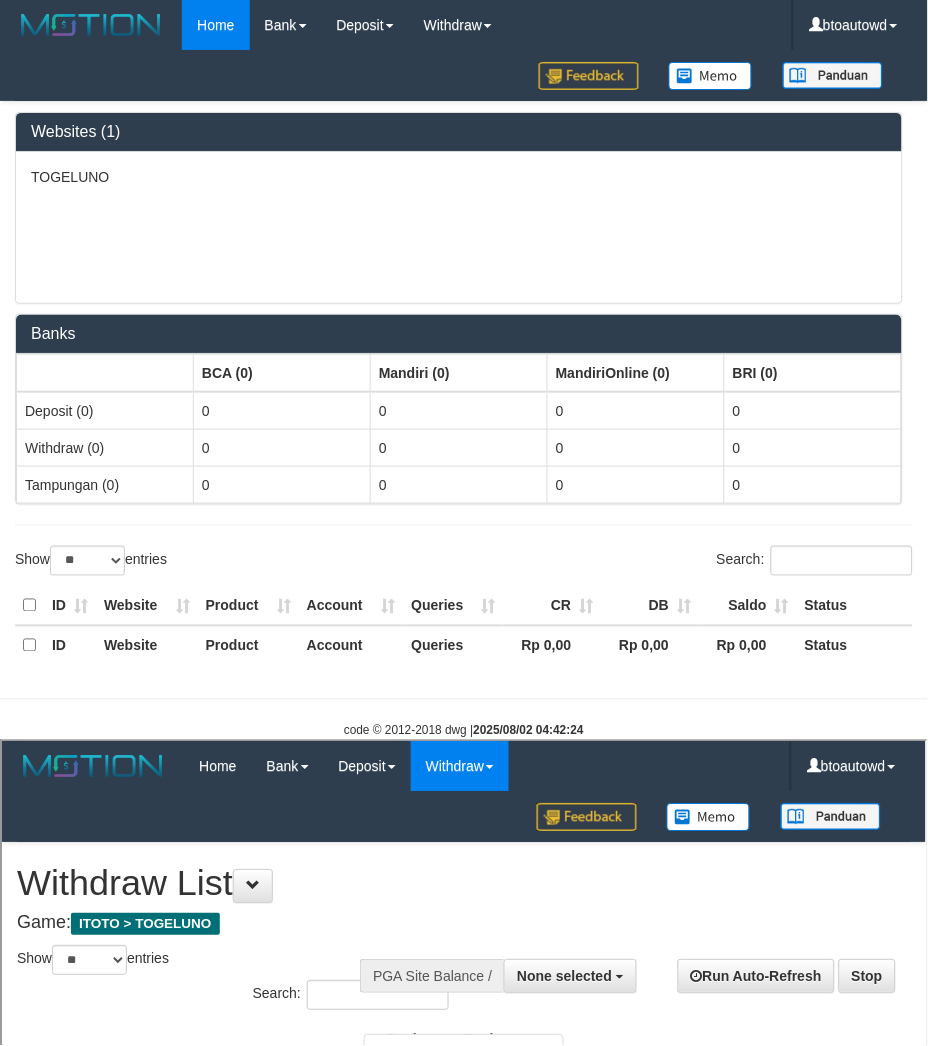scroll, scrollTop: 0, scrollLeft: 0, axis: both 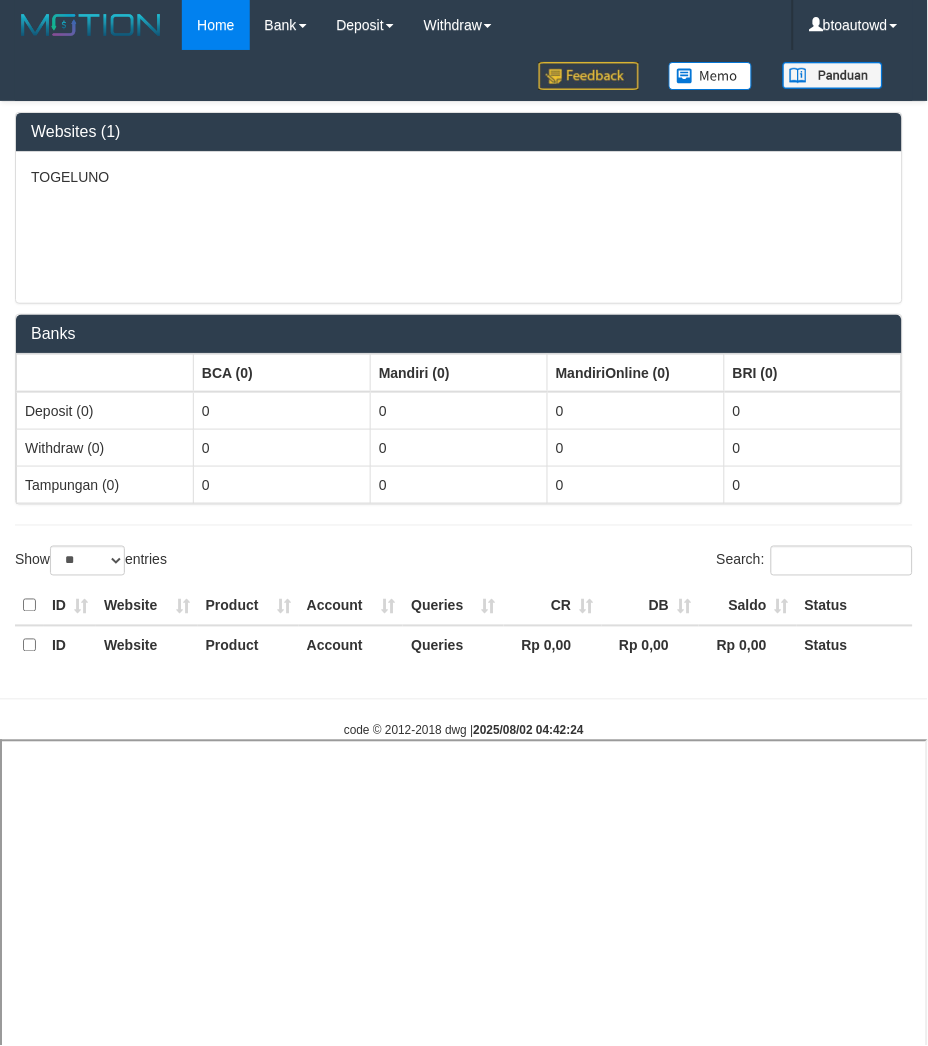 select 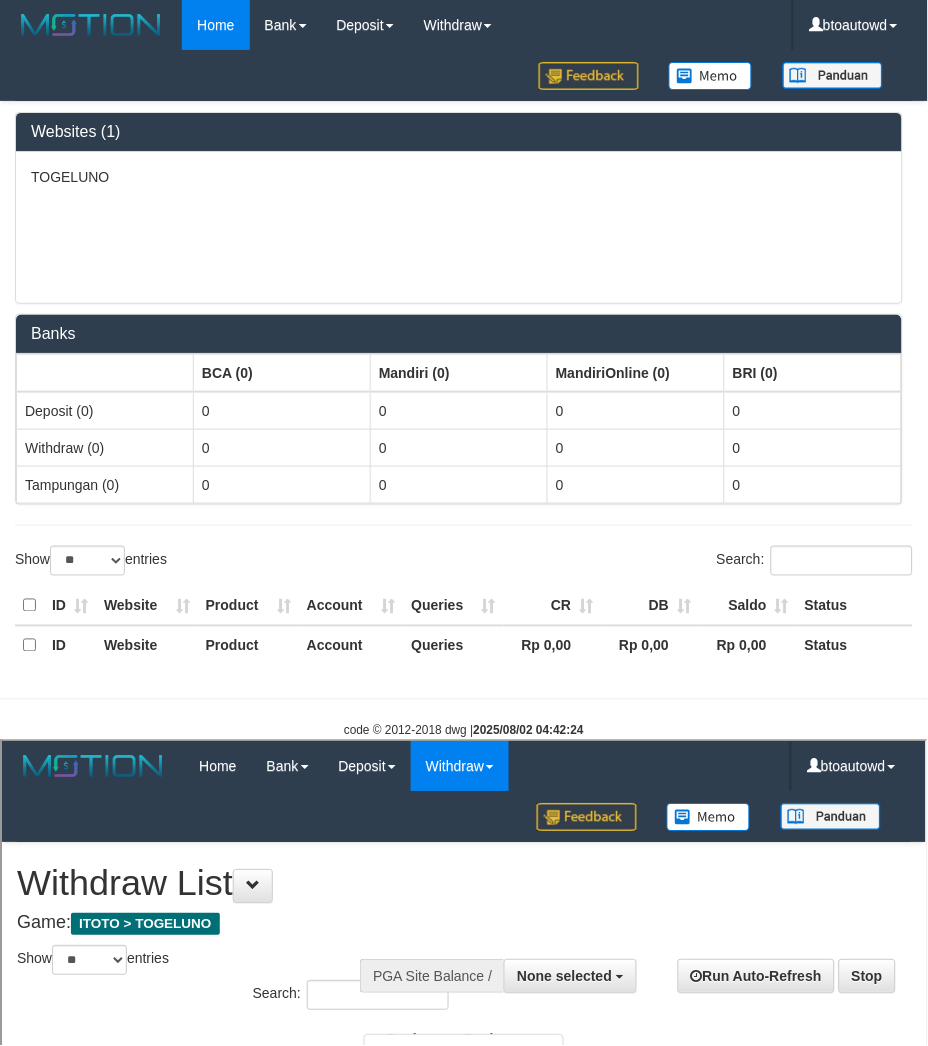 scroll, scrollTop: 0, scrollLeft: 0, axis: both 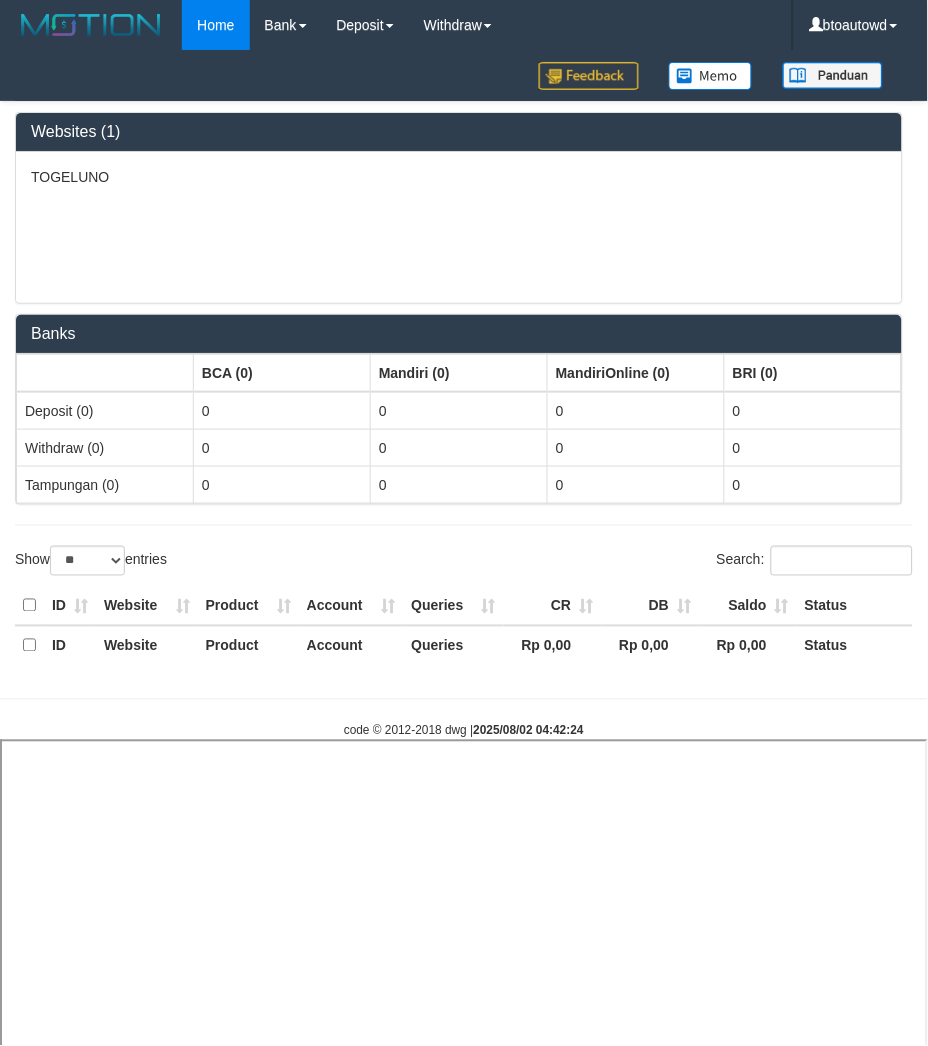 select 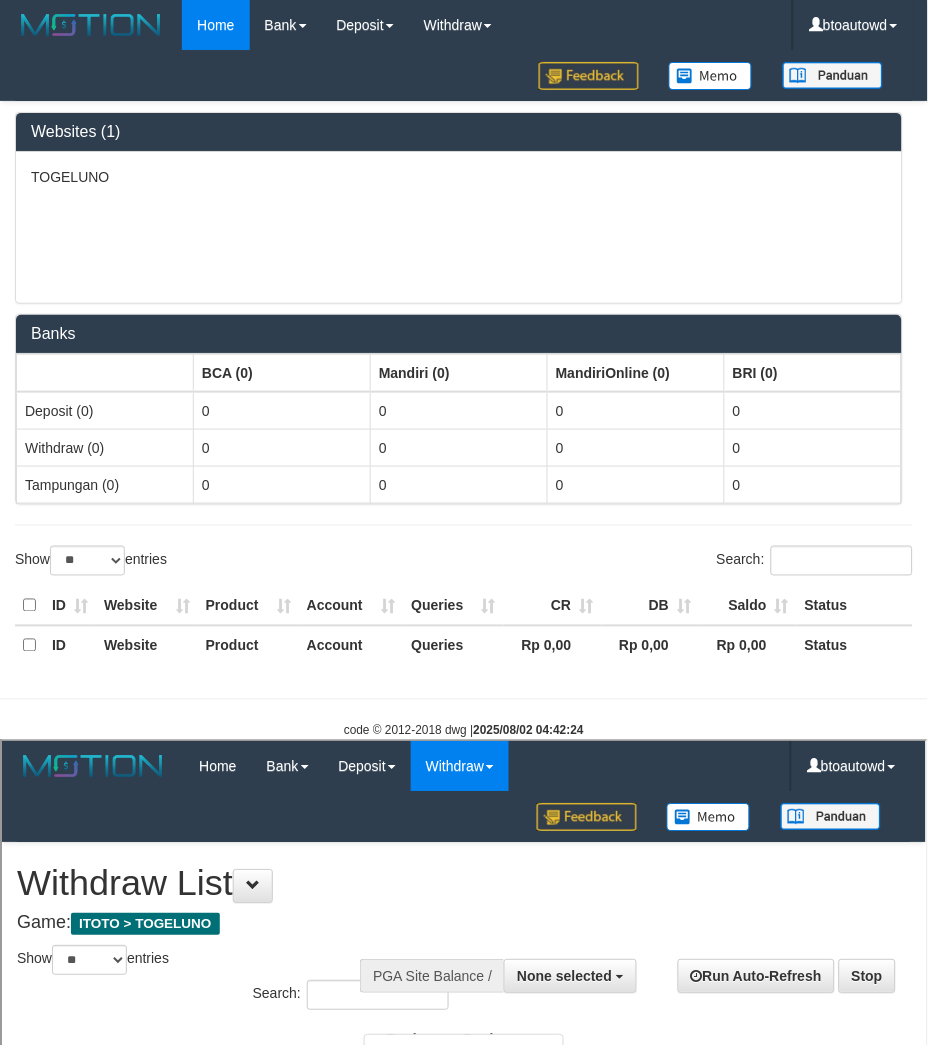 scroll, scrollTop: 0, scrollLeft: 0, axis: both 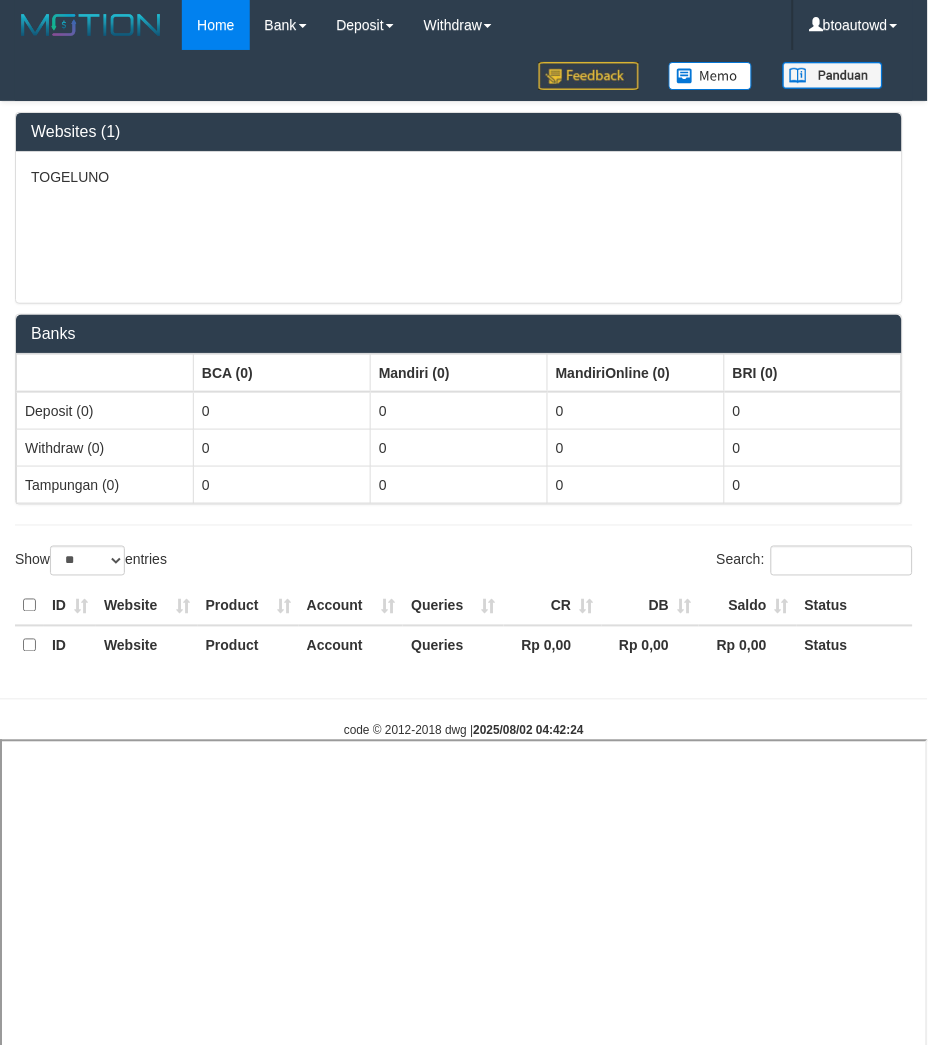 select 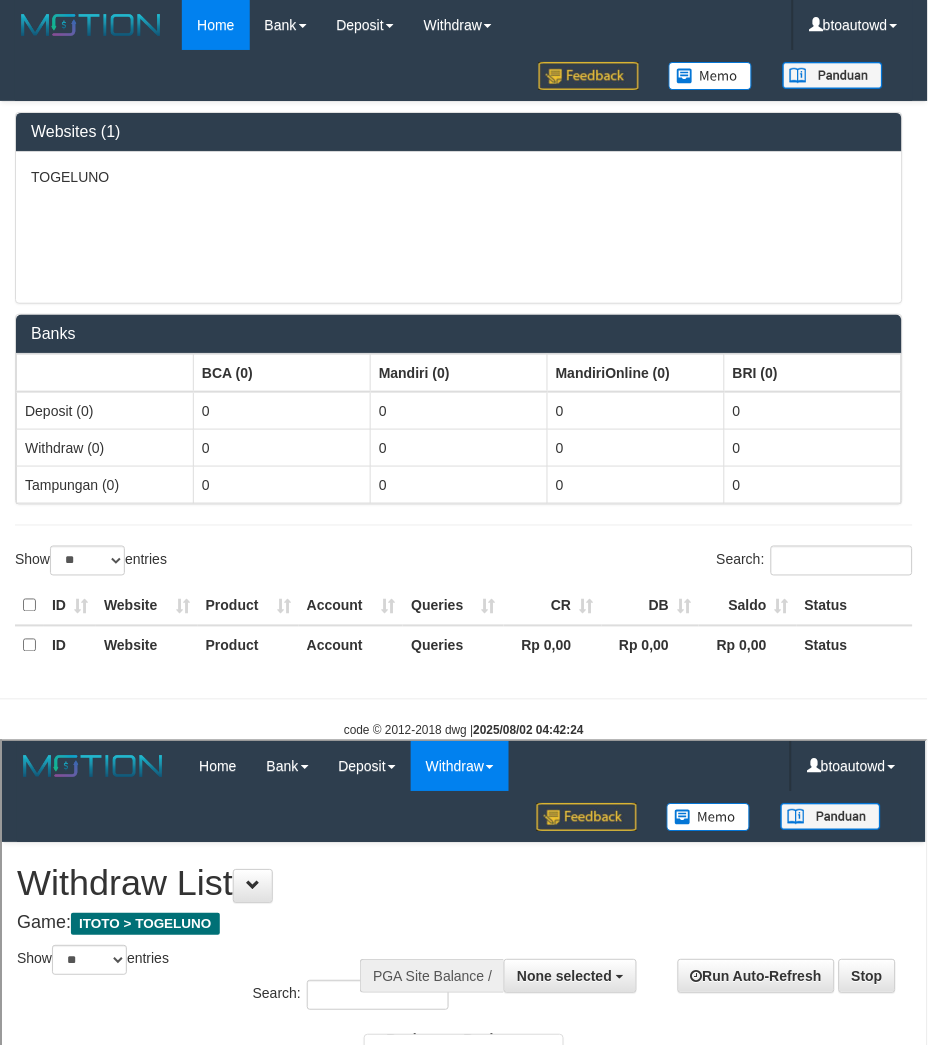 scroll, scrollTop: 0, scrollLeft: 0, axis: both 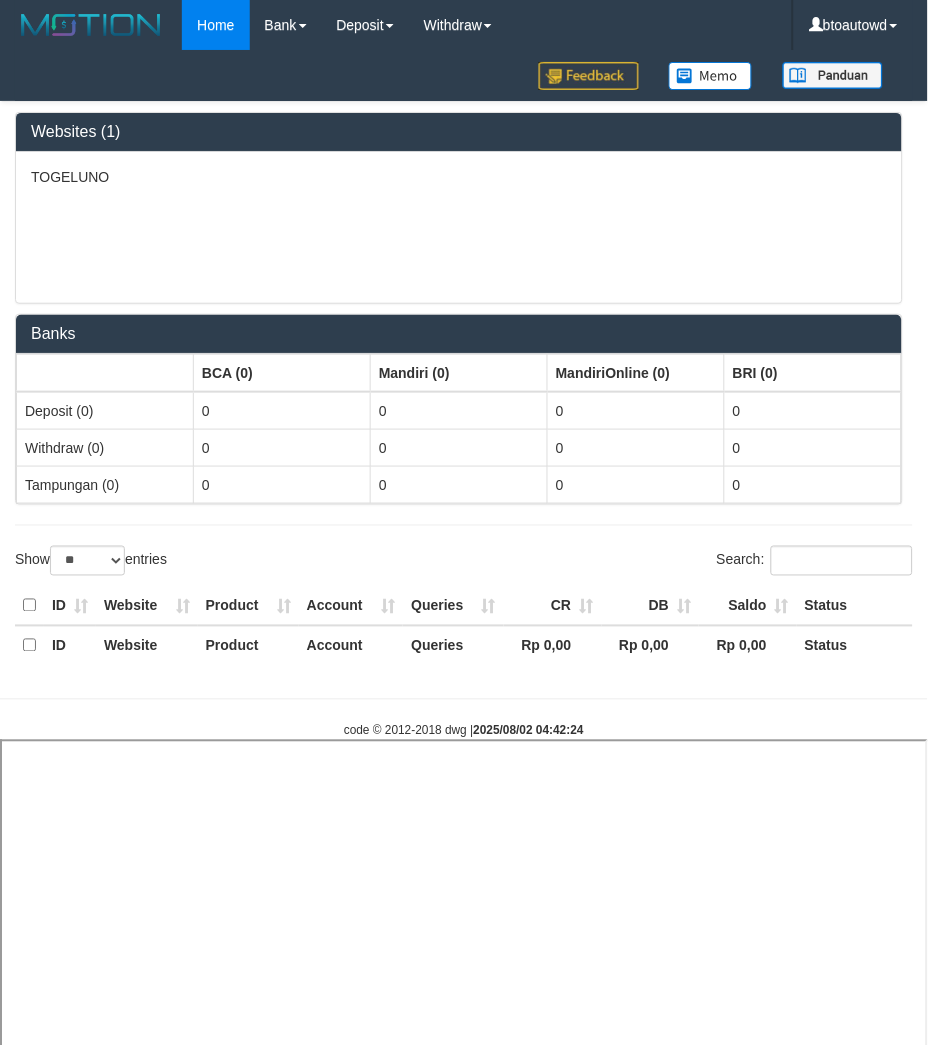 select 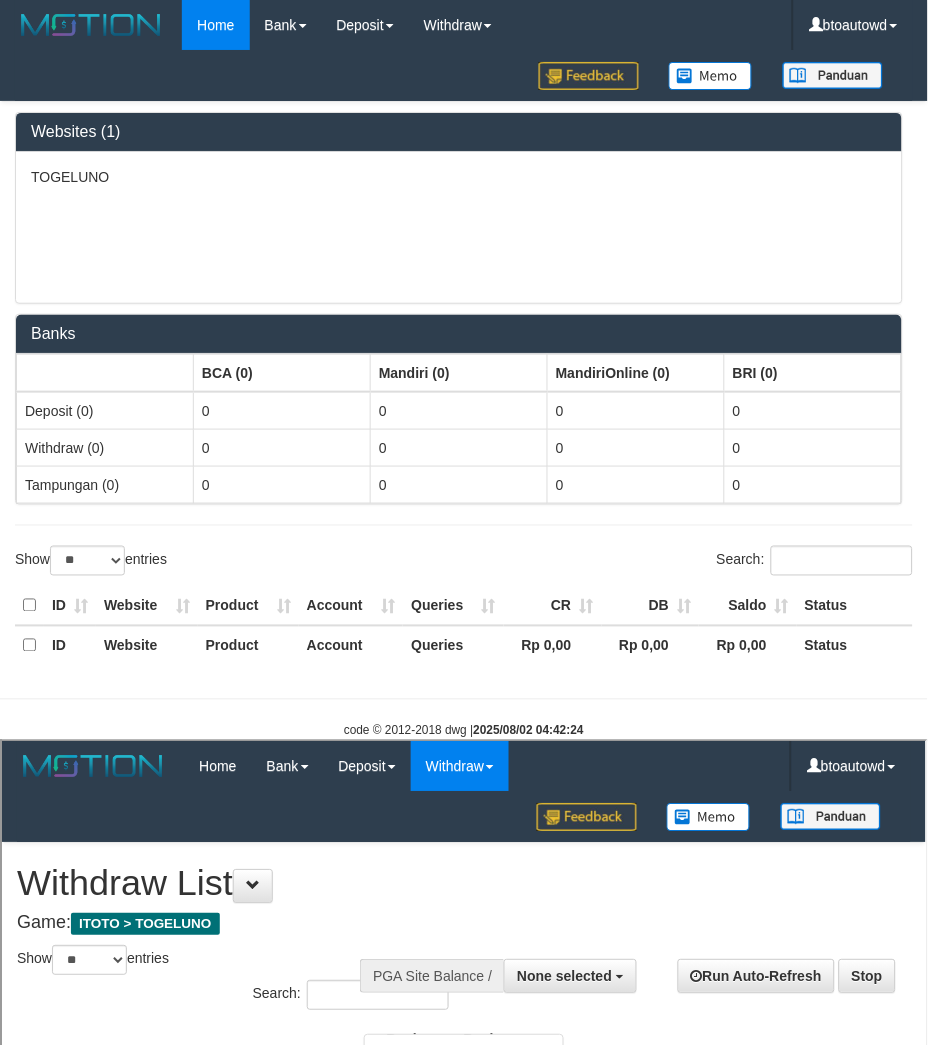 scroll, scrollTop: 0, scrollLeft: 0, axis: both 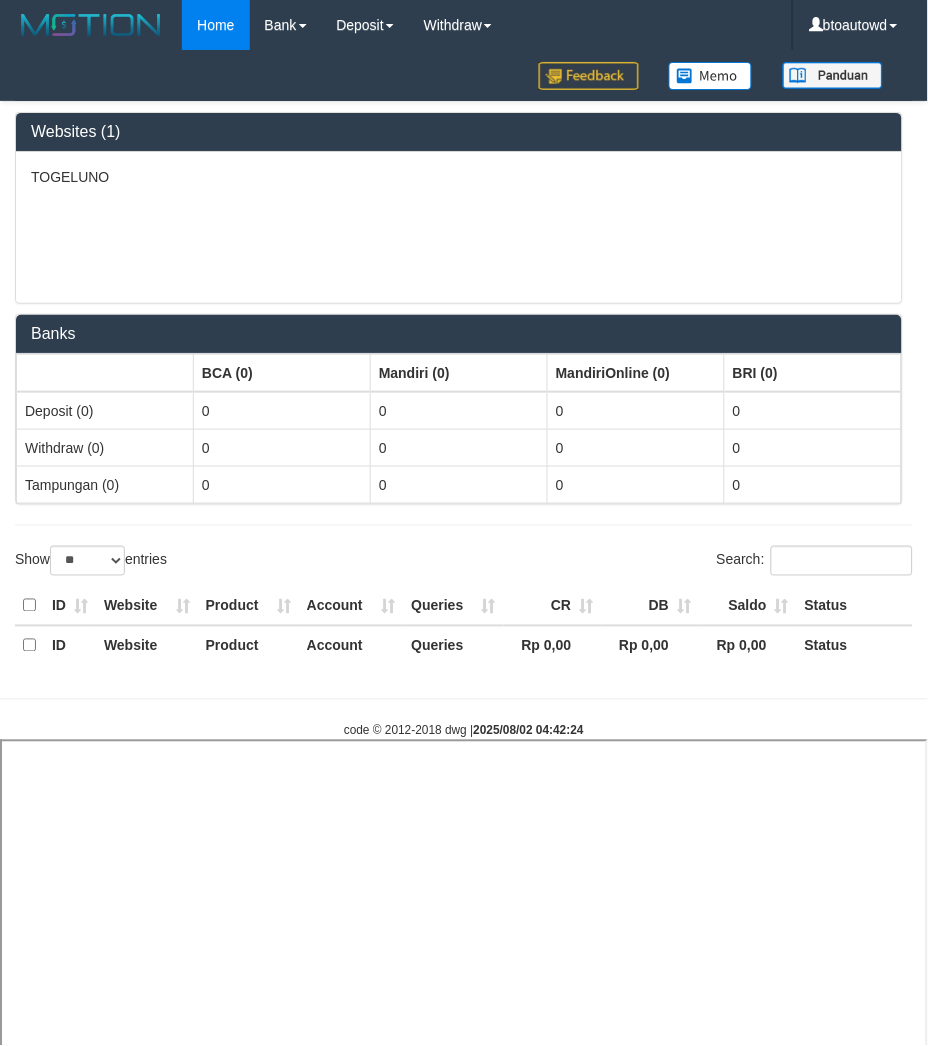 select 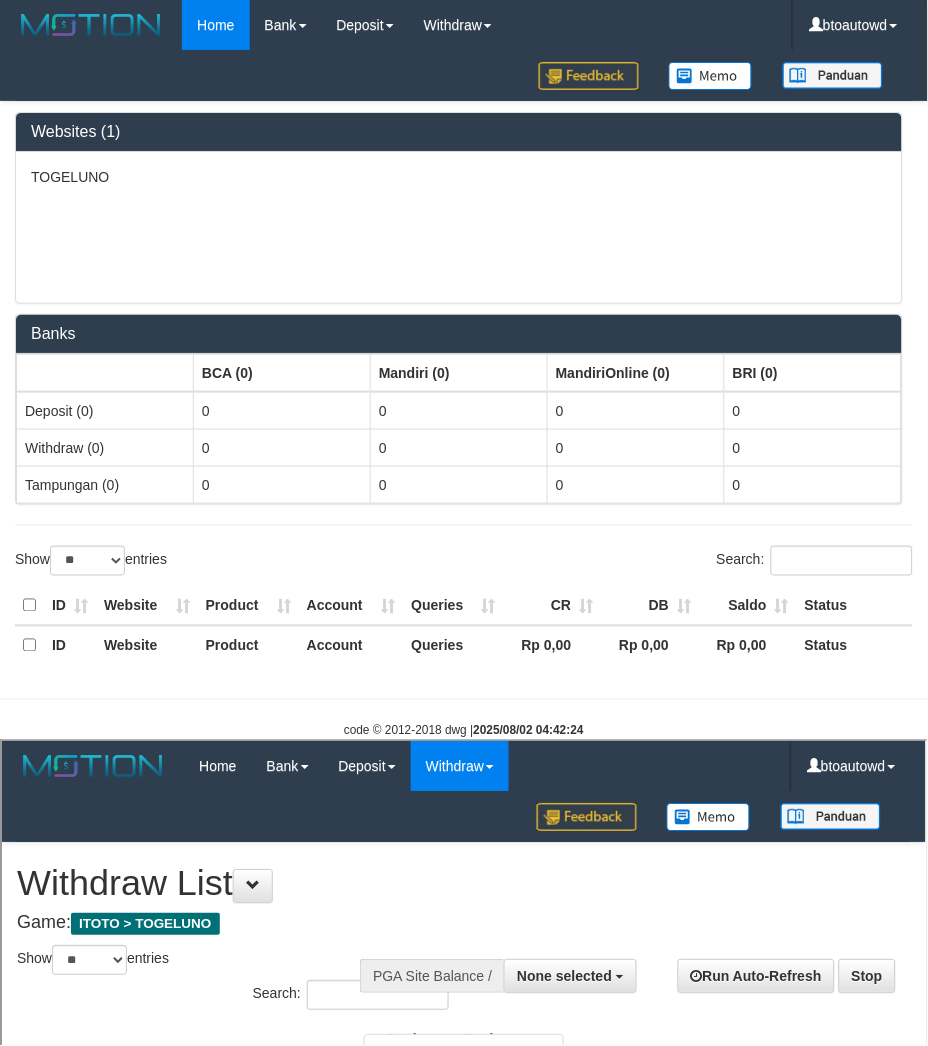 scroll, scrollTop: 0, scrollLeft: 0, axis: both 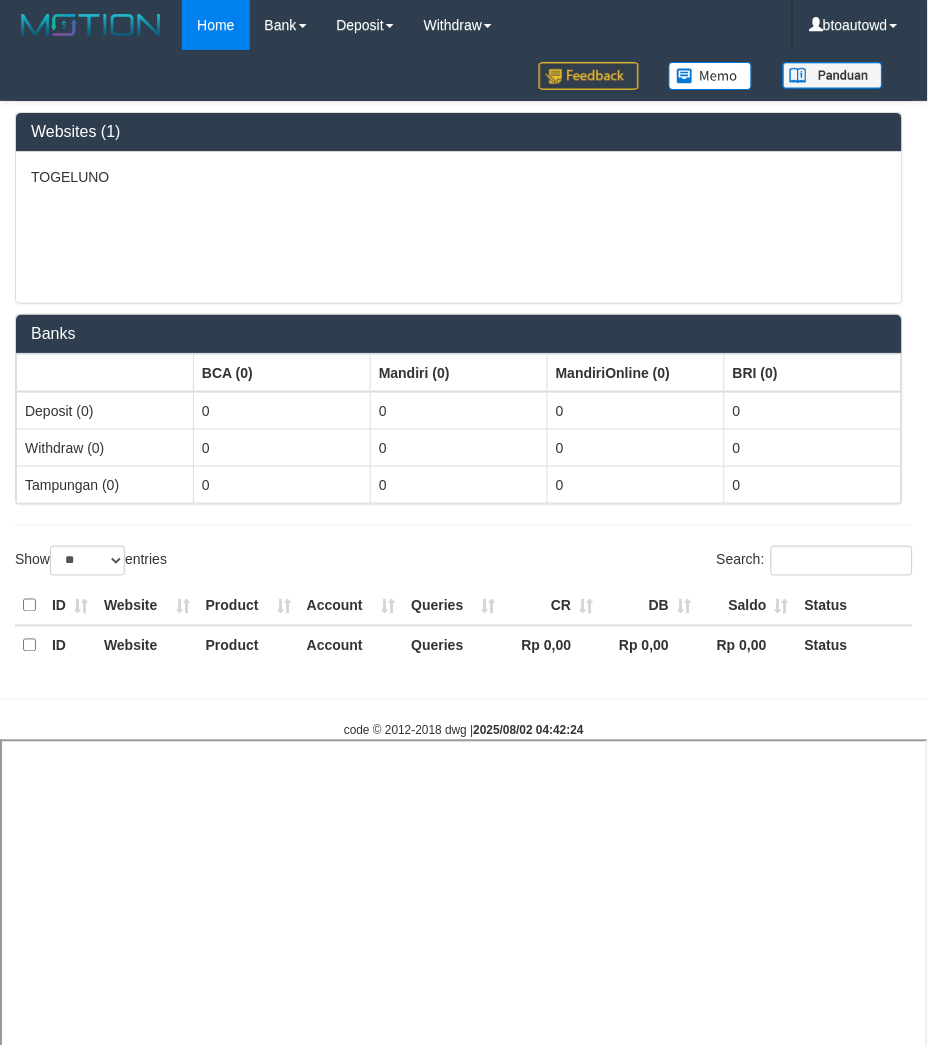 select 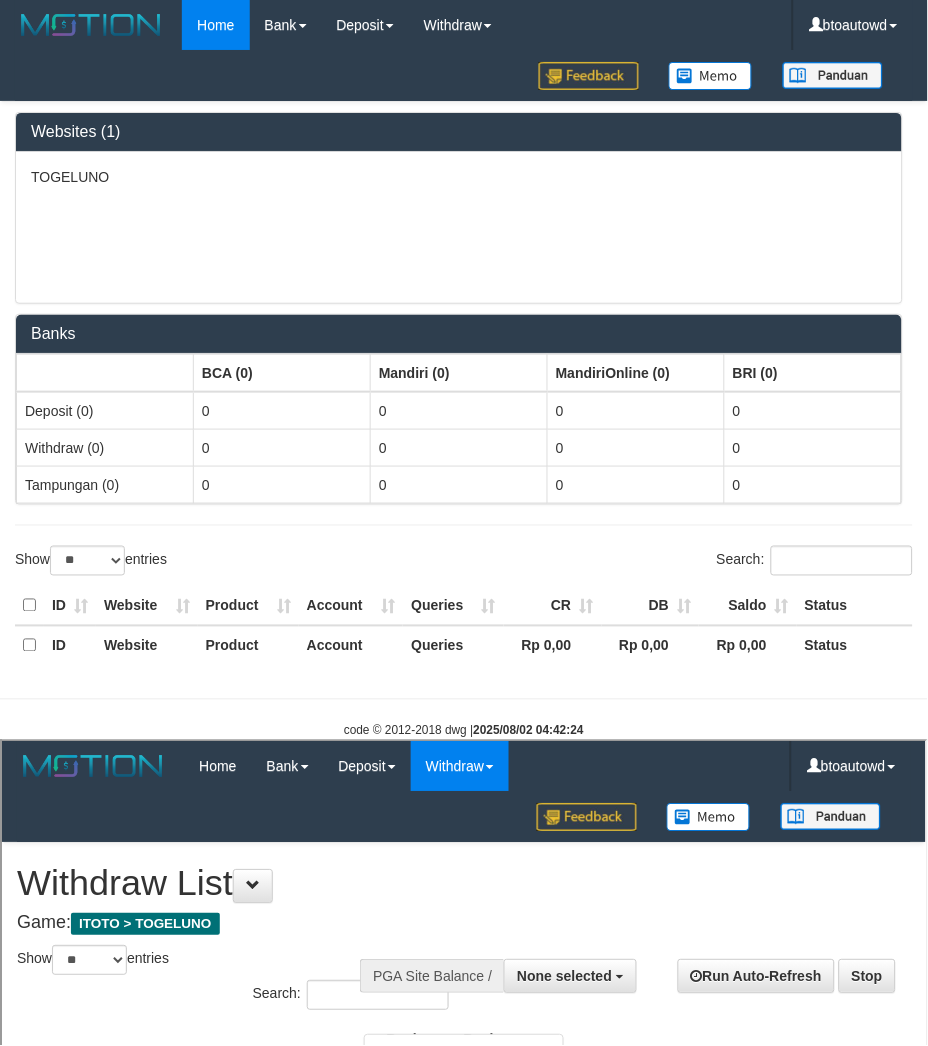 scroll, scrollTop: 0, scrollLeft: 0, axis: both 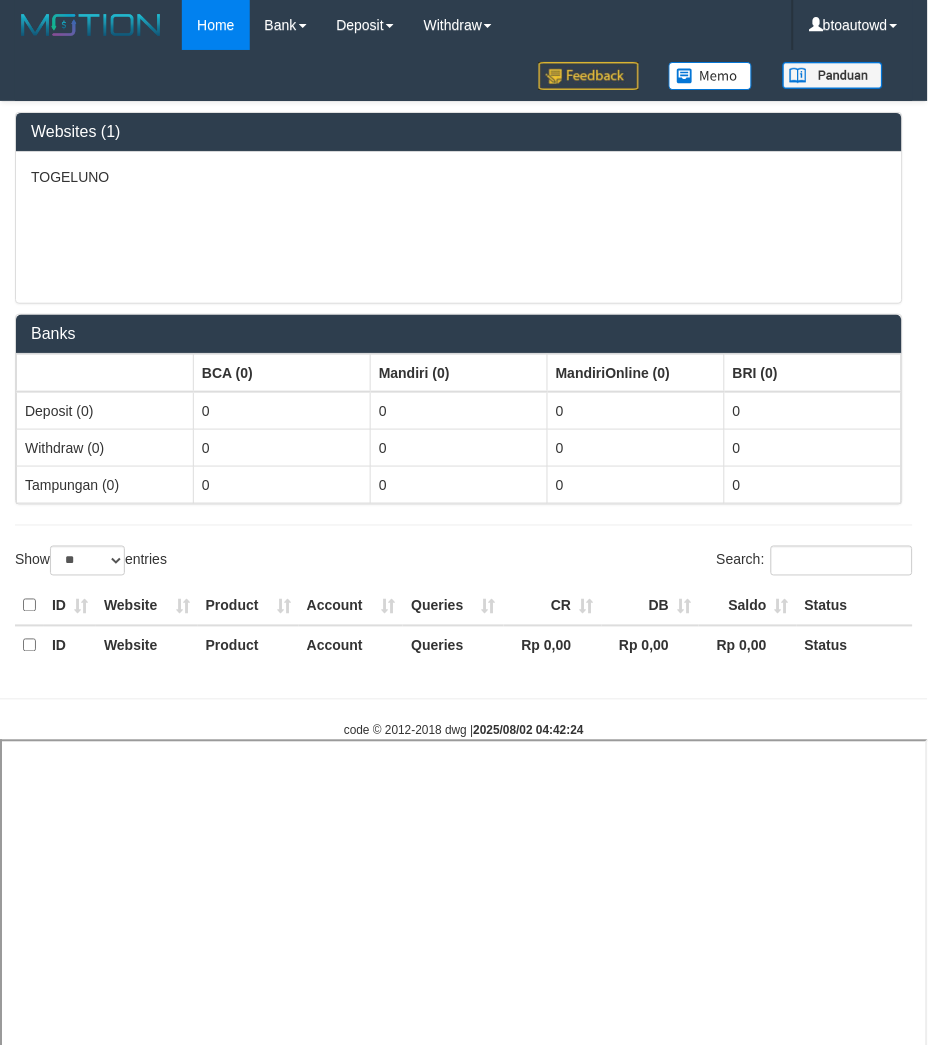 select 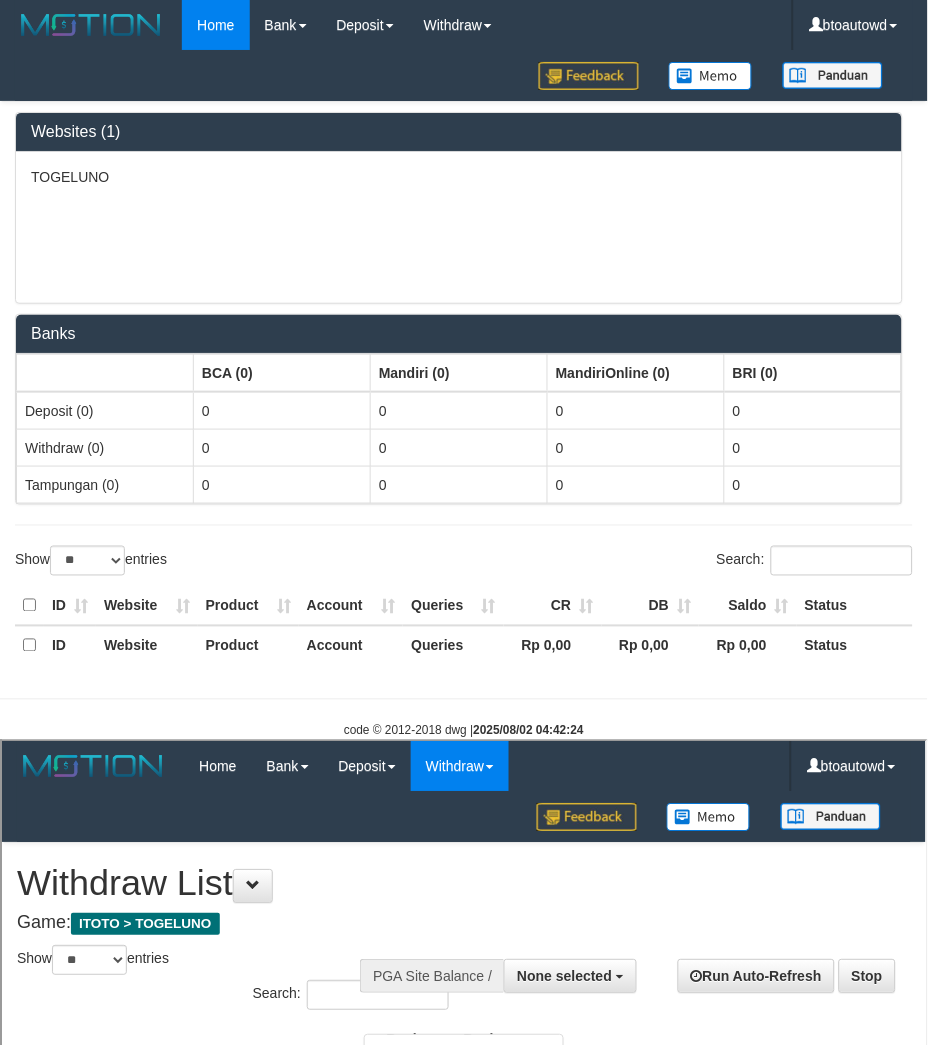 scroll, scrollTop: 0, scrollLeft: 0, axis: both 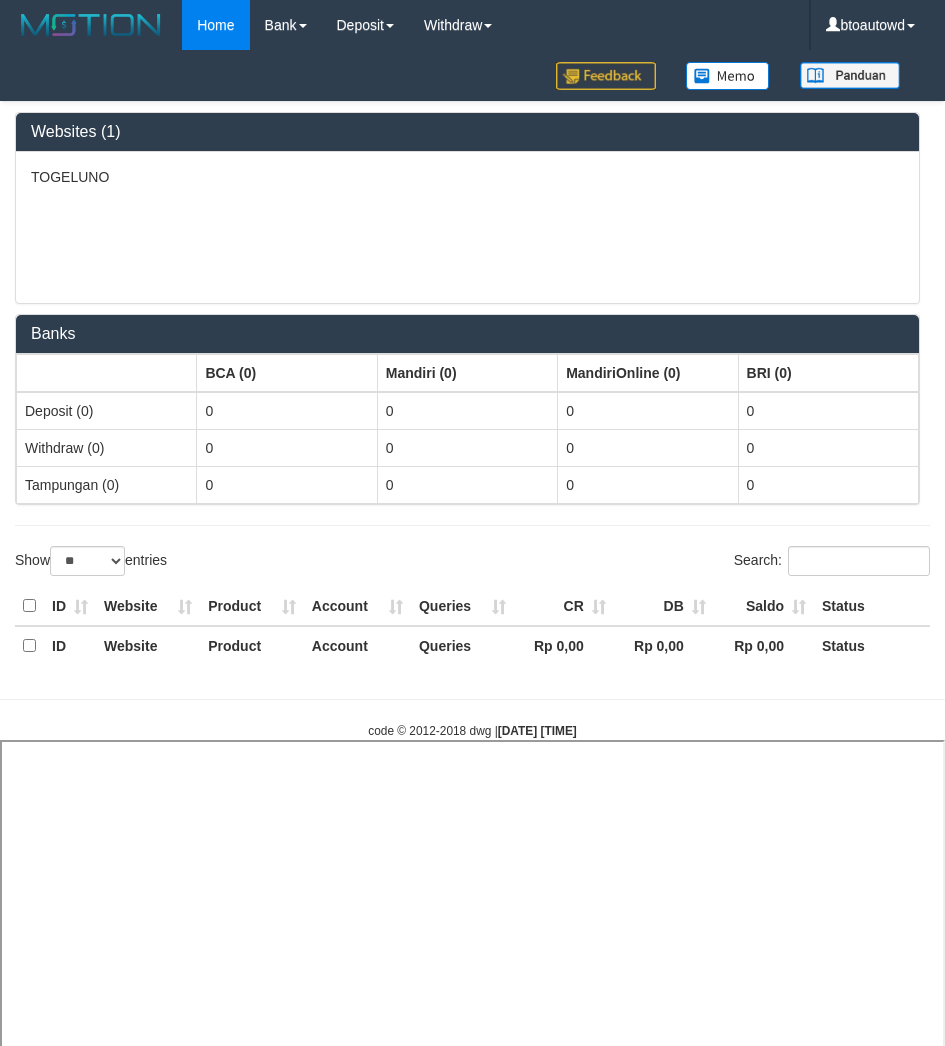 select on "**" 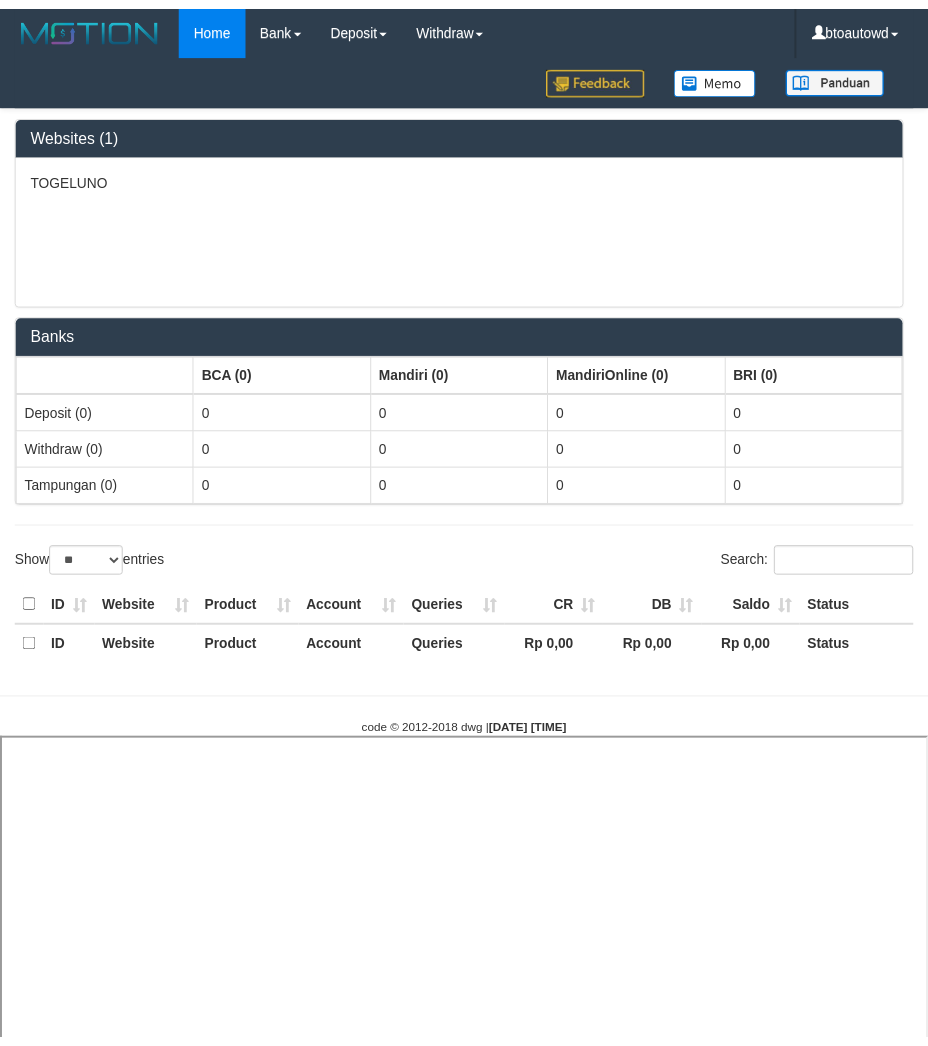 scroll, scrollTop: 0, scrollLeft: 0, axis: both 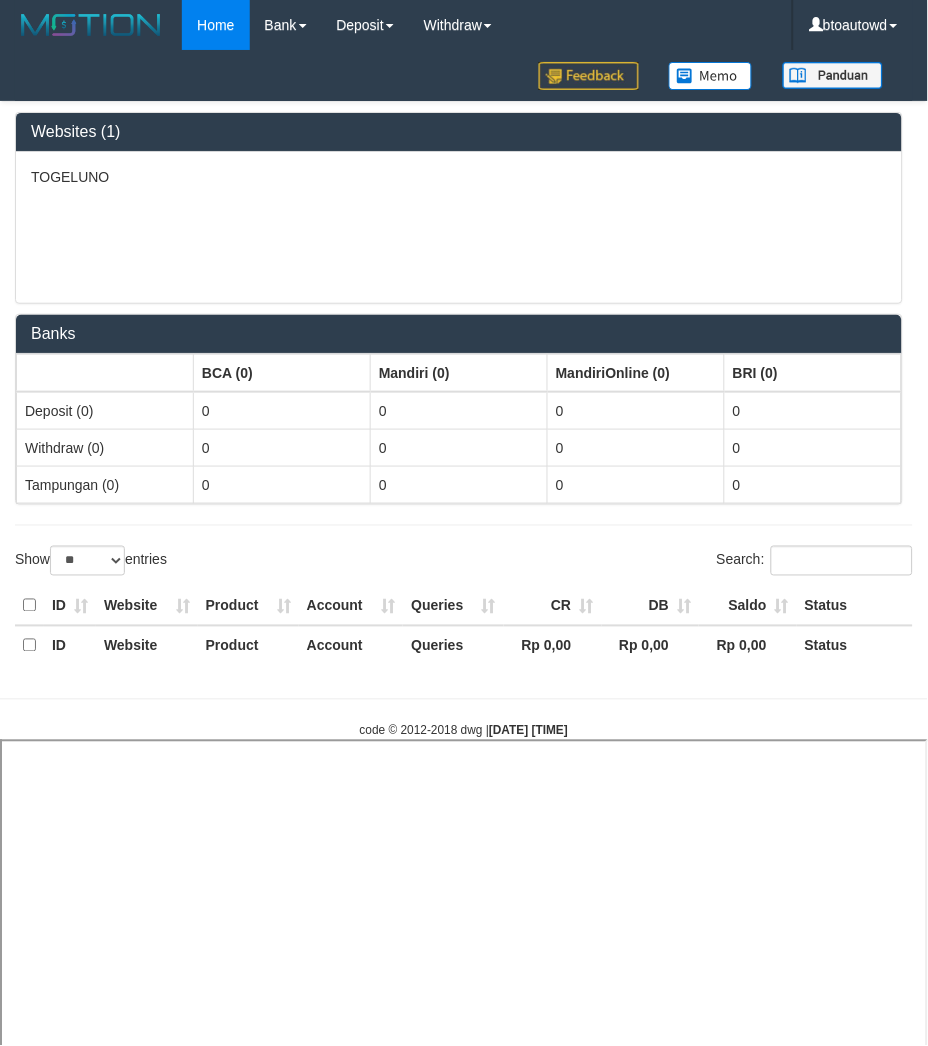 select 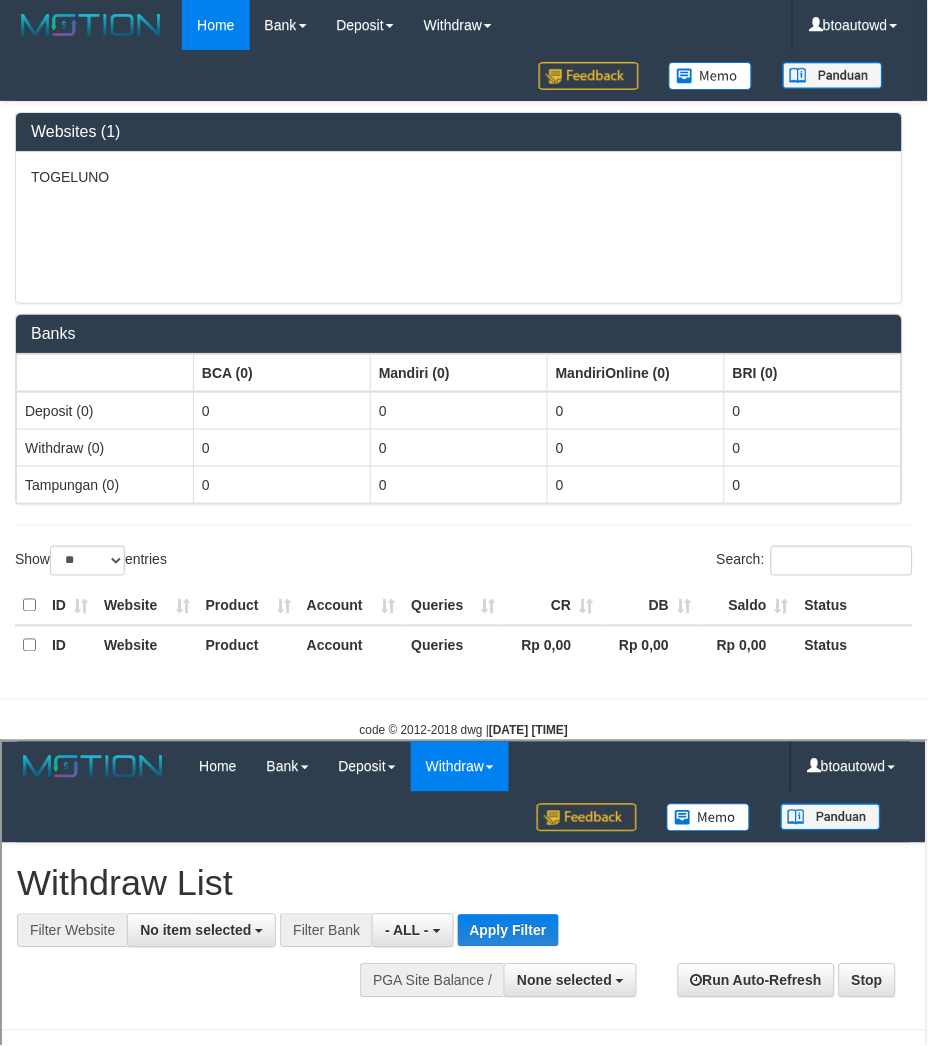 scroll, scrollTop: 0, scrollLeft: 0, axis: both 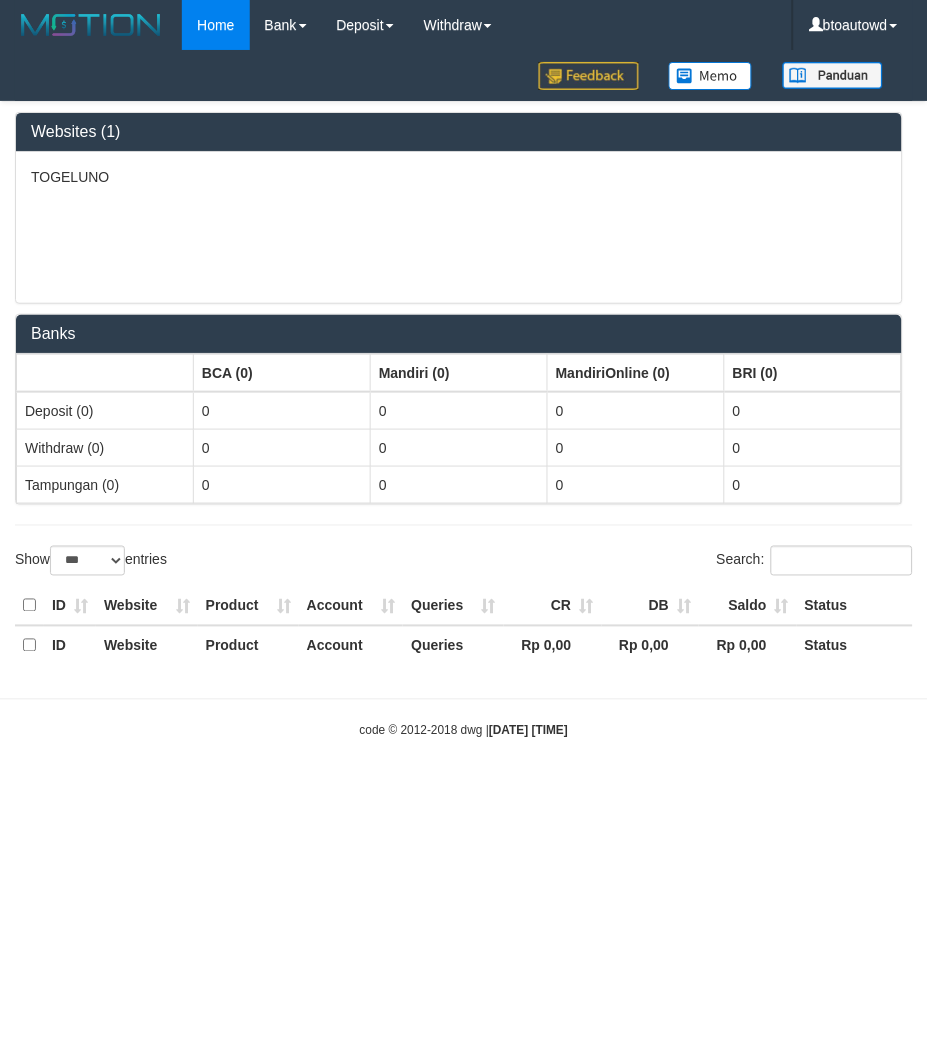 select on "**" 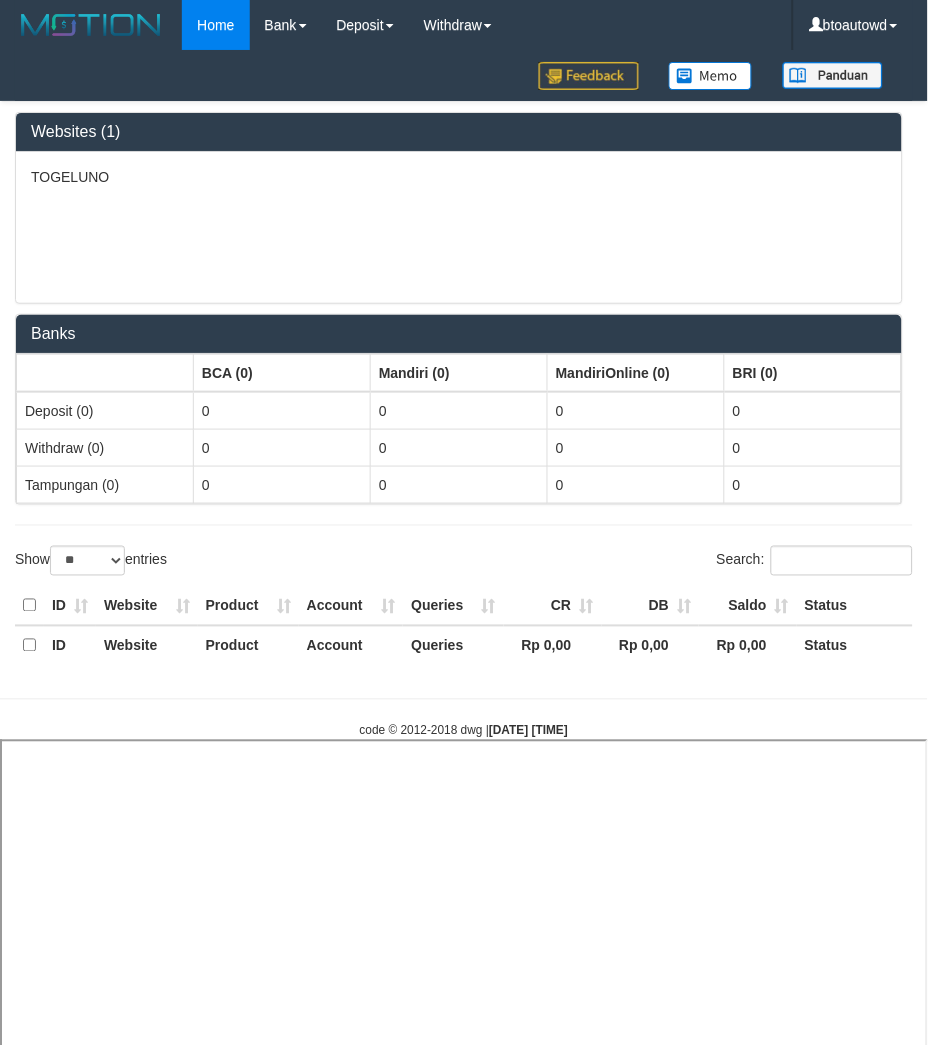 select 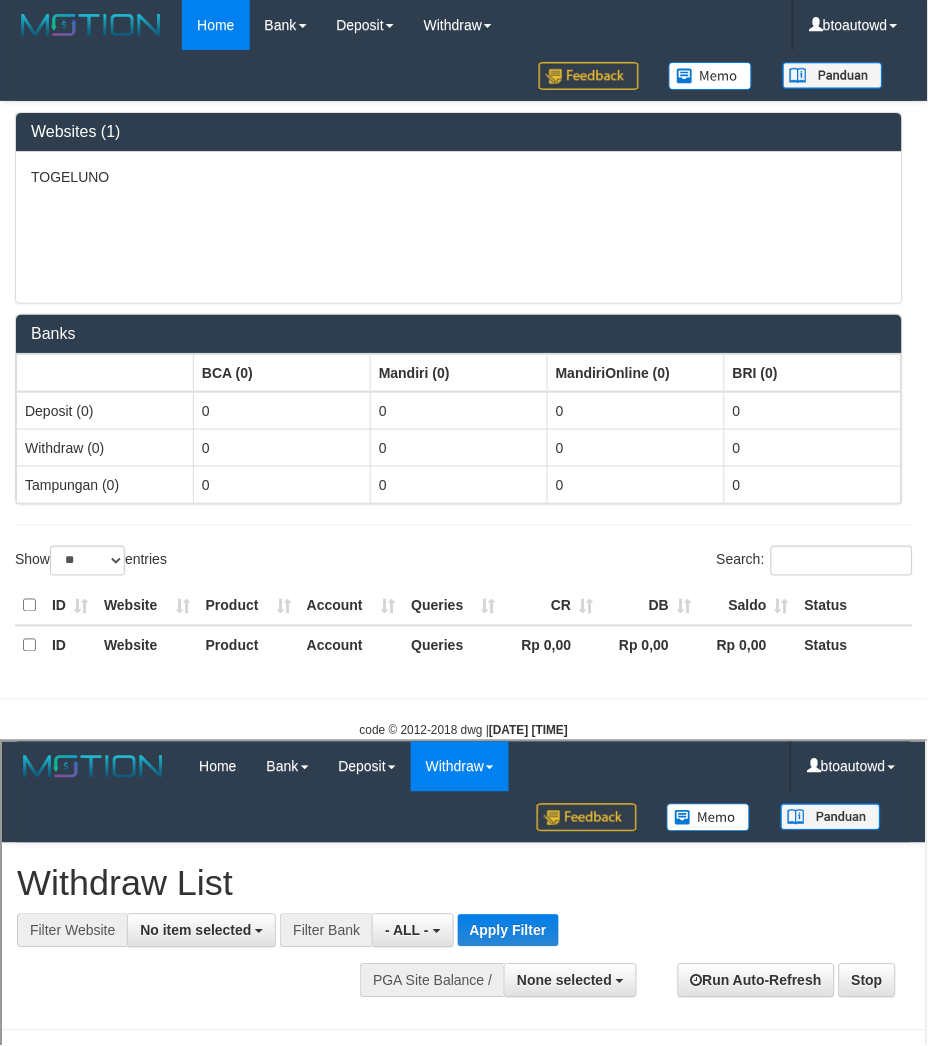 scroll, scrollTop: 0, scrollLeft: 0, axis: both 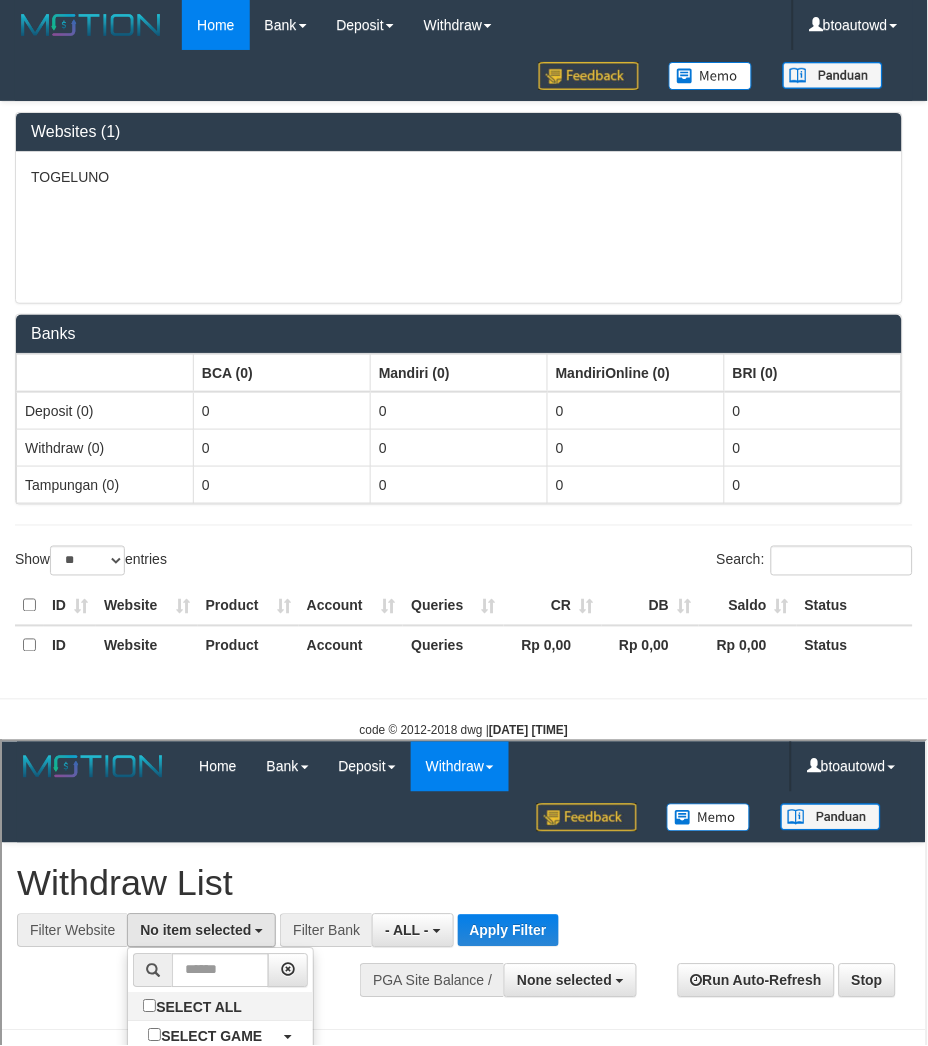 select on "****" 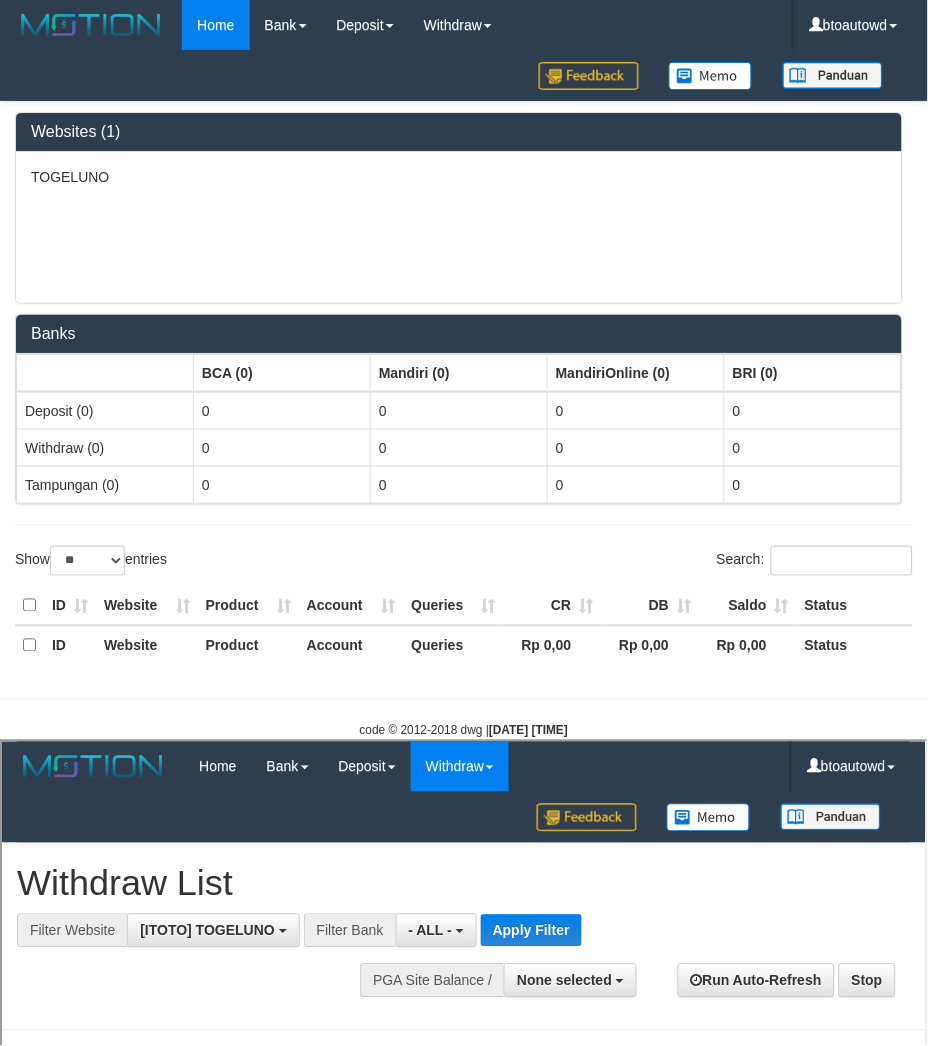 scroll, scrollTop: 17, scrollLeft: 0, axis: vertical 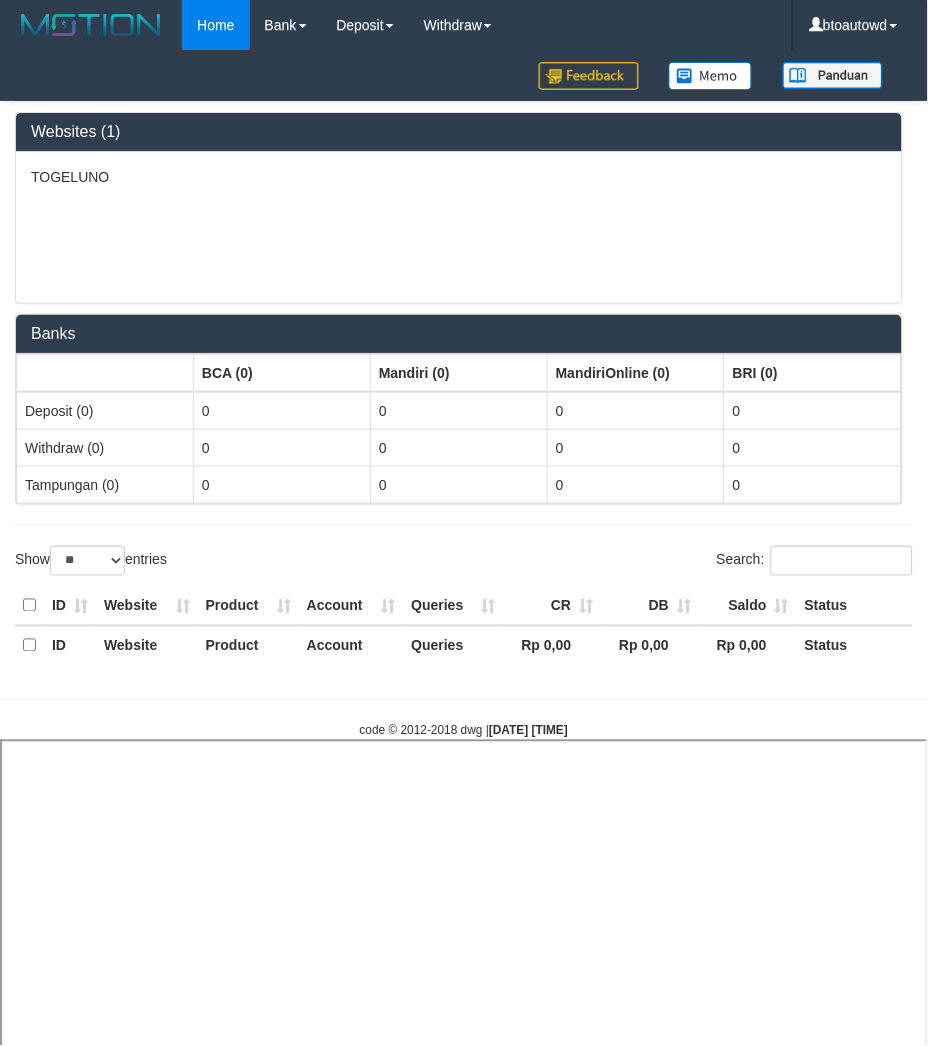 select 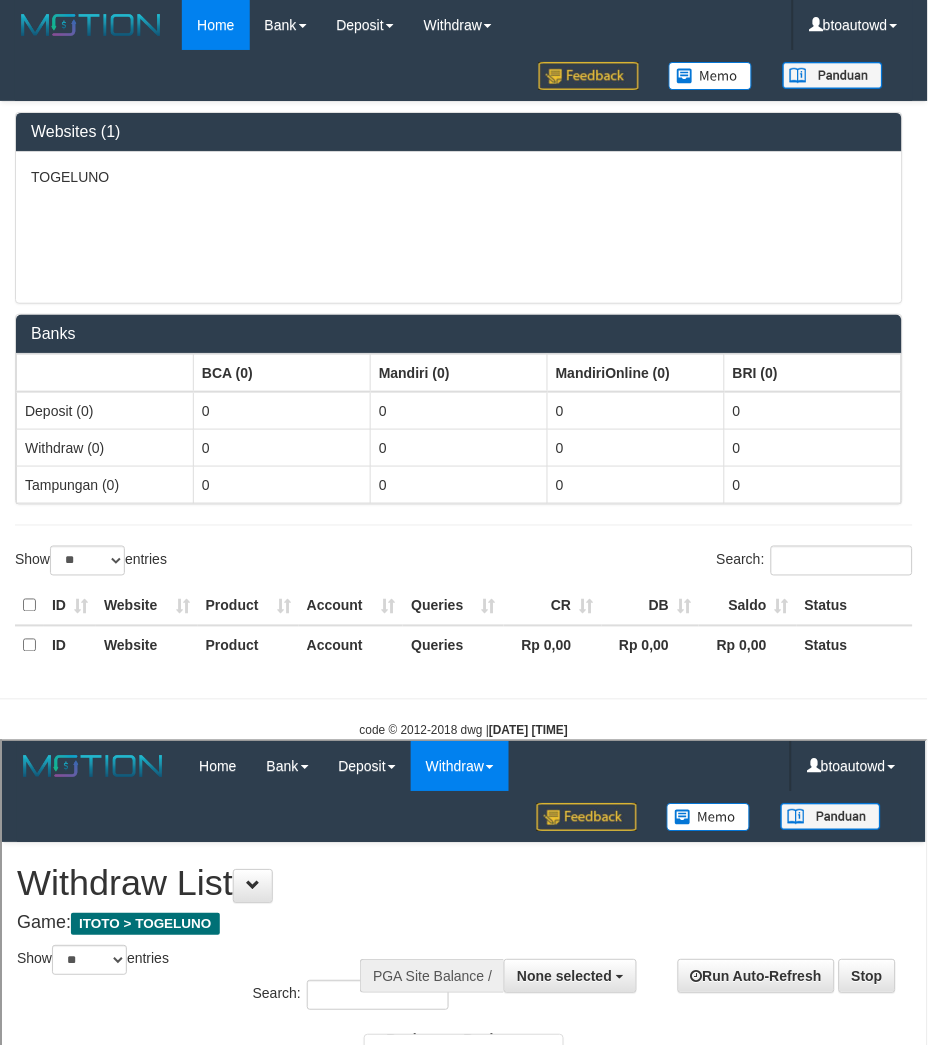 scroll, scrollTop: 0, scrollLeft: 0, axis: both 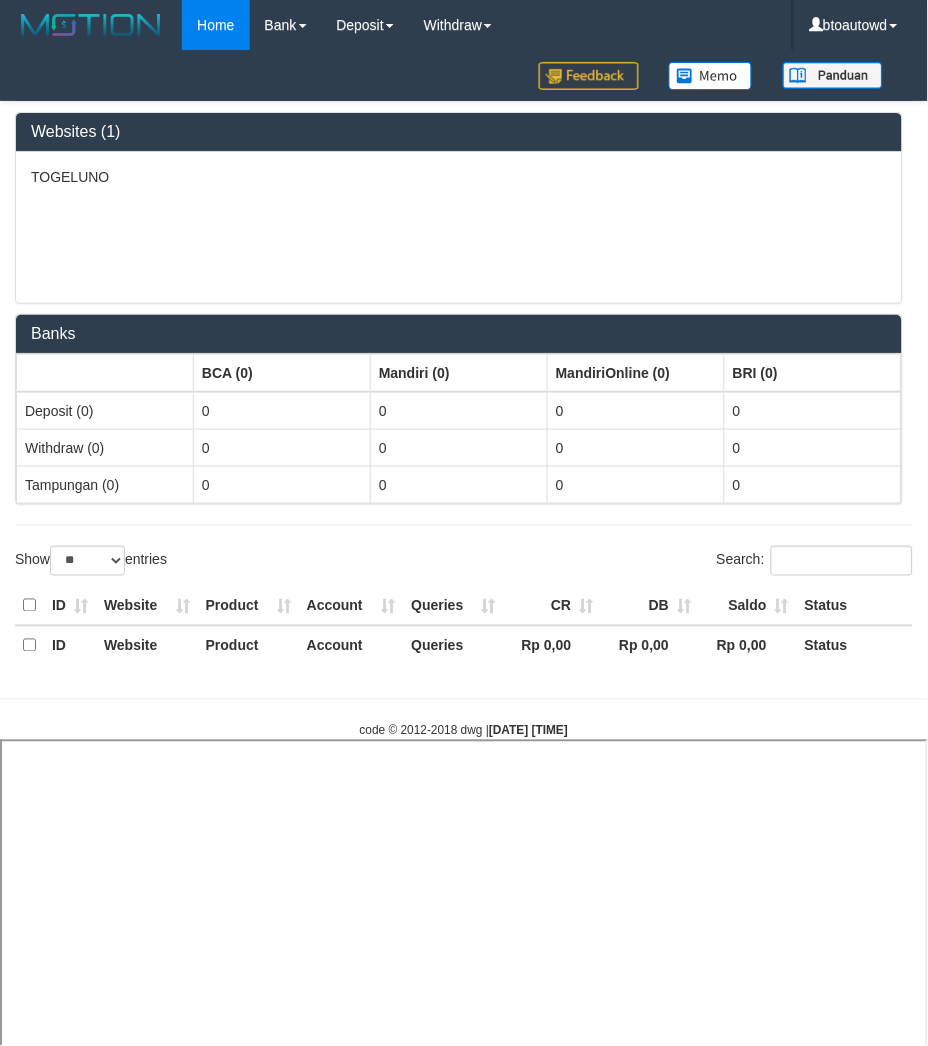 select 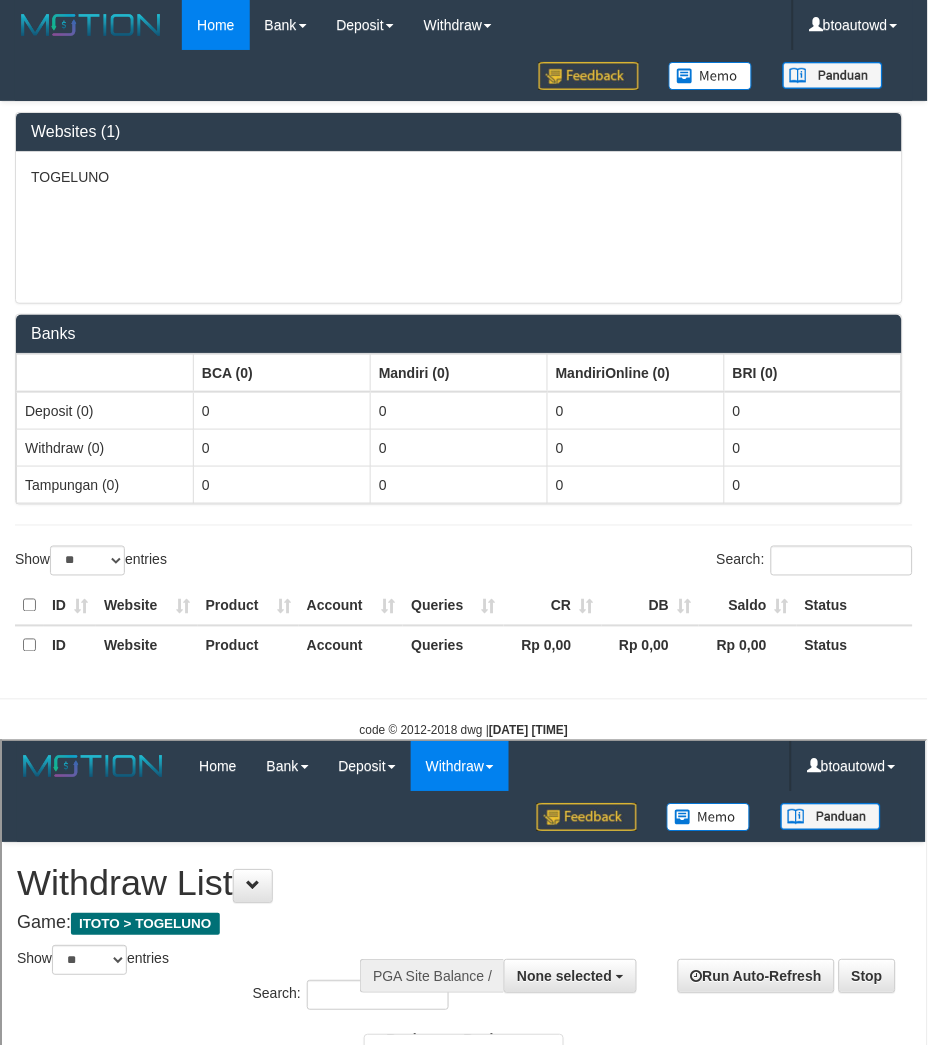 scroll, scrollTop: 0, scrollLeft: 0, axis: both 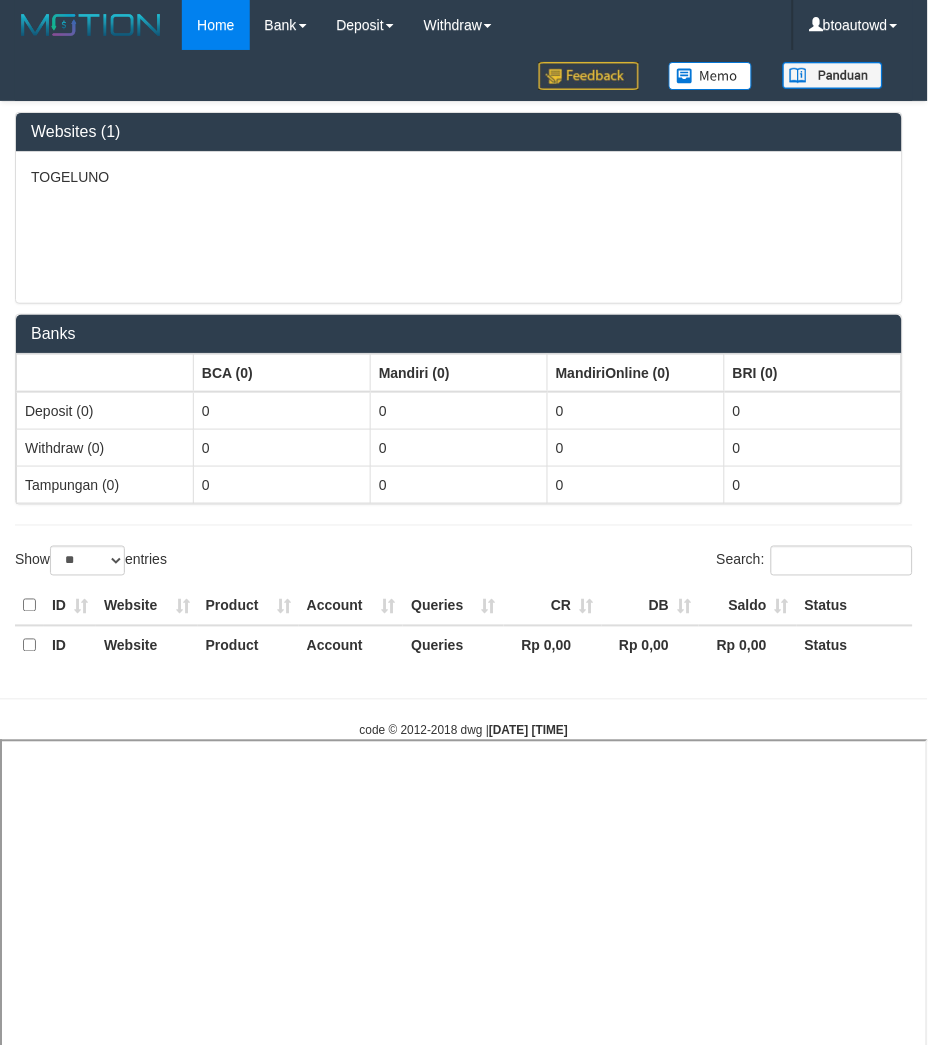select 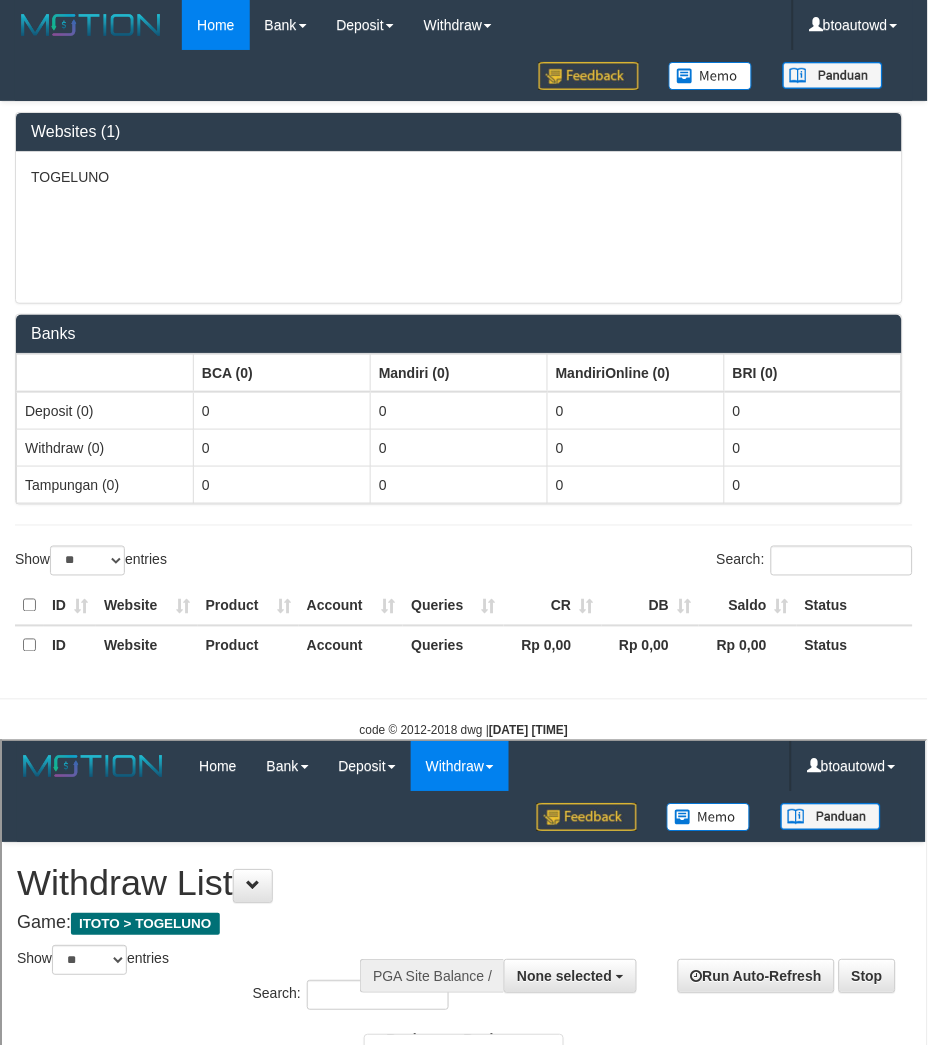 scroll, scrollTop: 0, scrollLeft: 0, axis: both 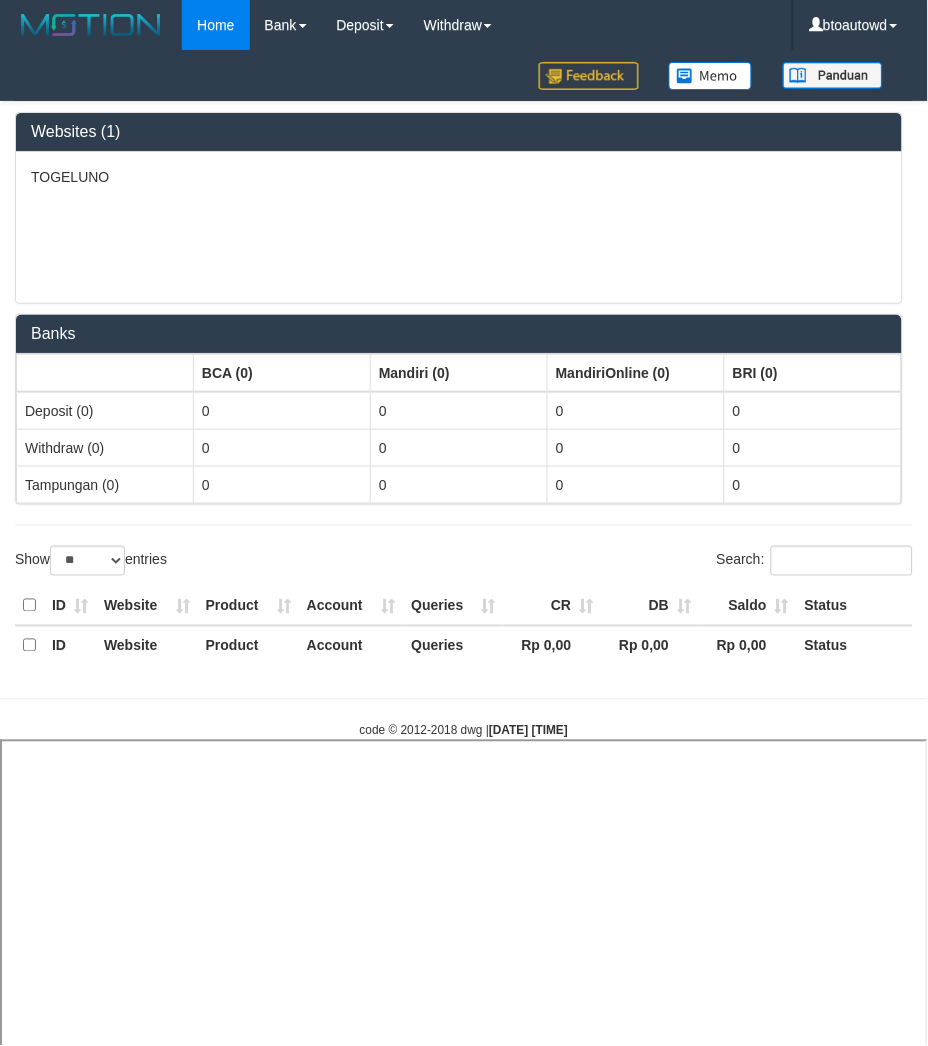 select 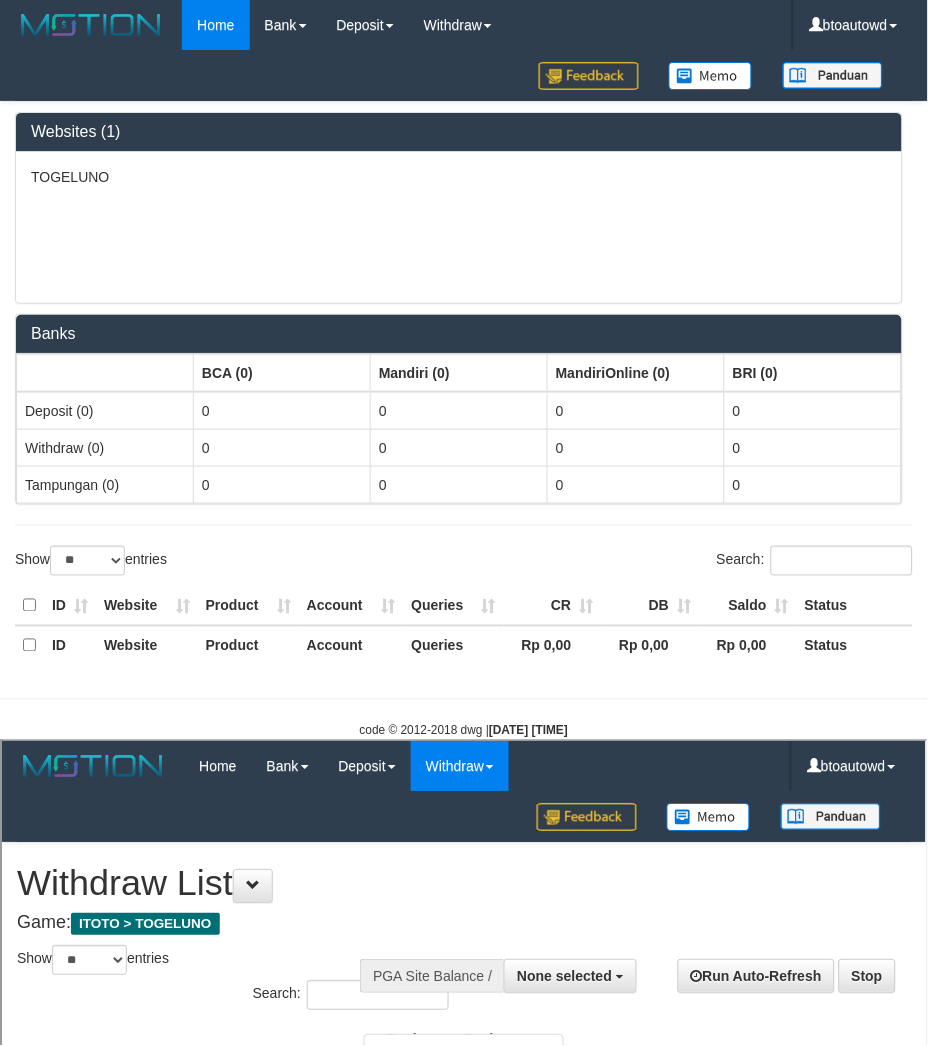 scroll, scrollTop: 0, scrollLeft: 0, axis: both 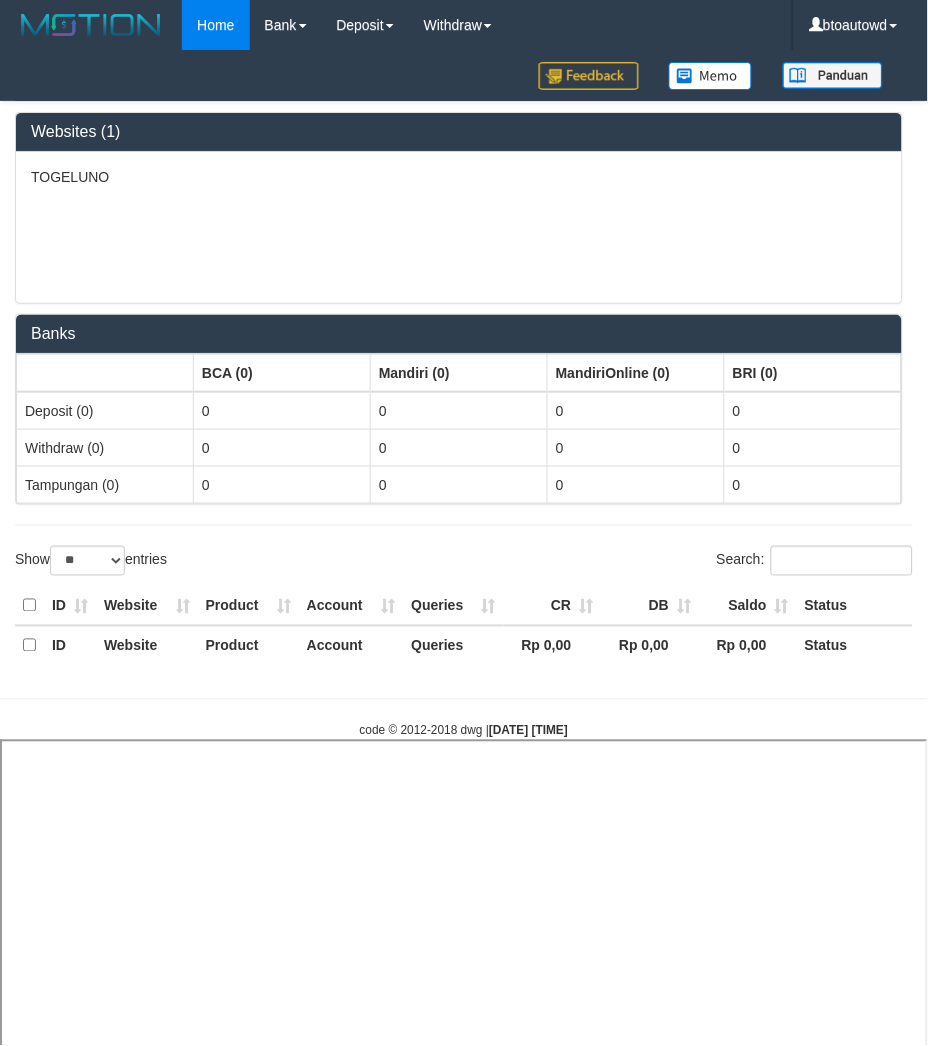 select 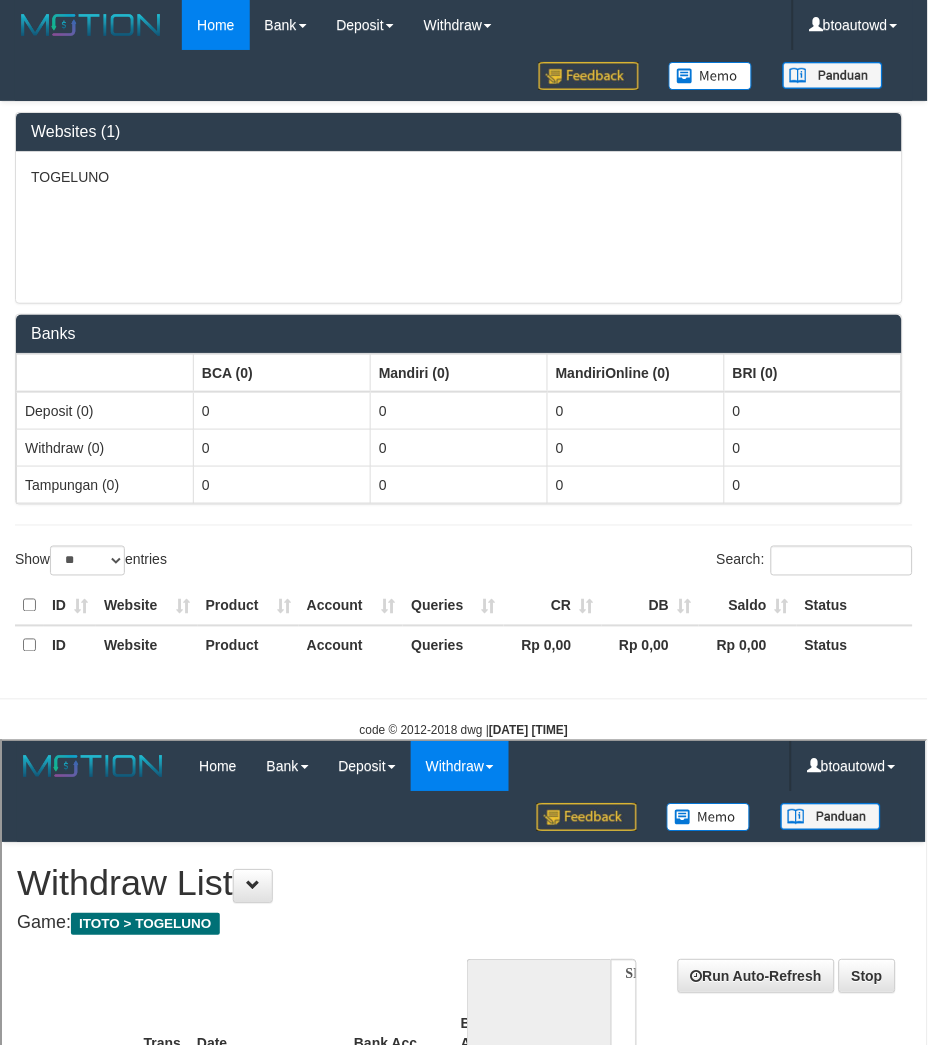 scroll, scrollTop: 0, scrollLeft: 0, axis: both 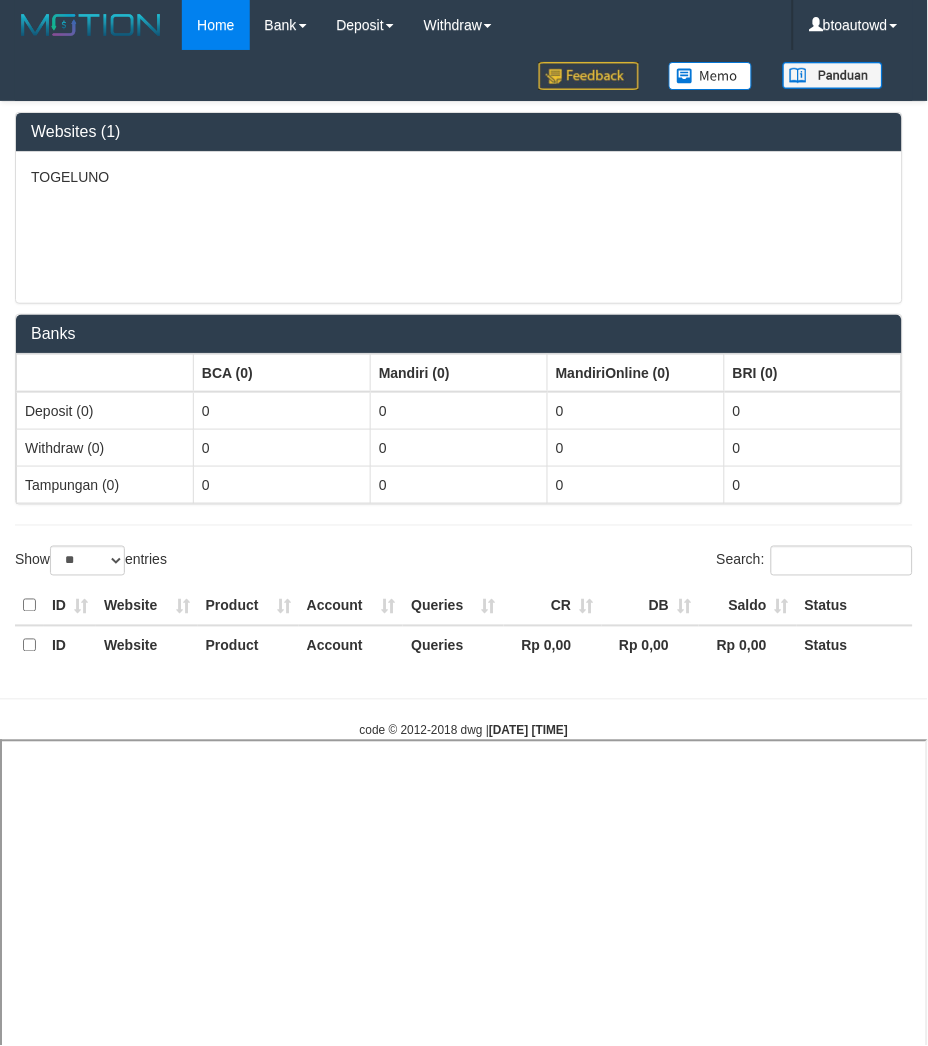 select 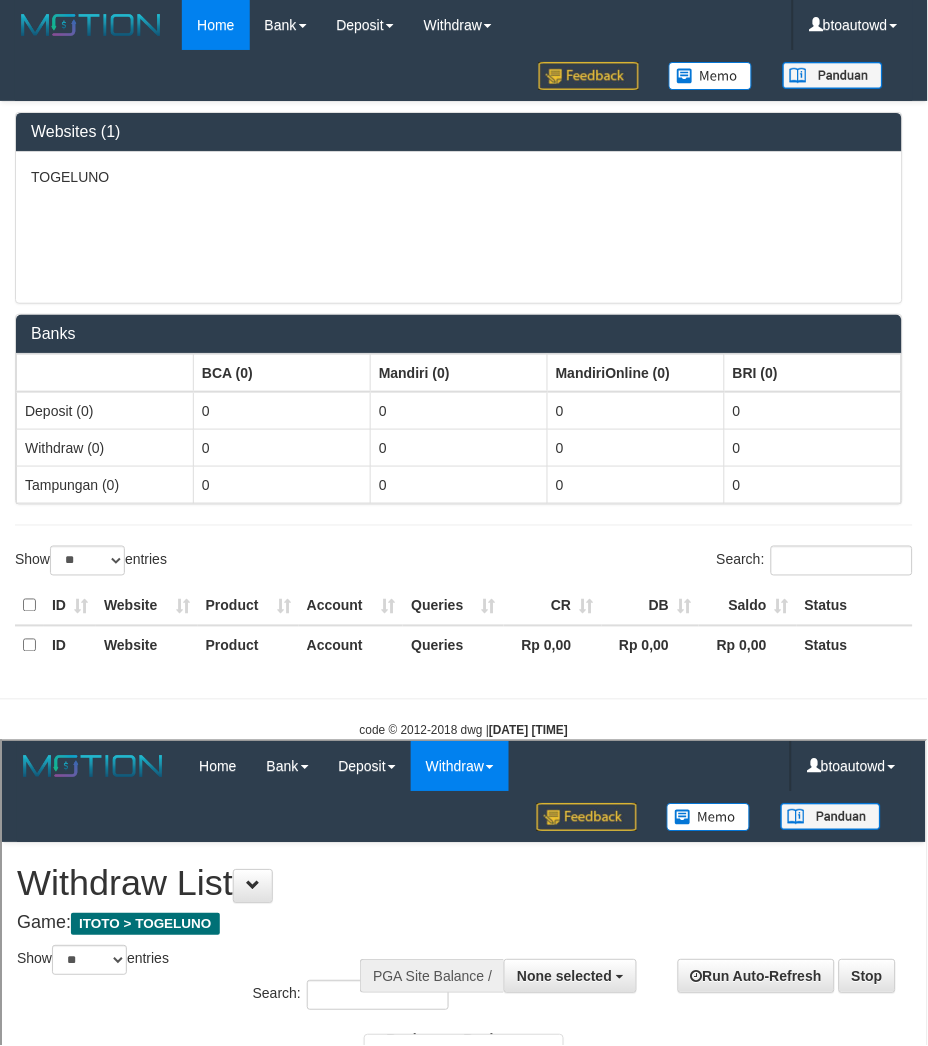 scroll, scrollTop: 0, scrollLeft: 0, axis: both 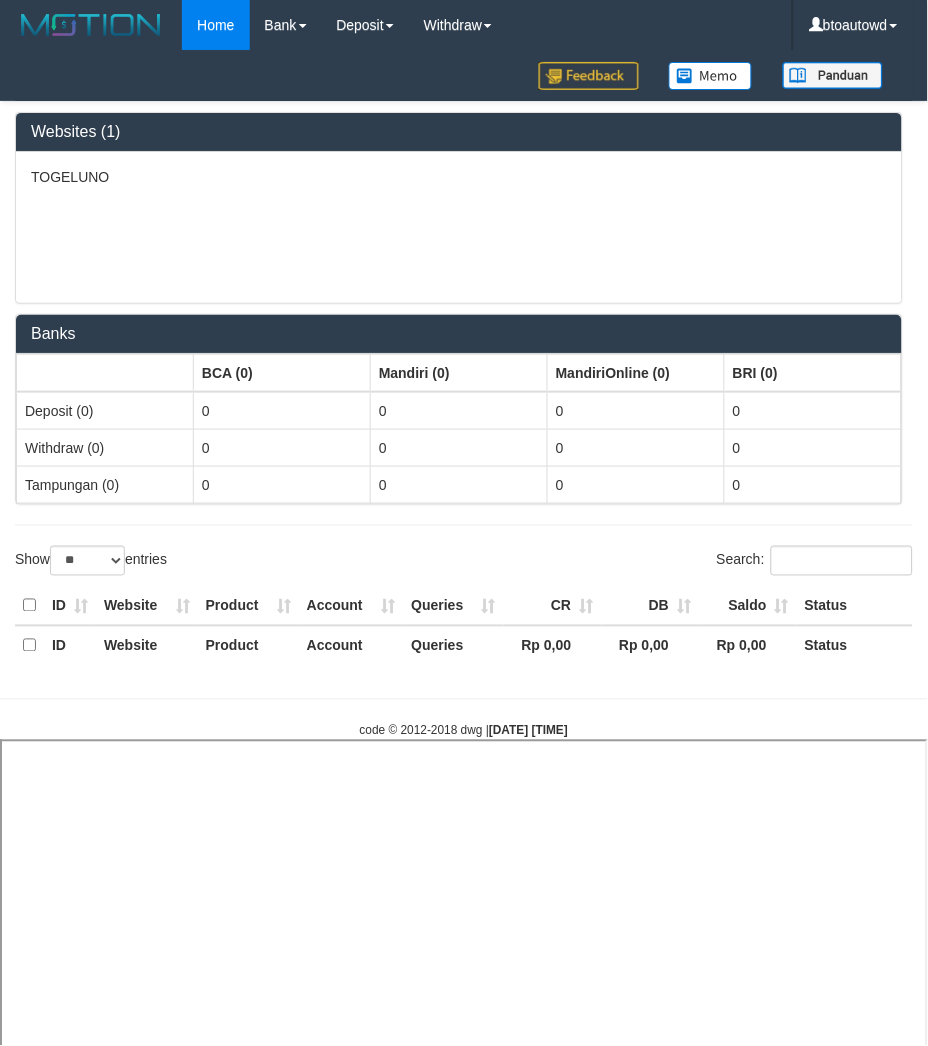 select 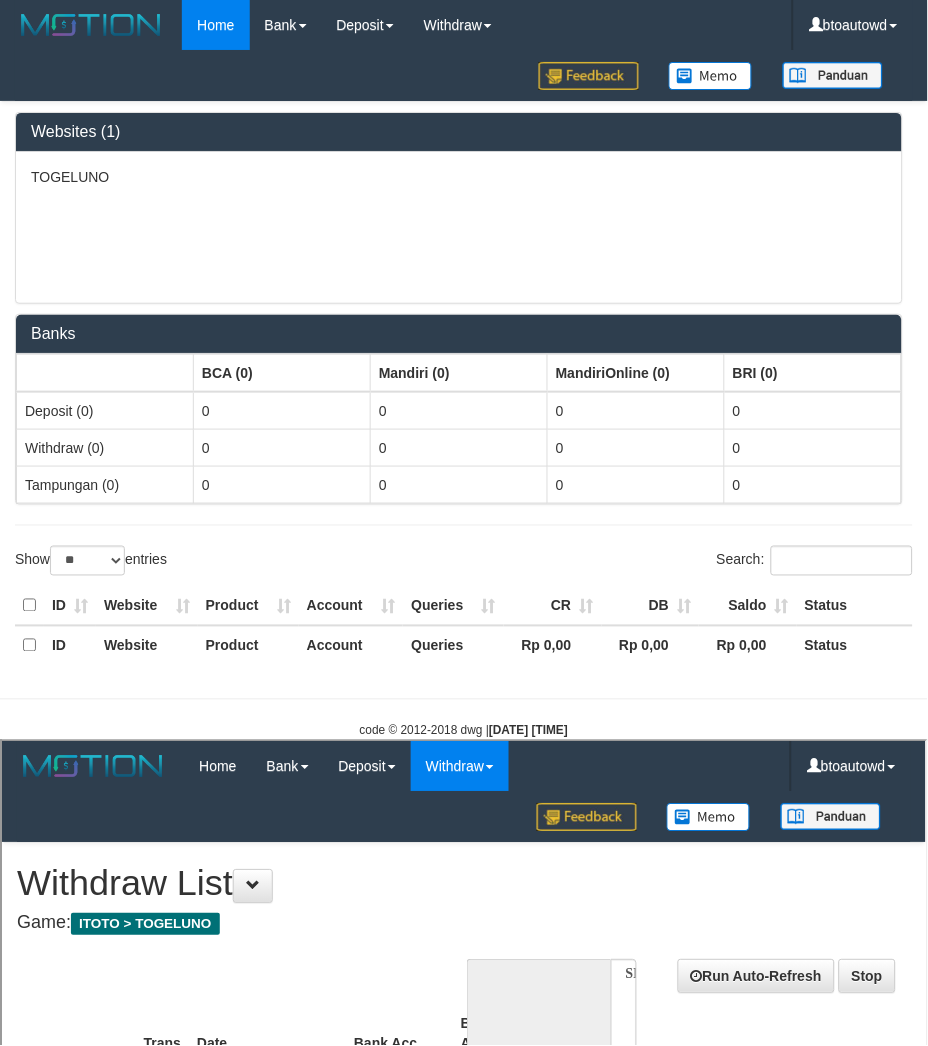scroll, scrollTop: 0, scrollLeft: 0, axis: both 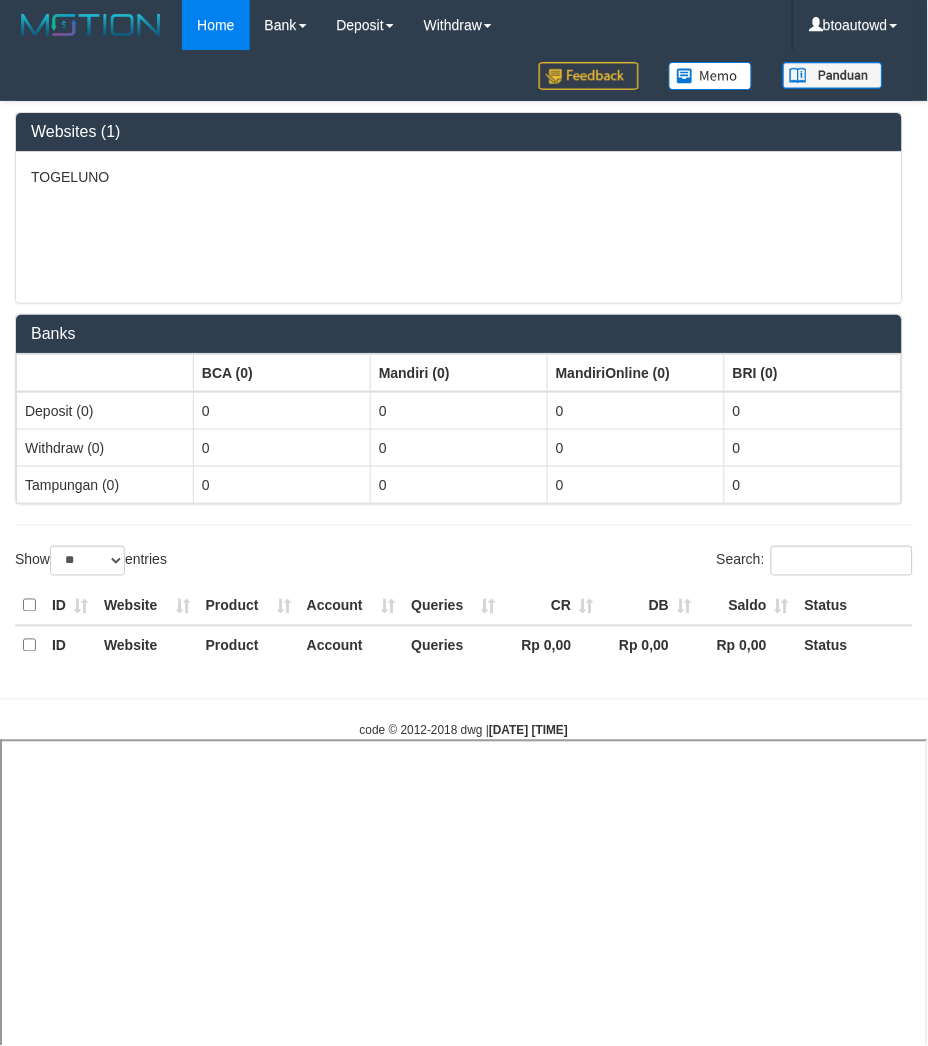 select 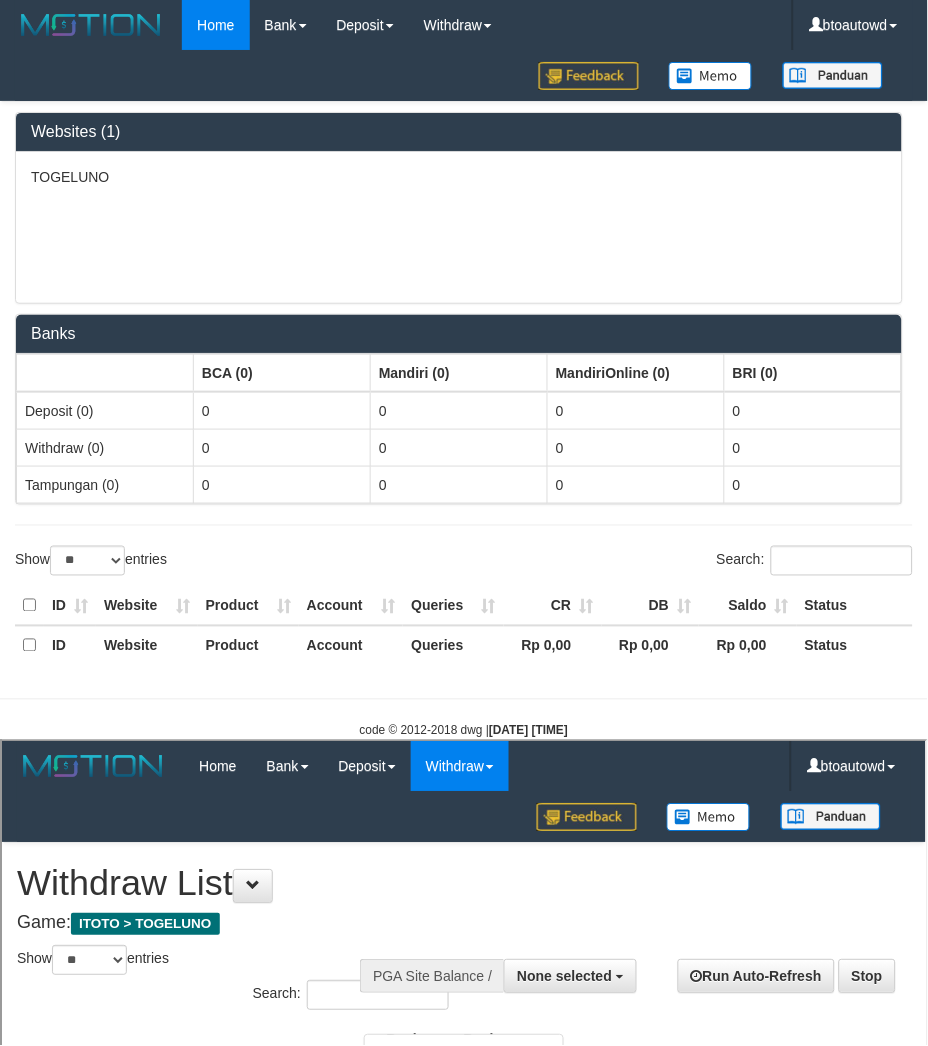 scroll, scrollTop: 0, scrollLeft: 0, axis: both 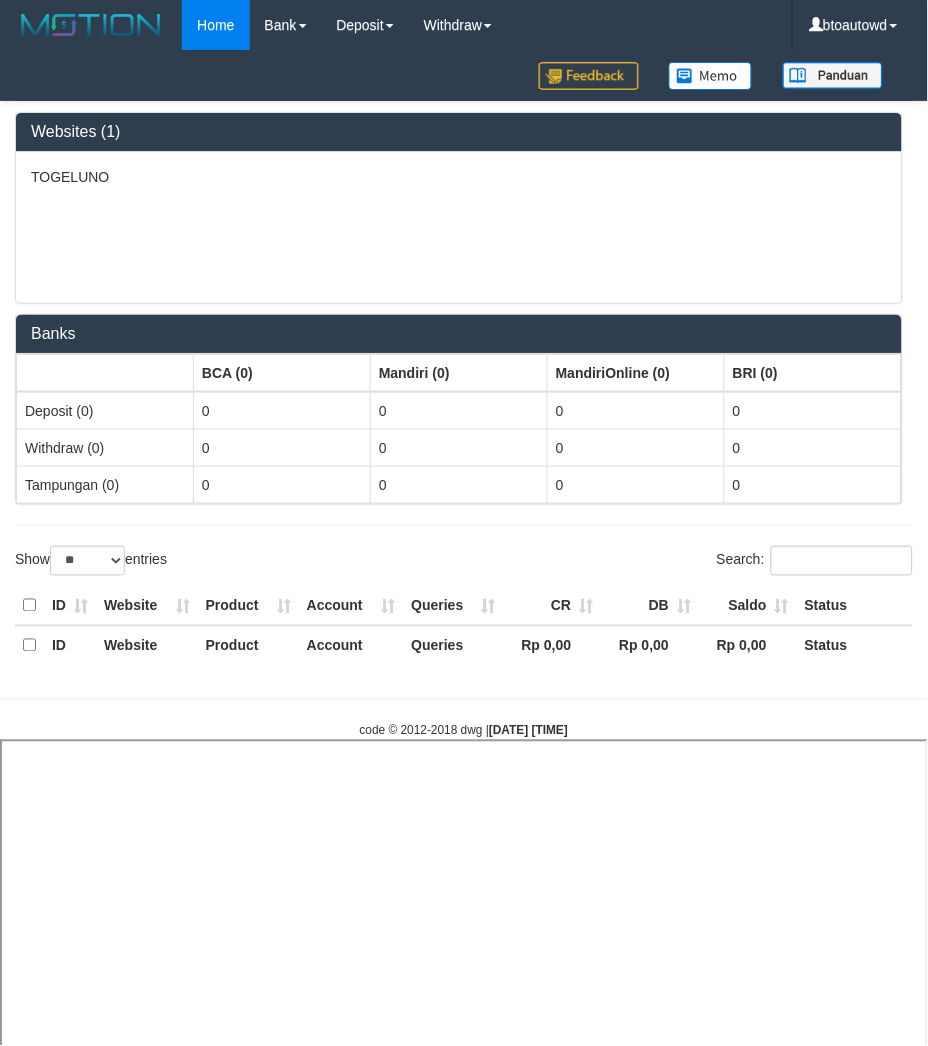 select 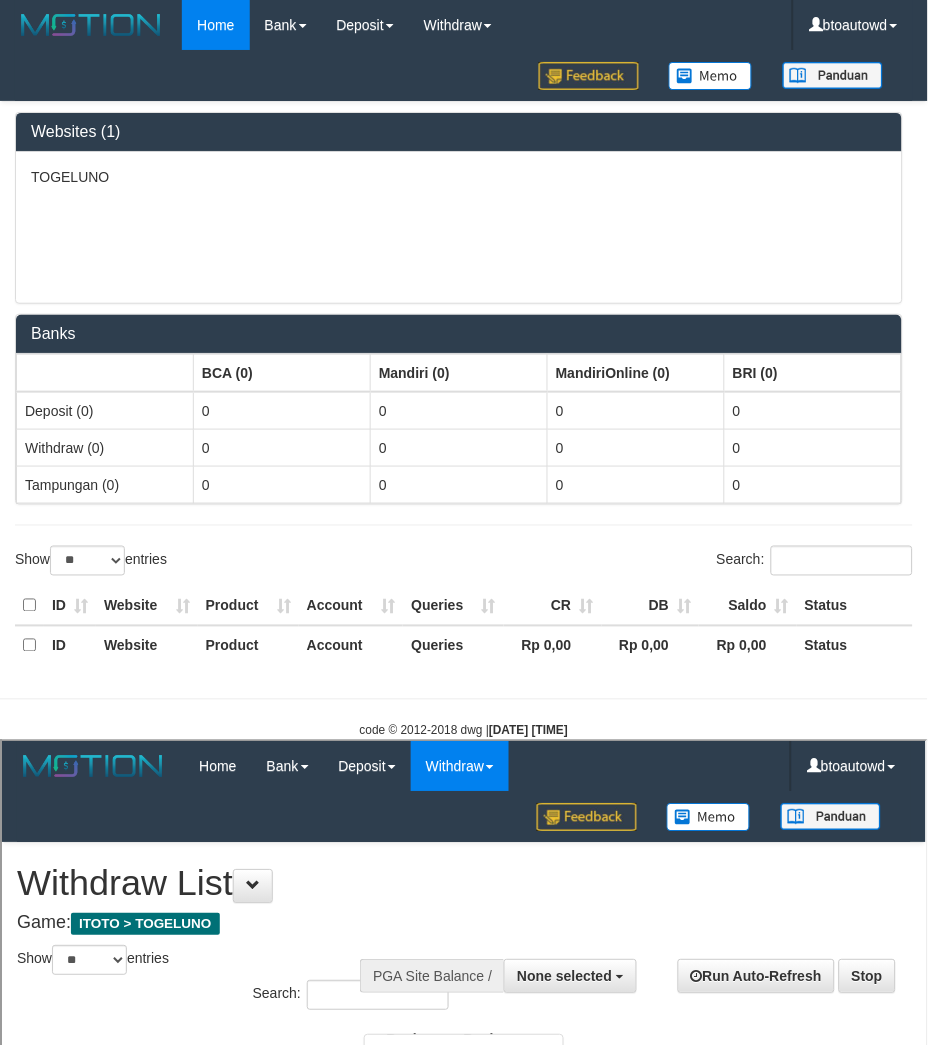 scroll, scrollTop: 0, scrollLeft: 0, axis: both 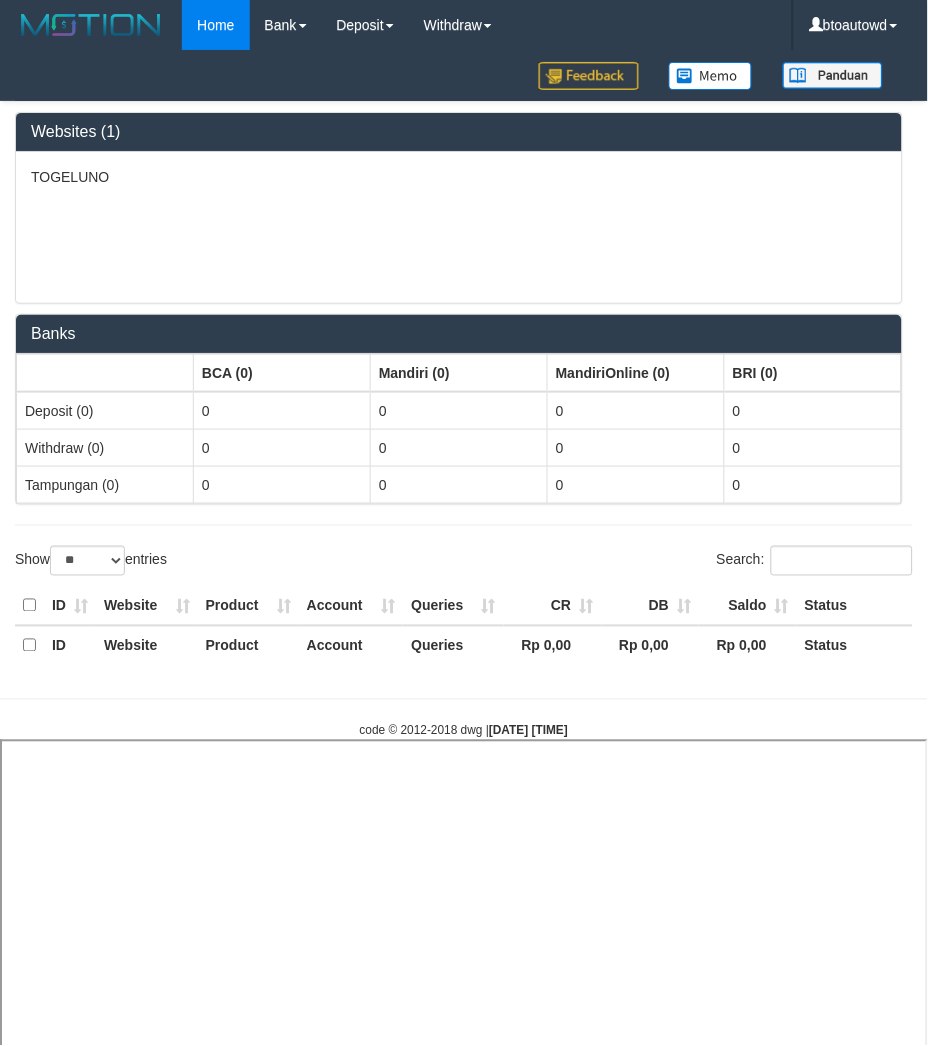 select 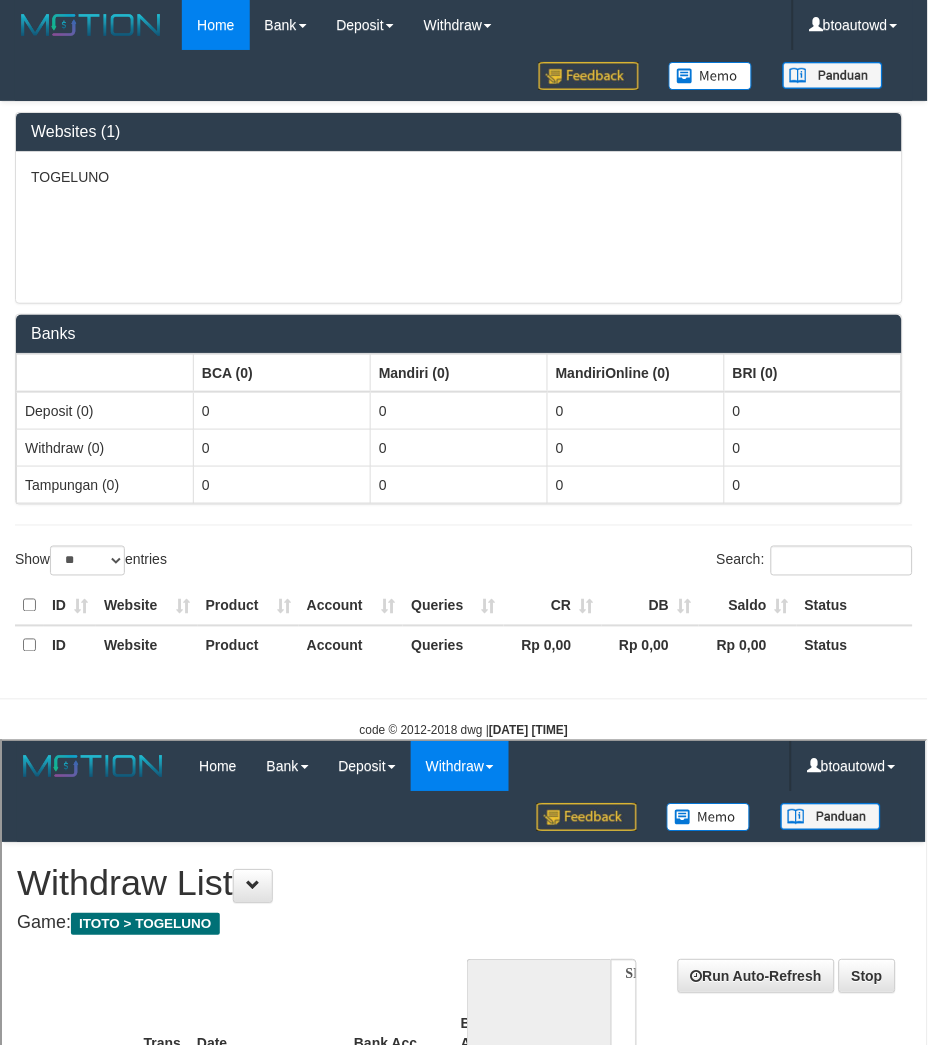 scroll, scrollTop: 0, scrollLeft: 0, axis: both 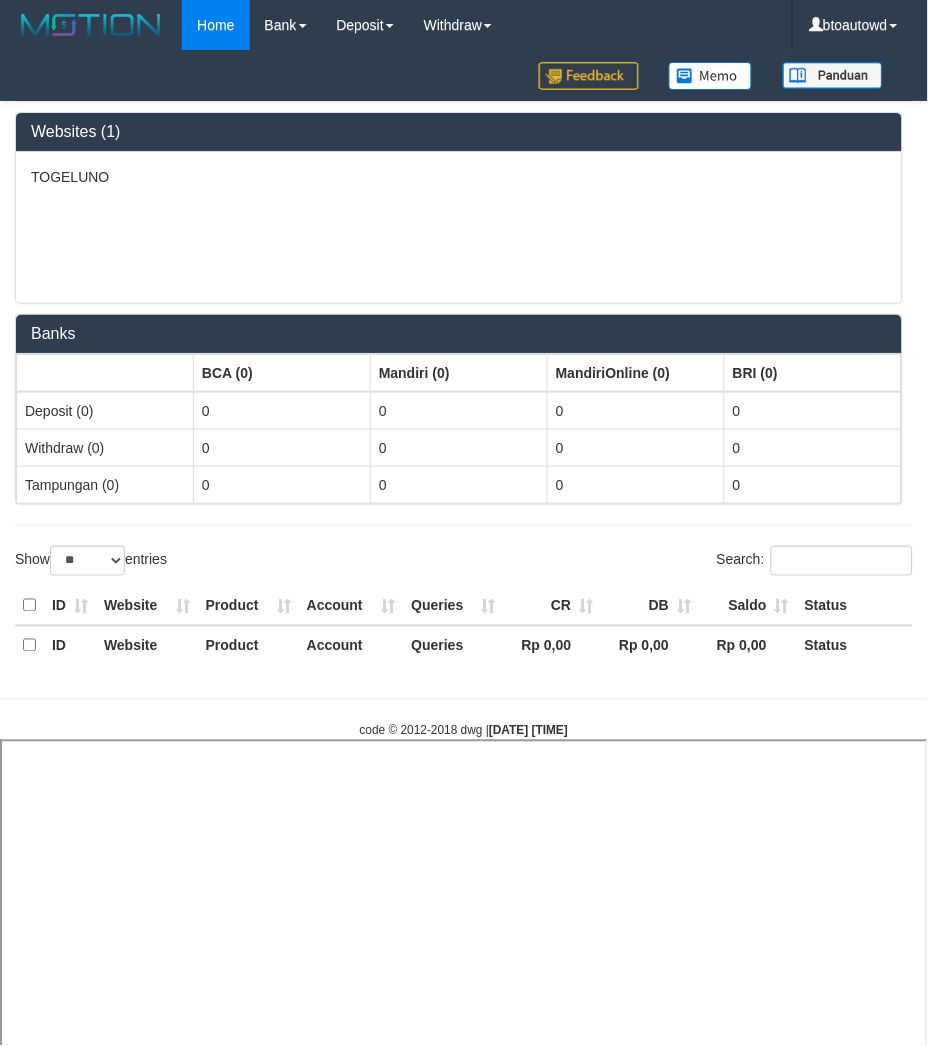 select 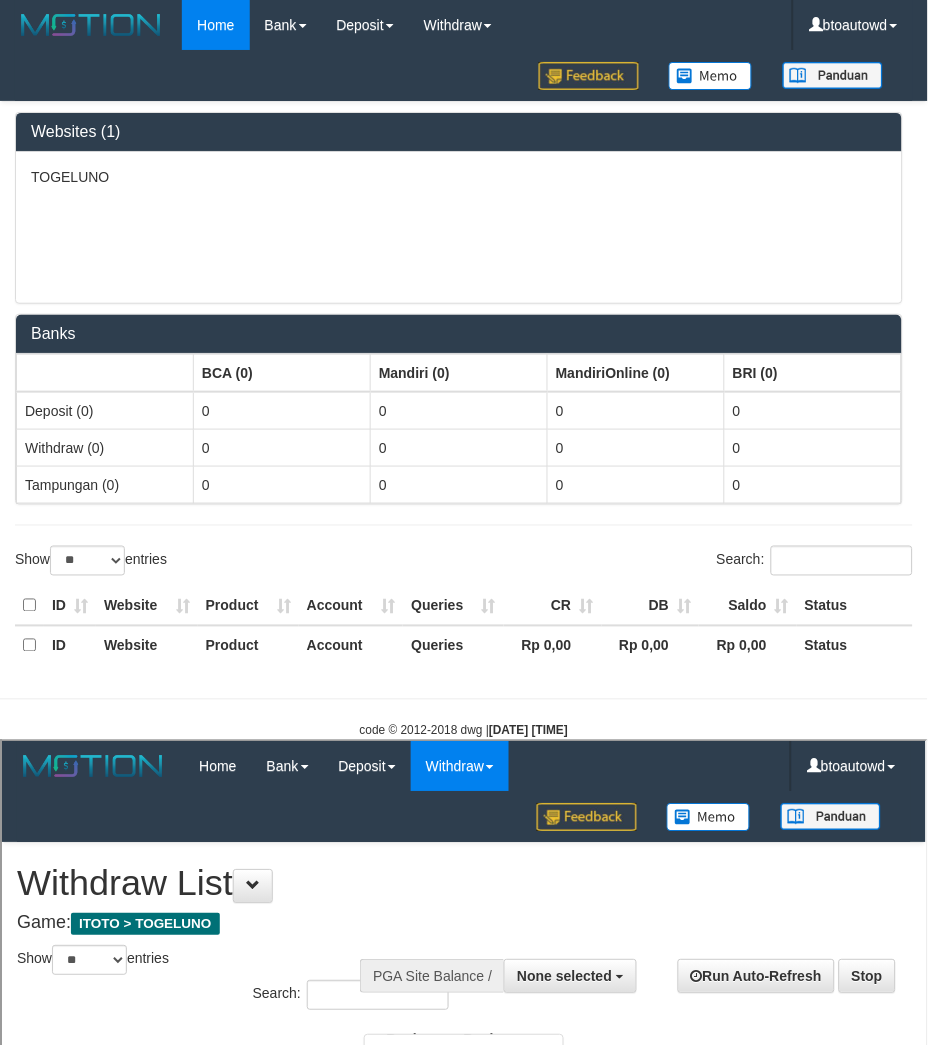 scroll, scrollTop: 0, scrollLeft: 0, axis: both 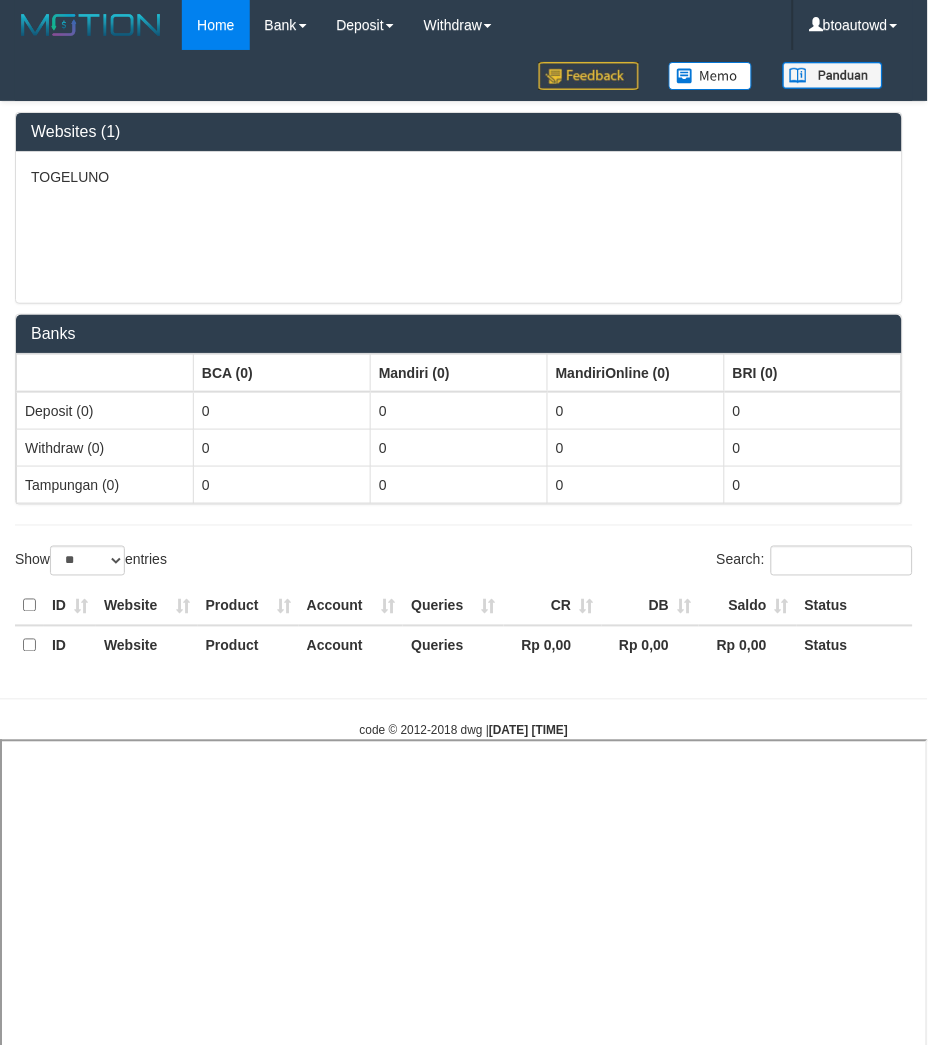 select 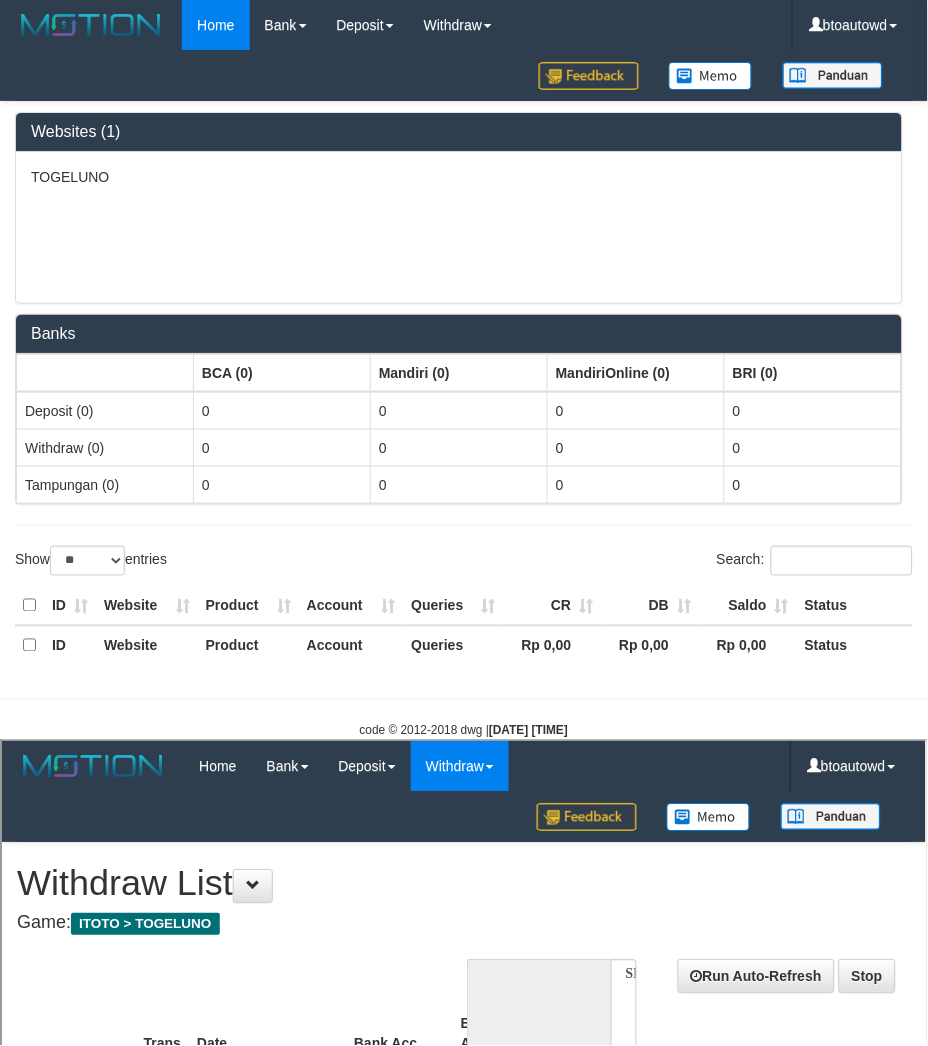 scroll, scrollTop: 0, scrollLeft: 0, axis: both 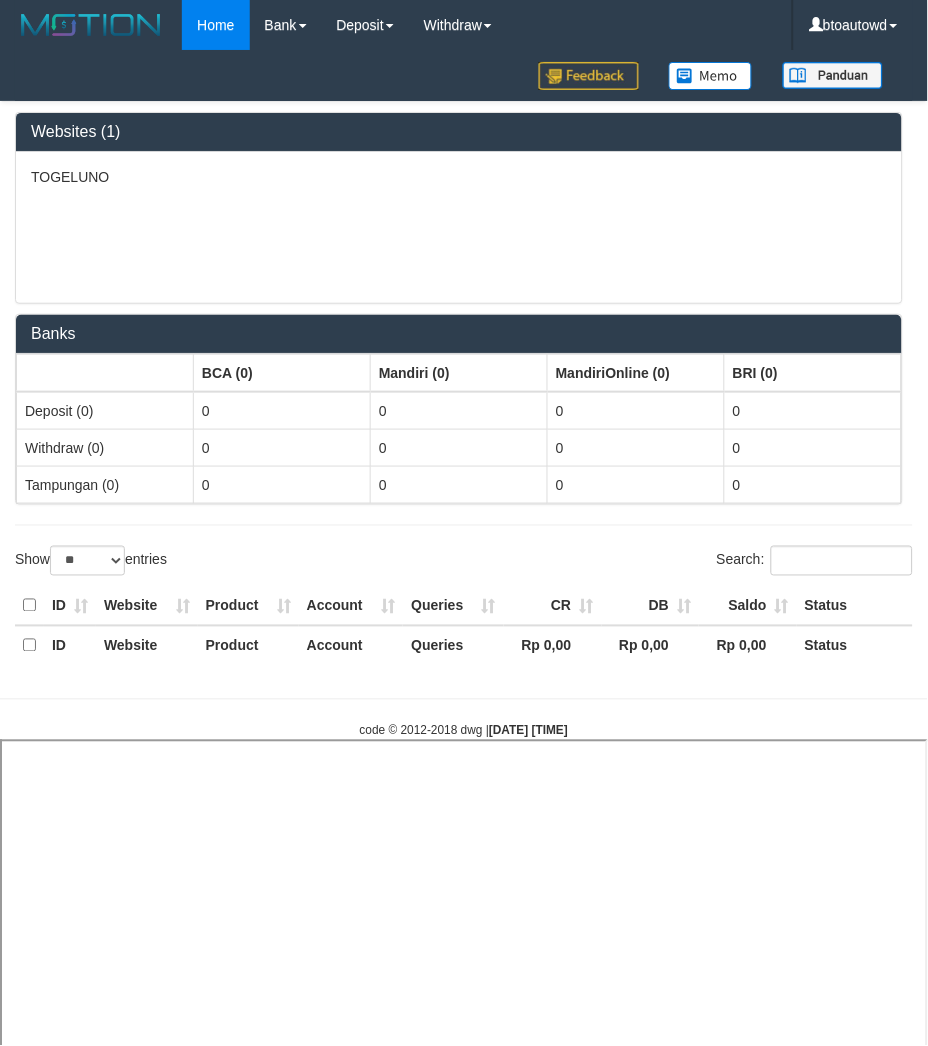 select 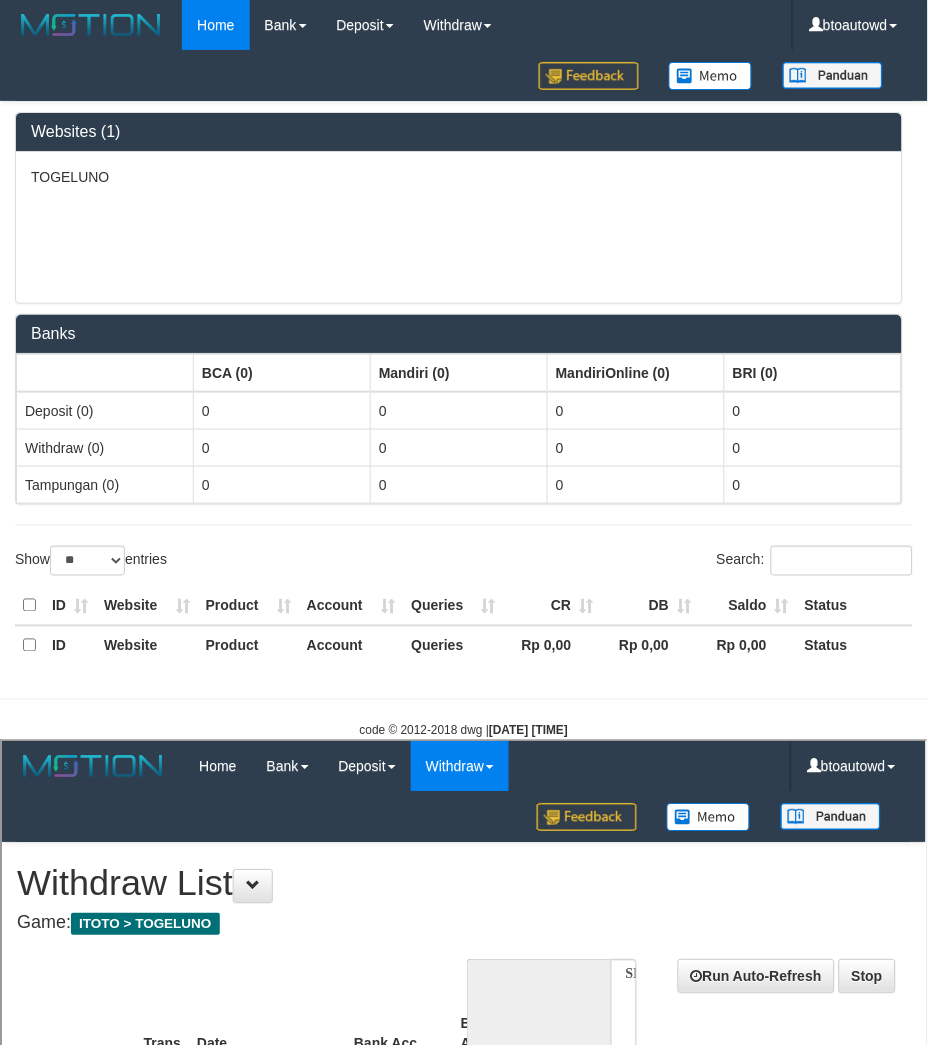 scroll, scrollTop: 0, scrollLeft: 0, axis: both 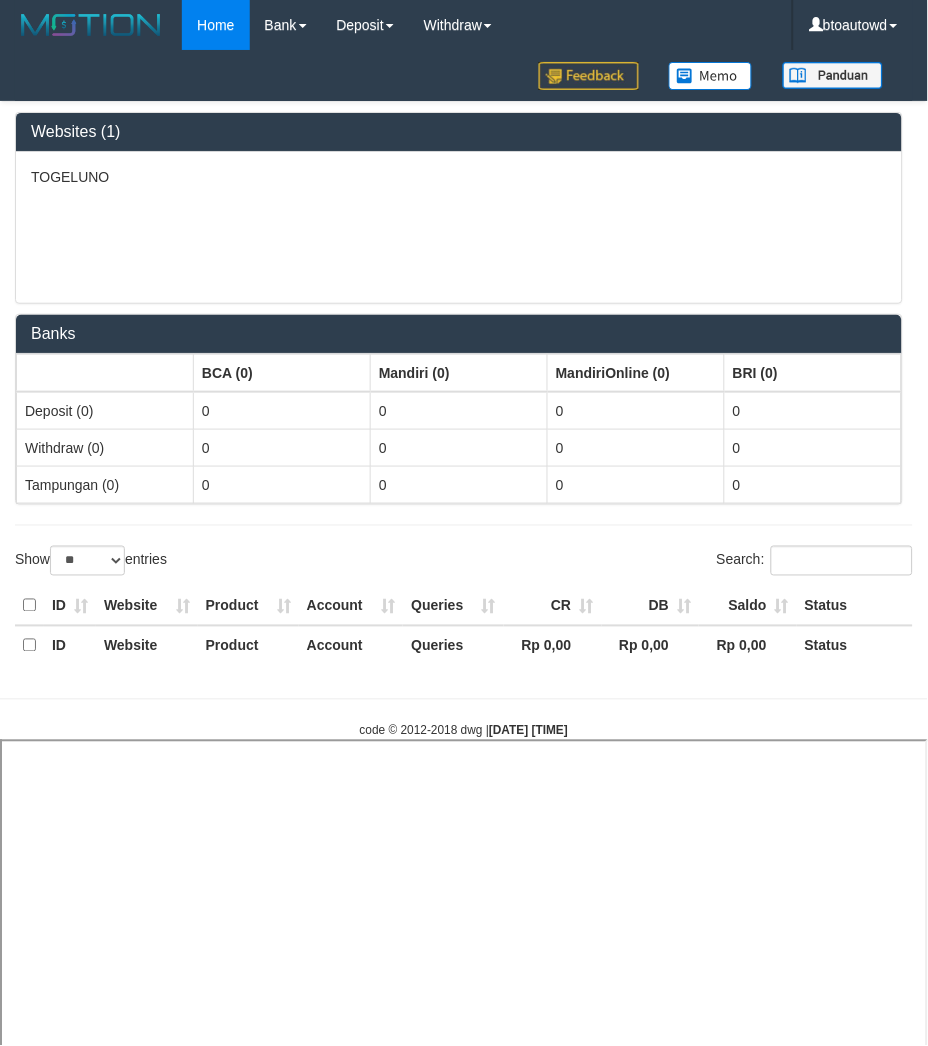 select 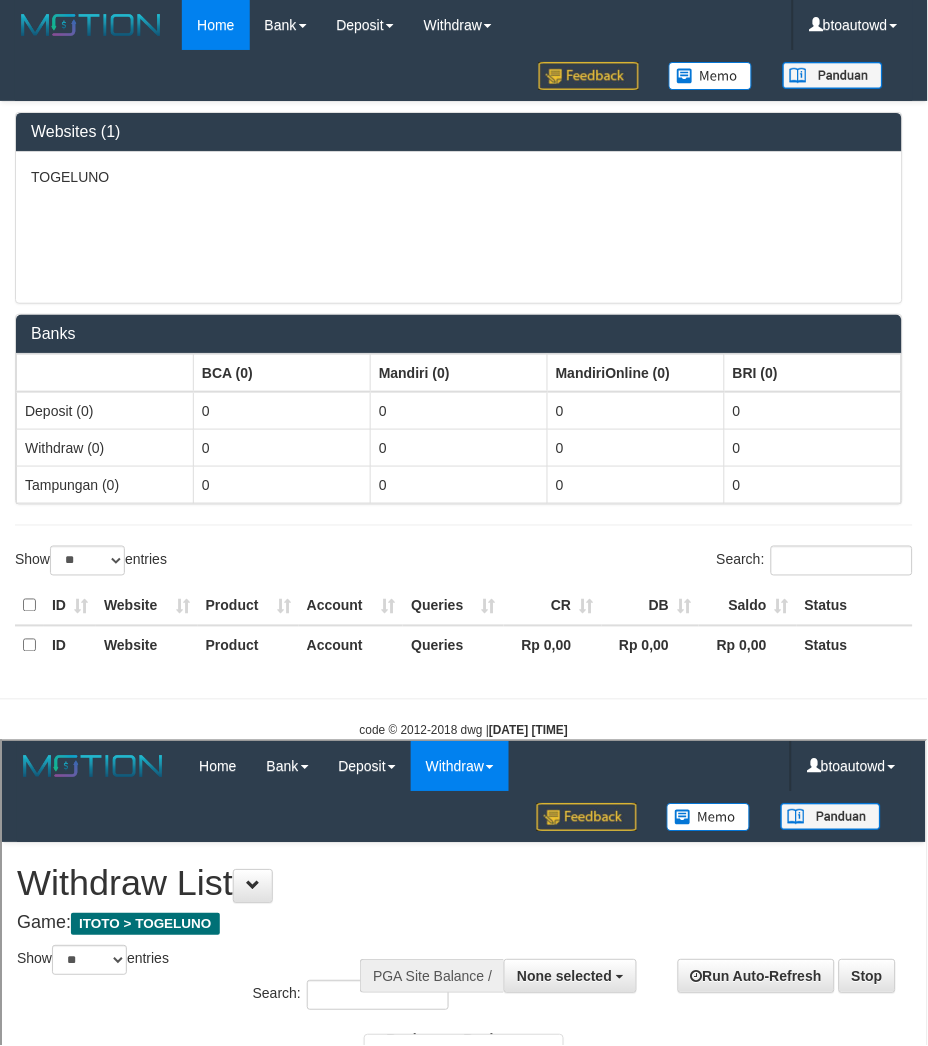 scroll, scrollTop: 0, scrollLeft: 0, axis: both 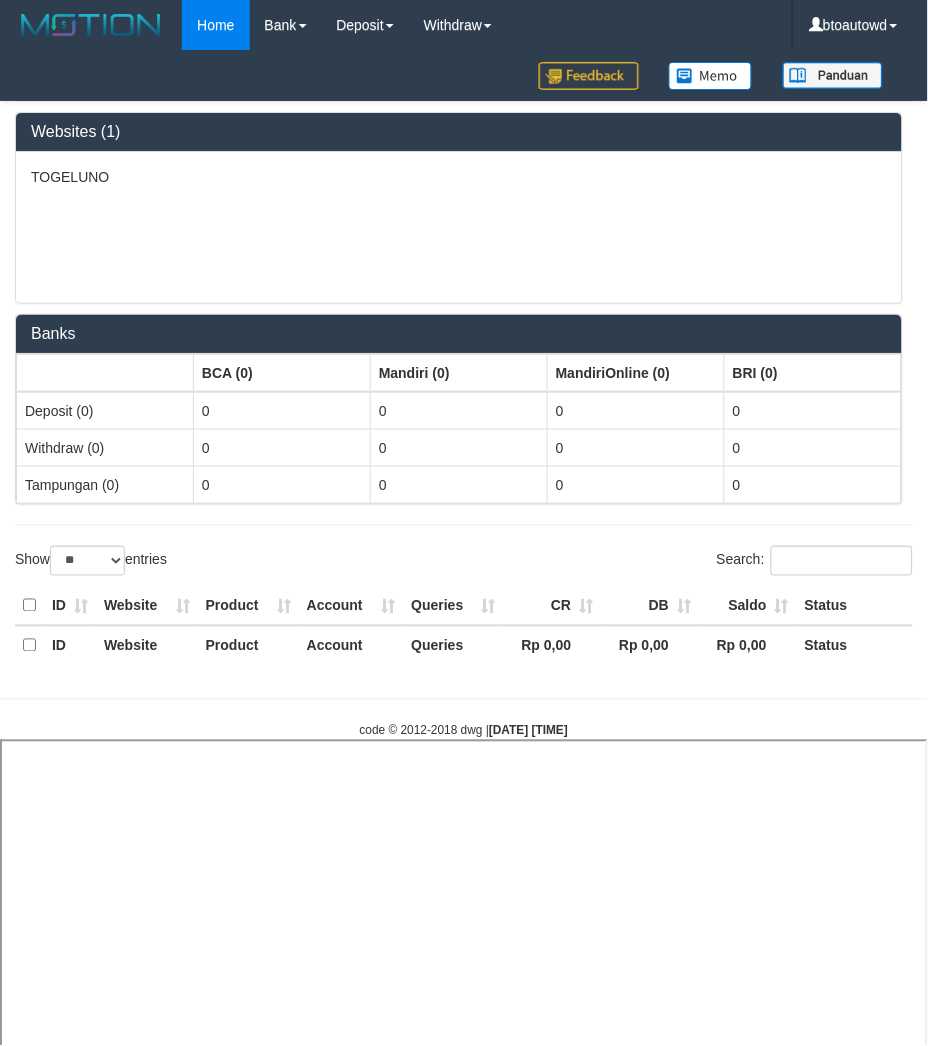 select 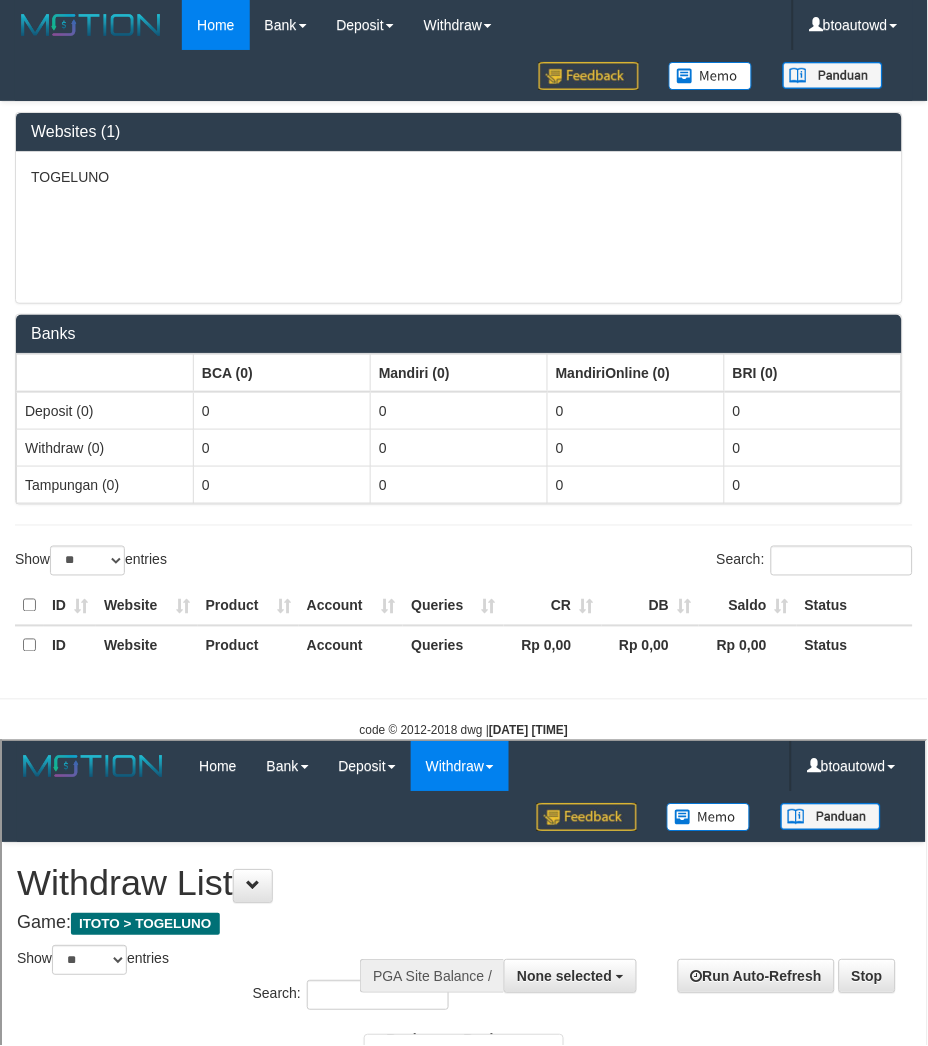 scroll, scrollTop: 0, scrollLeft: 0, axis: both 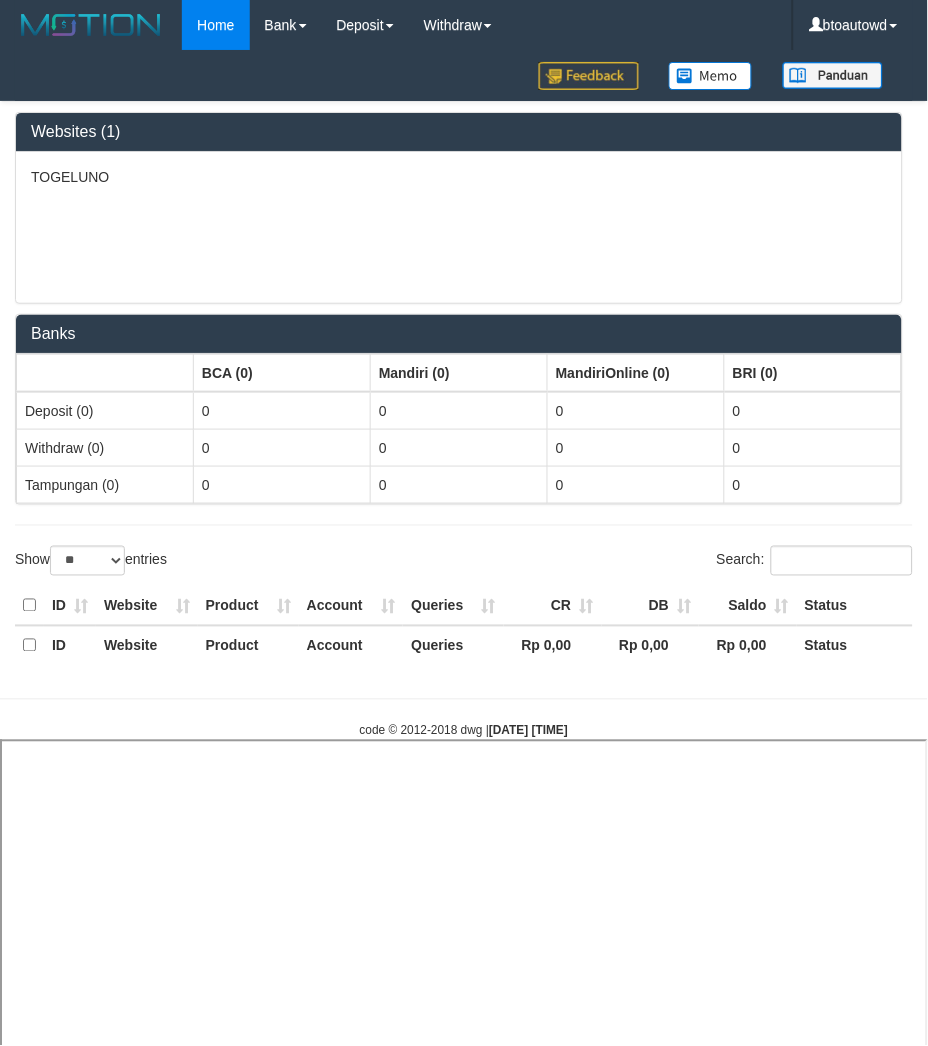 select 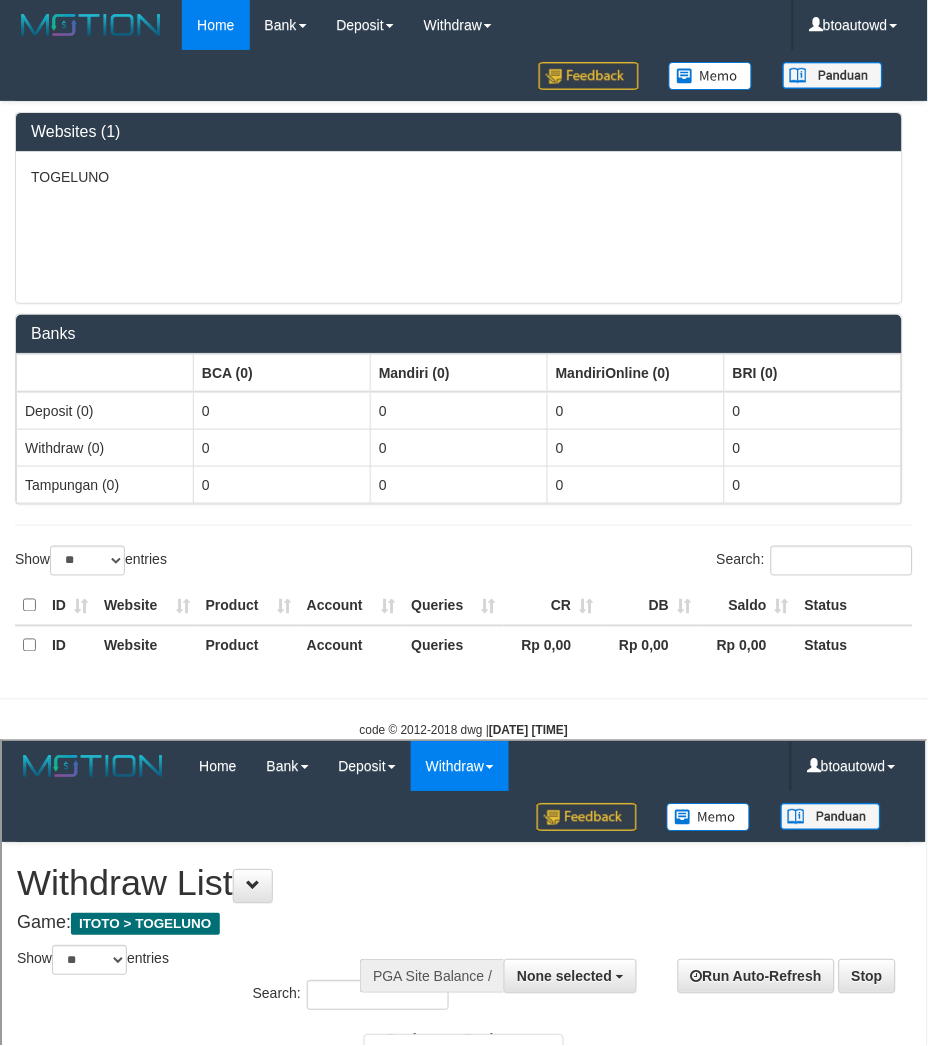 scroll, scrollTop: 0, scrollLeft: 0, axis: both 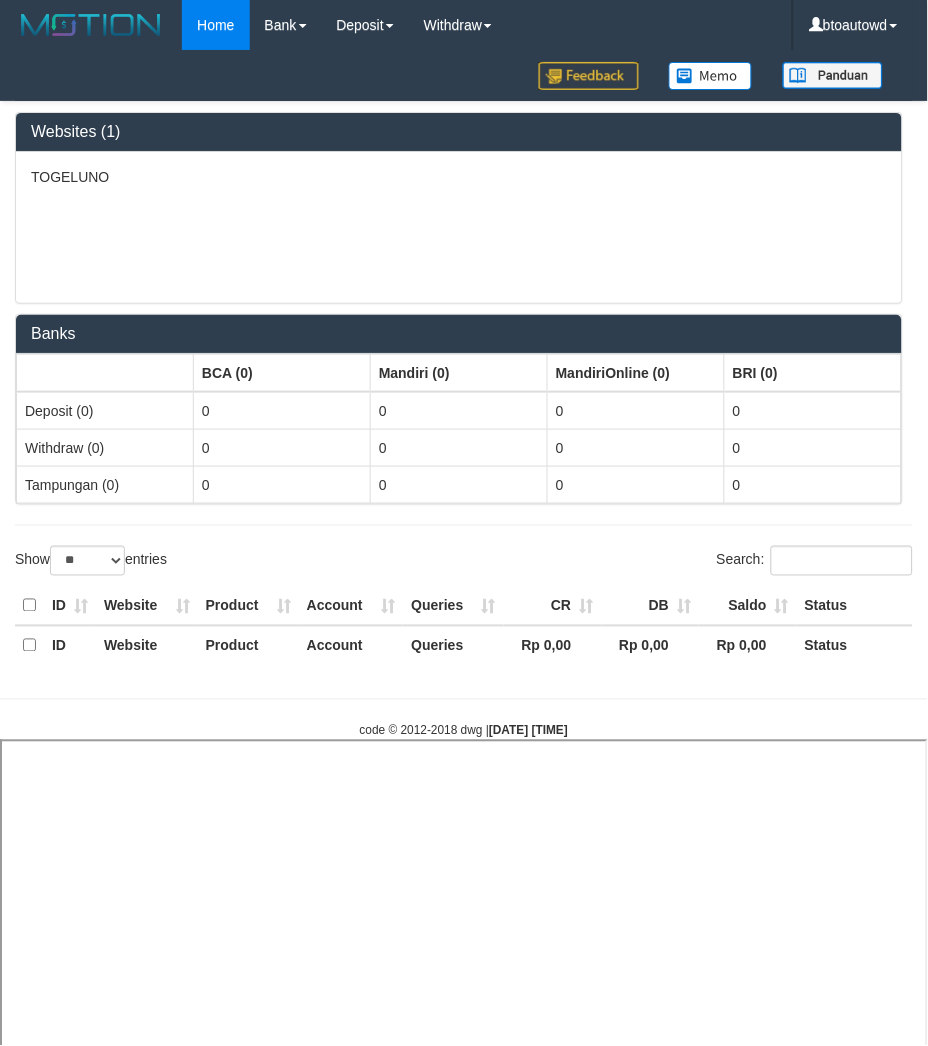select 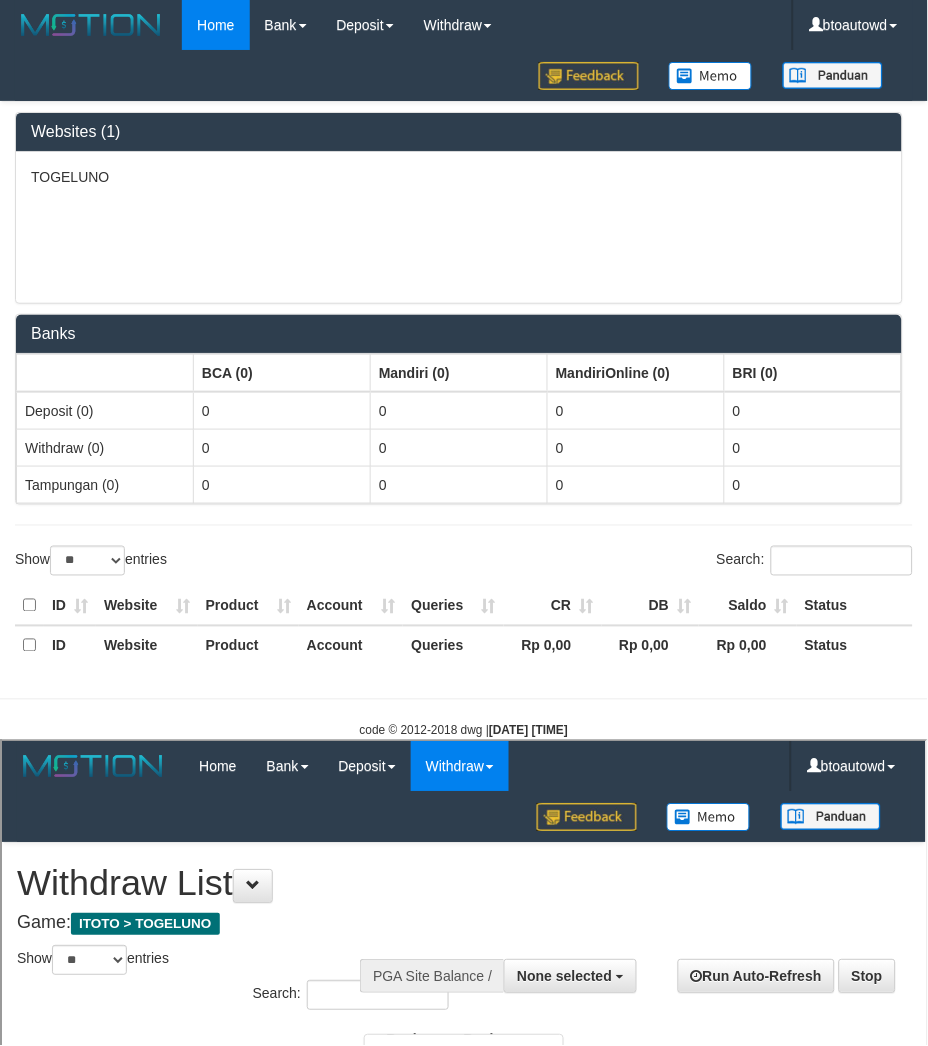 scroll, scrollTop: 0, scrollLeft: 0, axis: both 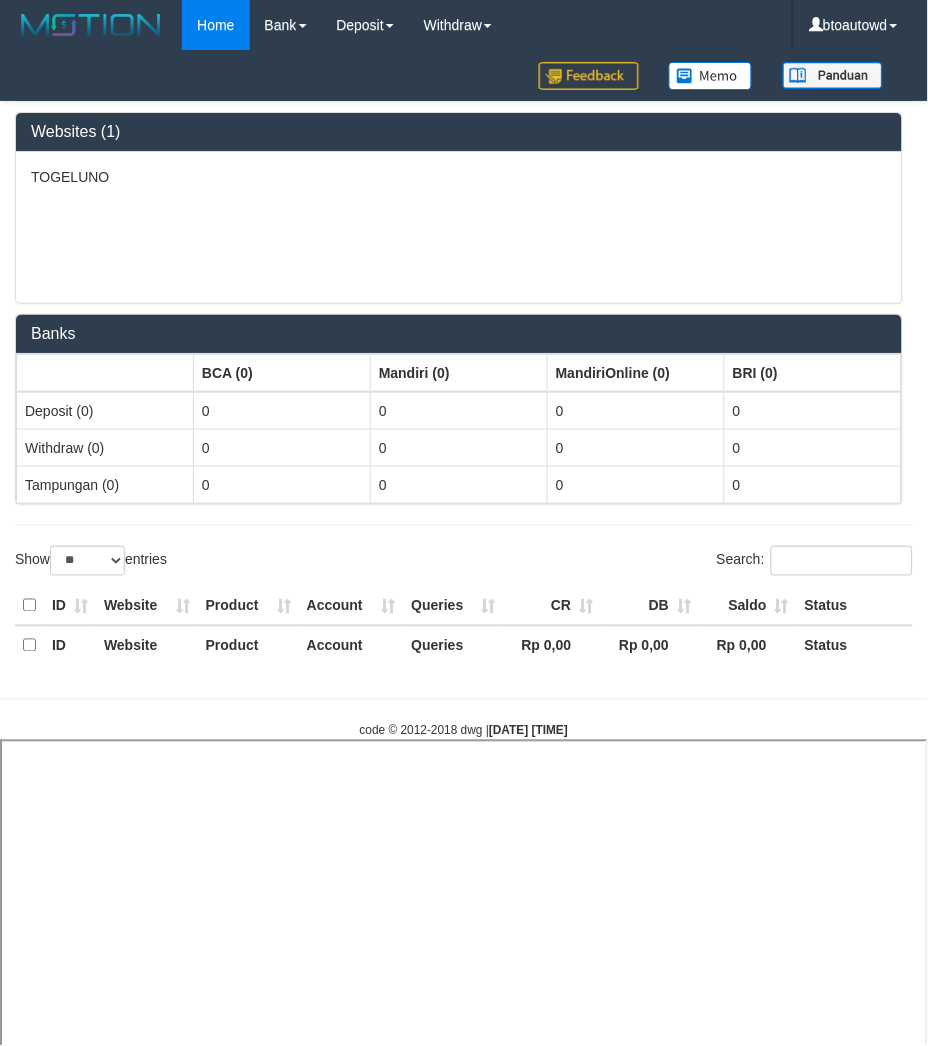 select 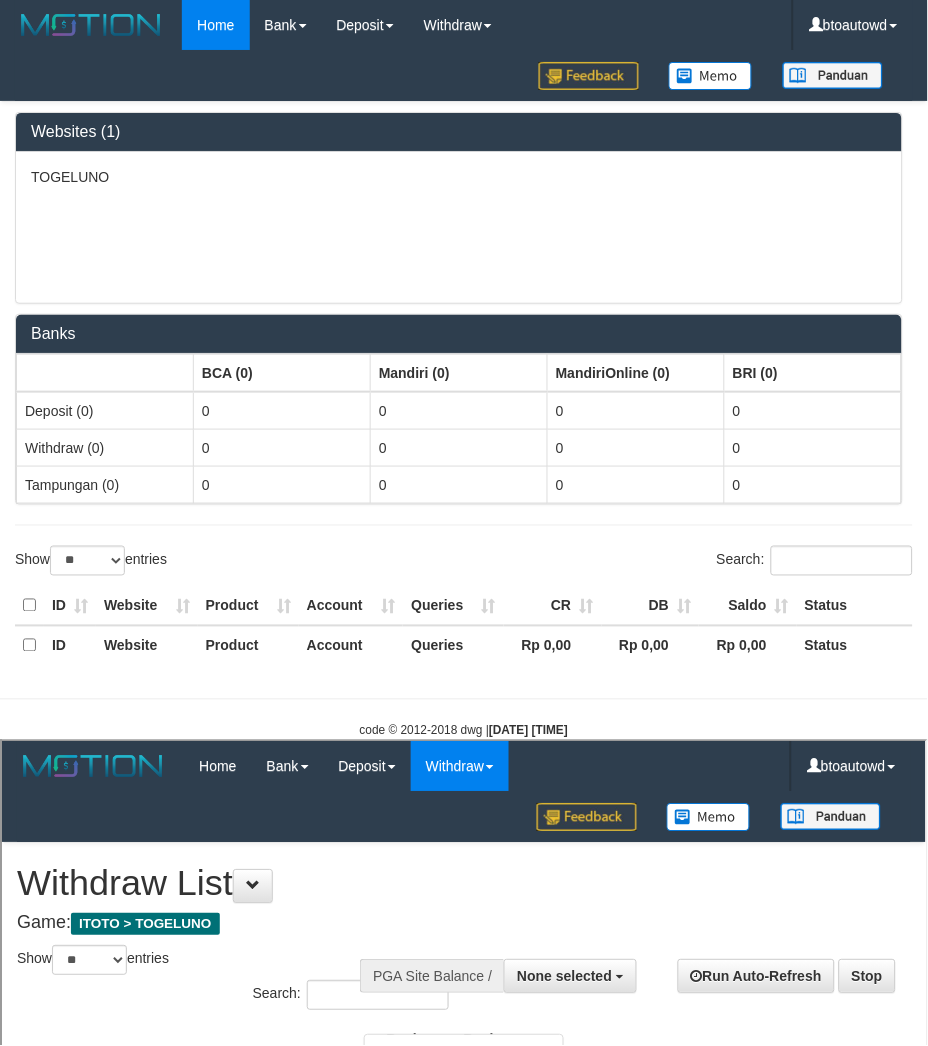 scroll, scrollTop: 0, scrollLeft: 0, axis: both 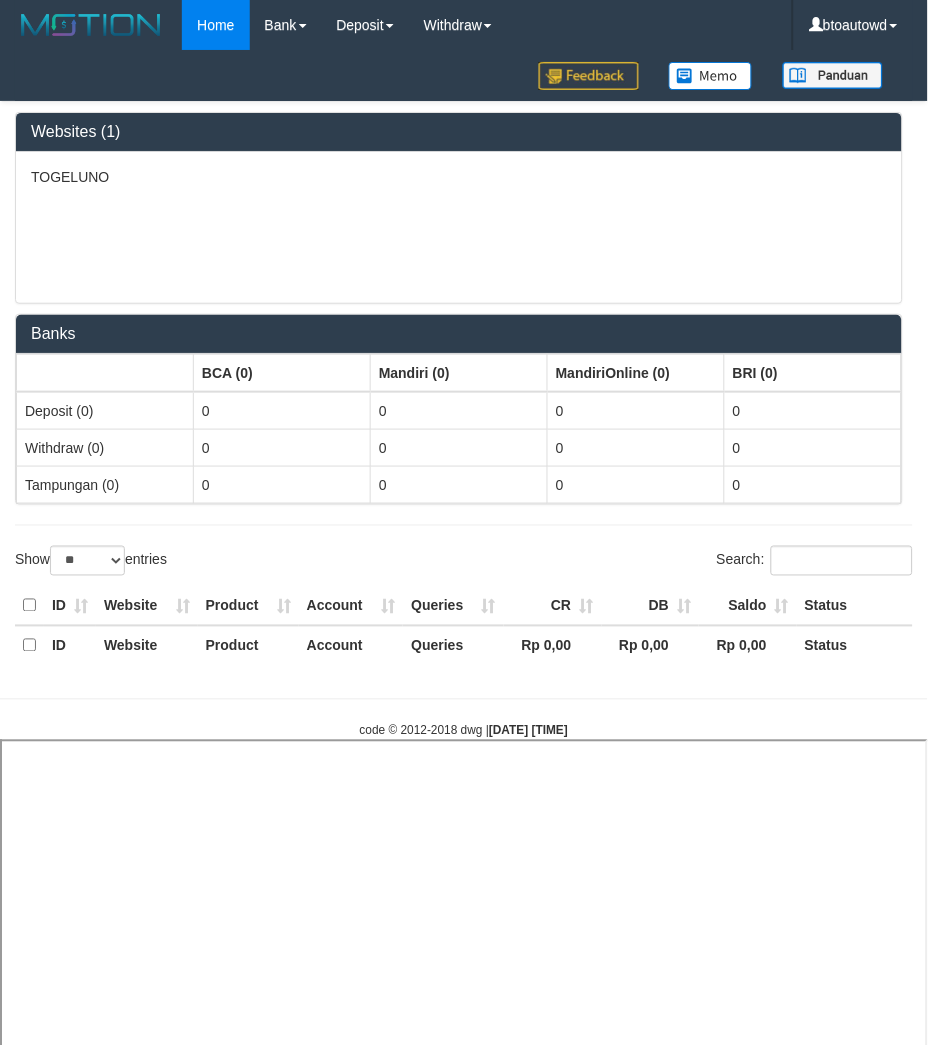 select 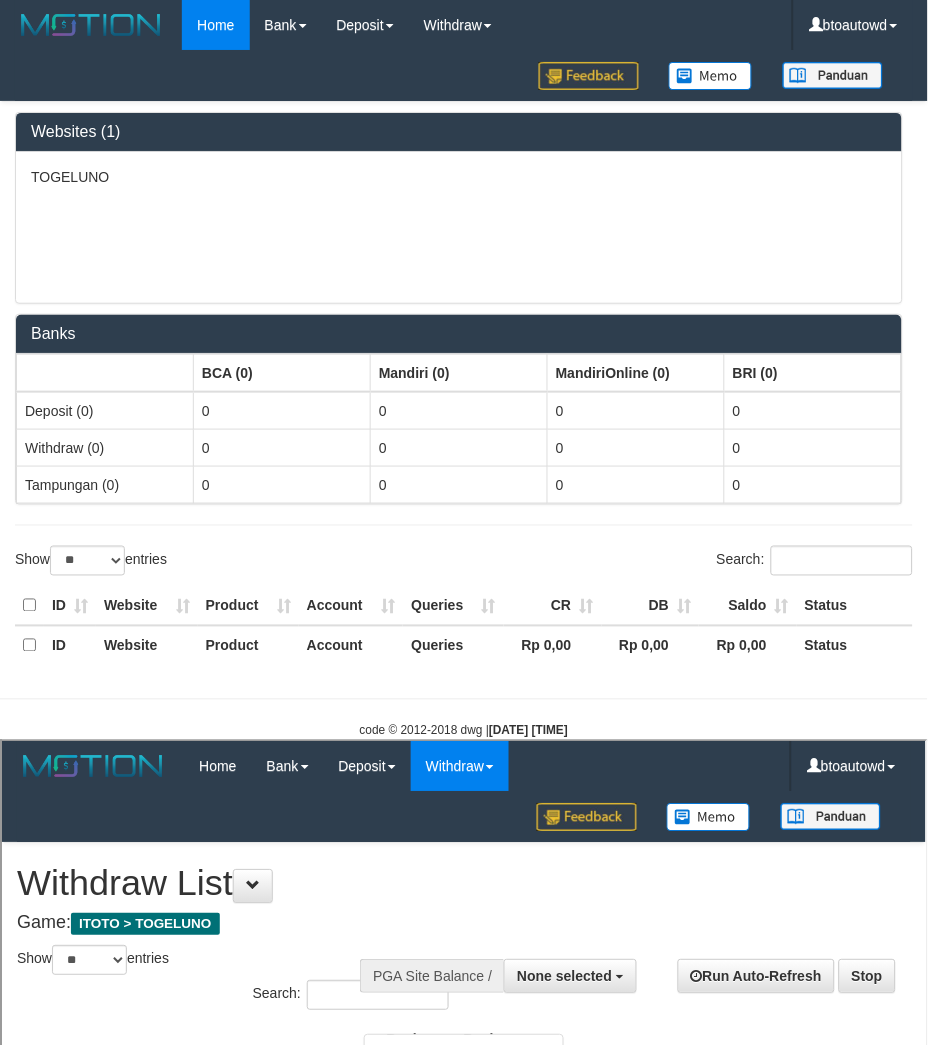 scroll, scrollTop: 0, scrollLeft: 0, axis: both 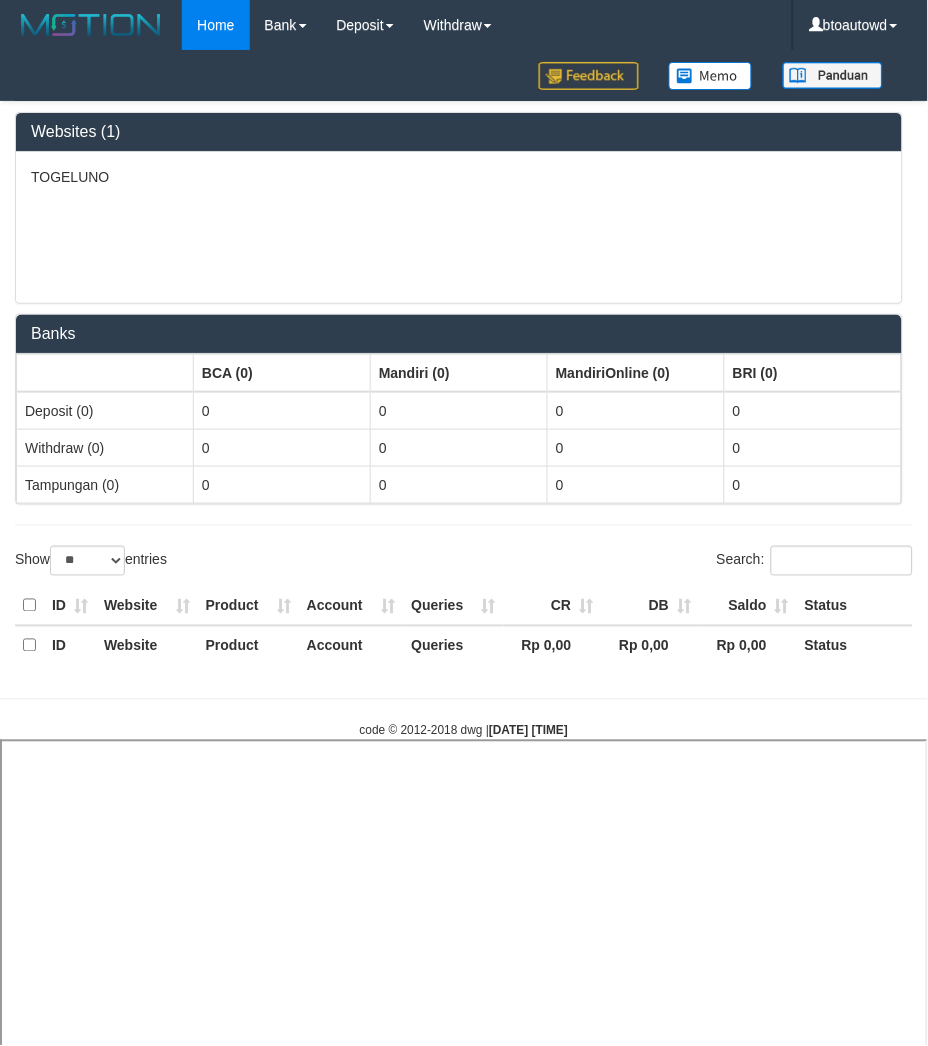 select 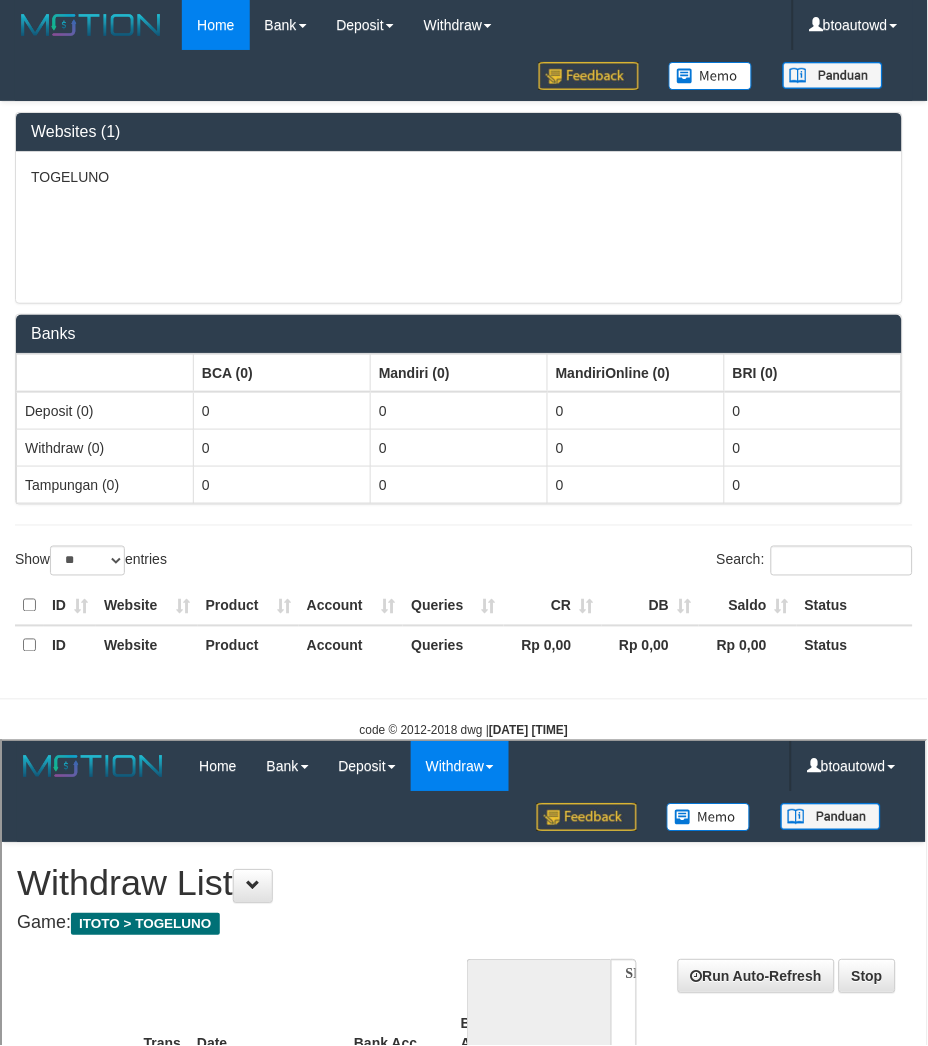 scroll, scrollTop: 0, scrollLeft: 0, axis: both 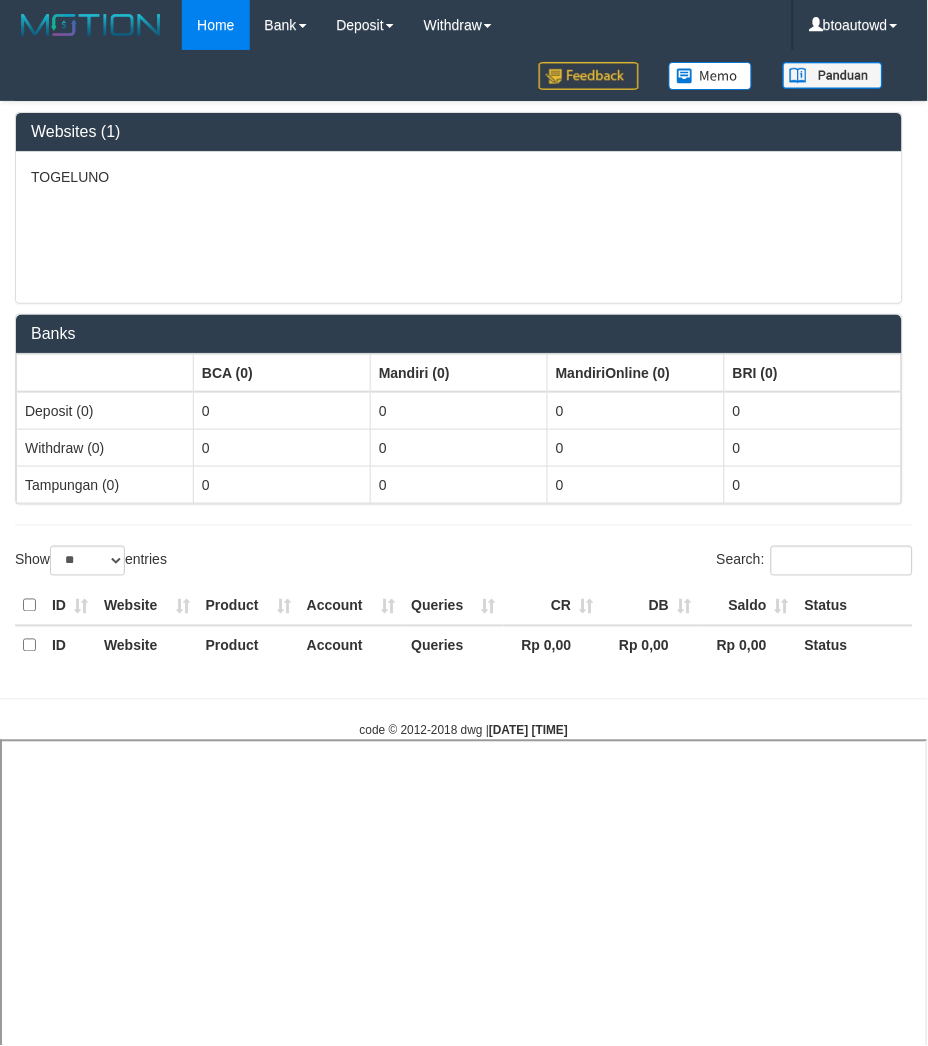 select 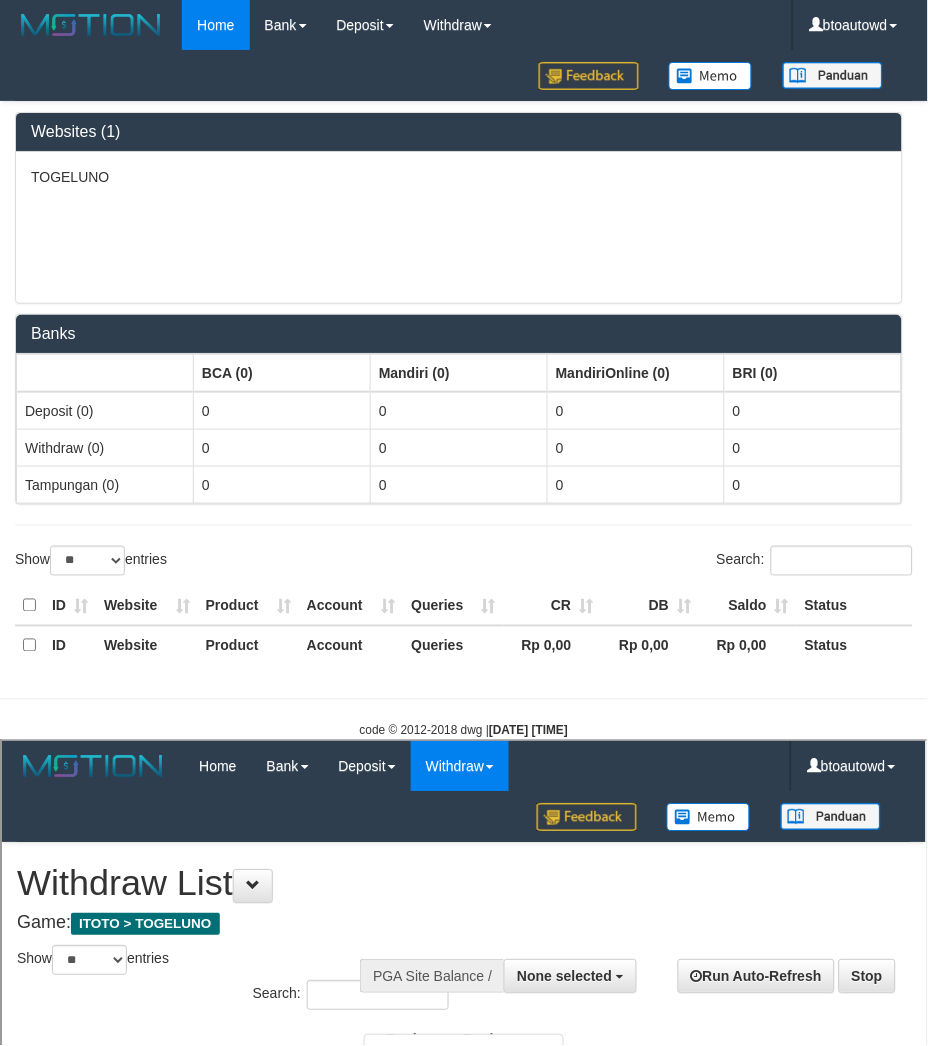scroll, scrollTop: 0, scrollLeft: 0, axis: both 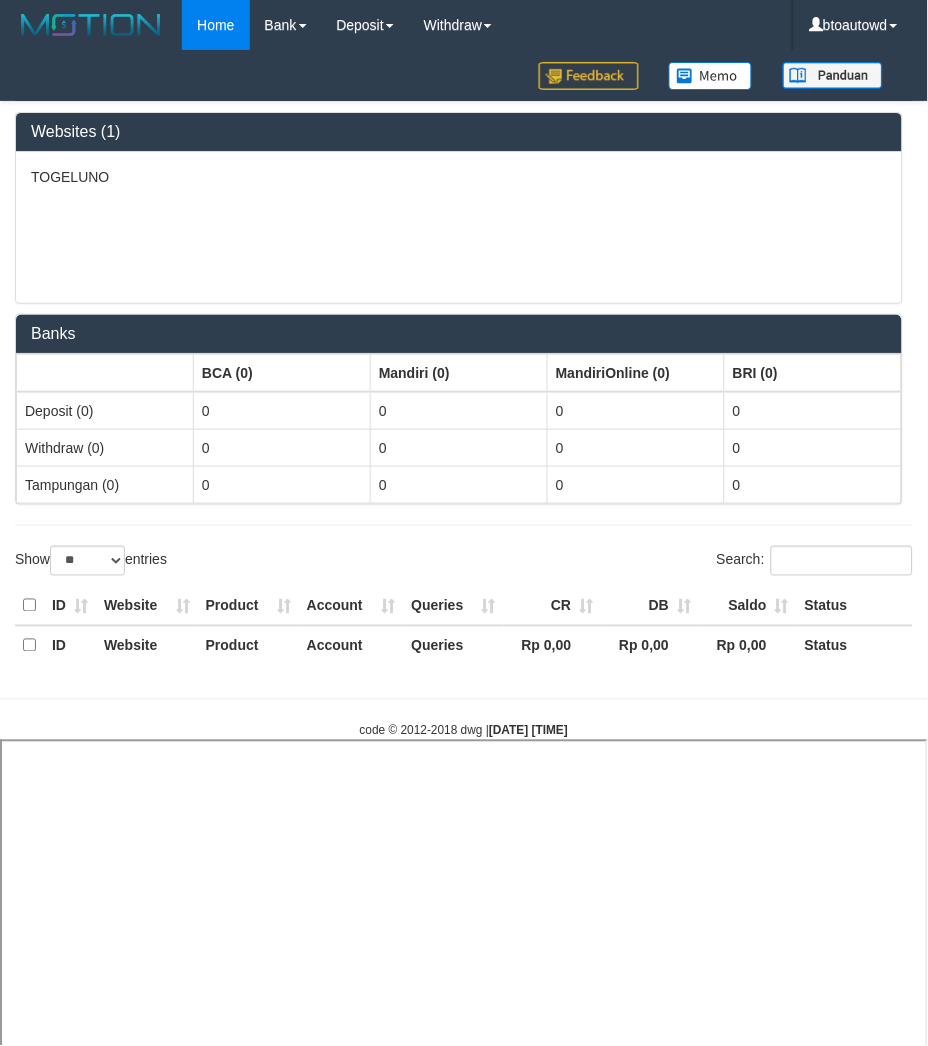 select 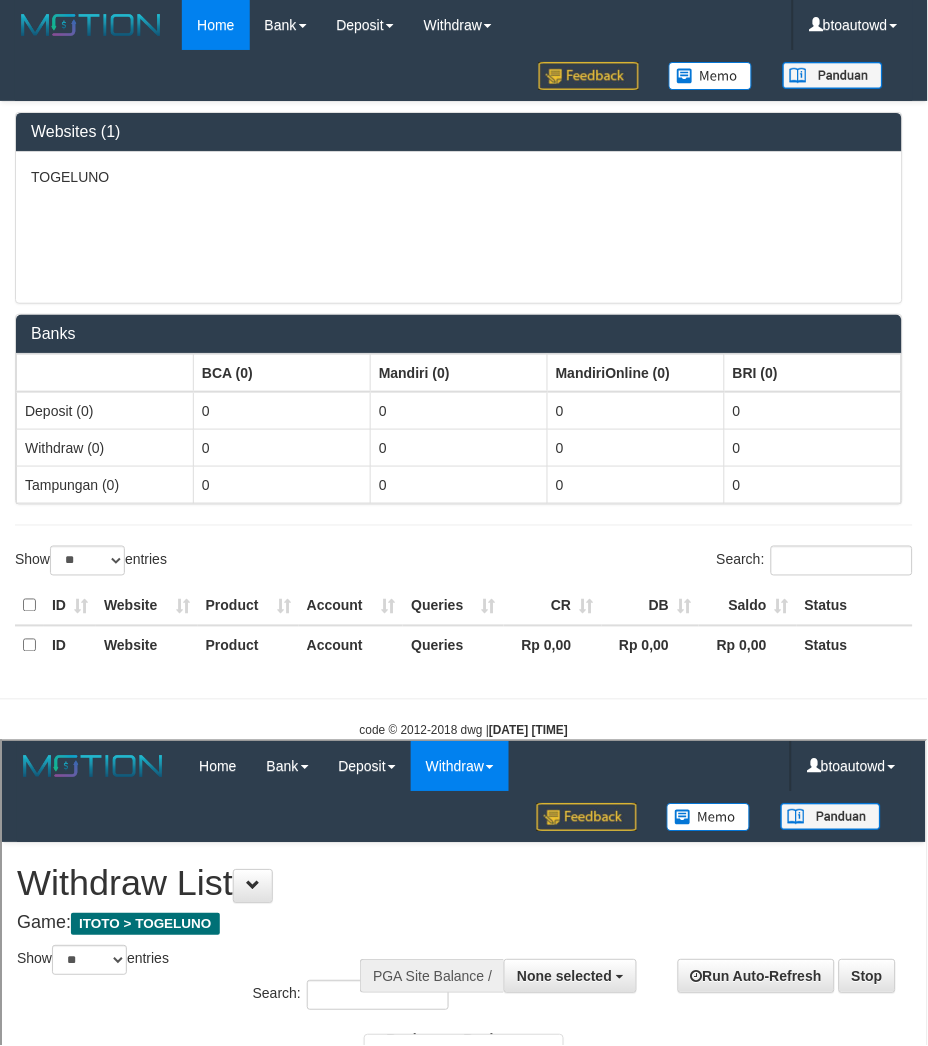 scroll, scrollTop: 0, scrollLeft: 0, axis: both 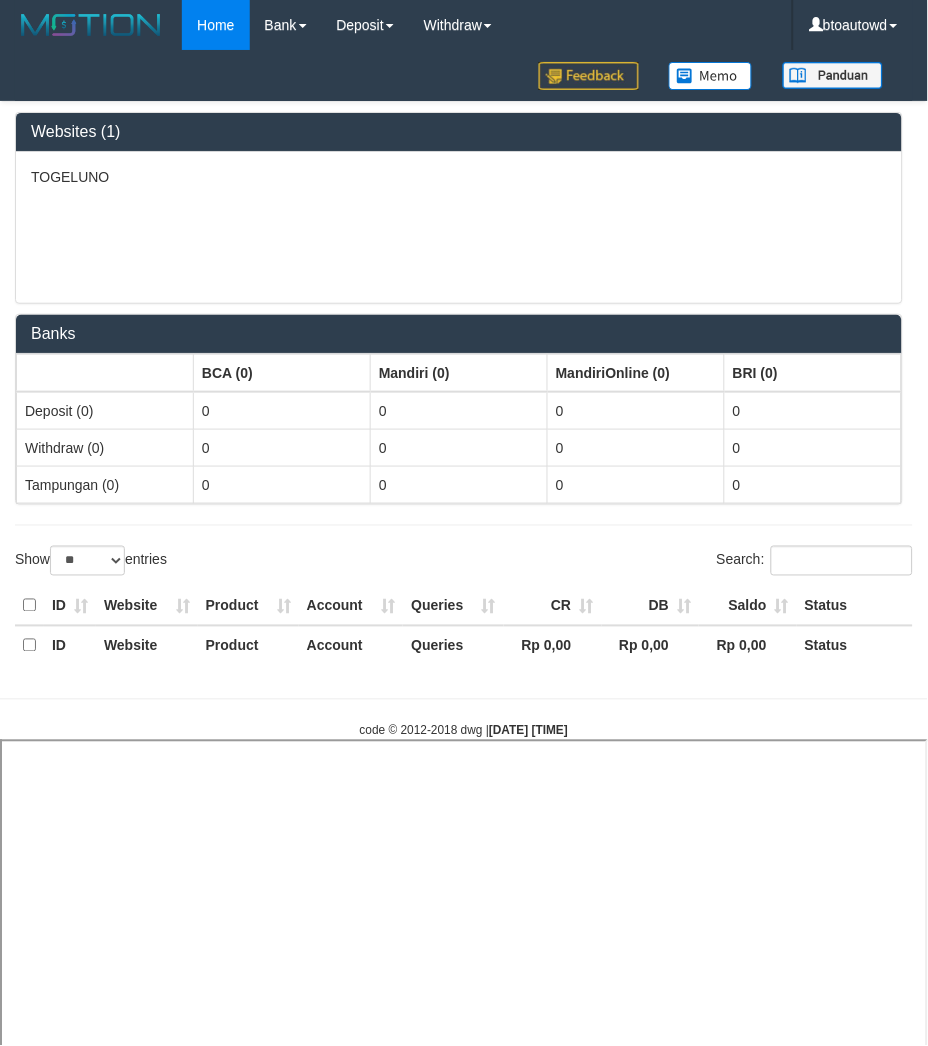 select 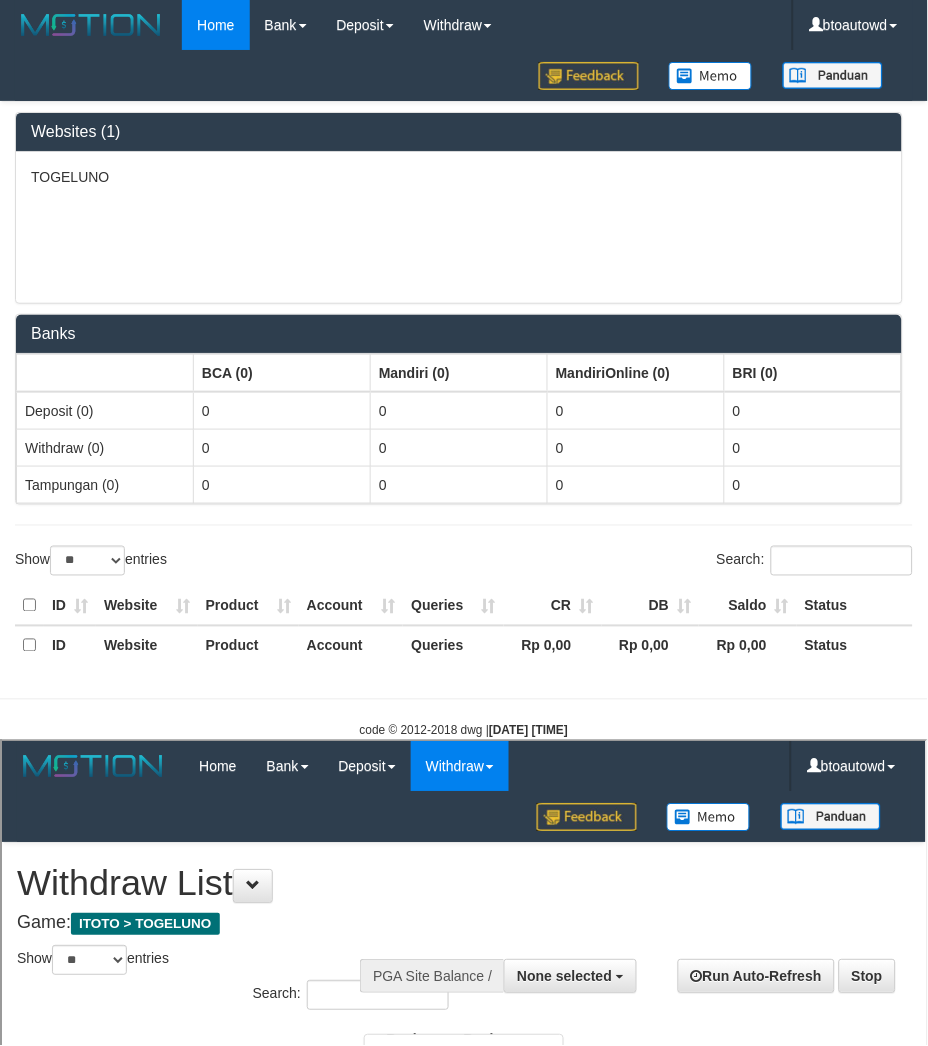 scroll, scrollTop: 0, scrollLeft: 0, axis: both 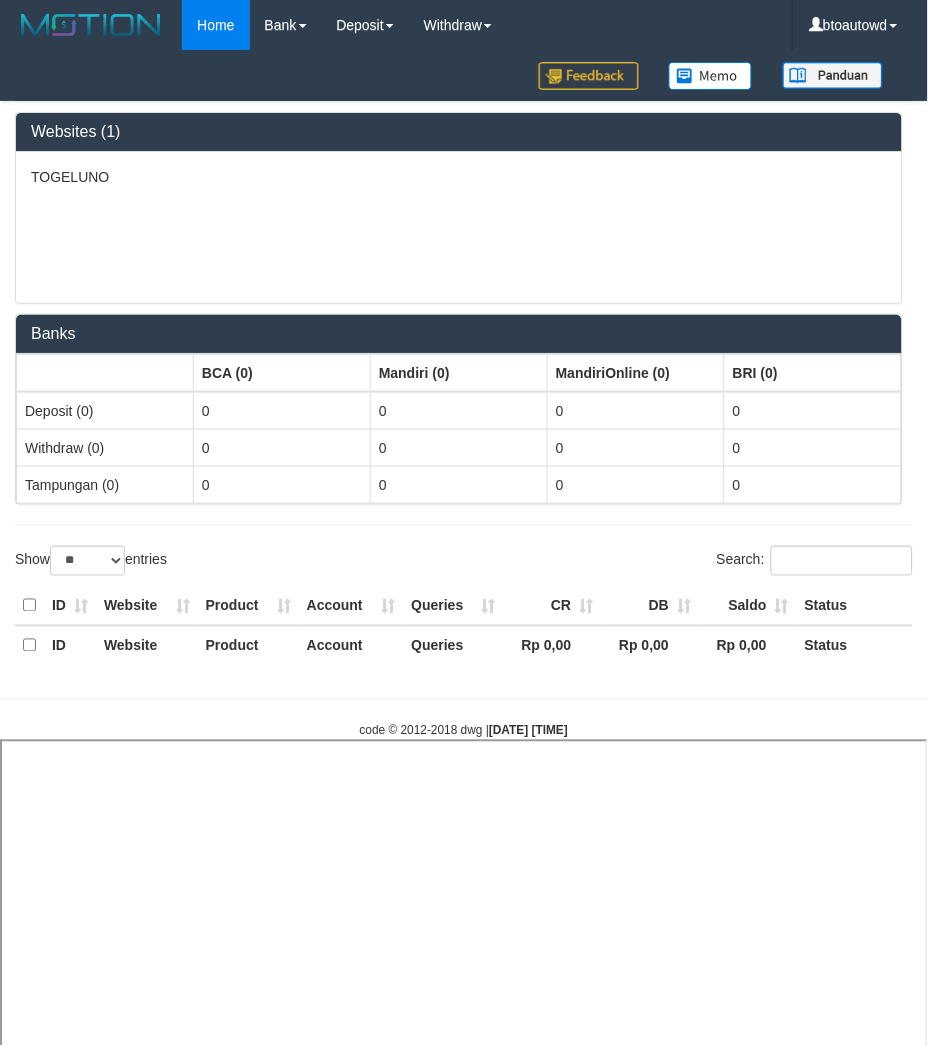 select 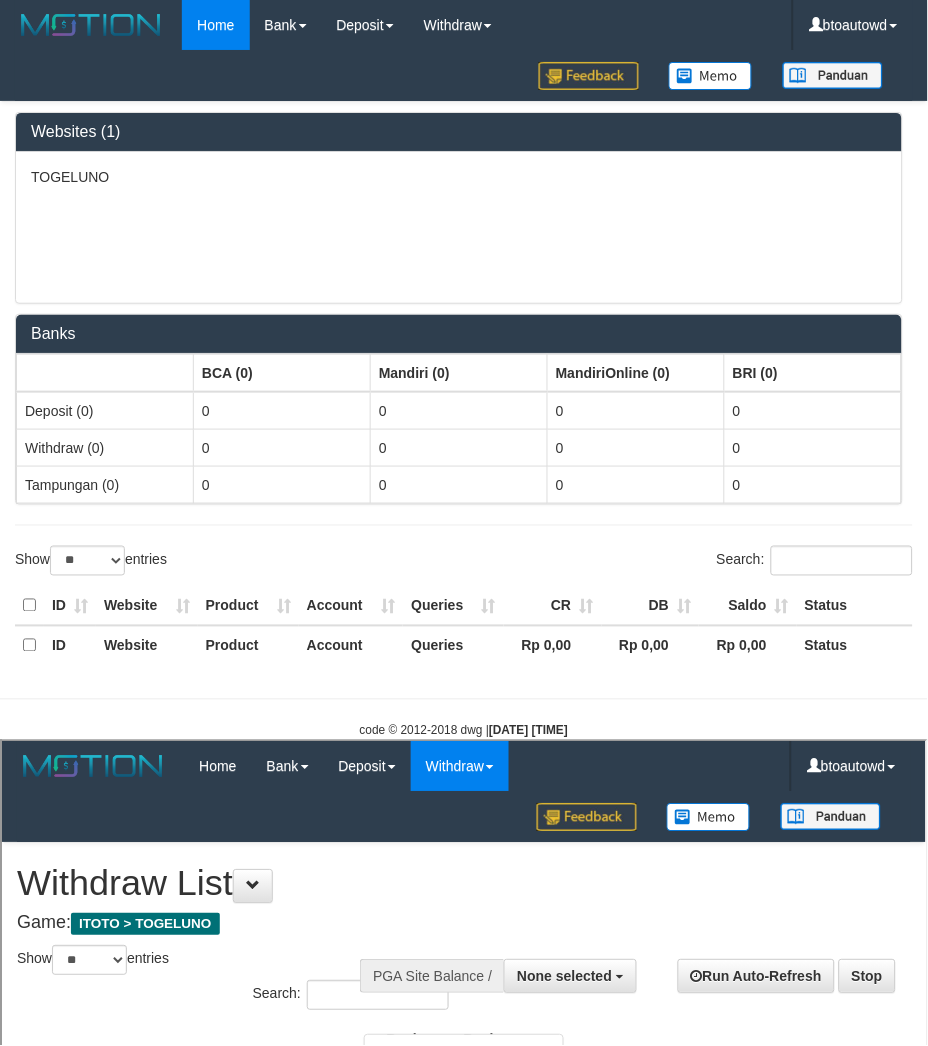 scroll, scrollTop: 0, scrollLeft: 0, axis: both 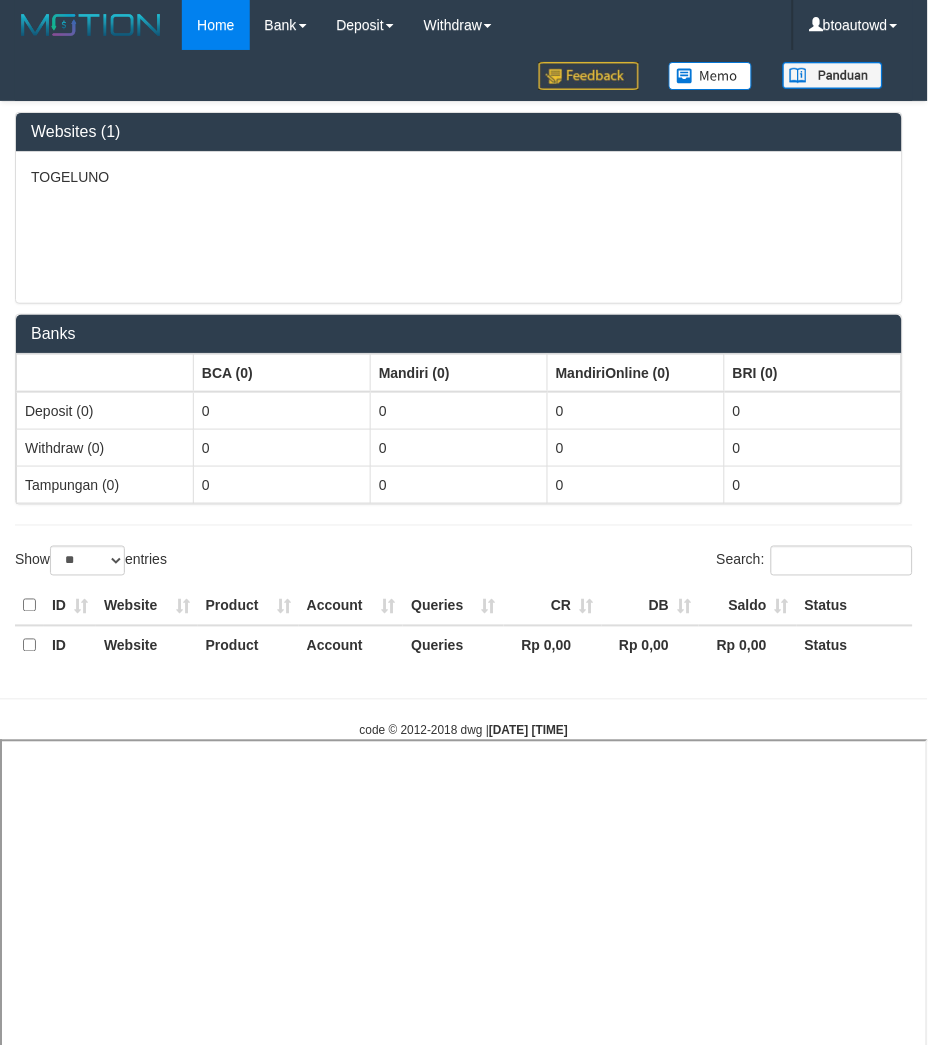 select 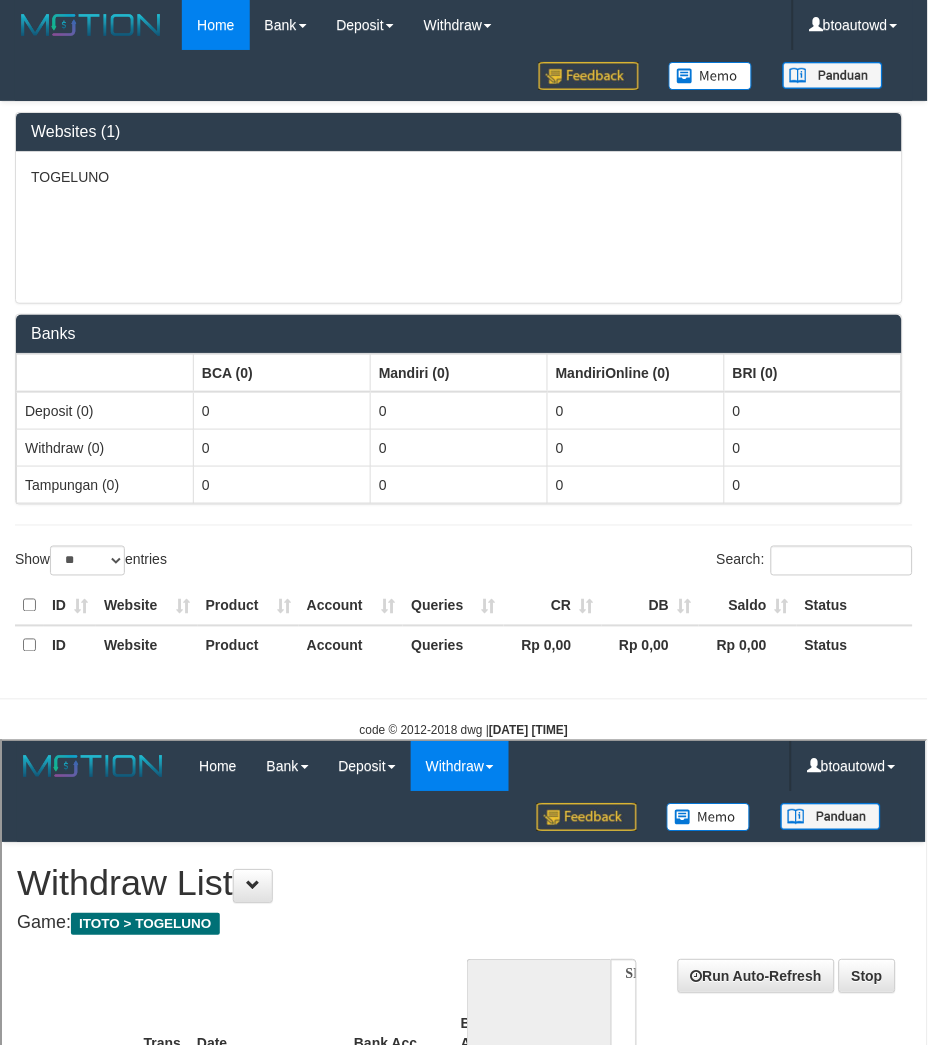 scroll, scrollTop: 0, scrollLeft: 0, axis: both 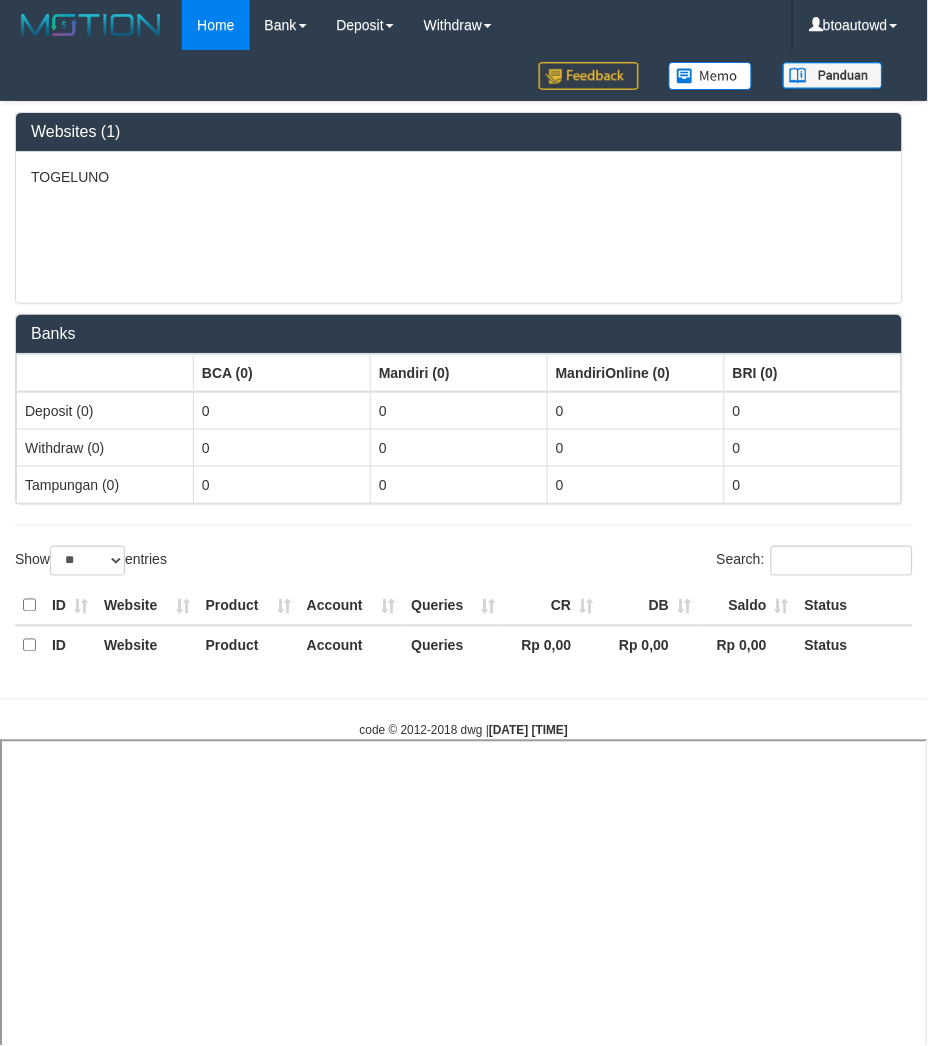 select 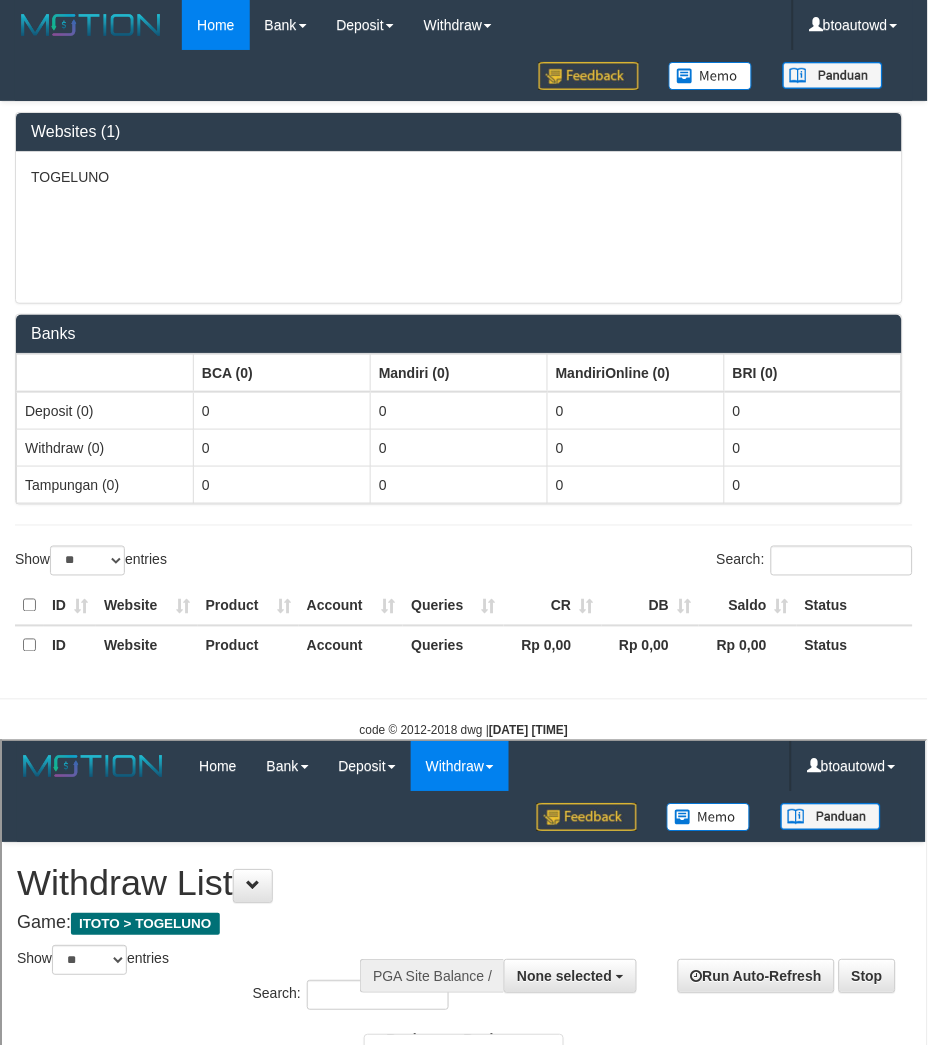 scroll, scrollTop: 0, scrollLeft: 0, axis: both 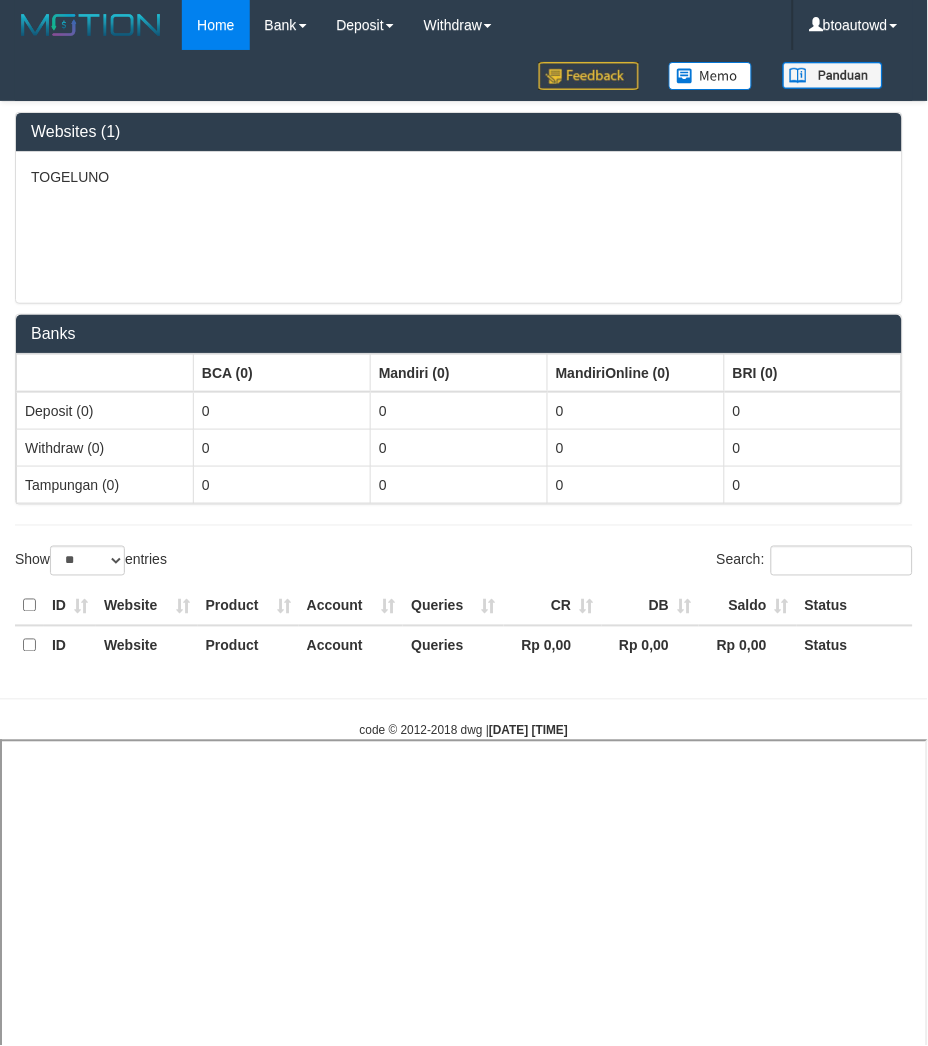select 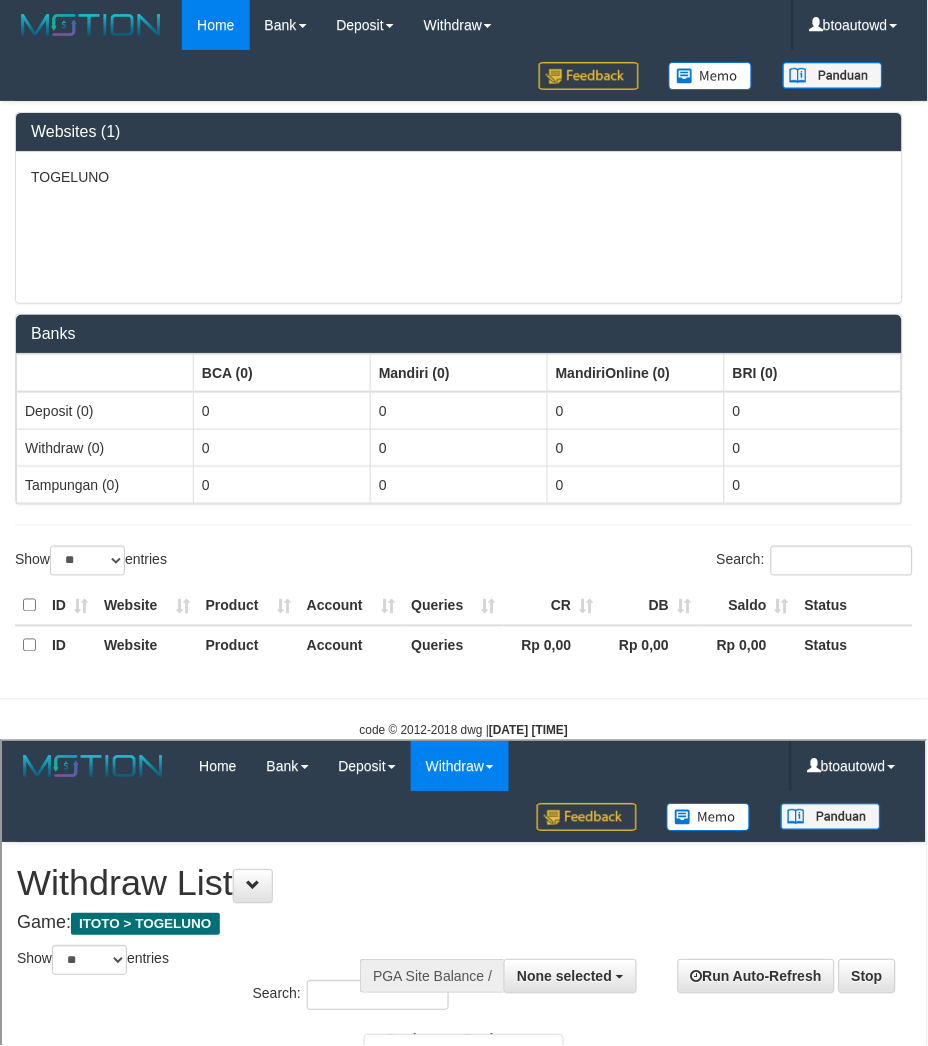 scroll, scrollTop: 0, scrollLeft: 0, axis: both 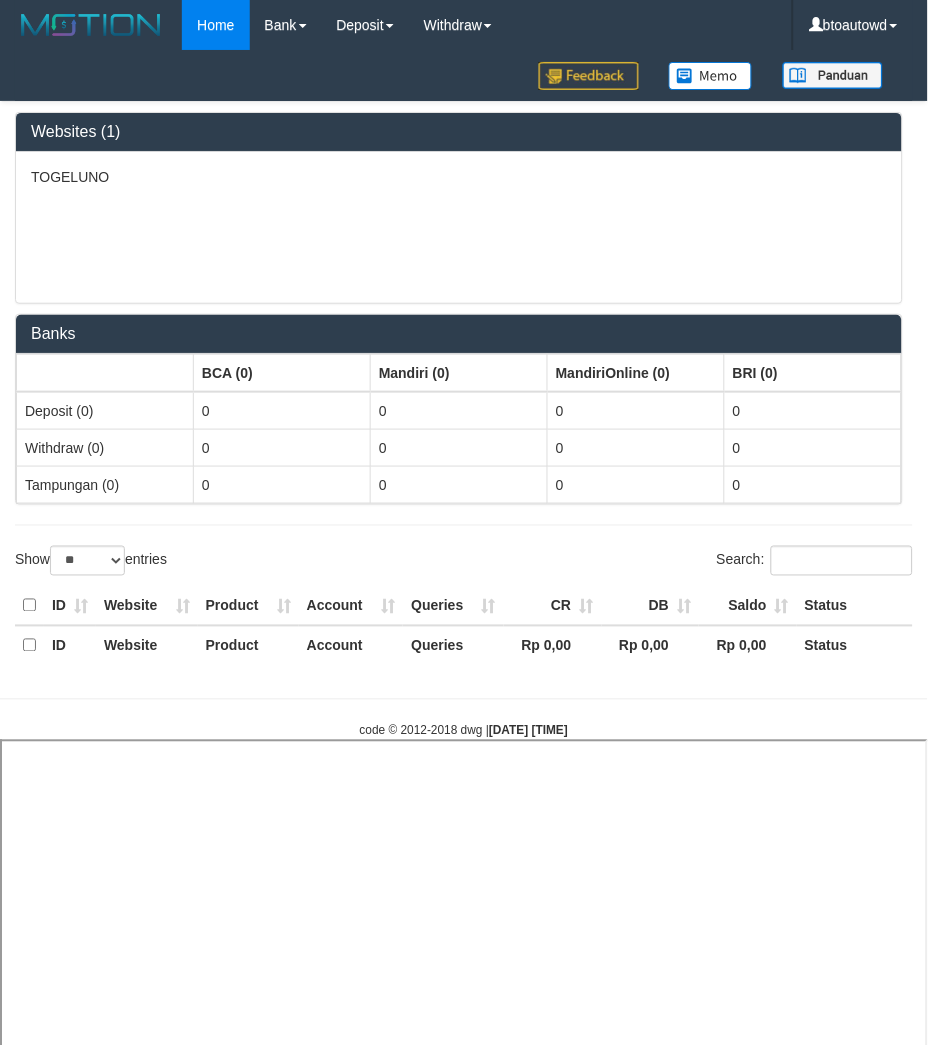 select 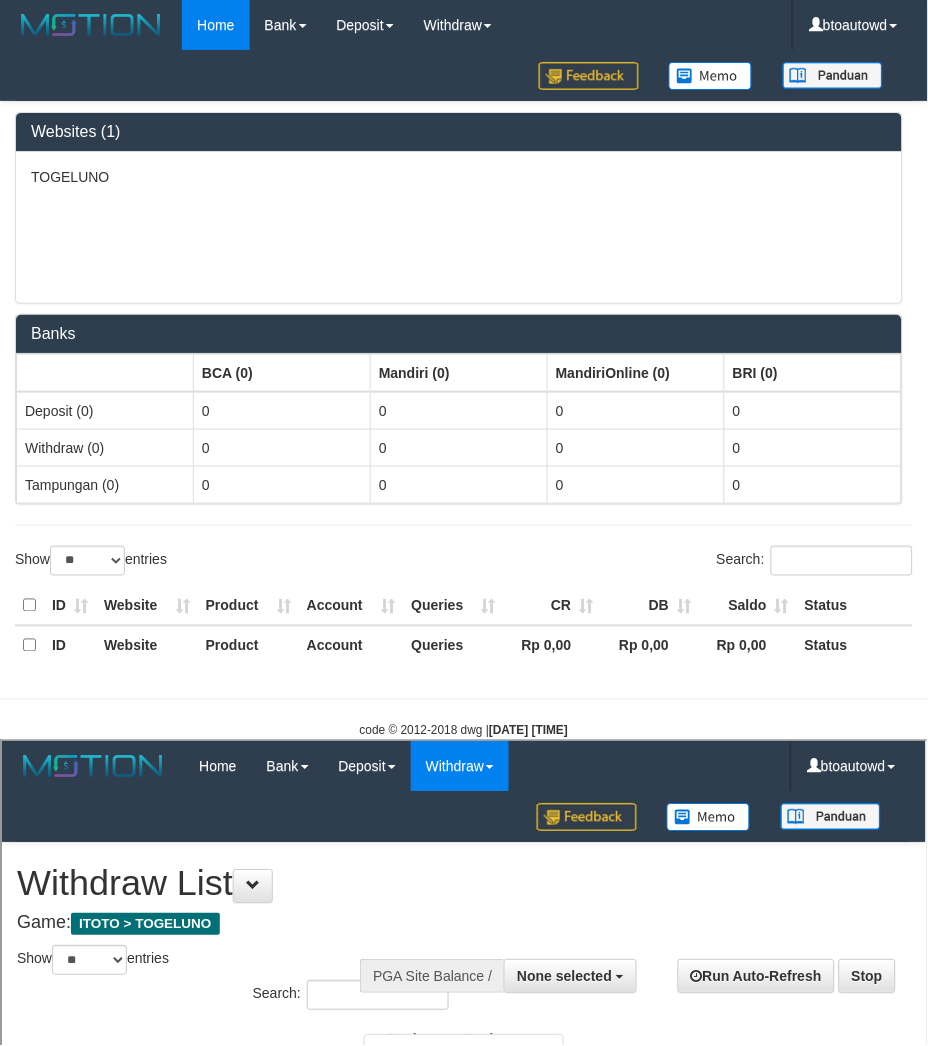 scroll, scrollTop: 0, scrollLeft: 0, axis: both 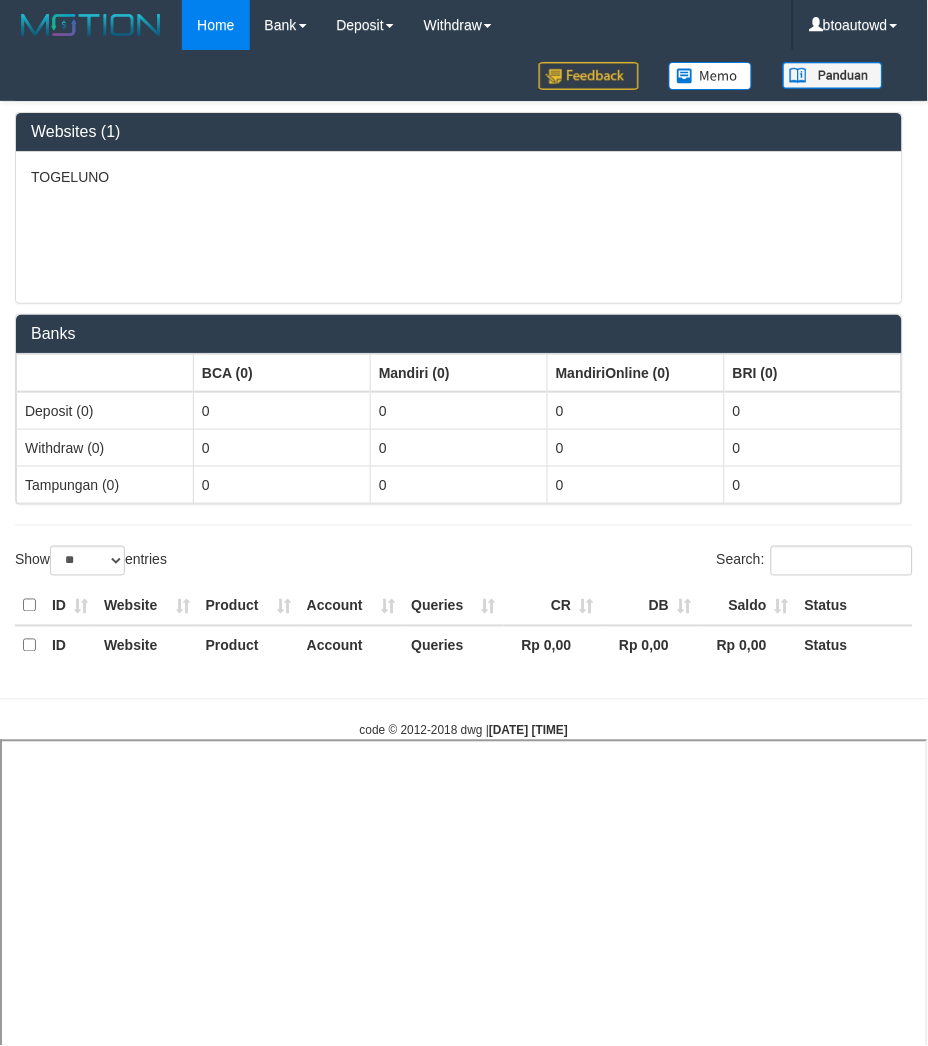 select 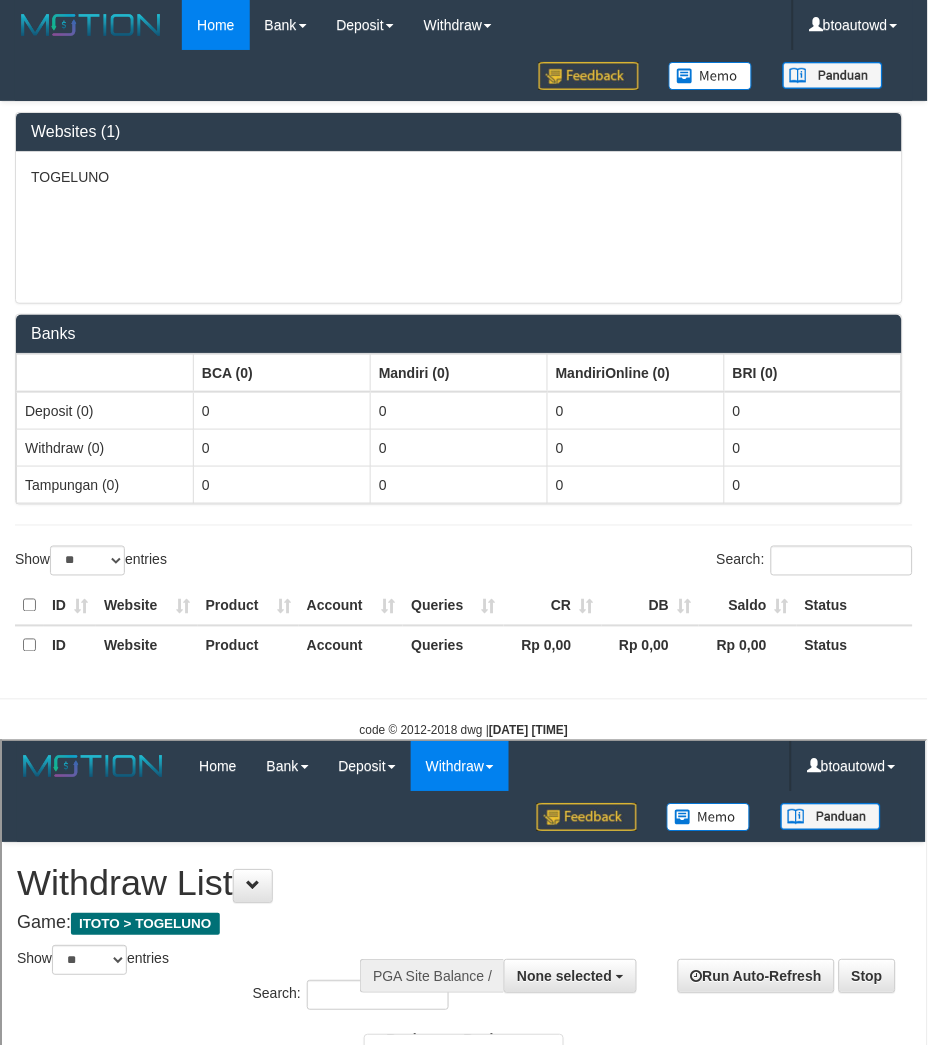 scroll, scrollTop: 0, scrollLeft: 0, axis: both 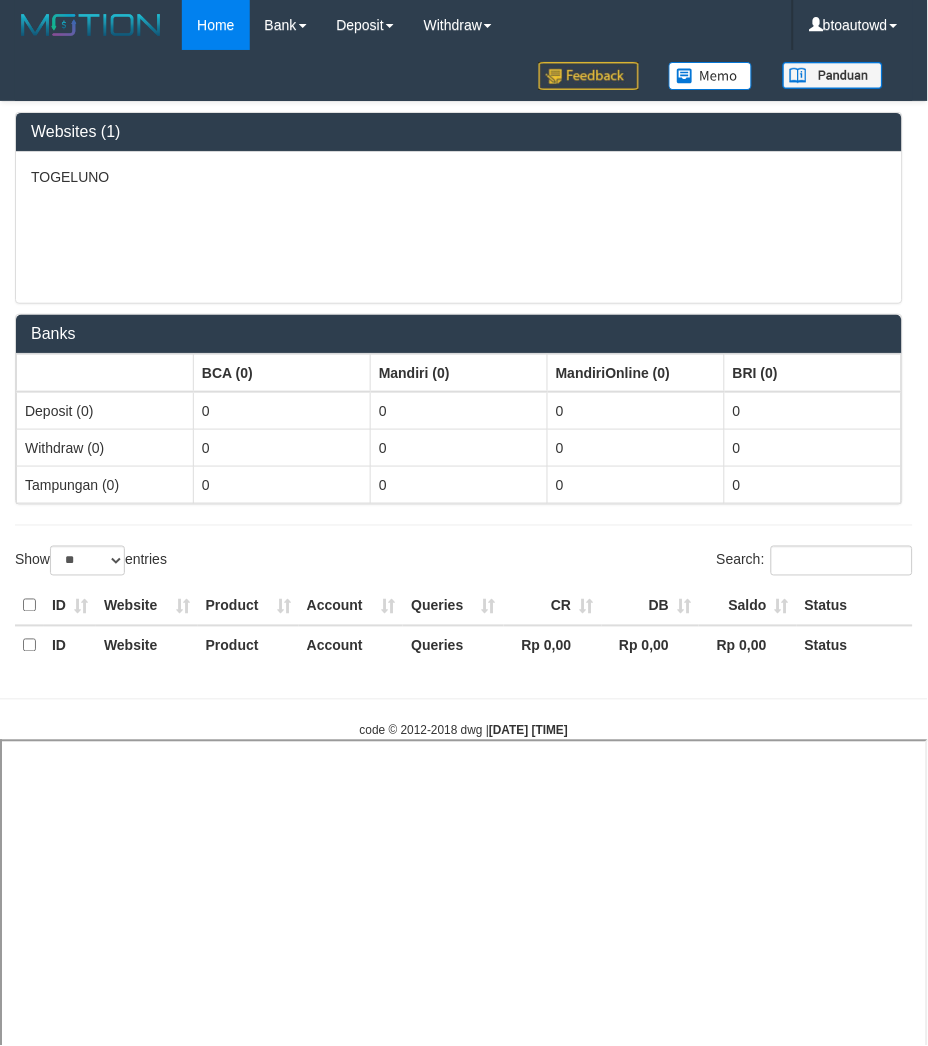 select 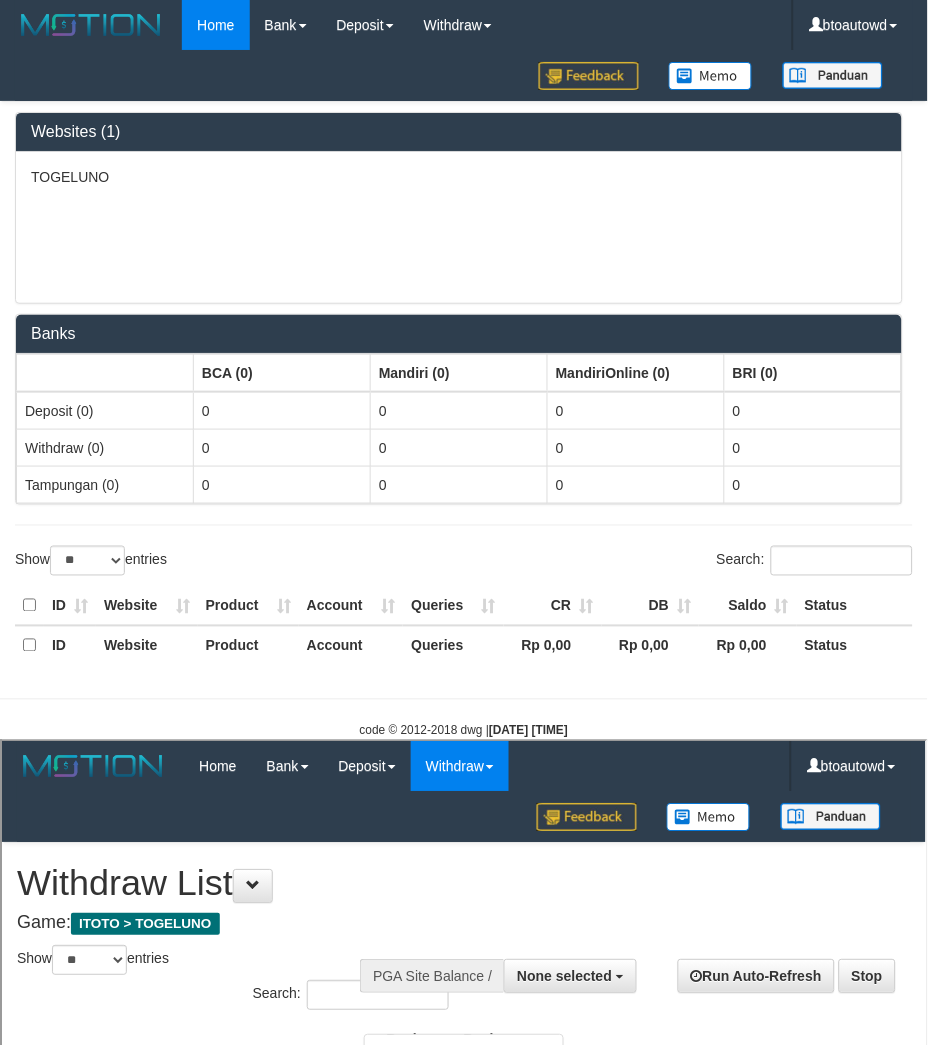 scroll, scrollTop: 0, scrollLeft: 0, axis: both 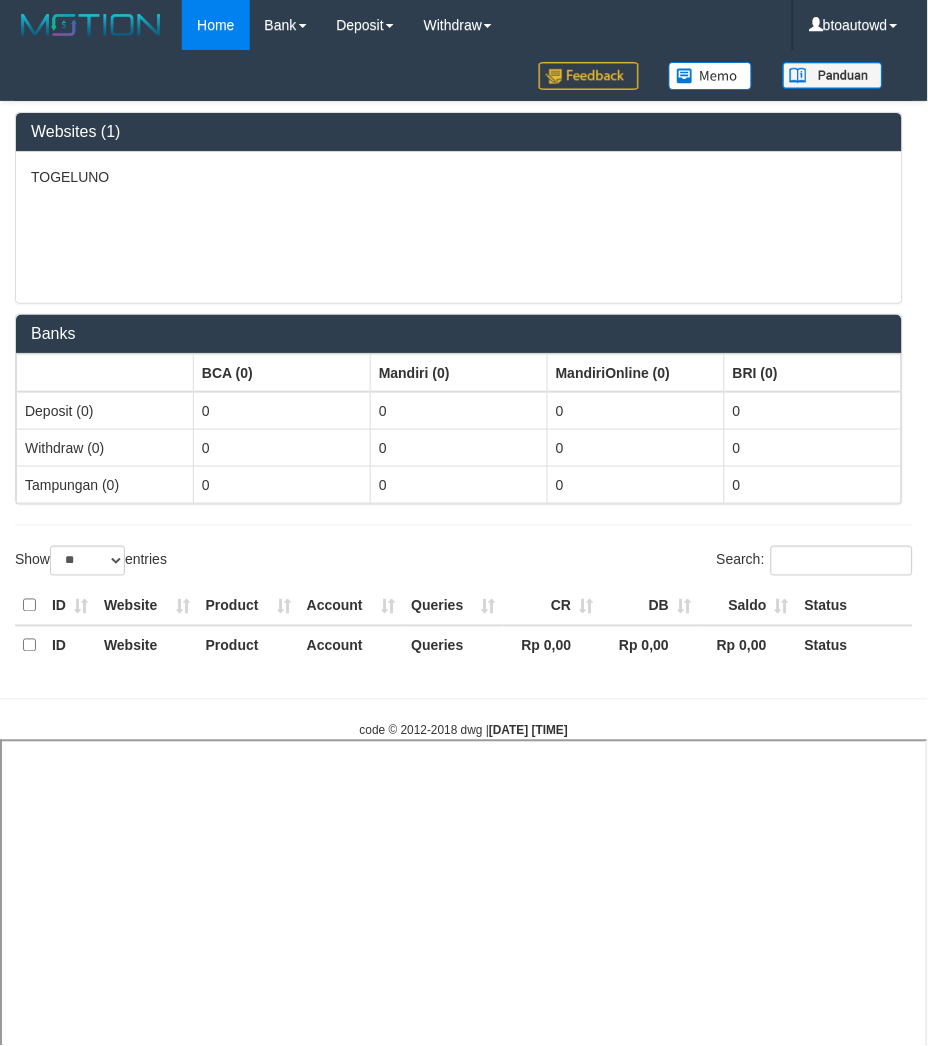 select 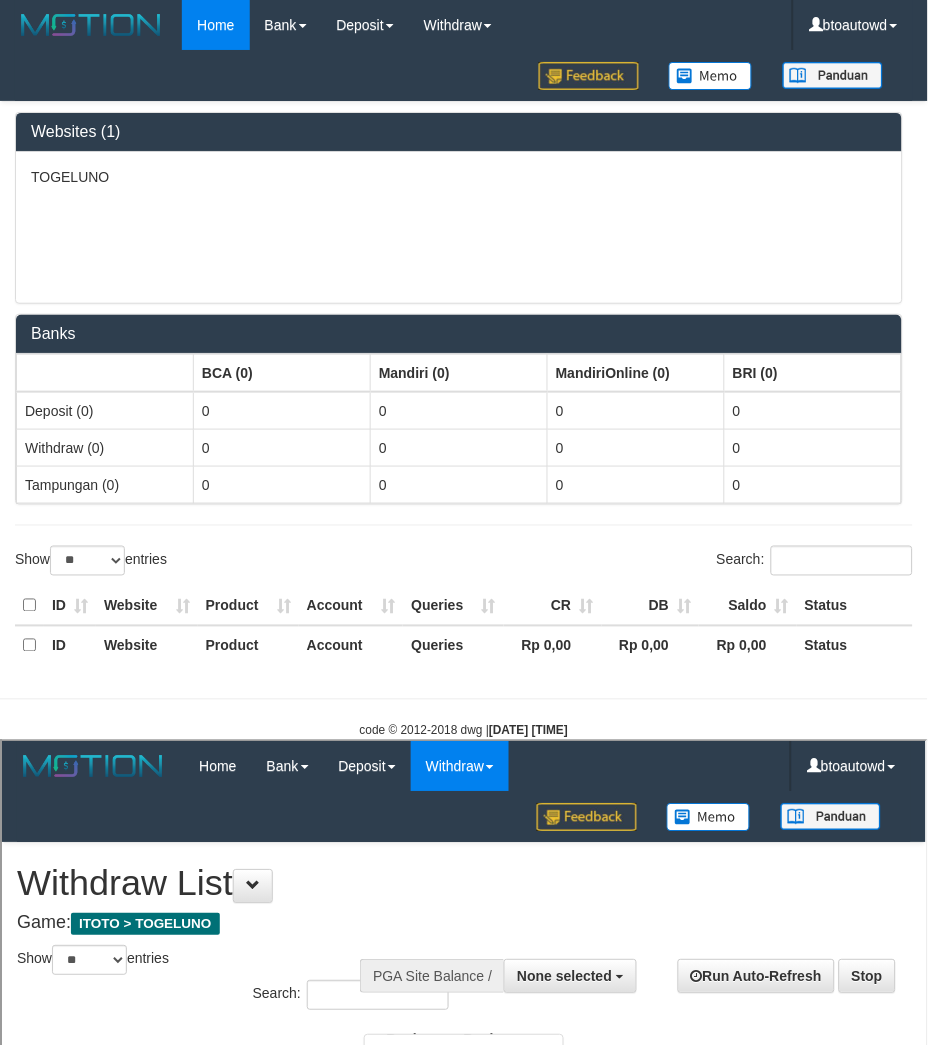 scroll, scrollTop: 0, scrollLeft: 0, axis: both 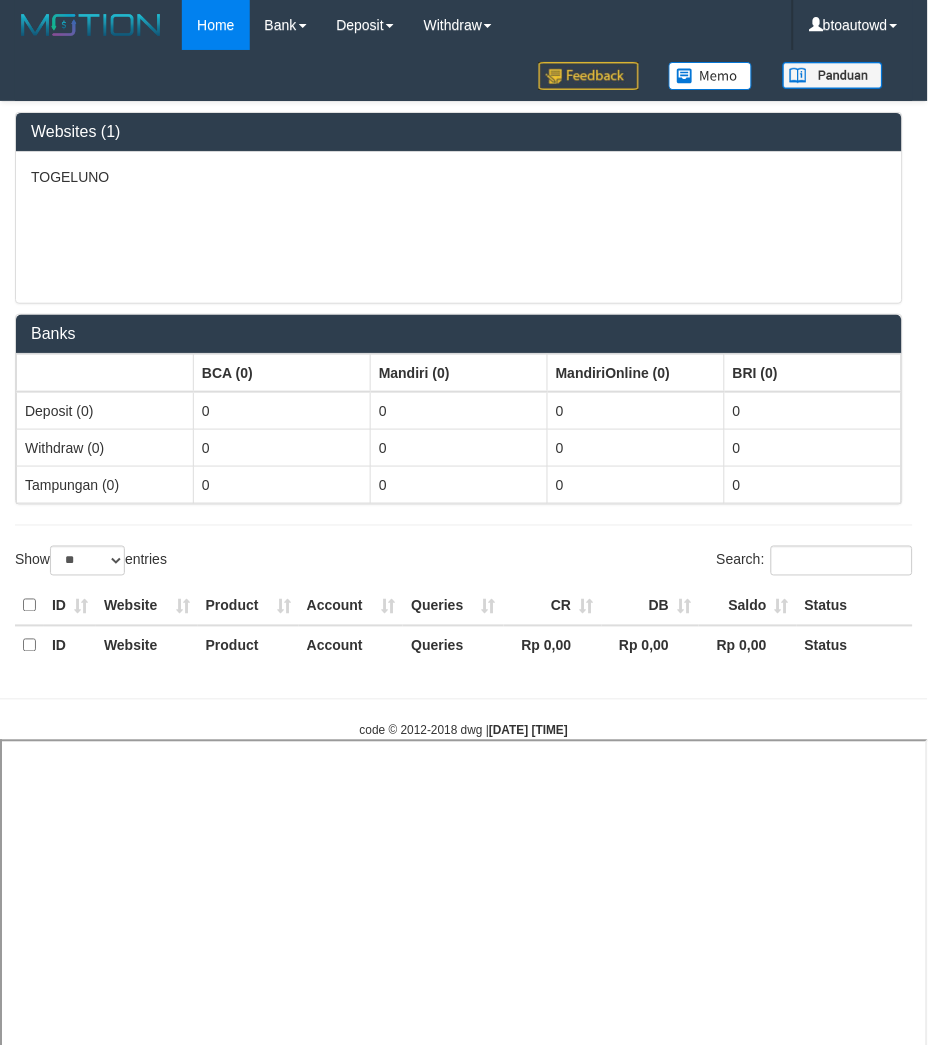 select 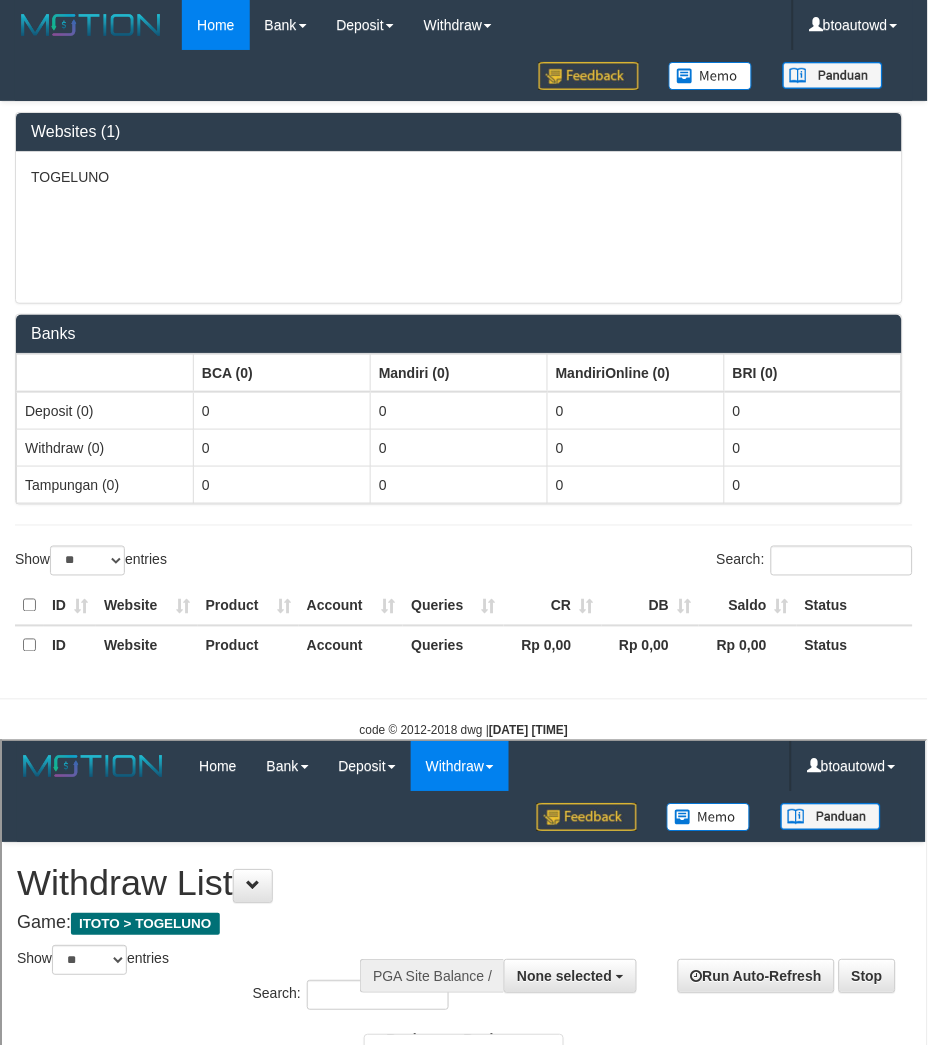 scroll, scrollTop: 0, scrollLeft: 0, axis: both 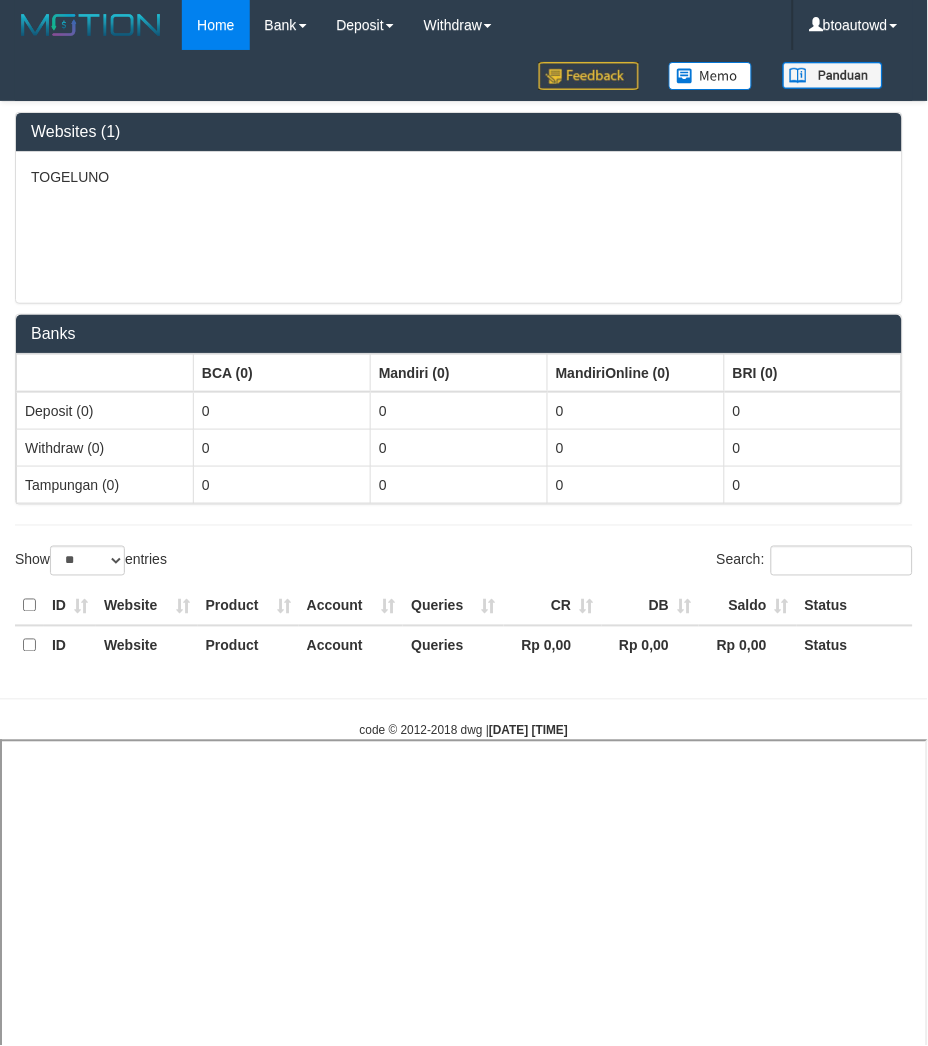 select 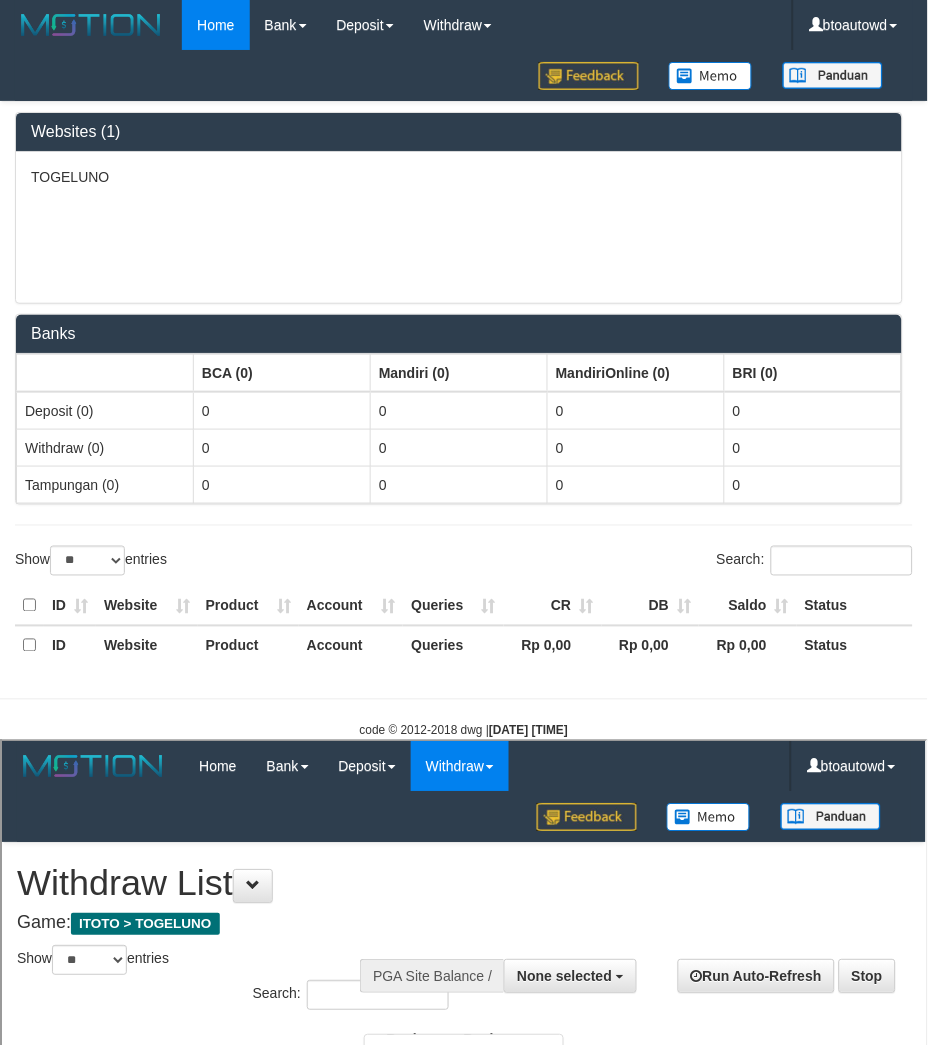 scroll, scrollTop: 0, scrollLeft: 0, axis: both 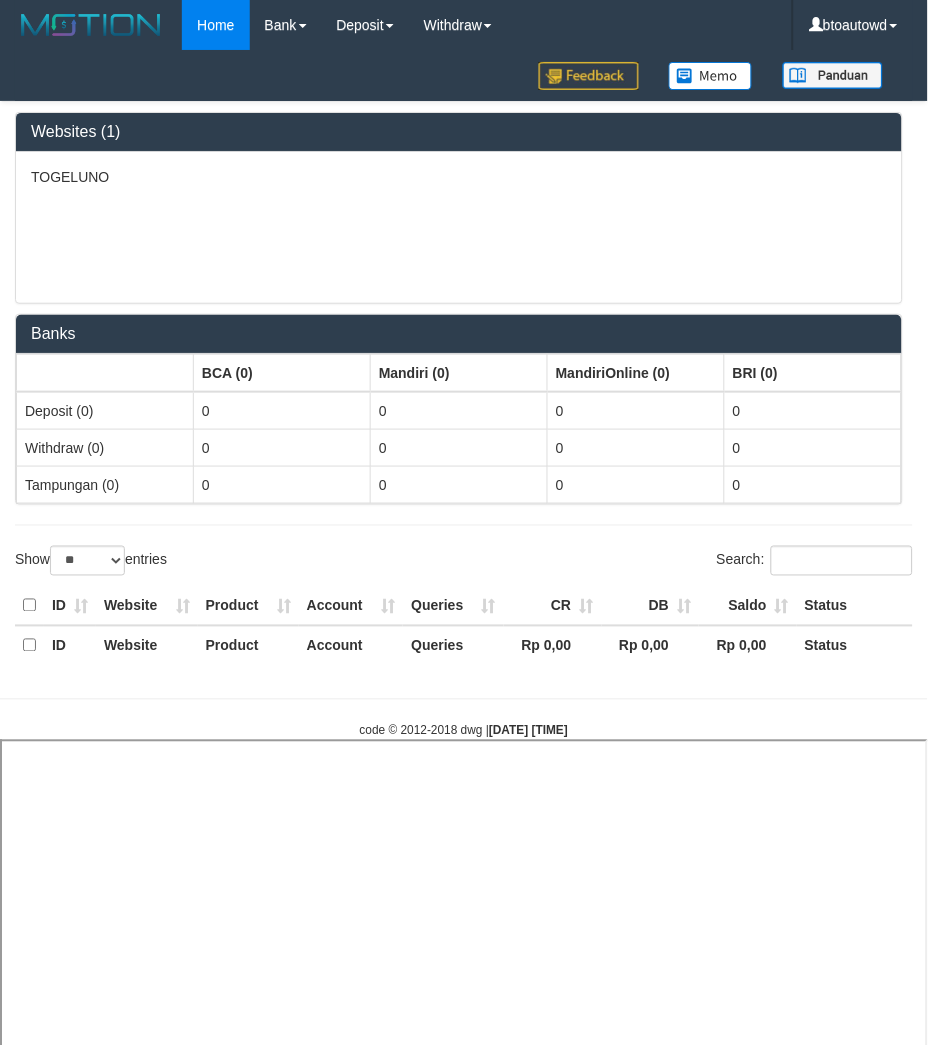 select 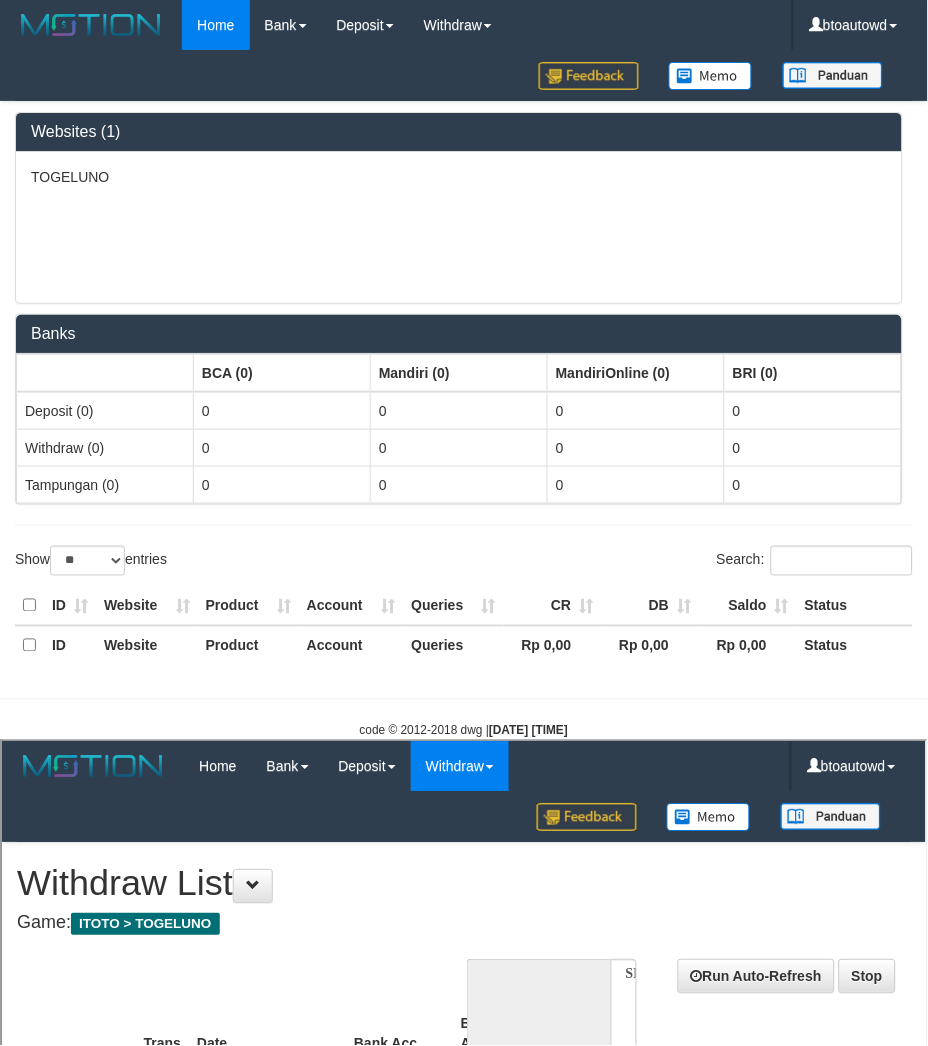 scroll, scrollTop: 0, scrollLeft: 0, axis: both 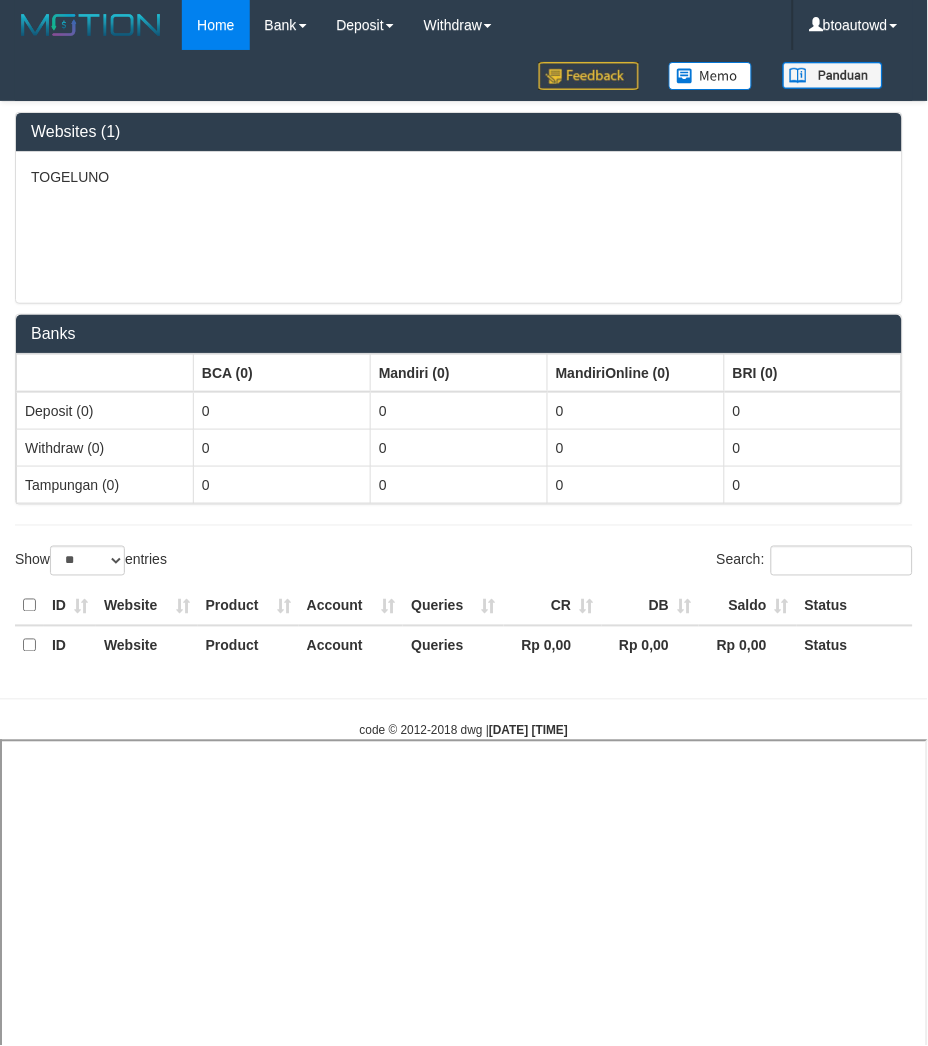 select 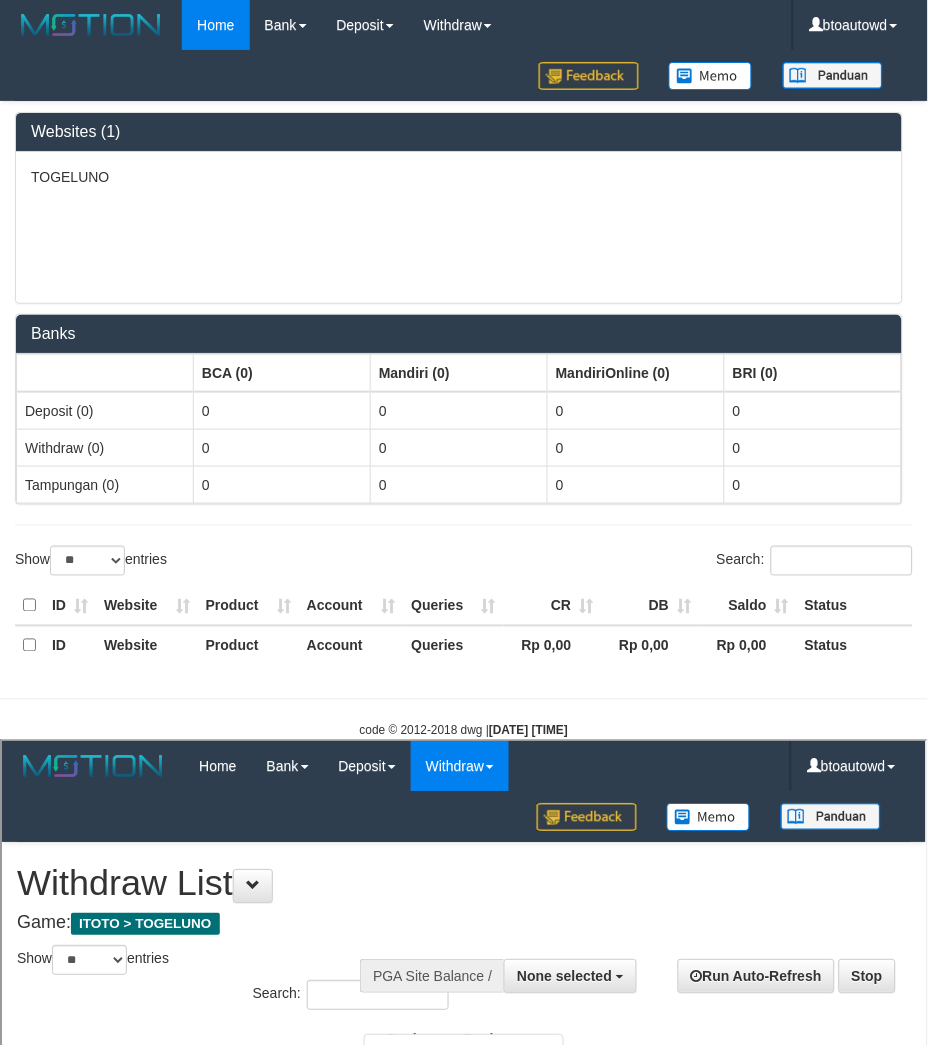 scroll, scrollTop: 0, scrollLeft: 0, axis: both 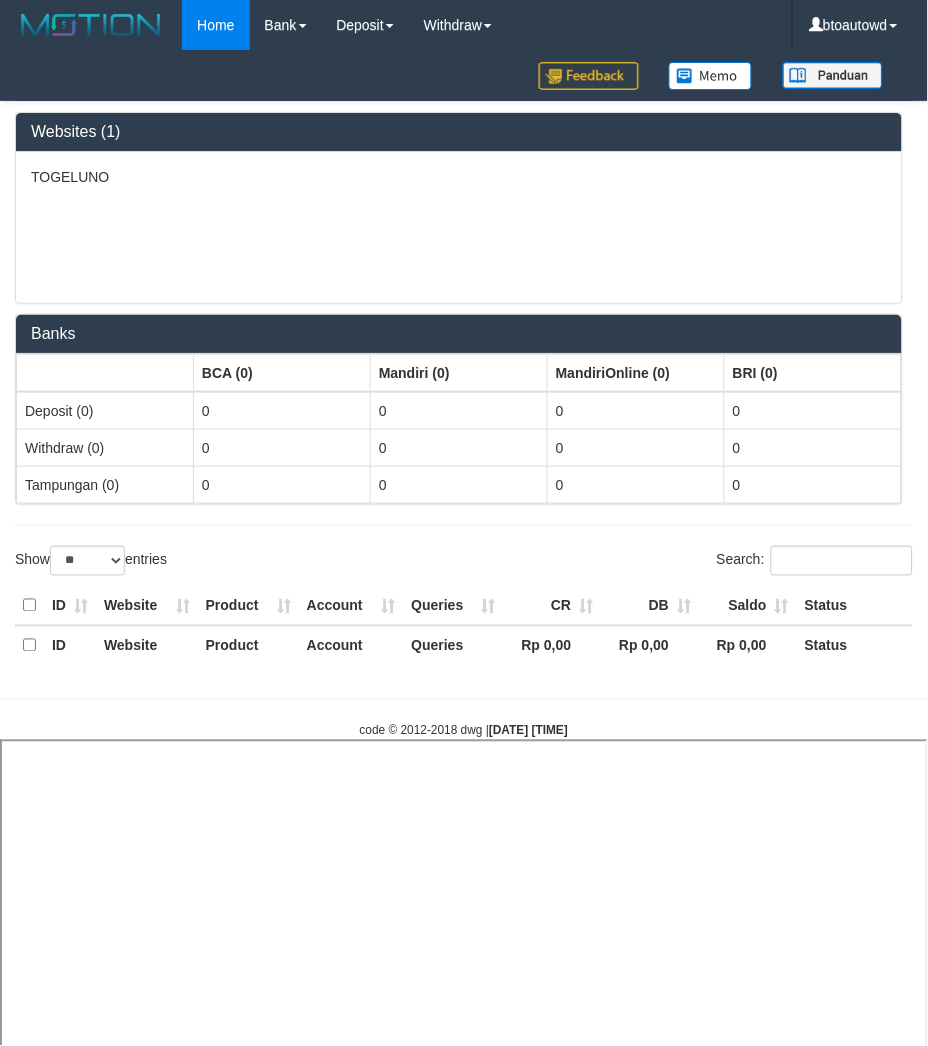 select 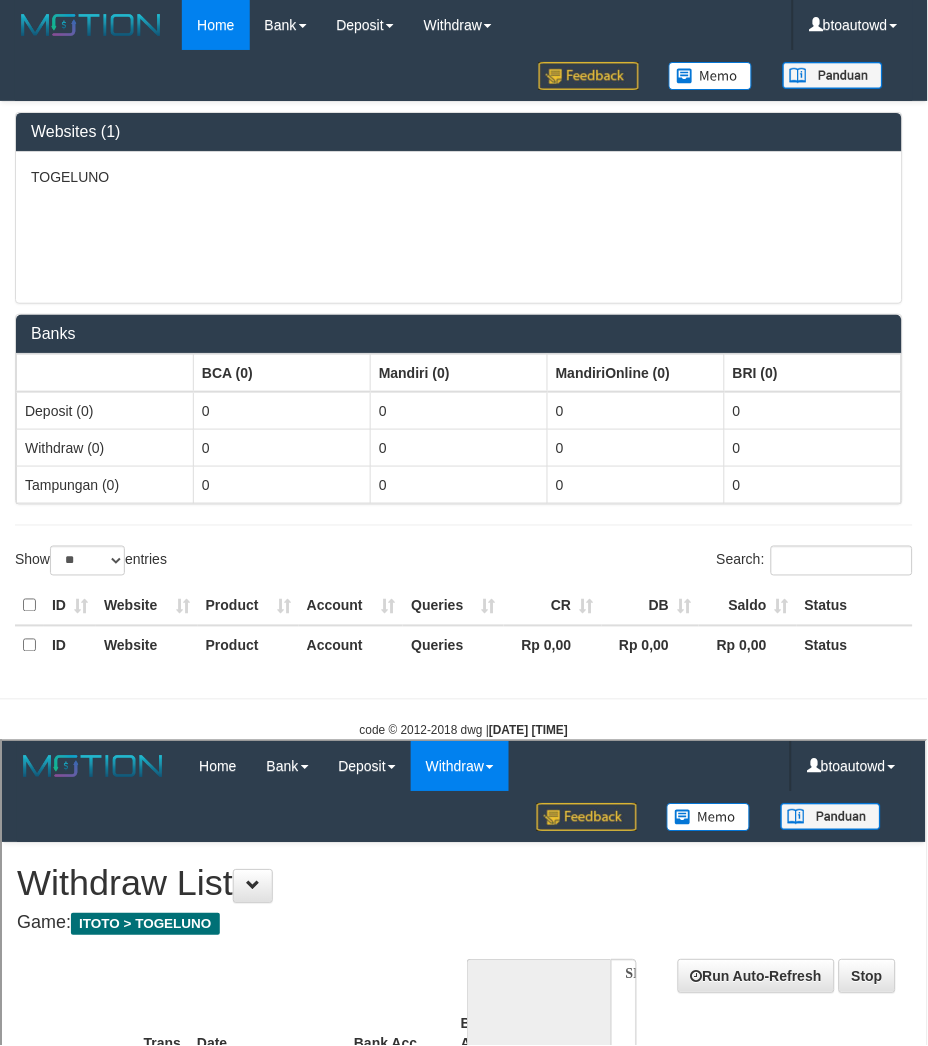 scroll, scrollTop: 0, scrollLeft: 0, axis: both 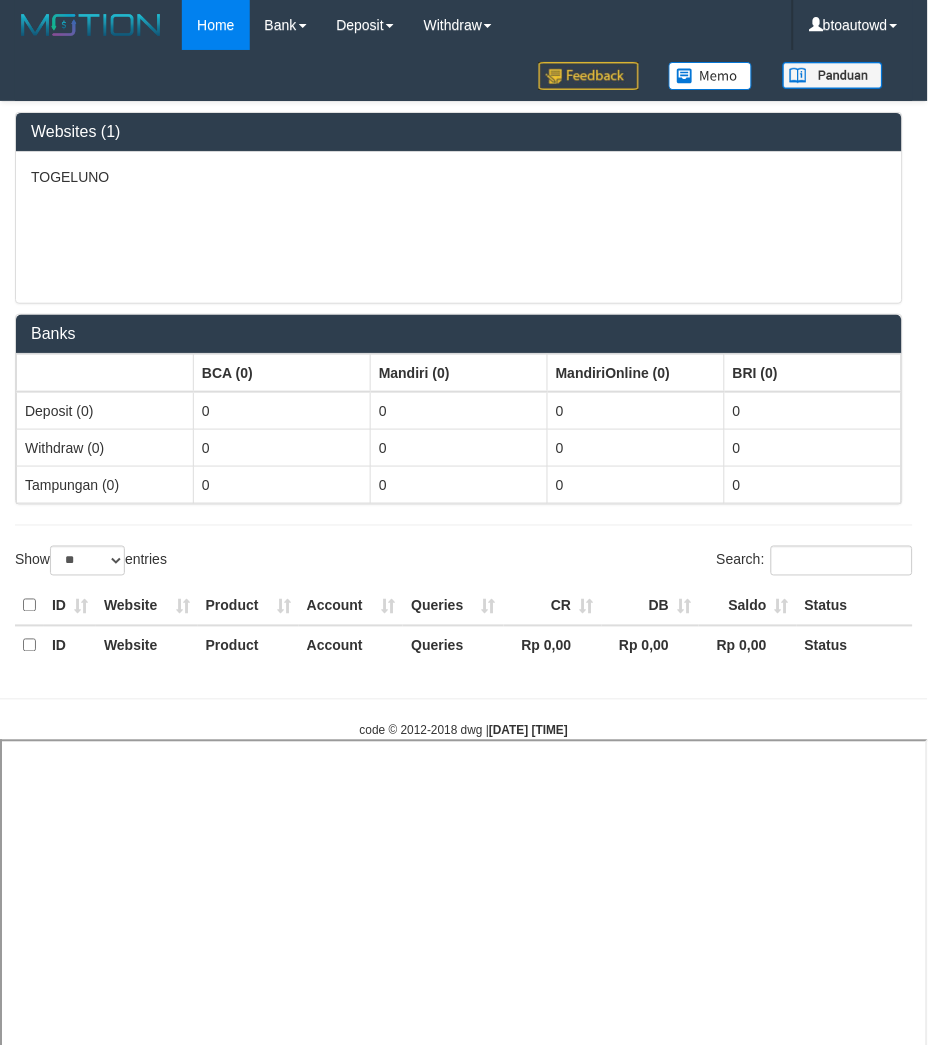 select 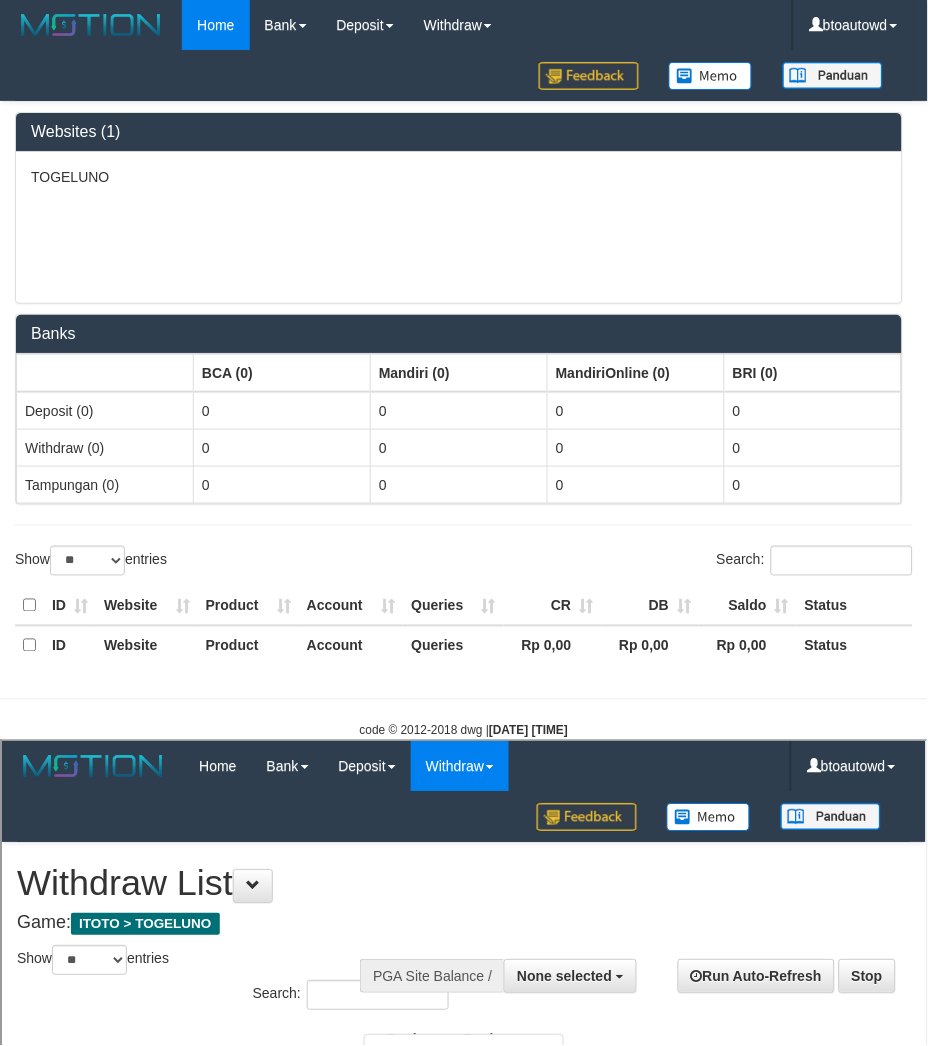 scroll, scrollTop: 0, scrollLeft: 0, axis: both 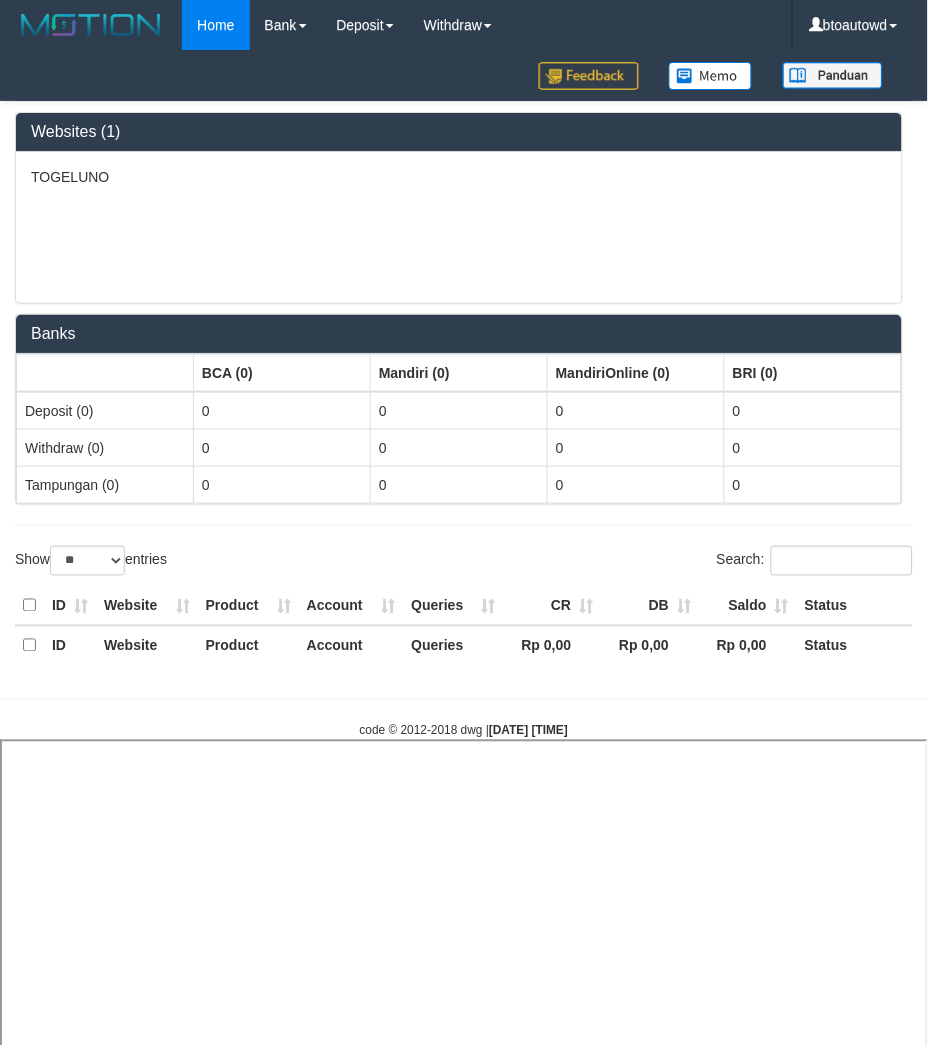 select 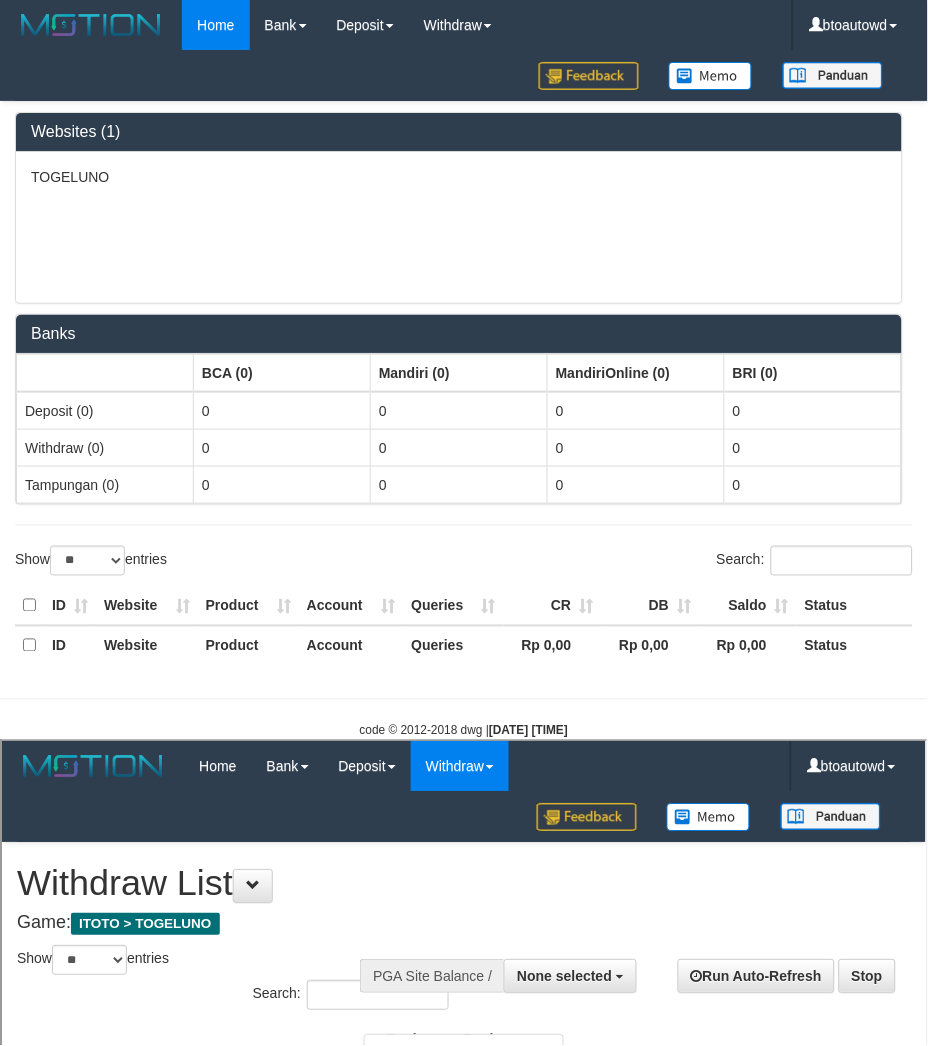 scroll, scrollTop: 0, scrollLeft: 0, axis: both 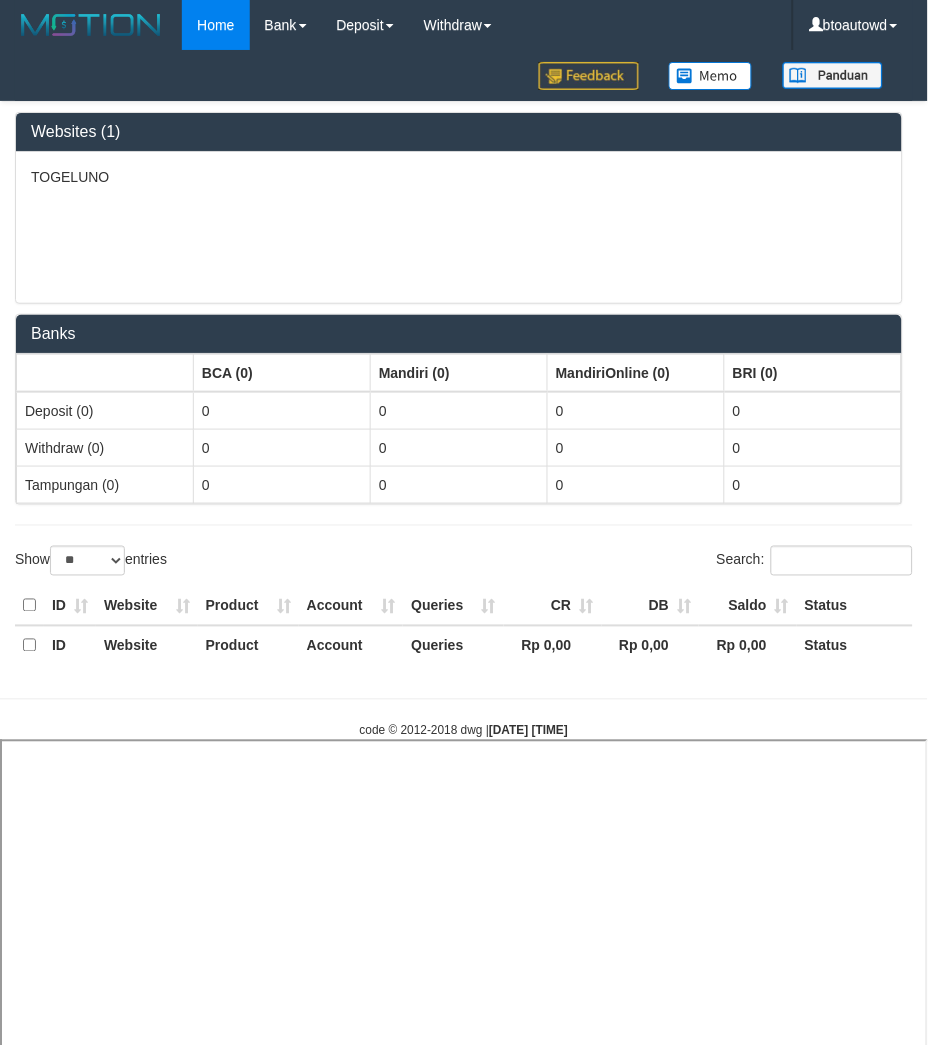 select 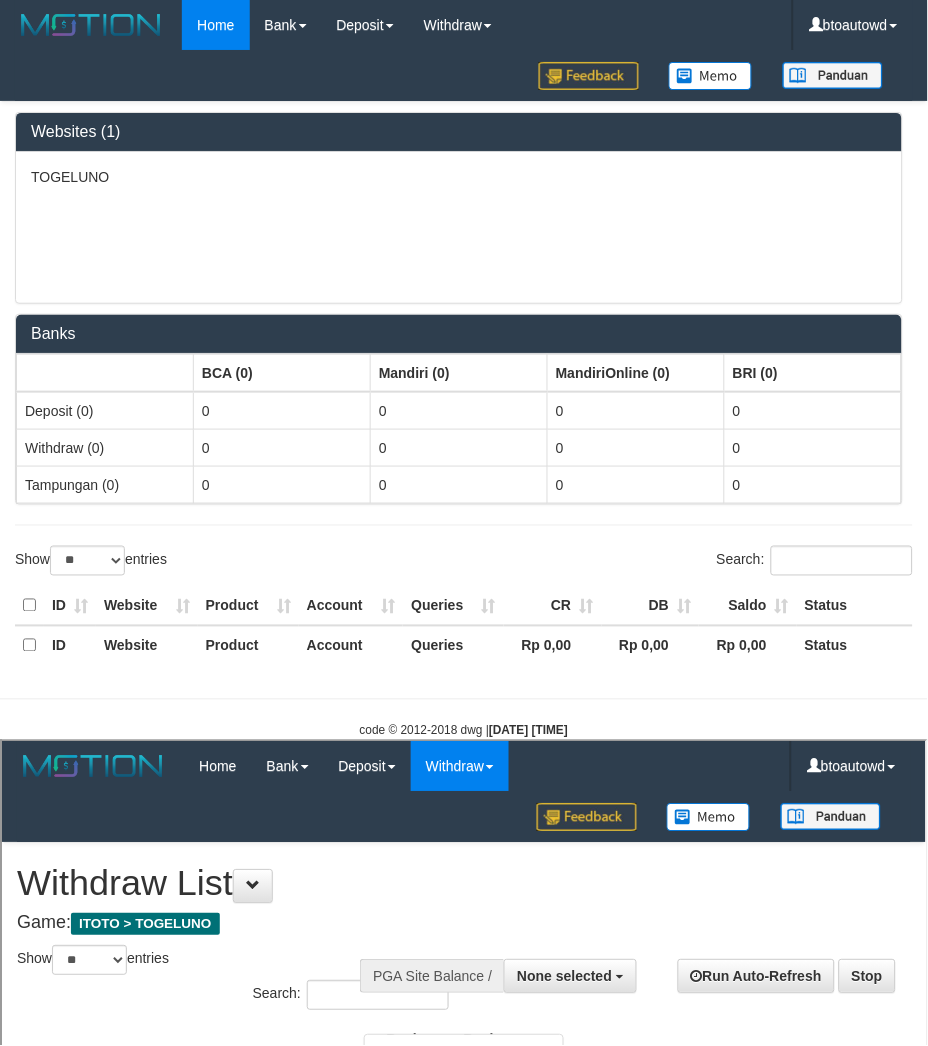 scroll, scrollTop: 0, scrollLeft: 0, axis: both 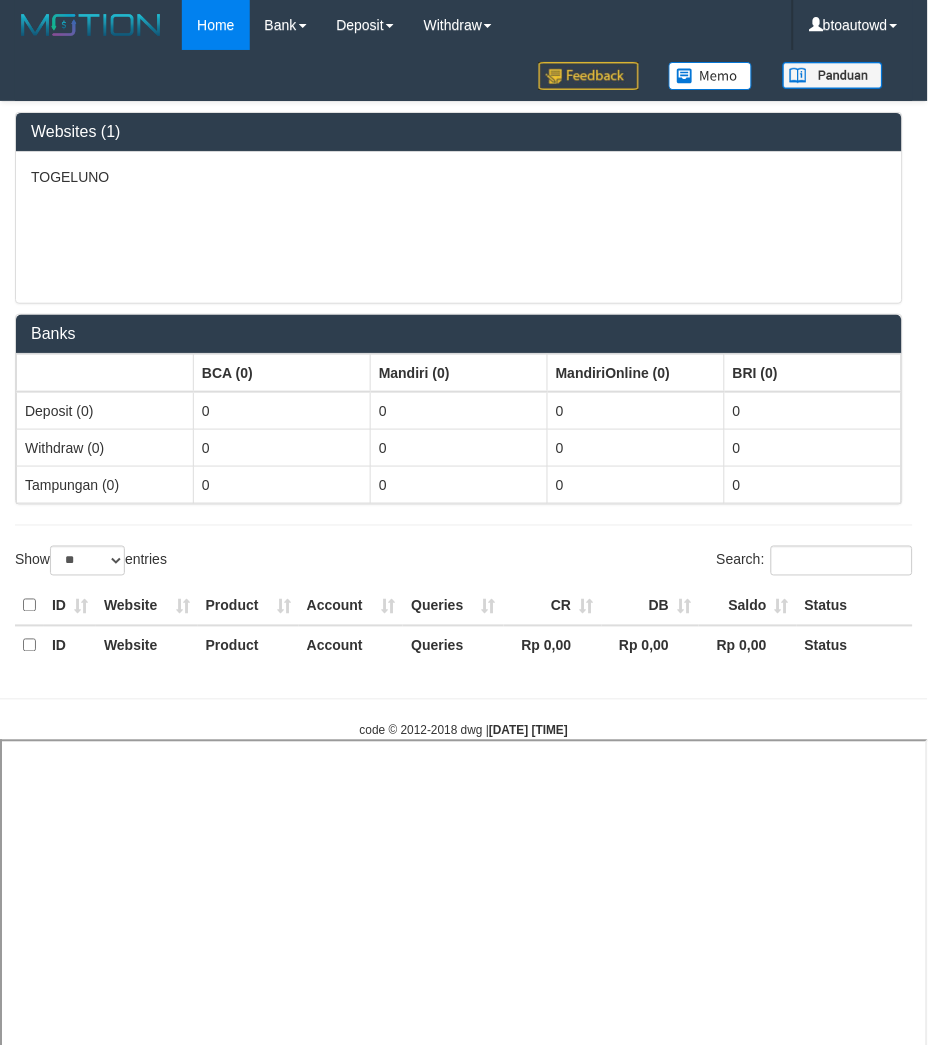 select 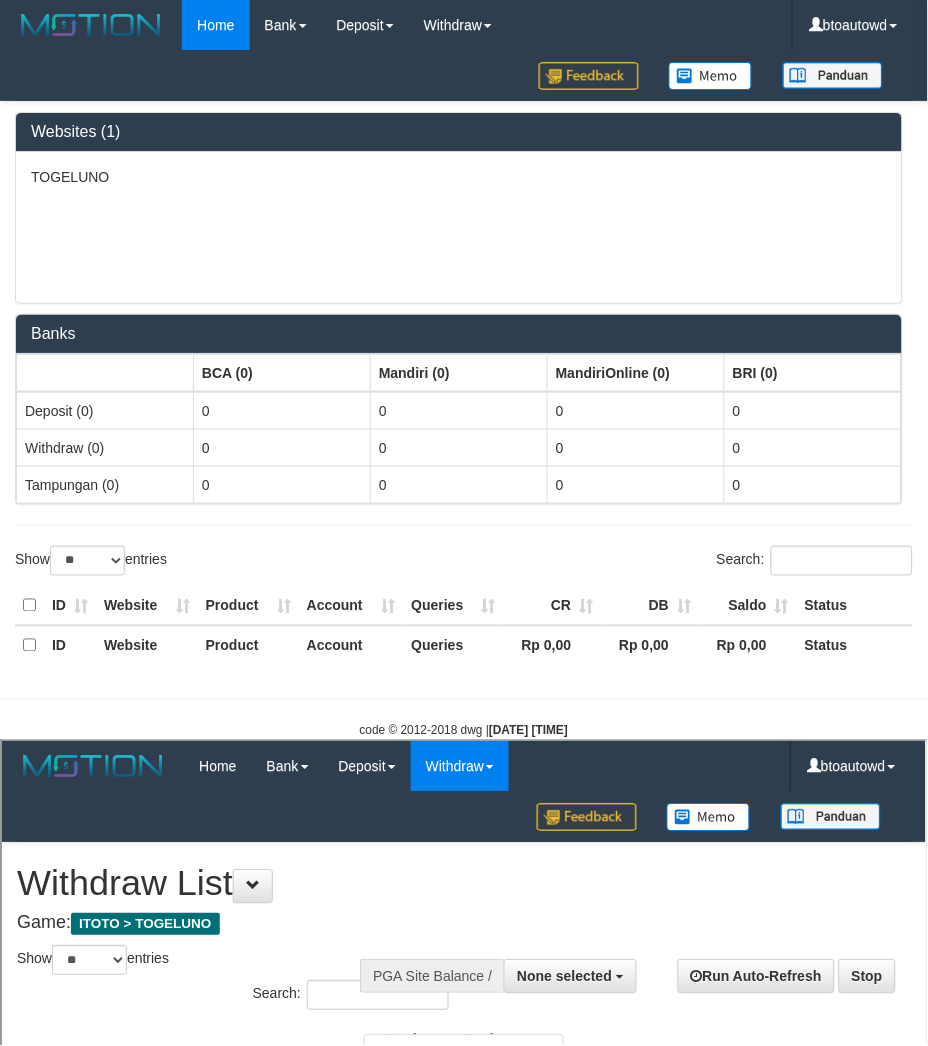 scroll, scrollTop: 0, scrollLeft: 0, axis: both 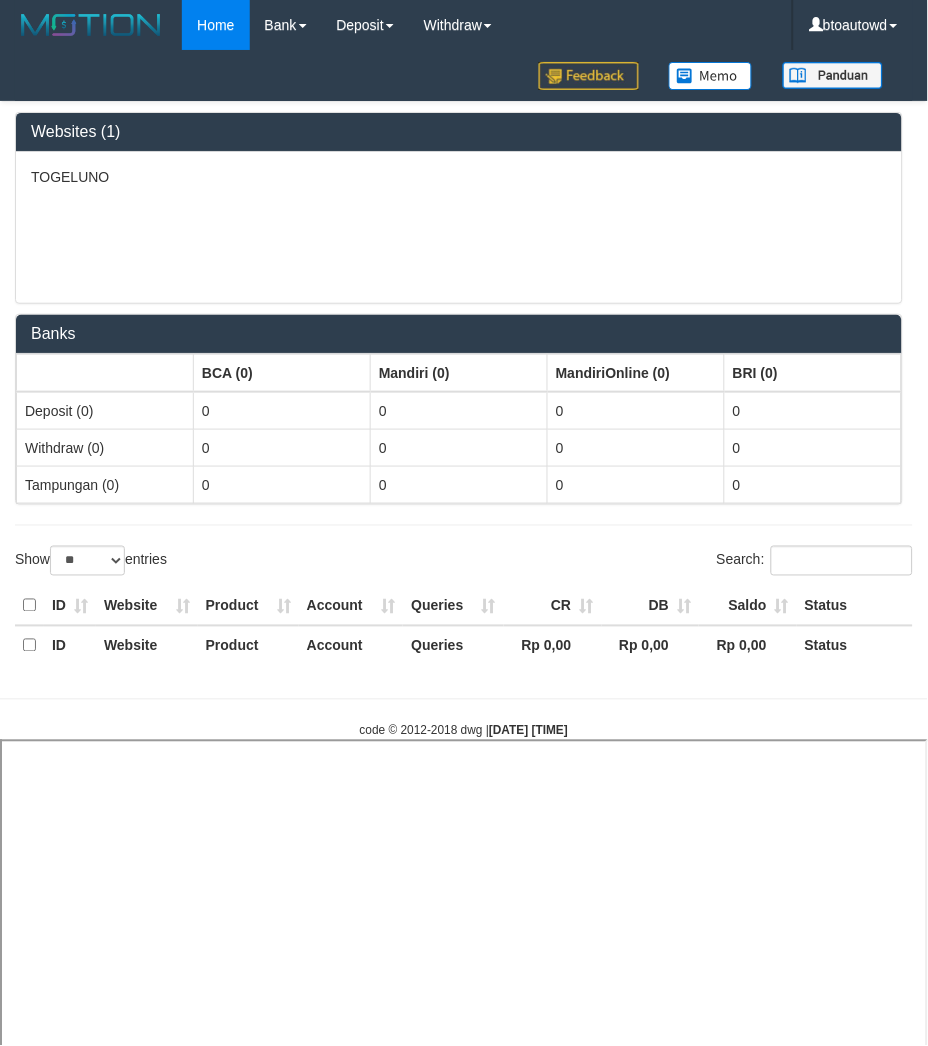 select 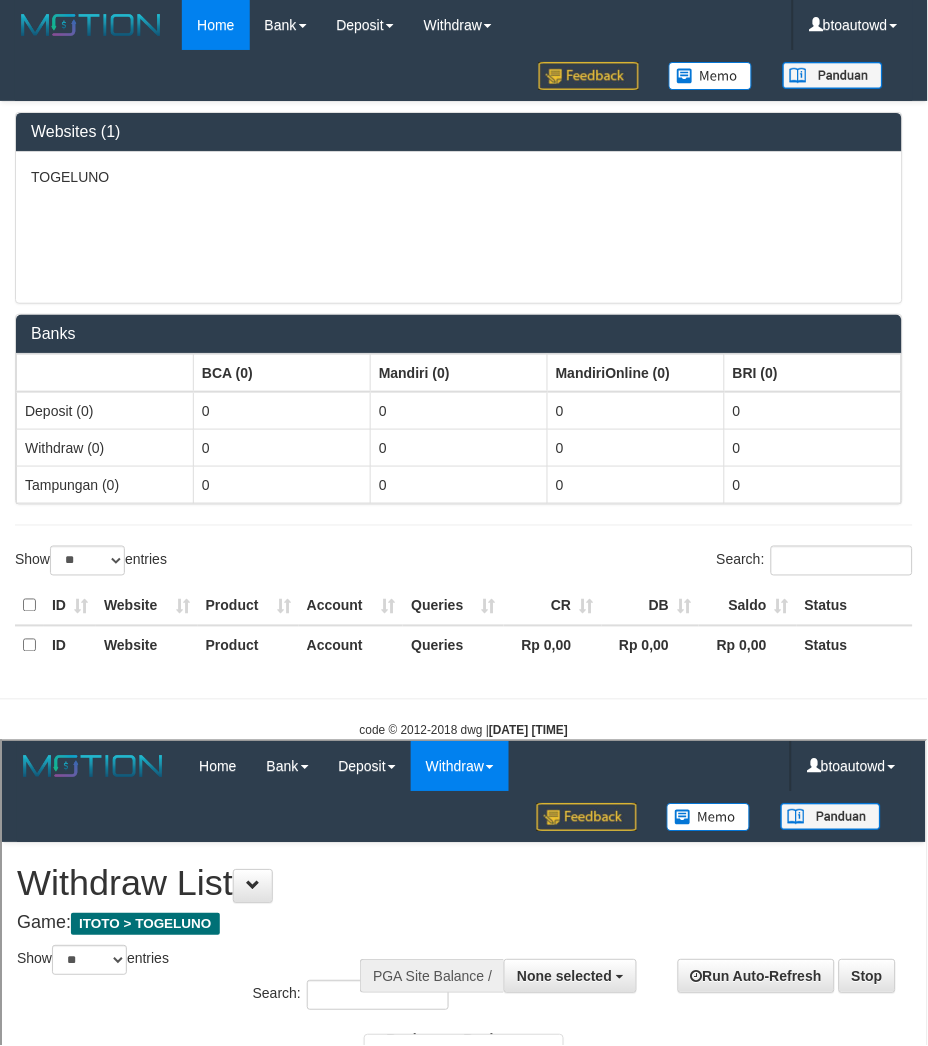 scroll, scrollTop: 0, scrollLeft: 0, axis: both 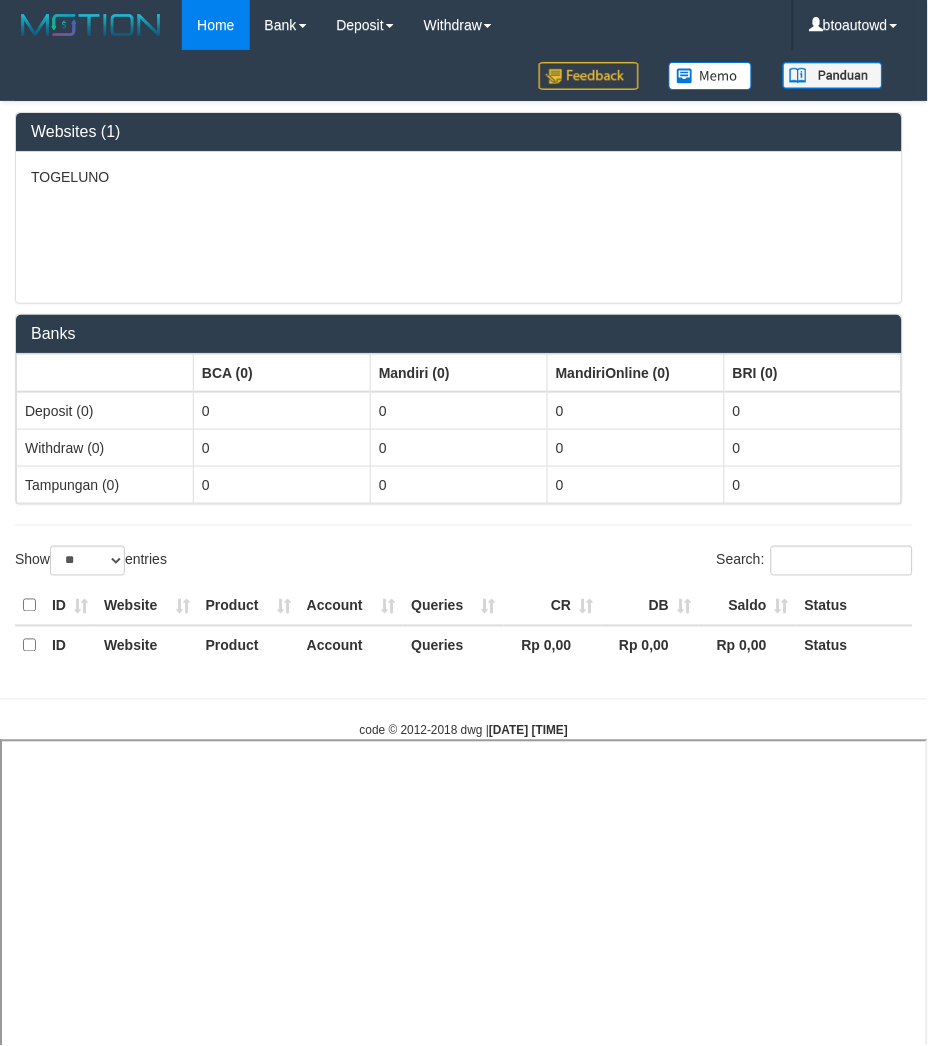 select 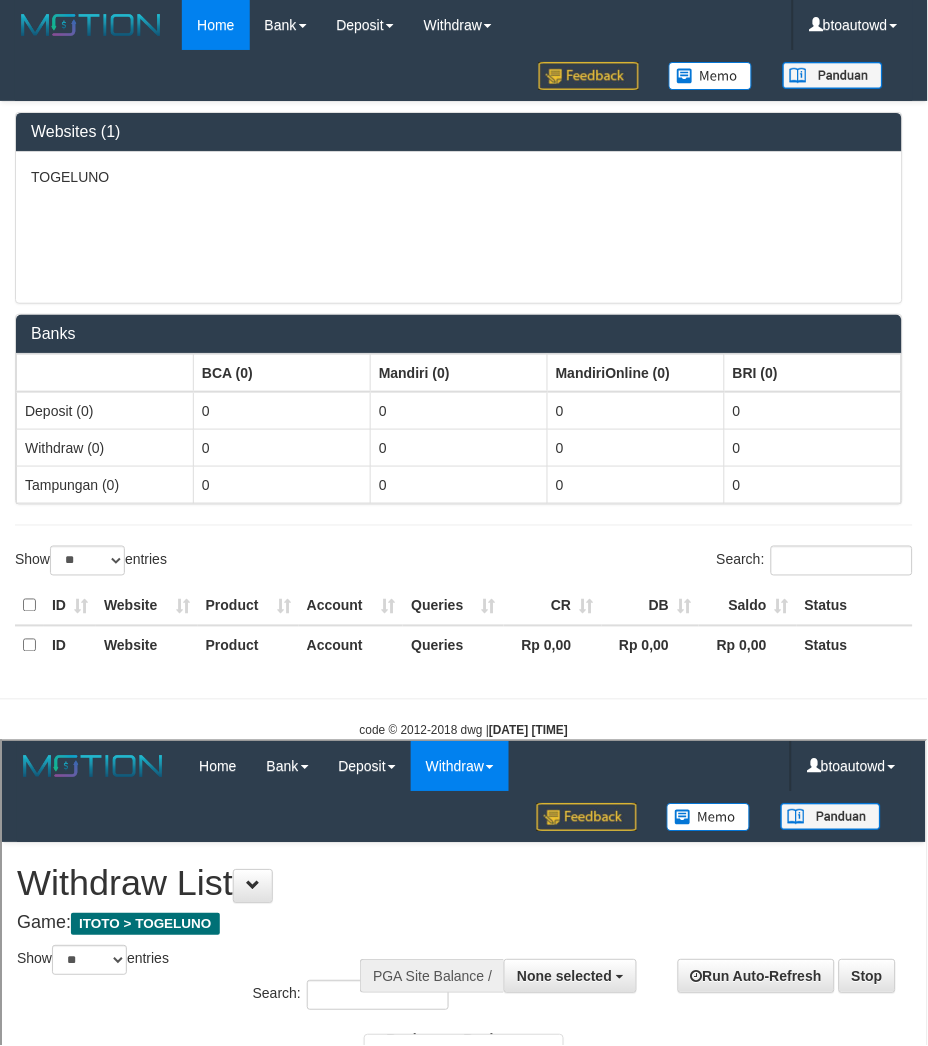 scroll, scrollTop: 0, scrollLeft: 0, axis: both 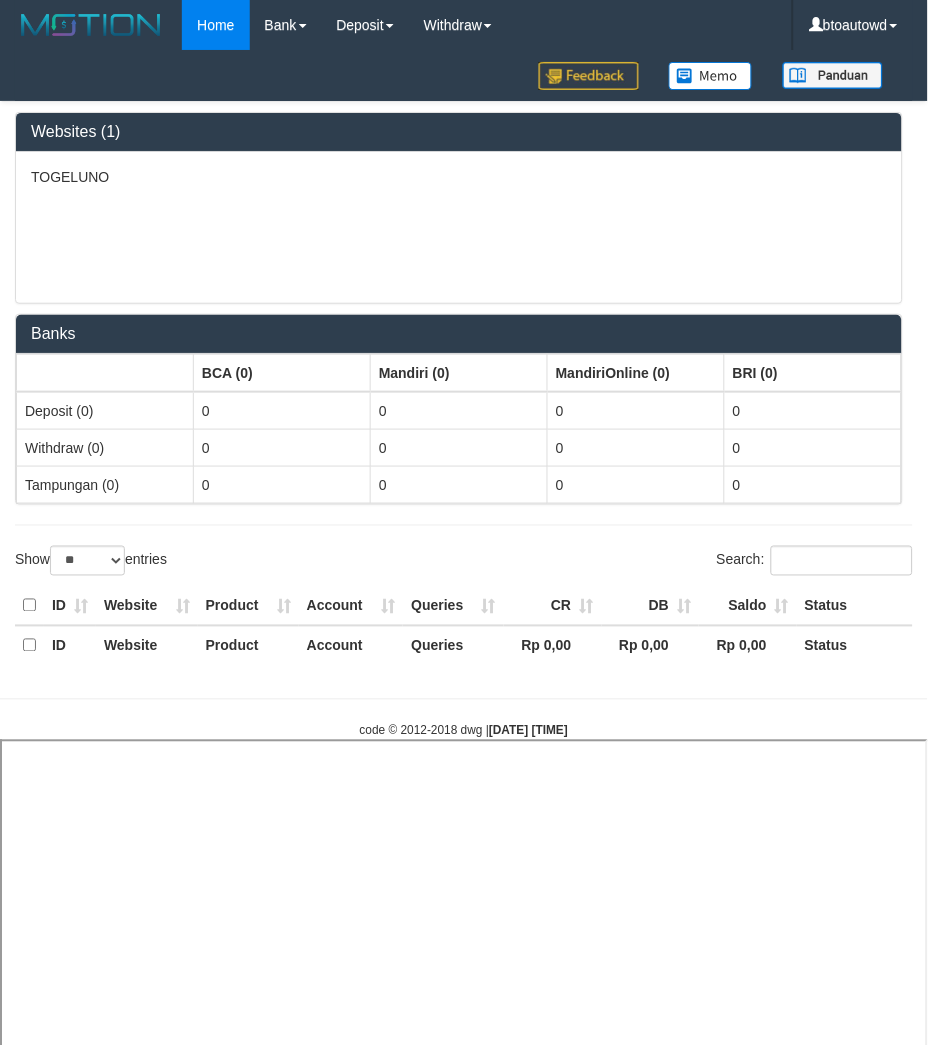 select 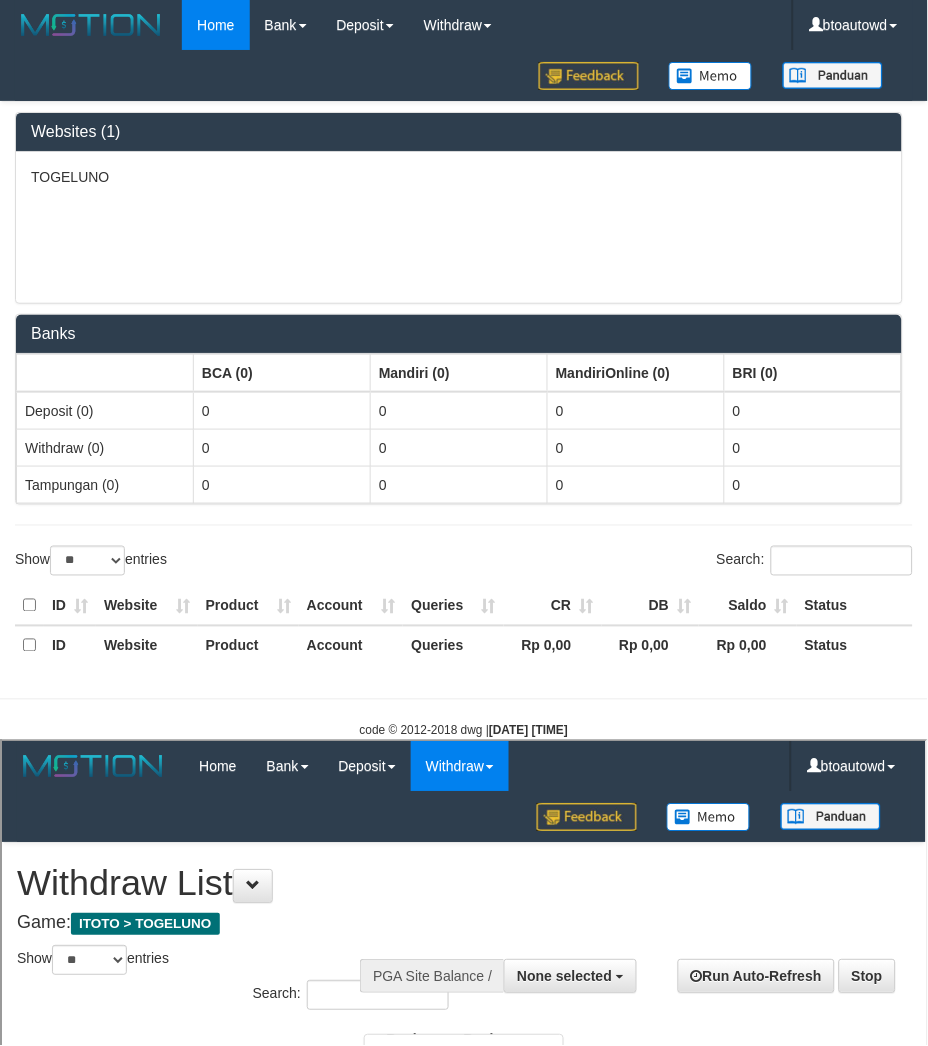 scroll, scrollTop: 0, scrollLeft: 0, axis: both 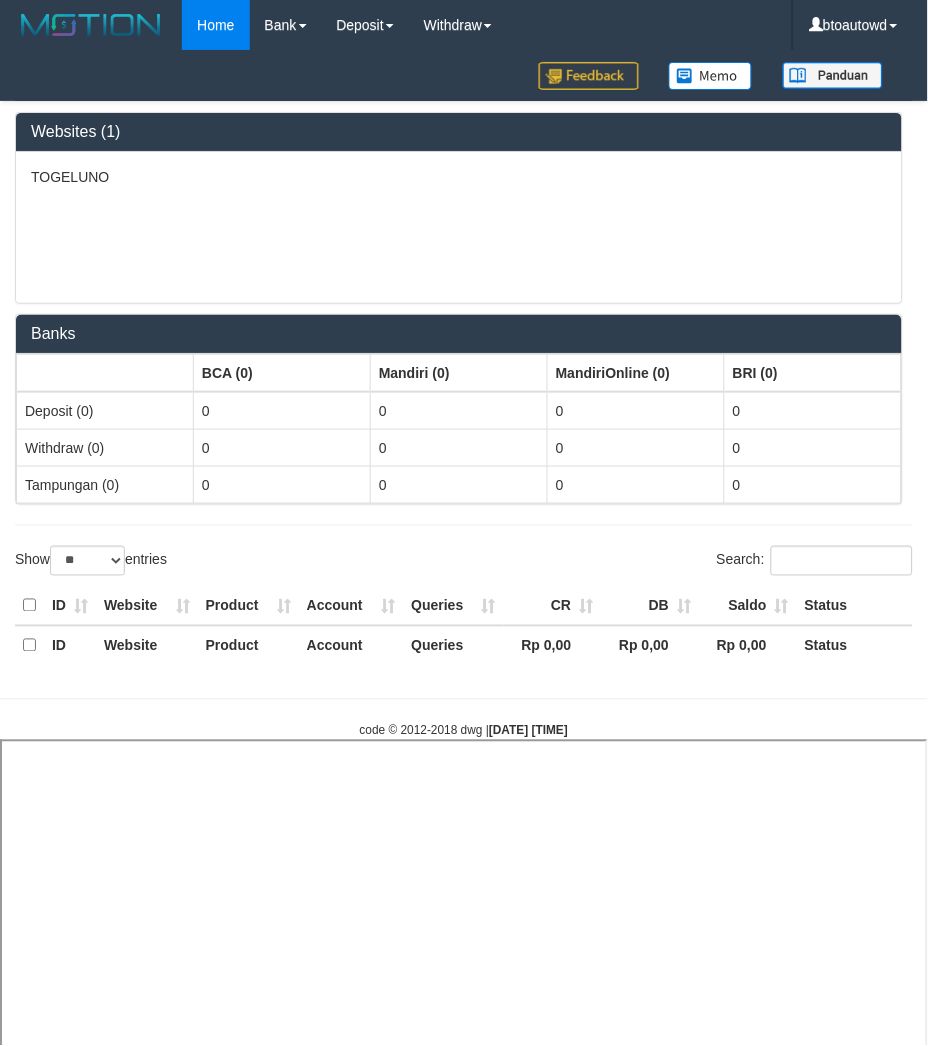 select 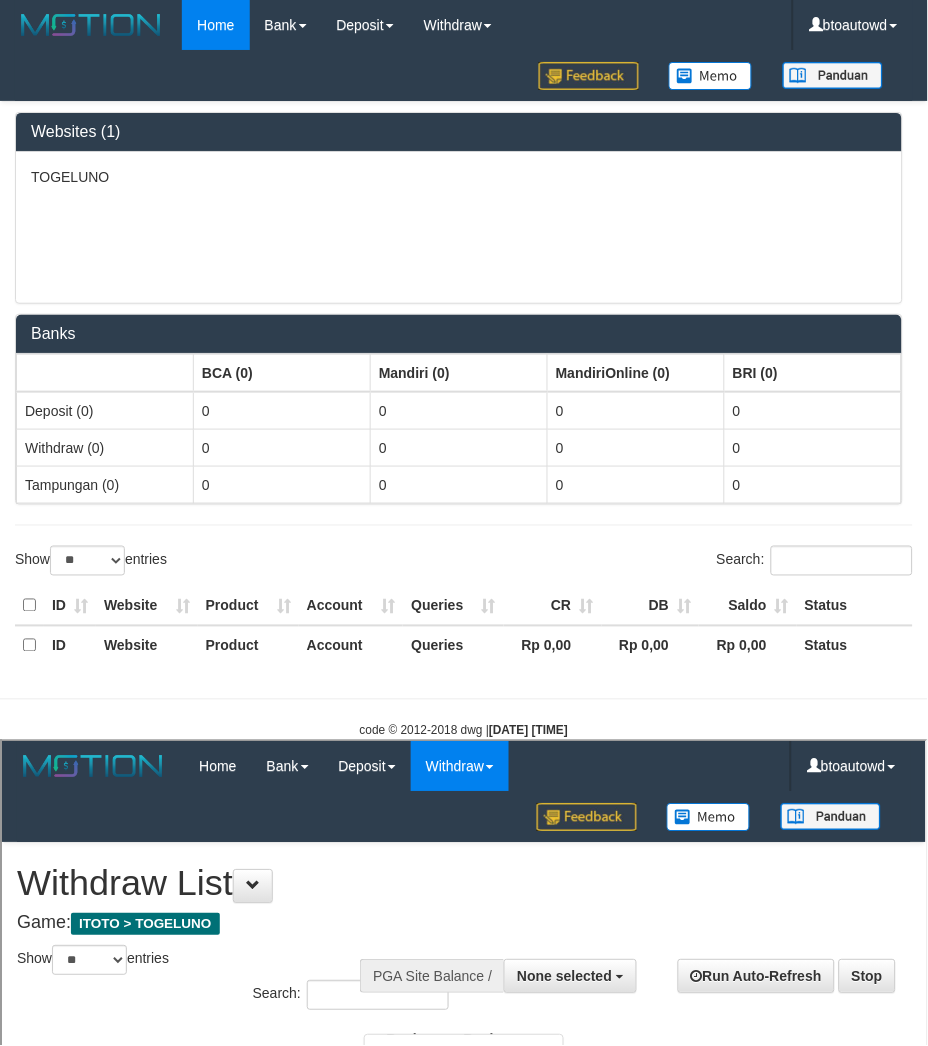 scroll, scrollTop: 0, scrollLeft: 0, axis: both 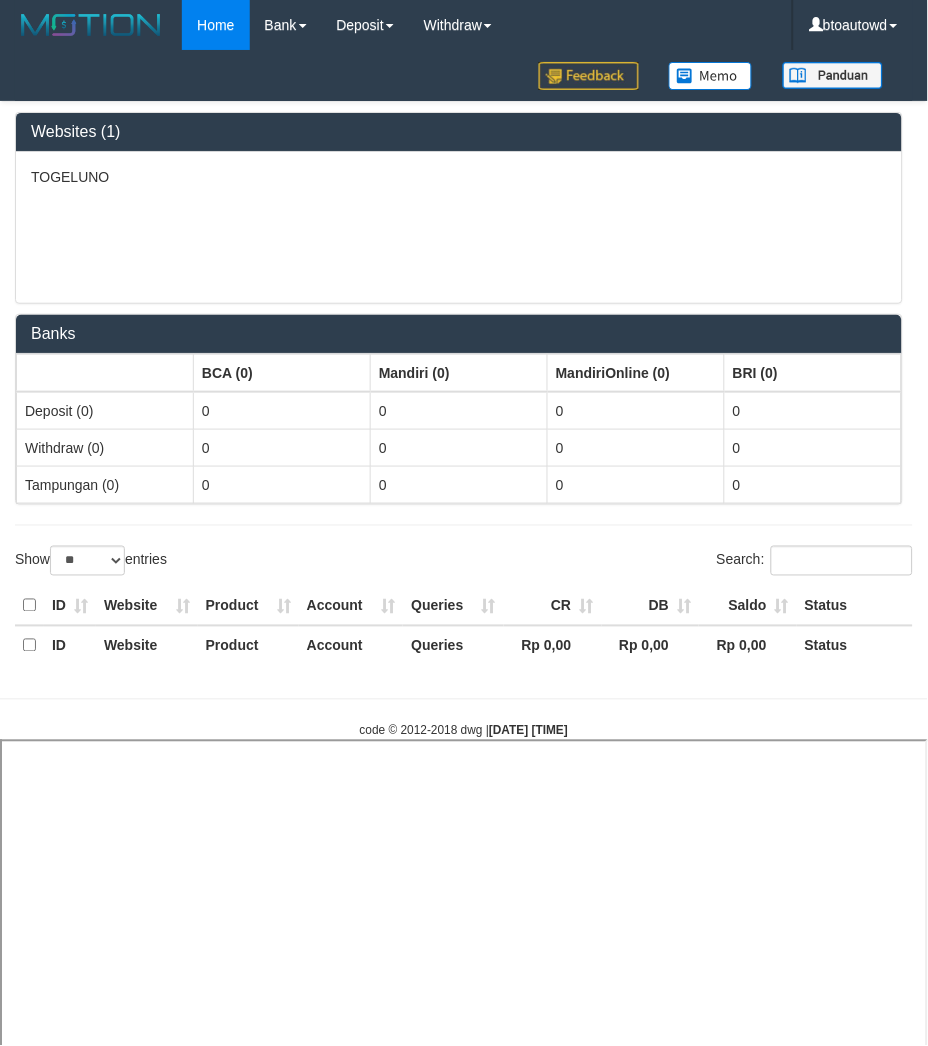 select 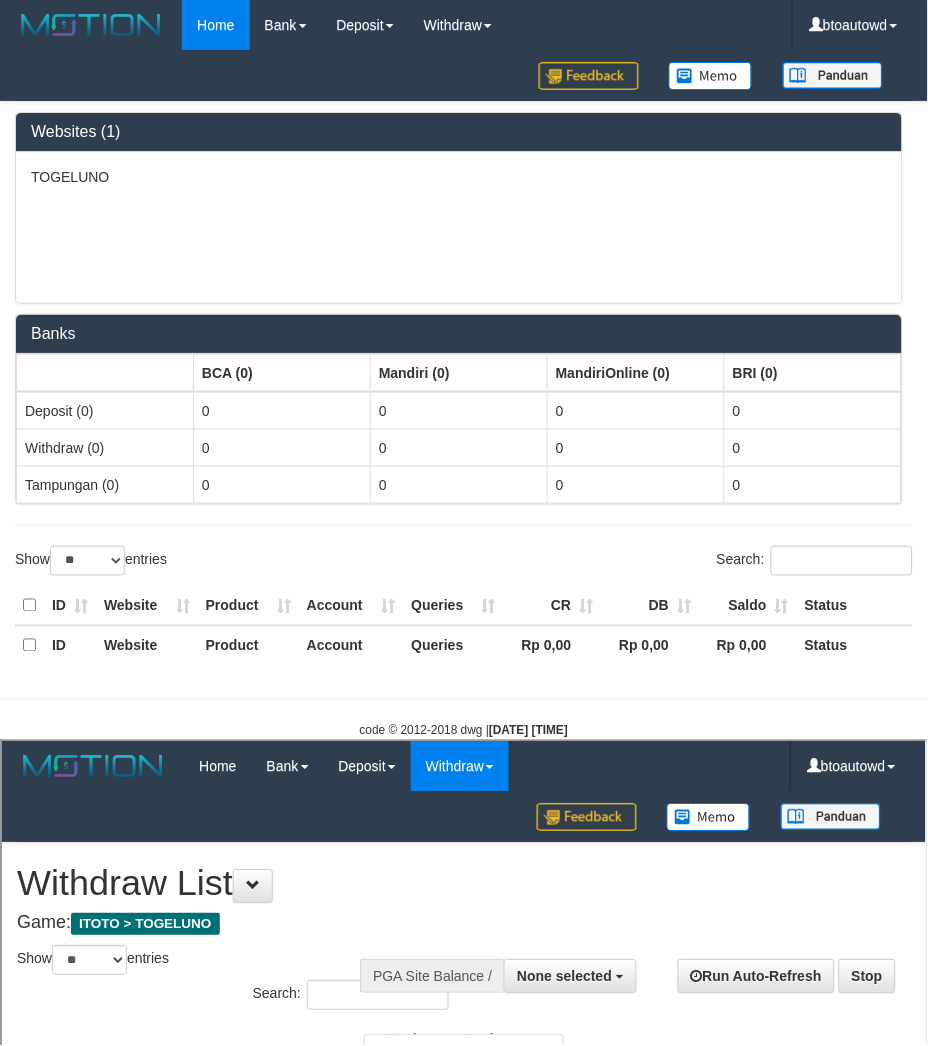 scroll, scrollTop: 0, scrollLeft: 0, axis: both 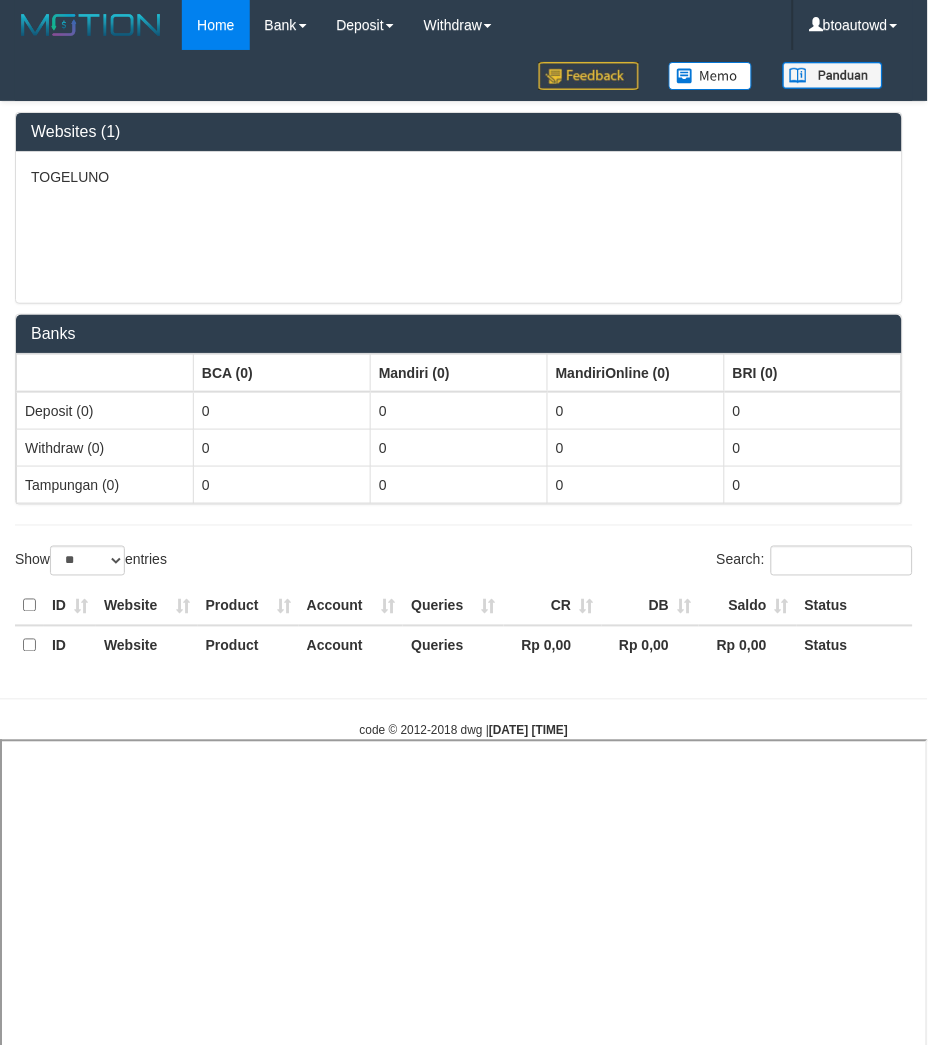 select 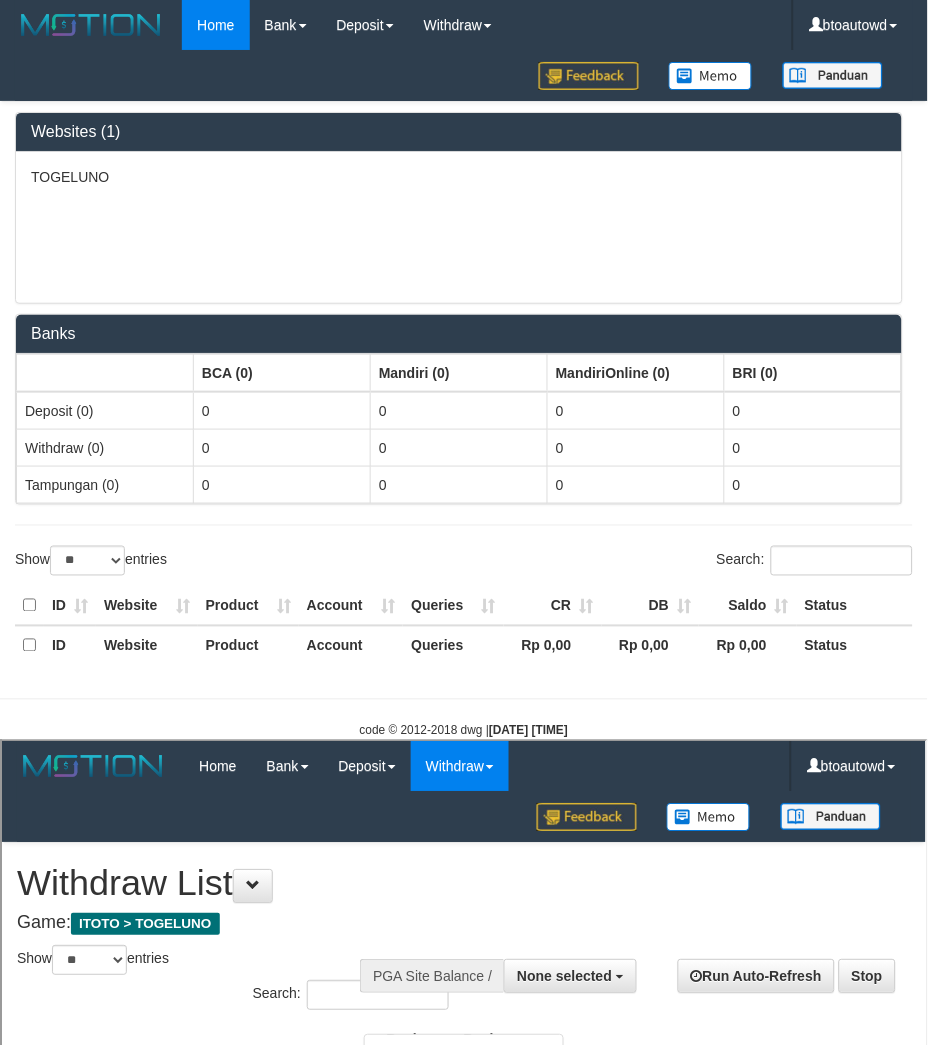 scroll, scrollTop: 0, scrollLeft: 0, axis: both 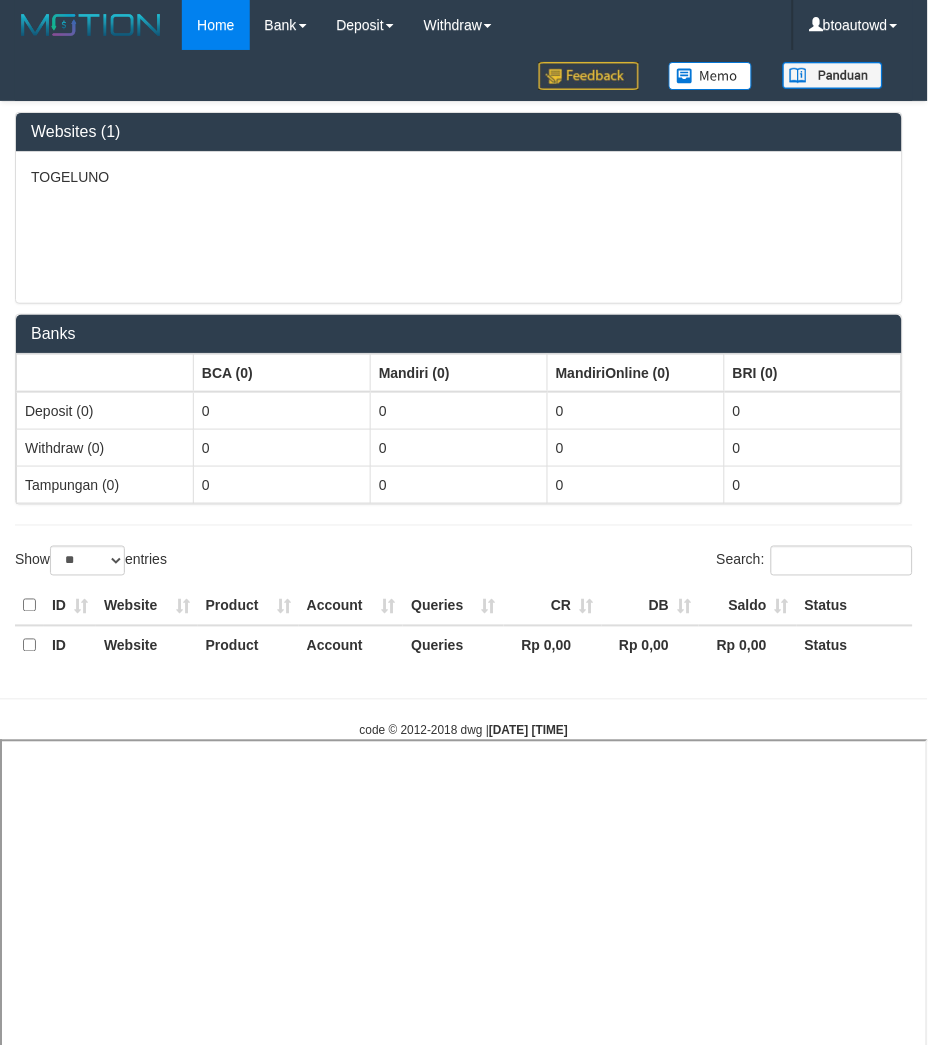 select 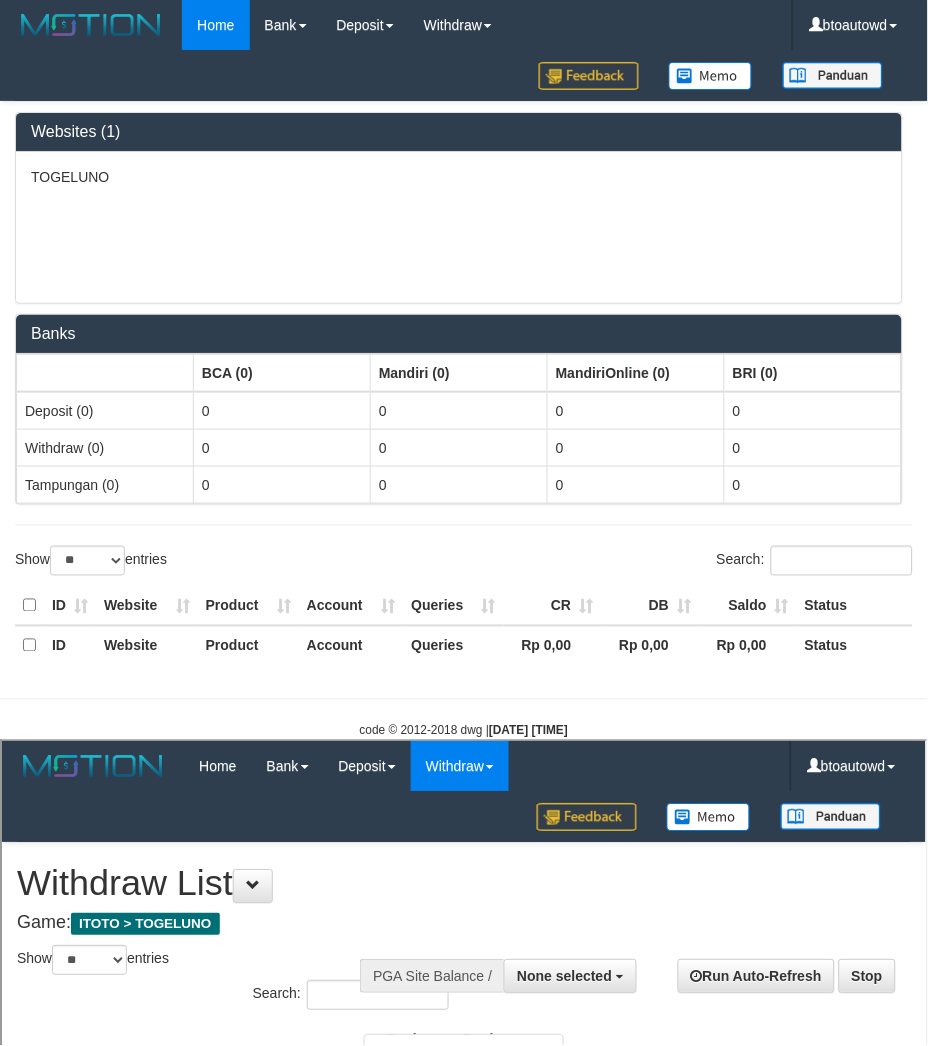 scroll, scrollTop: 0, scrollLeft: 0, axis: both 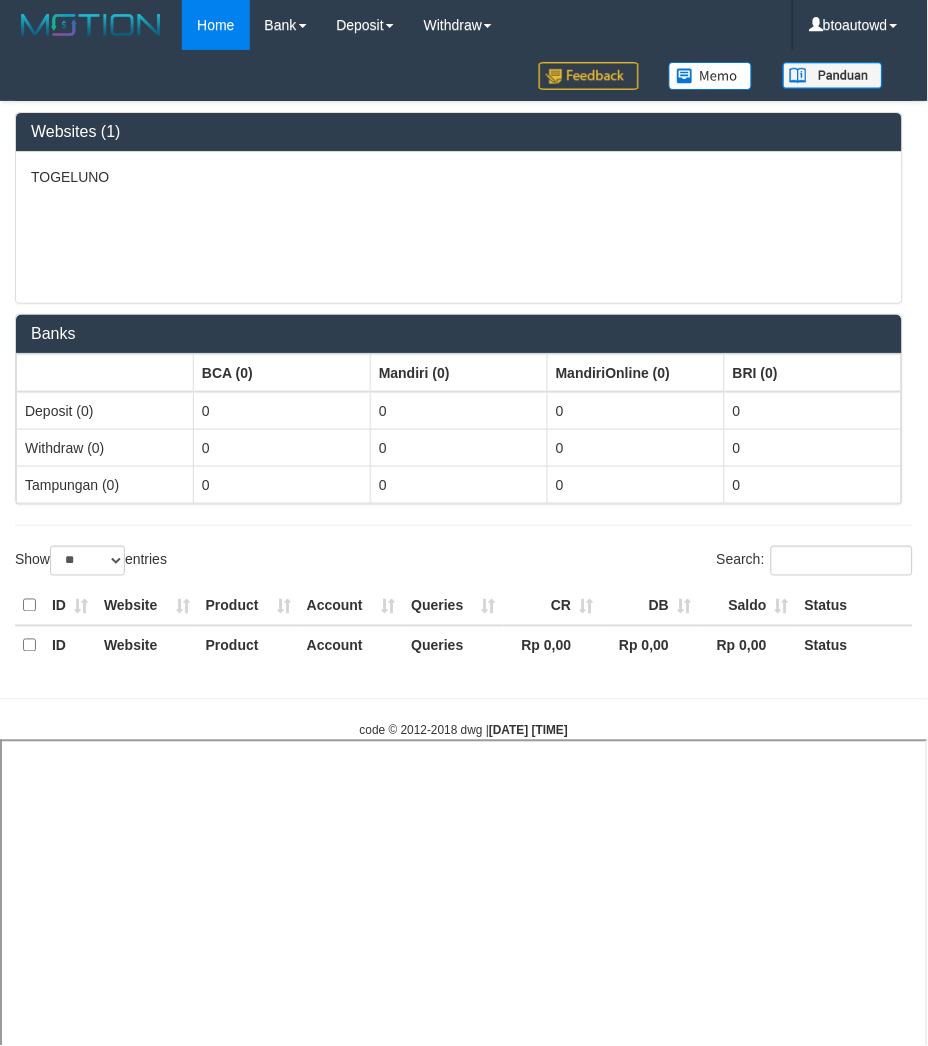 select 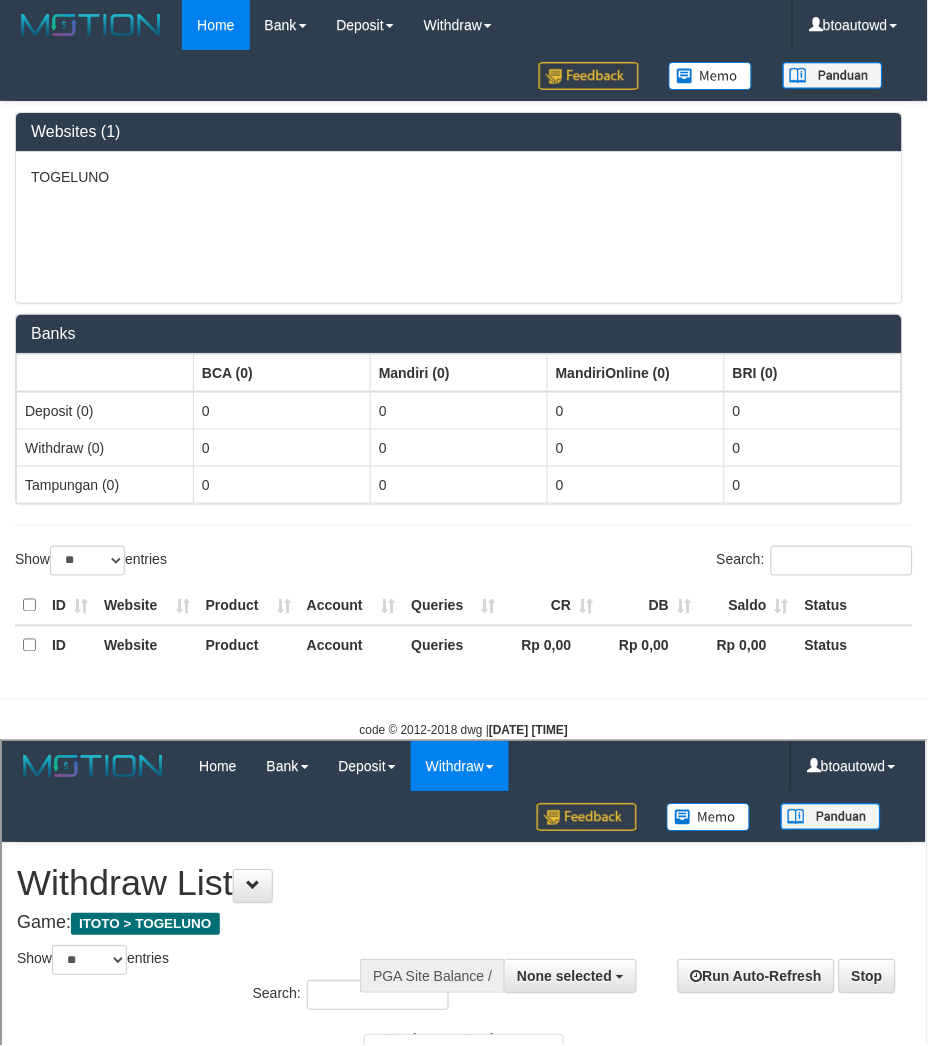 scroll, scrollTop: 0, scrollLeft: 0, axis: both 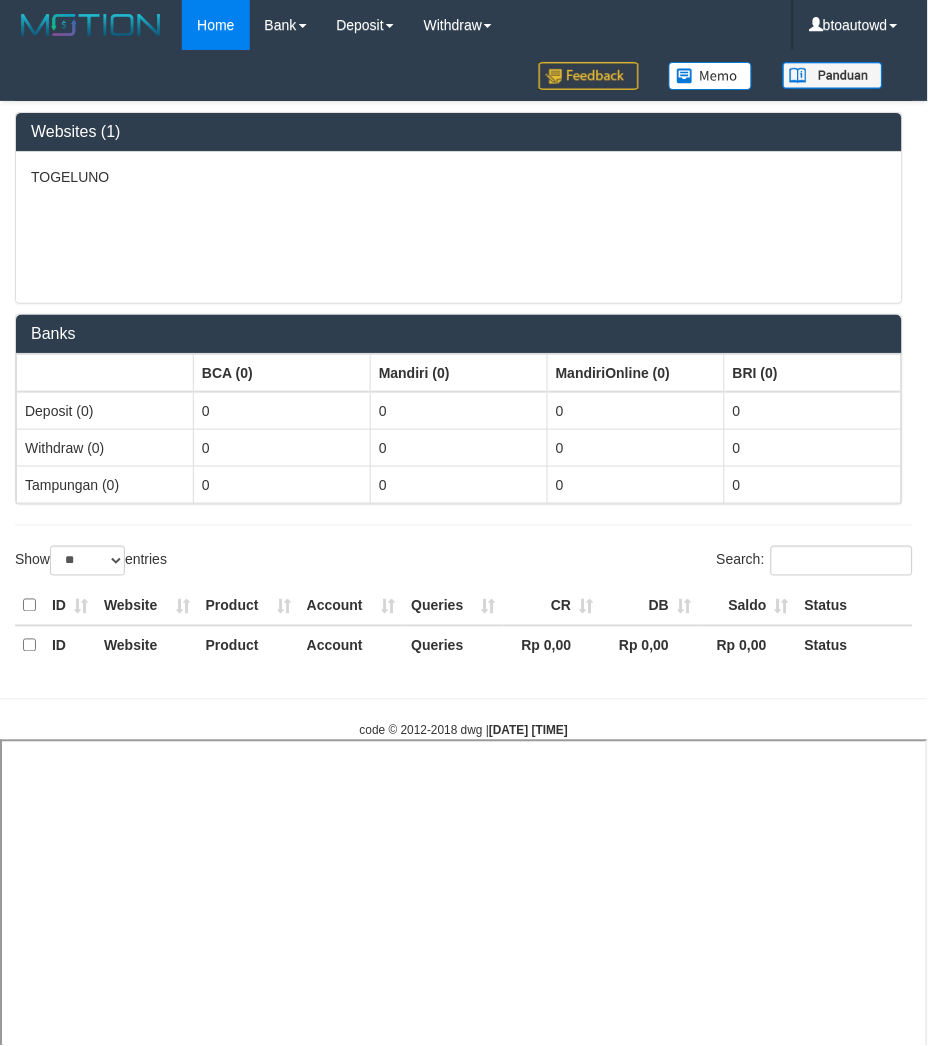 select 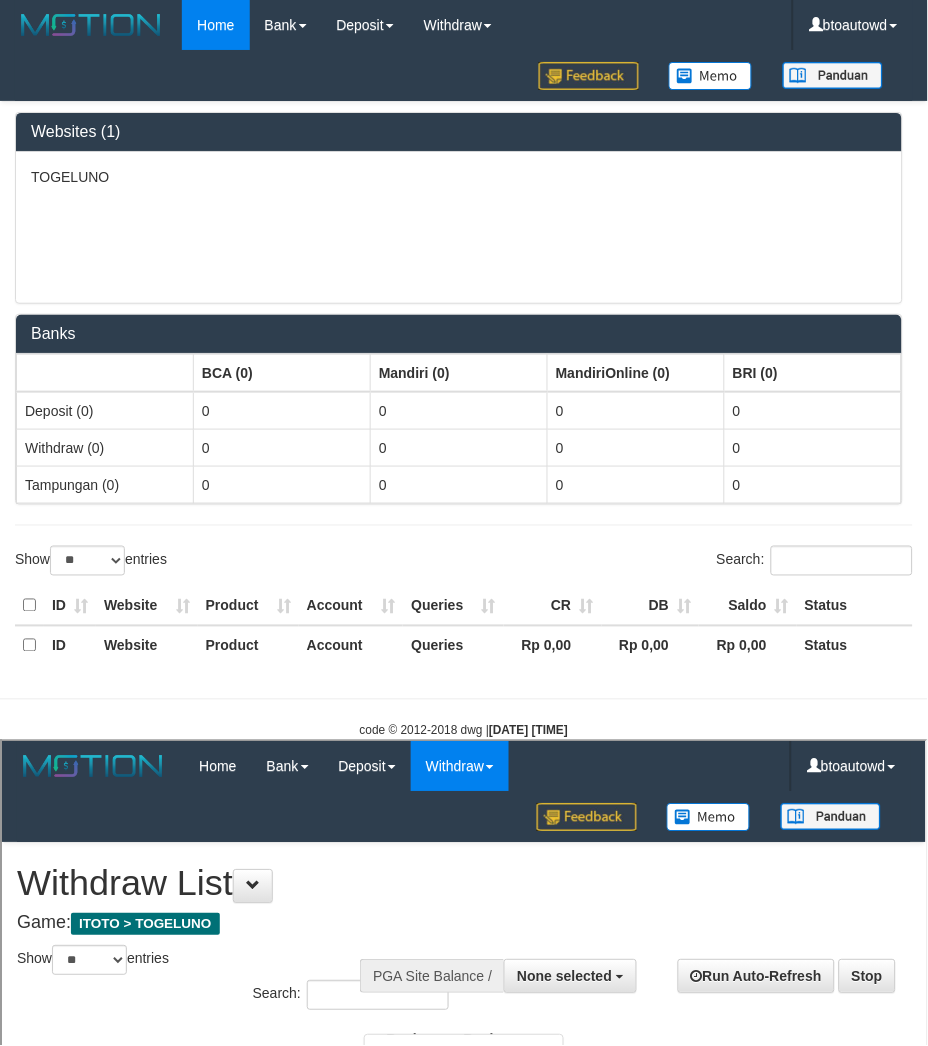 scroll, scrollTop: 0, scrollLeft: 0, axis: both 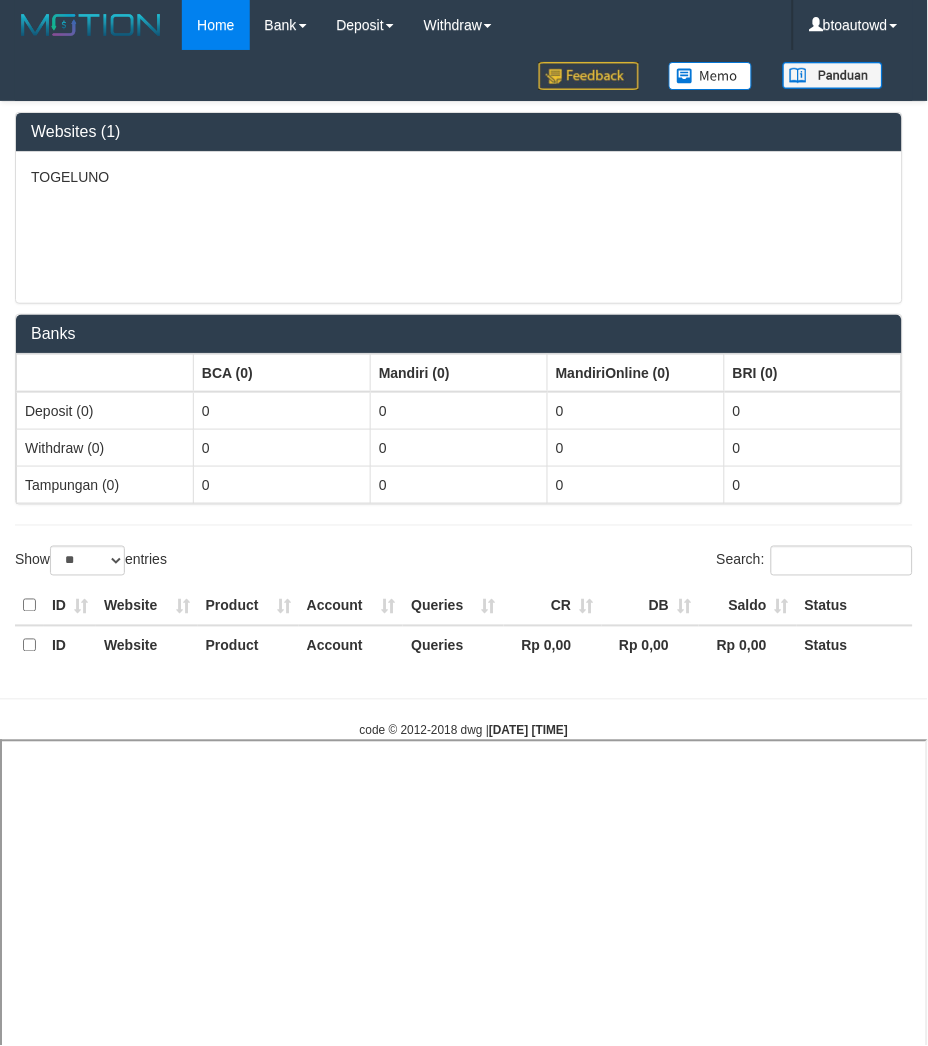 select 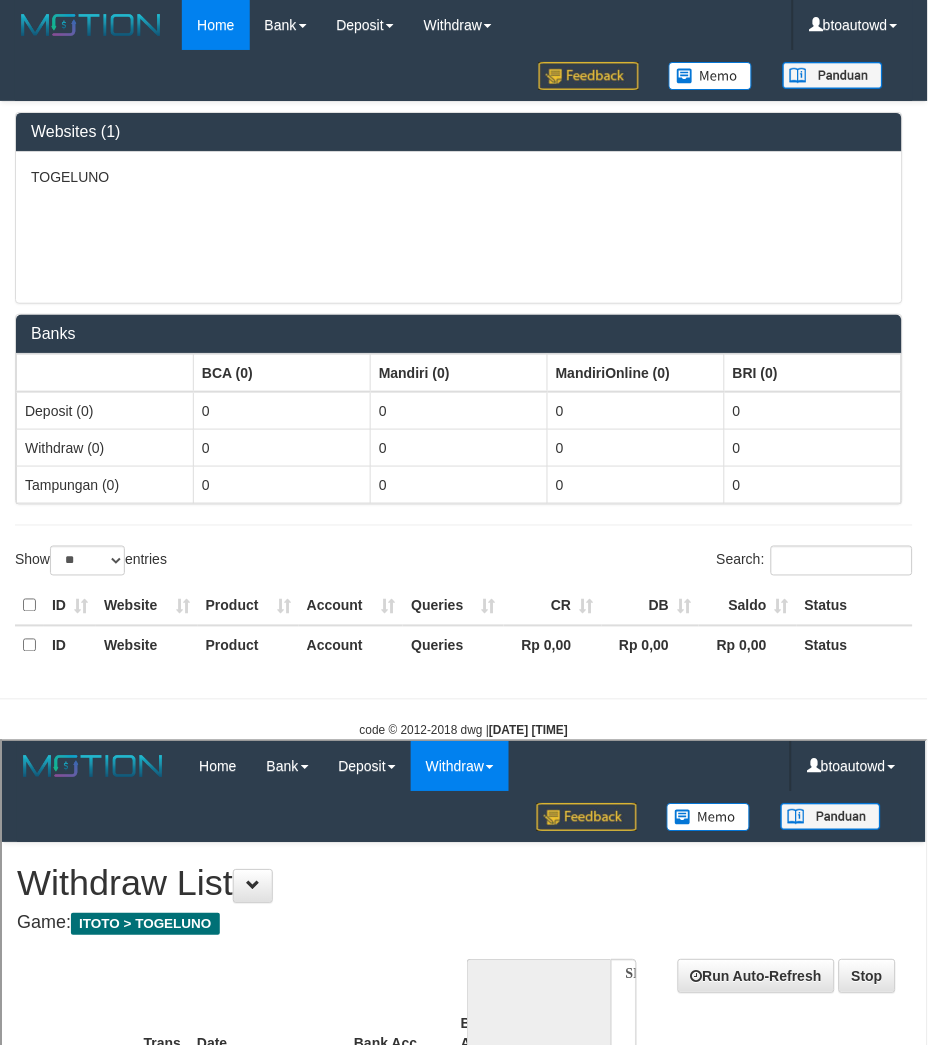 scroll, scrollTop: 0, scrollLeft: 0, axis: both 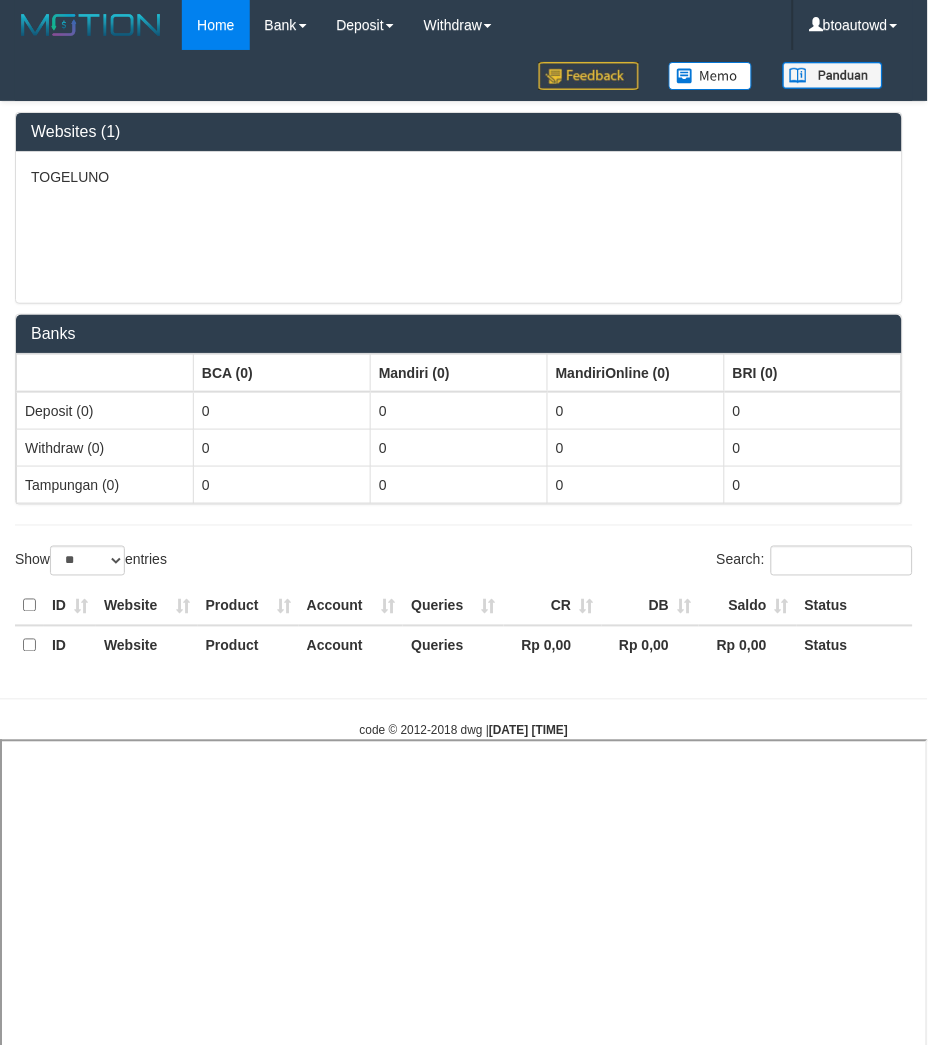 select 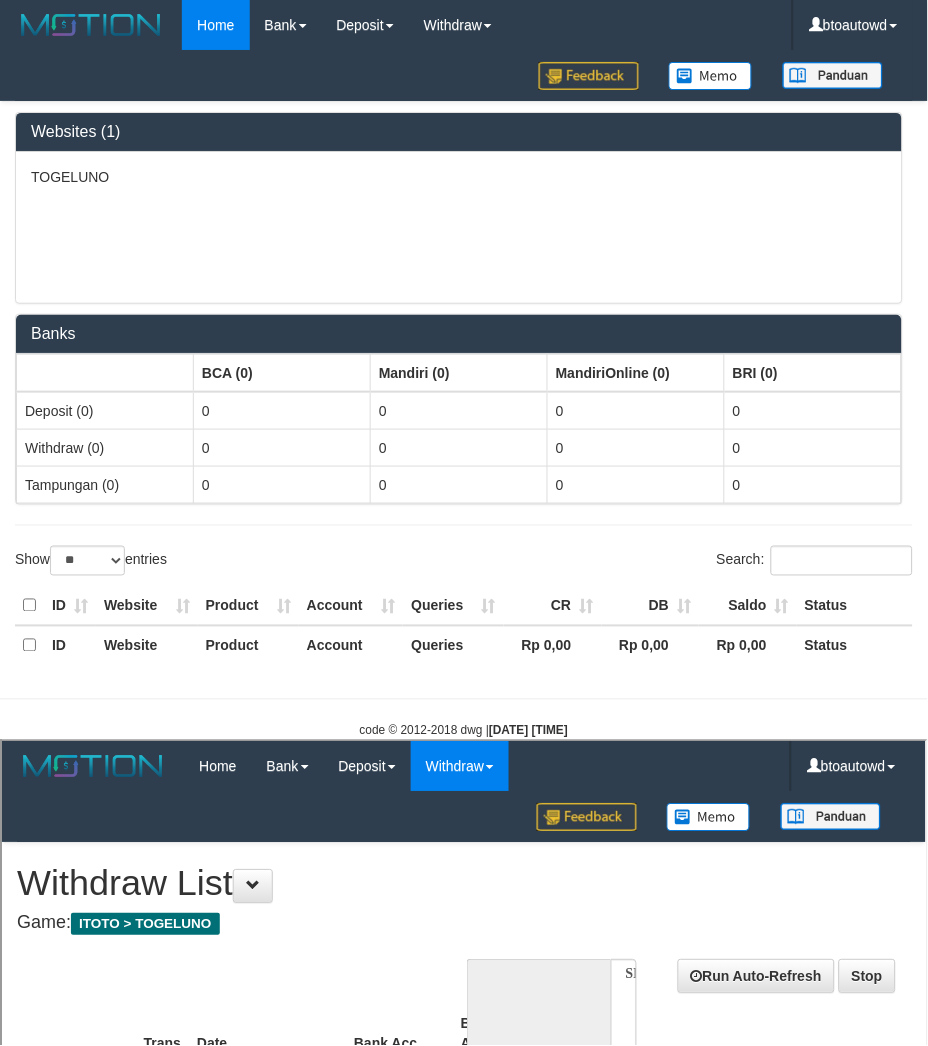 scroll, scrollTop: 0, scrollLeft: 0, axis: both 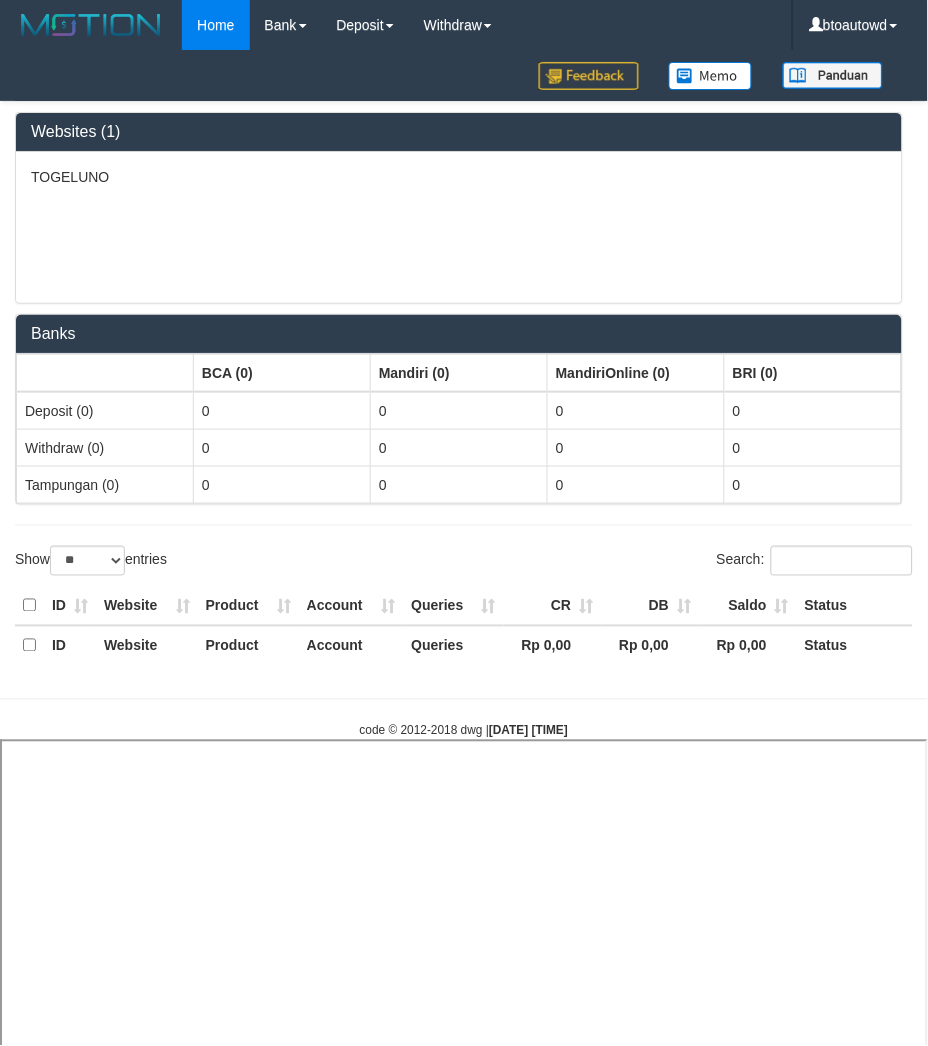 select 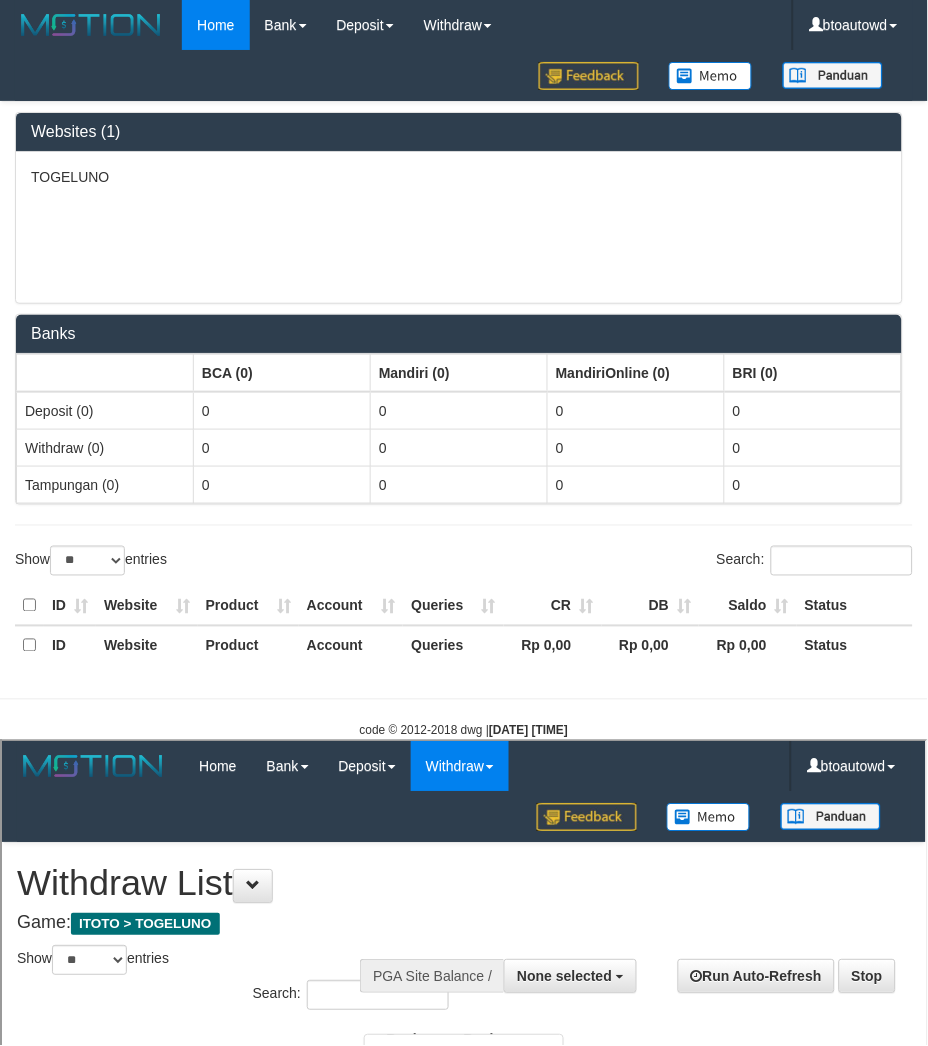 scroll, scrollTop: 0, scrollLeft: 0, axis: both 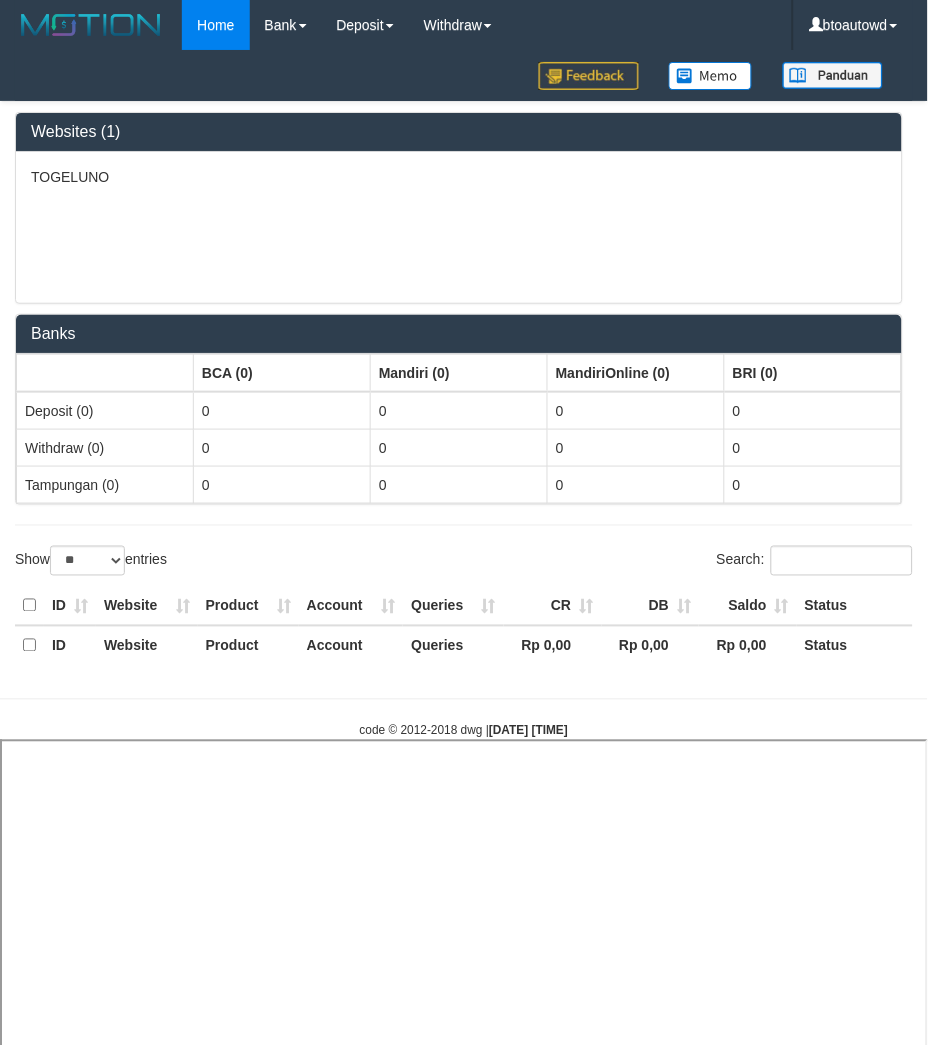 select 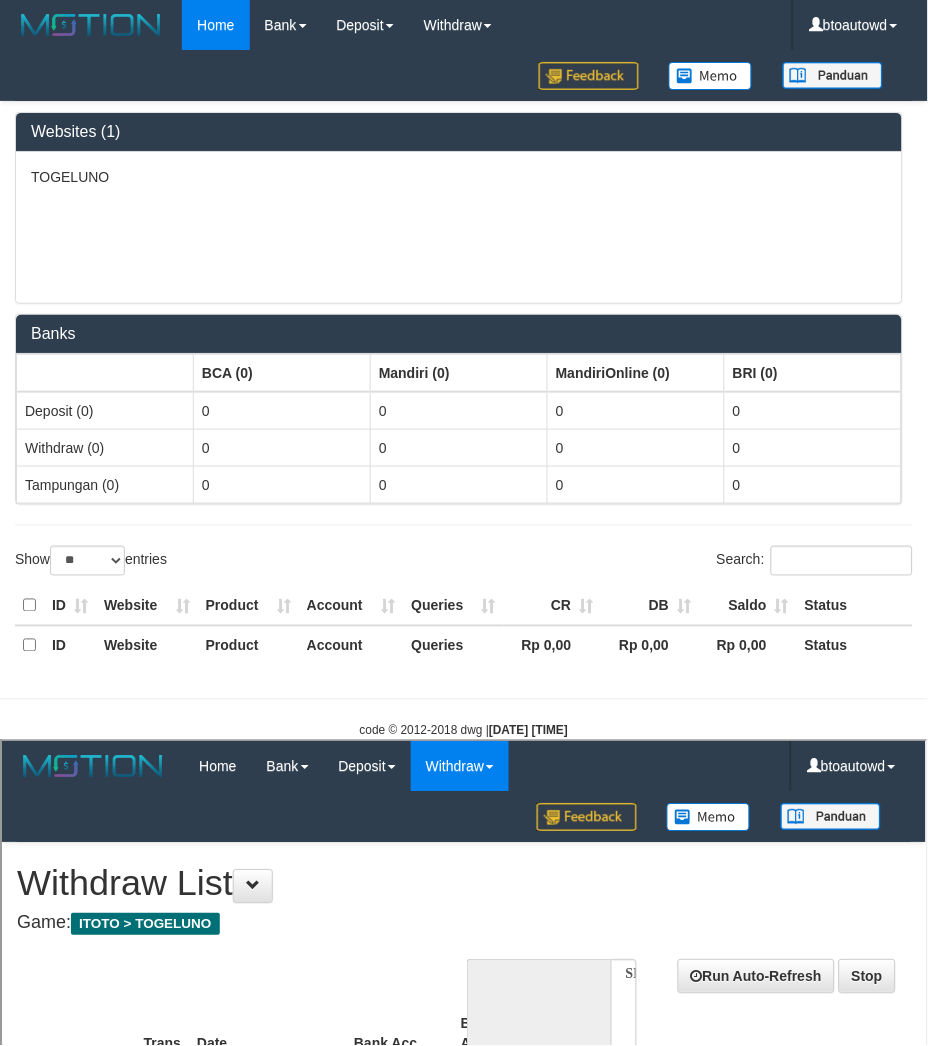 scroll, scrollTop: 0, scrollLeft: 0, axis: both 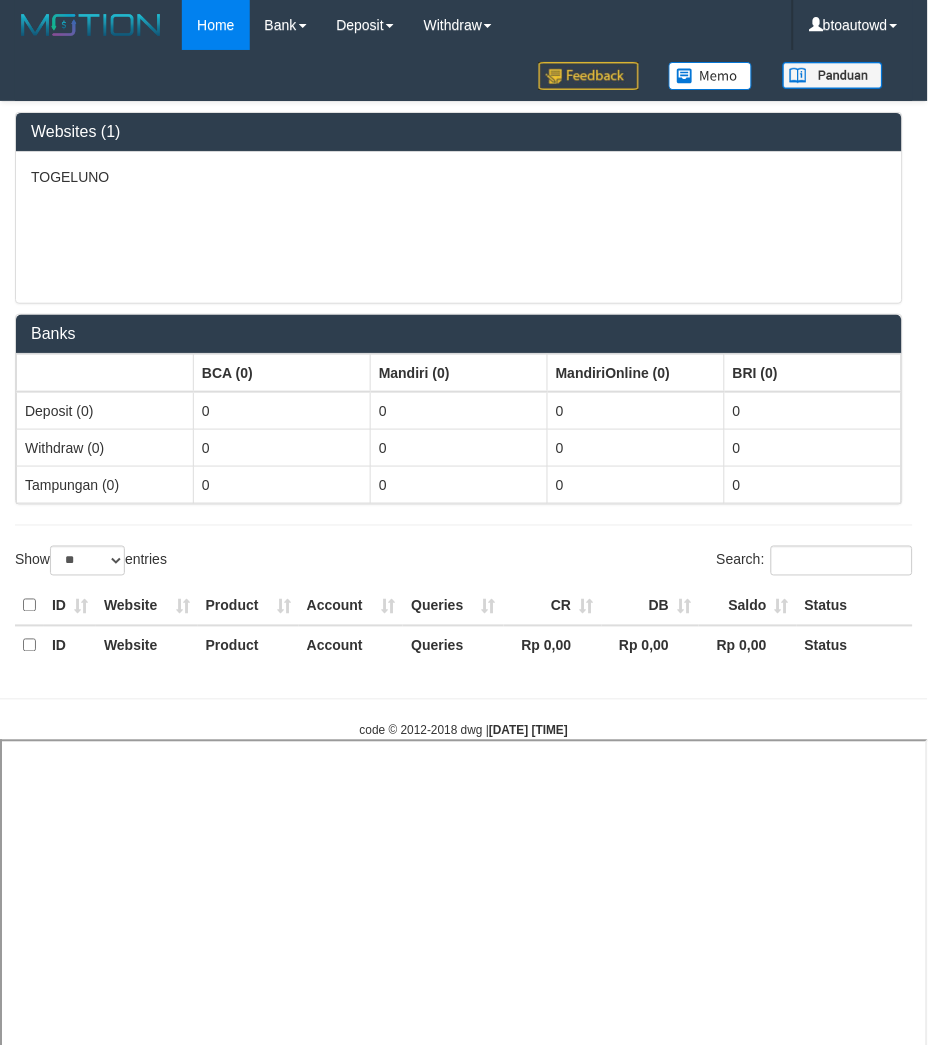 select 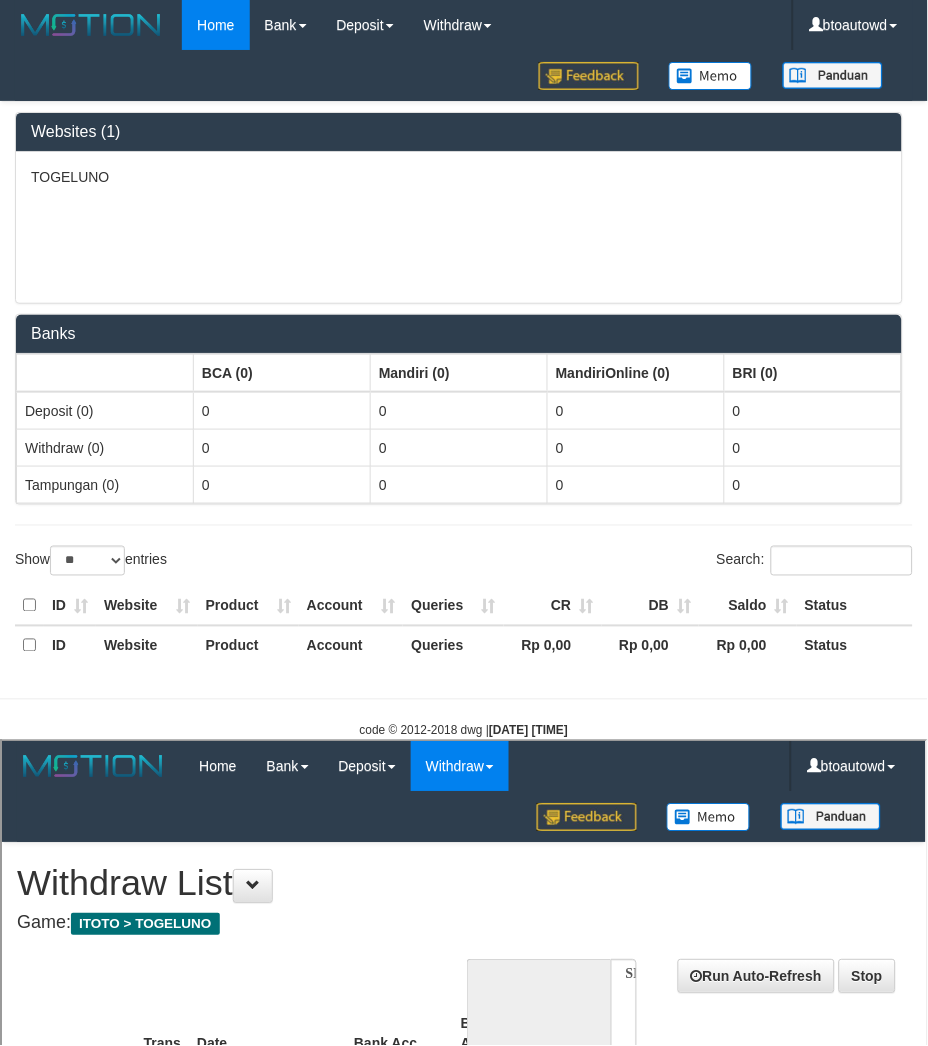 scroll, scrollTop: 0, scrollLeft: 0, axis: both 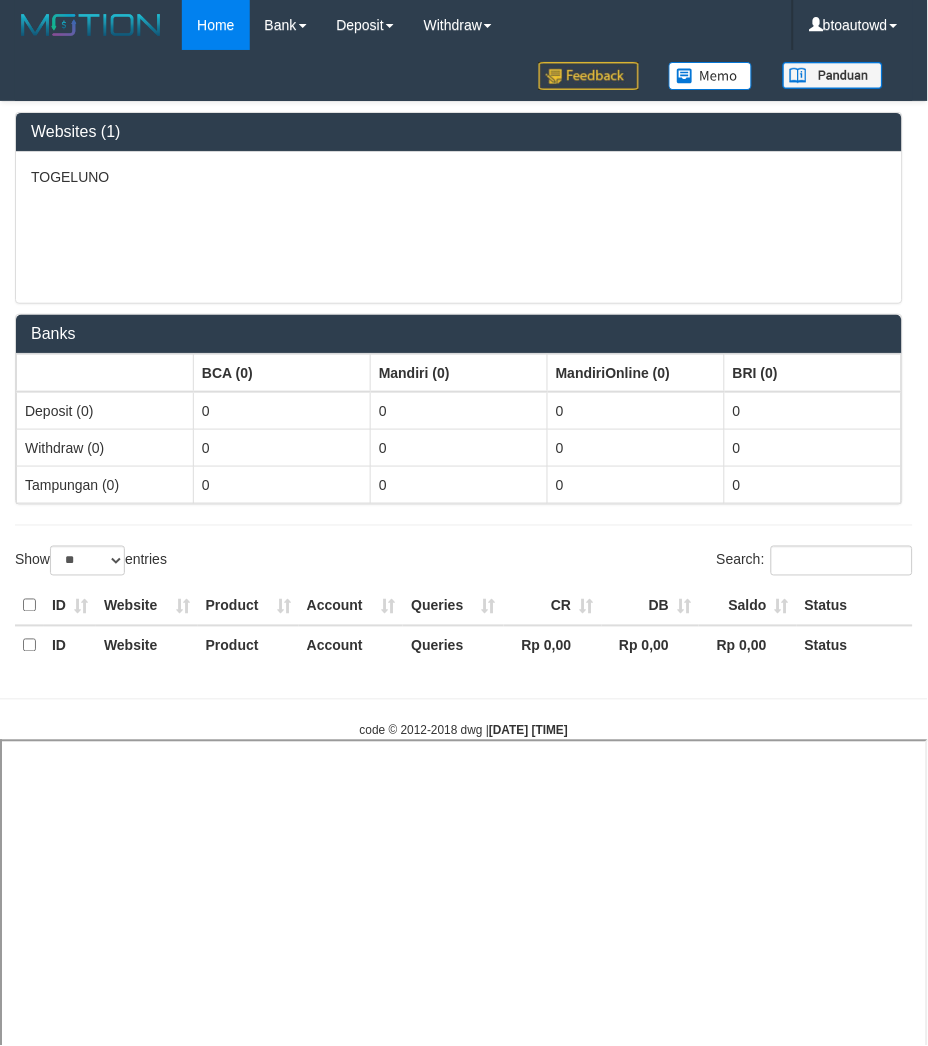 select 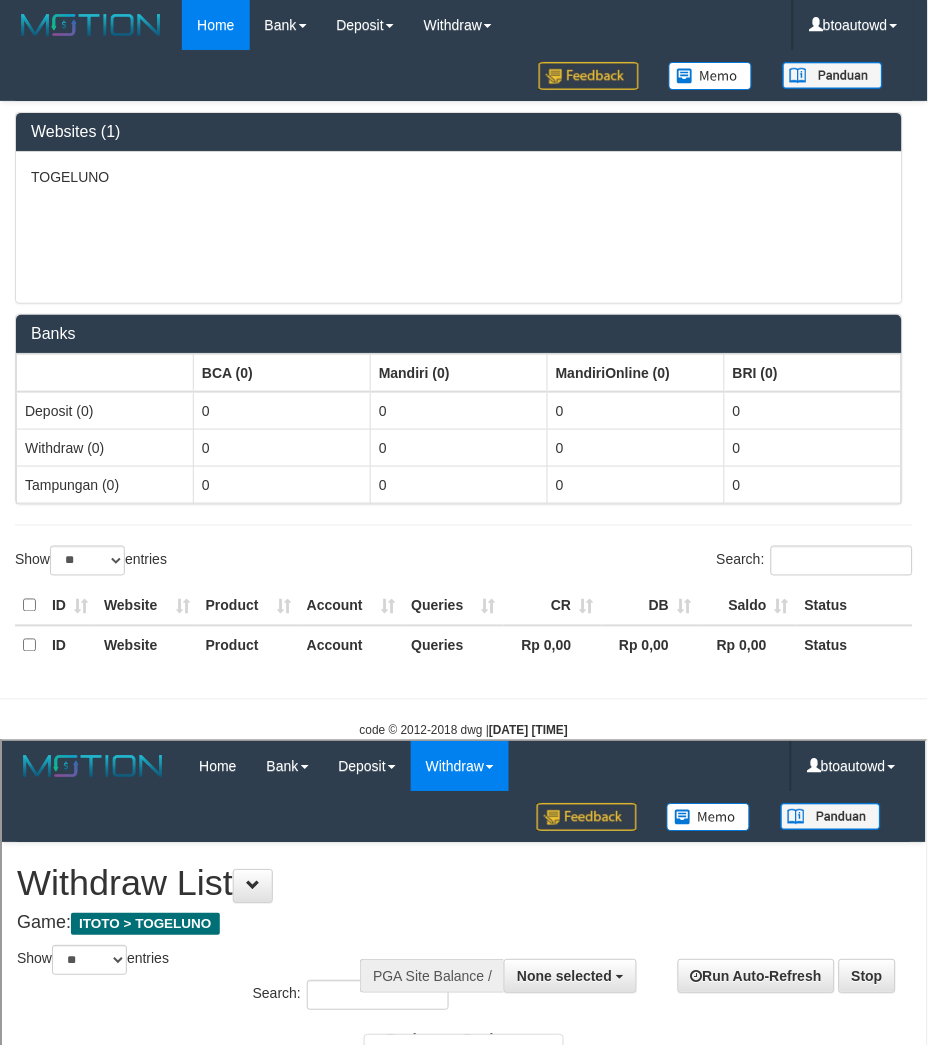 scroll, scrollTop: 0, scrollLeft: 0, axis: both 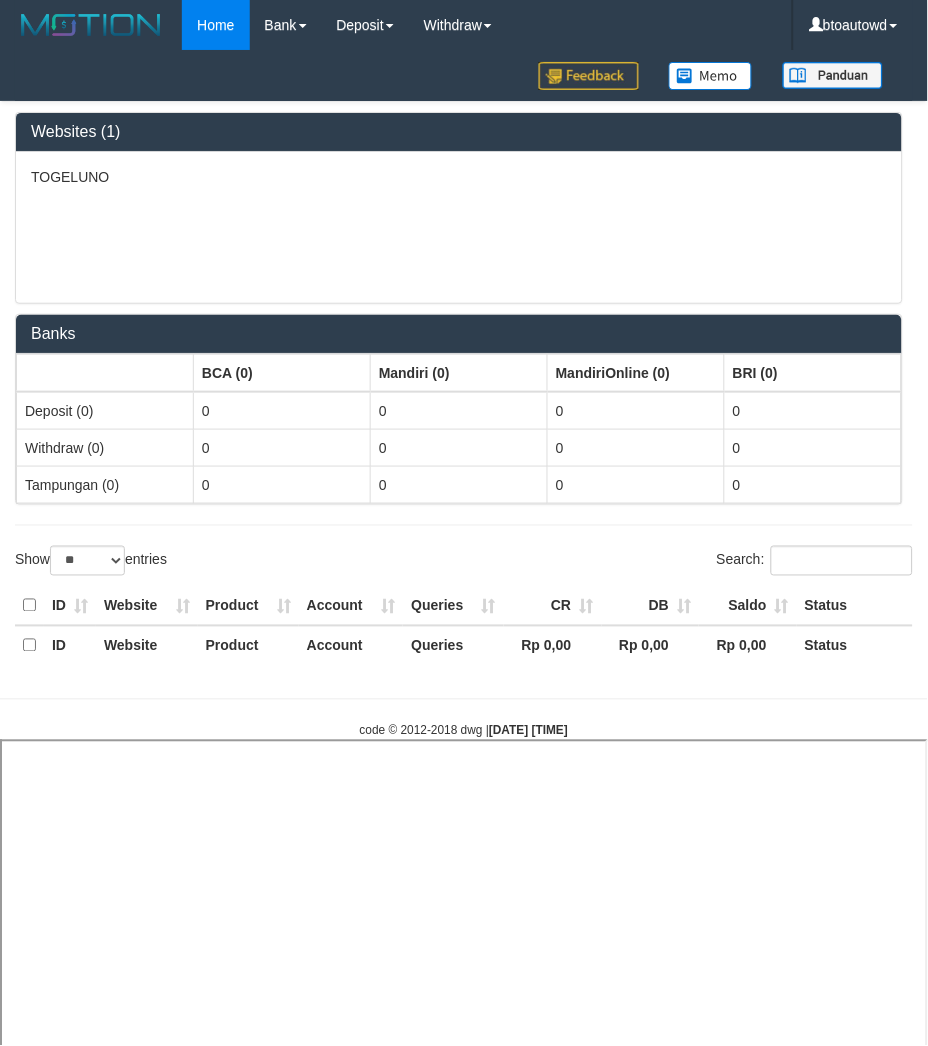 select 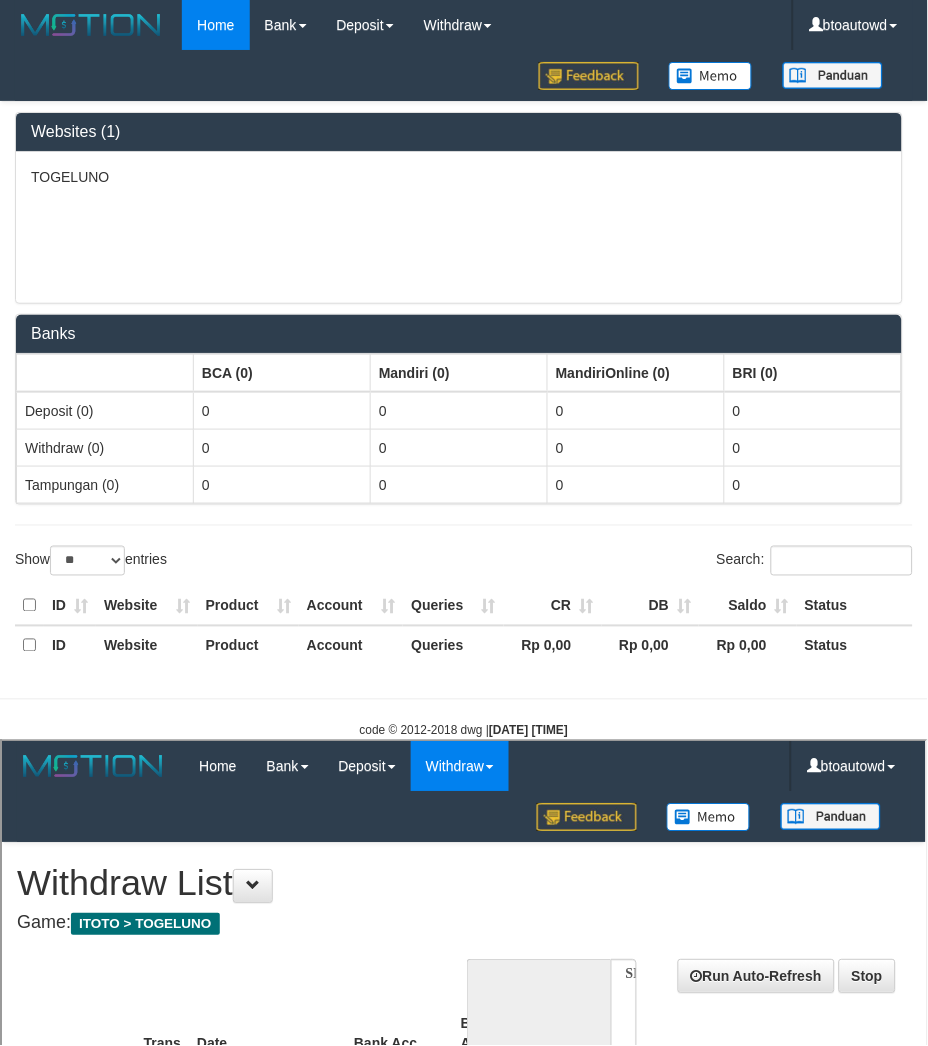 scroll, scrollTop: 0, scrollLeft: 0, axis: both 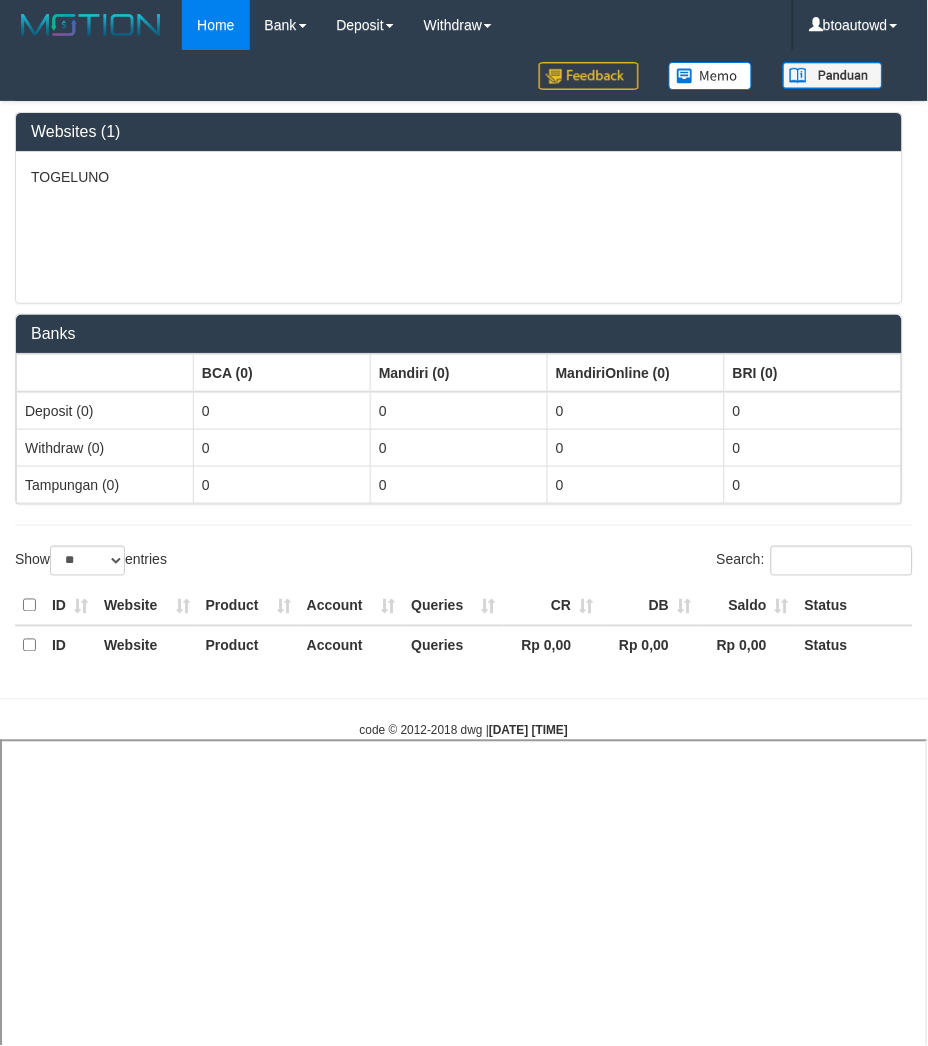 select 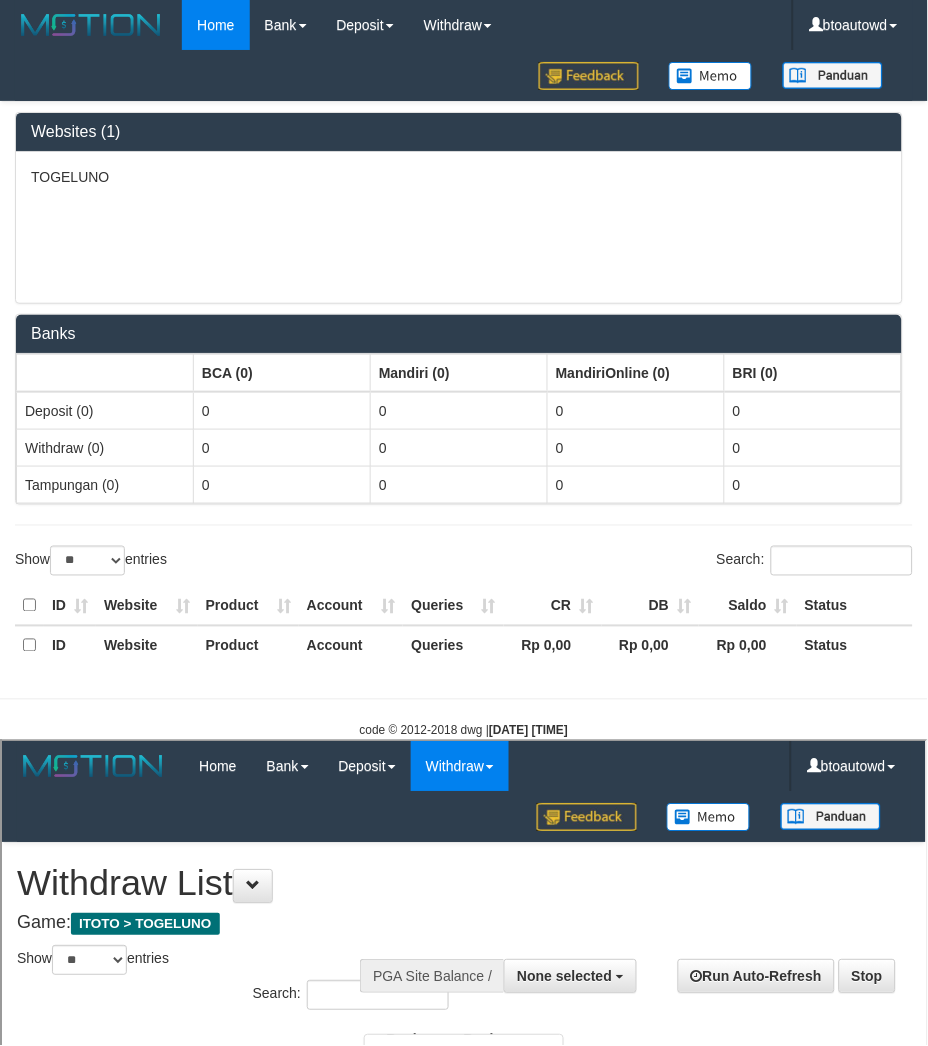 scroll, scrollTop: 0, scrollLeft: 0, axis: both 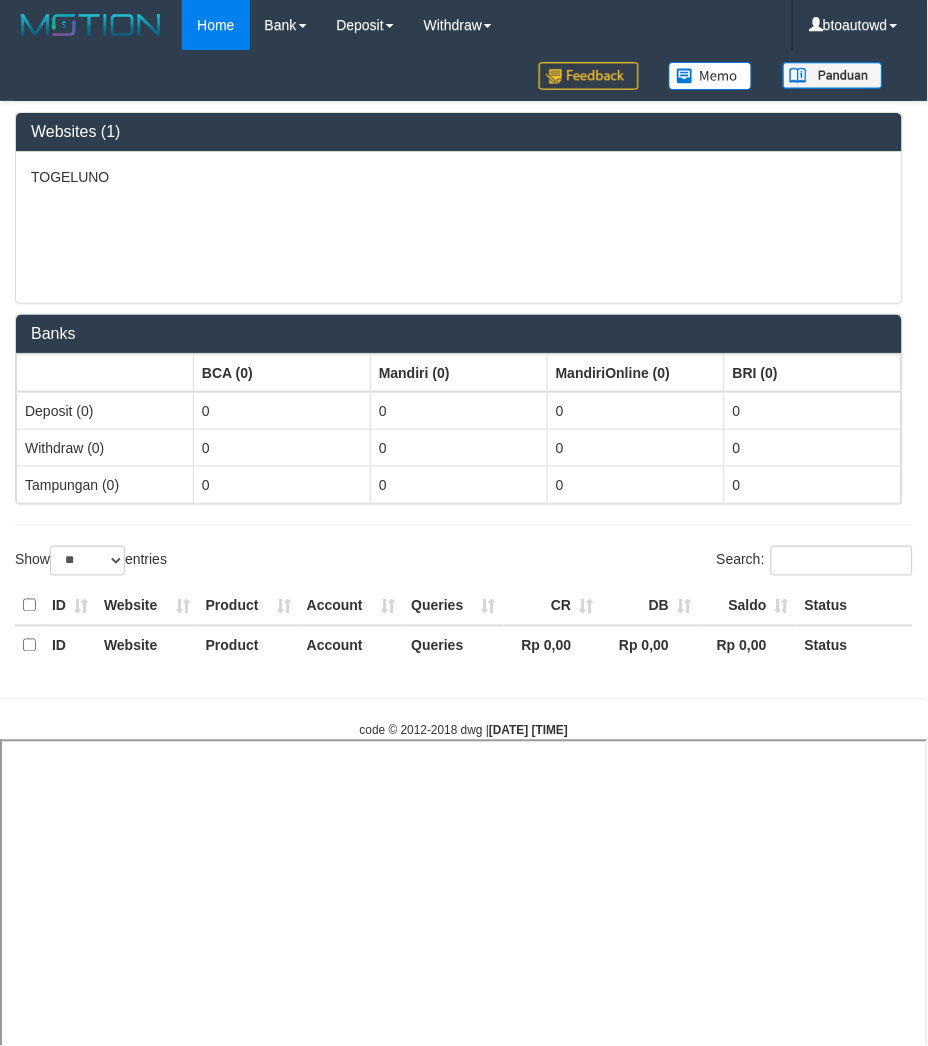 select 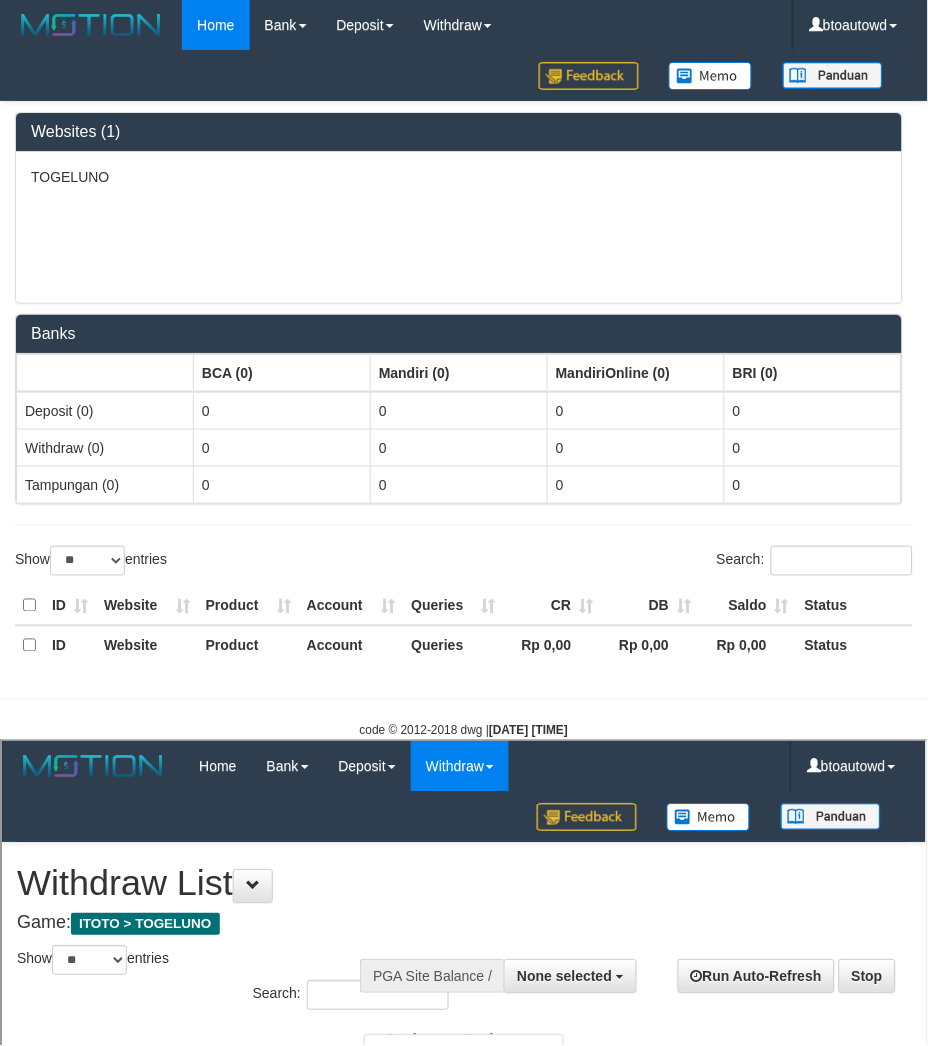 scroll, scrollTop: 0, scrollLeft: 0, axis: both 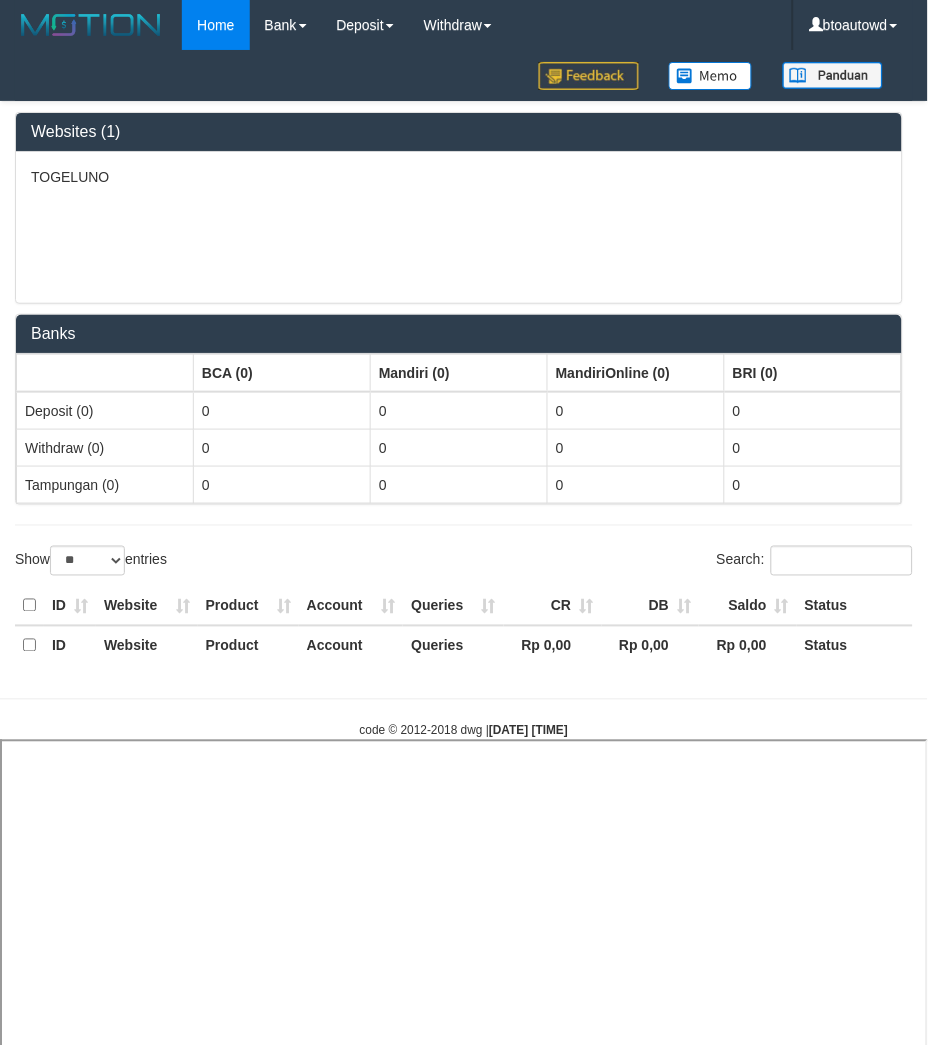select 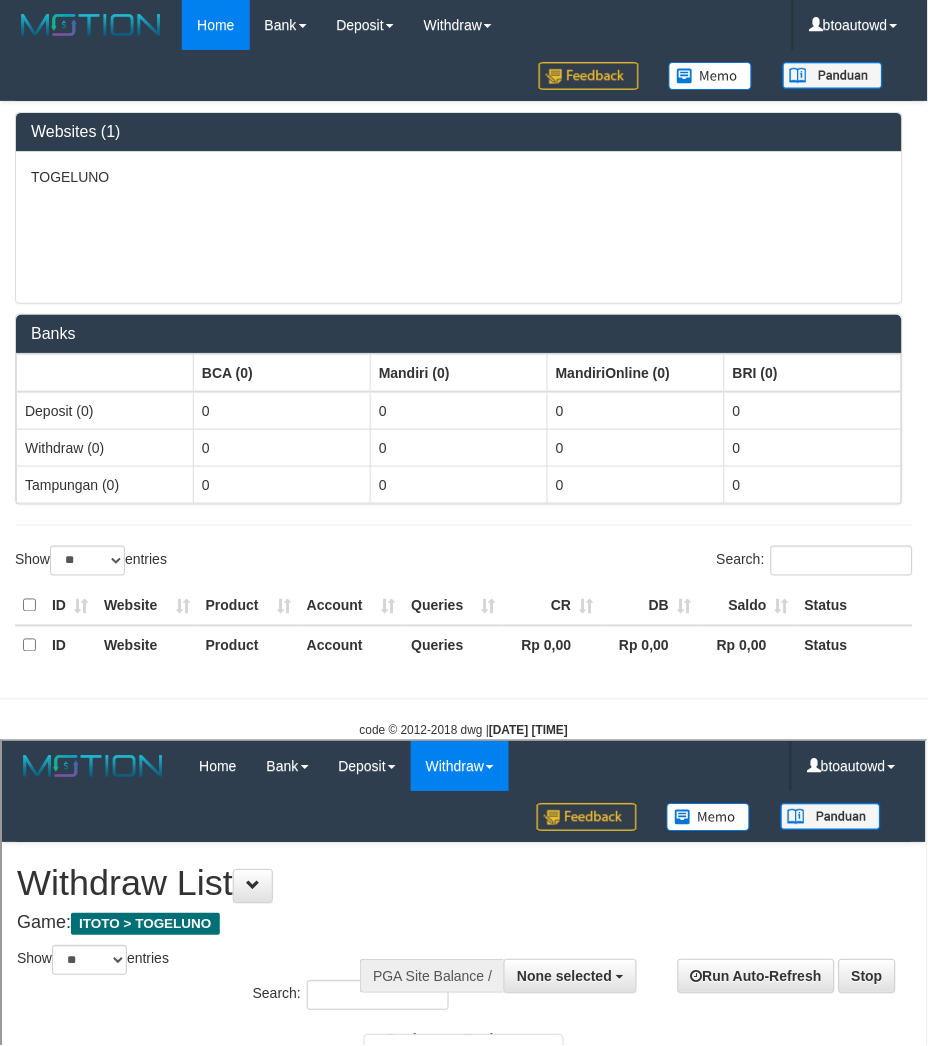 scroll, scrollTop: 0, scrollLeft: 0, axis: both 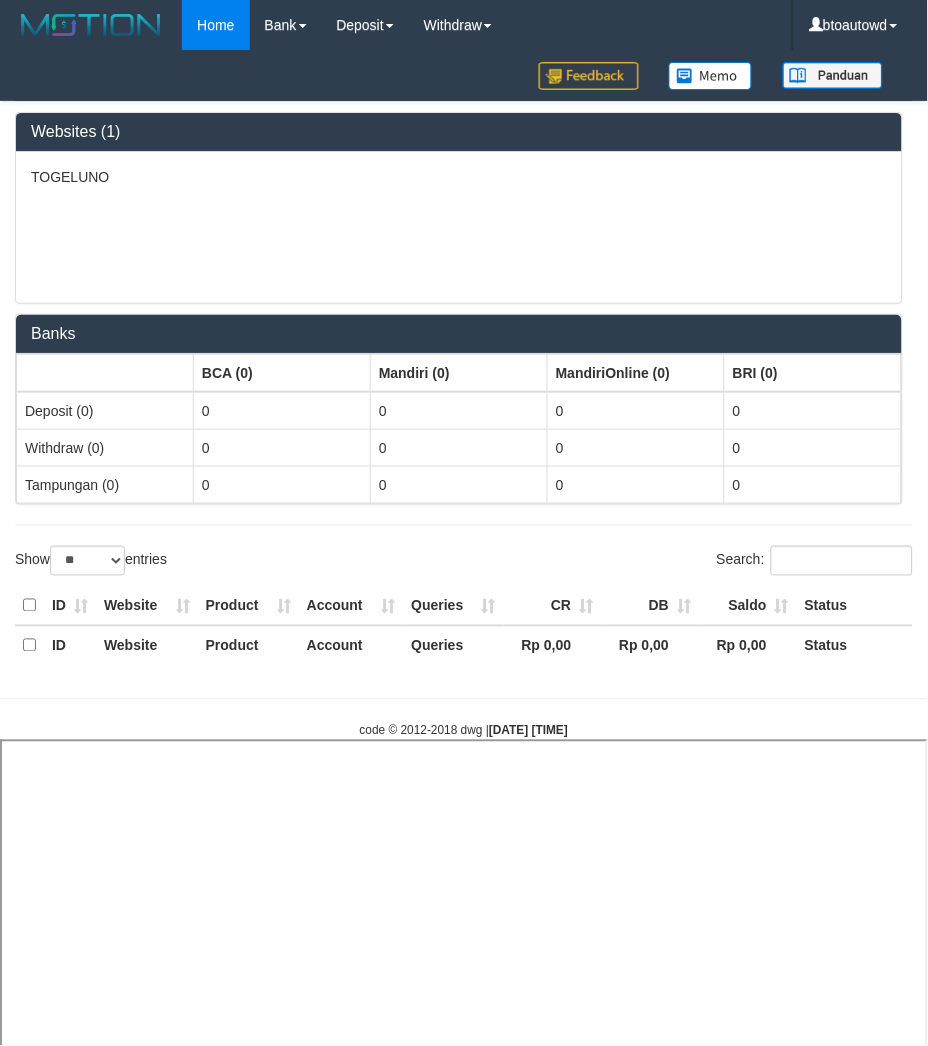 select 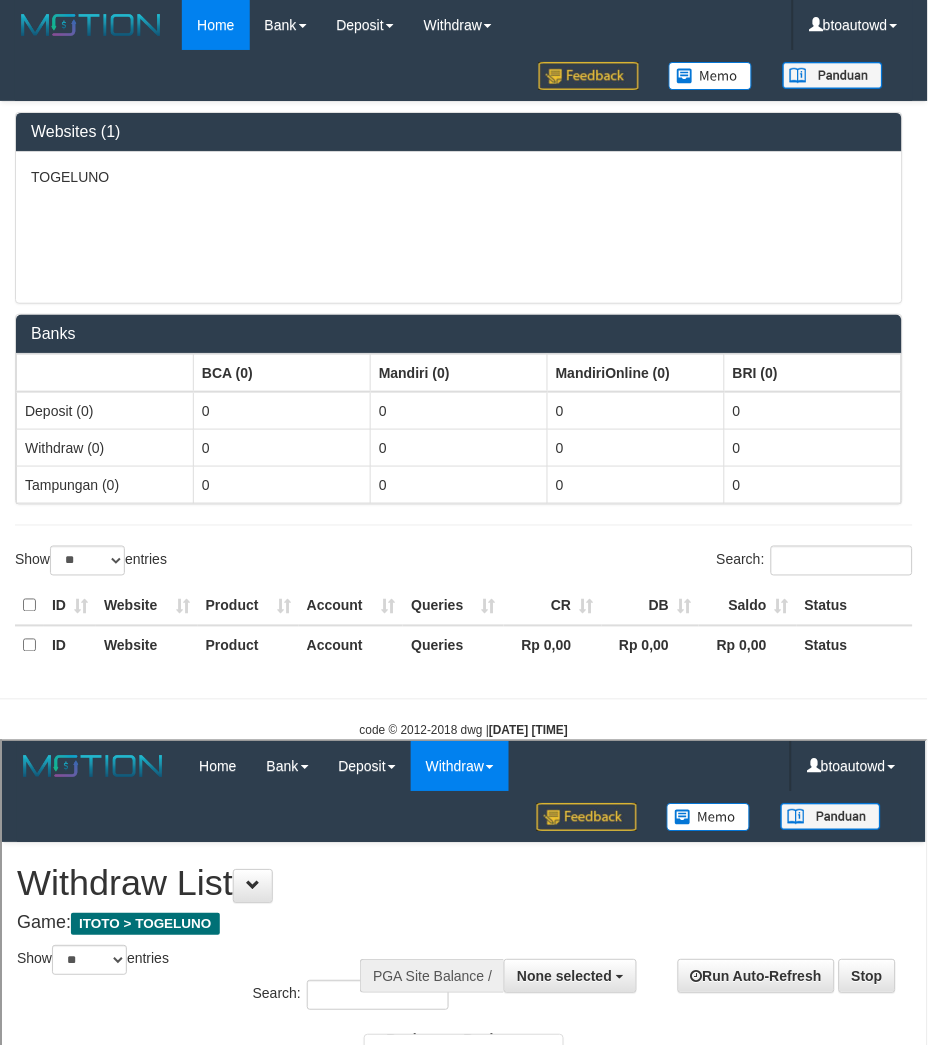 scroll, scrollTop: 0, scrollLeft: 0, axis: both 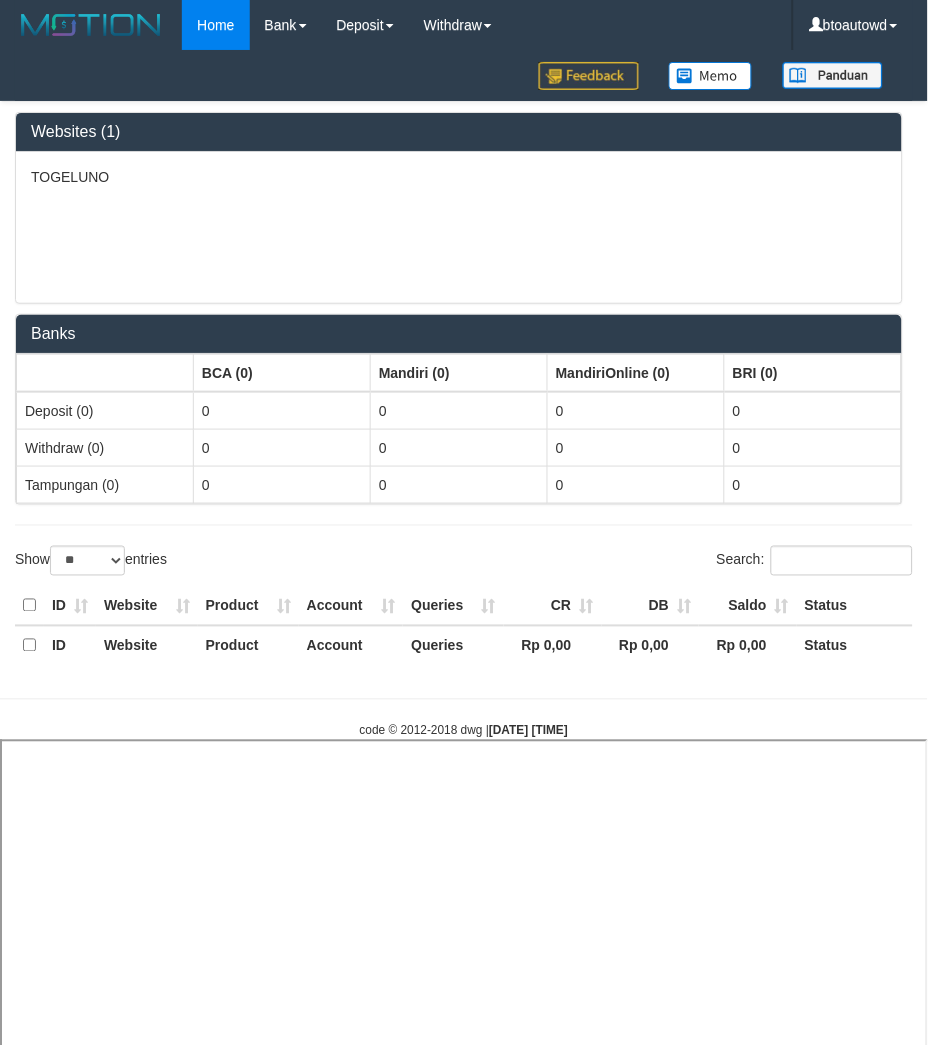 select 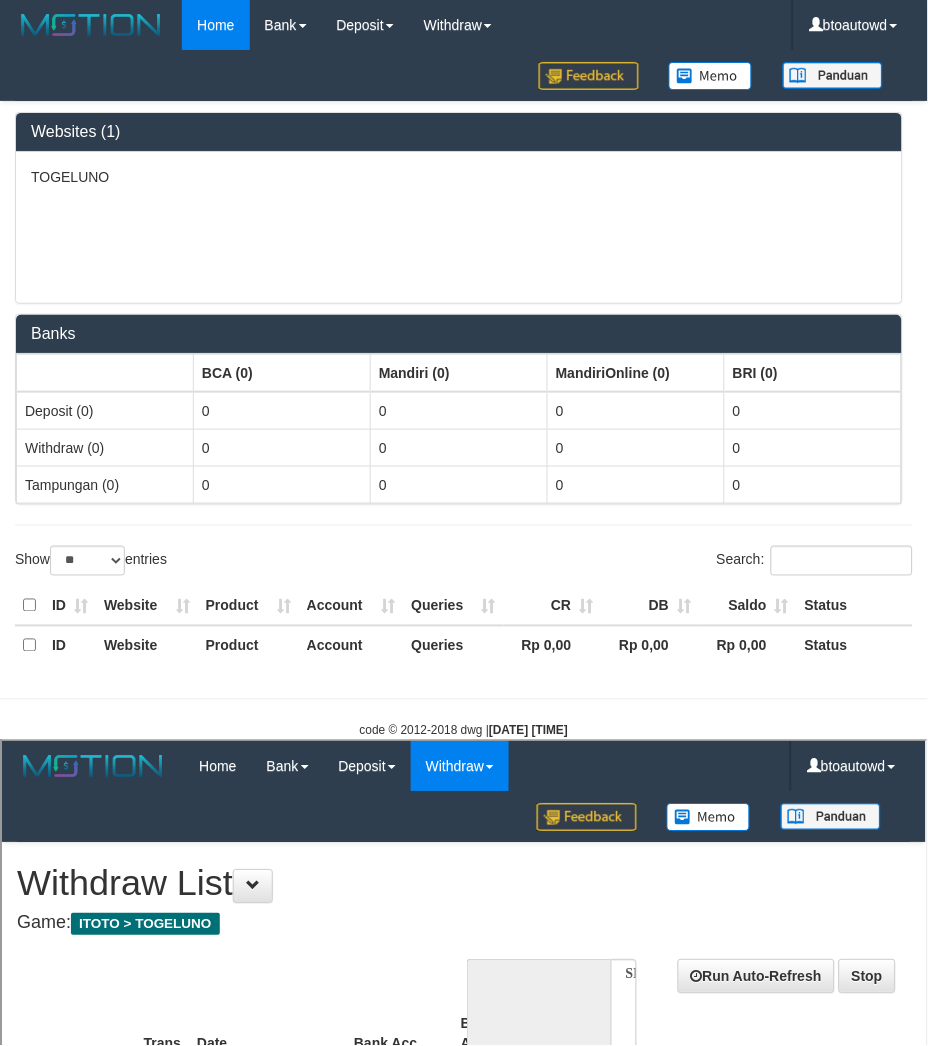 scroll, scrollTop: 0, scrollLeft: 0, axis: both 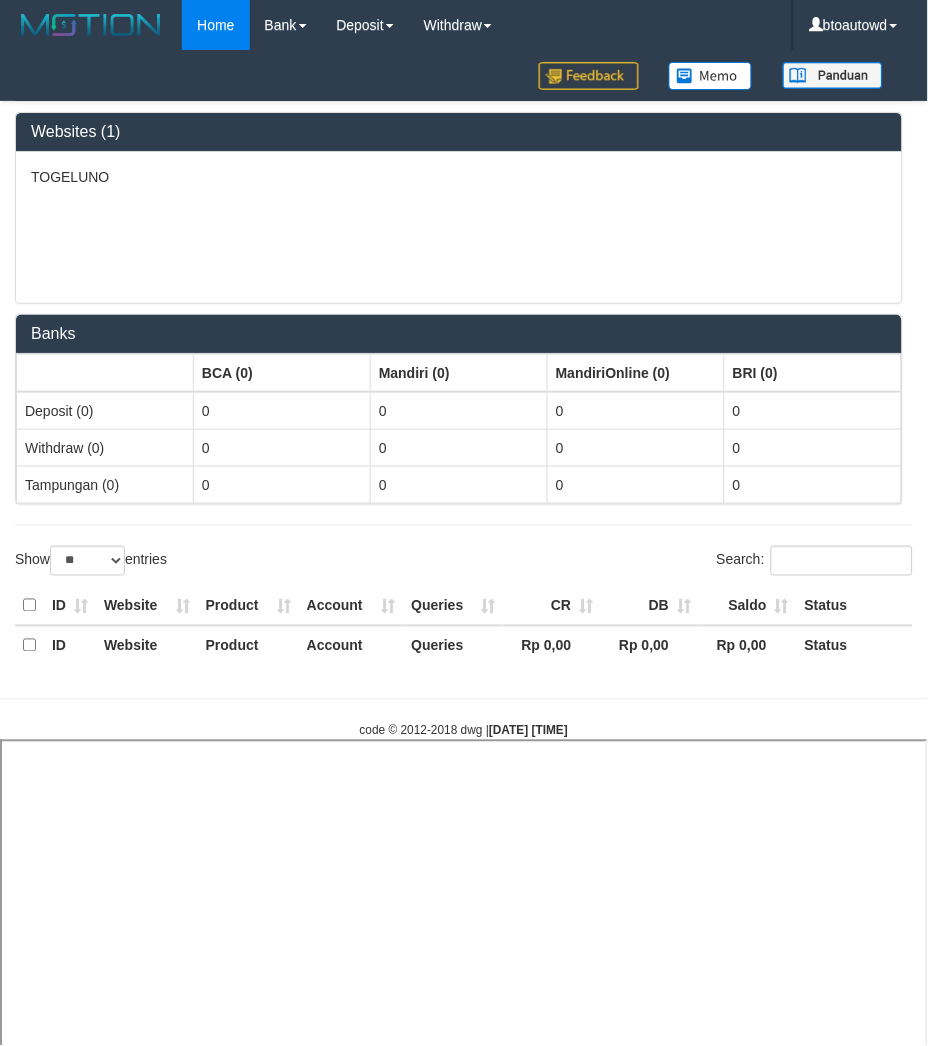 select 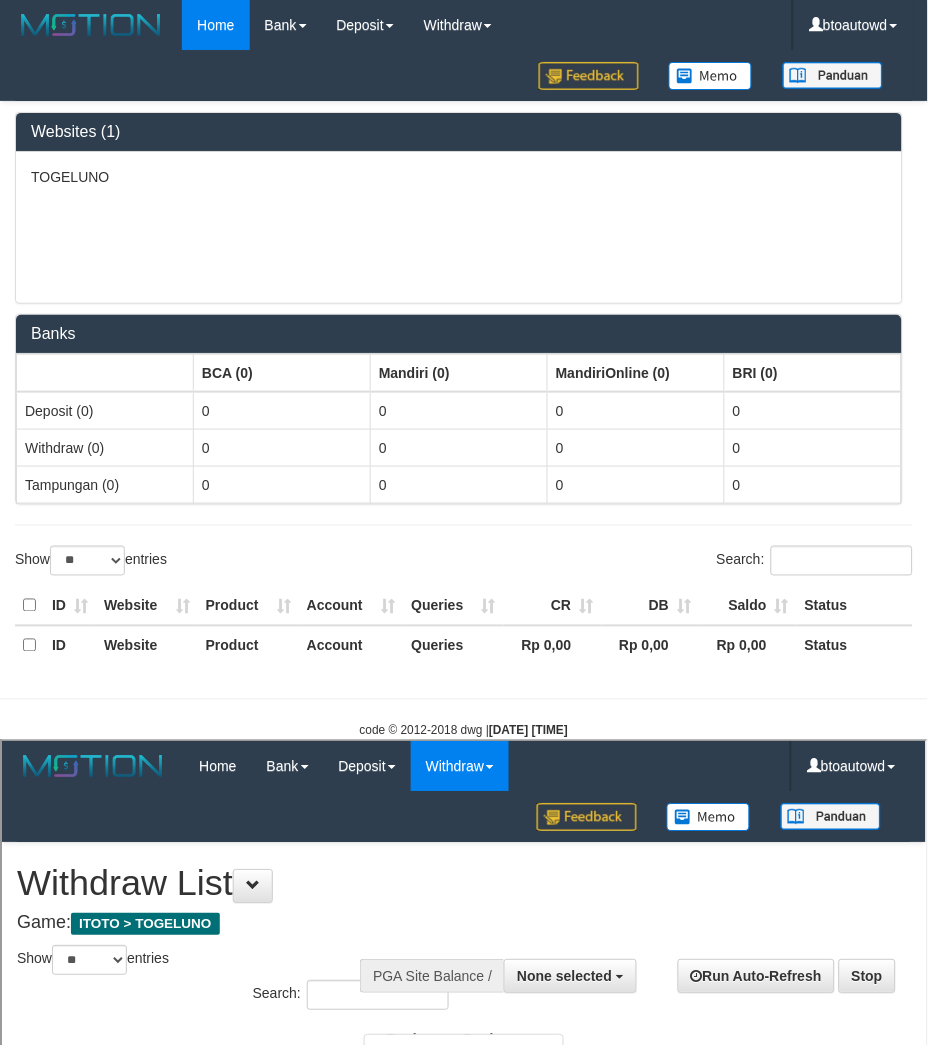 scroll, scrollTop: 0, scrollLeft: 0, axis: both 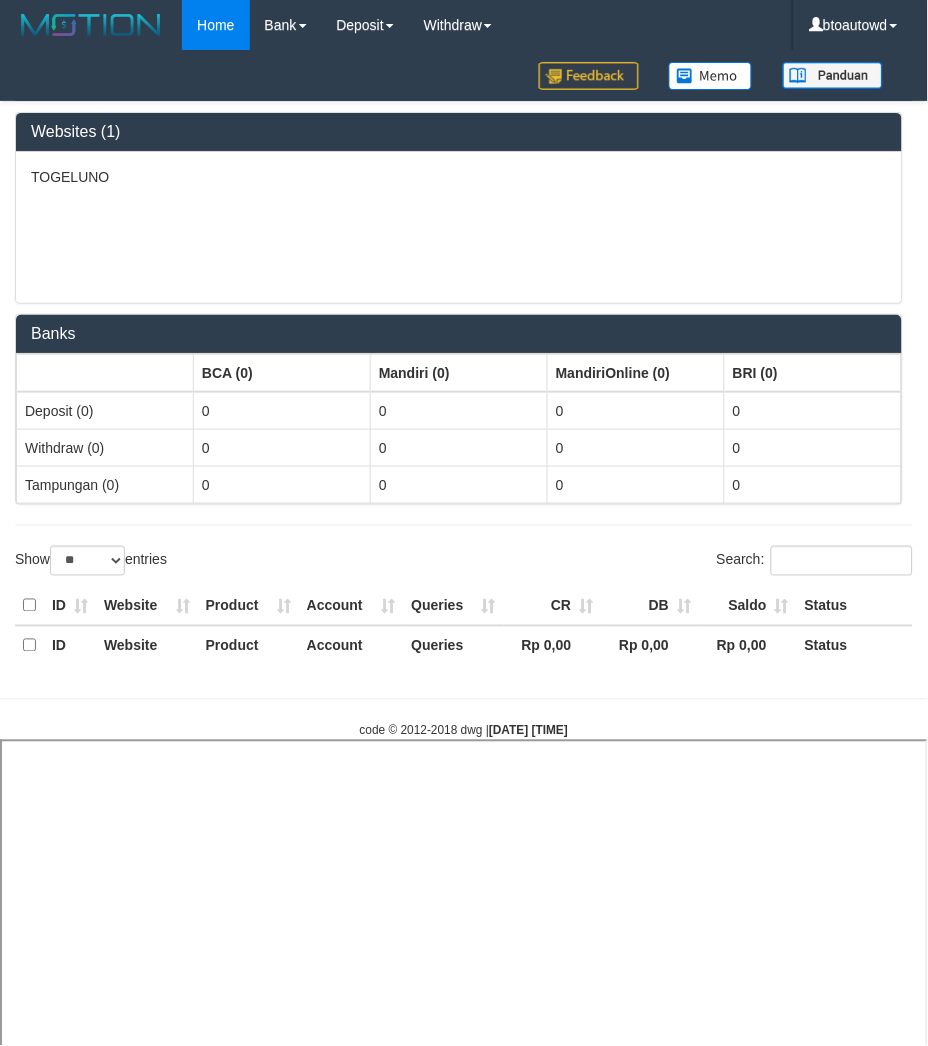 select 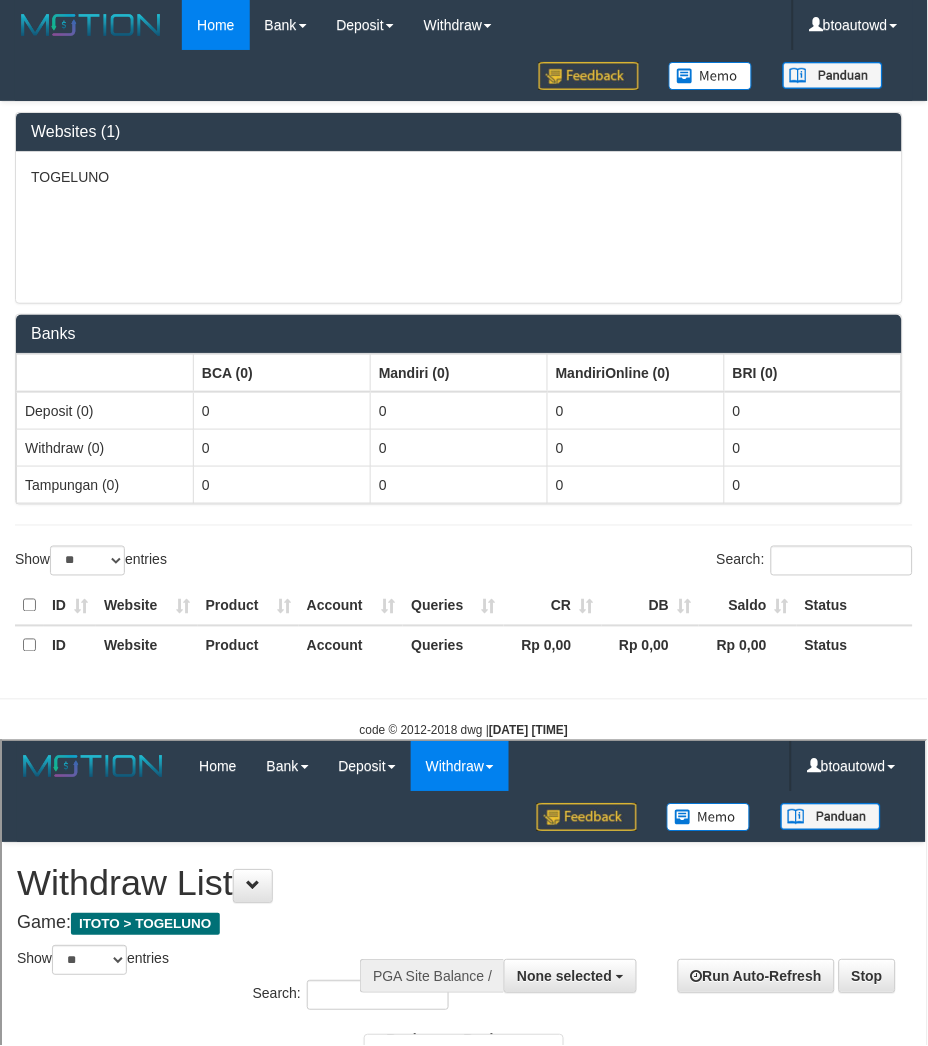 scroll, scrollTop: 0, scrollLeft: 0, axis: both 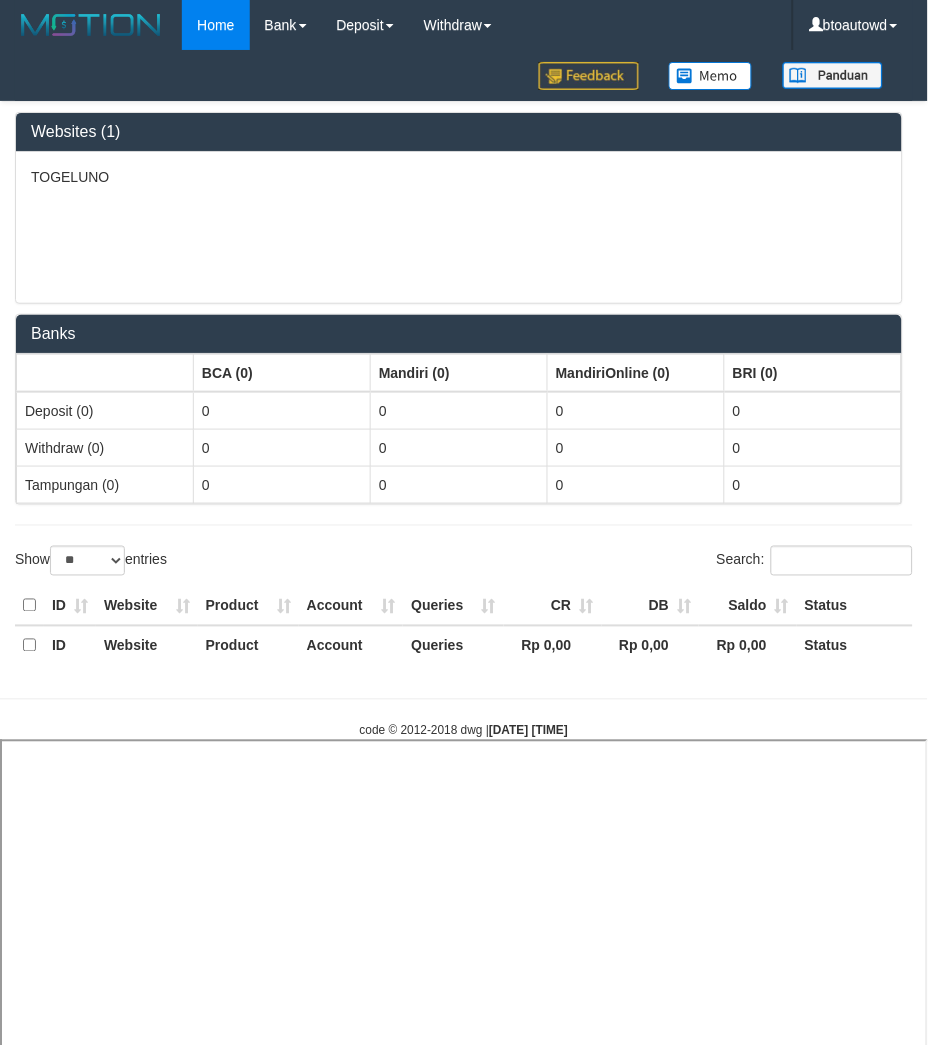 select 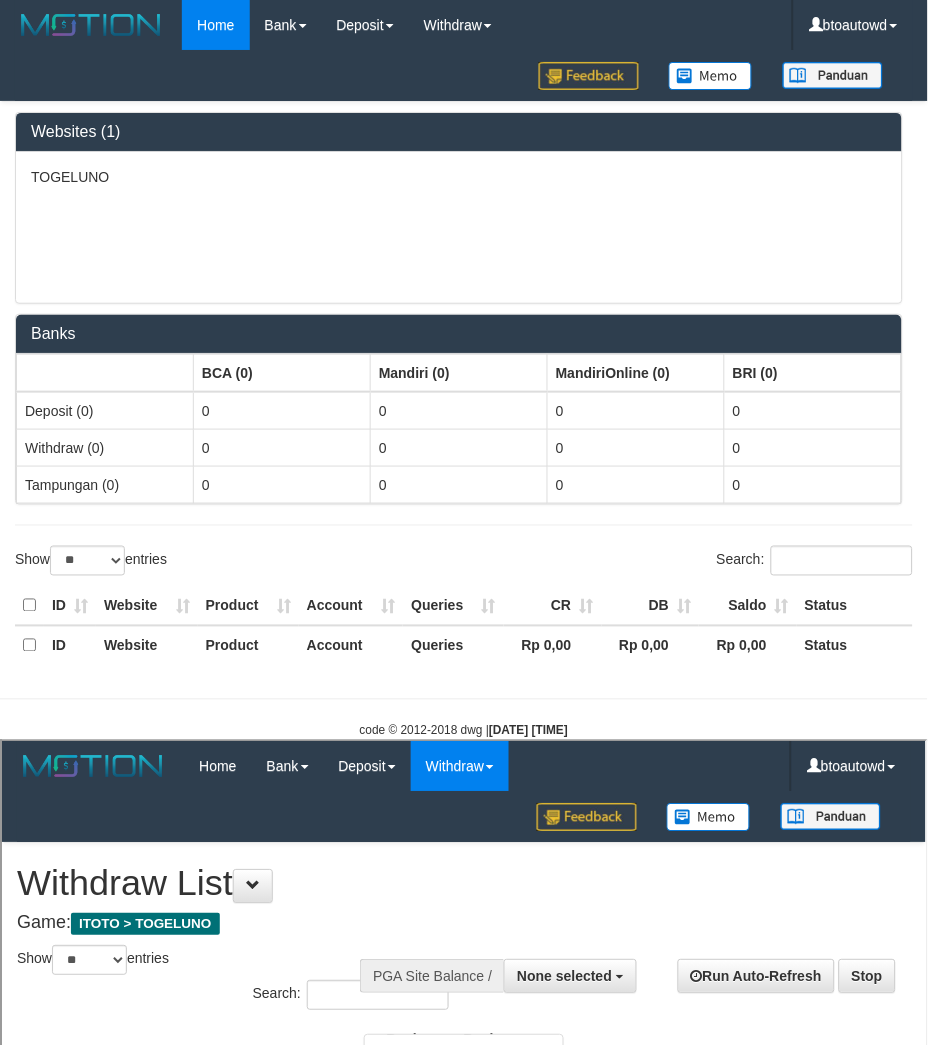 scroll, scrollTop: 0, scrollLeft: 0, axis: both 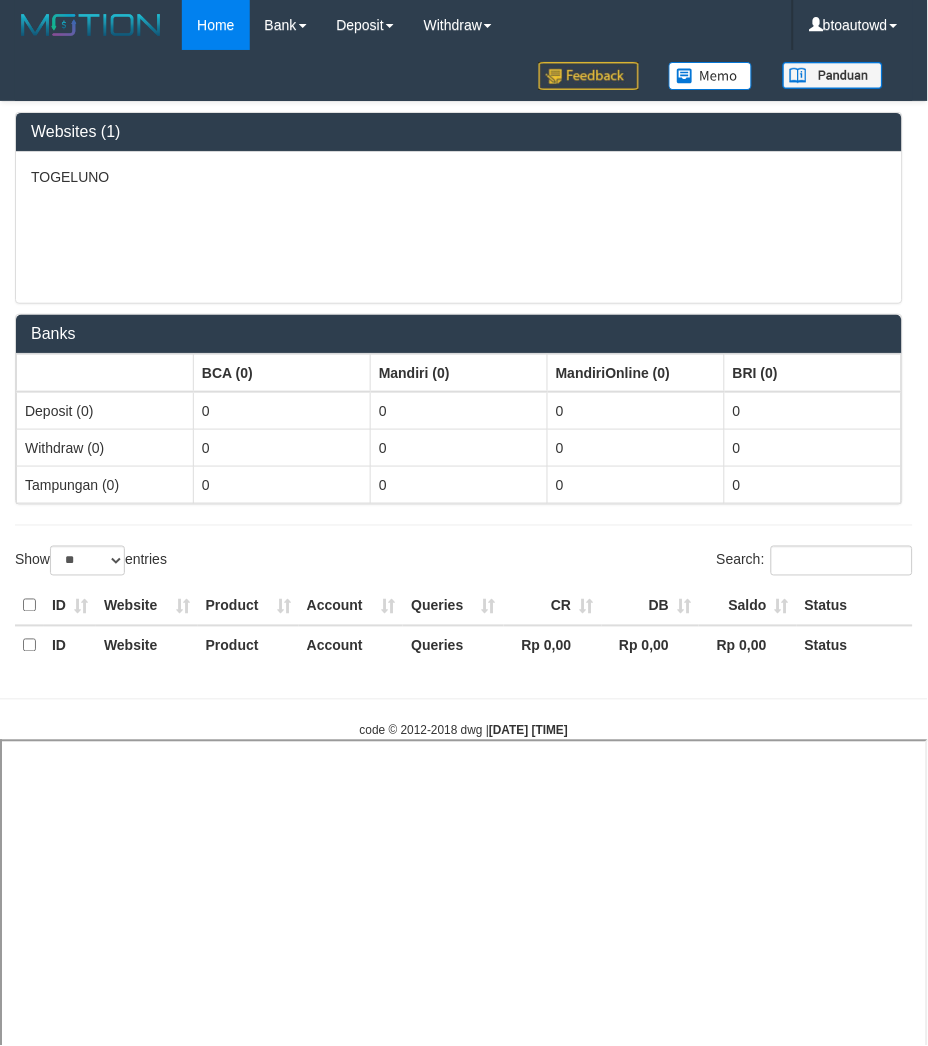 select 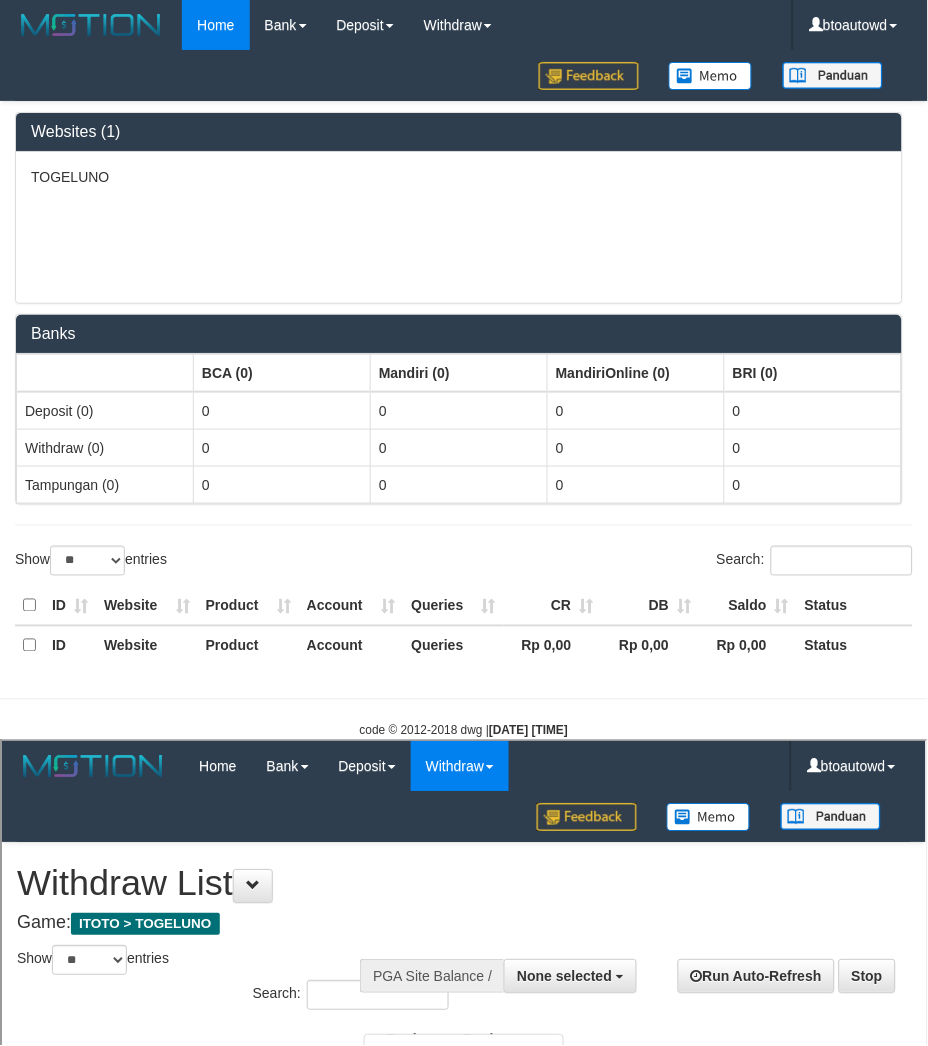 scroll, scrollTop: 0, scrollLeft: 0, axis: both 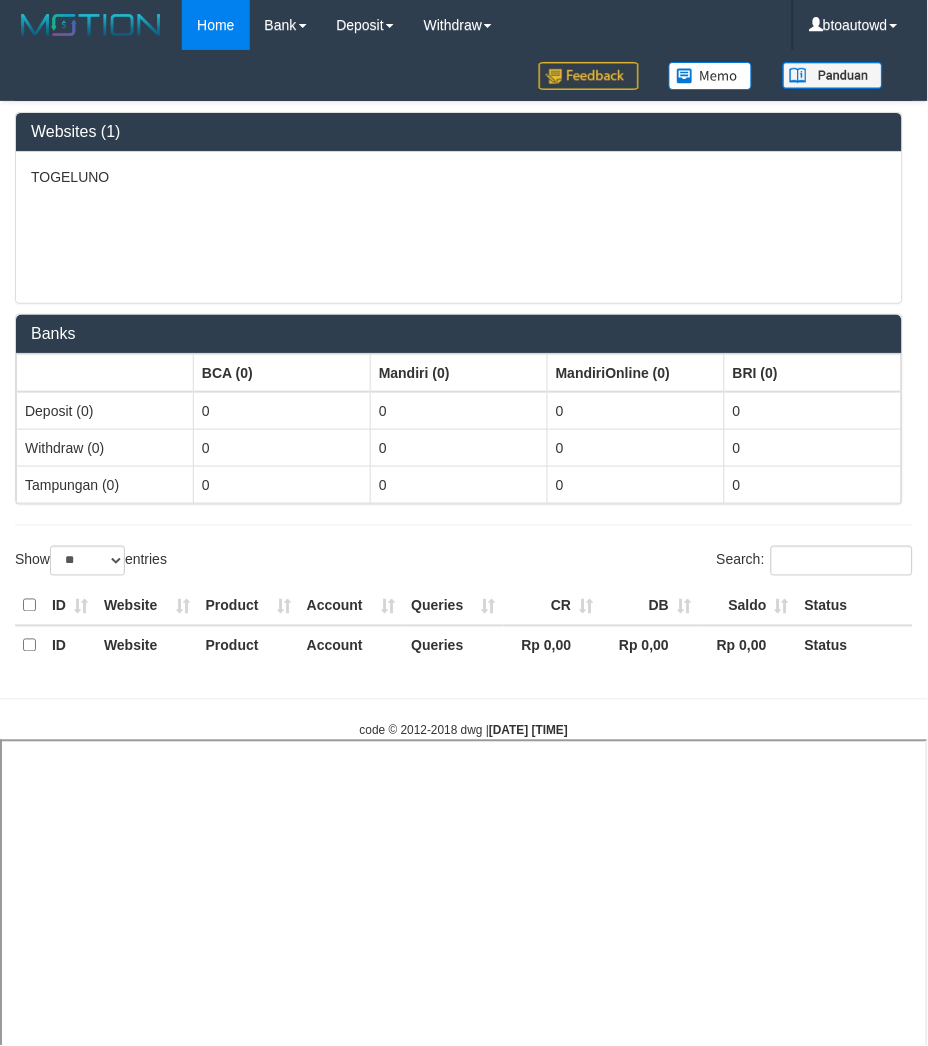 select 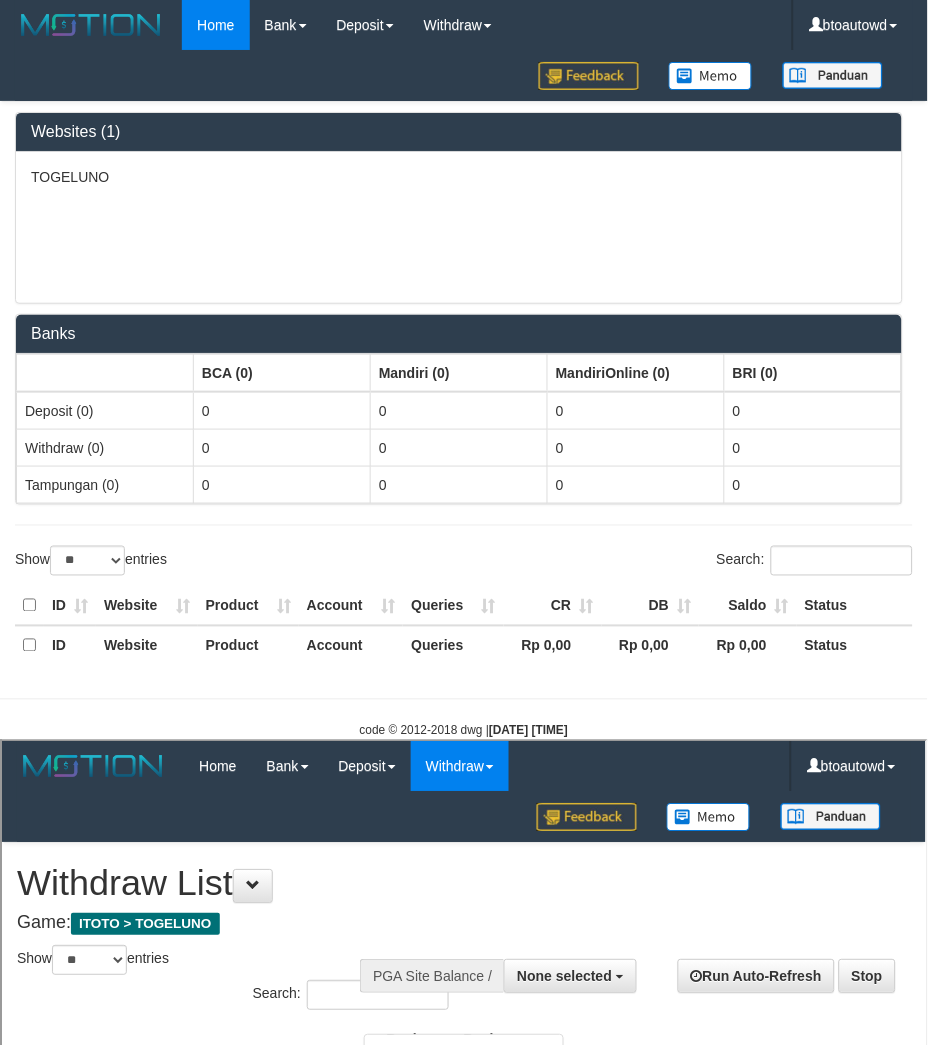scroll, scrollTop: 0, scrollLeft: 0, axis: both 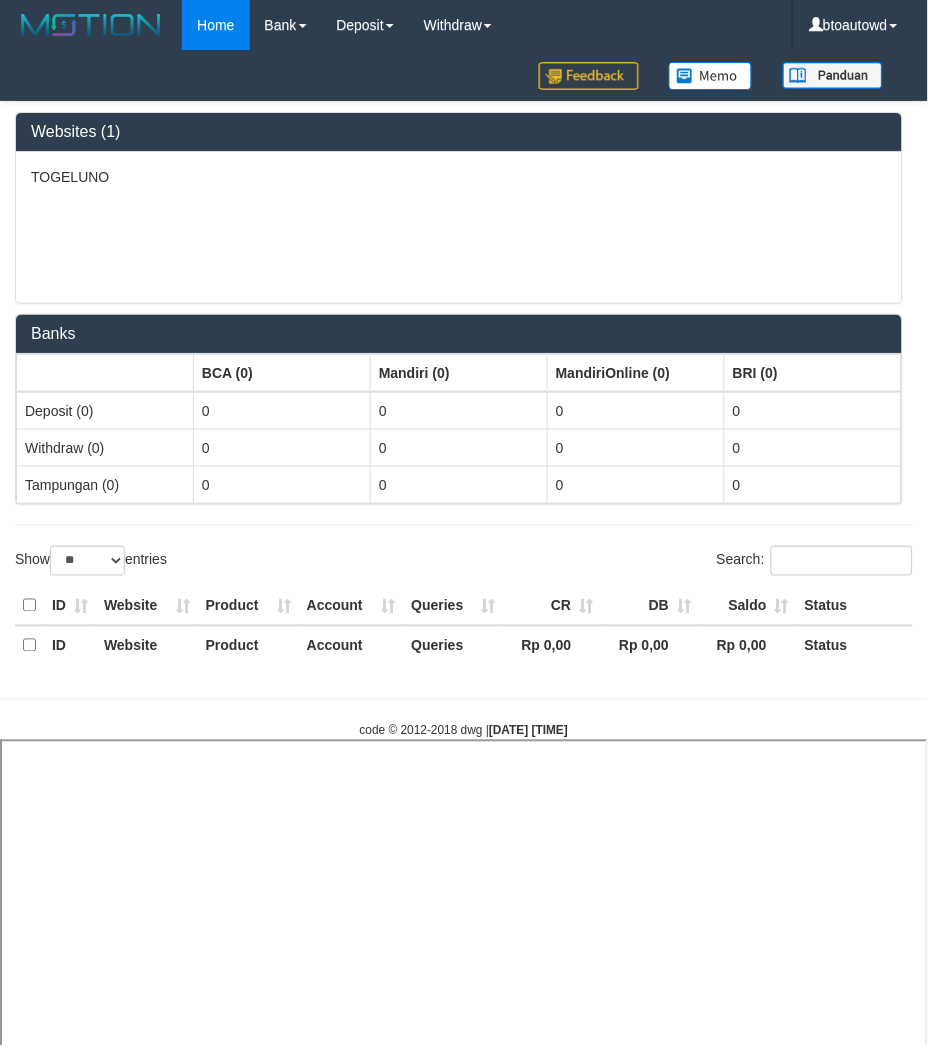 select 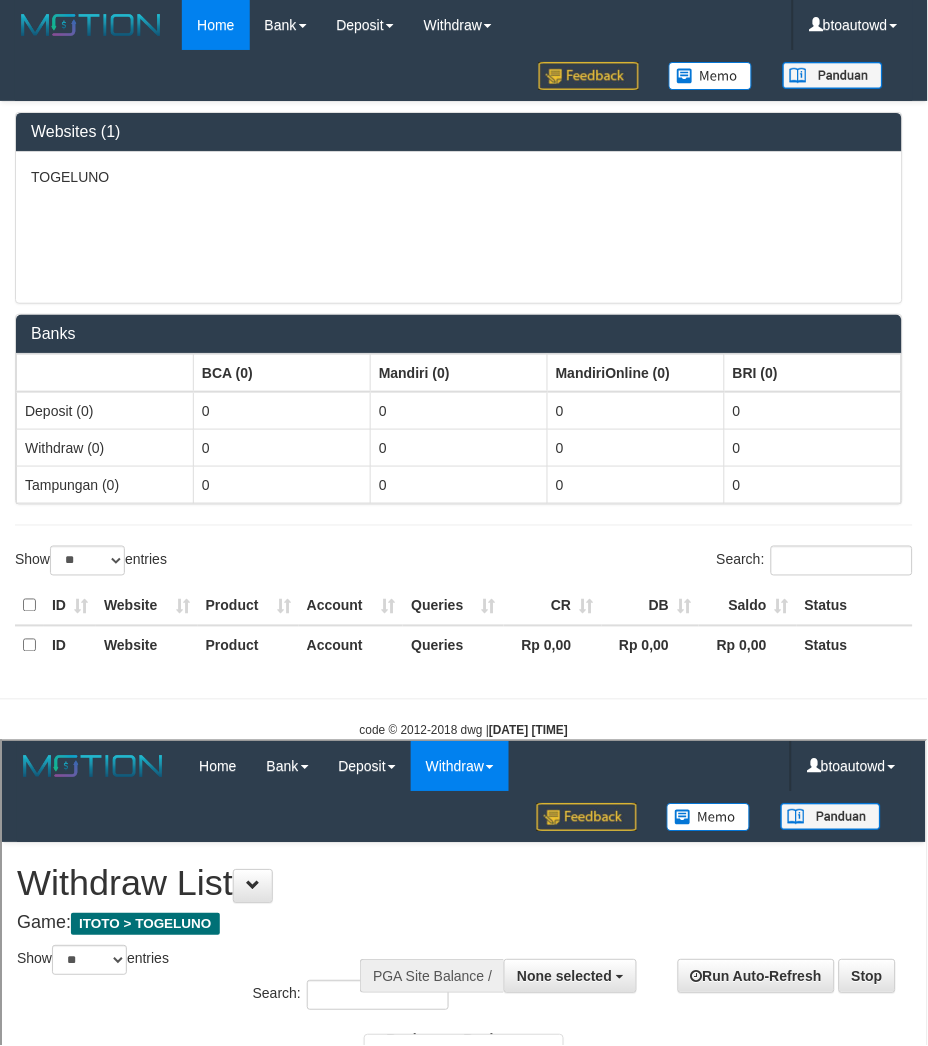 scroll, scrollTop: 0, scrollLeft: 0, axis: both 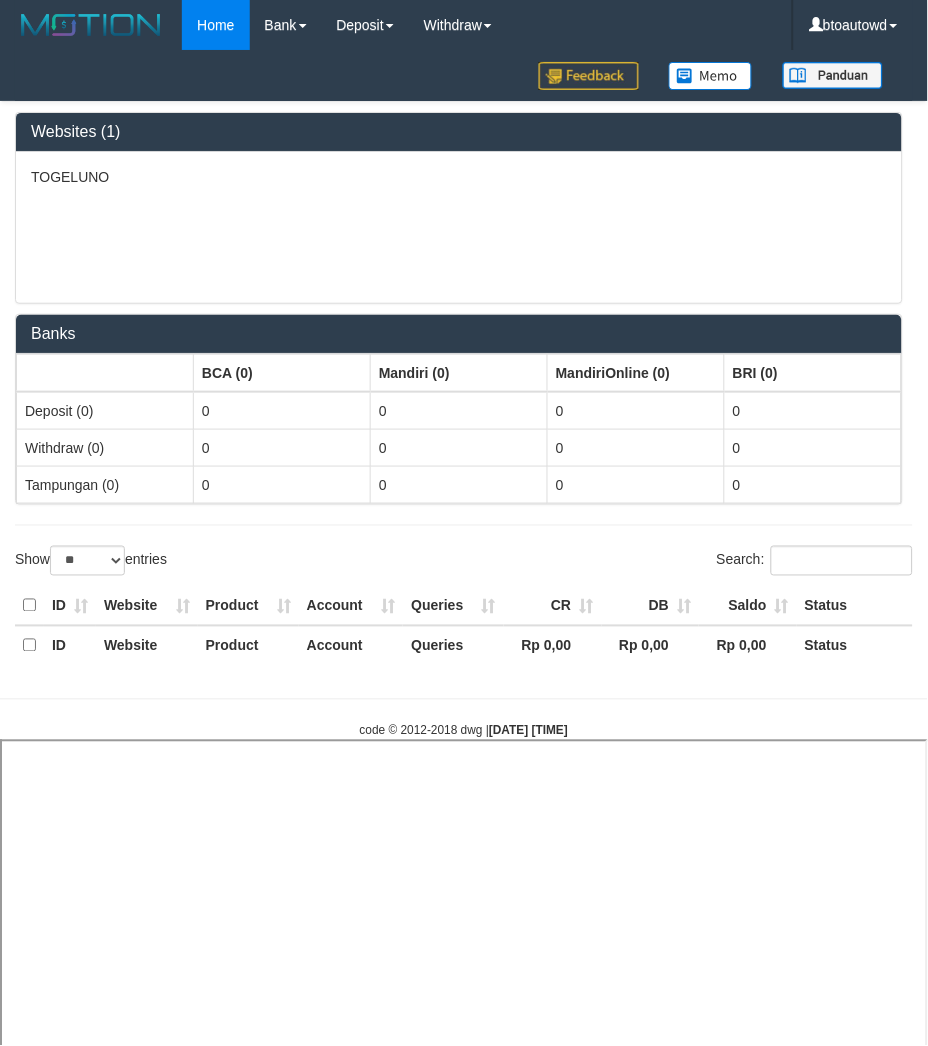 select 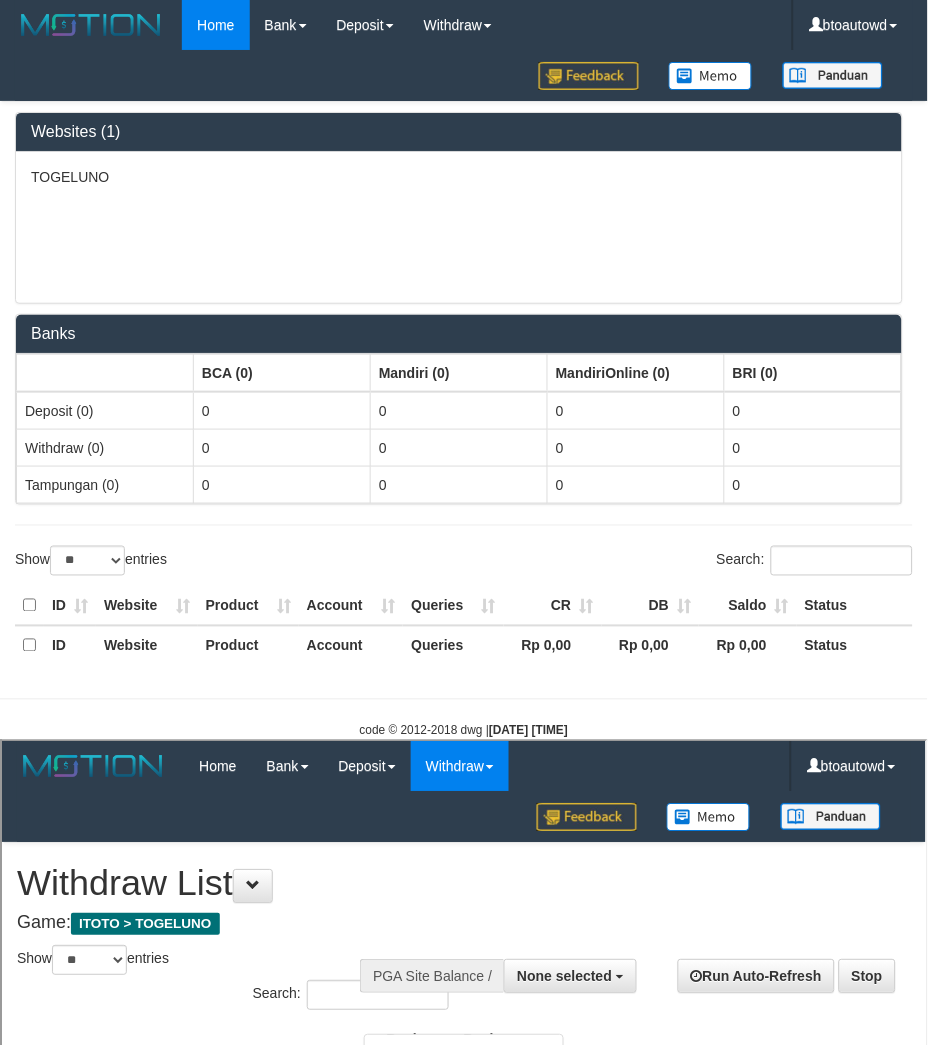 scroll, scrollTop: 0, scrollLeft: 0, axis: both 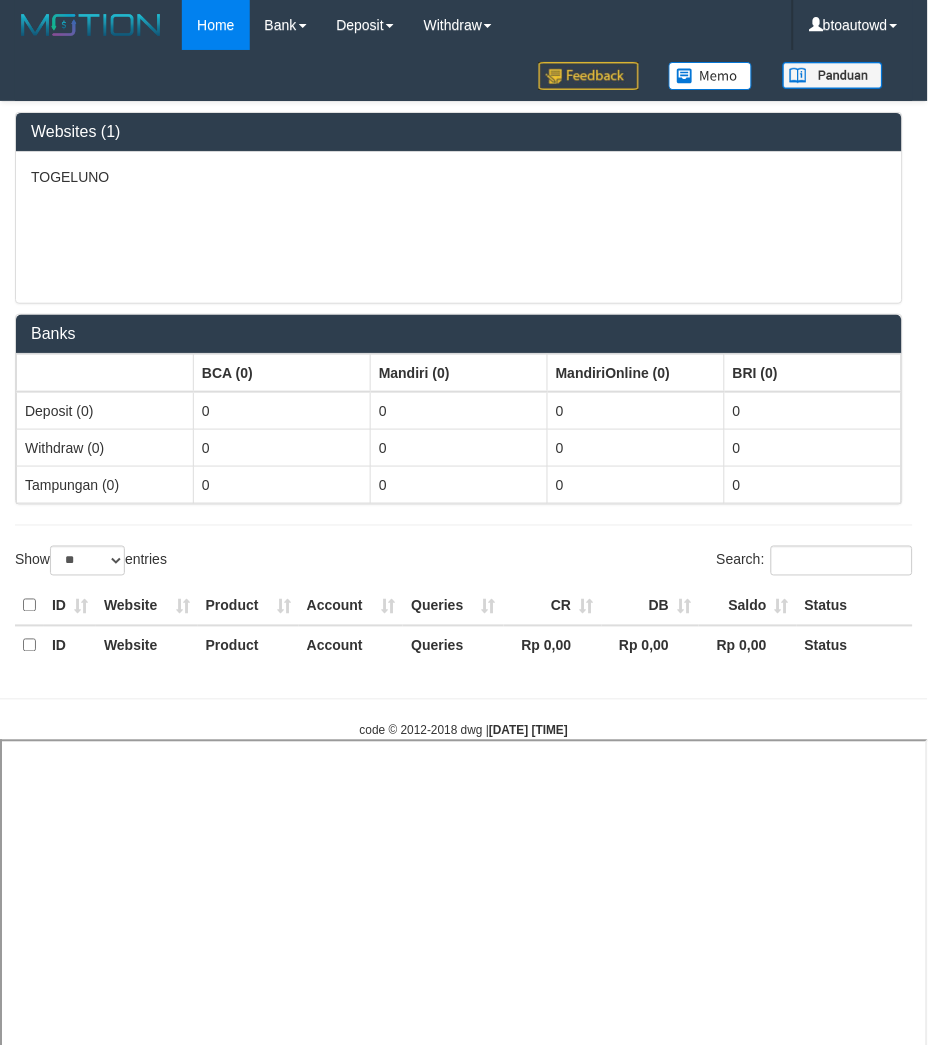 select 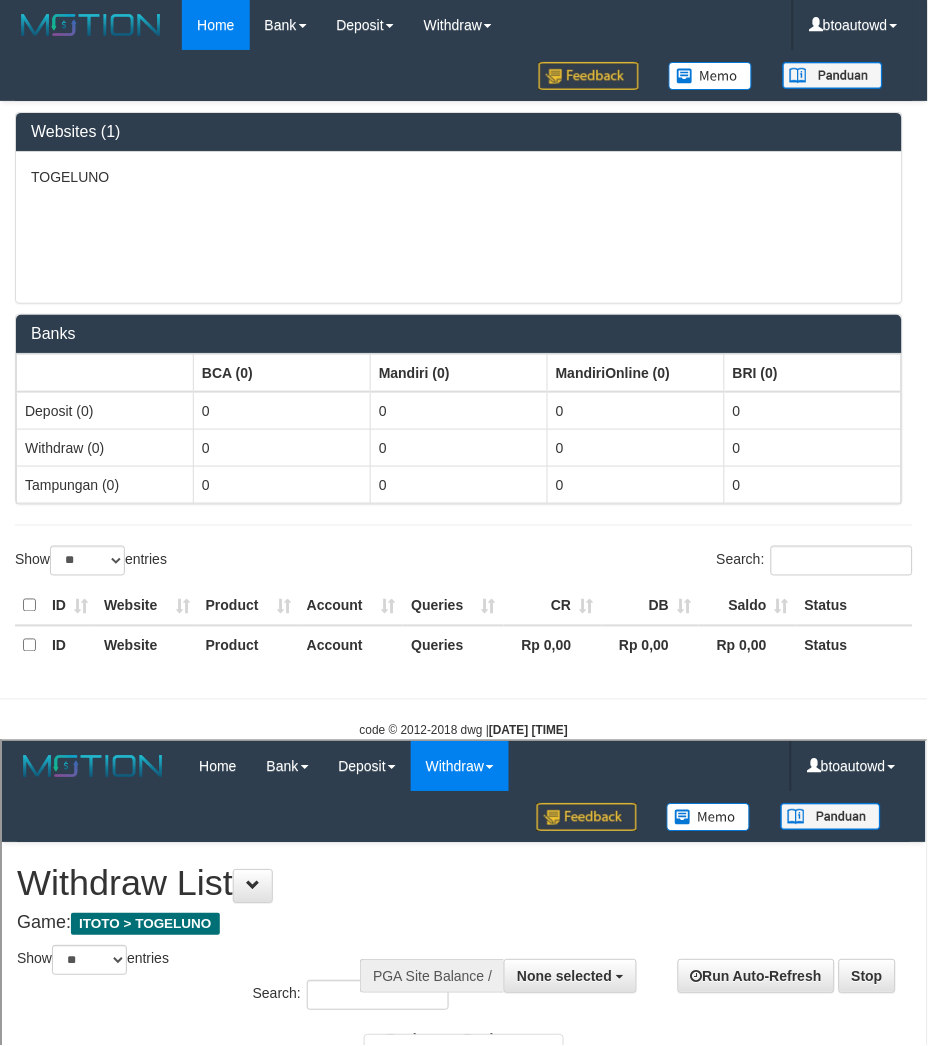 scroll, scrollTop: 0, scrollLeft: 0, axis: both 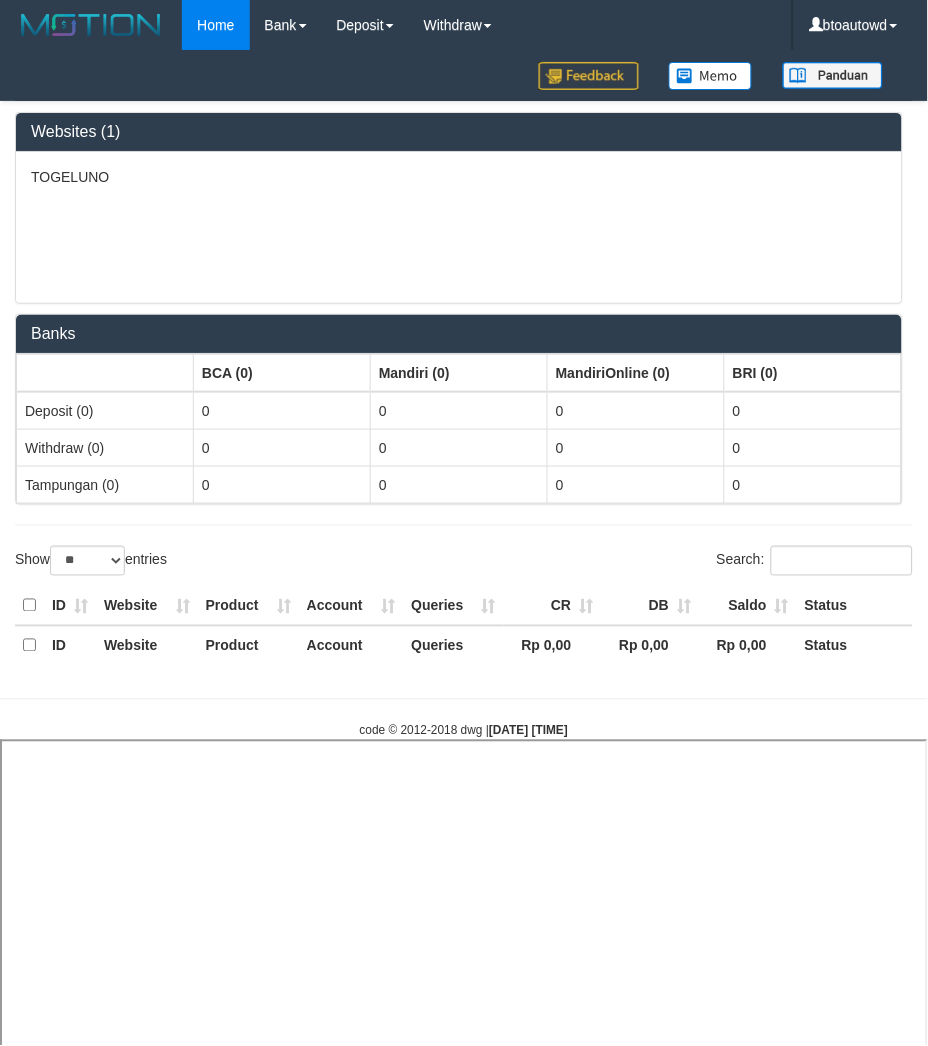 select 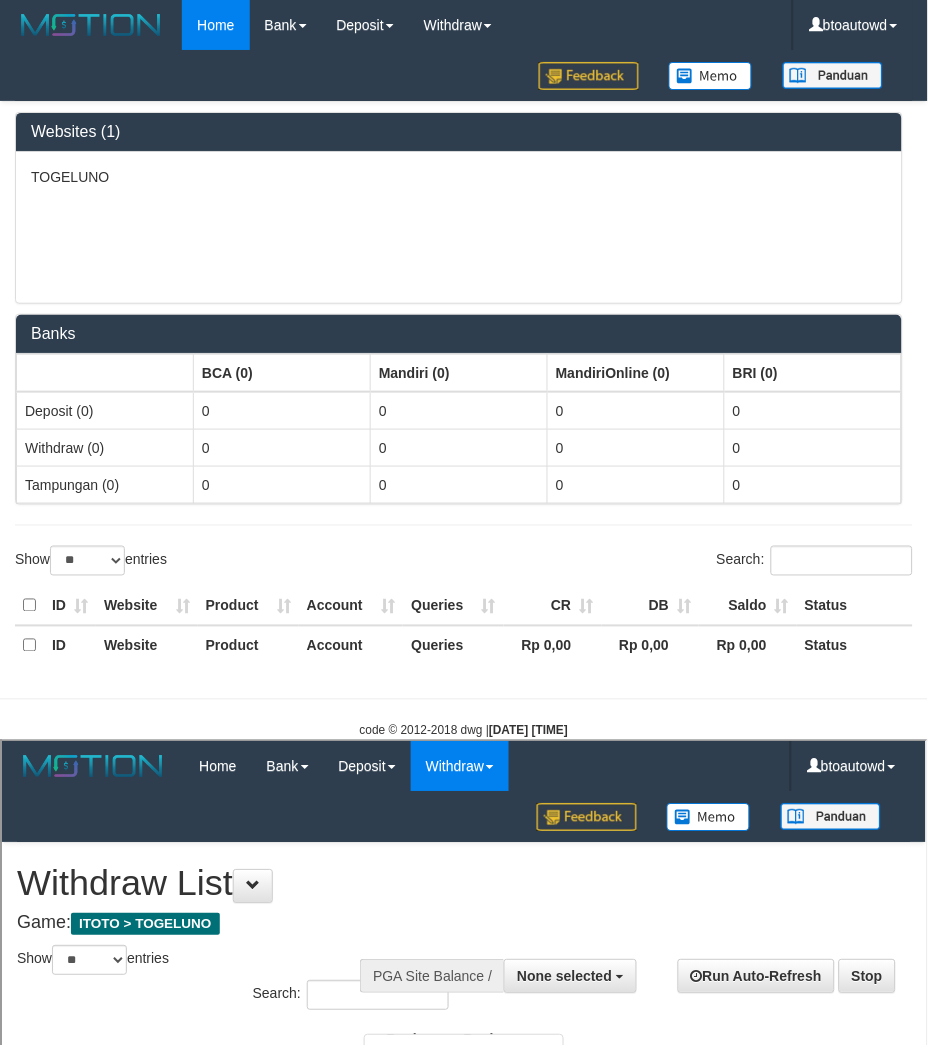 scroll, scrollTop: 0, scrollLeft: 0, axis: both 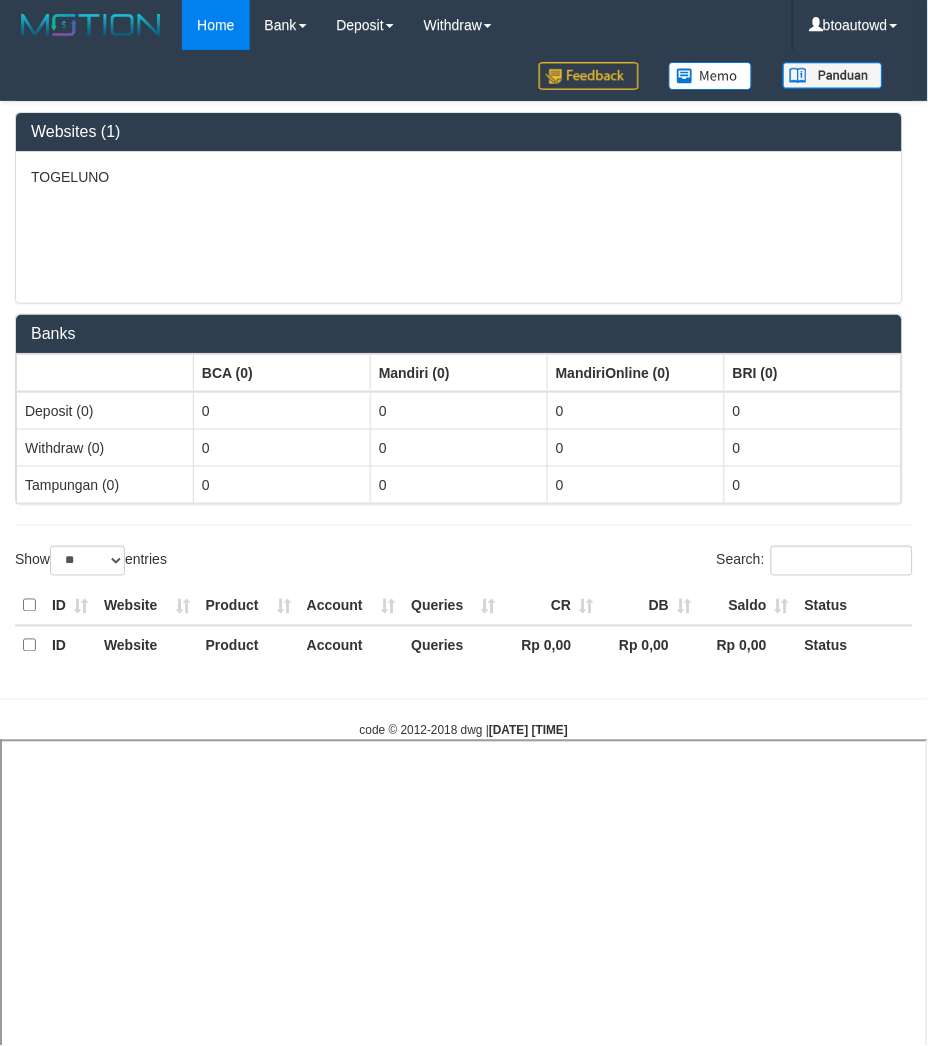 select 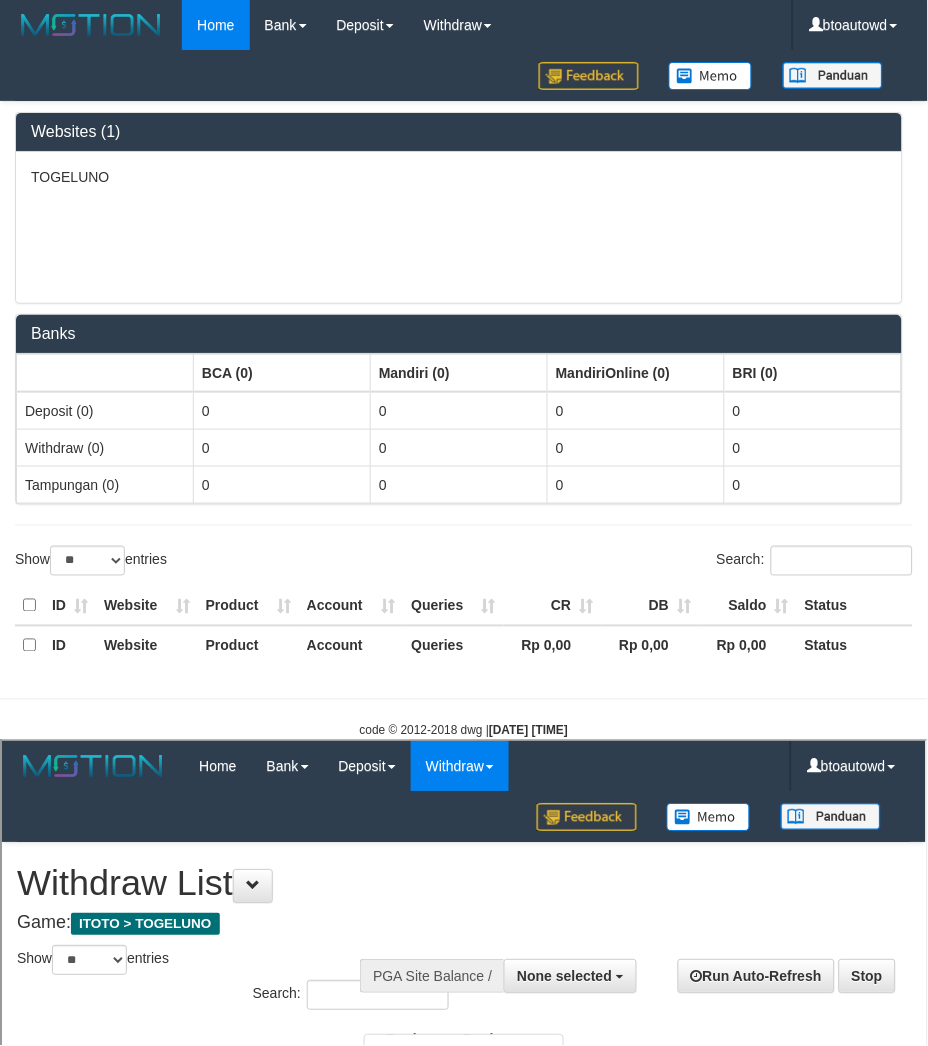 scroll, scrollTop: 0, scrollLeft: 0, axis: both 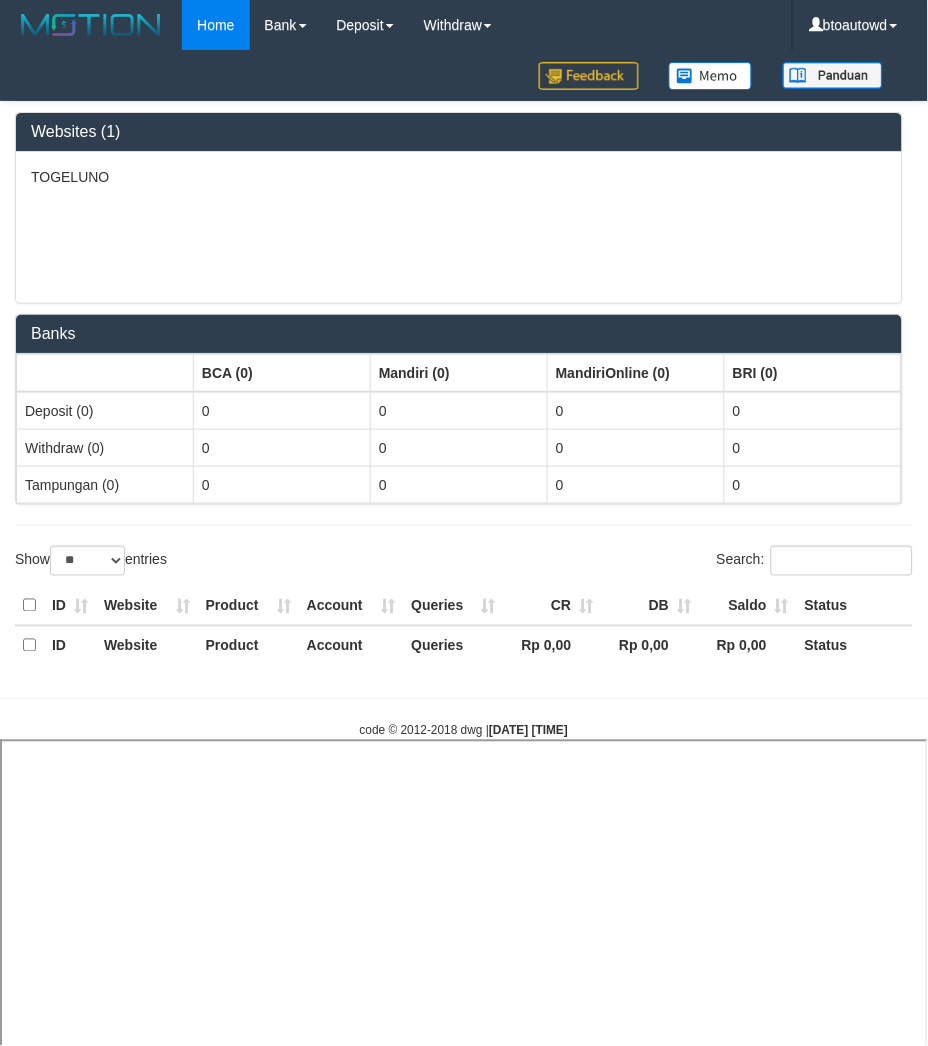 select 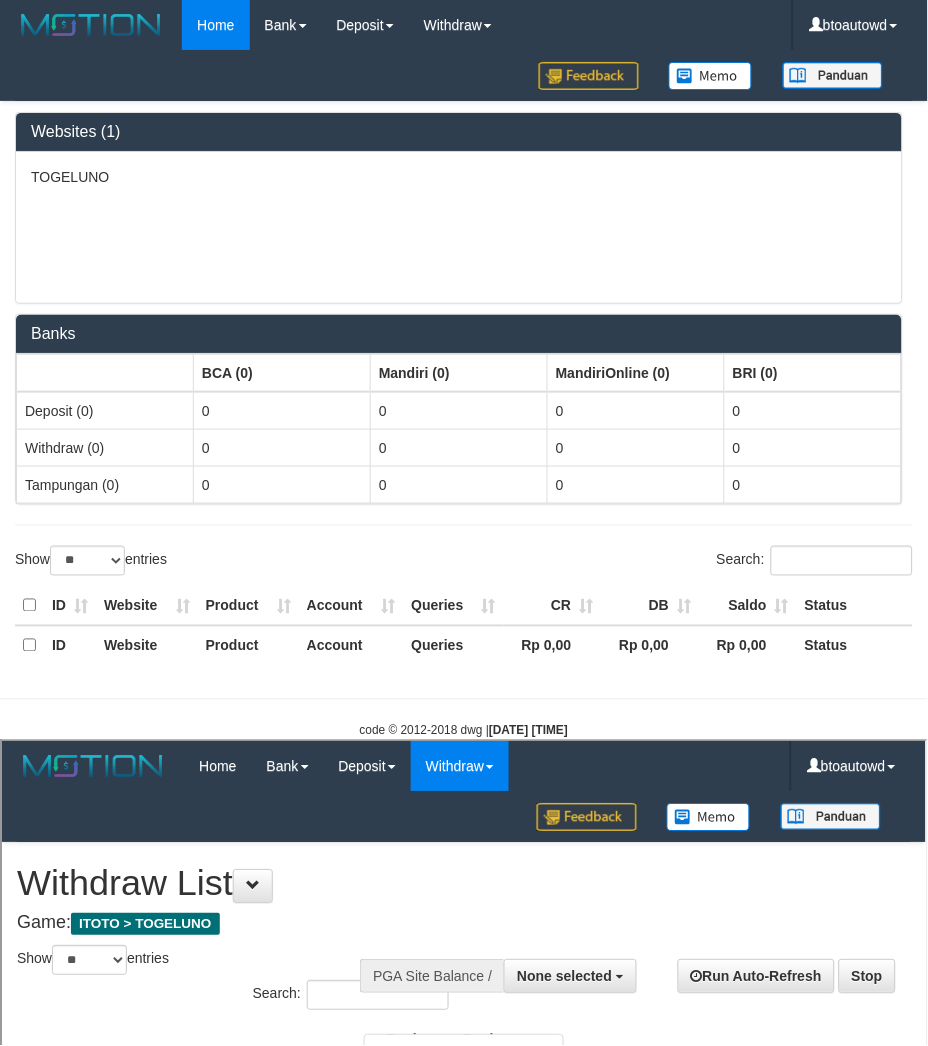 scroll, scrollTop: 0, scrollLeft: 0, axis: both 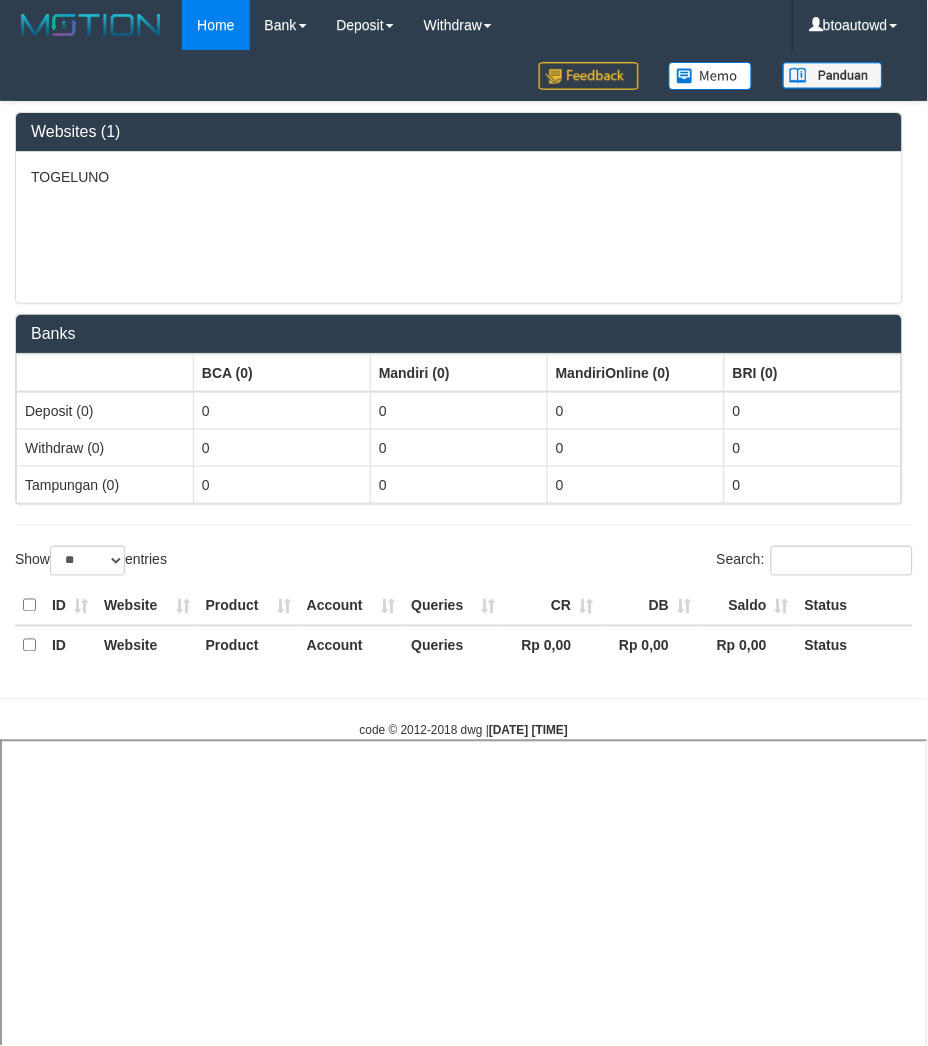 select 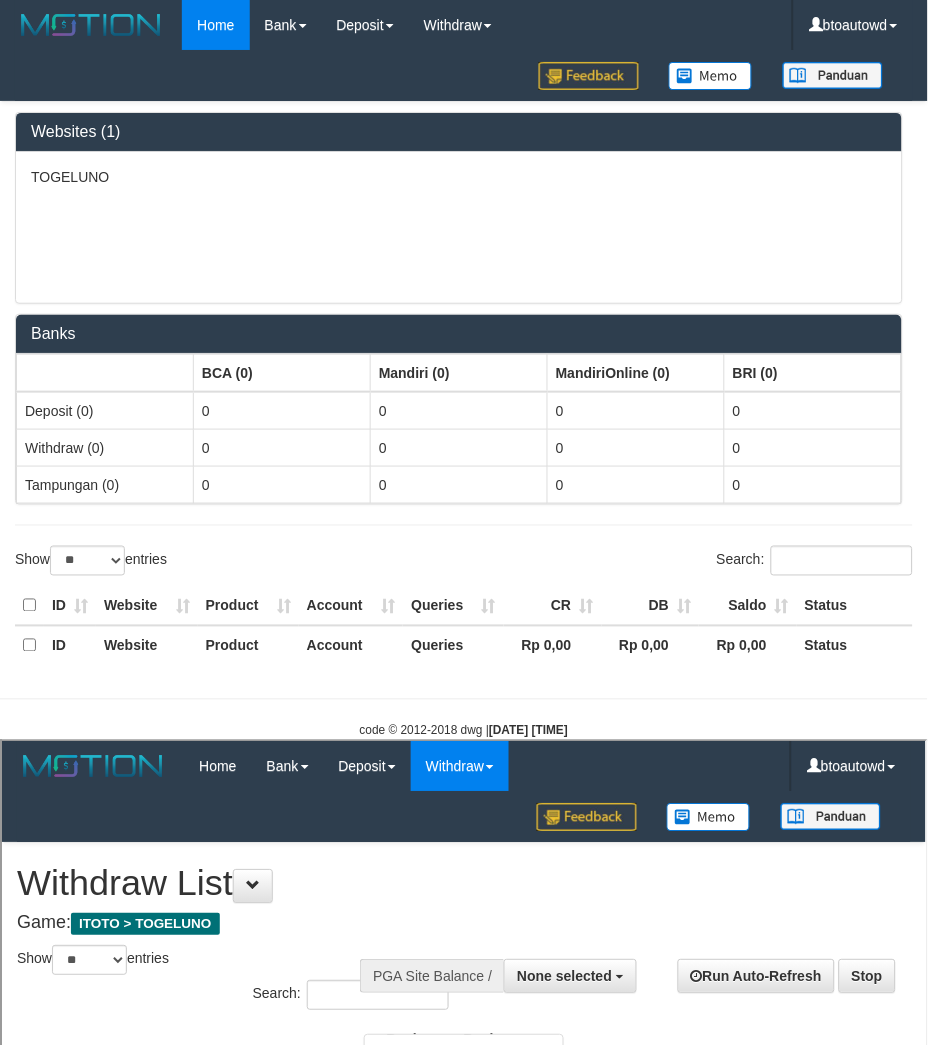 scroll, scrollTop: 0, scrollLeft: 0, axis: both 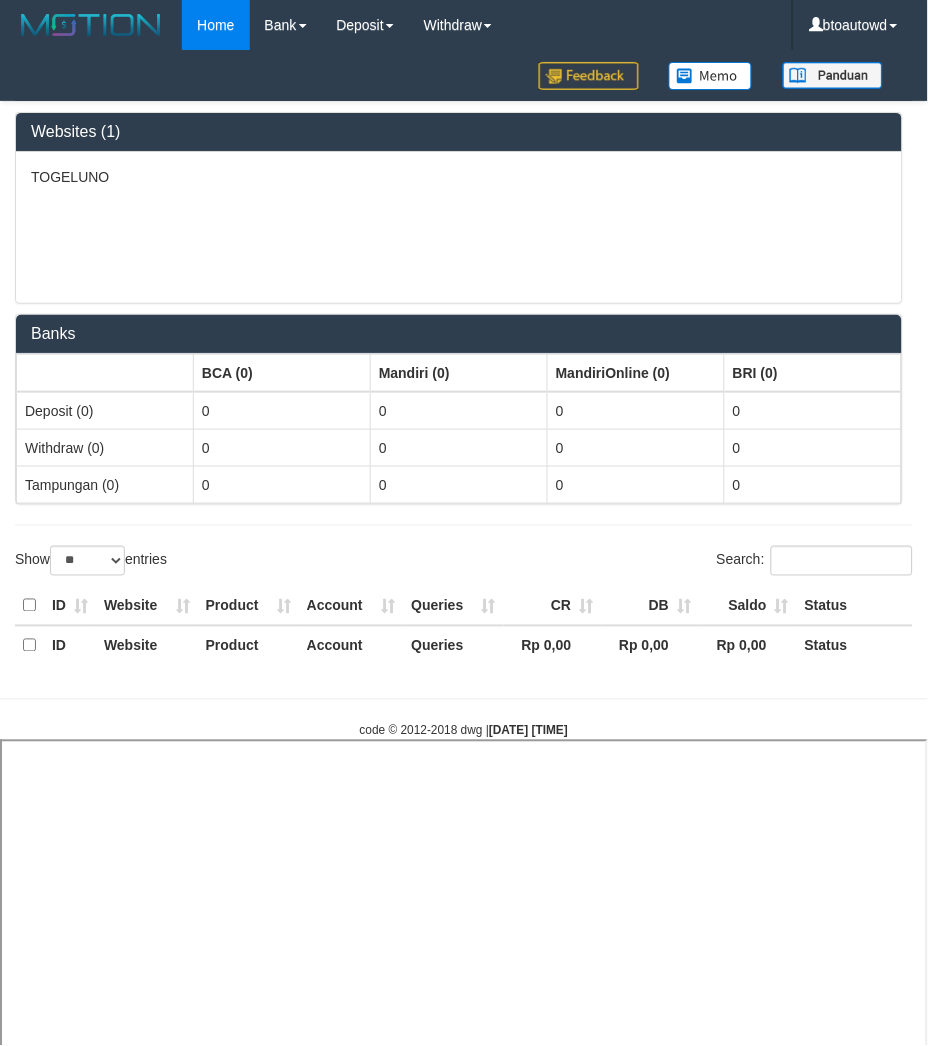 select 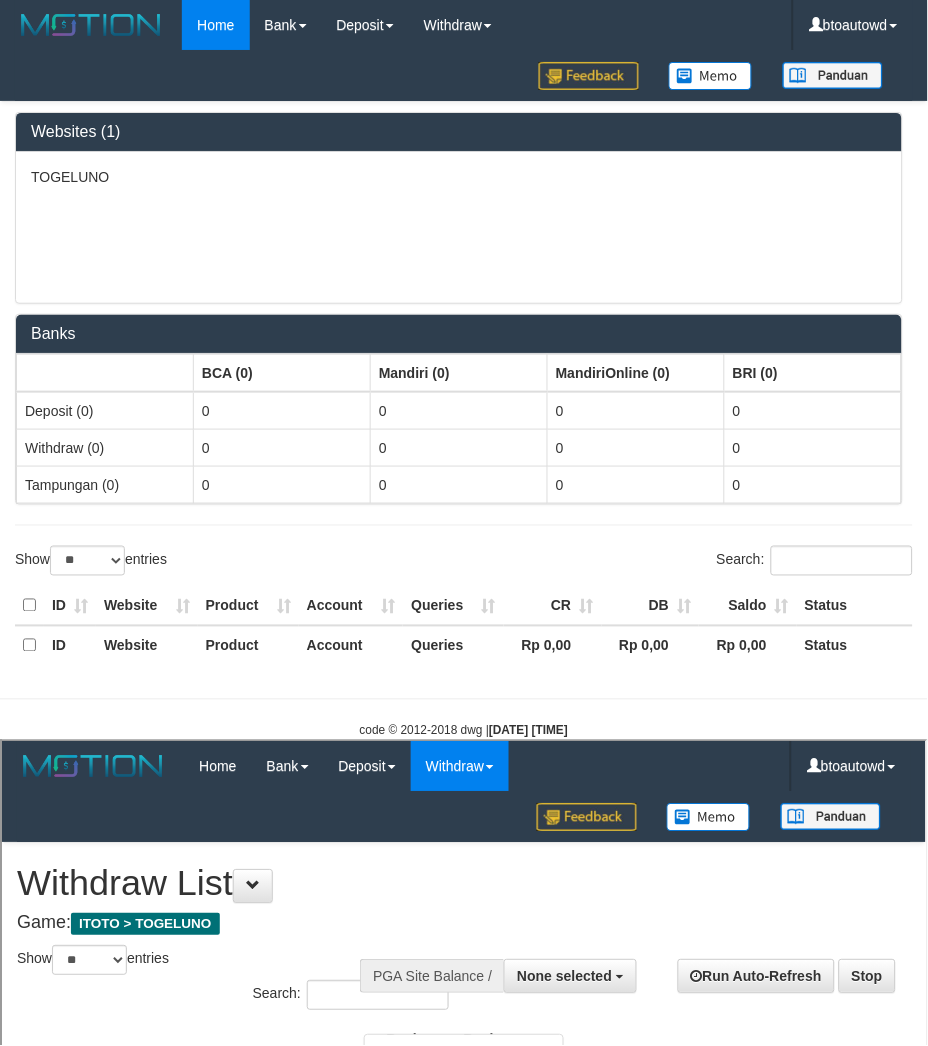 scroll, scrollTop: 0, scrollLeft: 0, axis: both 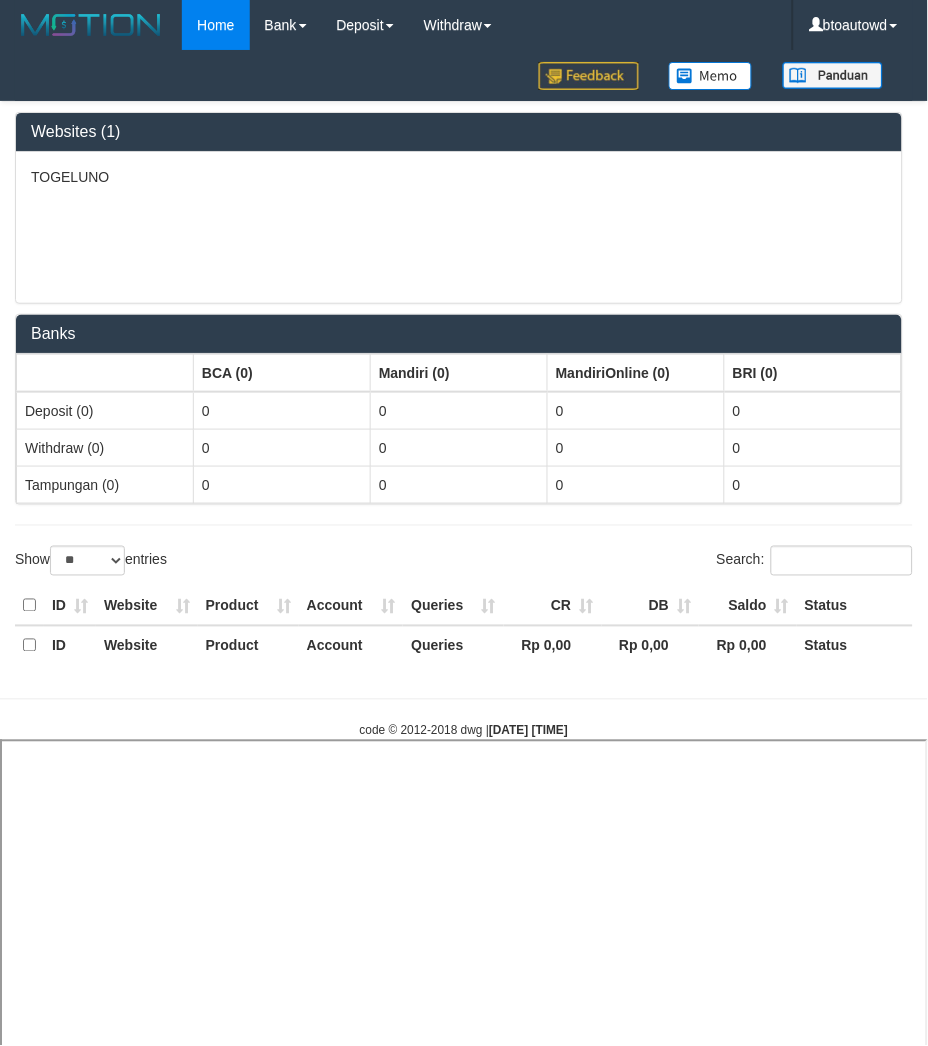 select 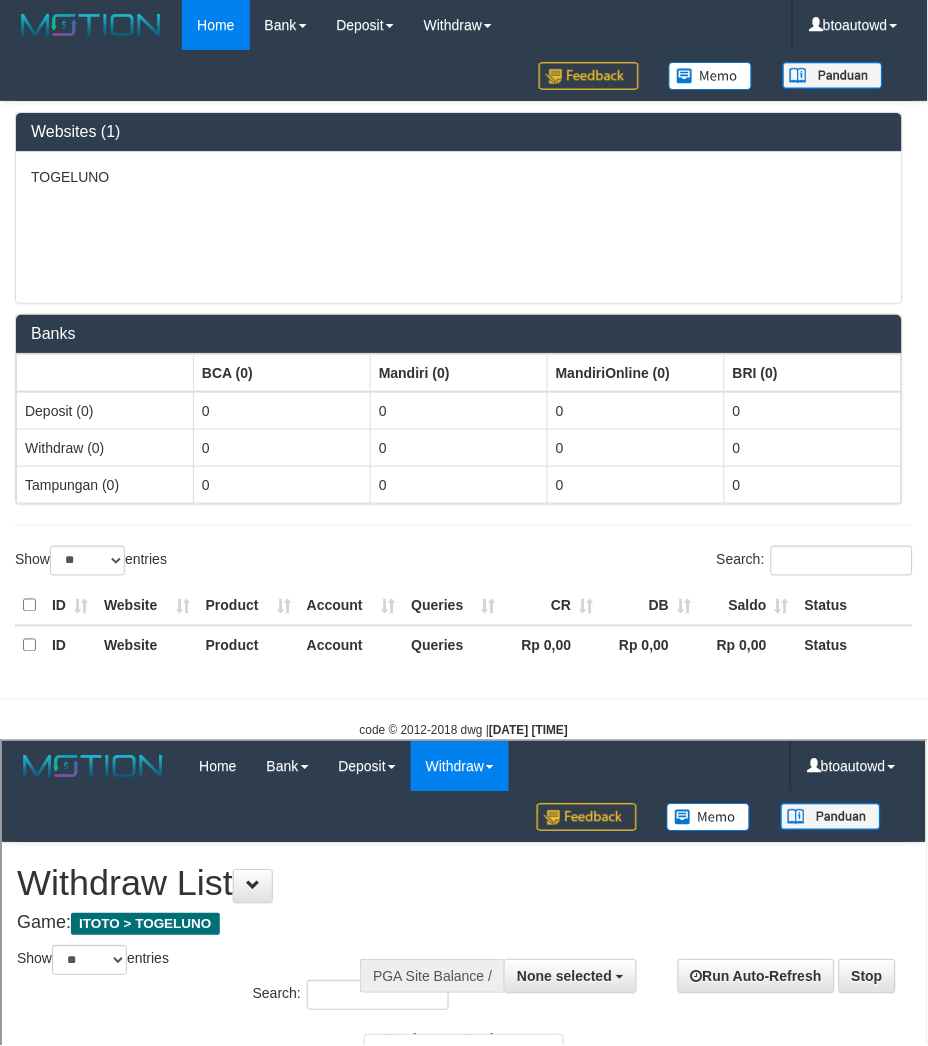 scroll, scrollTop: 0, scrollLeft: 0, axis: both 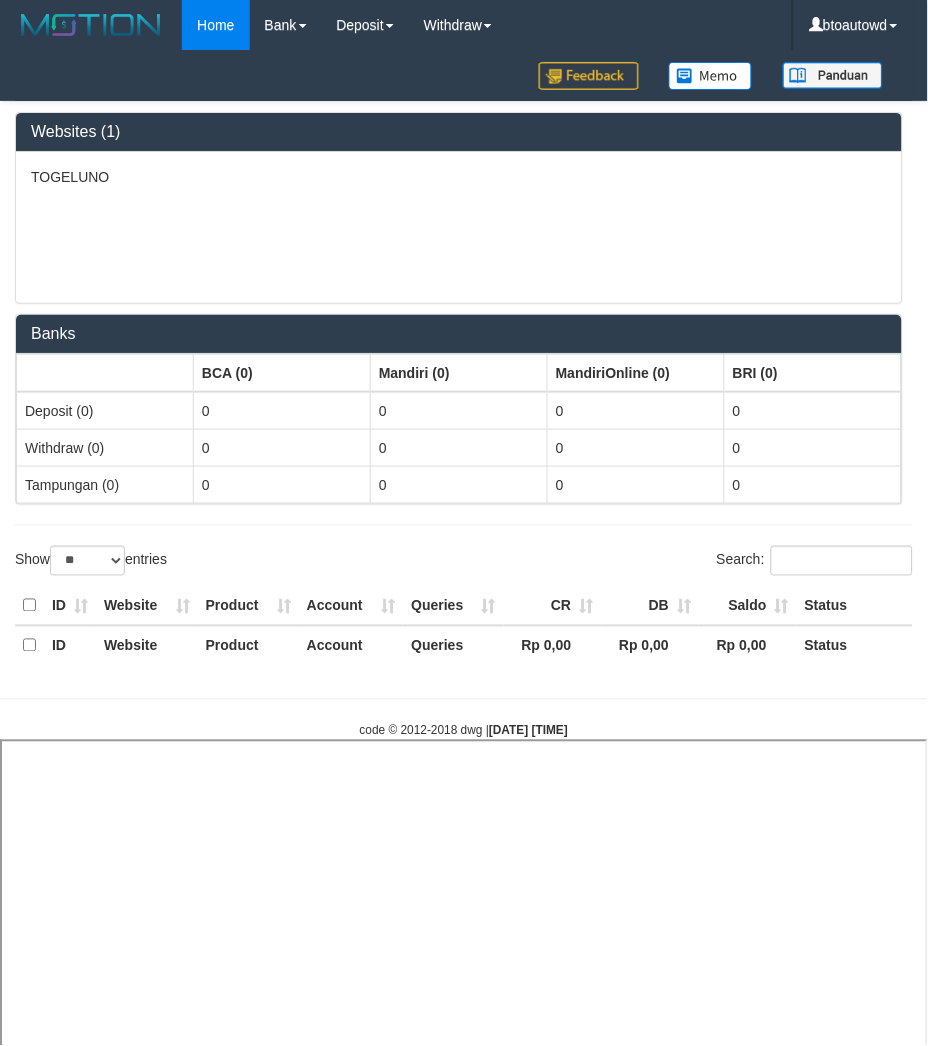 select 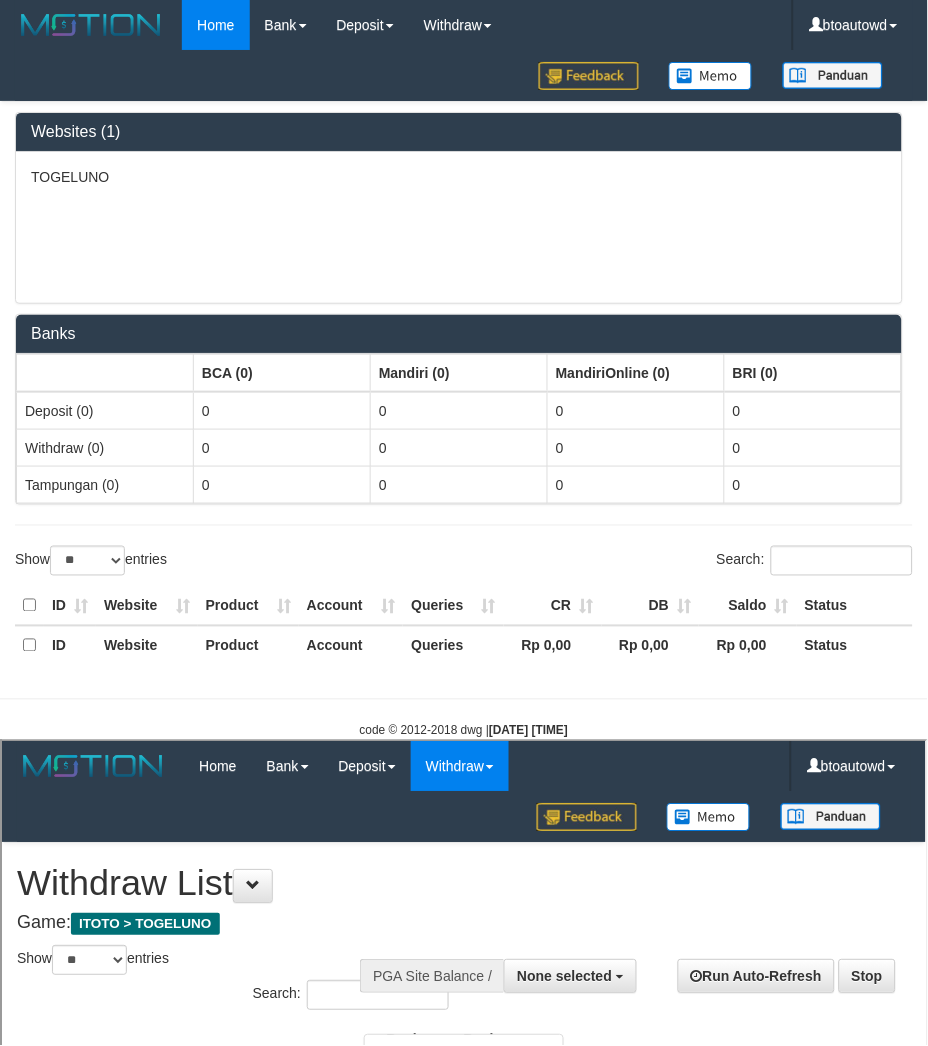 scroll, scrollTop: 0, scrollLeft: 0, axis: both 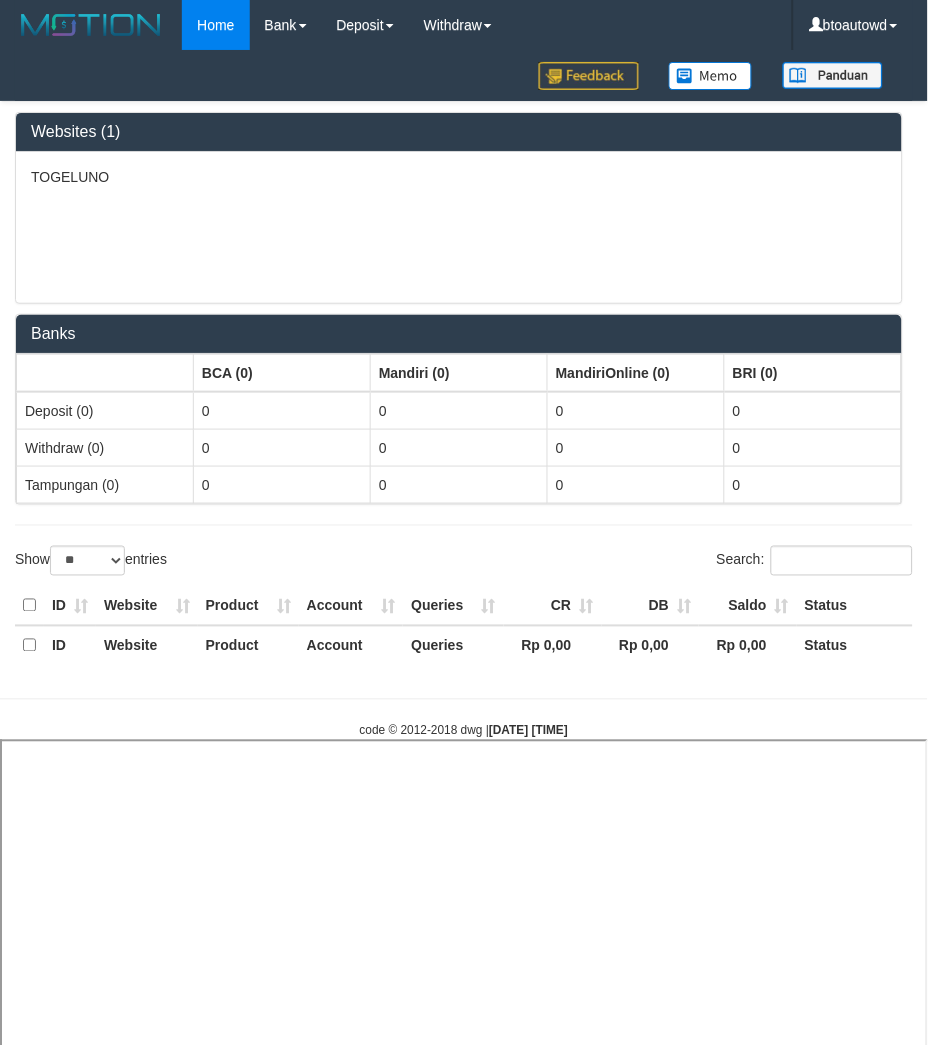 select 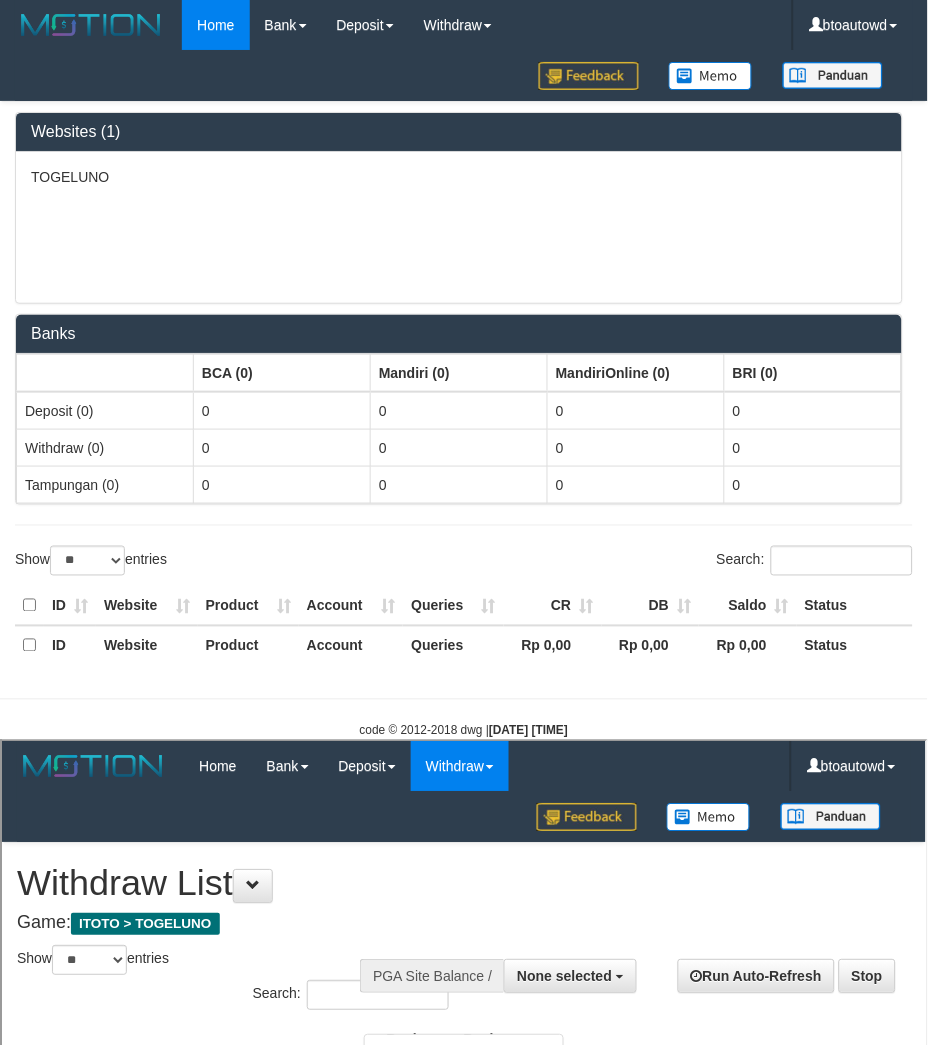scroll, scrollTop: 0, scrollLeft: 0, axis: both 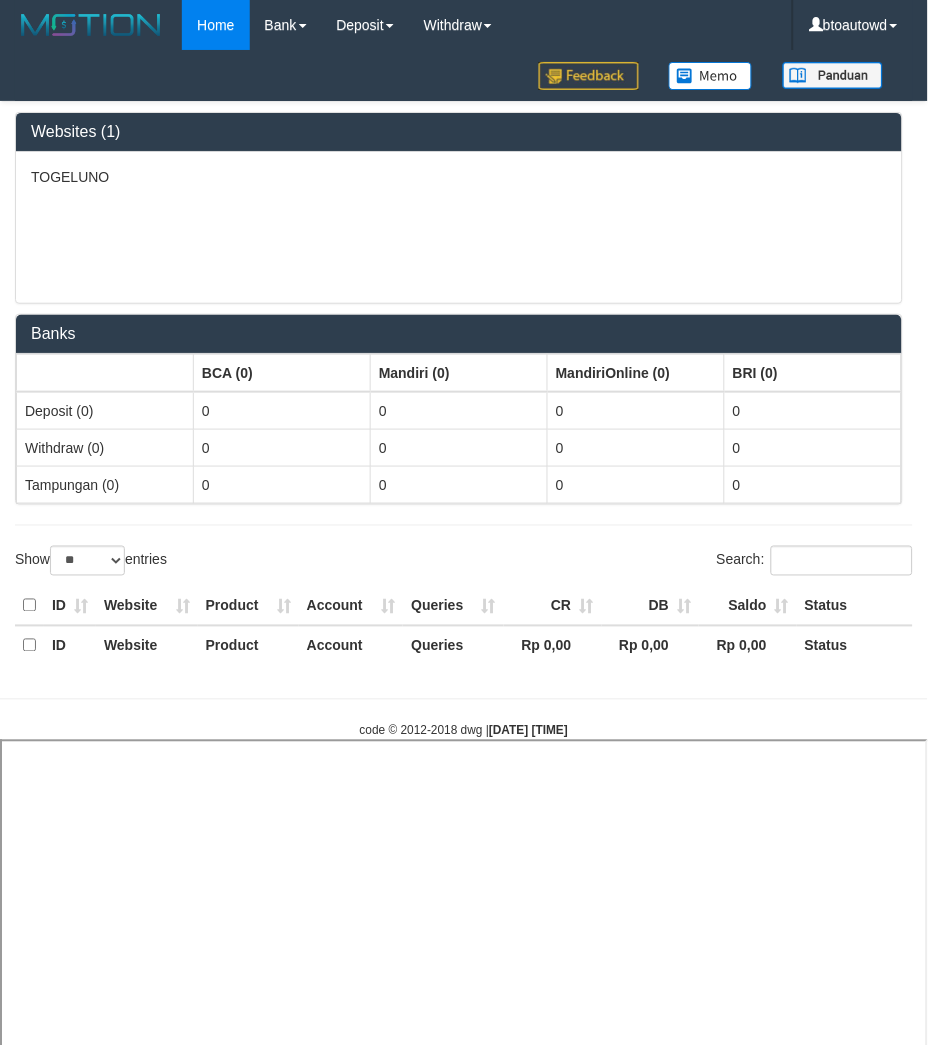 select 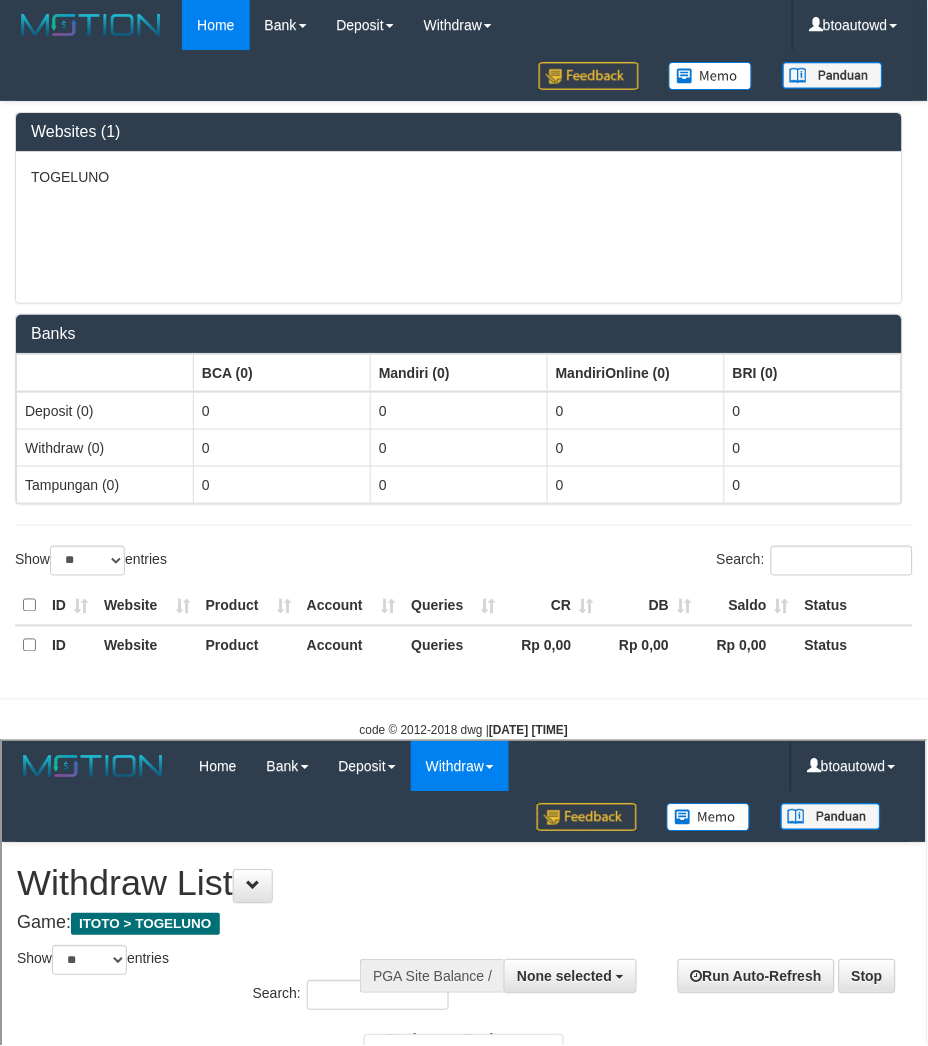 scroll, scrollTop: 0, scrollLeft: 0, axis: both 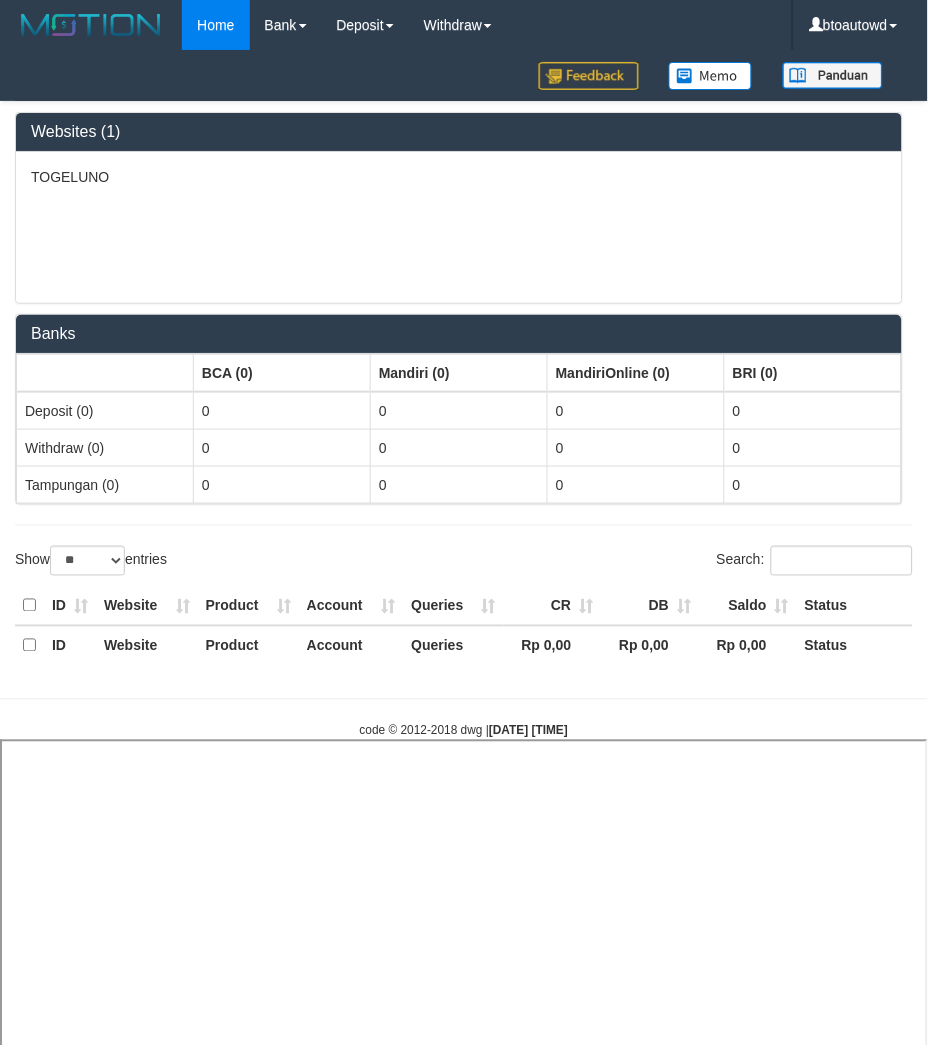 select 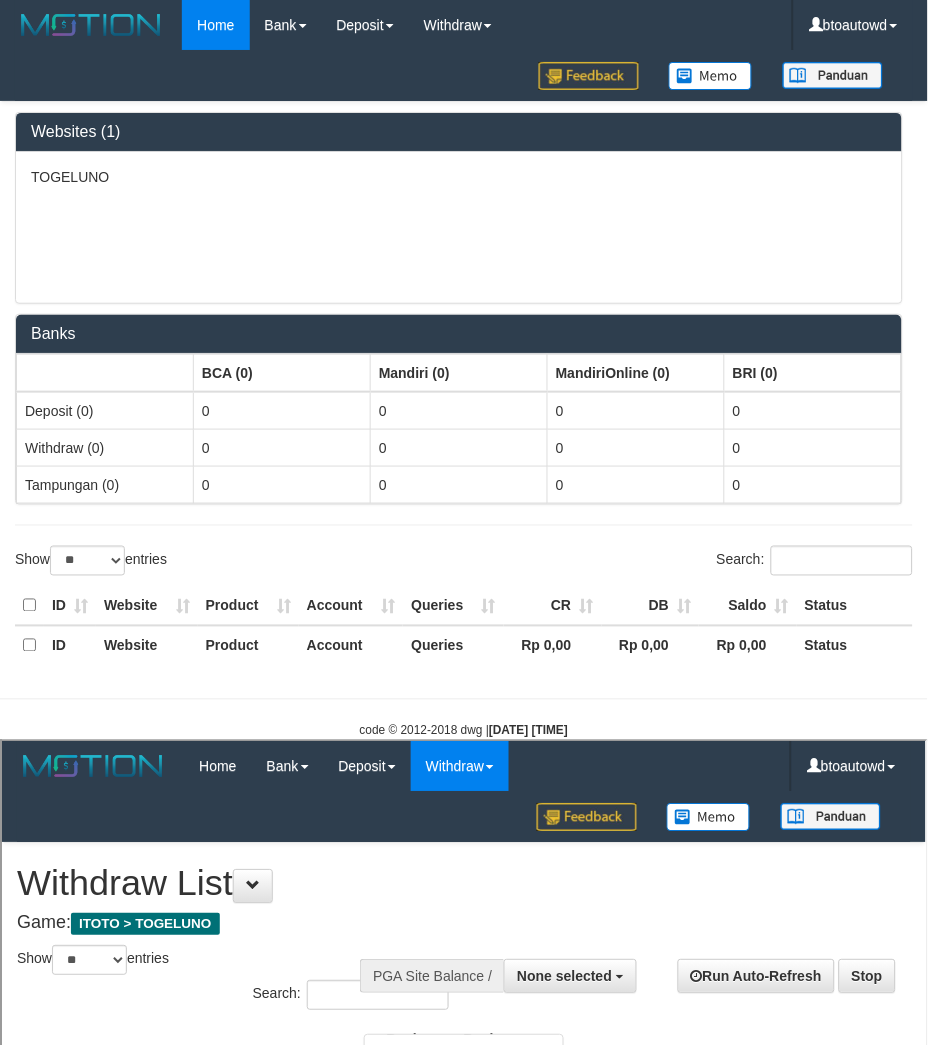 scroll, scrollTop: 0, scrollLeft: 0, axis: both 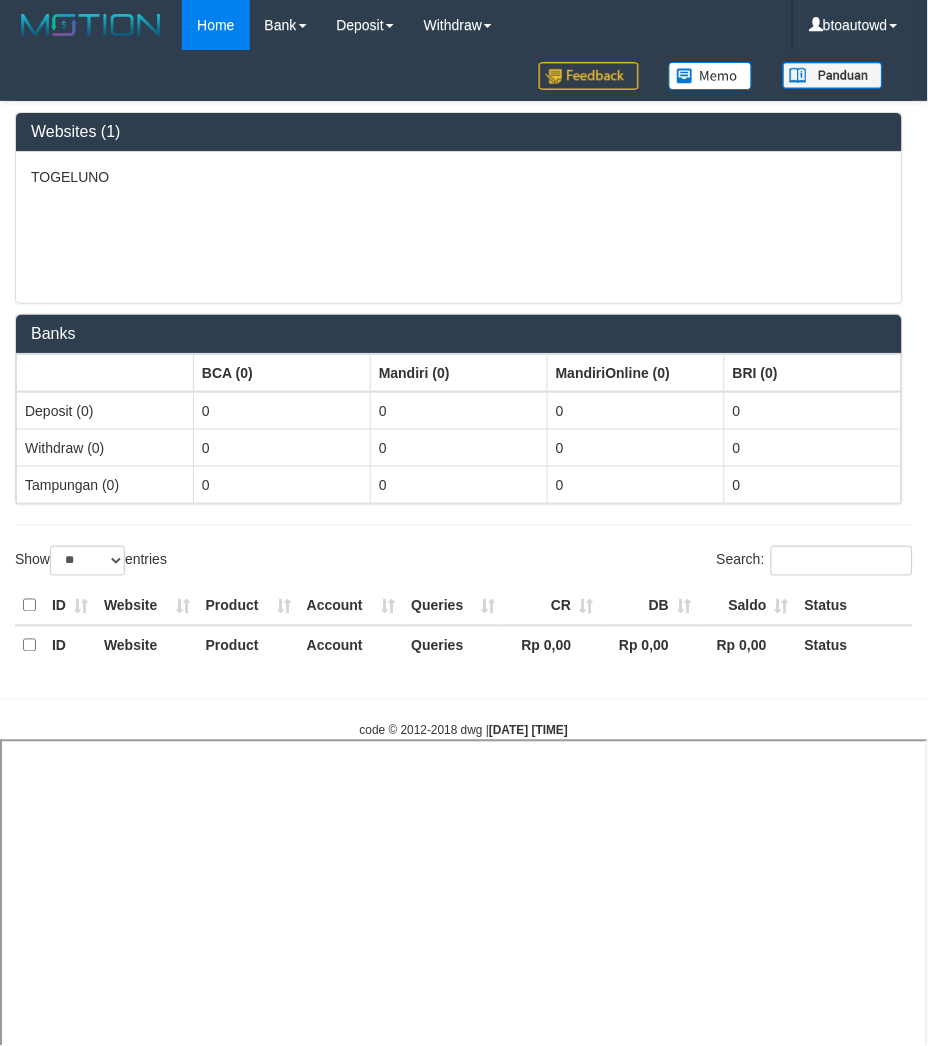 select 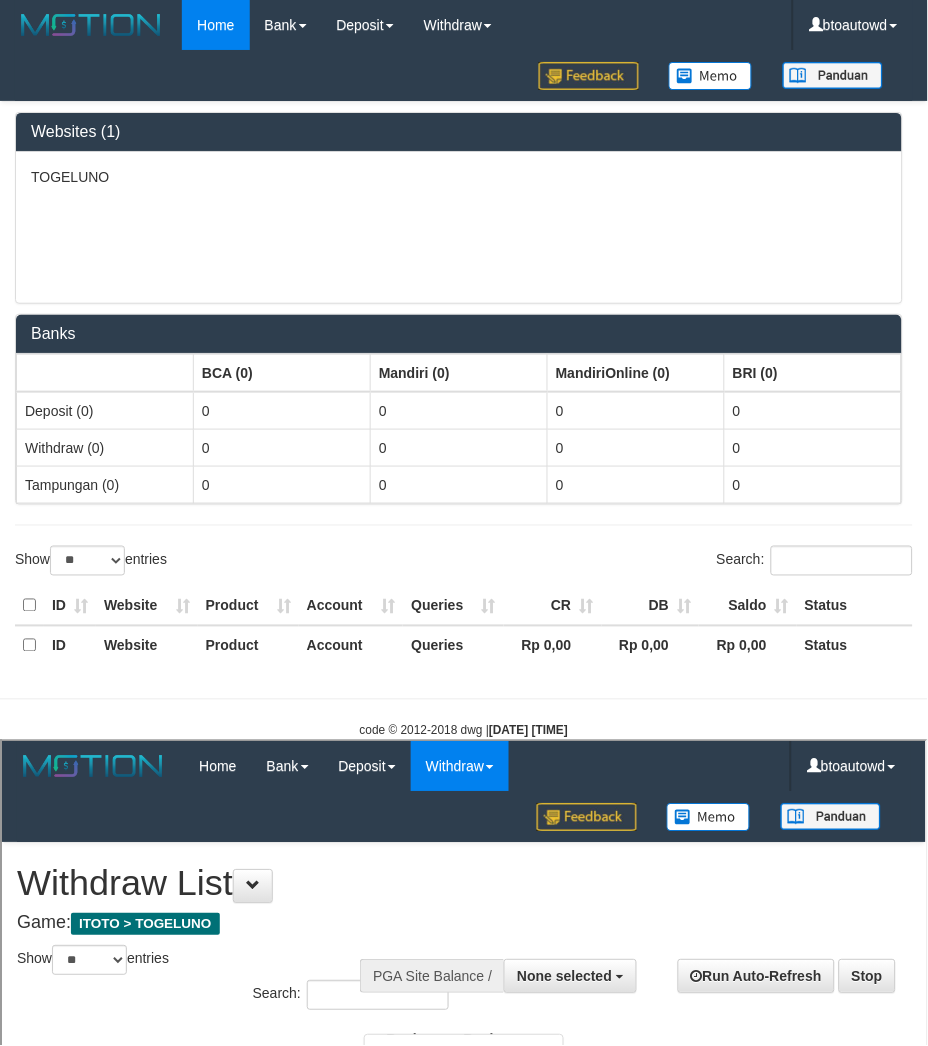 scroll, scrollTop: 0, scrollLeft: 0, axis: both 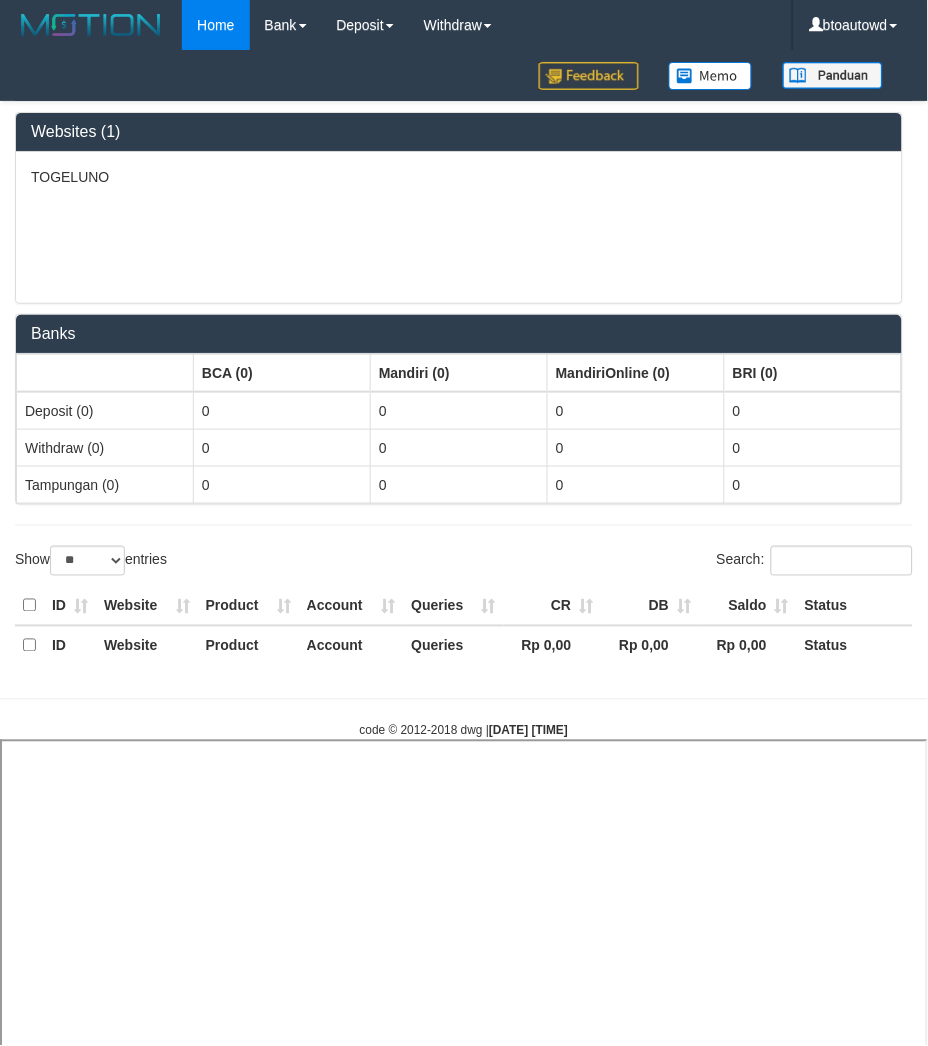 select 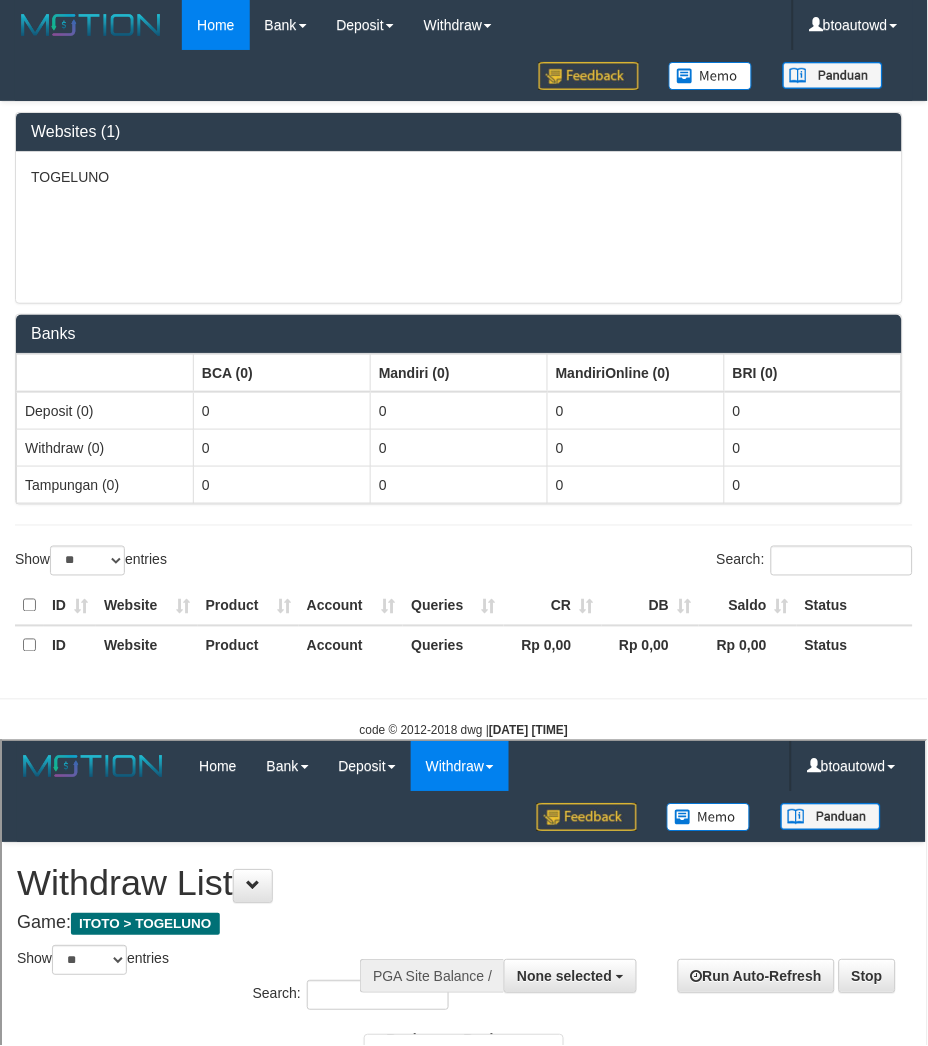 scroll, scrollTop: 0, scrollLeft: 0, axis: both 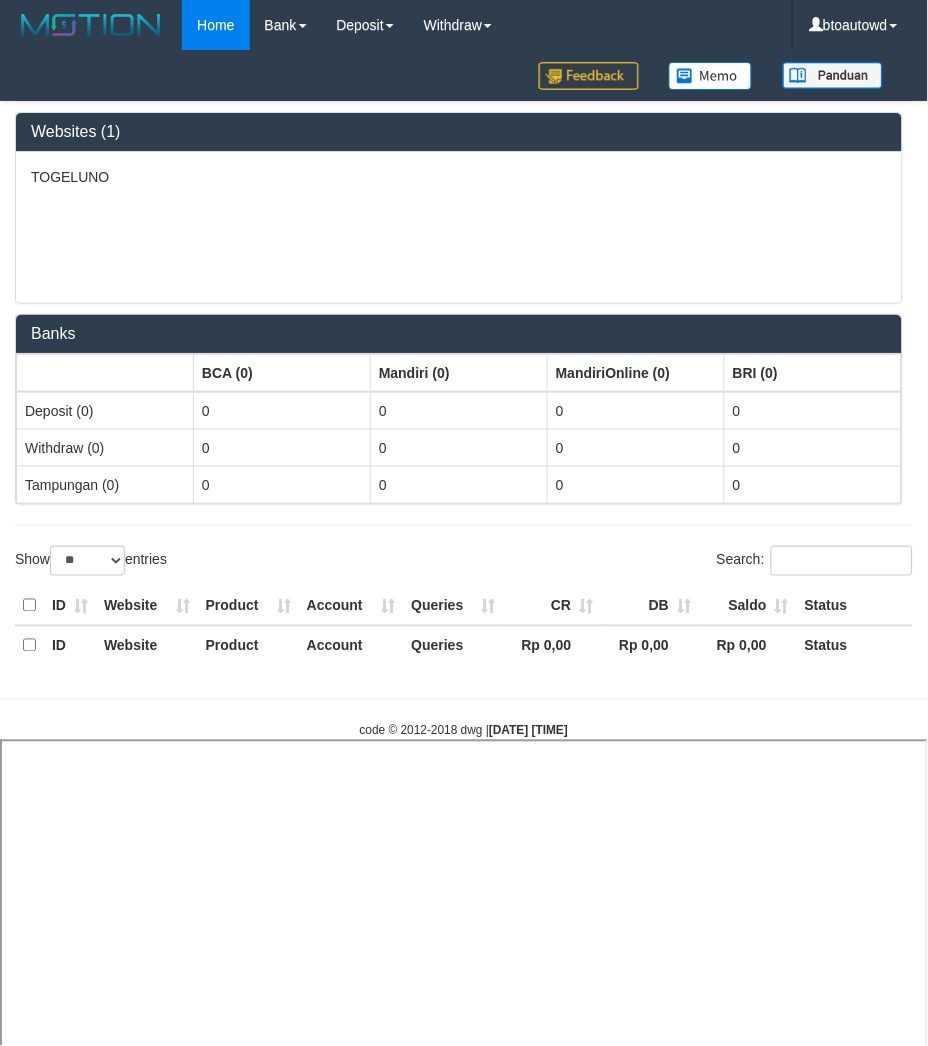 select 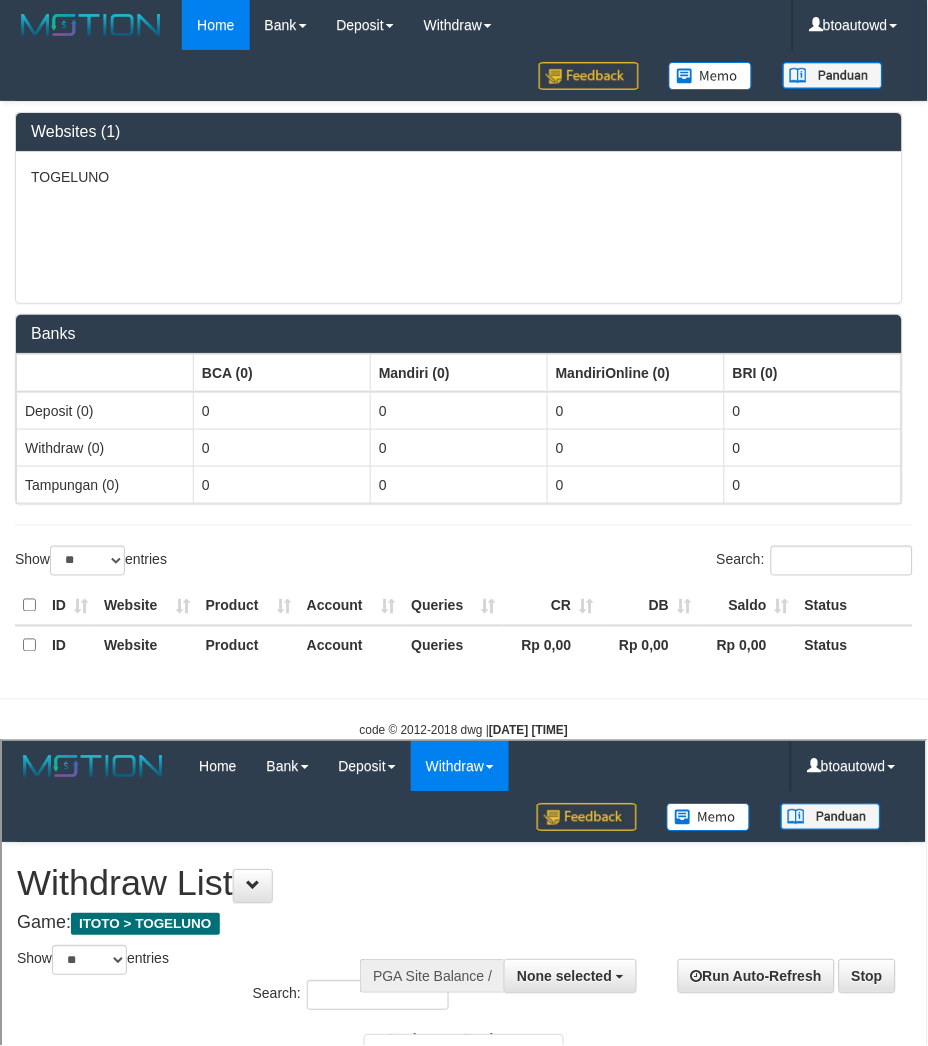 scroll, scrollTop: 0, scrollLeft: 0, axis: both 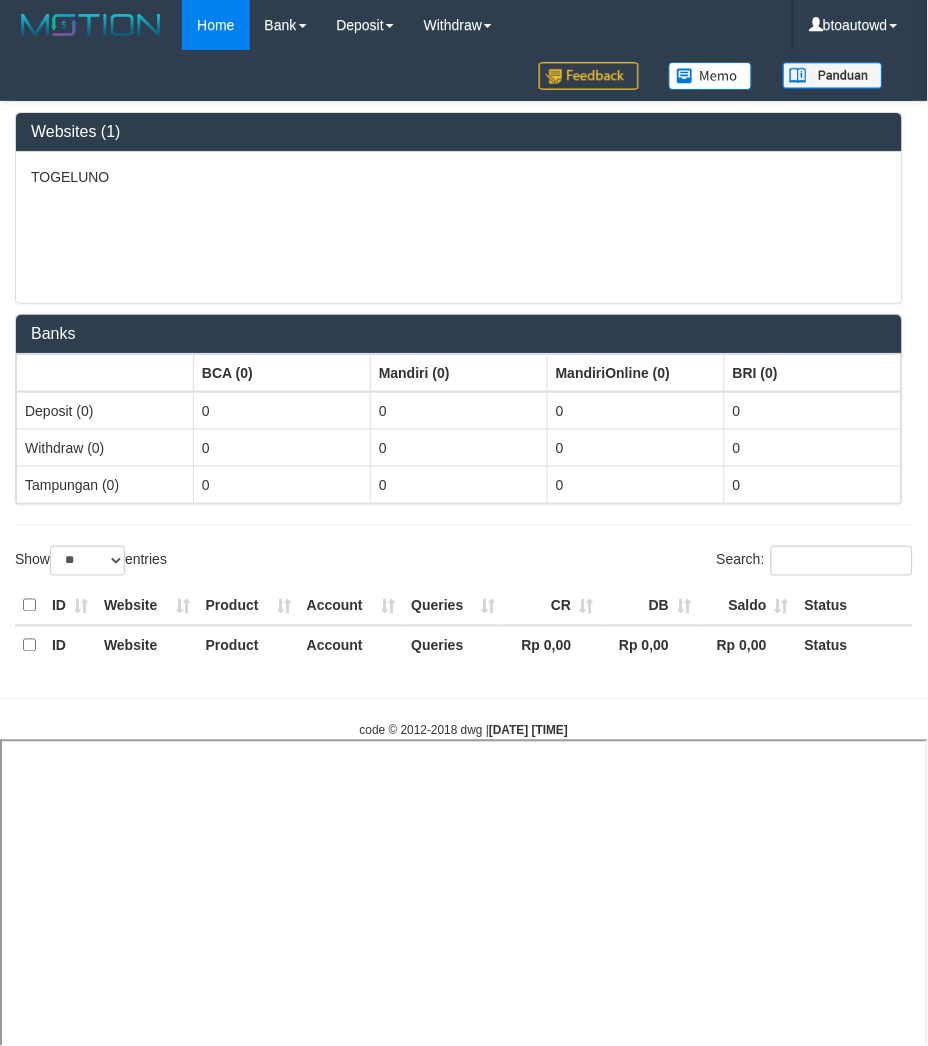 select 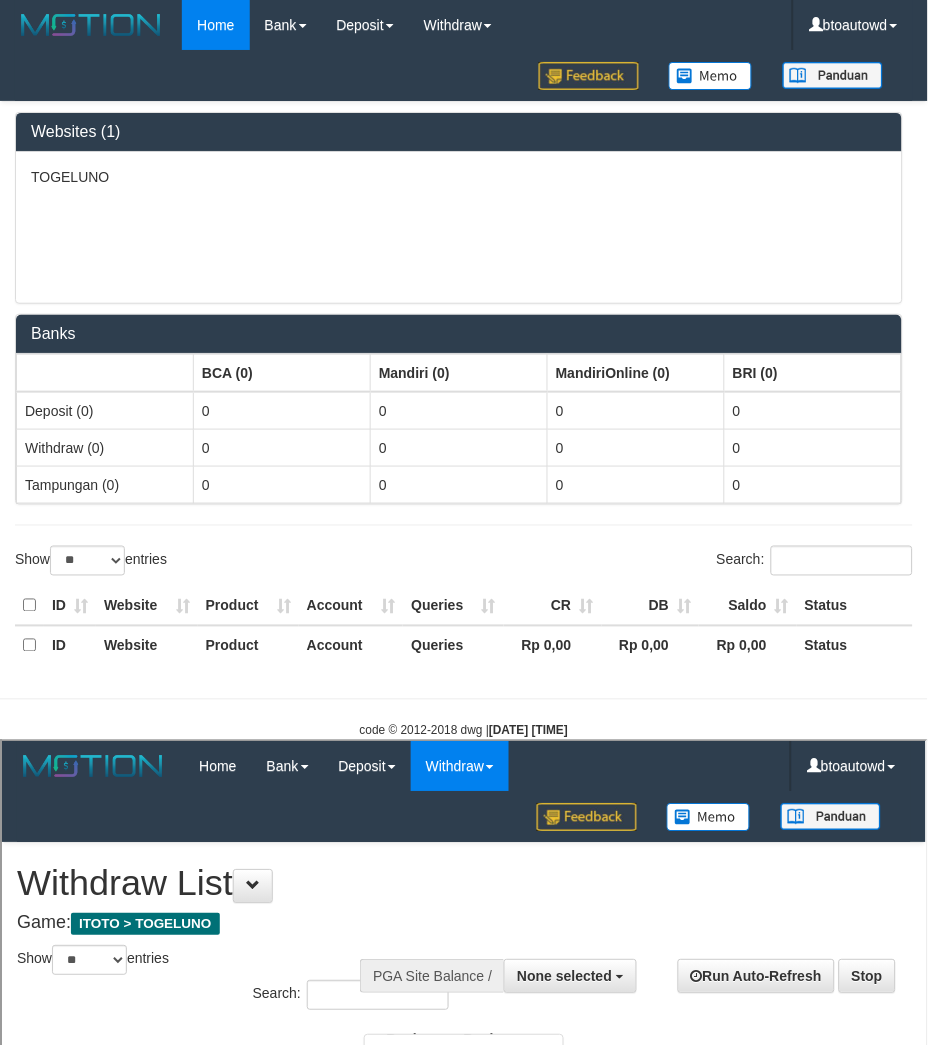 scroll, scrollTop: 0, scrollLeft: 0, axis: both 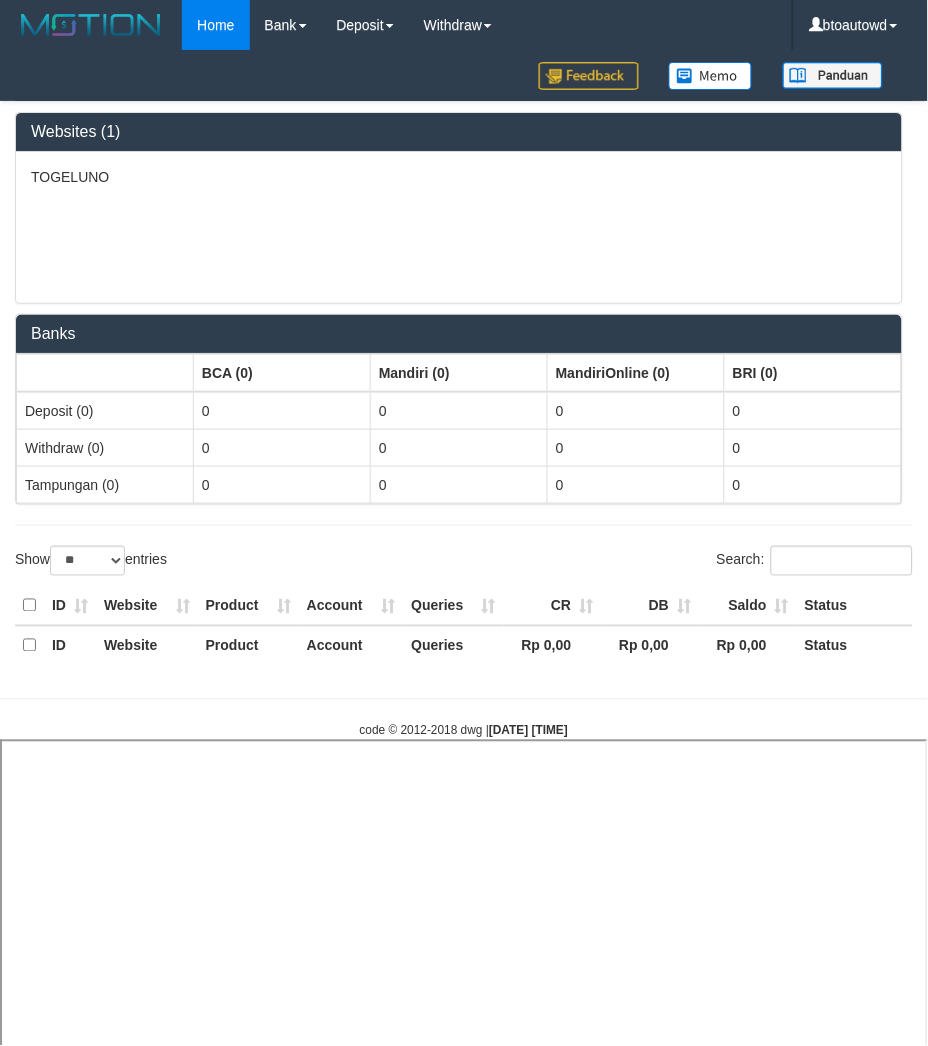 select 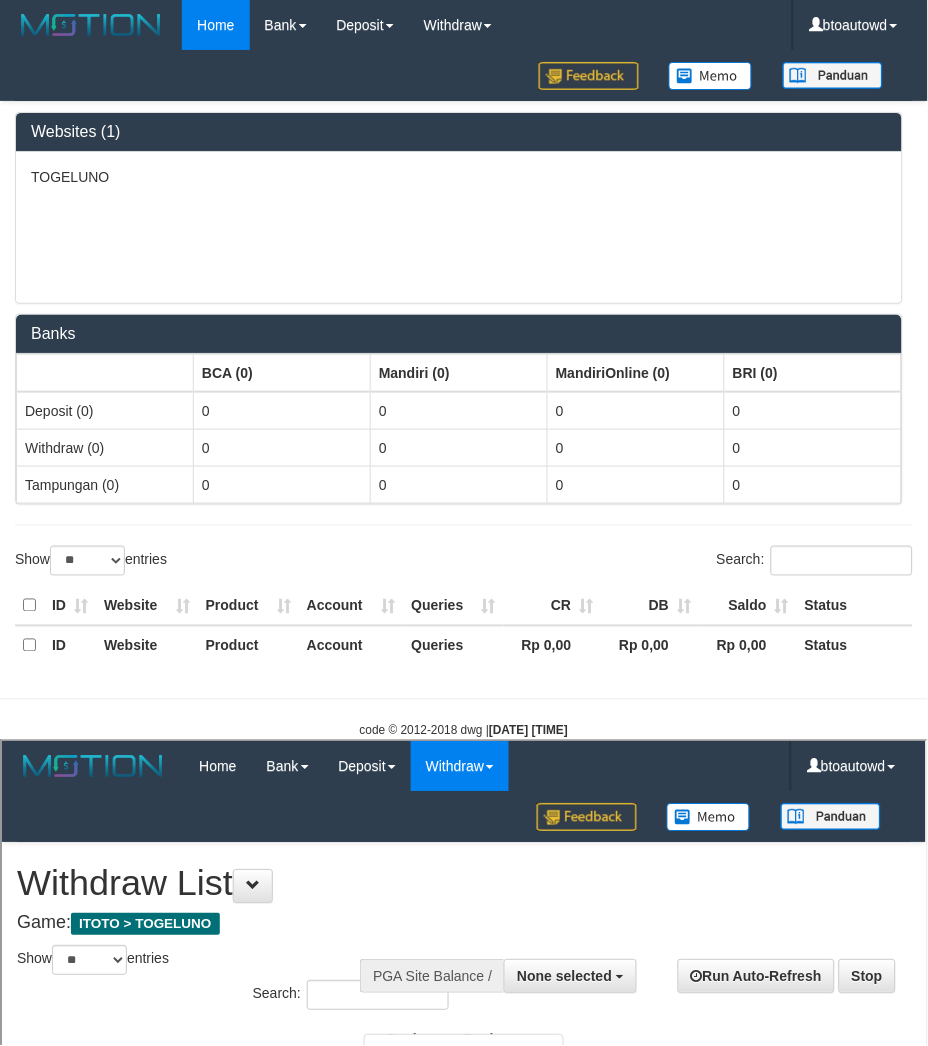 scroll, scrollTop: 0, scrollLeft: 0, axis: both 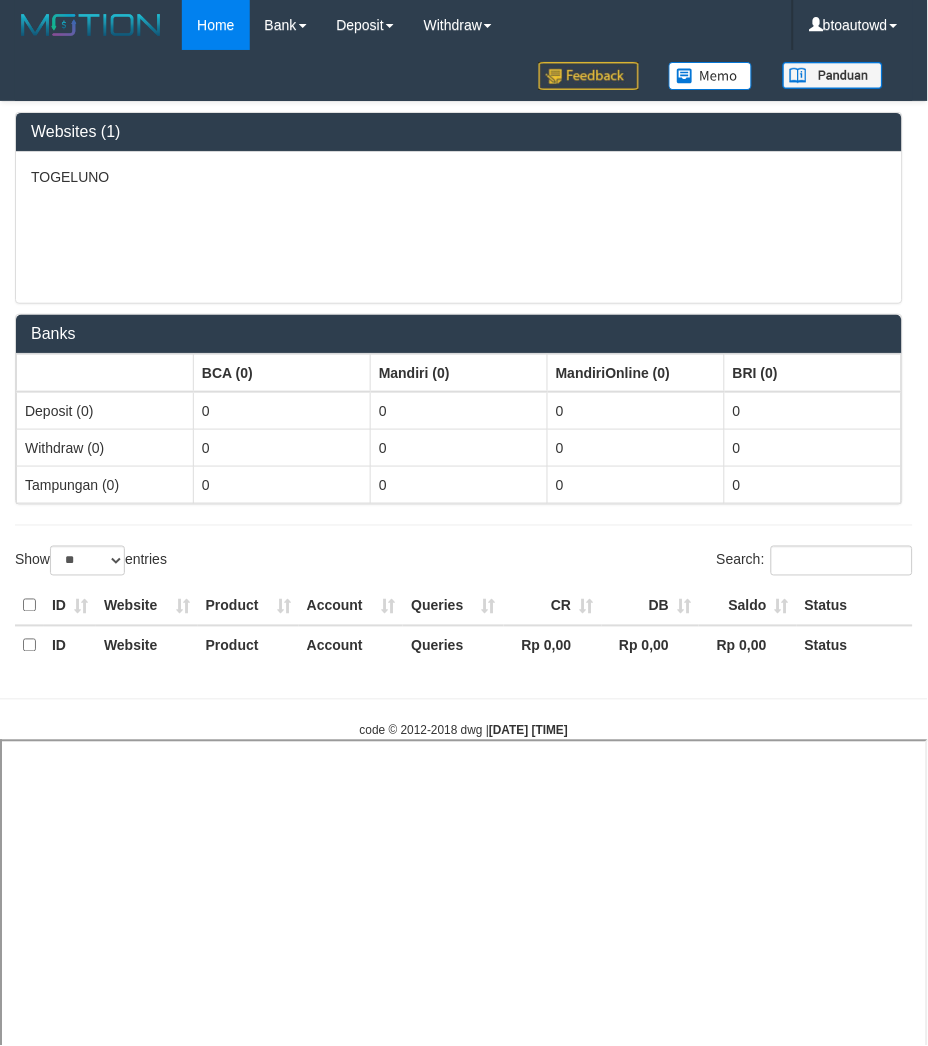 select 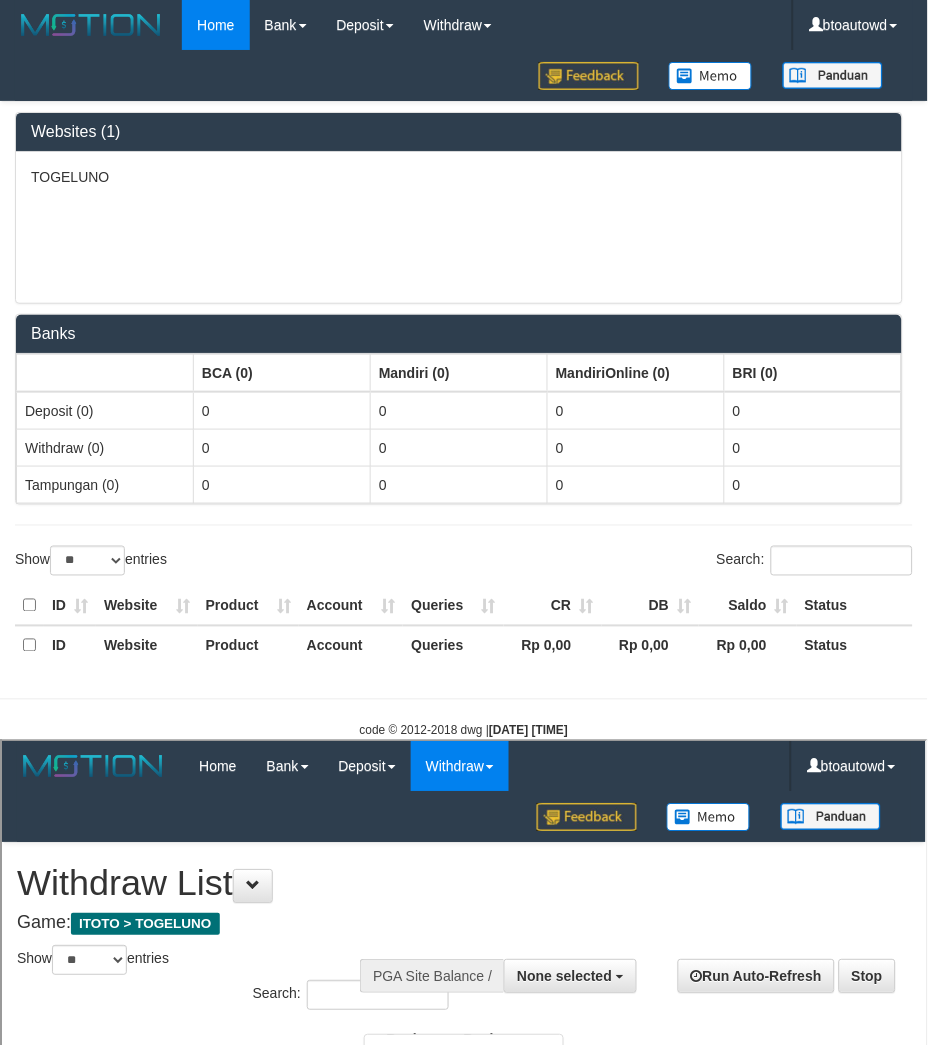 scroll, scrollTop: 0, scrollLeft: 0, axis: both 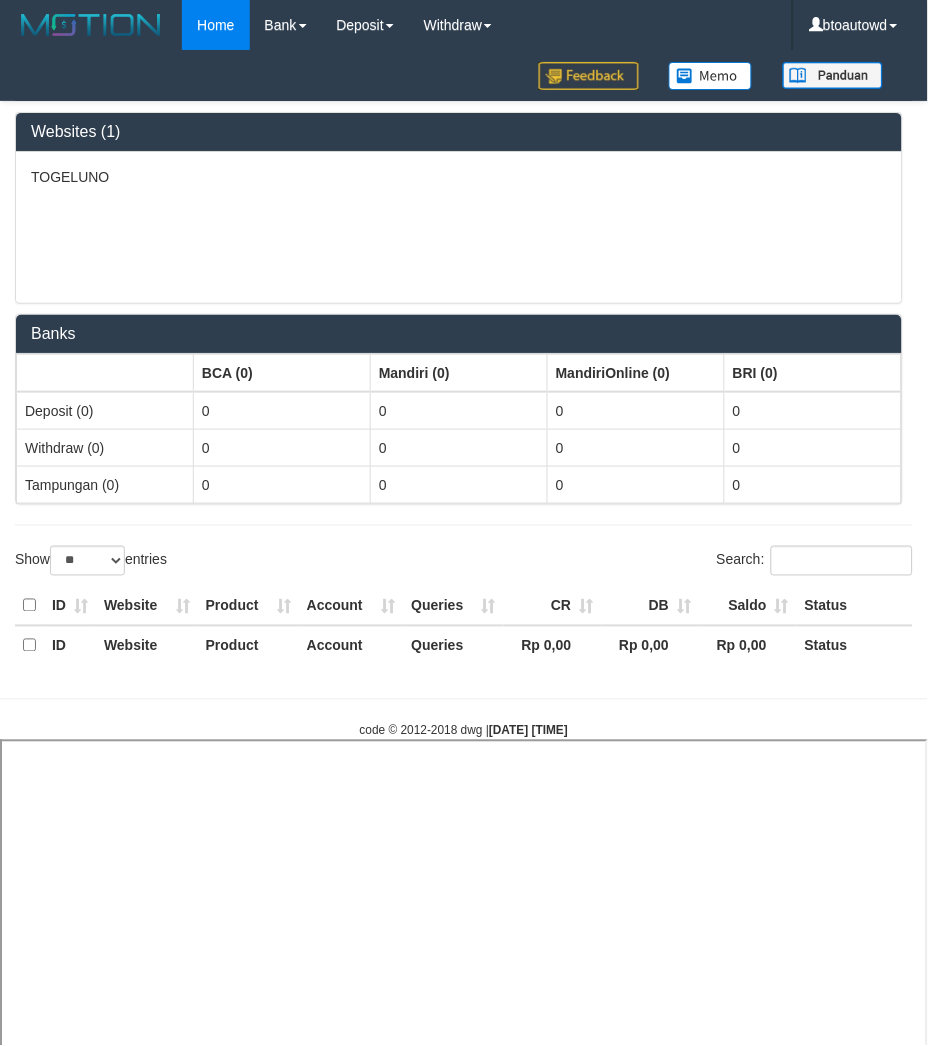 select 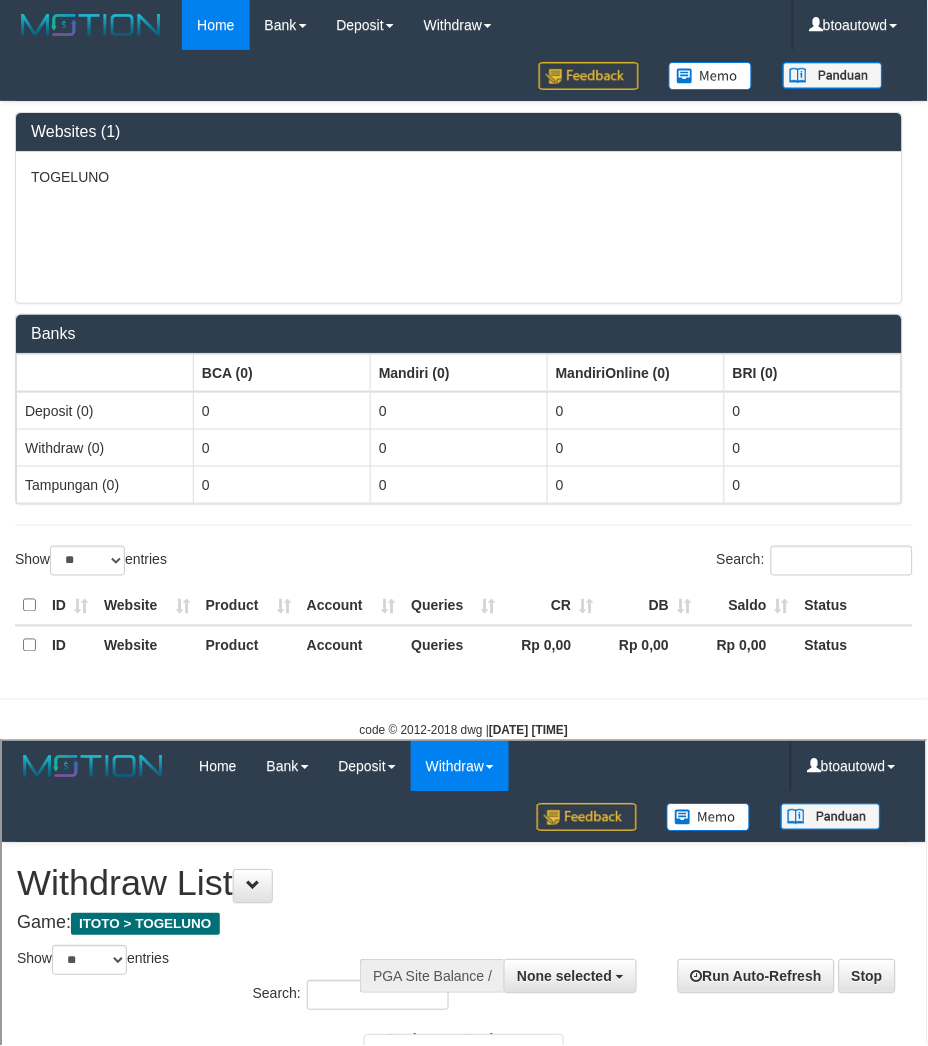 scroll, scrollTop: 0, scrollLeft: 0, axis: both 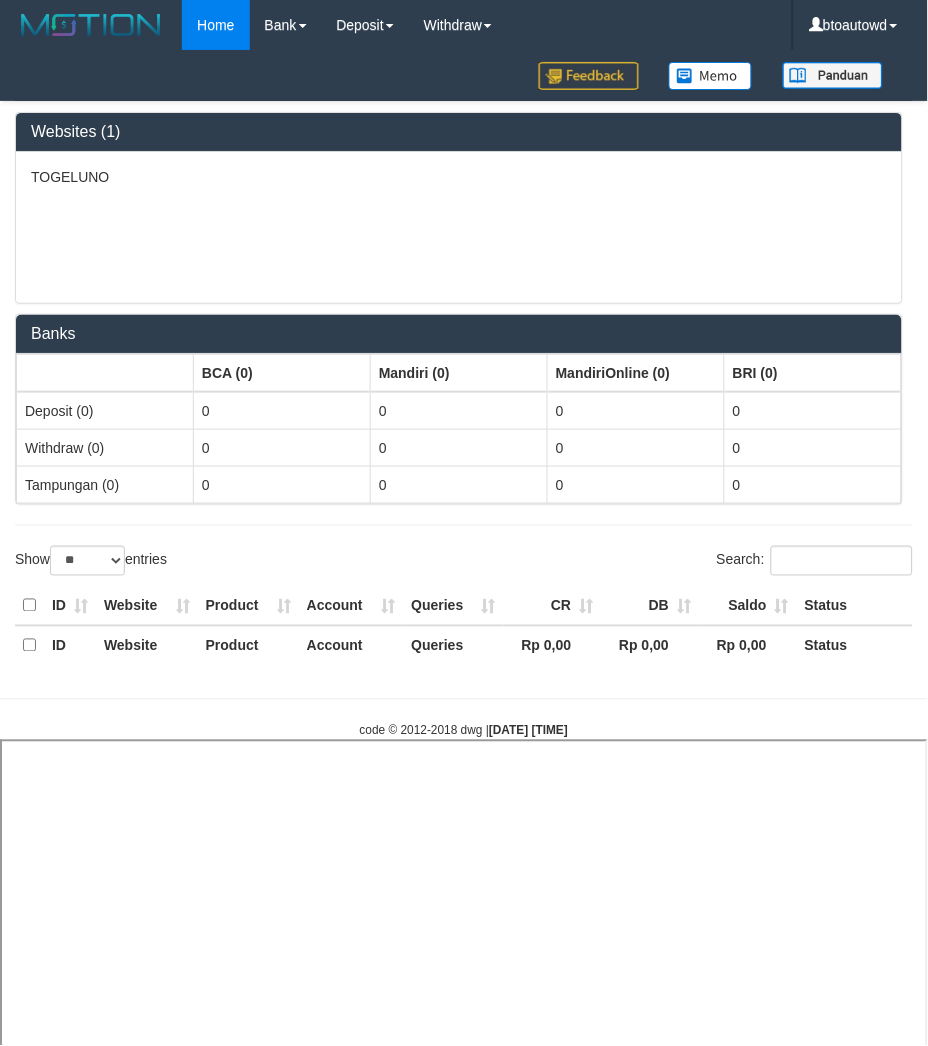 select 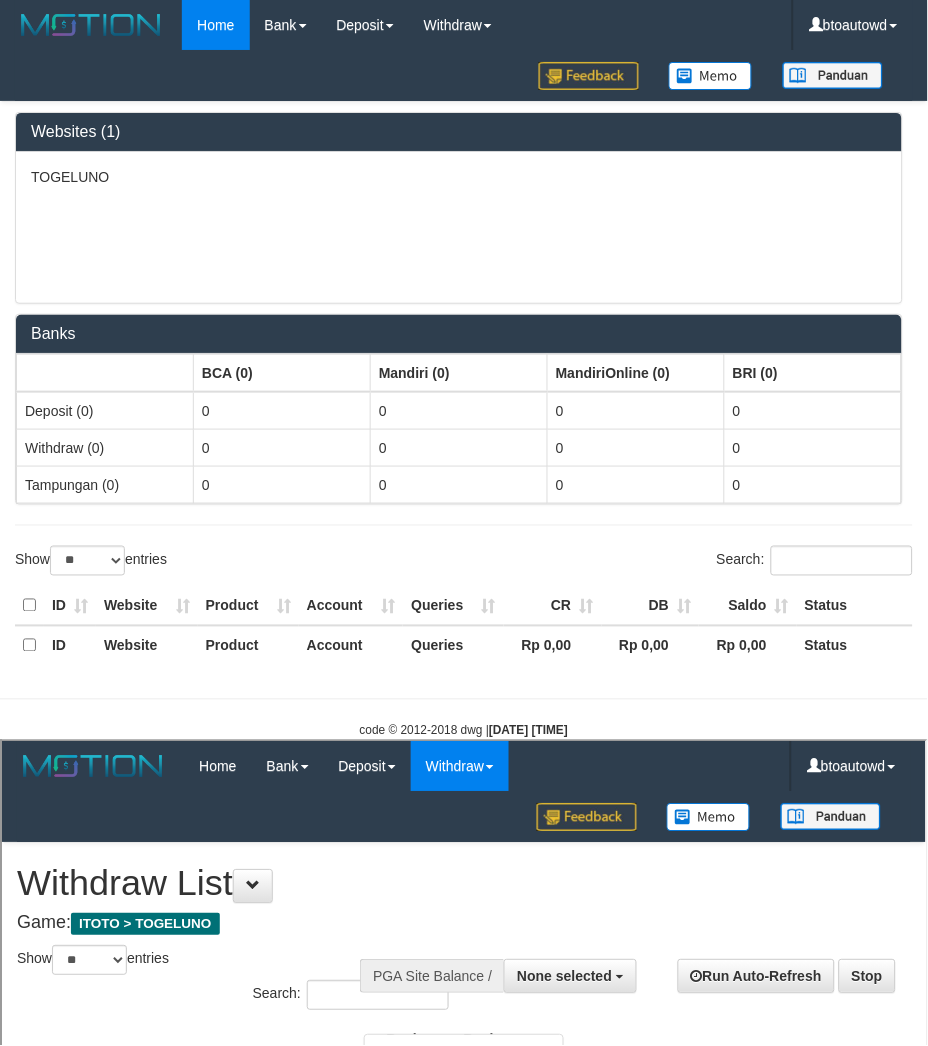 scroll, scrollTop: 0, scrollLeft: 0, axis: both 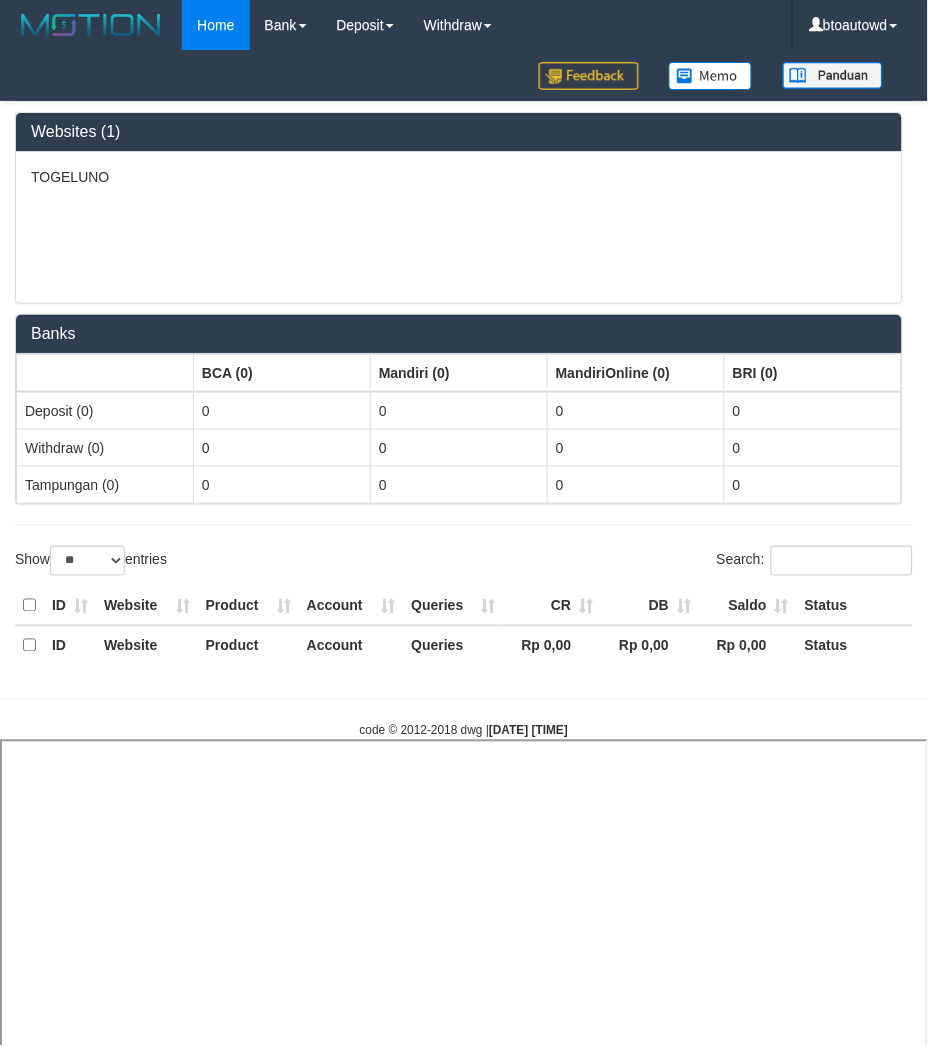select 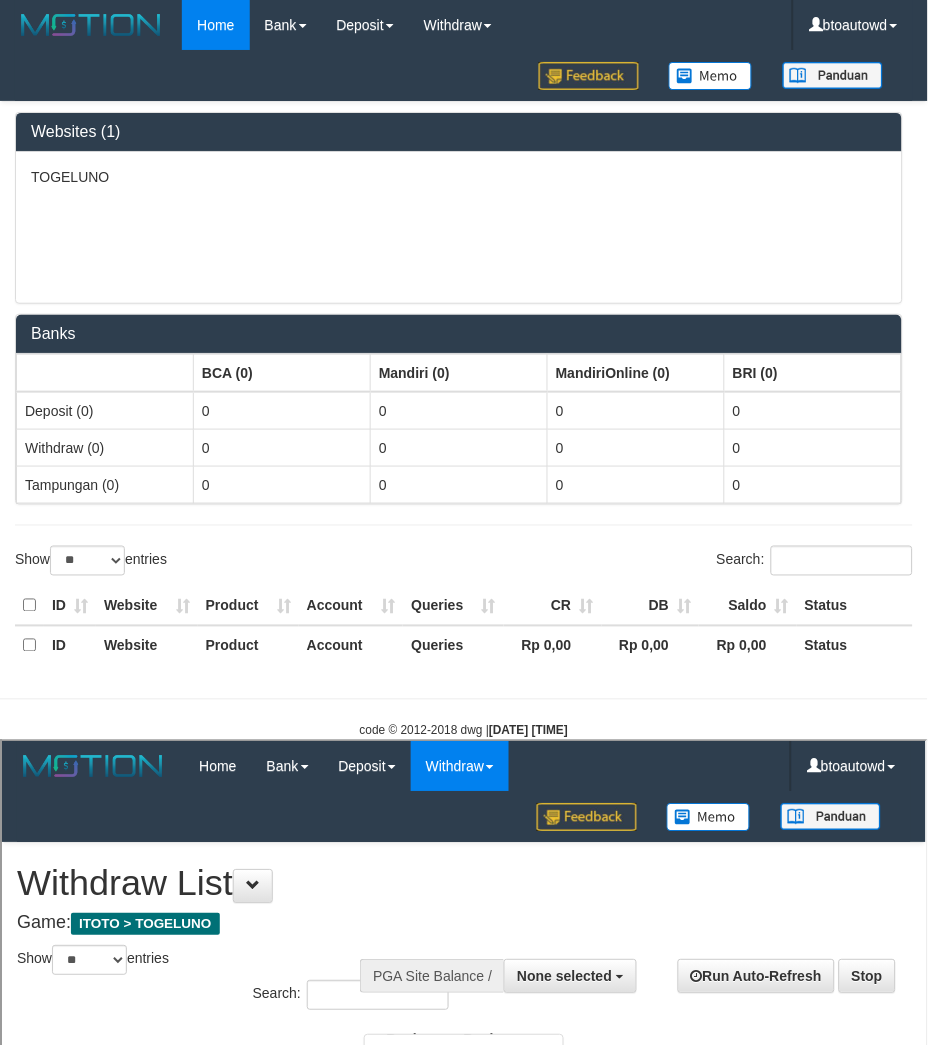 scroll, scrollTop: 0, scrollLeft: 0, axis: both 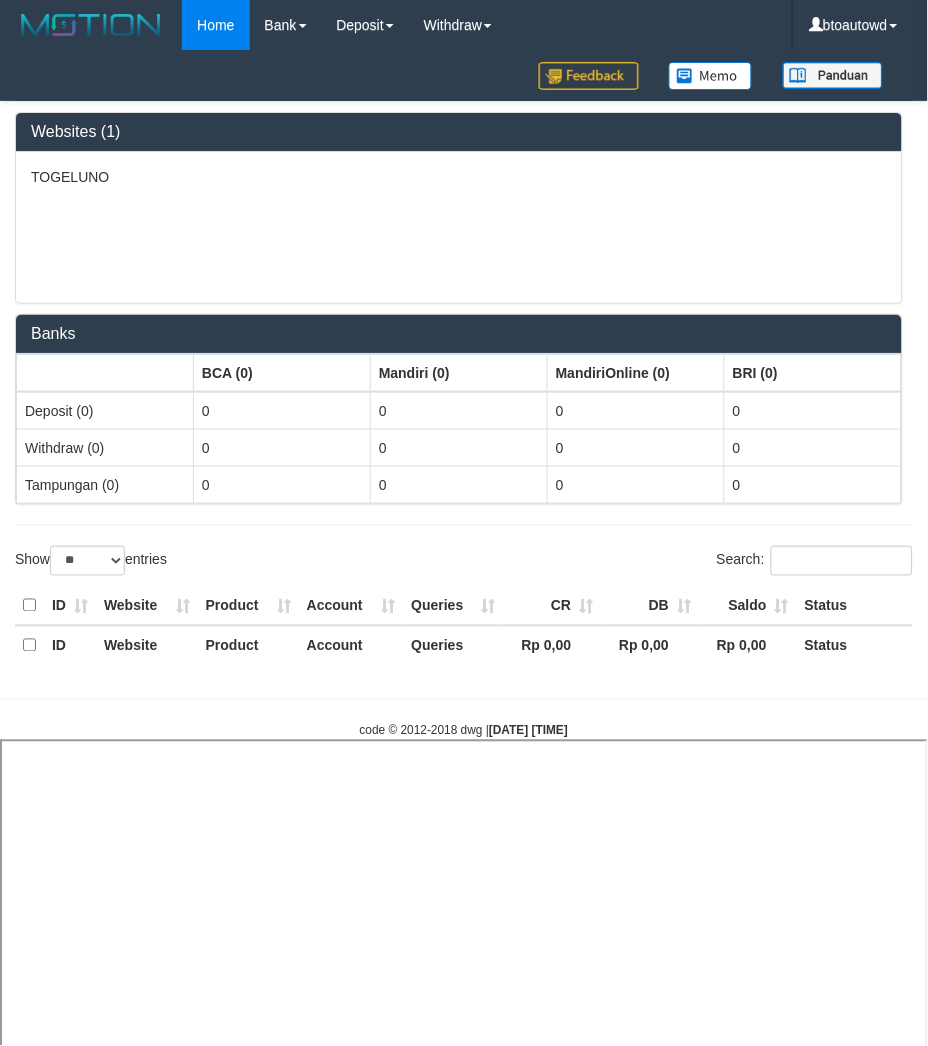 select 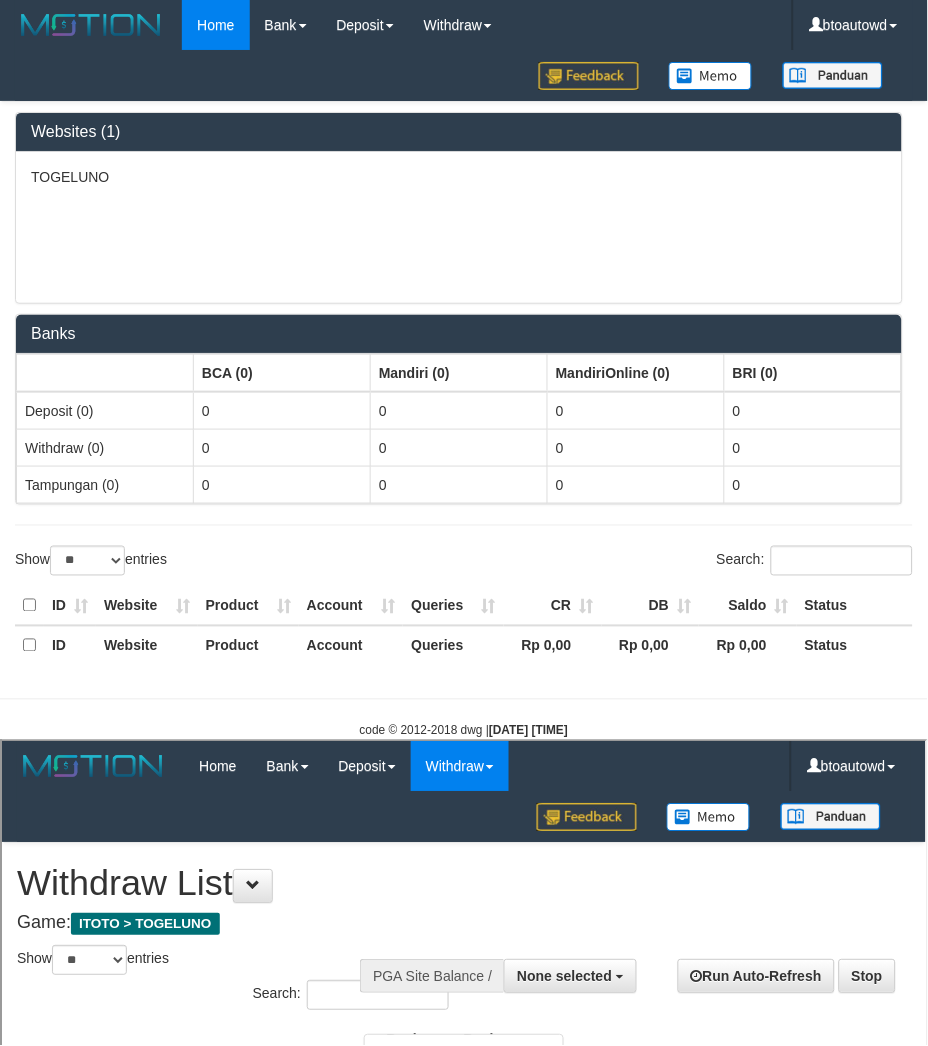 scroll, scrollTop: 0, scrollLeft: 0, axis: both 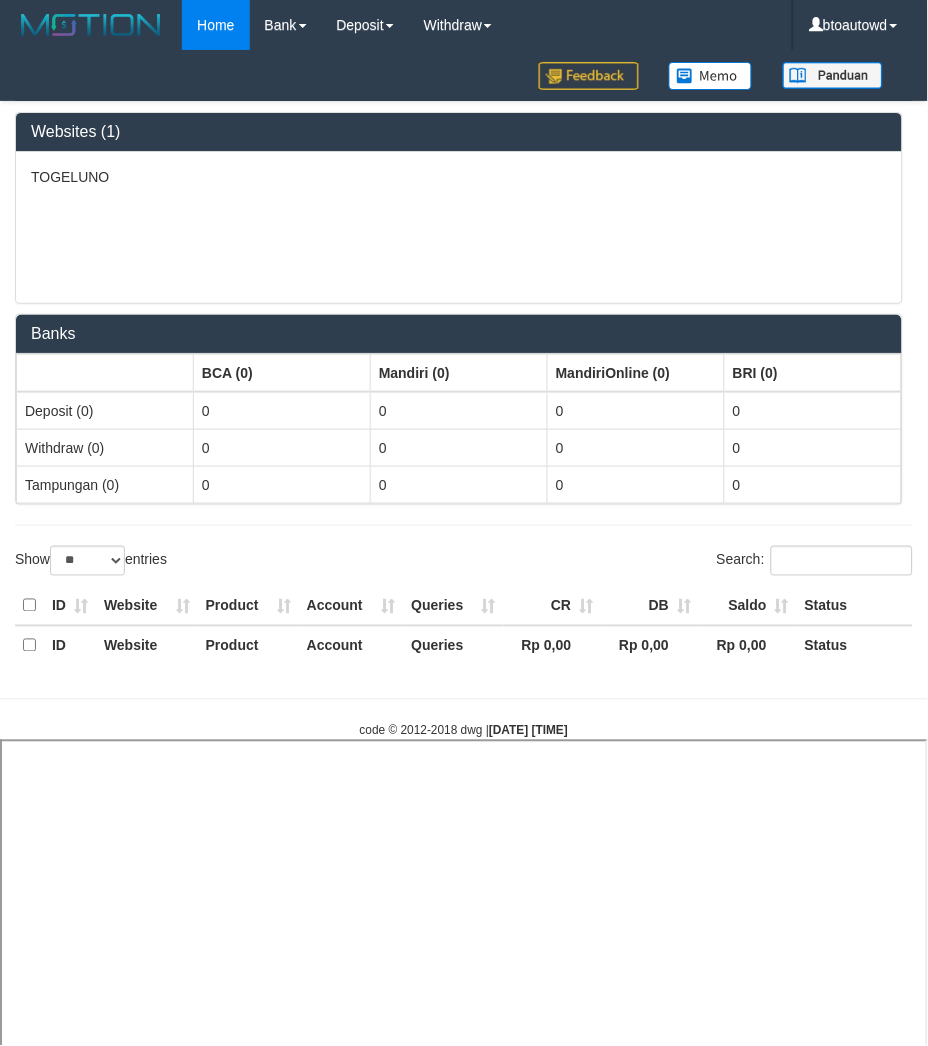 select 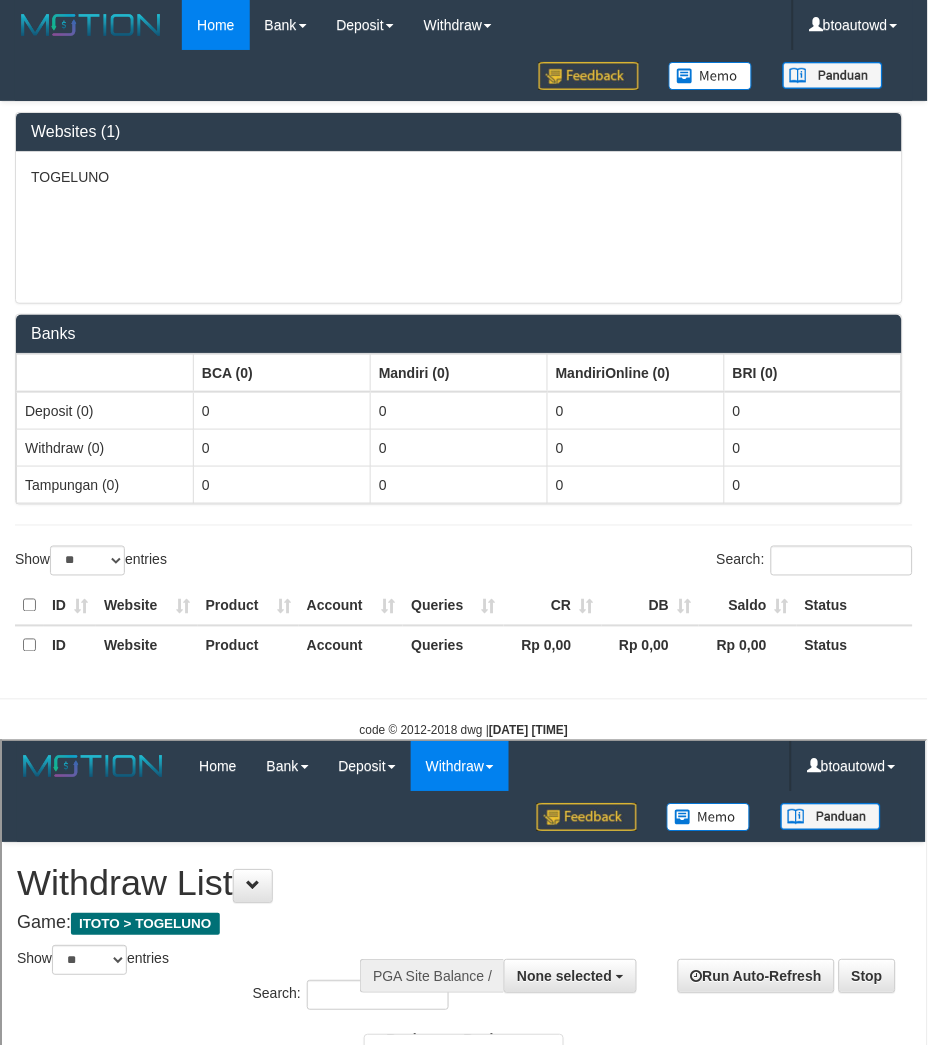 scroll, scrollTop: 0, scrollLeft: 0, axis: both 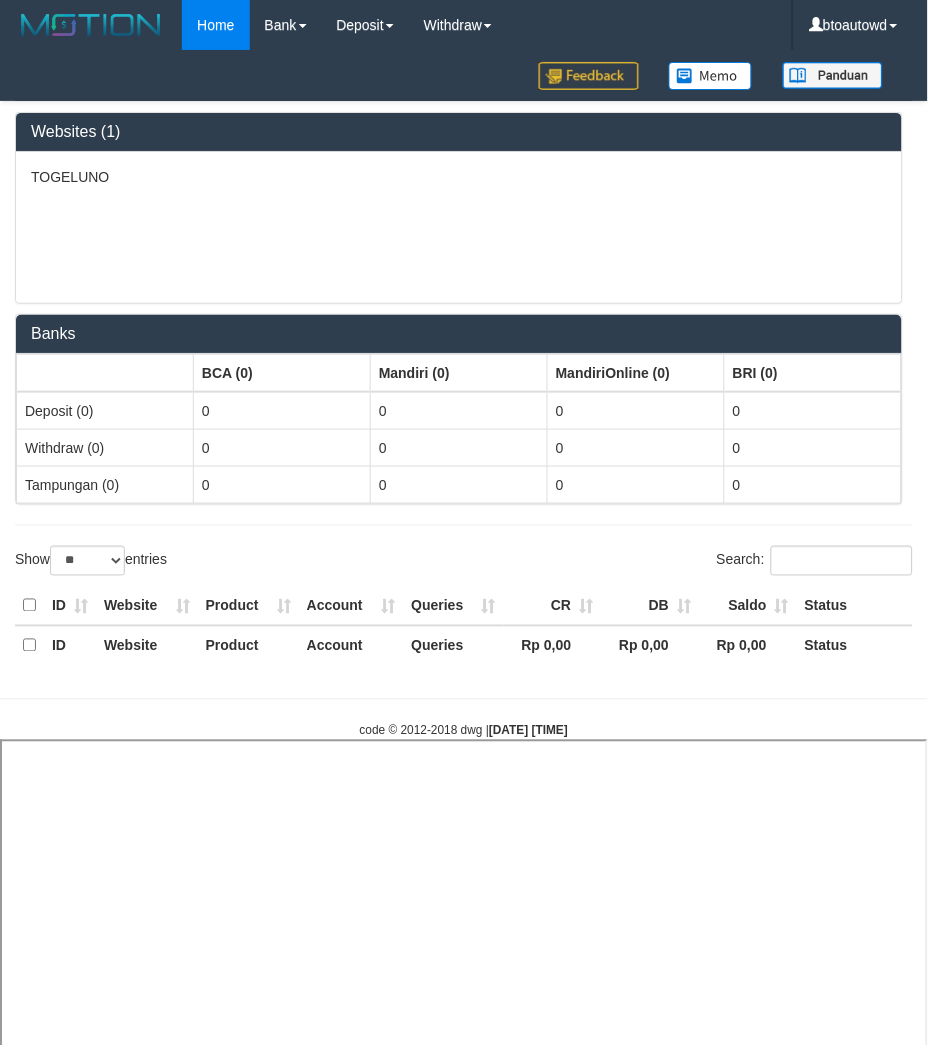 select 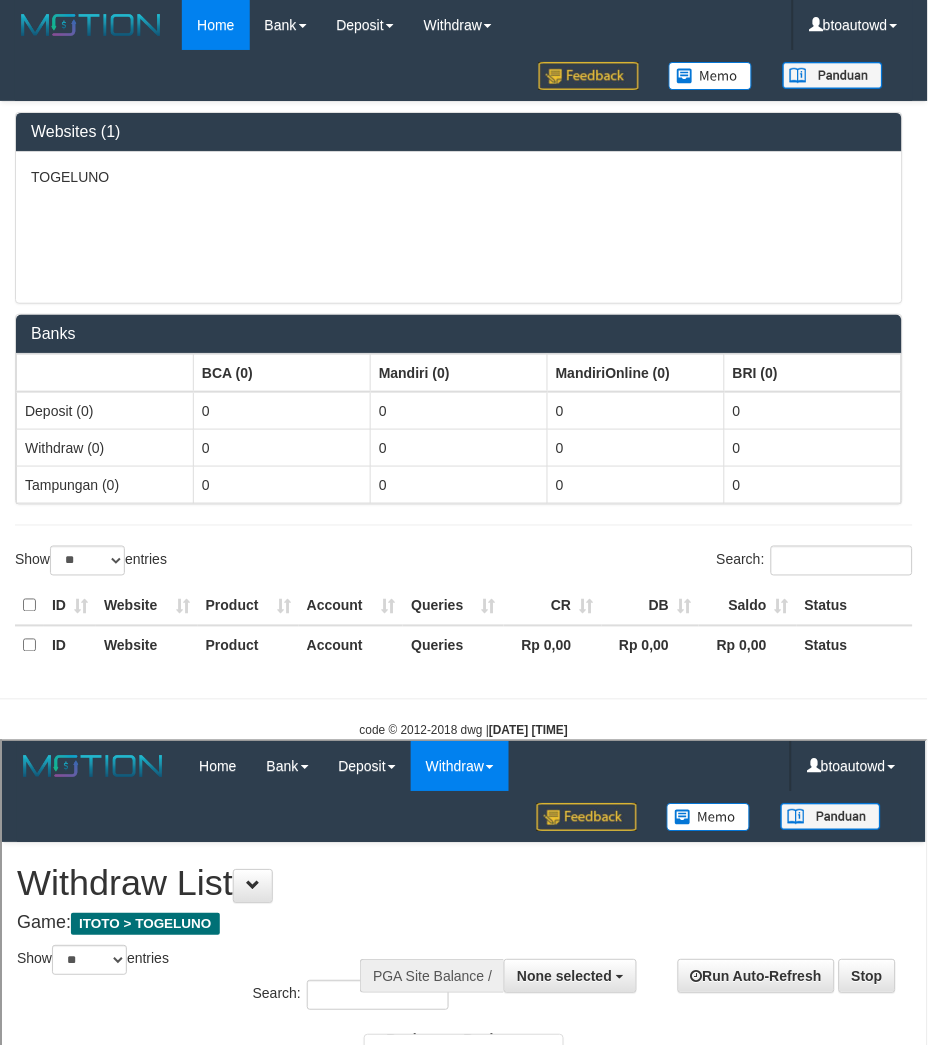 scroll, scrollTop: 0, scrollLeft: 0, axis: both 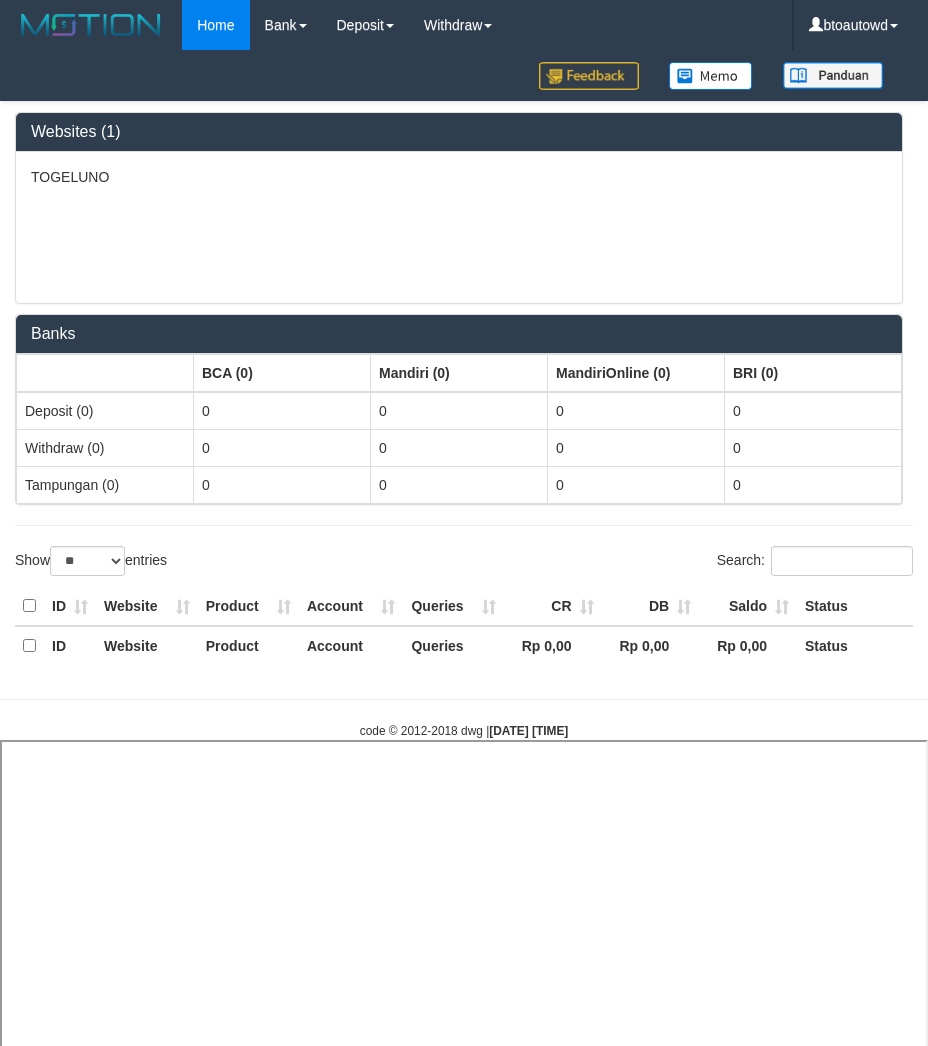 select on "**" 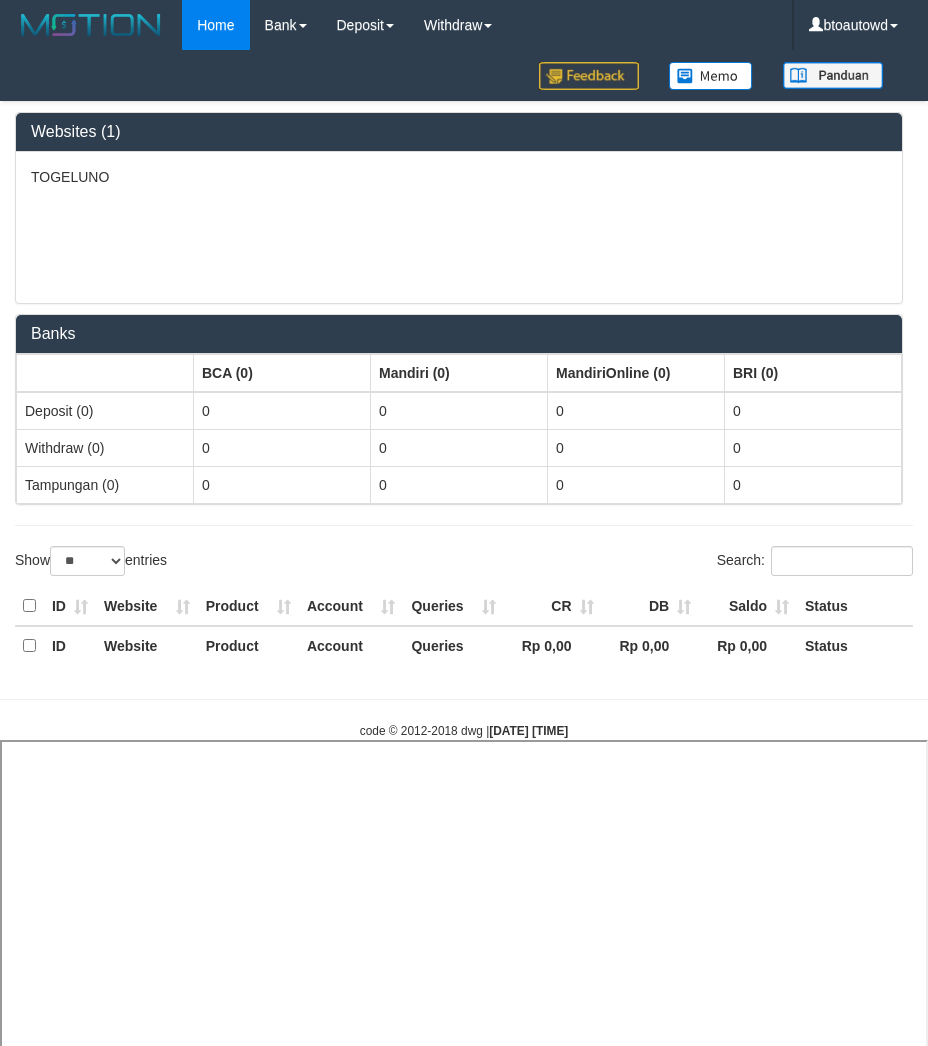 scroll, scrollTop: 0, scrollLeft: 0, axis: both 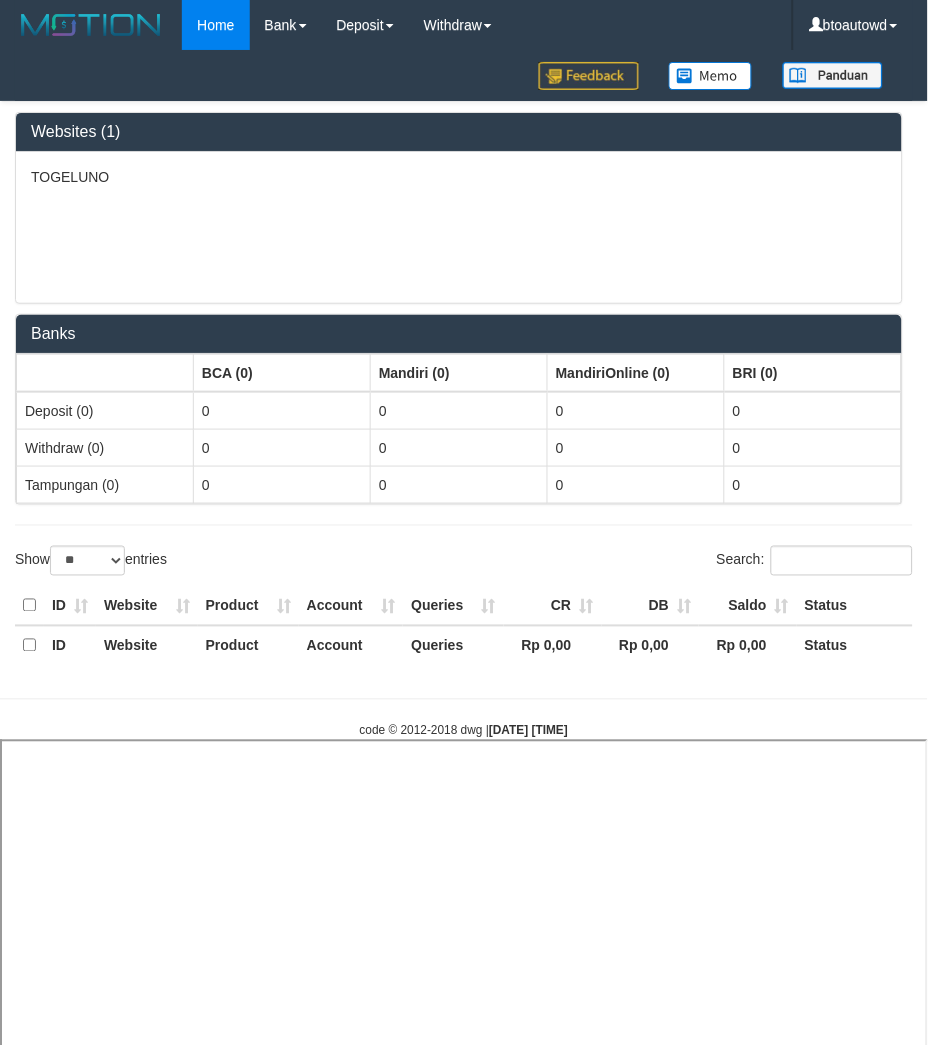 select 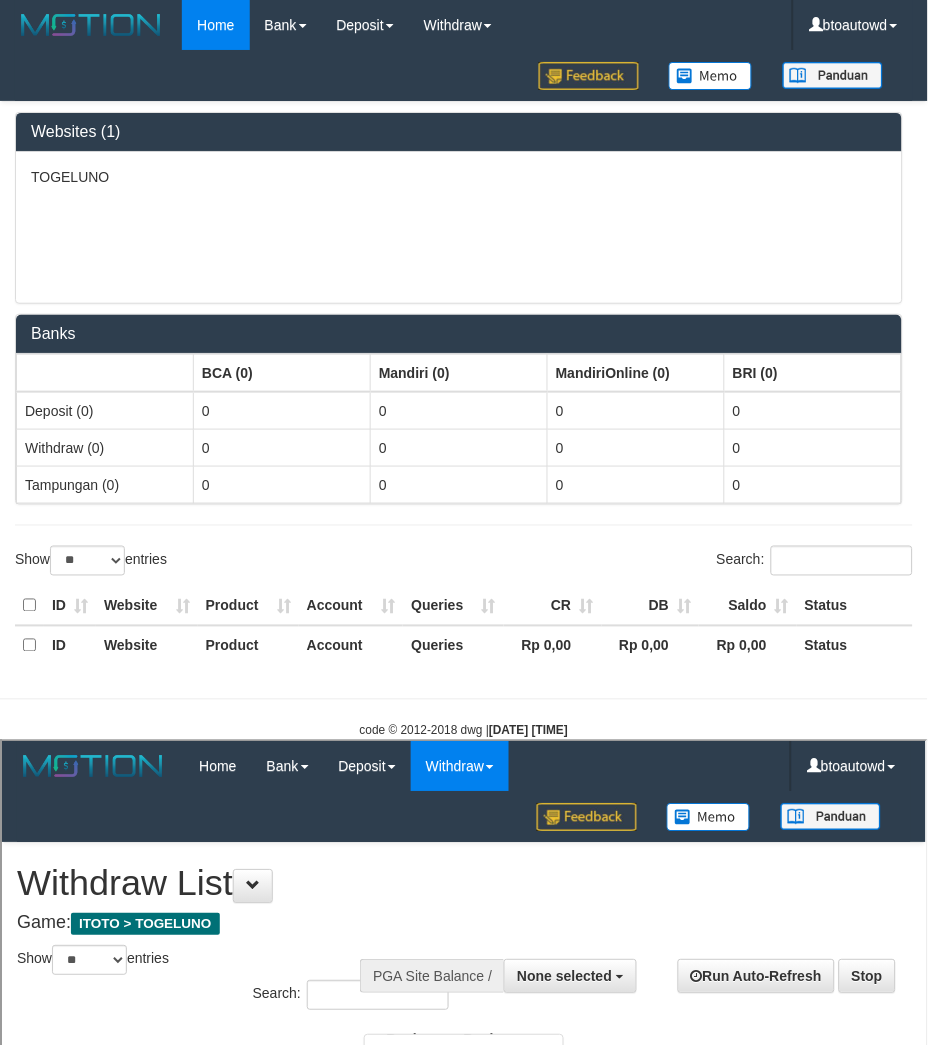 scroll, scrollTop: 0, scrollLeft: 0, axis: both 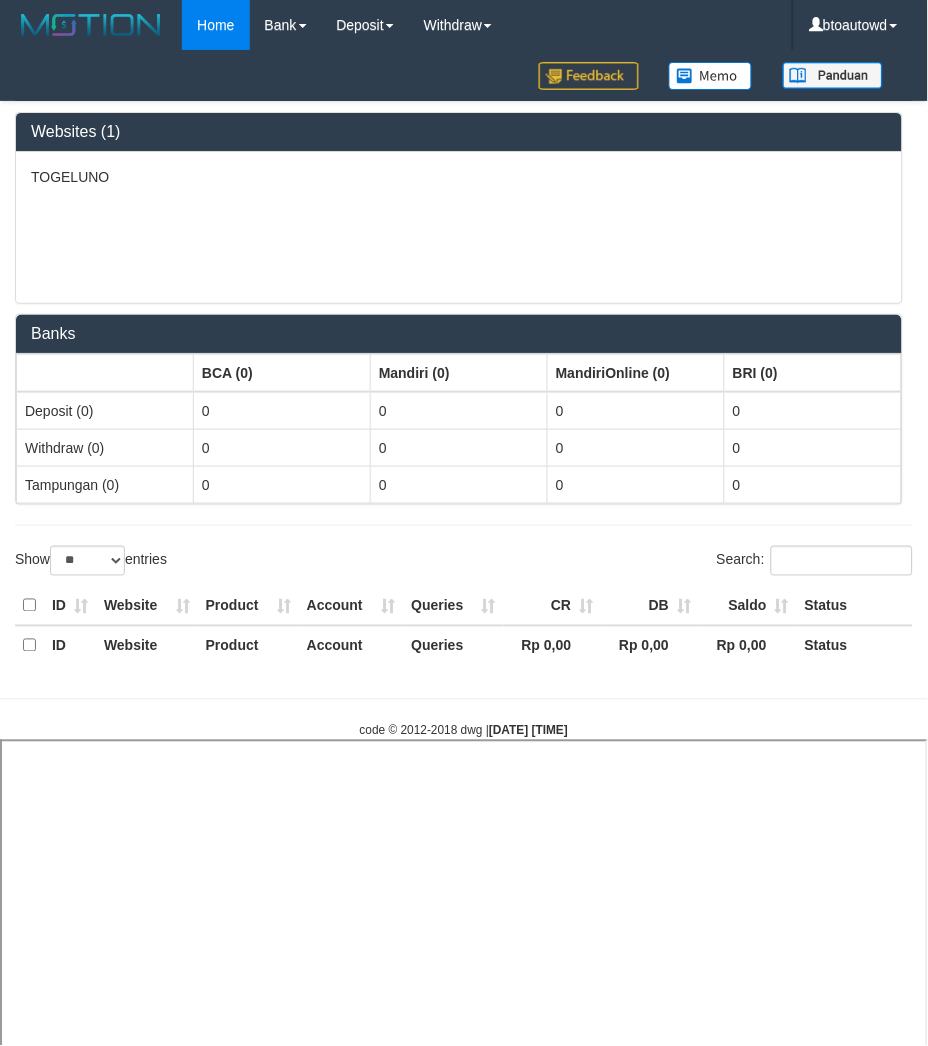 select 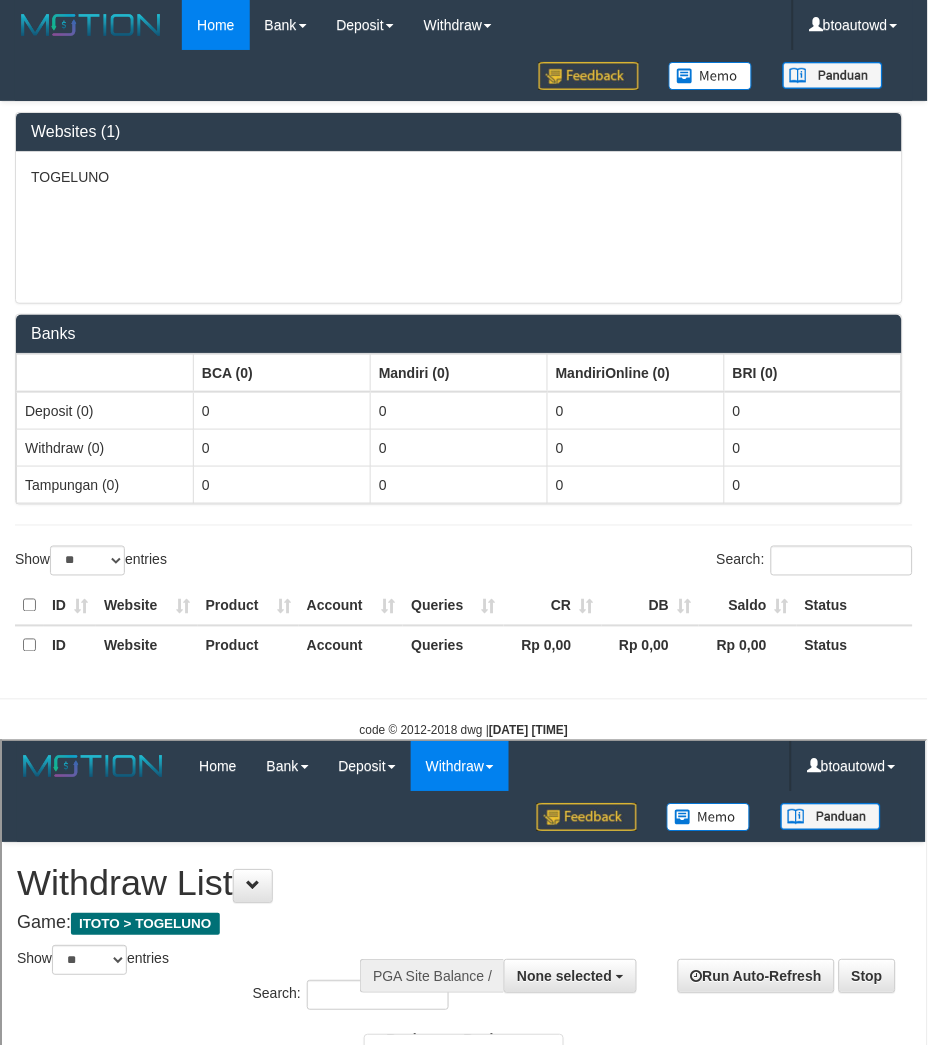 scroll, scrollTop: 0, scrollLeft: 0, axis: both 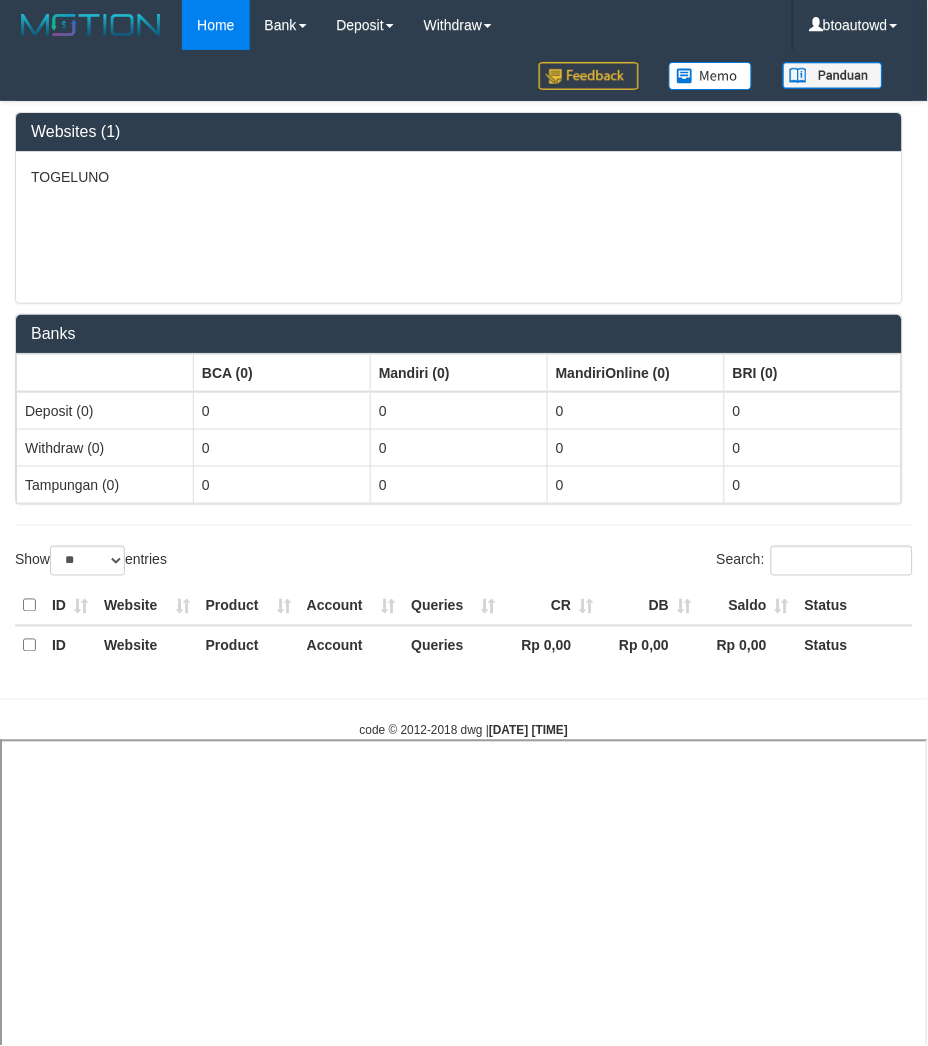 select 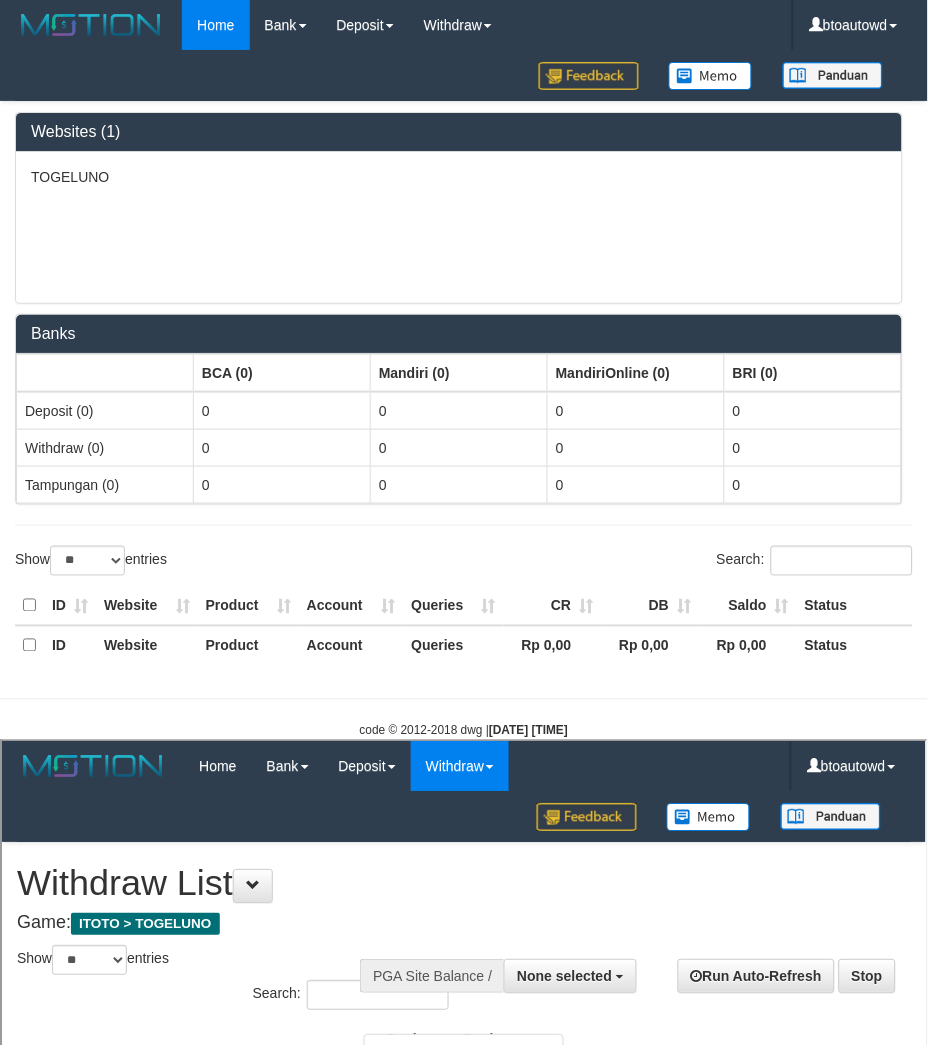 scroll, scrollTop: 0, scrollLeft: 0, axis: both 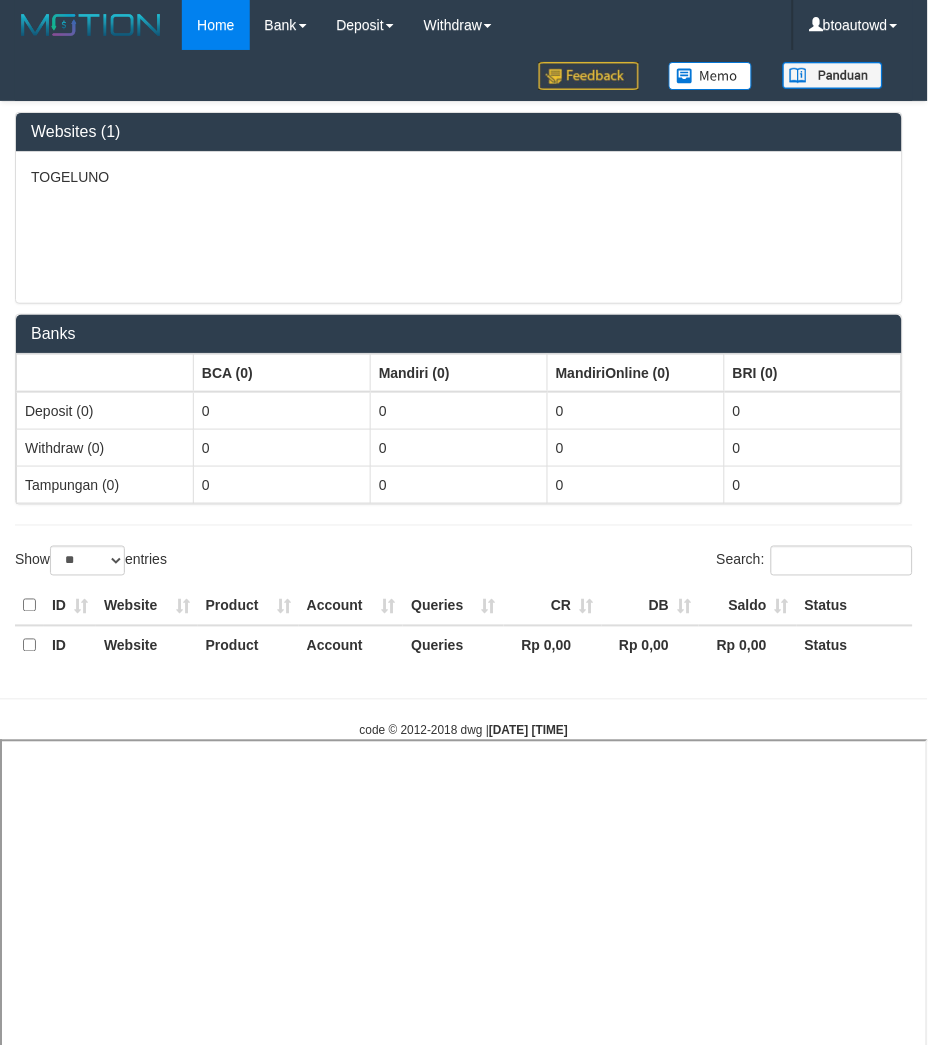 select 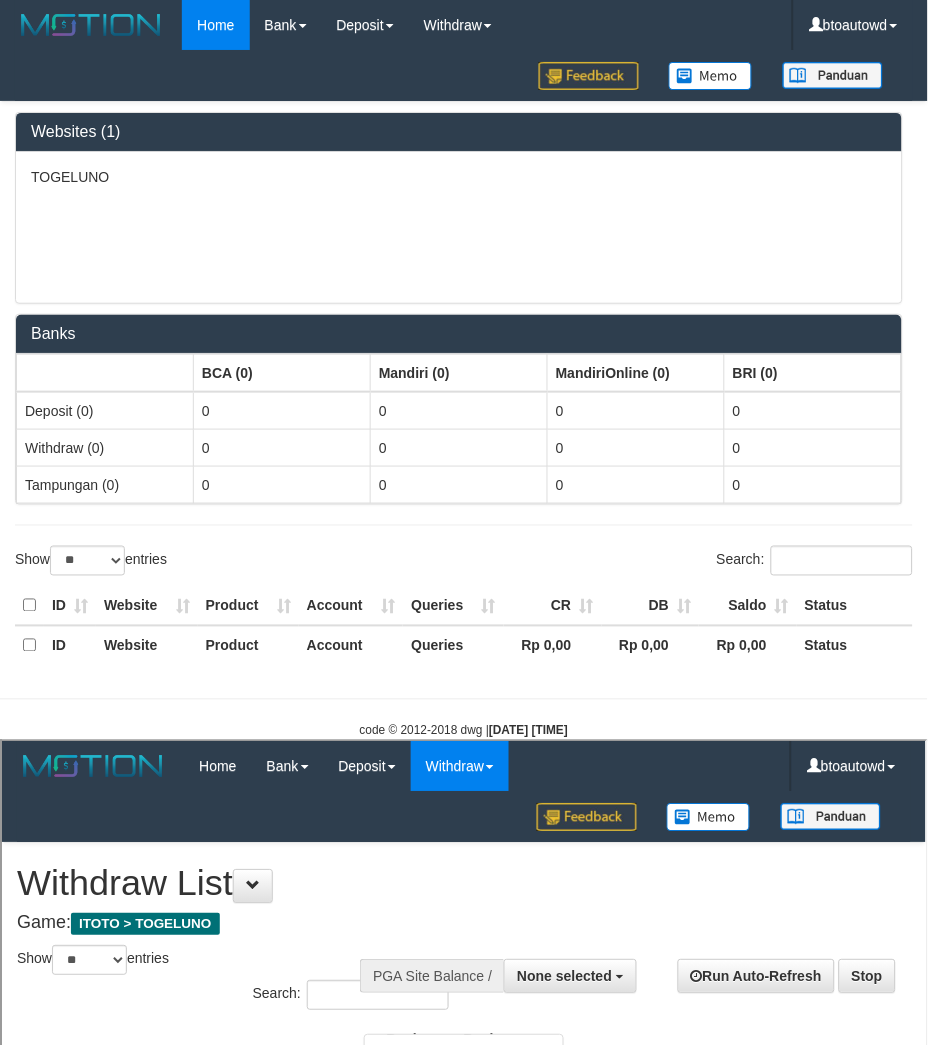 scroll, scrollTop: 0, scrollLeft: 0, axis: both 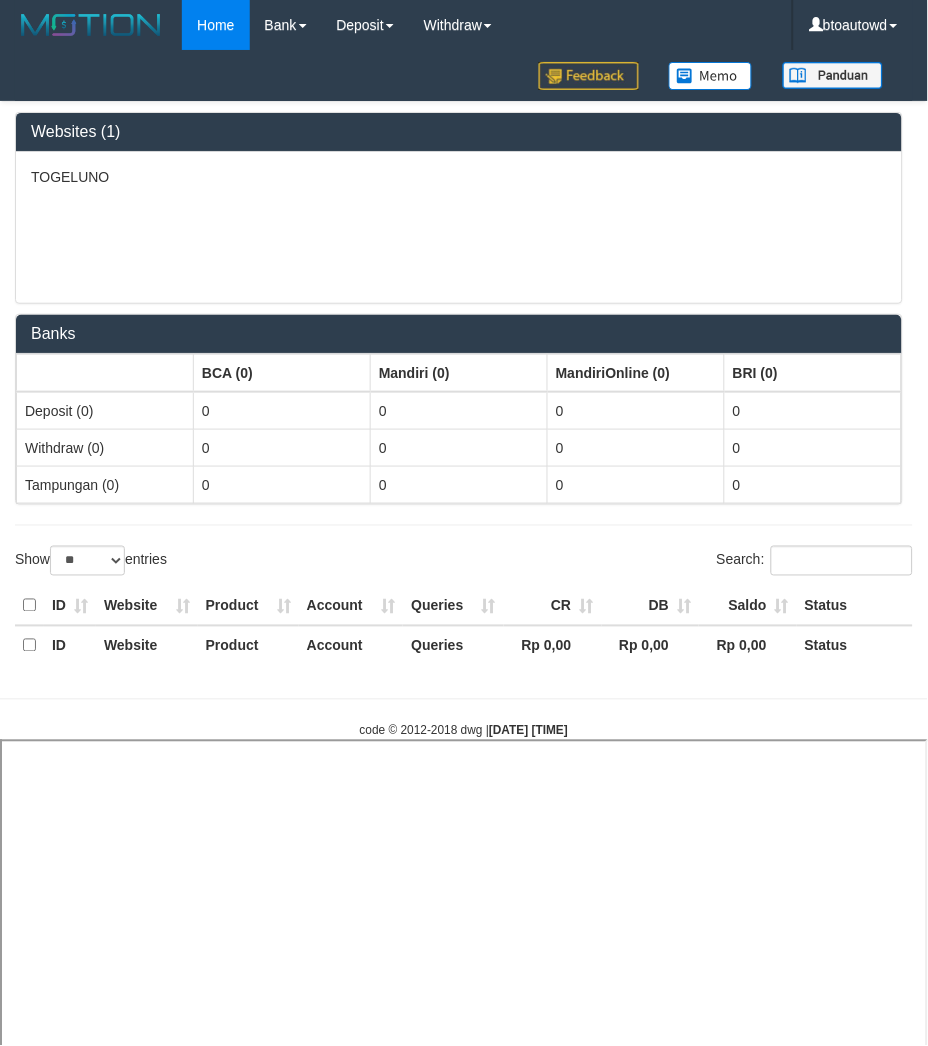 select 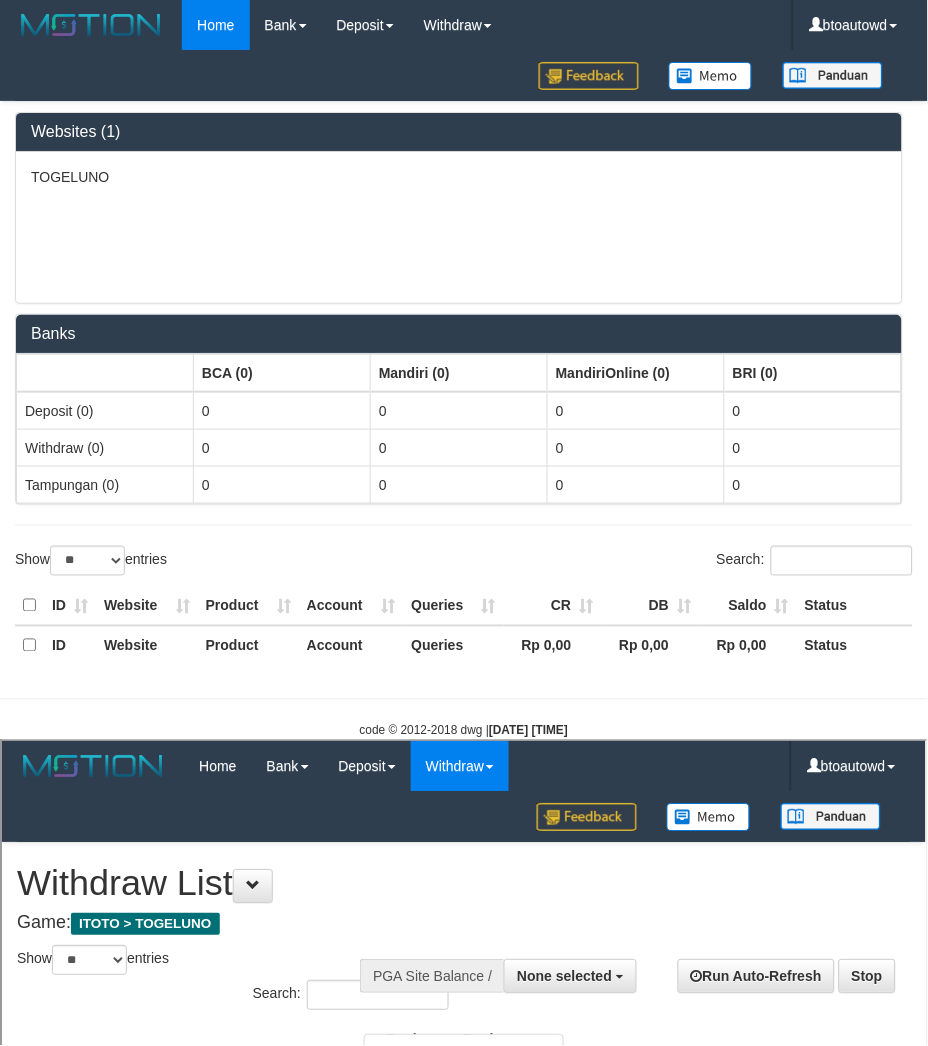 scroll, scrollTop: 0, scrollLeft: 0, axis: both 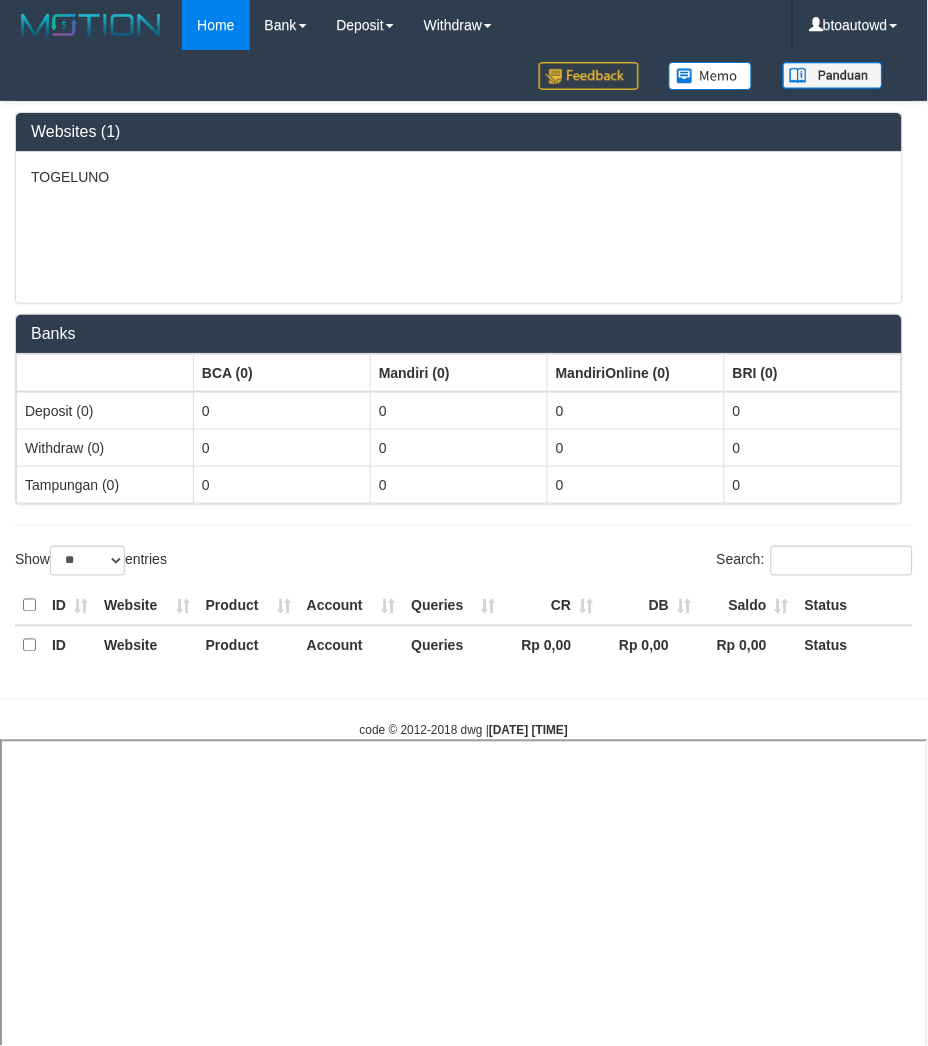 select 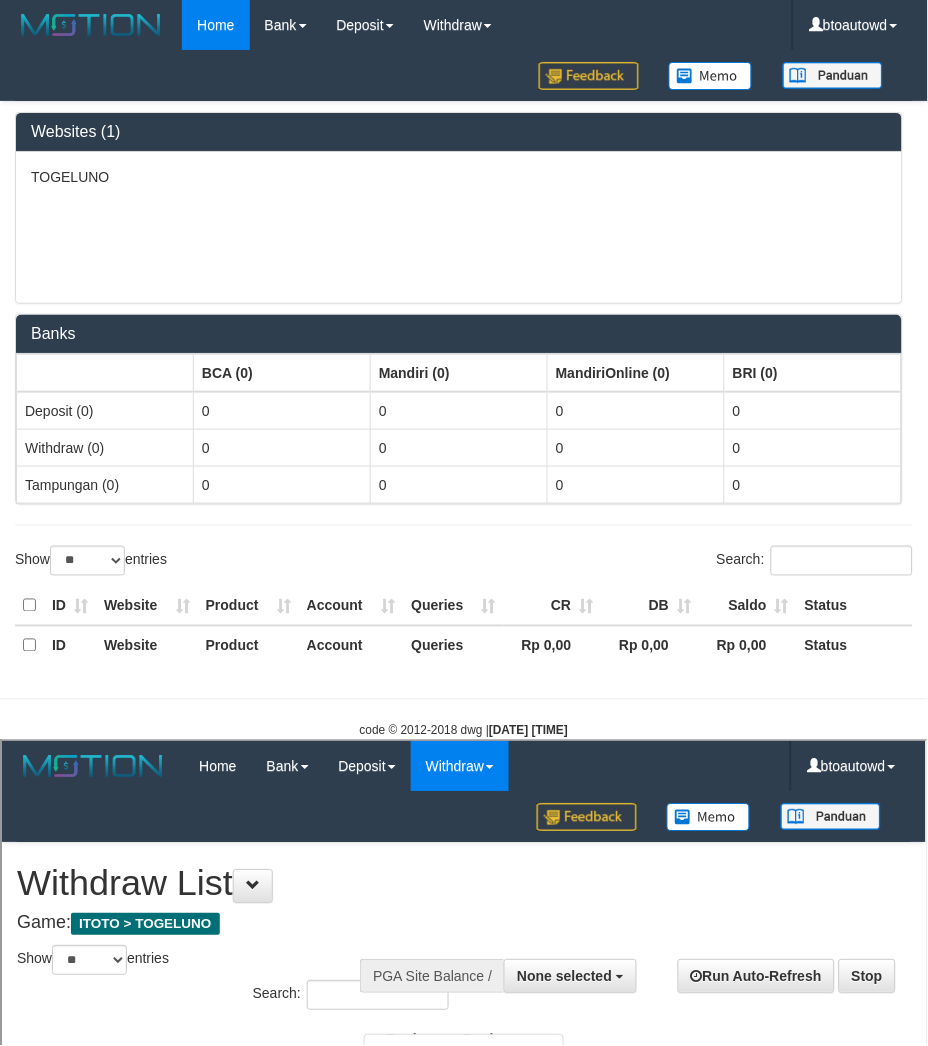 scroll, scrollTop: 0, scrollLeft: 0, axis: both 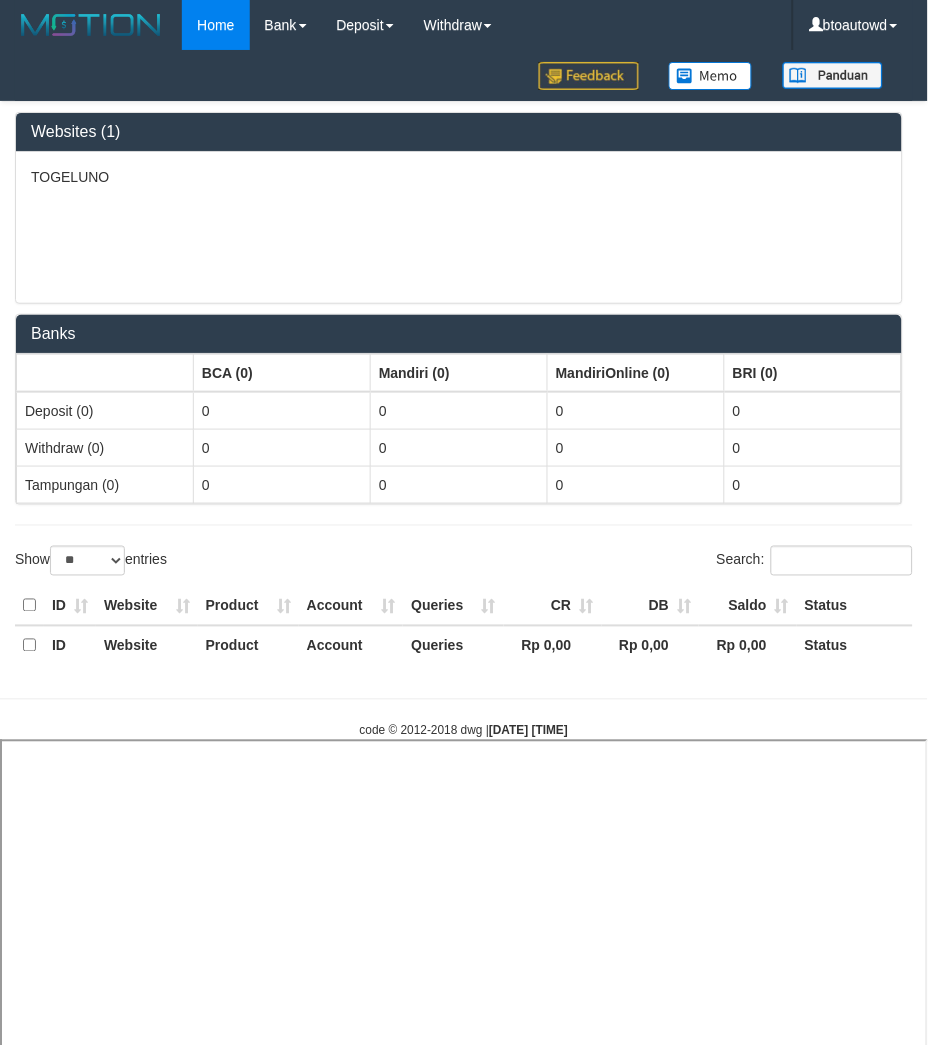 select 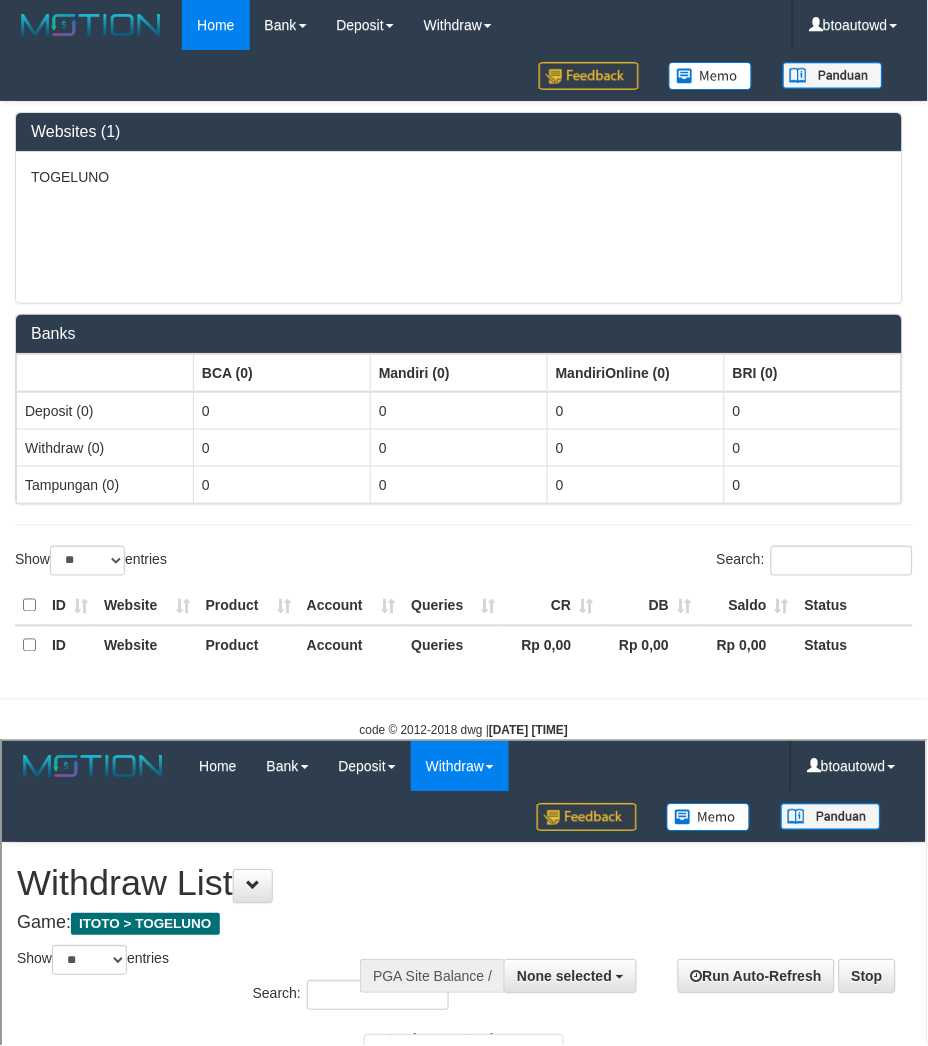 scroll, scrollTop: 0, scrollLeft: 0, axis: both 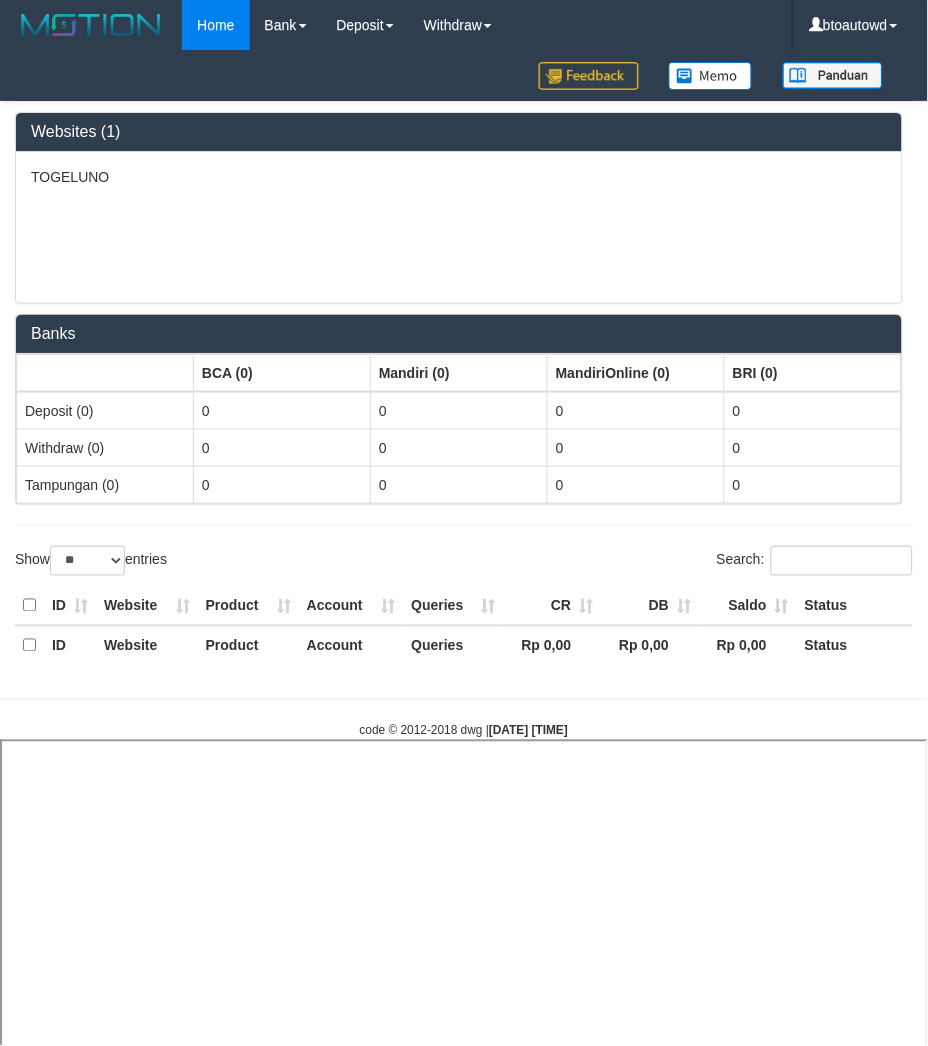 select 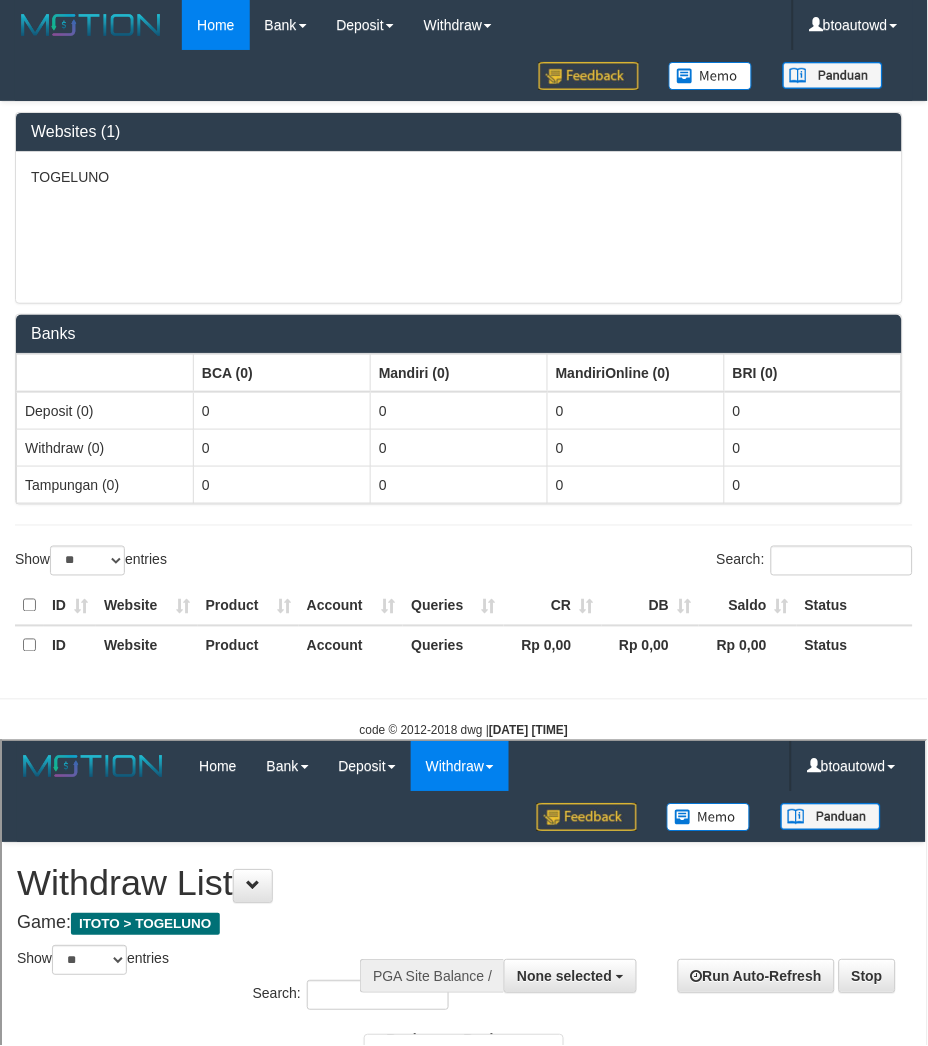 scroll, scrollTop: 0, scrollLeft: 0, axis: both 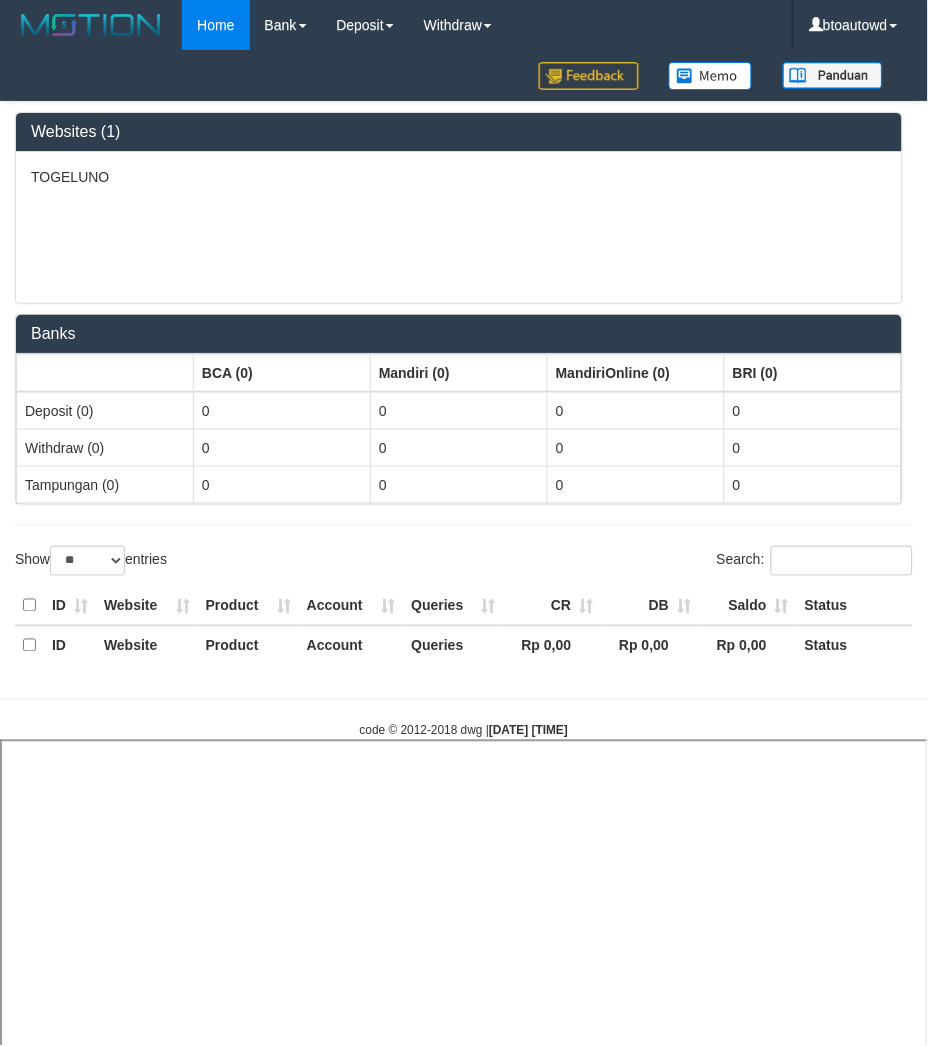 select 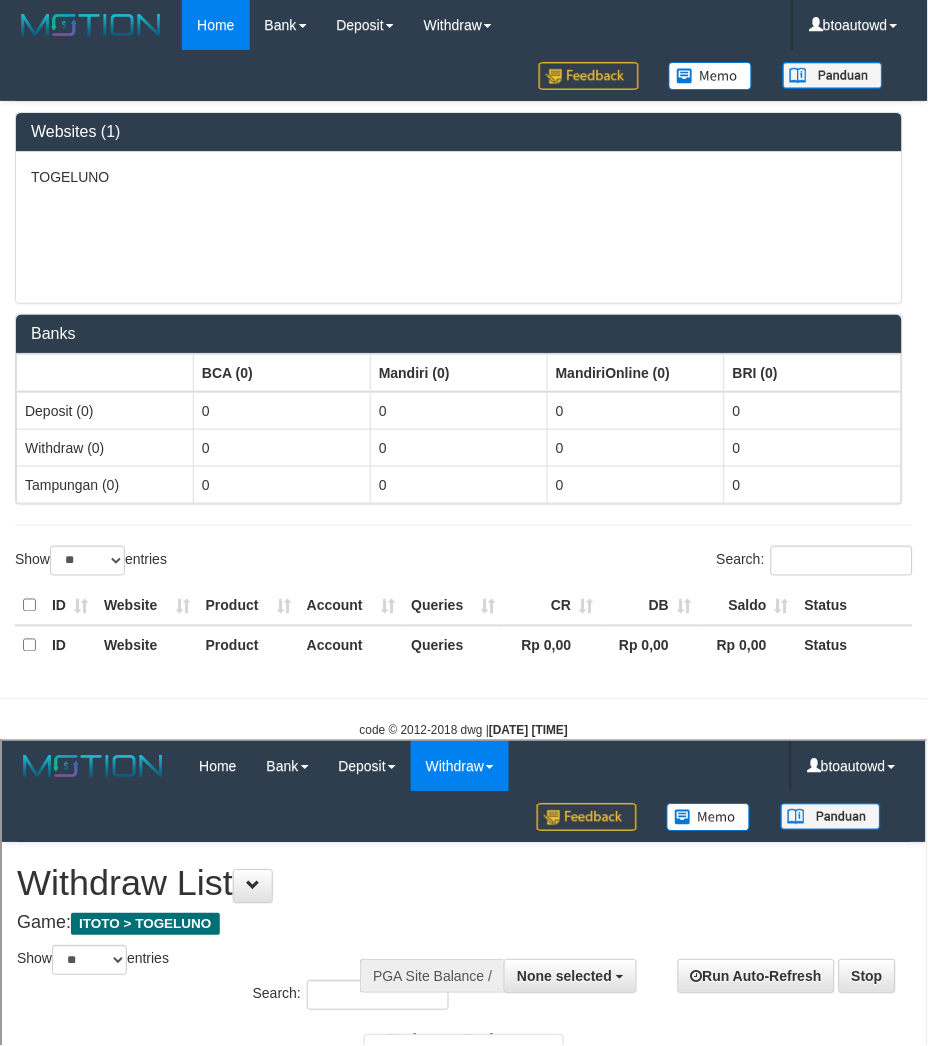 scroll, scrollTop: 0, scrollLeft: 0, axis: both 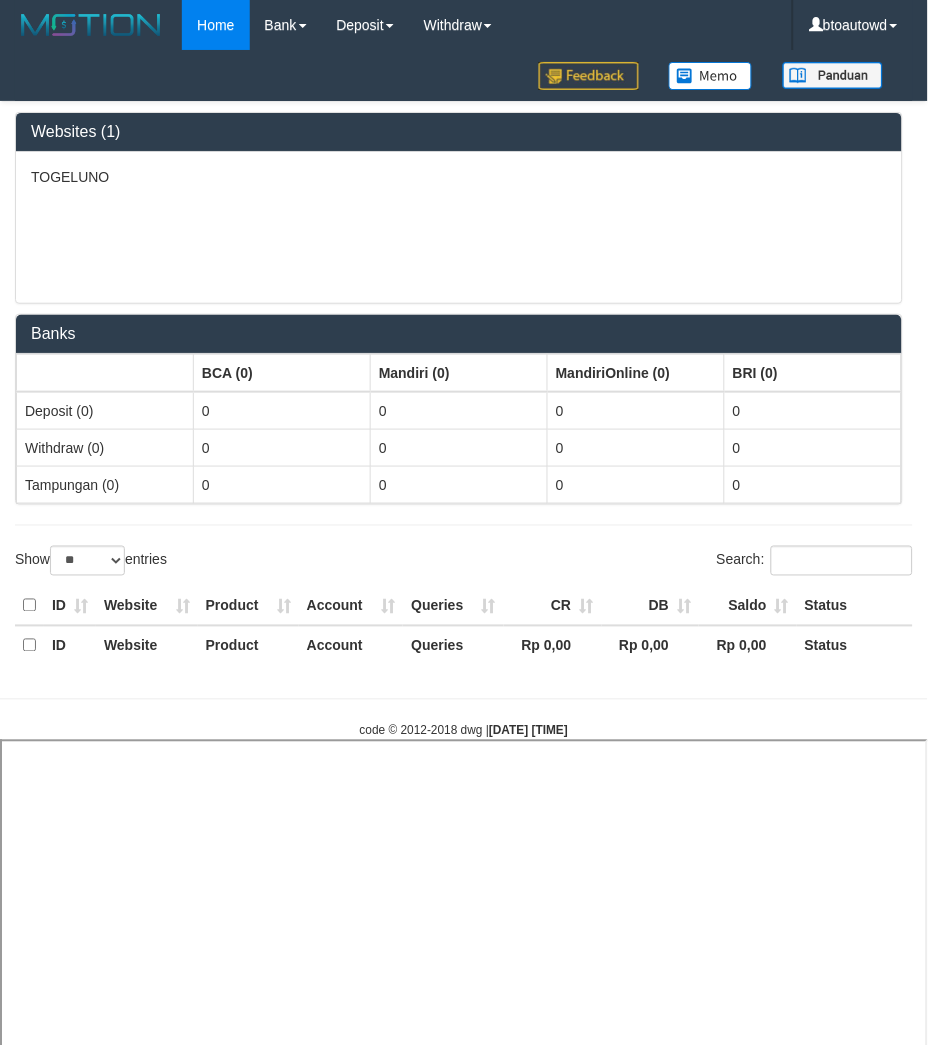 select 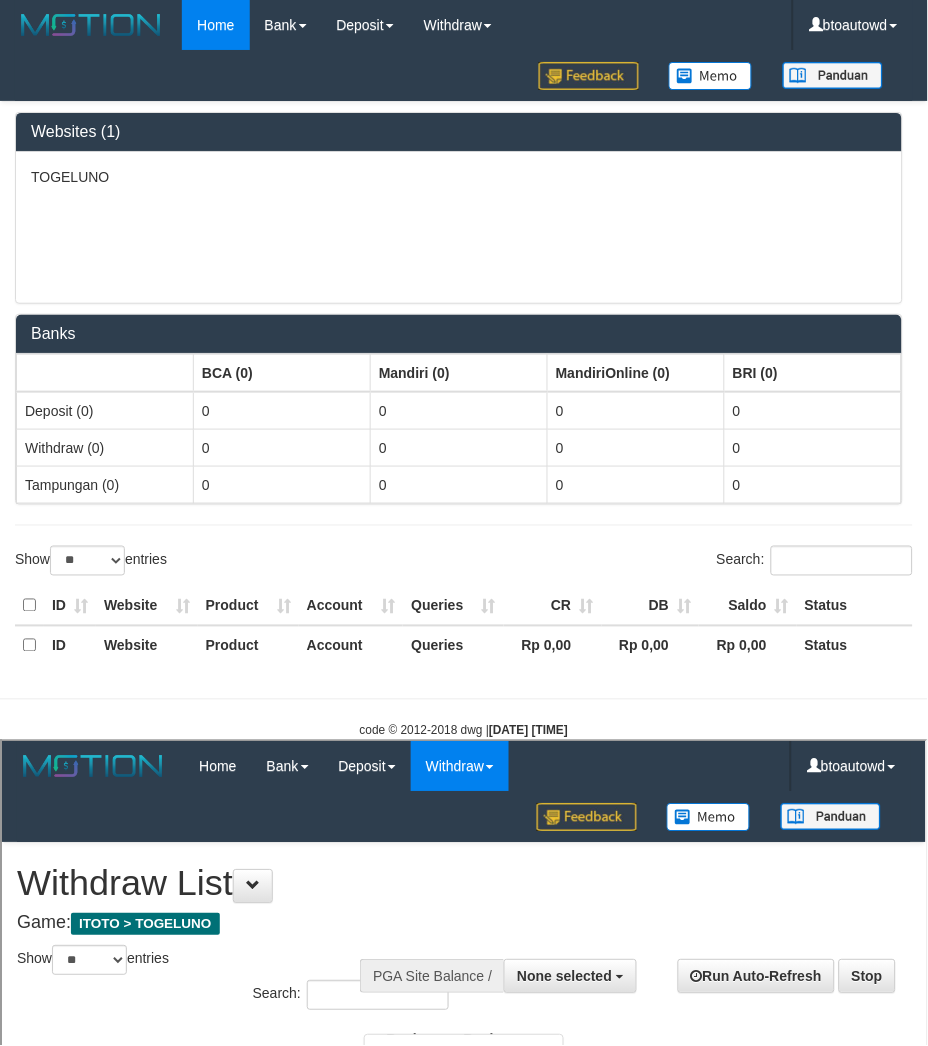 scroll, scrollTop: 0, scrollLeft: 0, axis: both 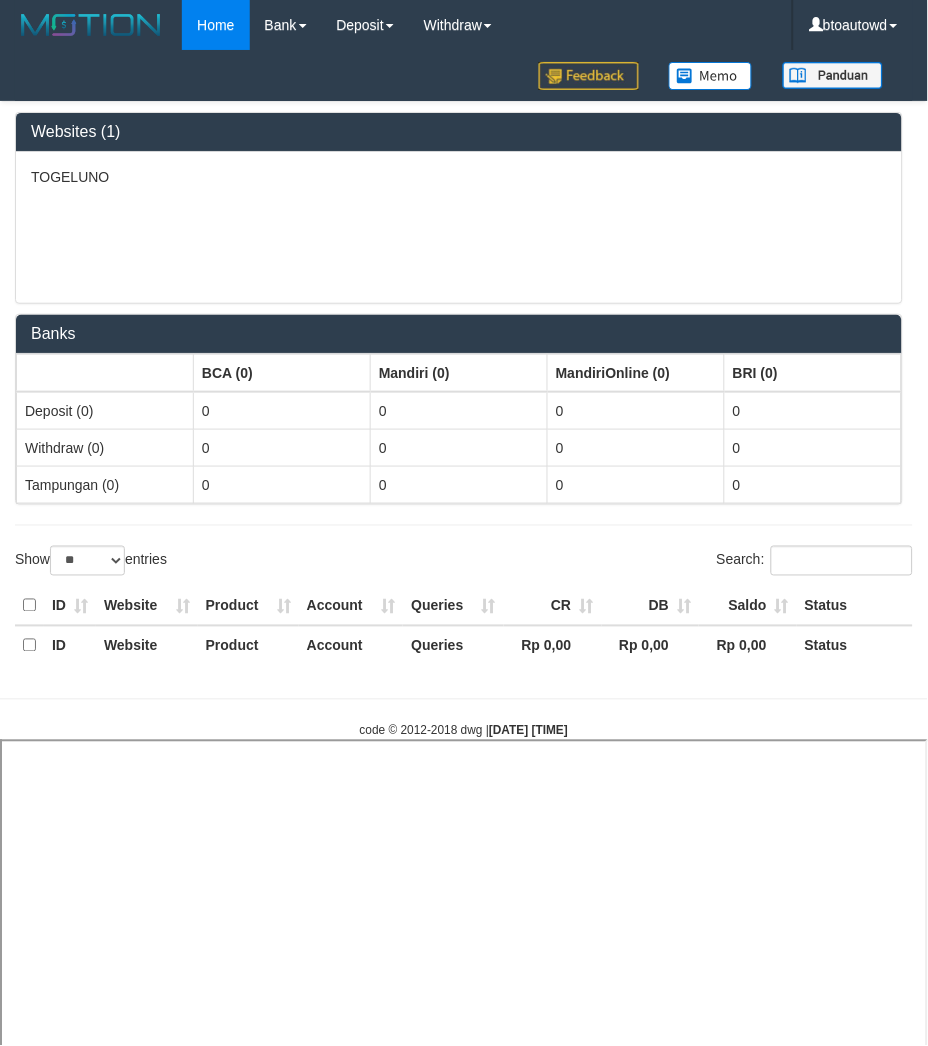 select 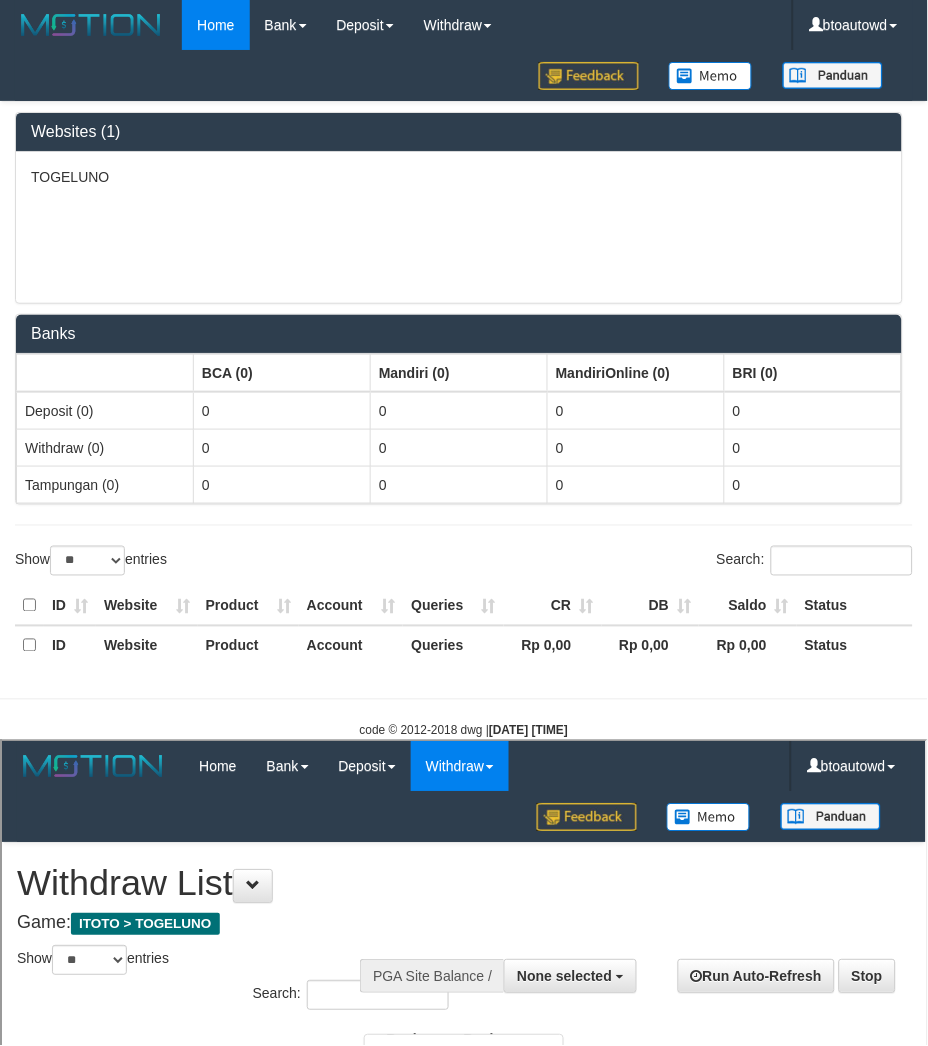 scroll, scrollTop: 0, scrollLeft: 0, axis: both 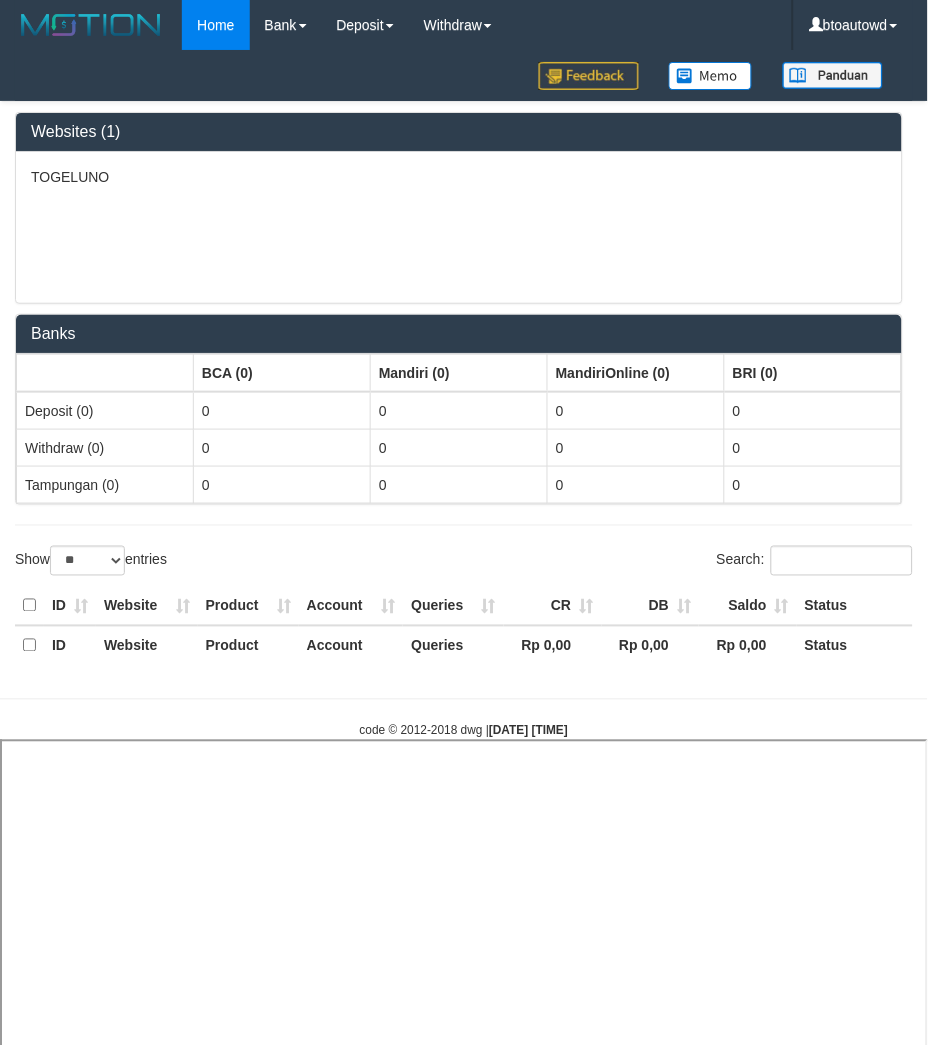 select 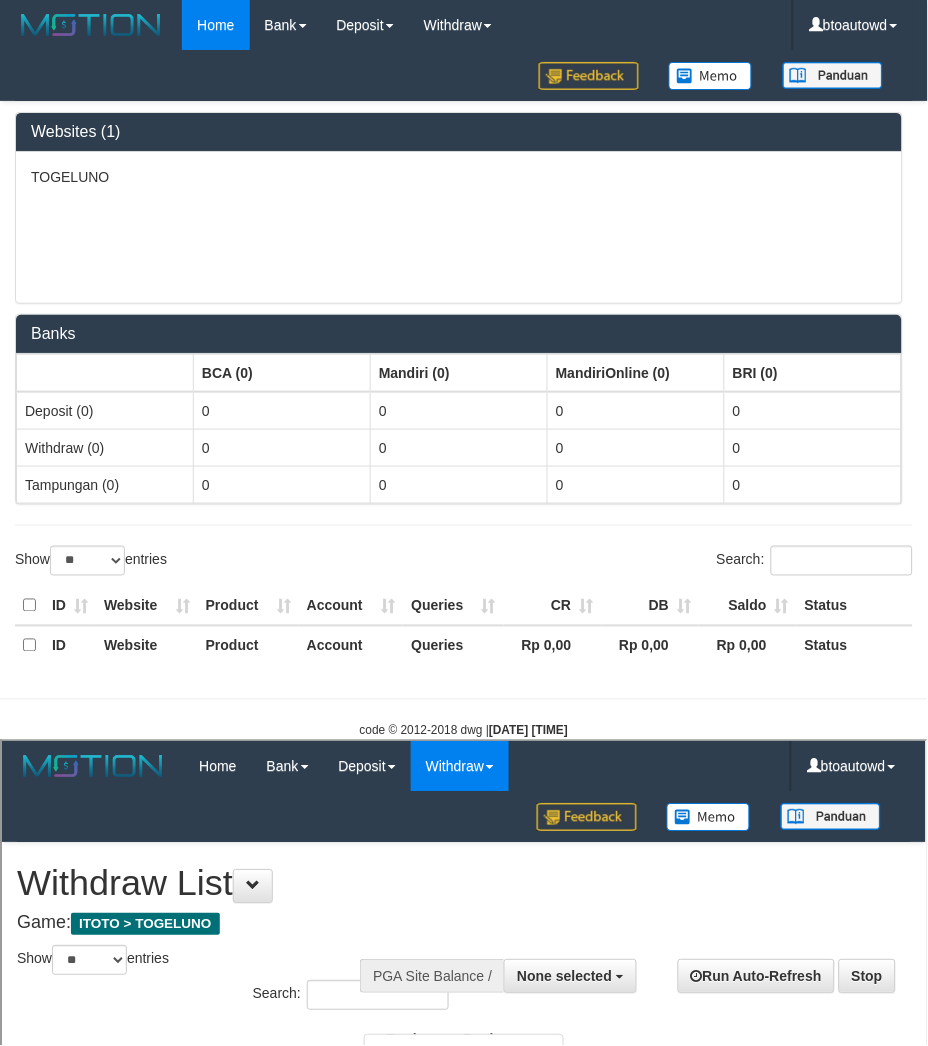 scroll, scrollTop: 0, scrollLeft: 0, axis: both 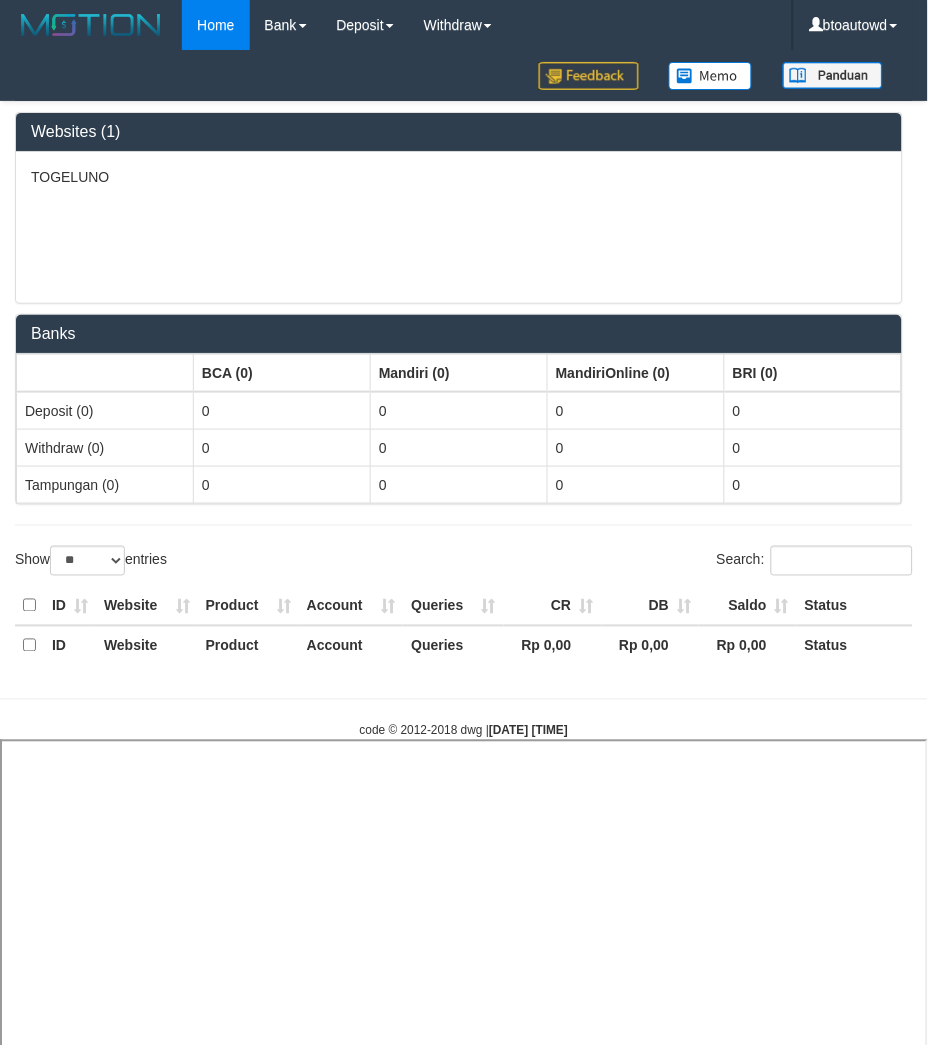 select 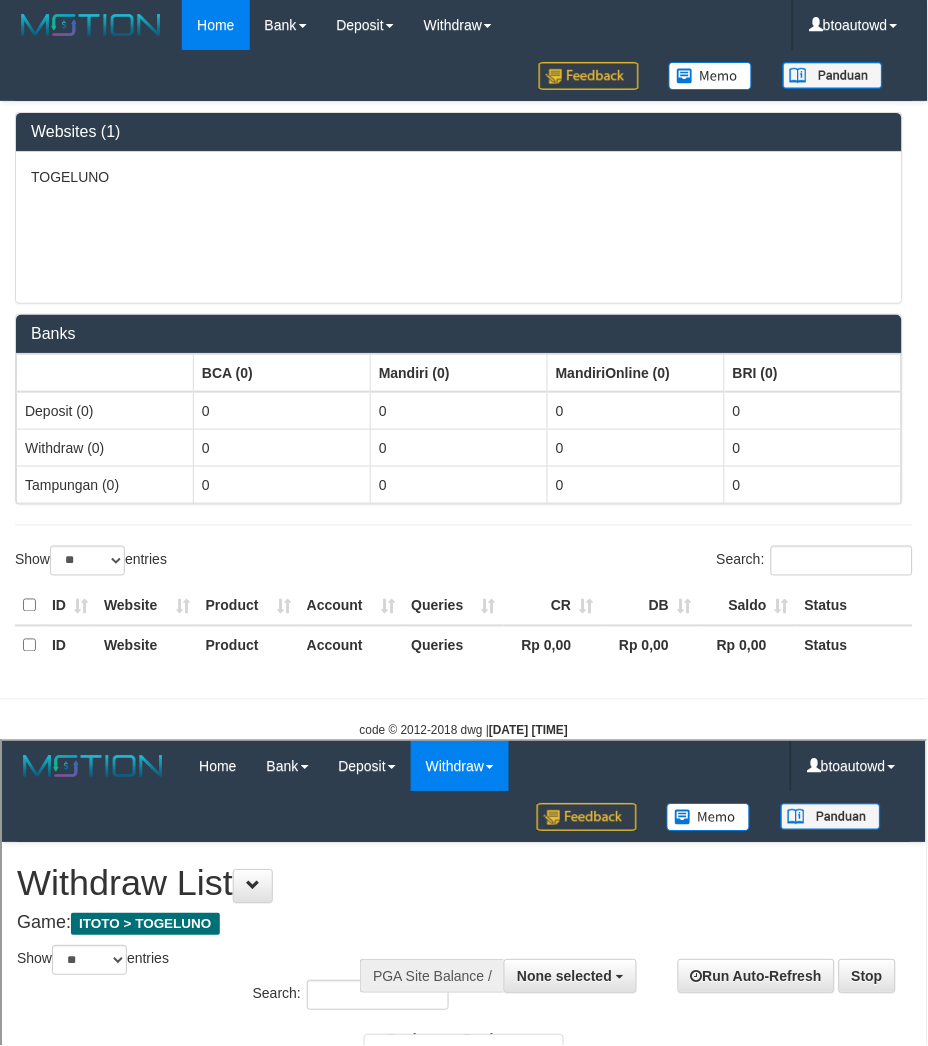 scroll, scrollTop: 0, scrollLeft: 0, axis: both 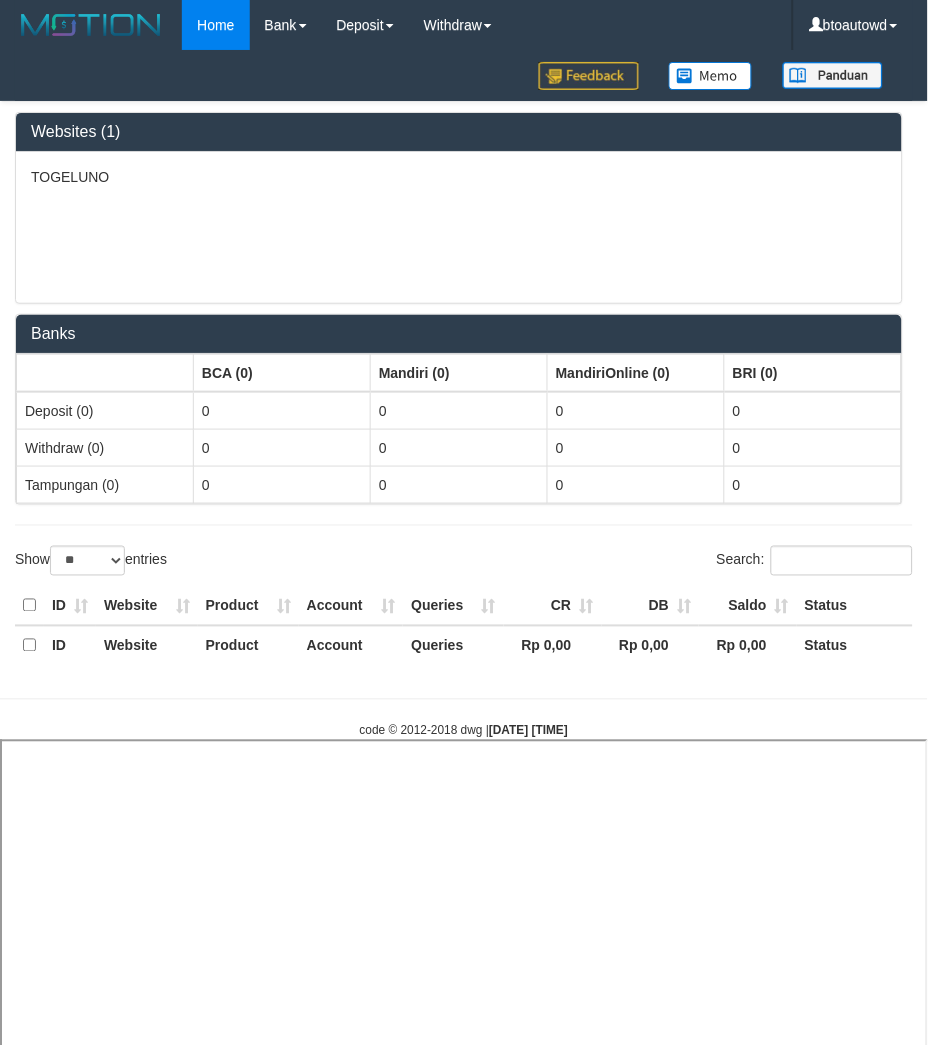 select 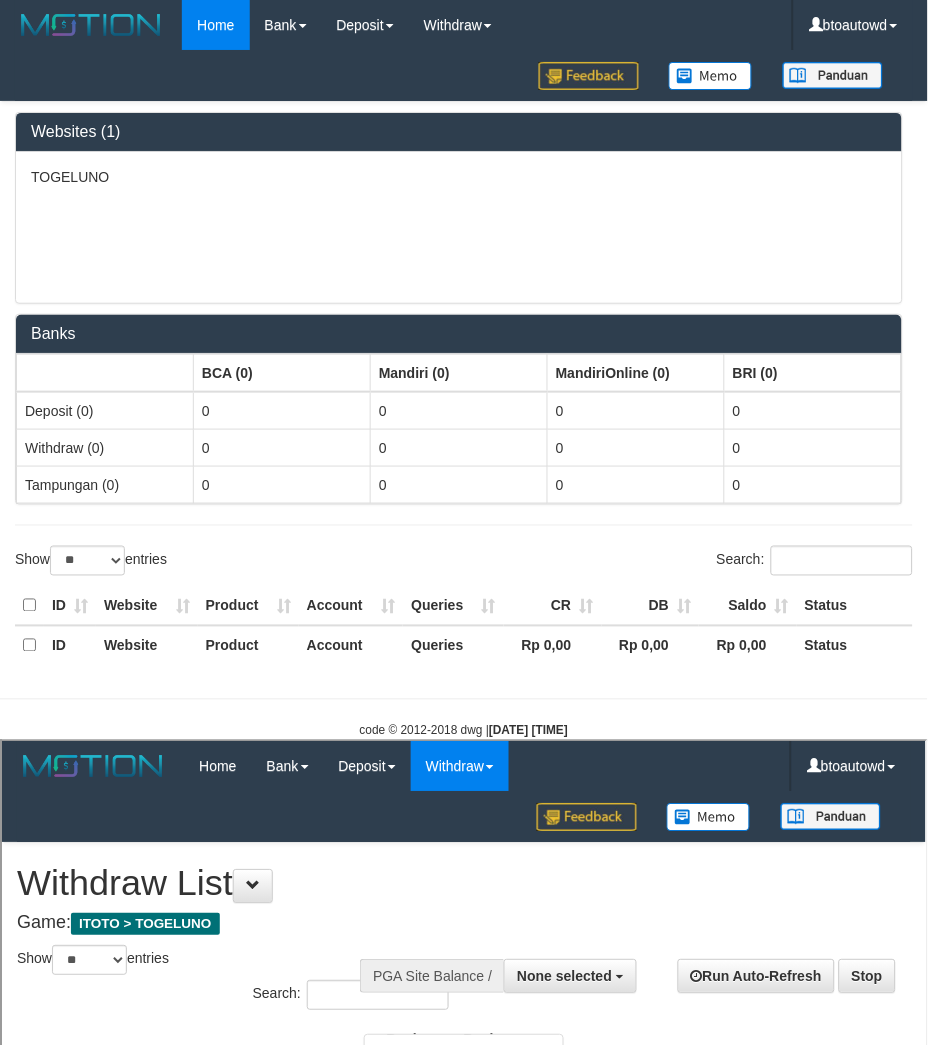 scroll, scrollTop: 0, scrollLeft: 0, axis: both 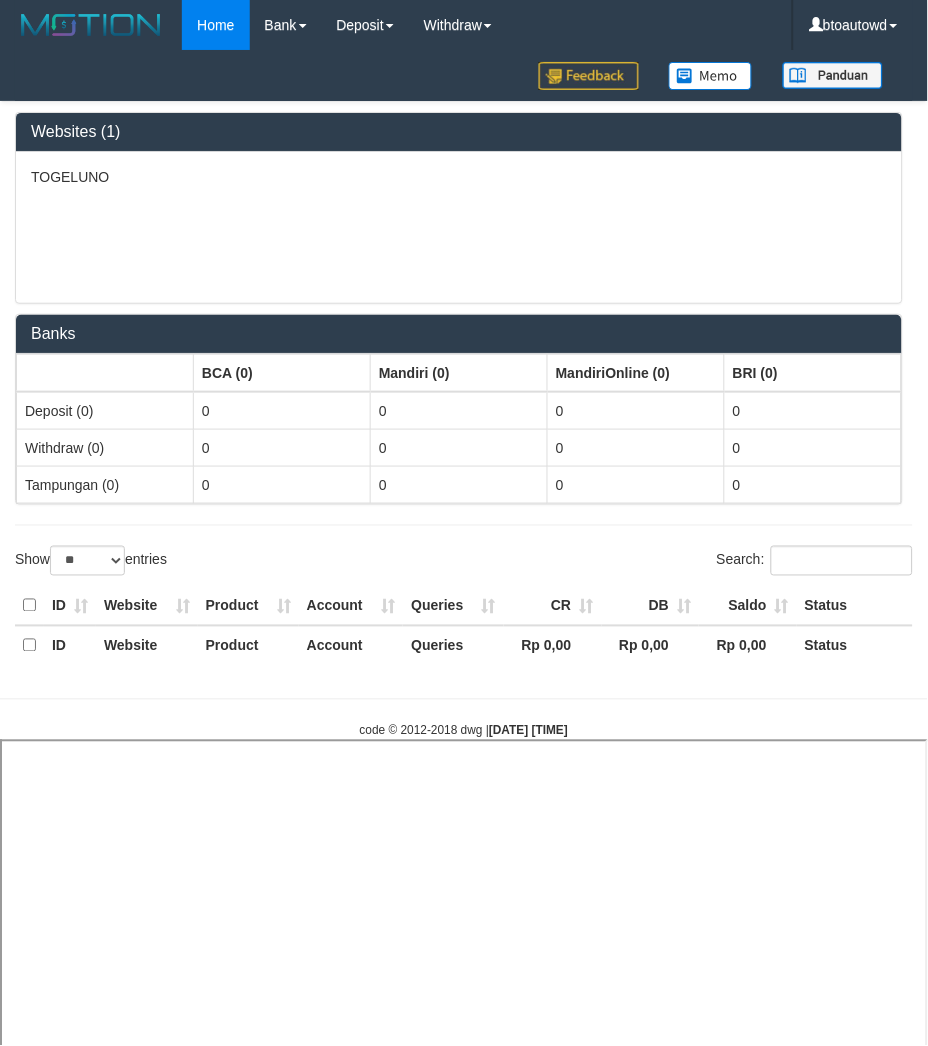 select 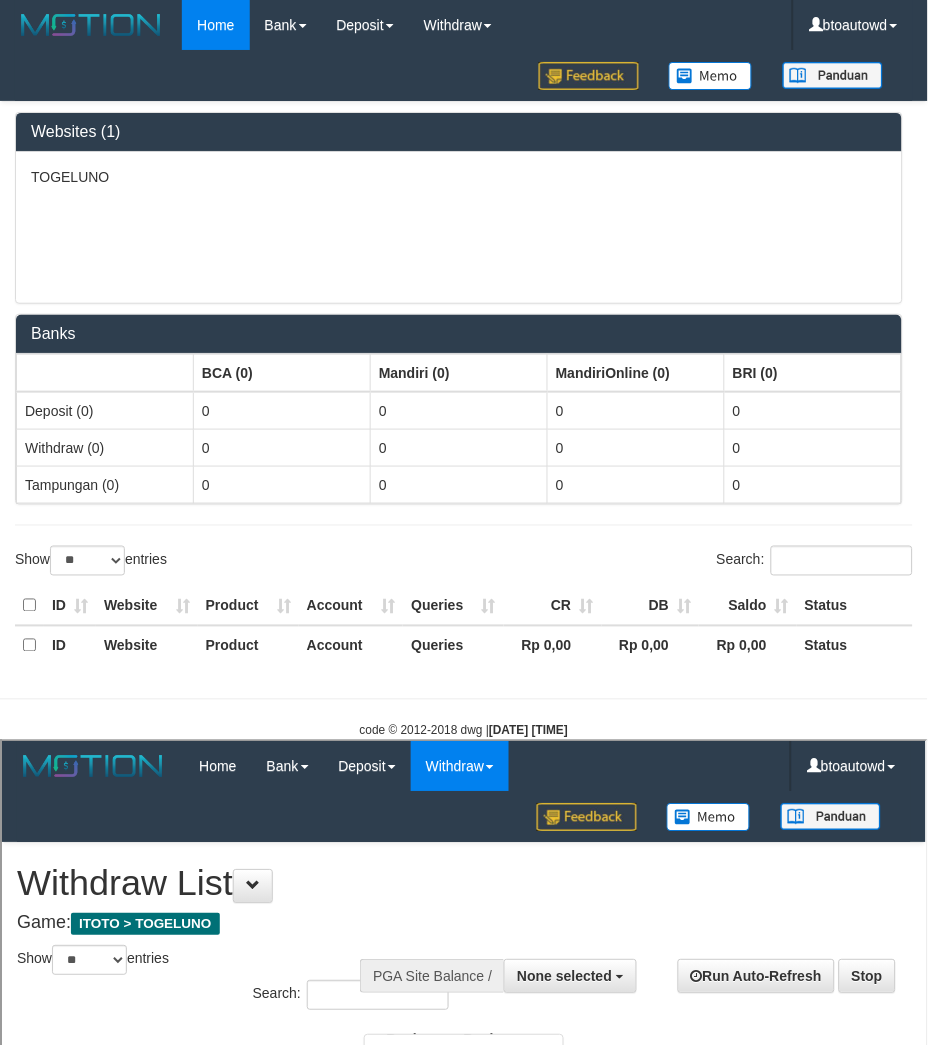 scroll, scrollTop: 0, scrollLeft: 0, axis: both 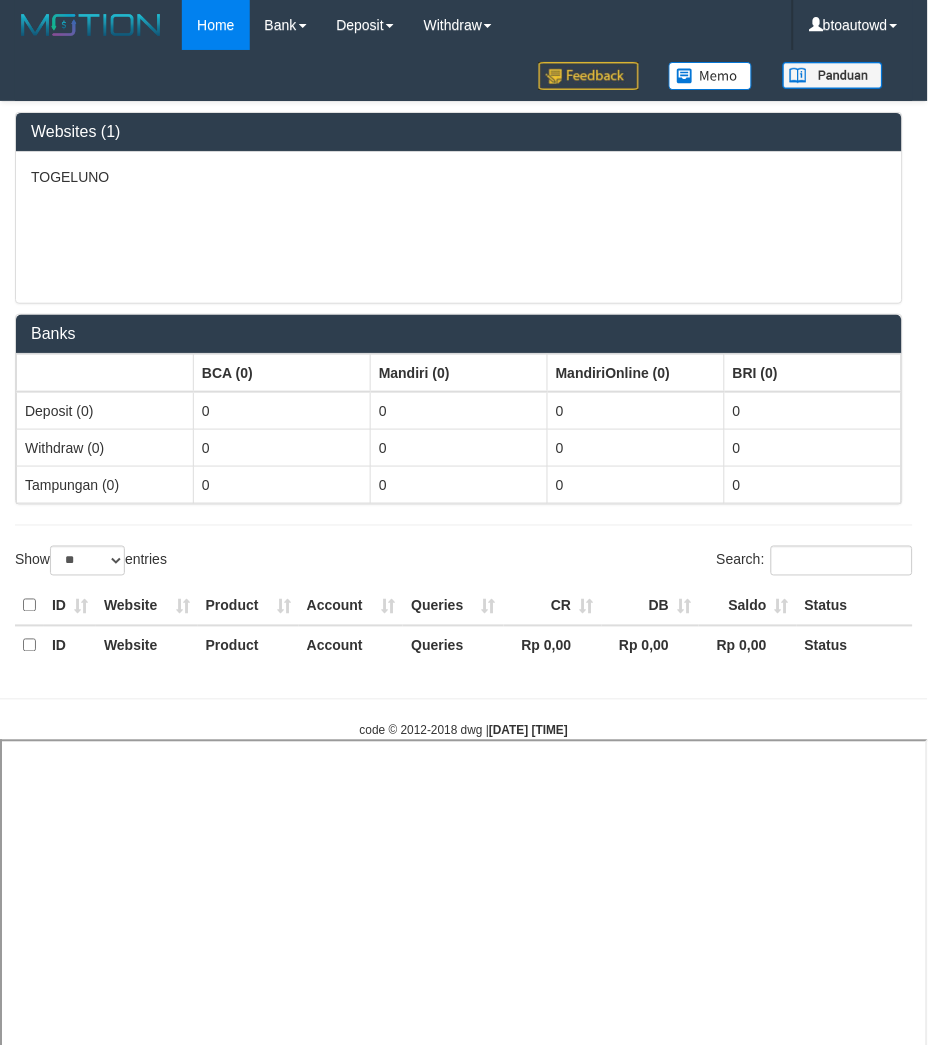 select 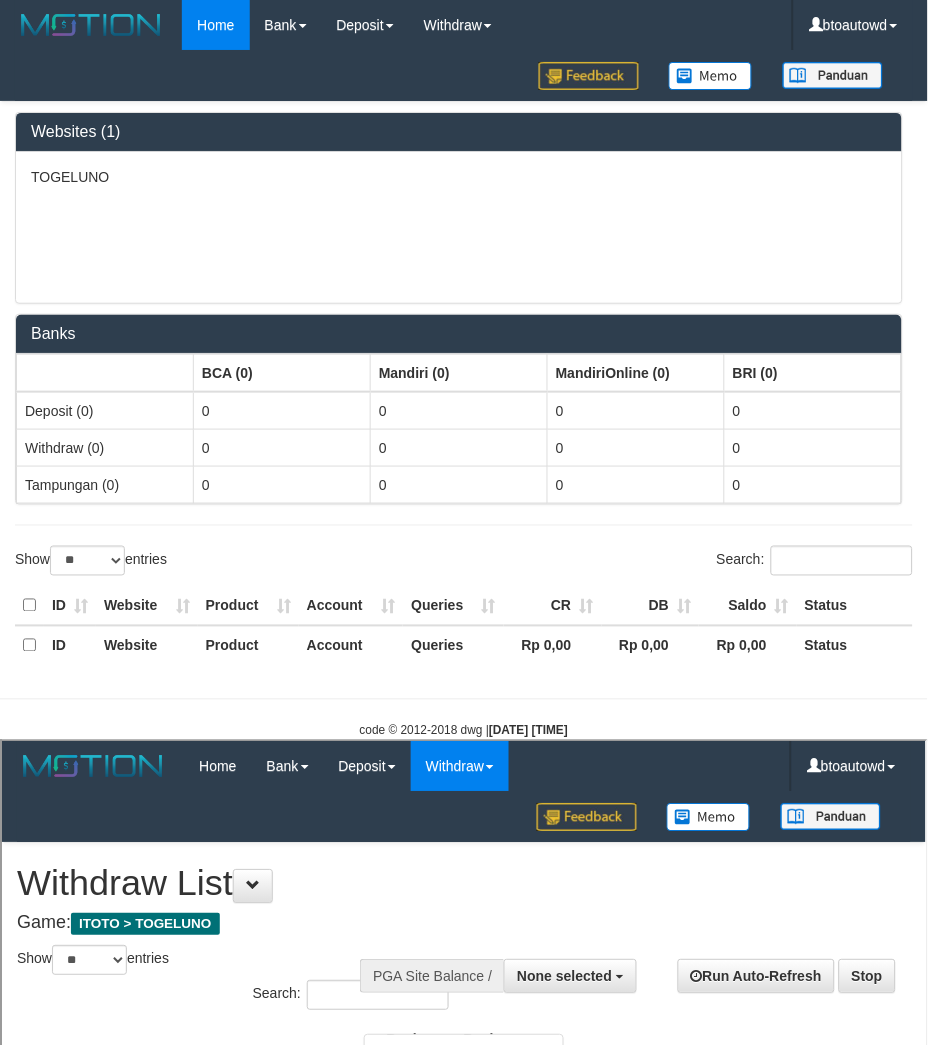 scroll, scrollTop: 0, scrollLeft: 0, axis: both 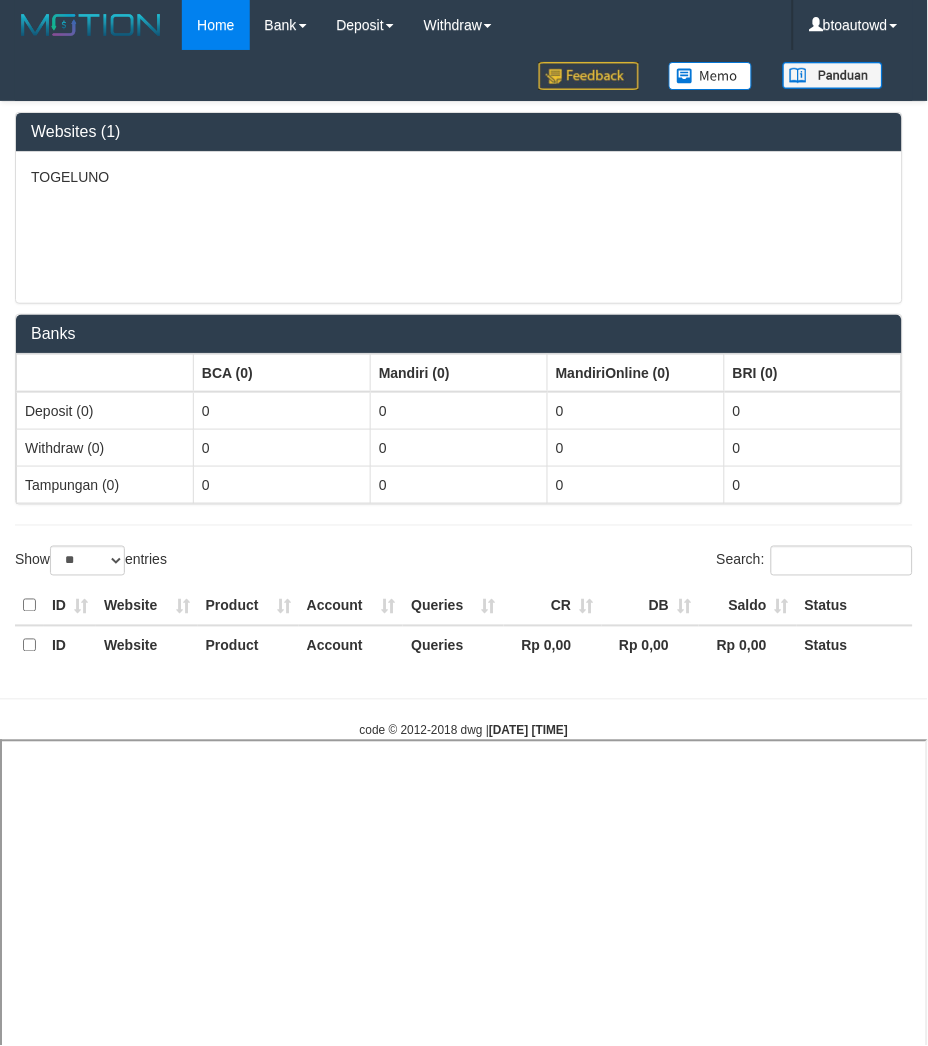select 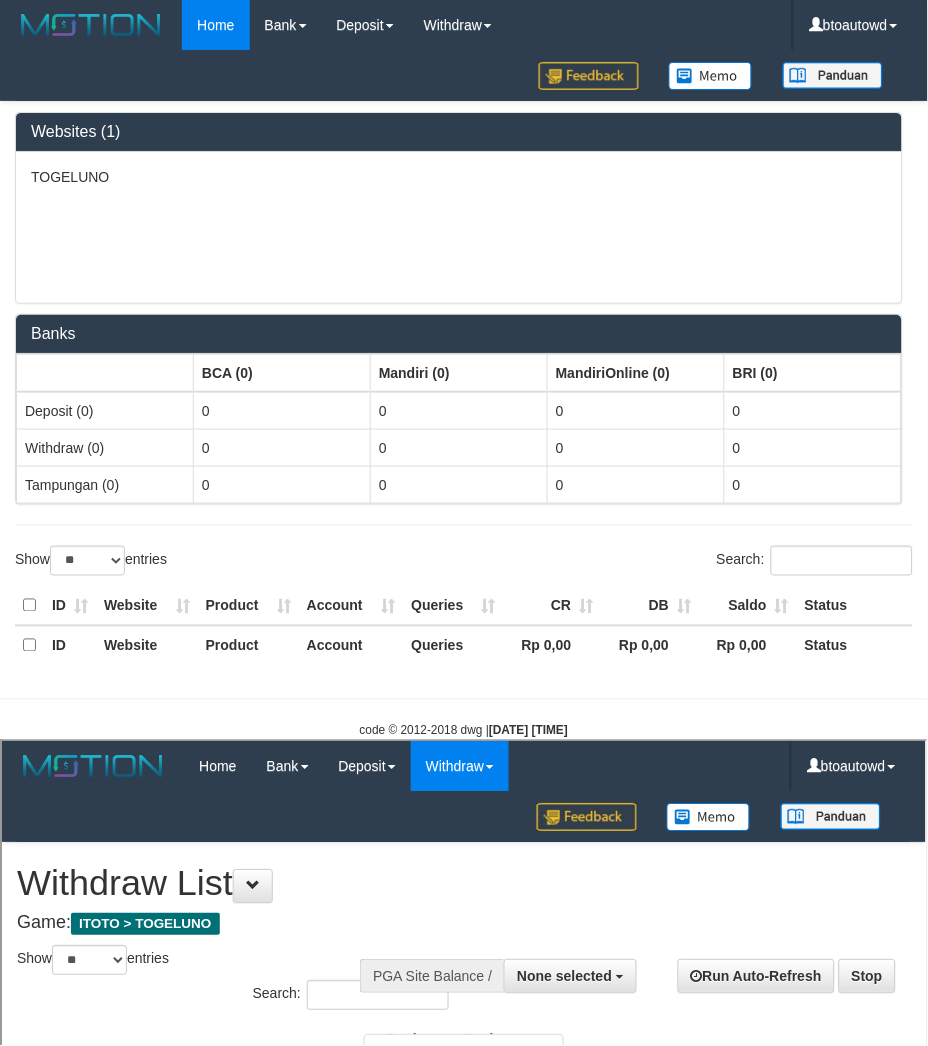 scroll, scrollTop: 0, scrollLeft: 0, axis: both 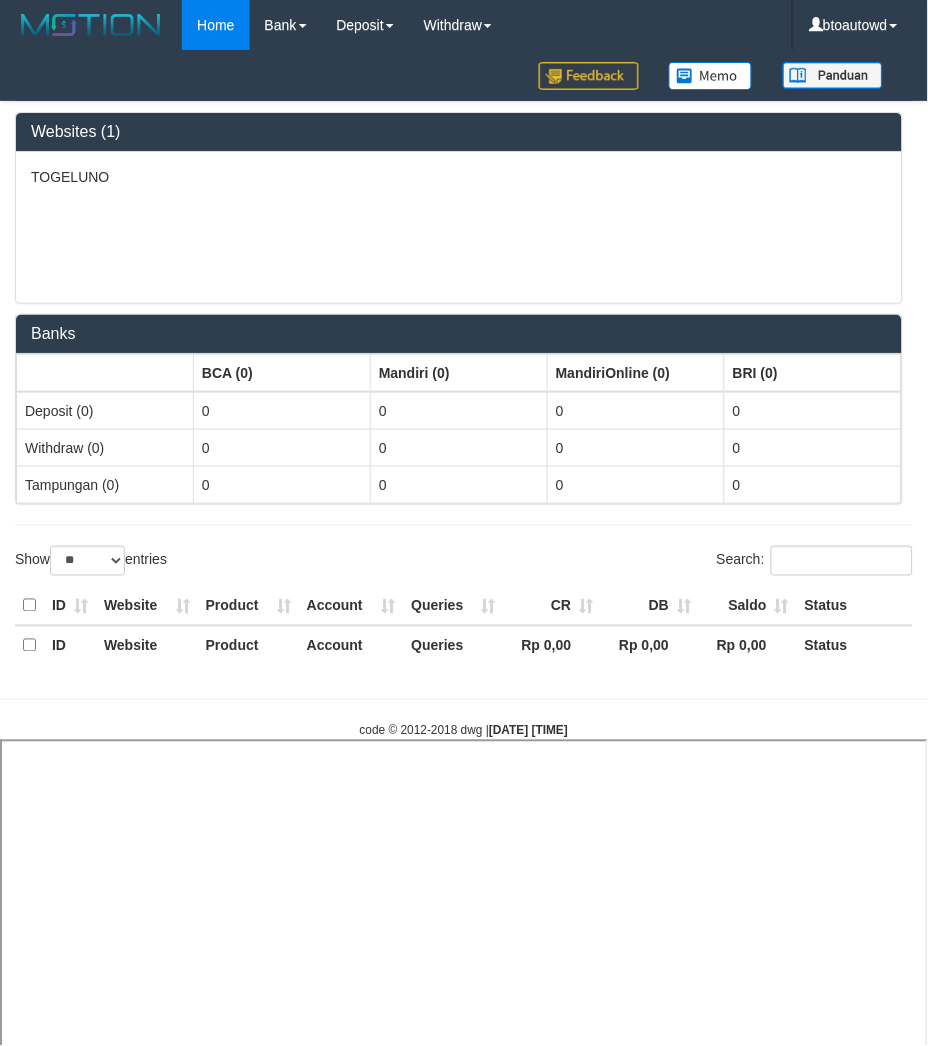select 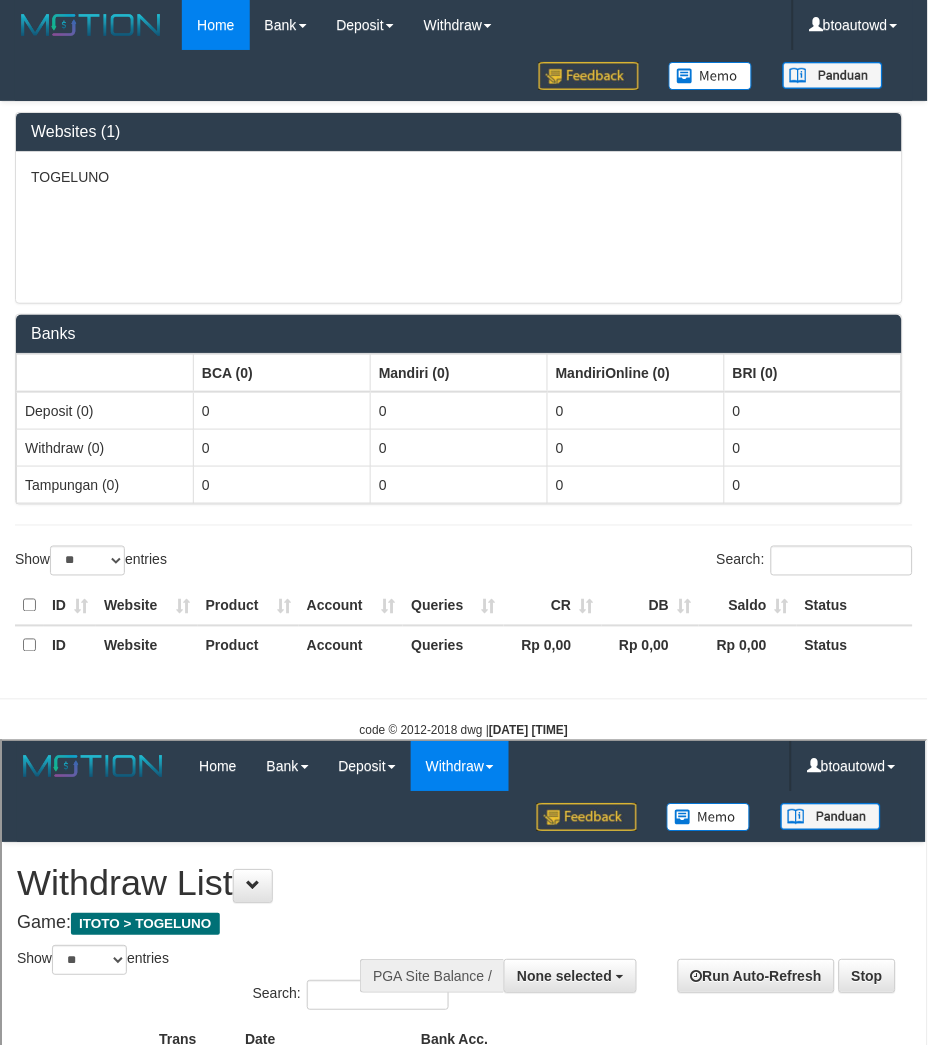 scroll, scrollTop: 0, scrollLeft: 0, axis: both 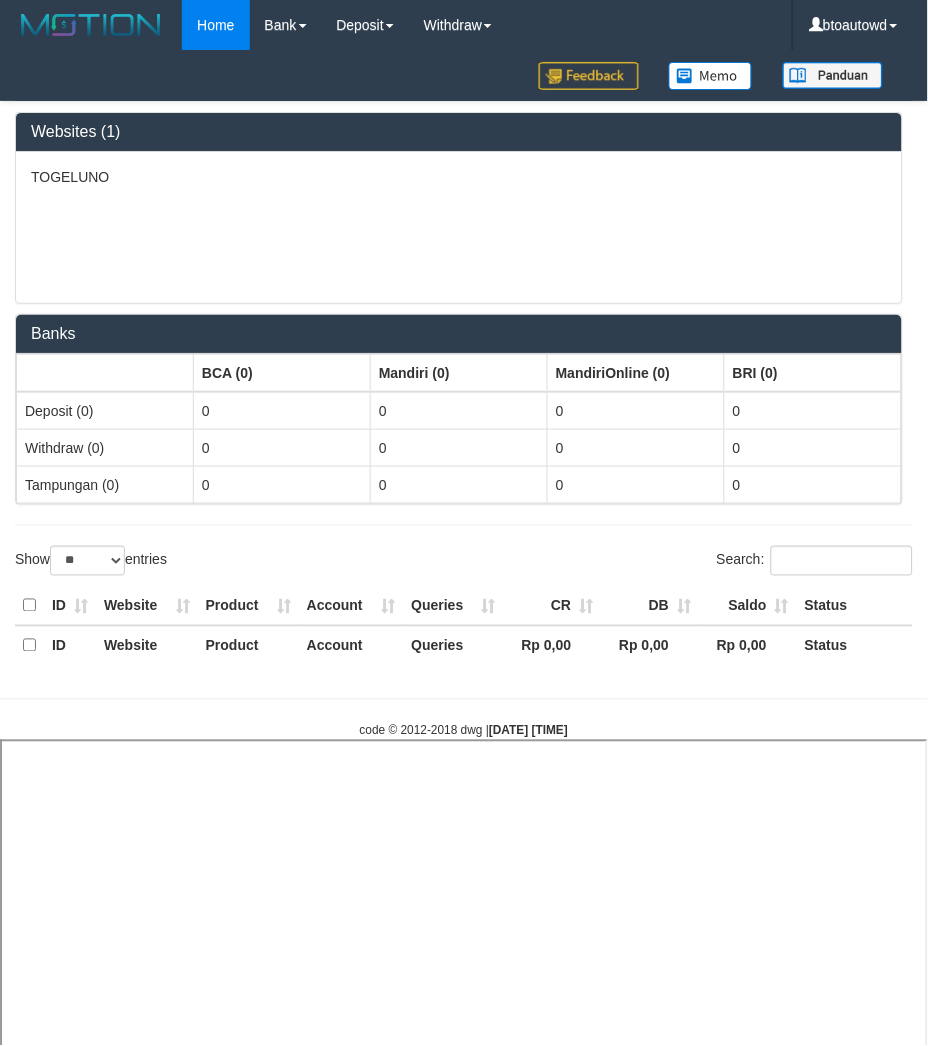 select 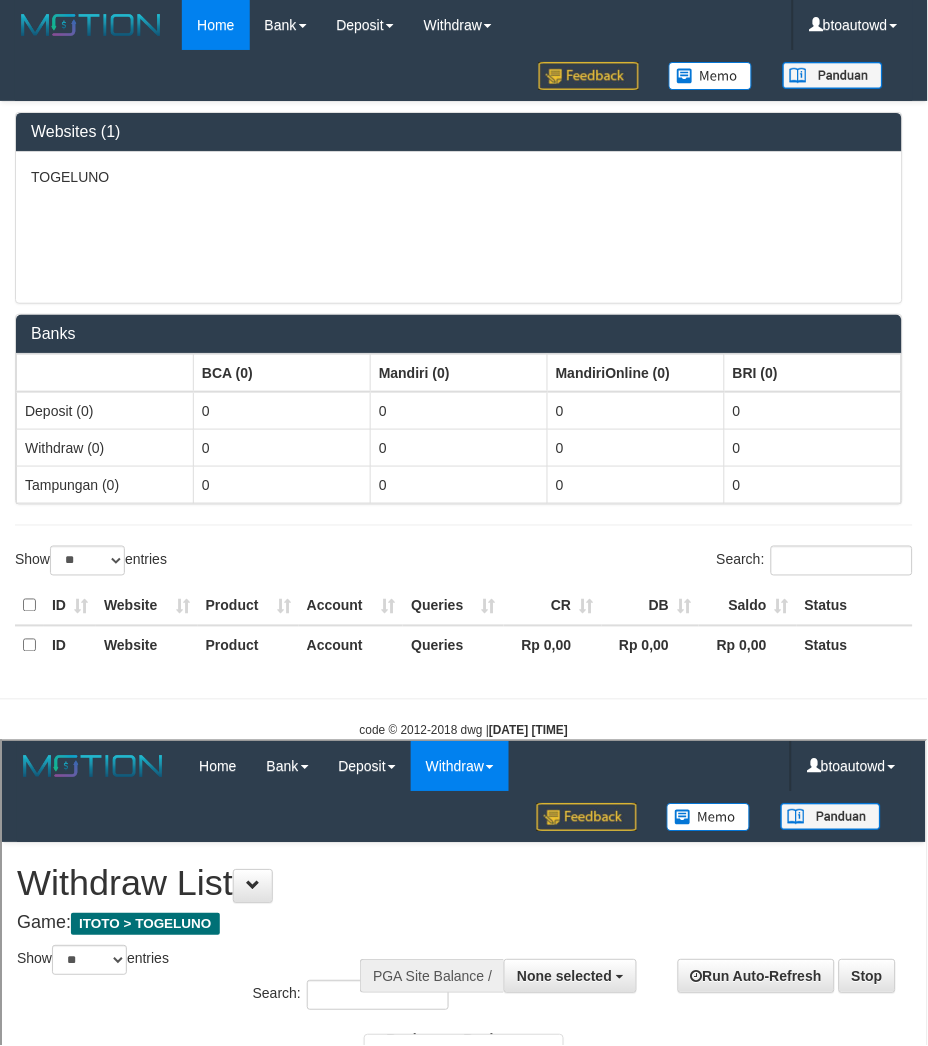 scroll, scrollTop: 0, scrollLeft: 0, axis: both 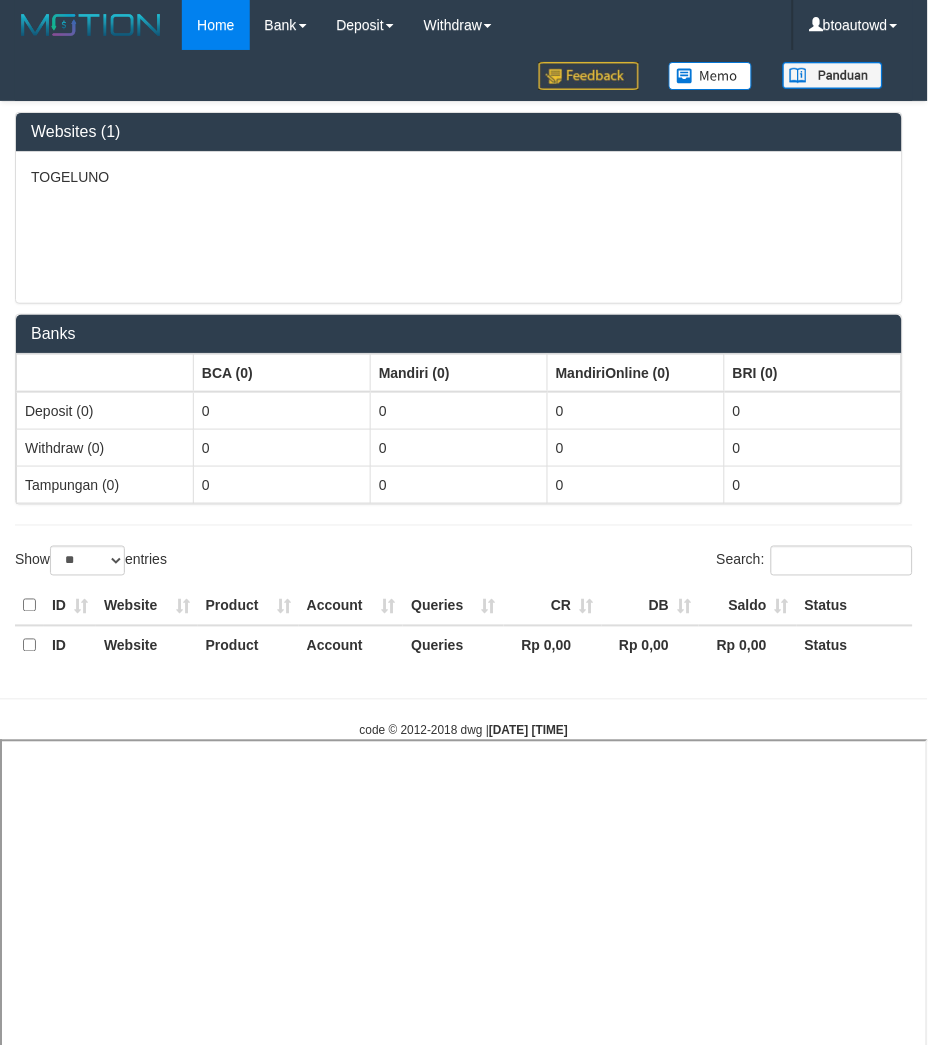 select 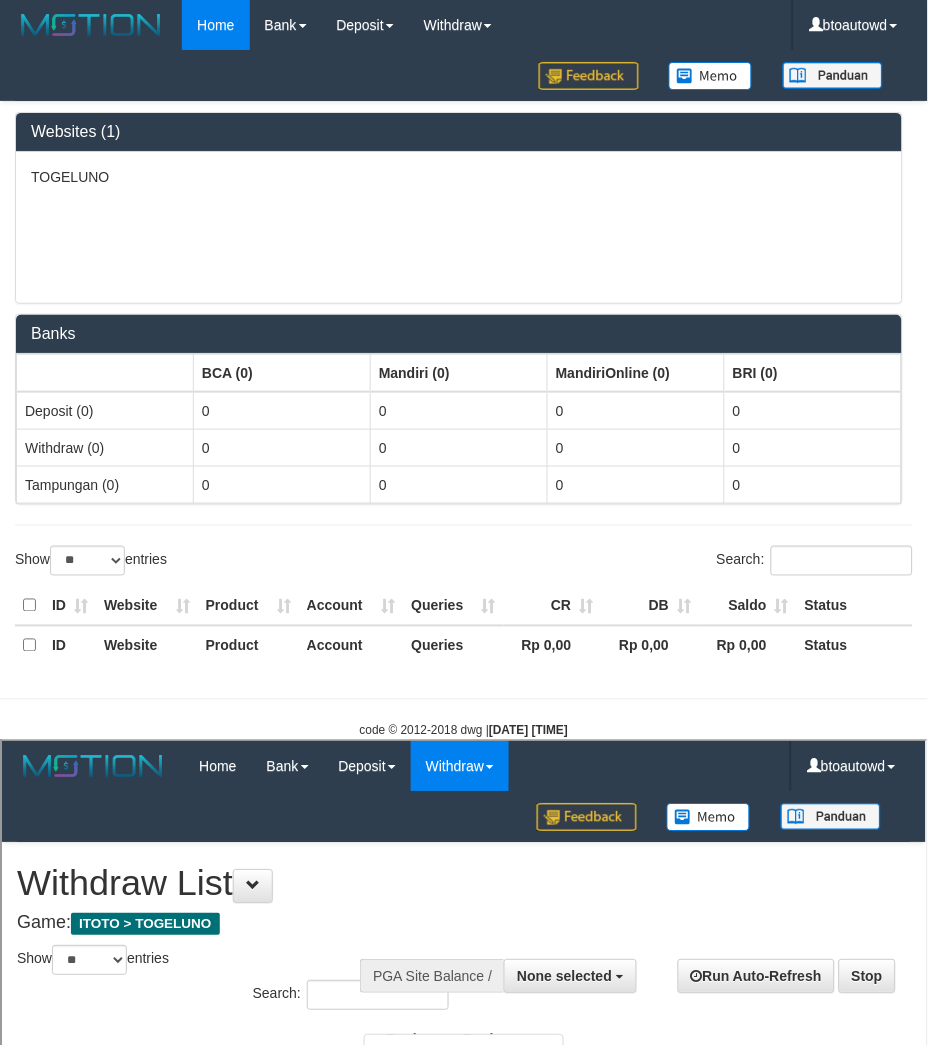 scroll, scrollTop: 0, scrollLeft: 0, axis: both 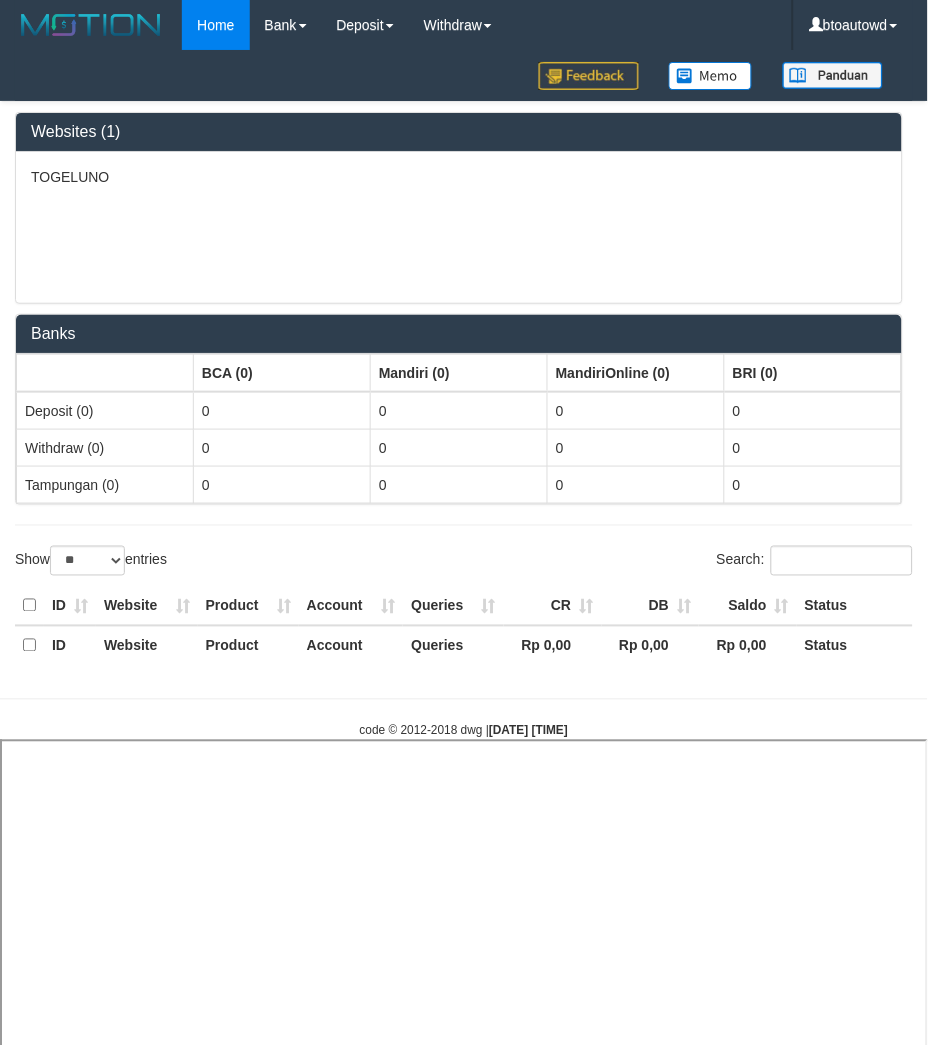 select 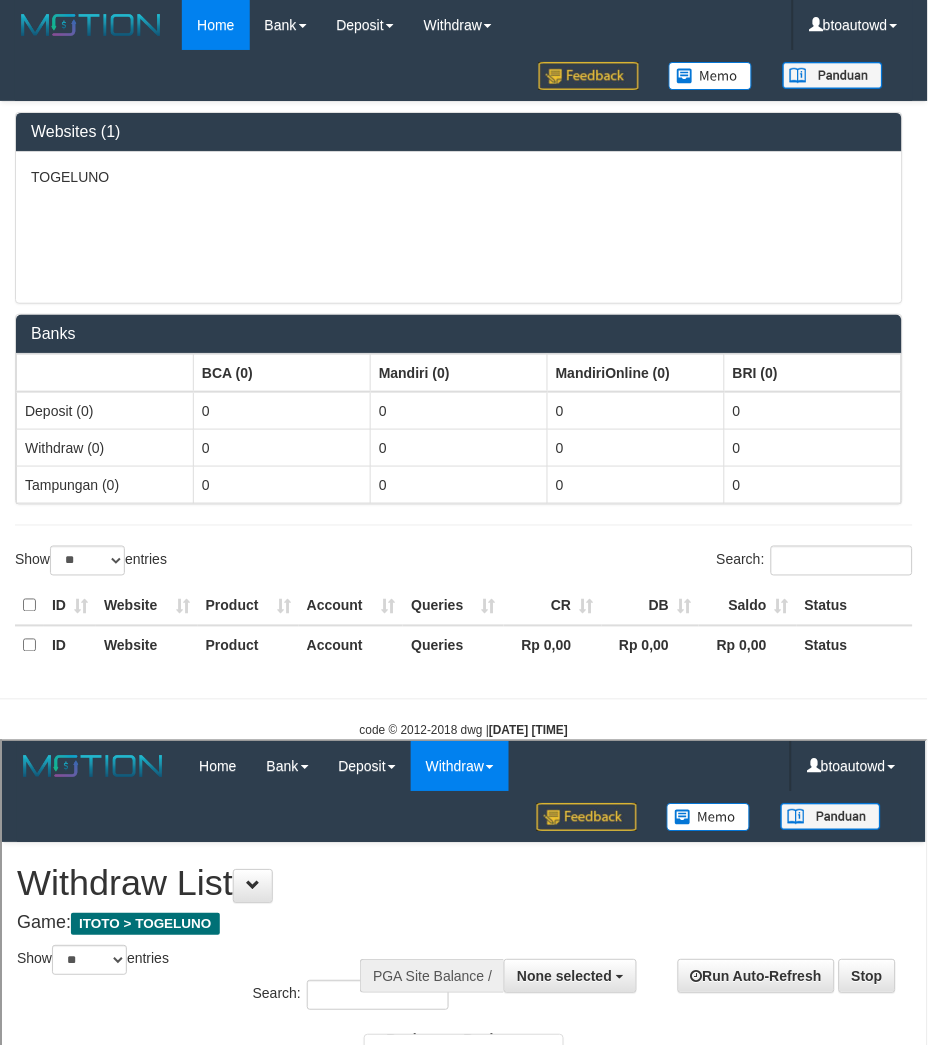 scroll, scrollTop: 0, scrollLeft: 0, axis: both 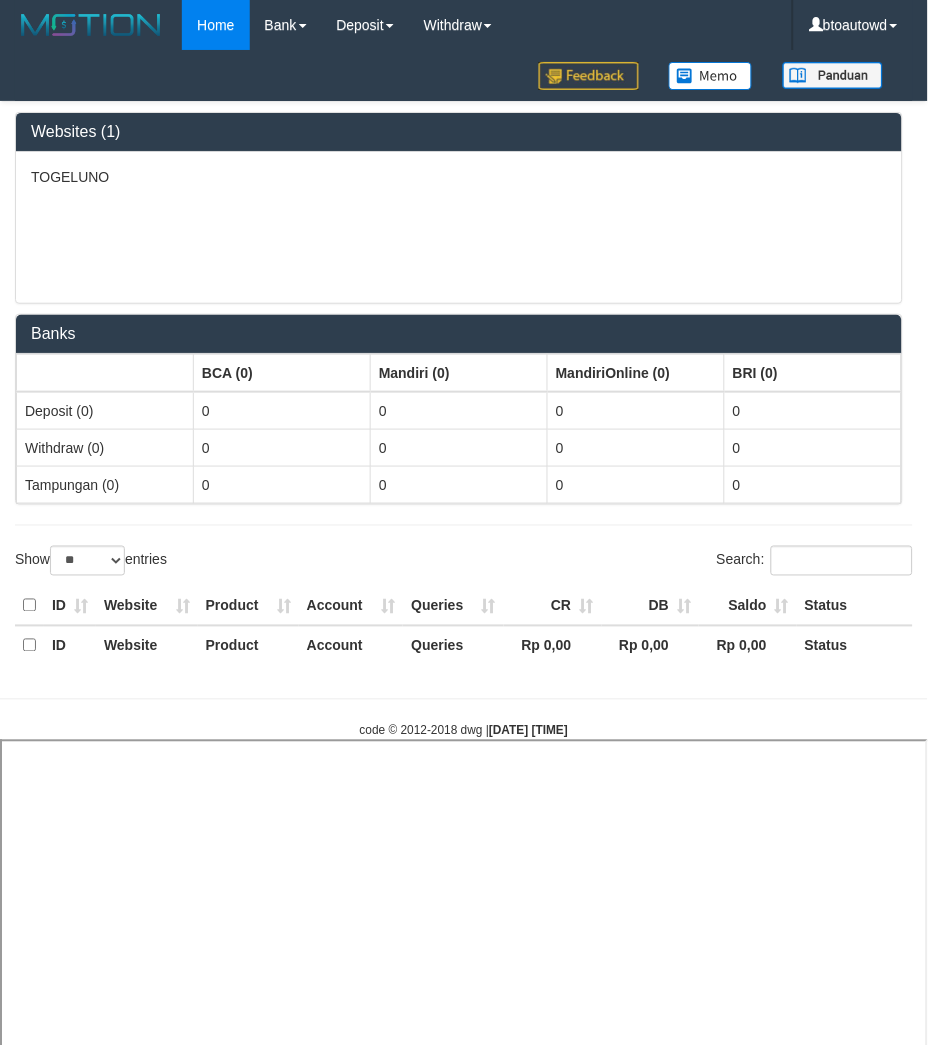 select 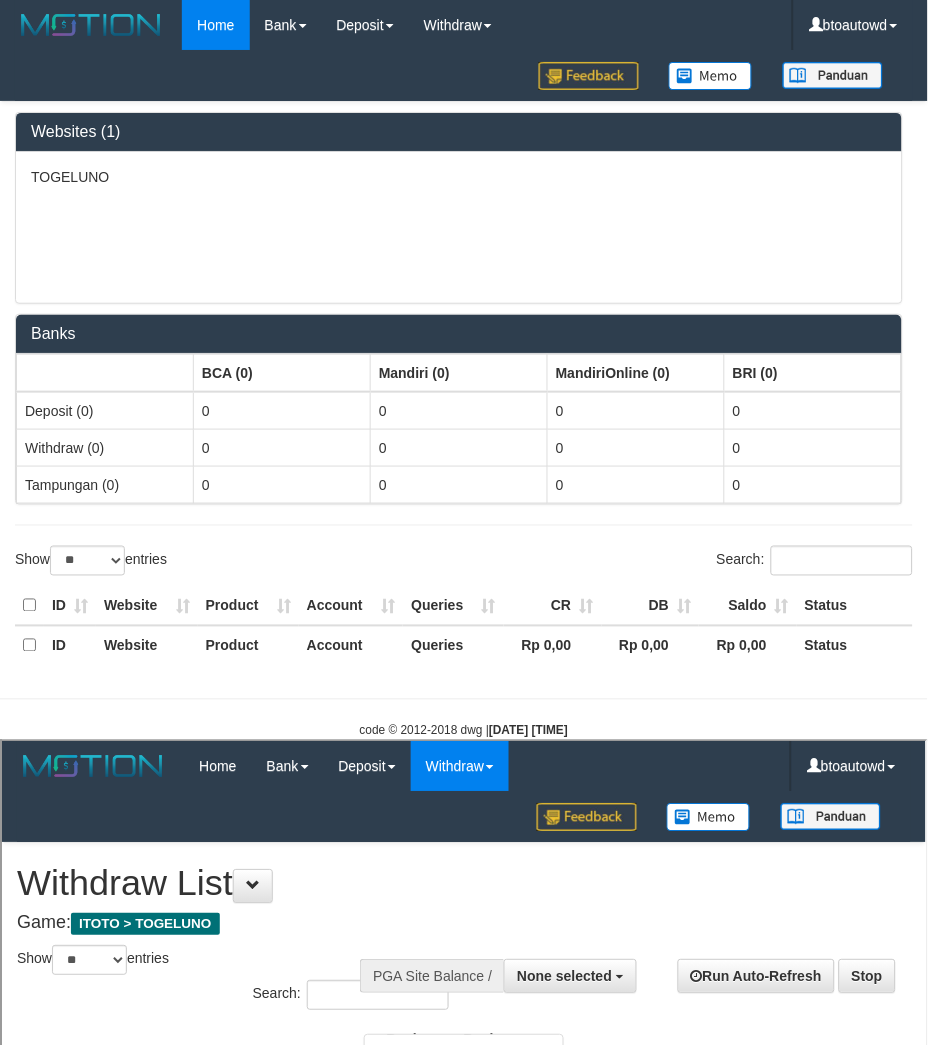 scroll, scrollTop: 0, scrollLeft: 0, axis: both 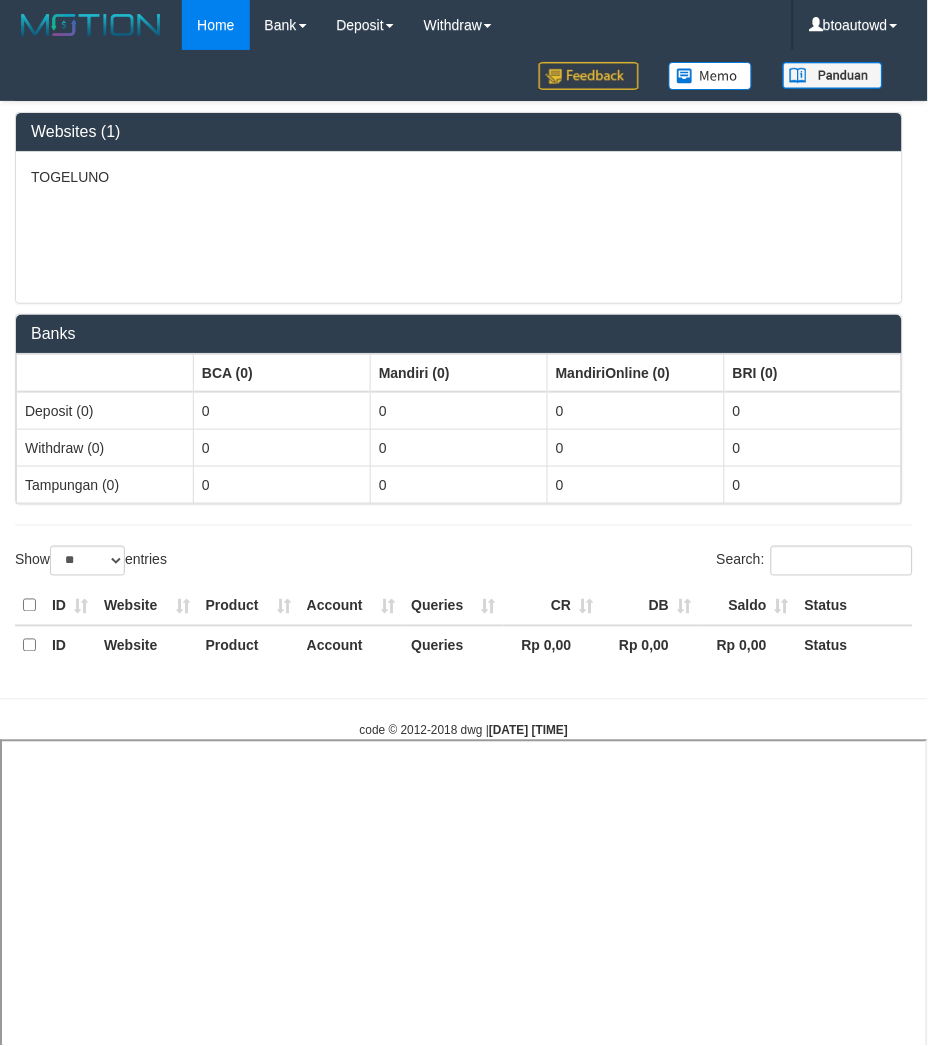 select 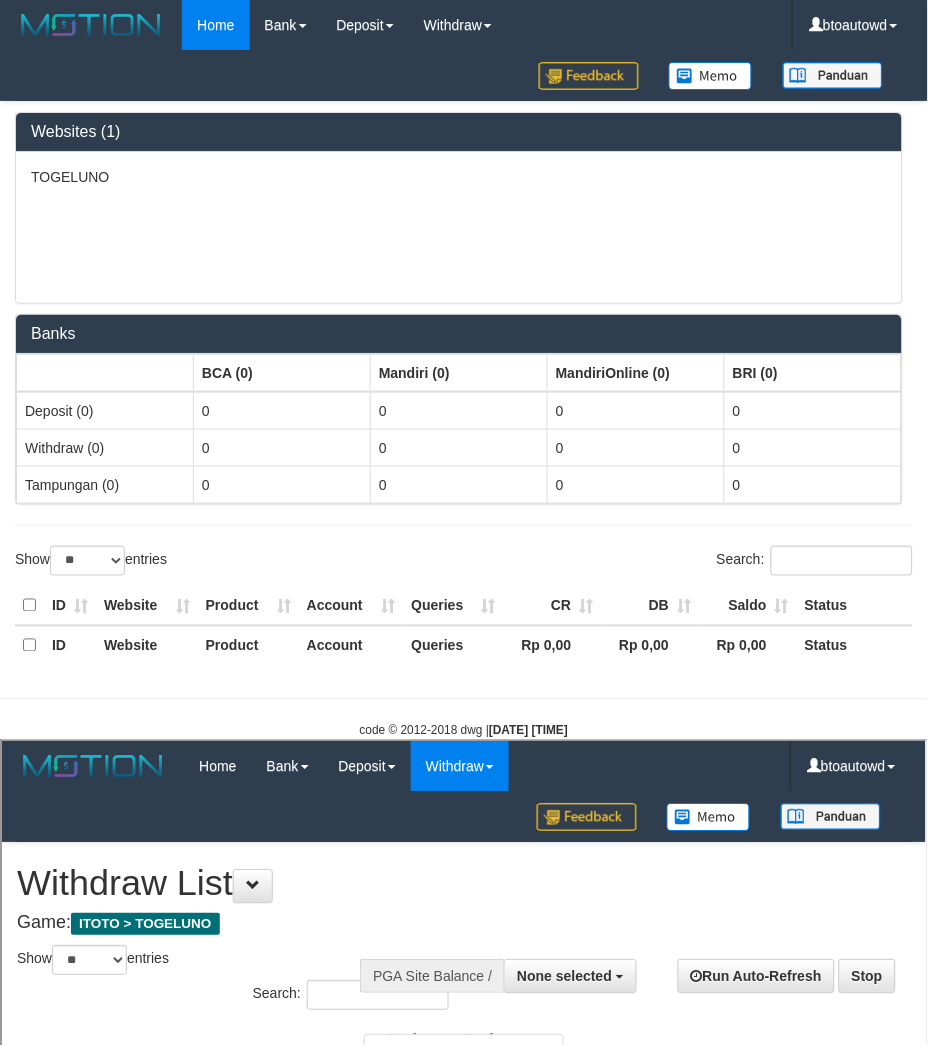 scroll, scrollTop: 0, scrollLeft: 0, axis: both 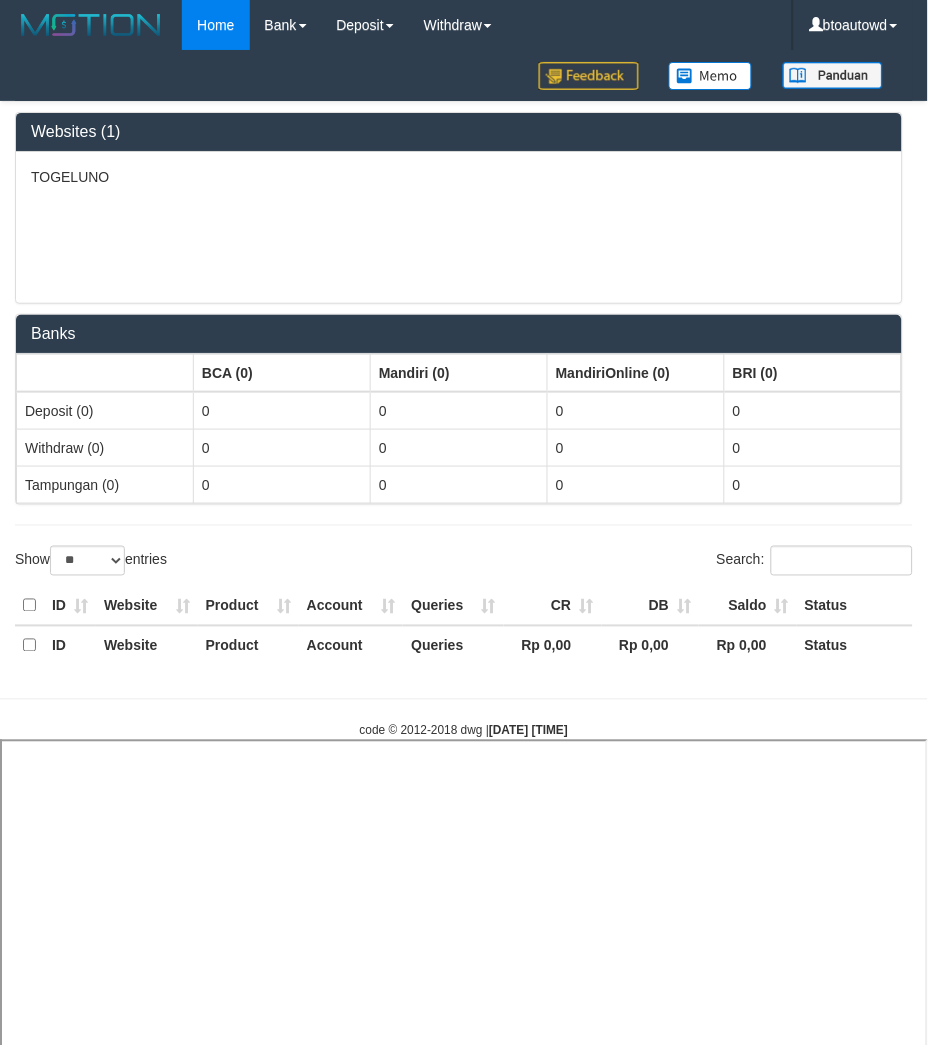 select 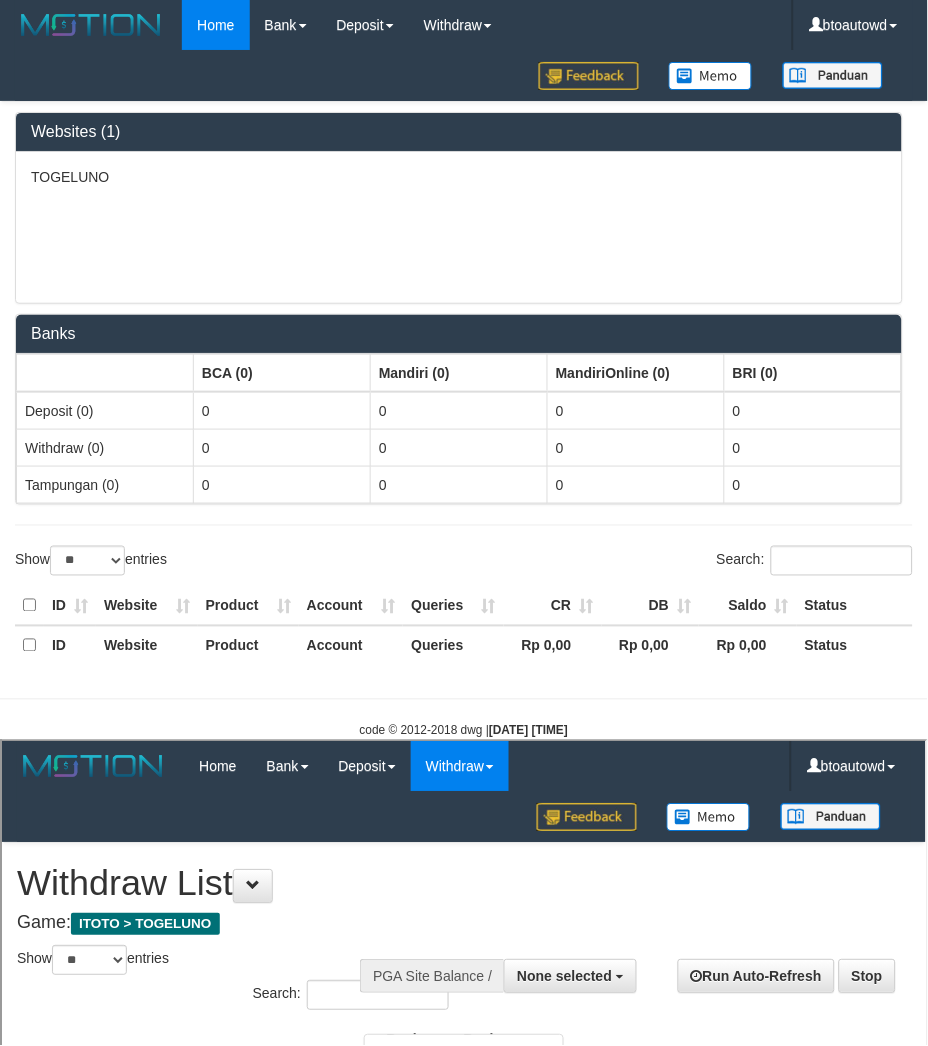 scroll, scrollTop: 0, scrollLeft: 0, axis: both 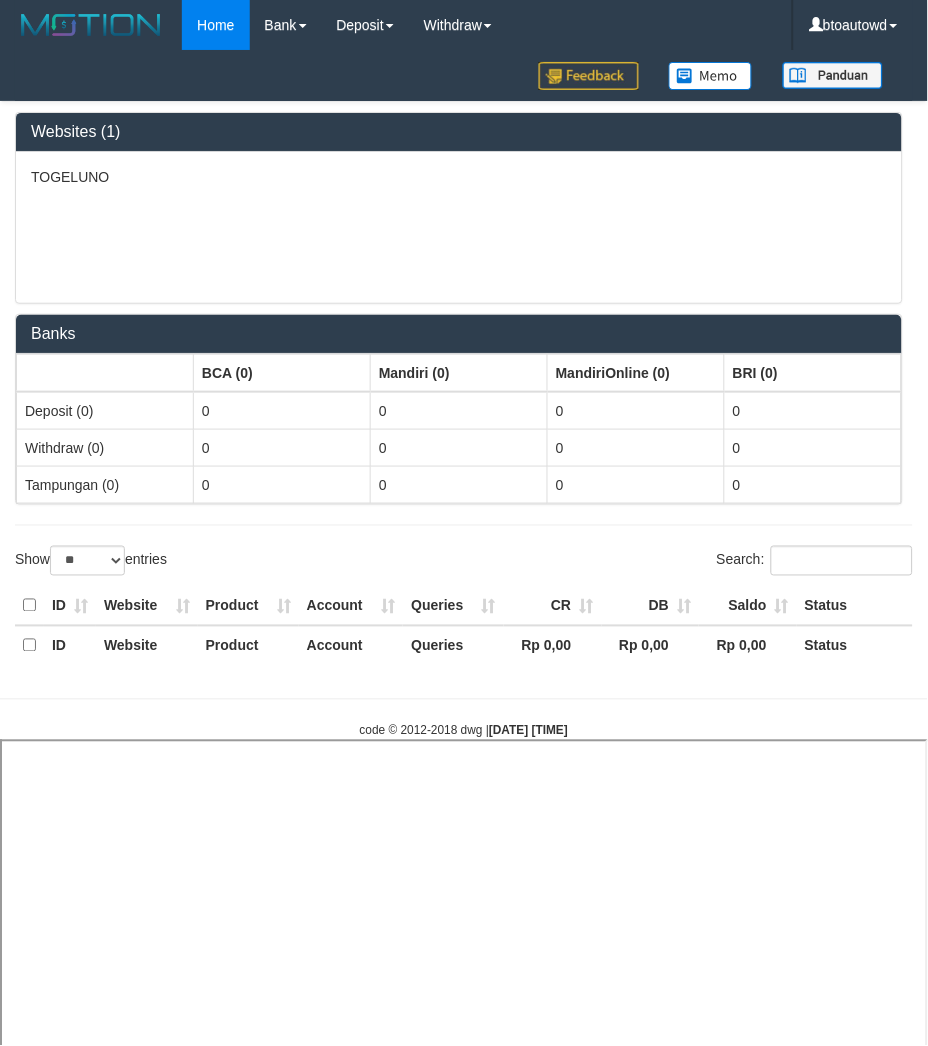 select 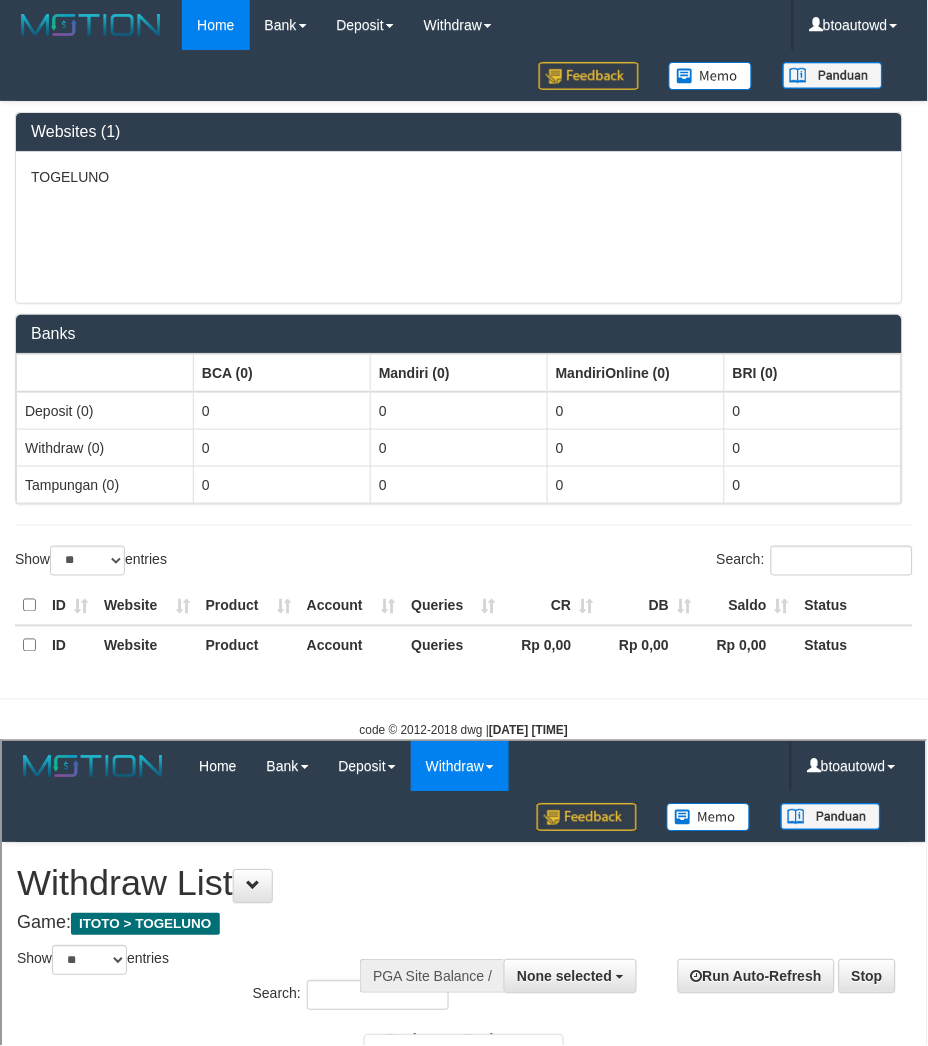 scroll, scrollTop: 0, scrollLeft: 0, axis: both 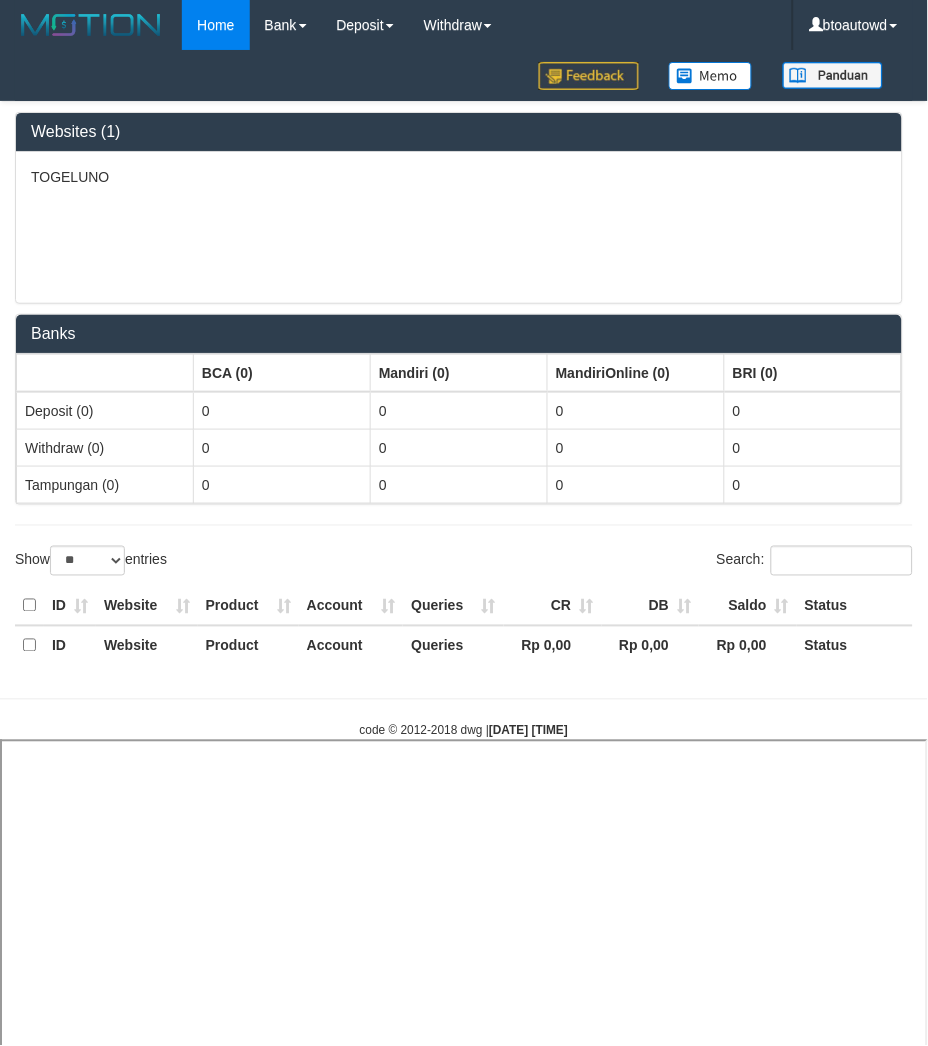 select 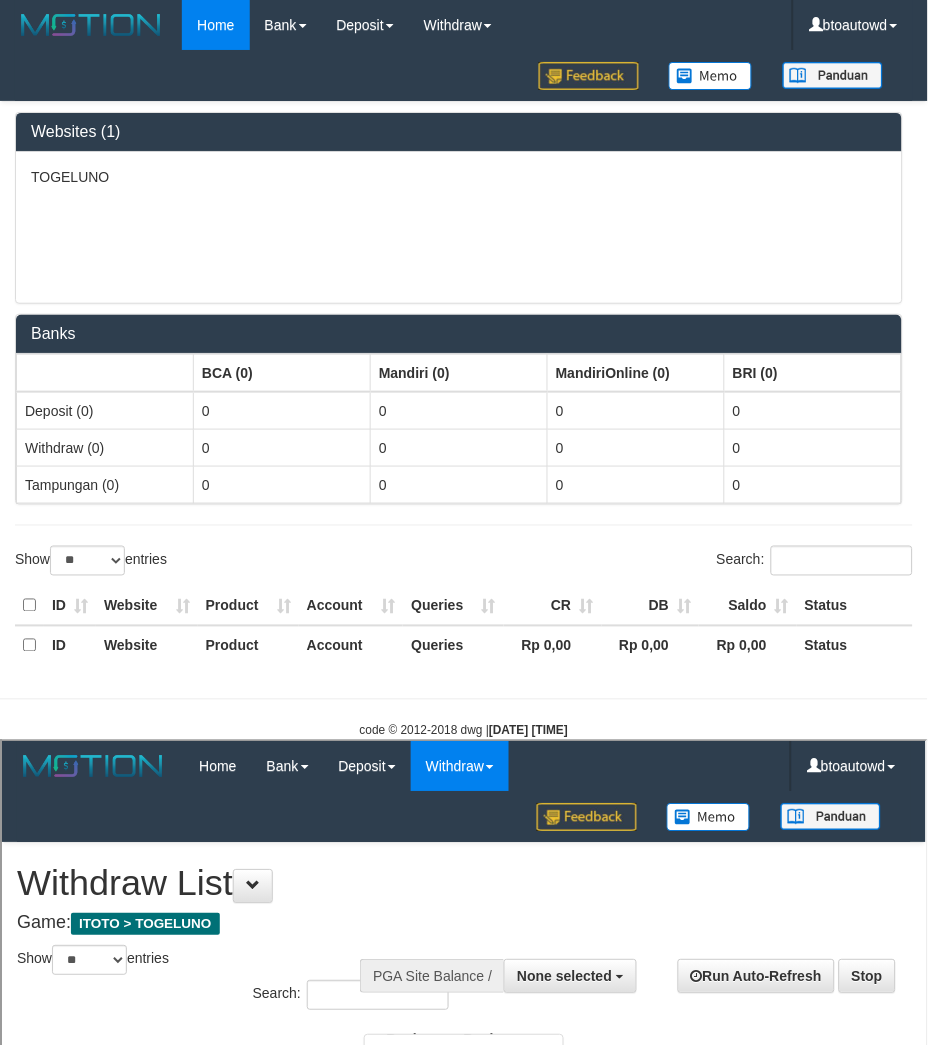 scroll, scrollTop: 0, scrollLeft: 0, axis: both 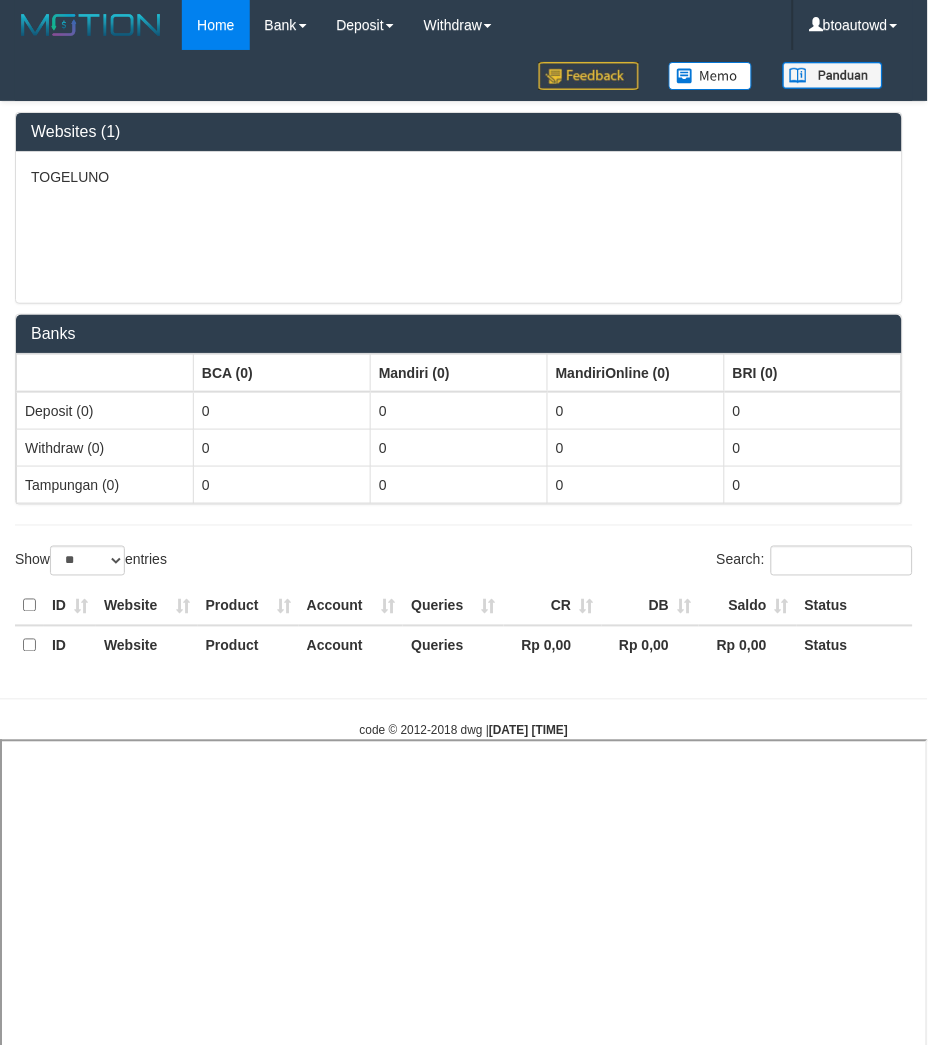 select 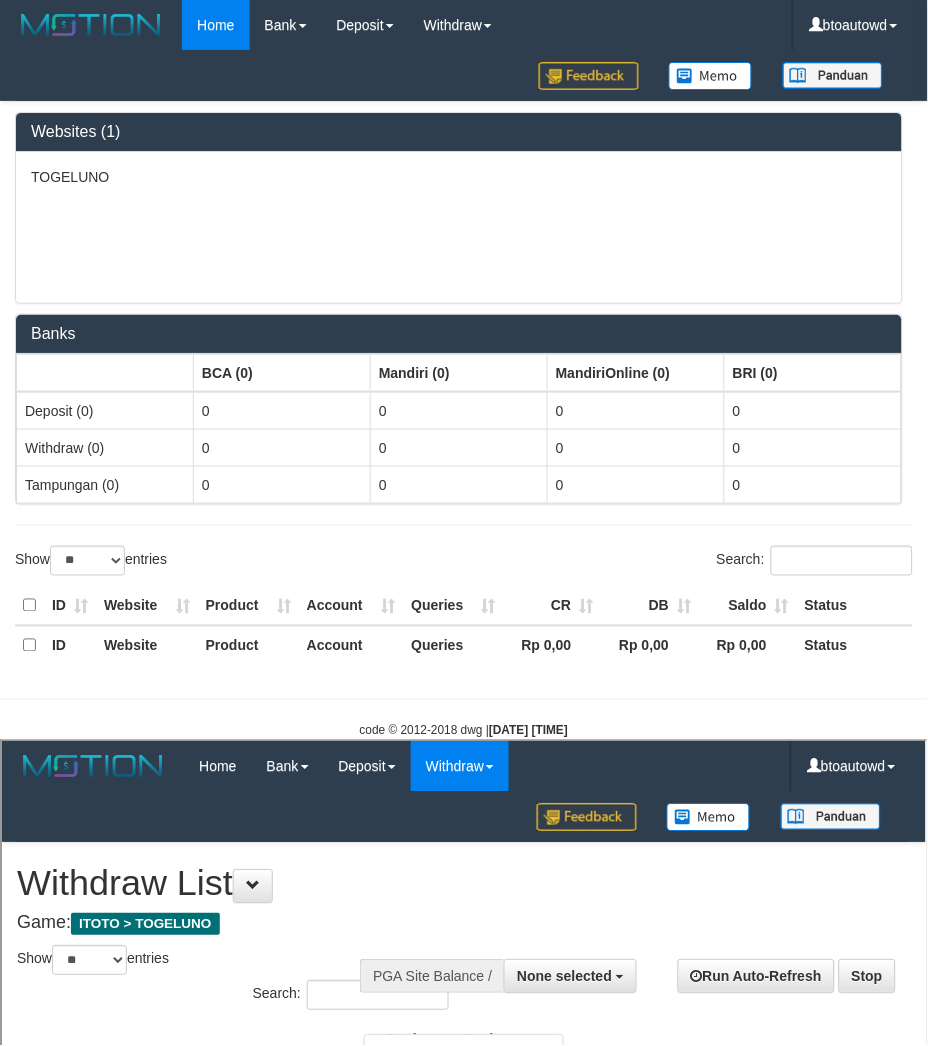 scroll, scrollTop: 0, scrollLeft: 0, axis: both 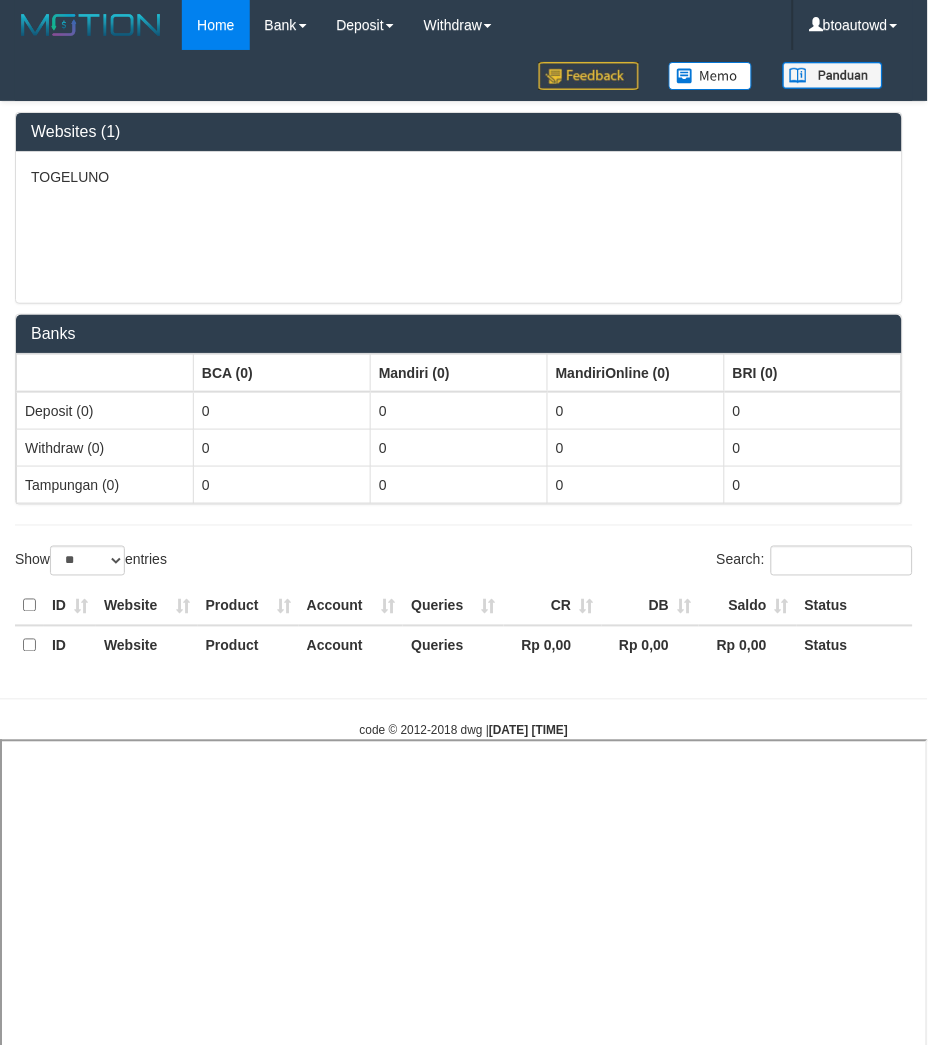 select 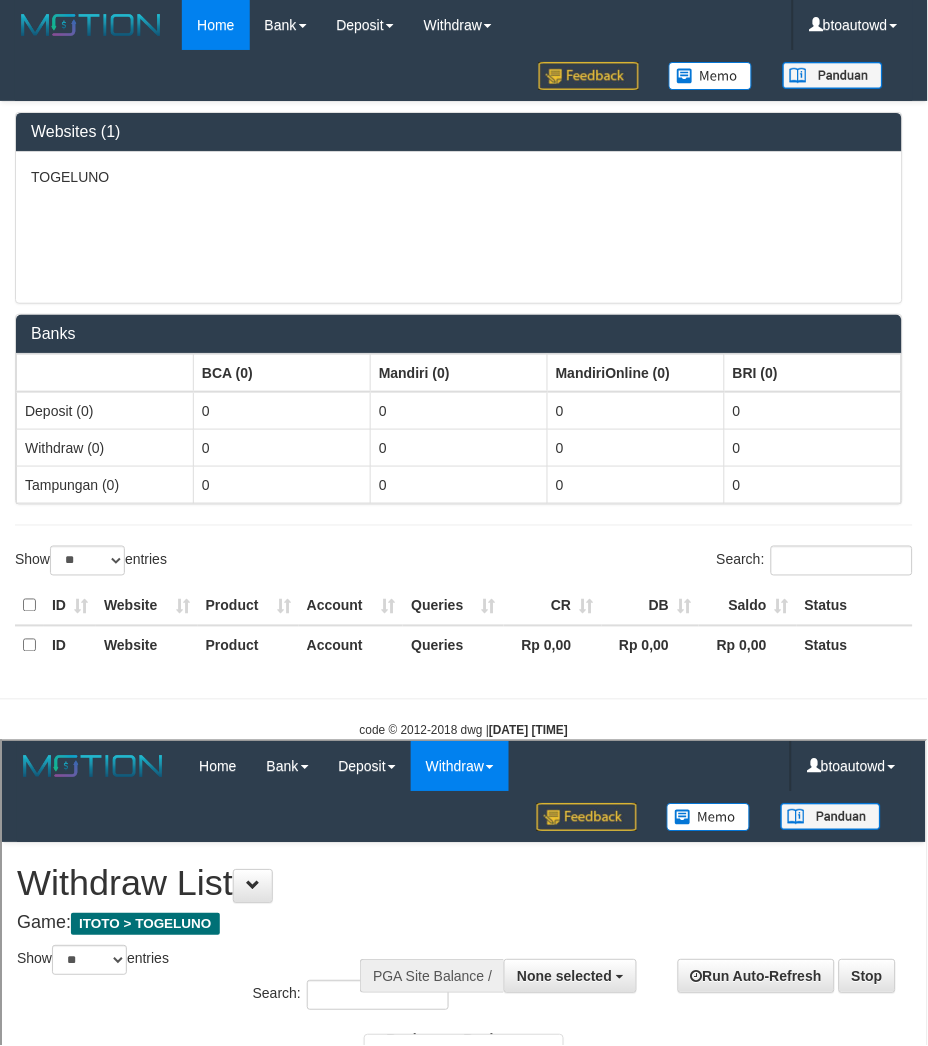 scroll, scrollTop: 0, scrollLeft: 0, axis: both 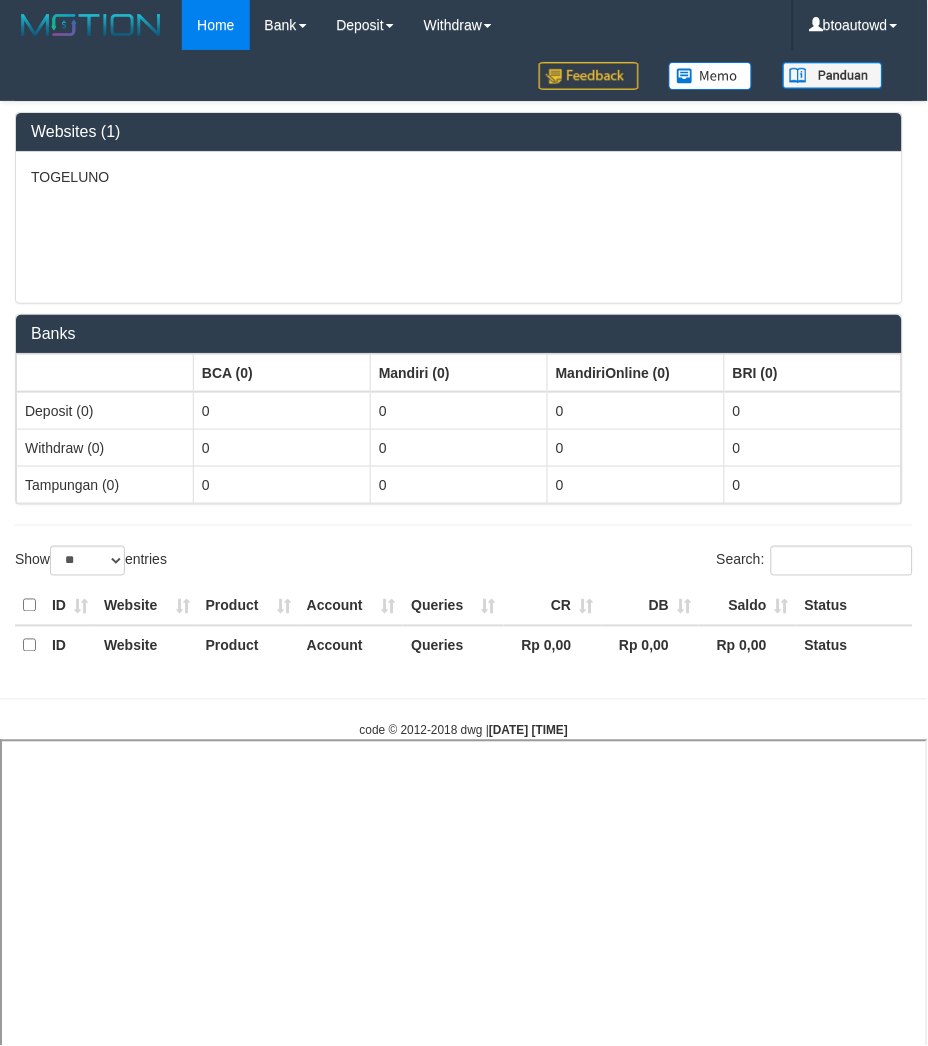 select 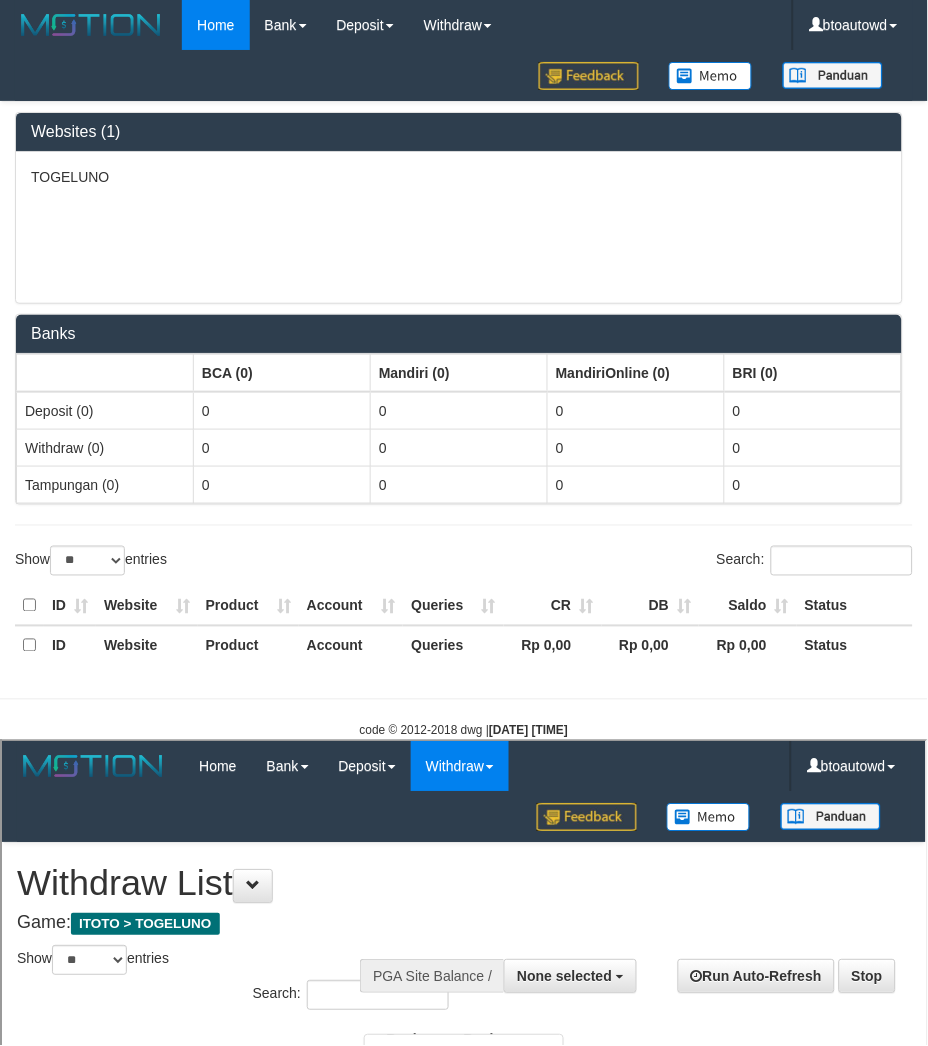 scroll, scrollTop: 0, scrollLeft: 0, axis: both 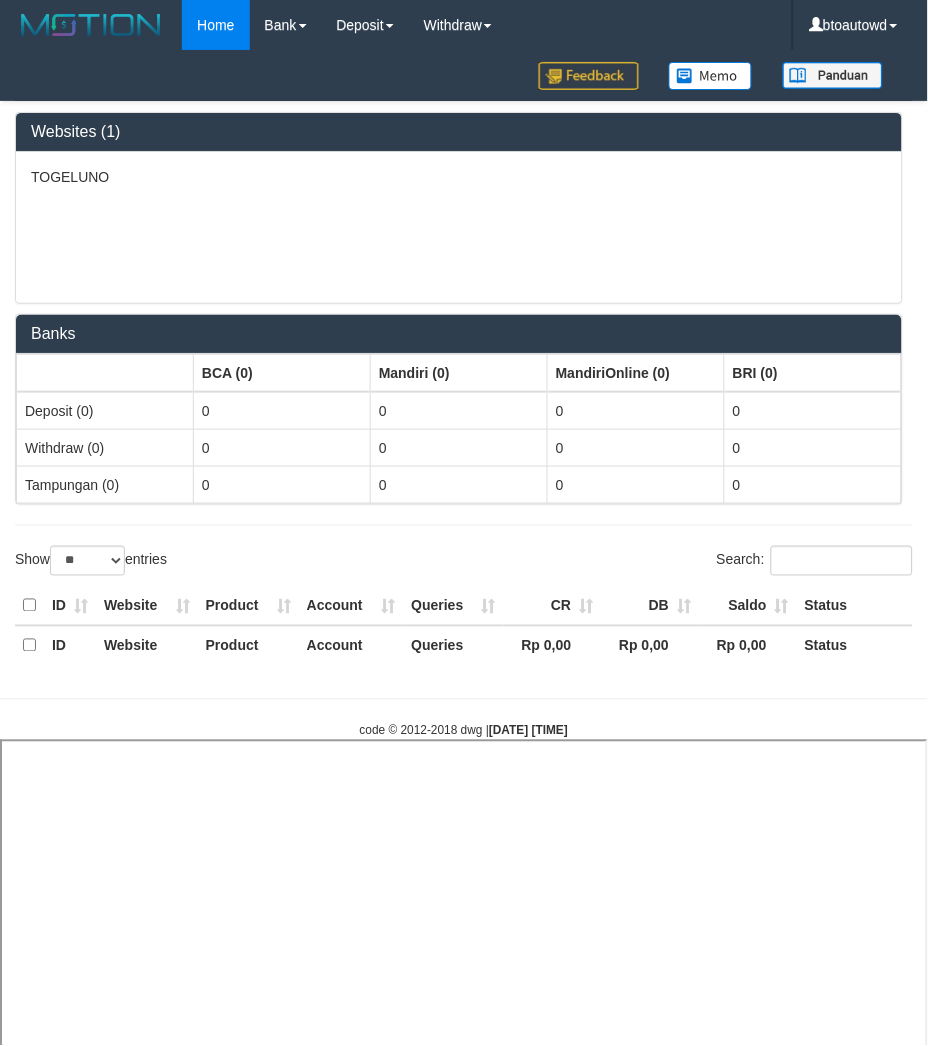 select 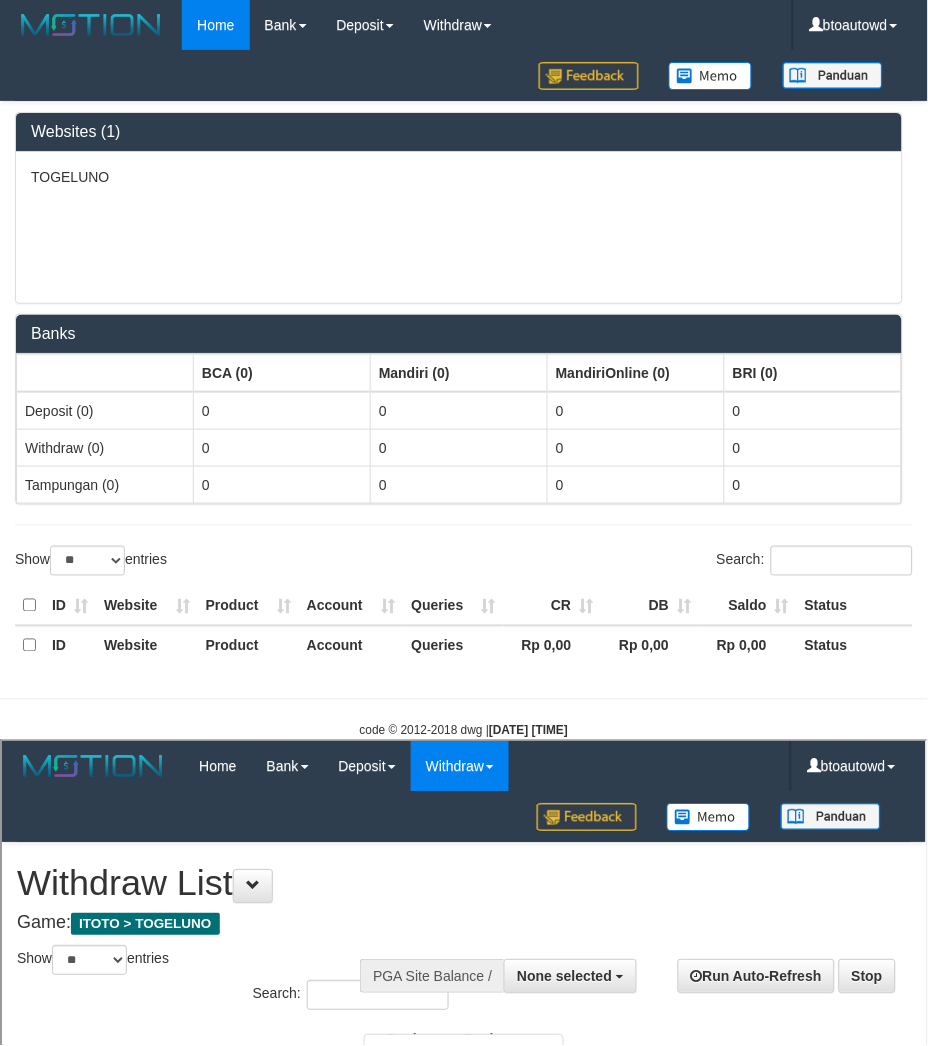 scroll, scrollTop: 0, scrollLeft: 0, axis: both 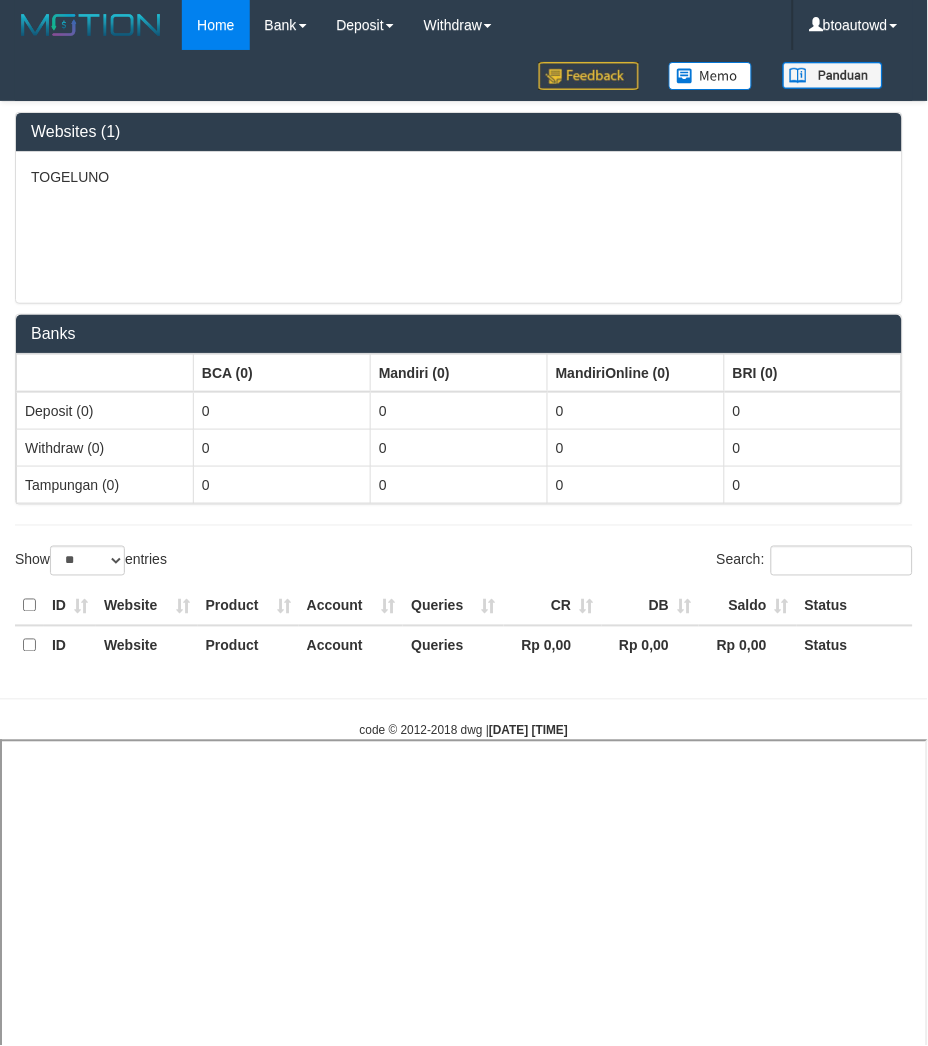 select 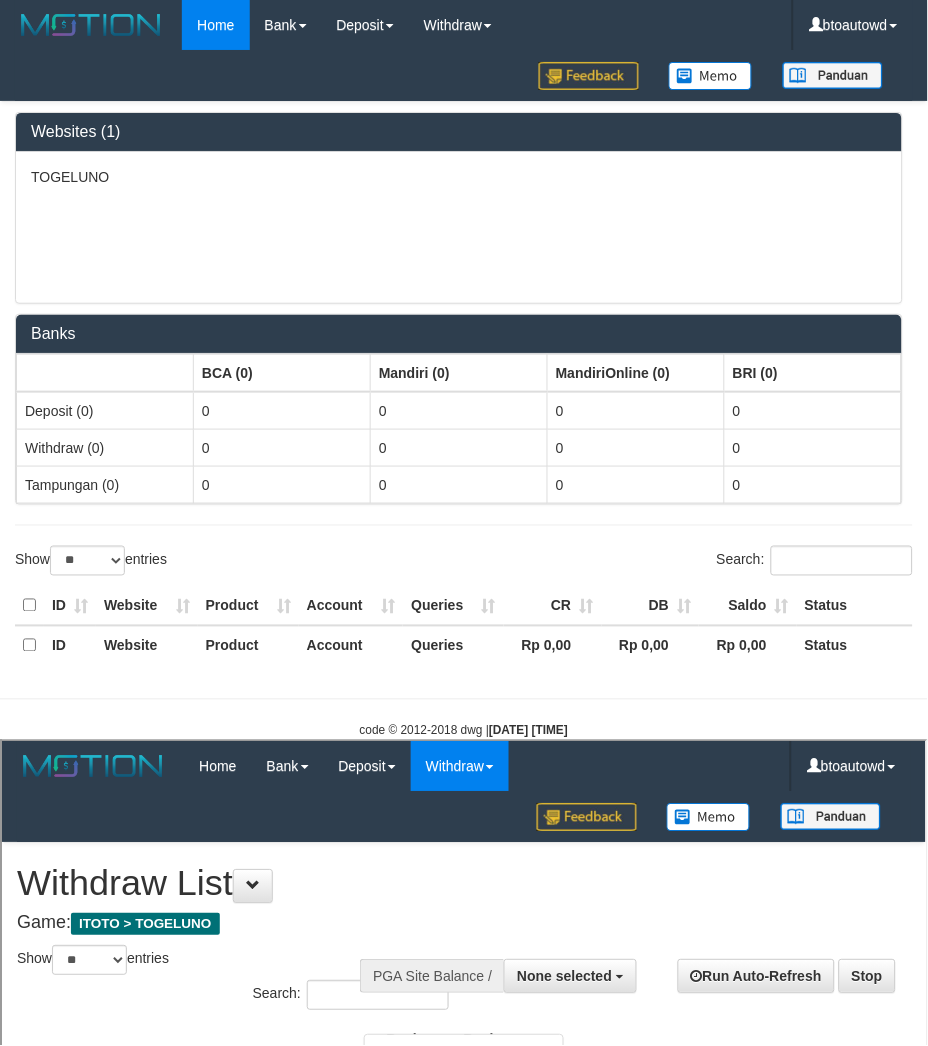 scroll, scrollTop: 0, scrollLeft: 0, axis: both 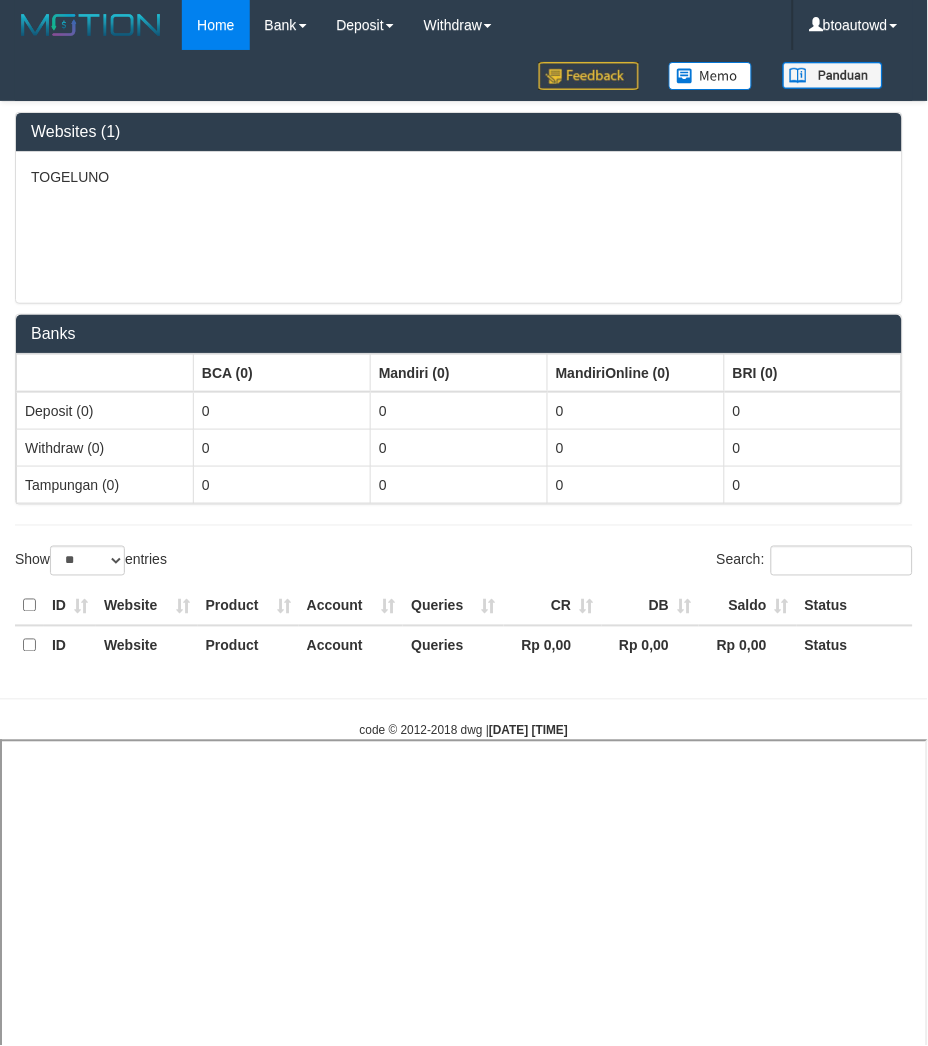 select 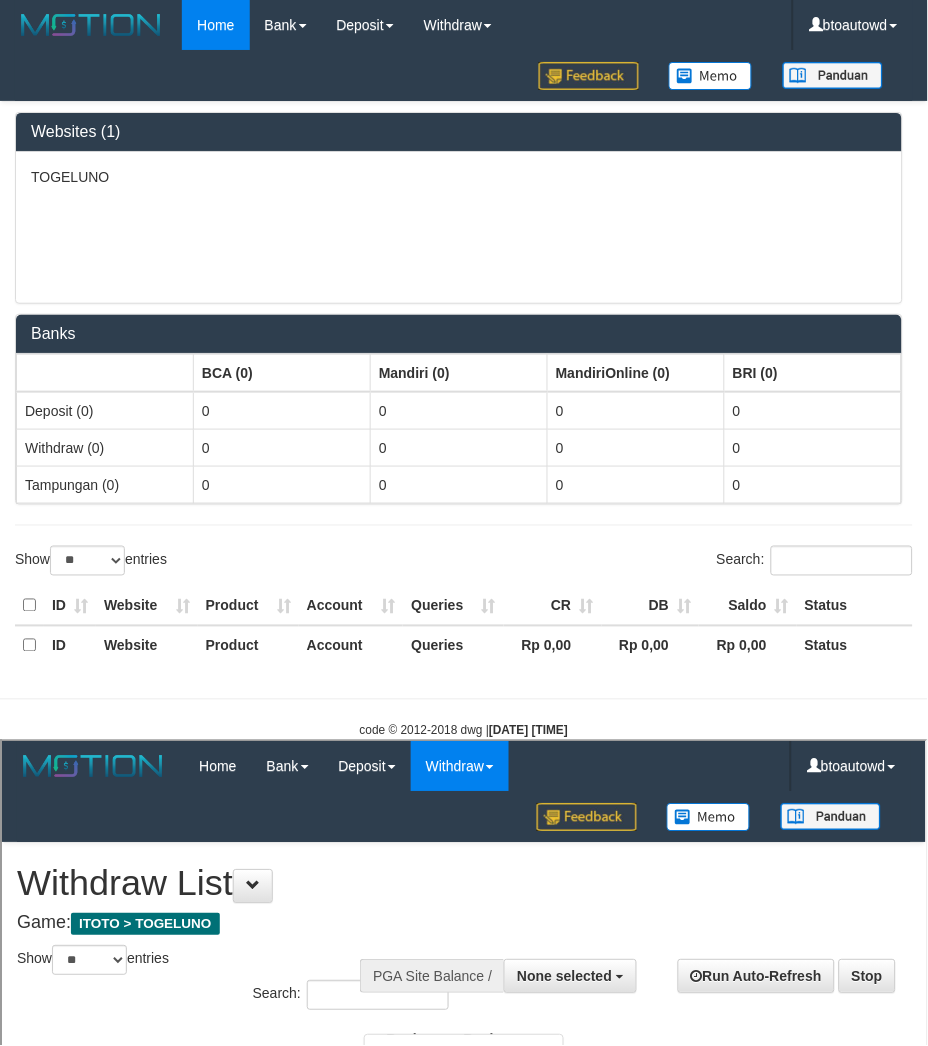 scroll, scrollTop: 0, scrollLeft: 0, axis: both 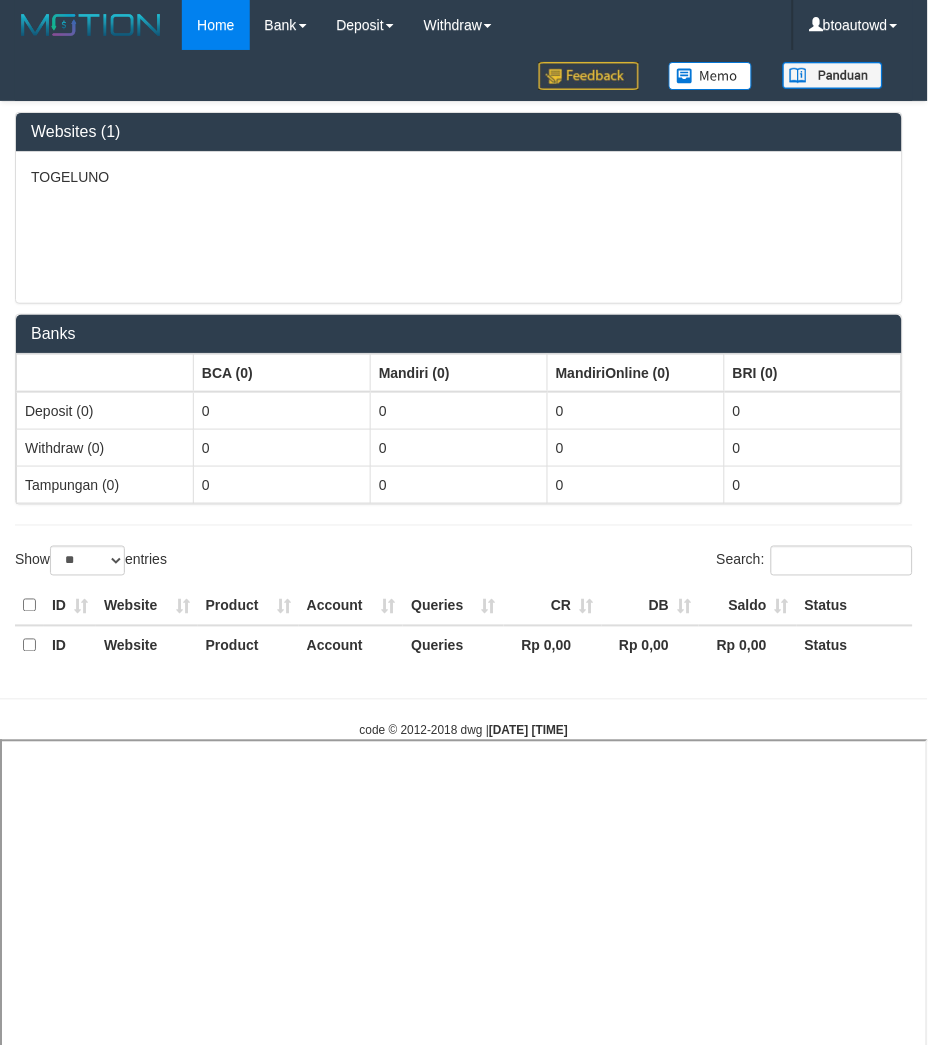 select 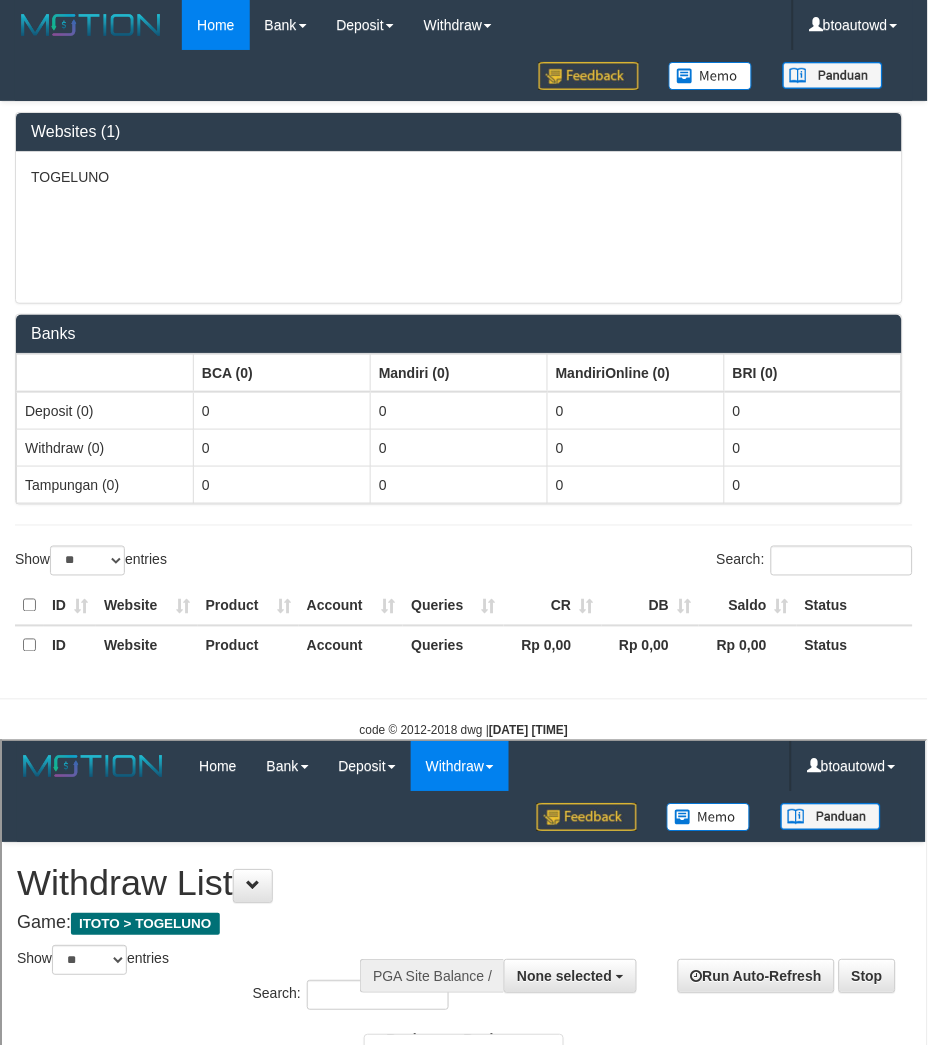 scroll, scrollTop: 0, scrollLeft: 0, axis: both 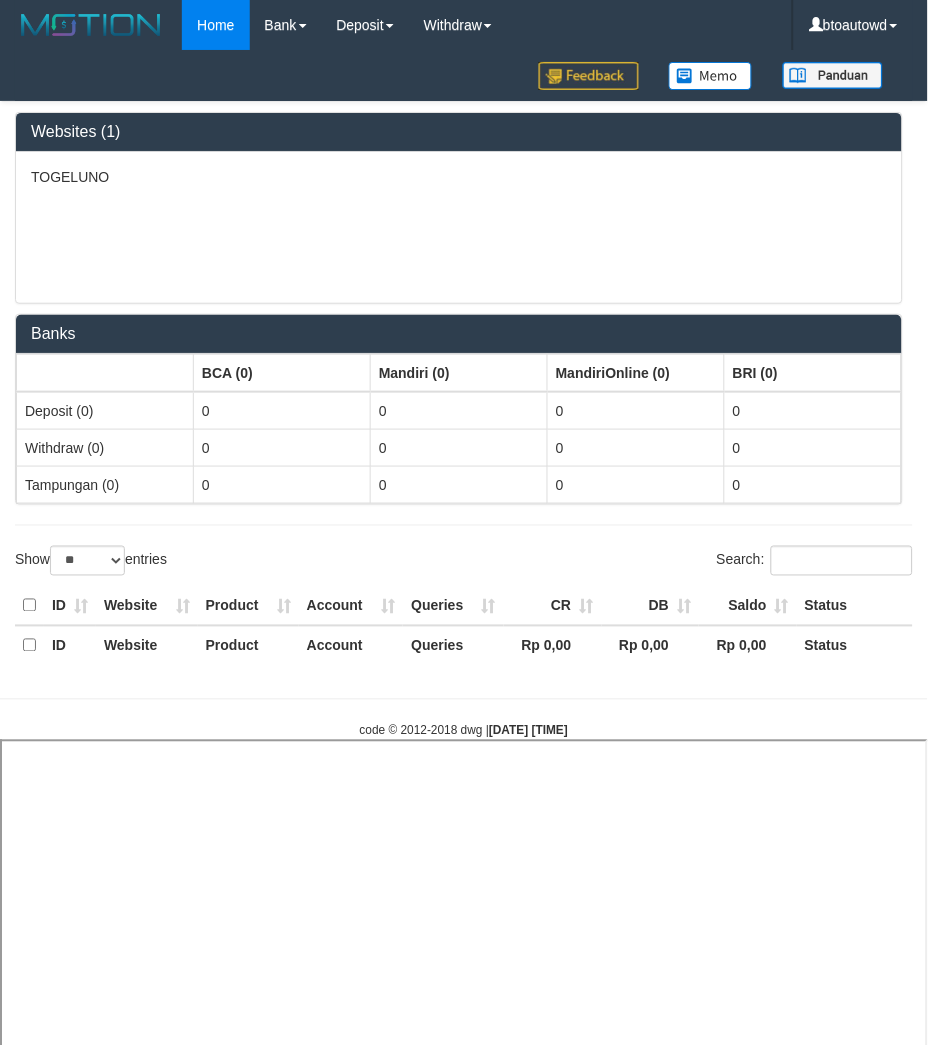 select 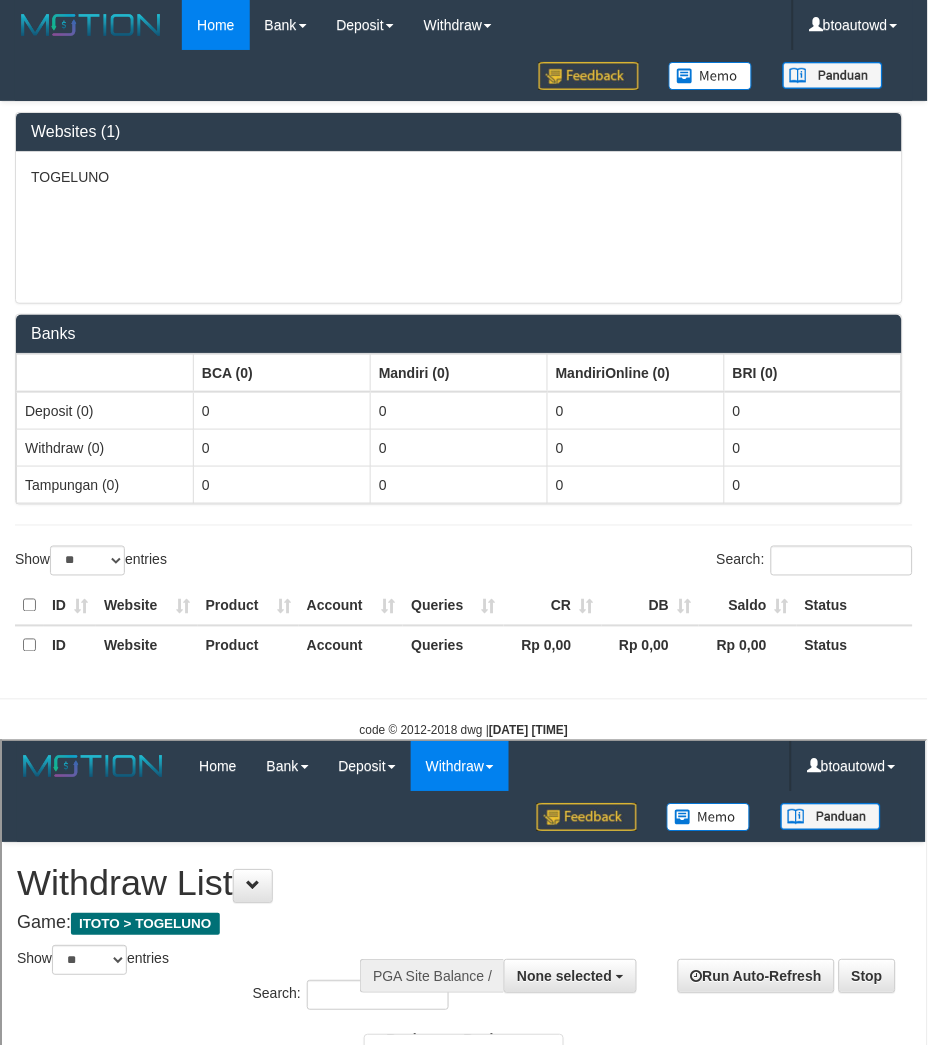 scroll, scrollTop: 0, scrollLeft: 0, axis: both 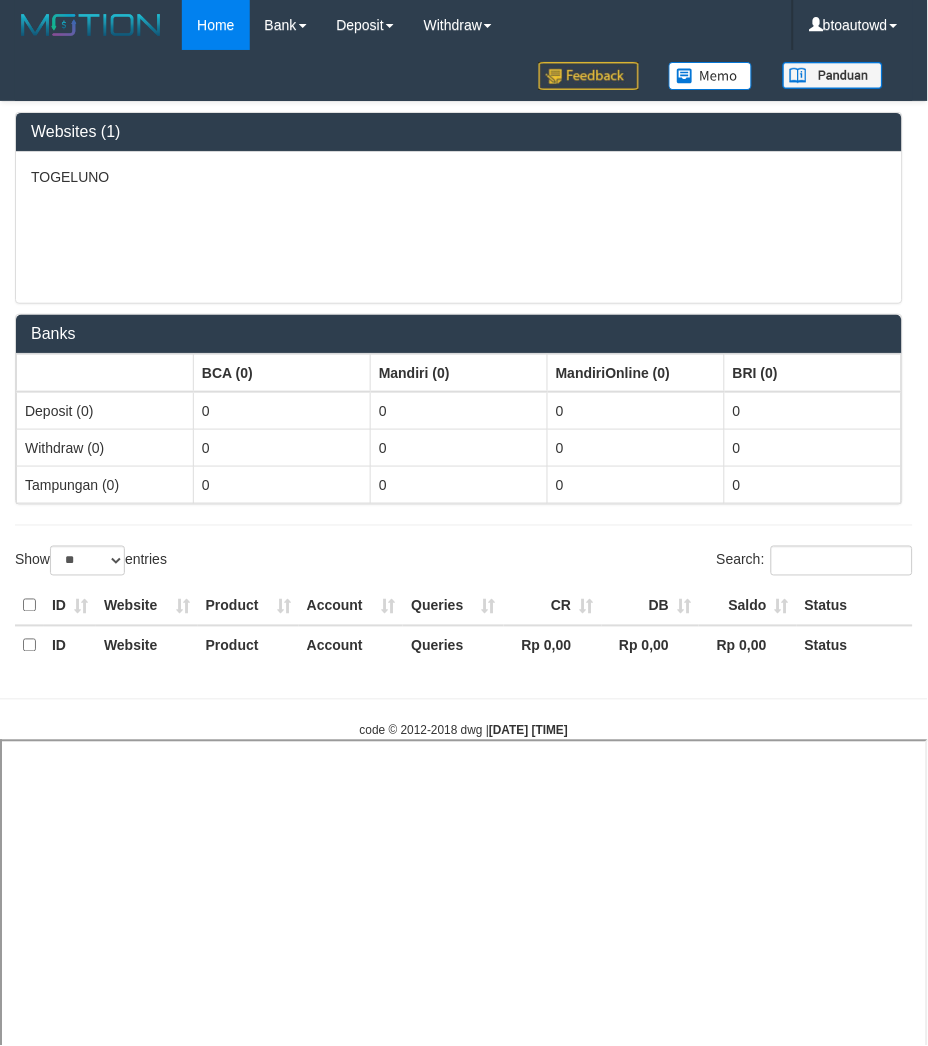 select 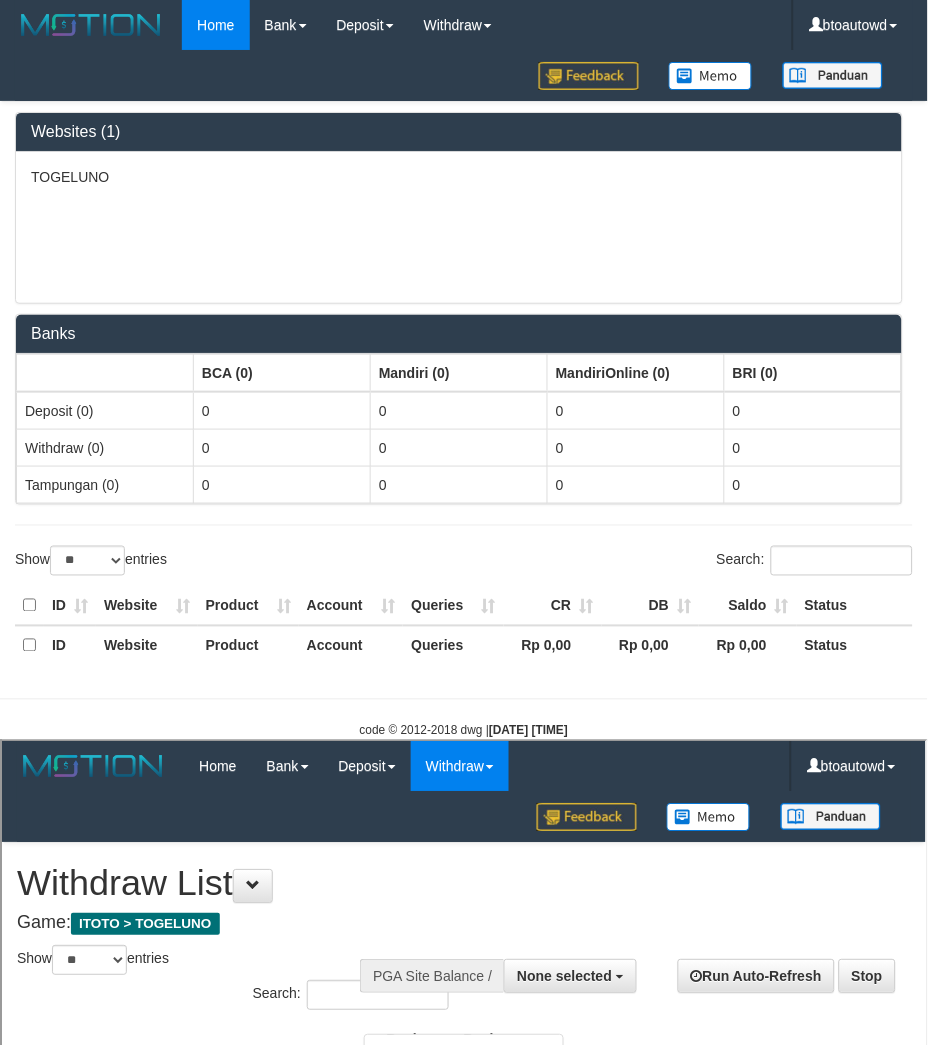 scroll, scrollTop: 0, scrollLeft: 0, axis: both 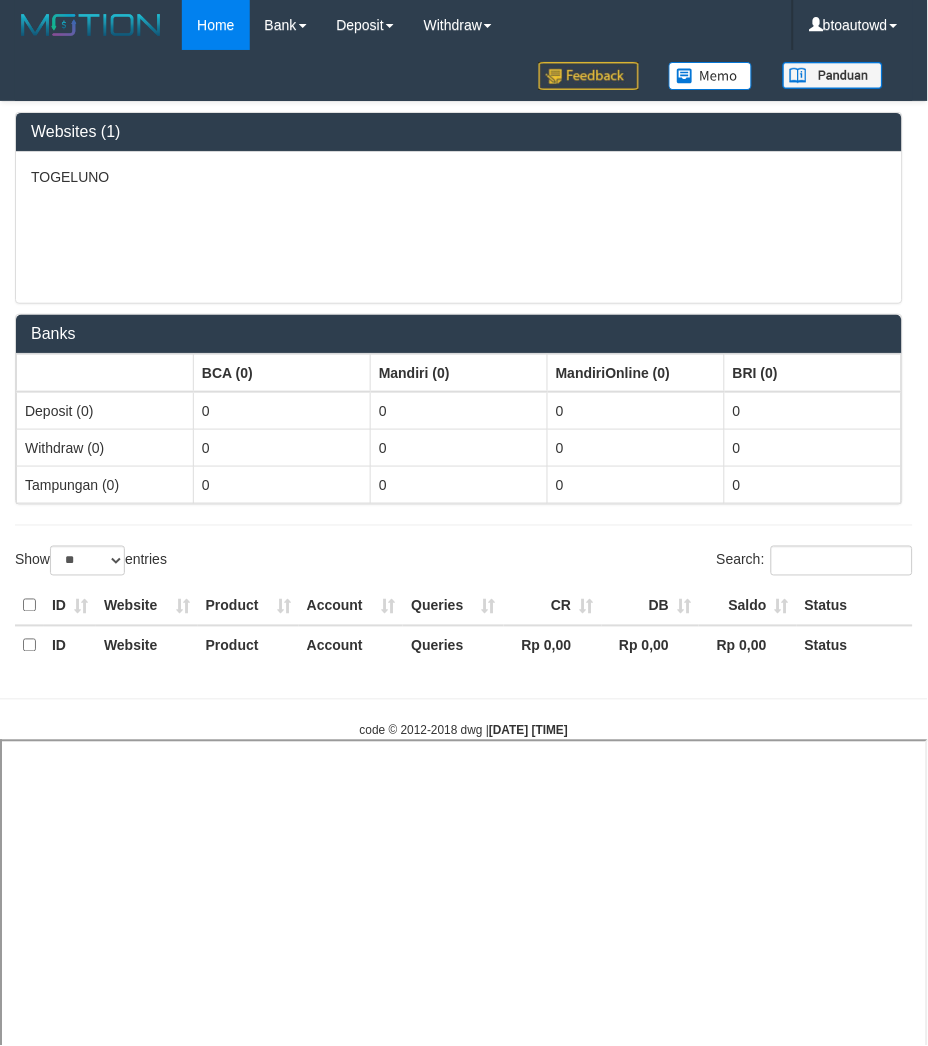 select 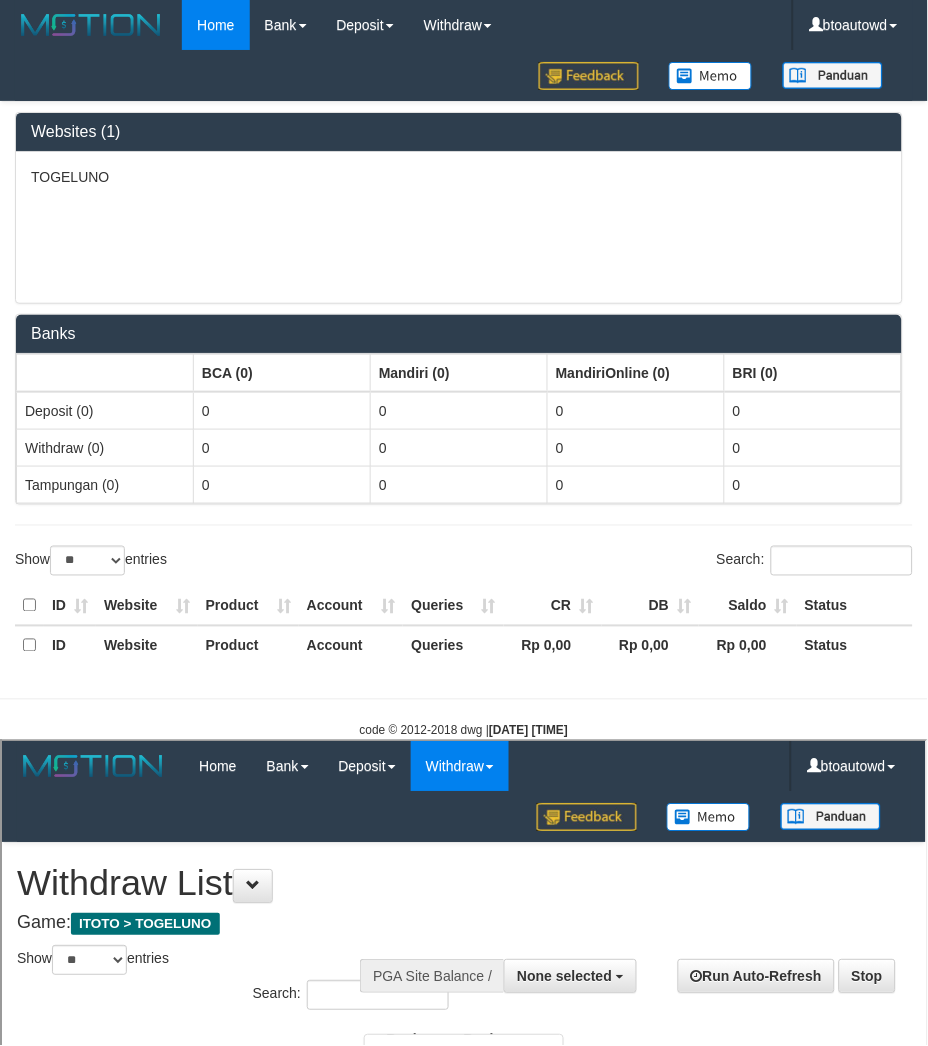 scroll, scrollTop: 0, scrollLeft: 0, axis: both 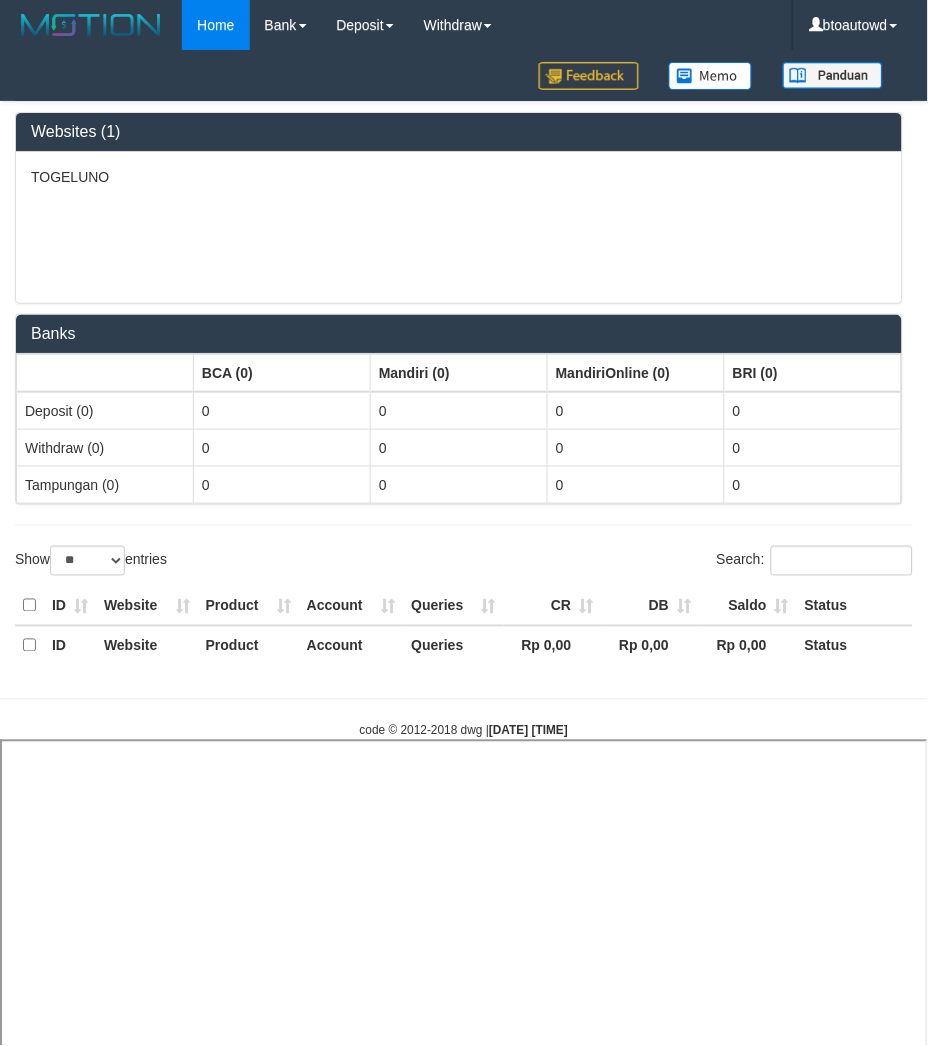 select 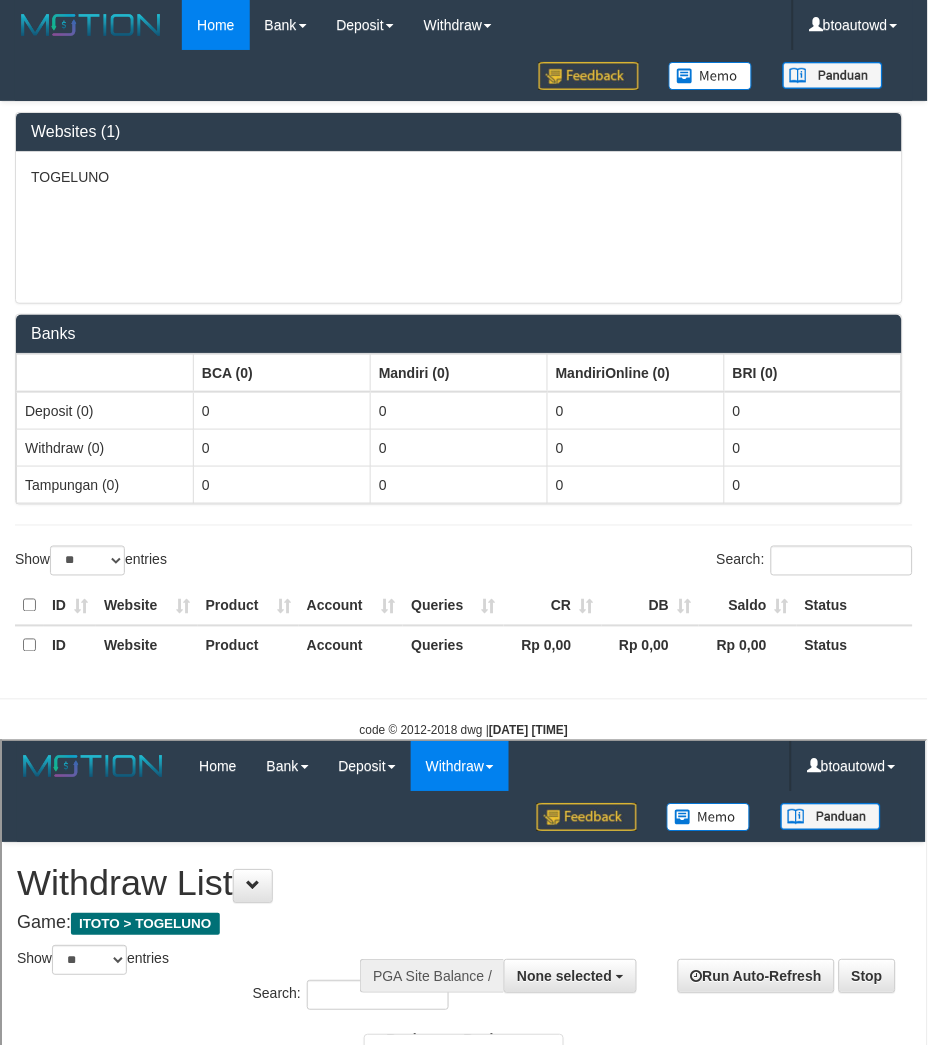 scroll, scrollTop: 0, scrollLeft: 0, axis: both 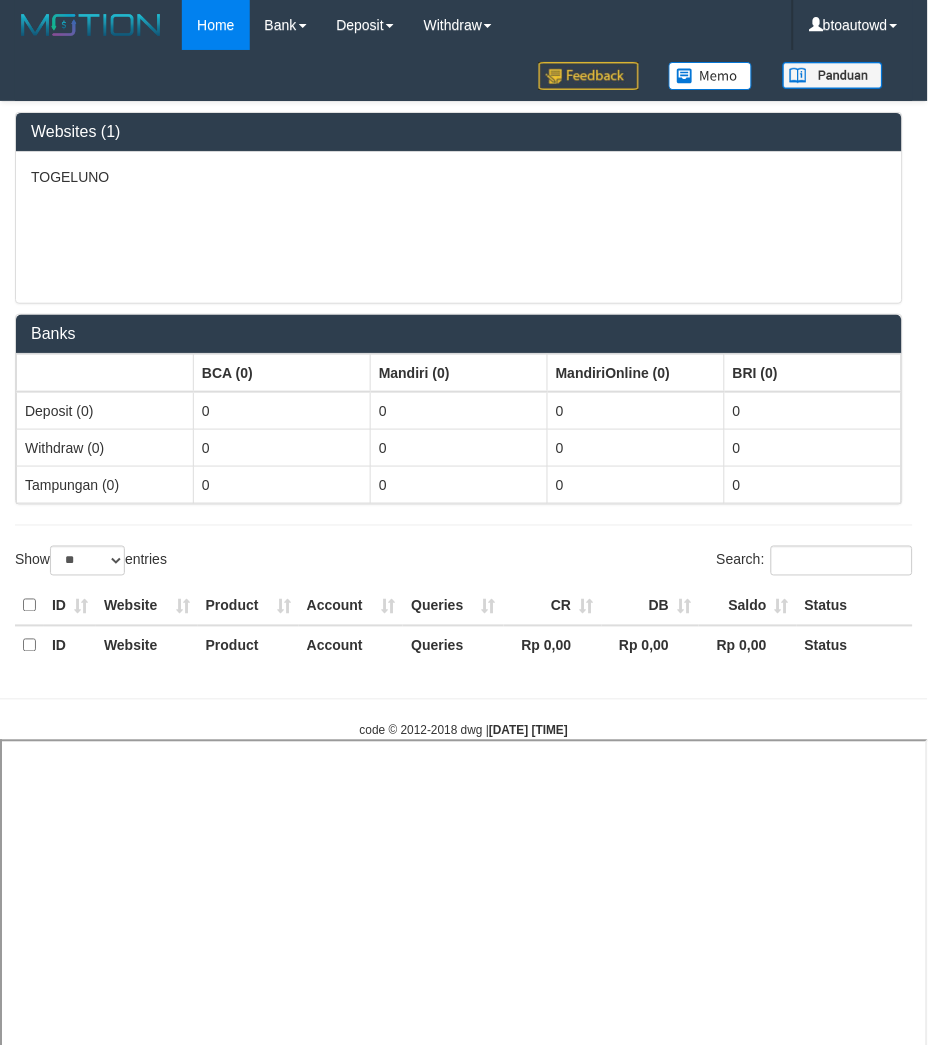 select 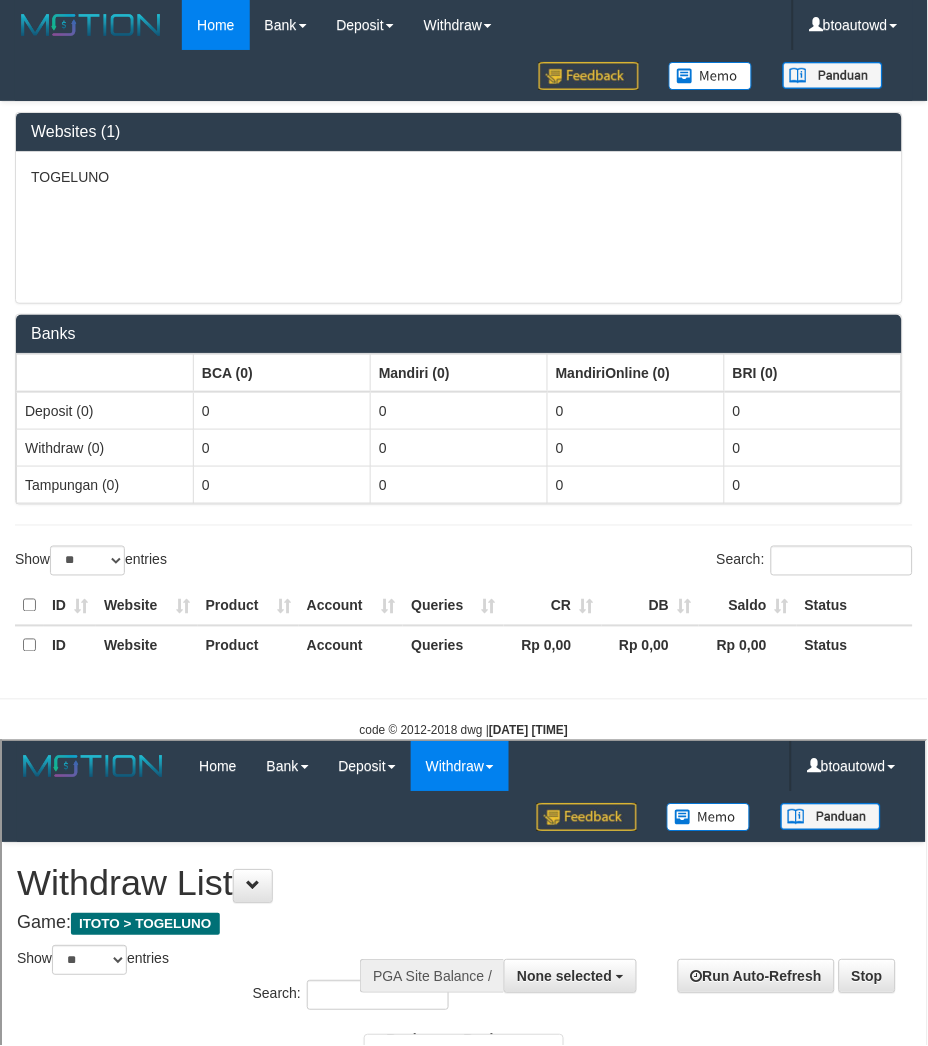 scroll, scrollTop: 0, scrollLeft: 0, axis: both 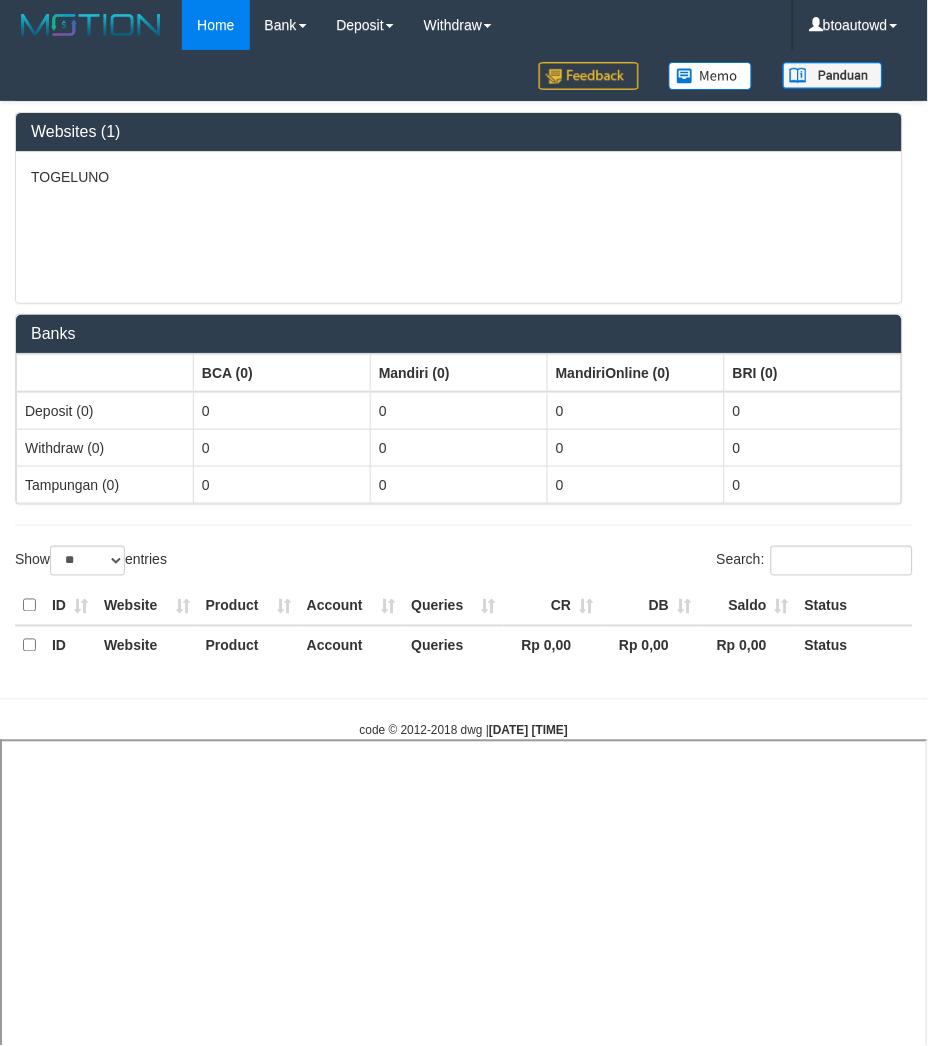 select 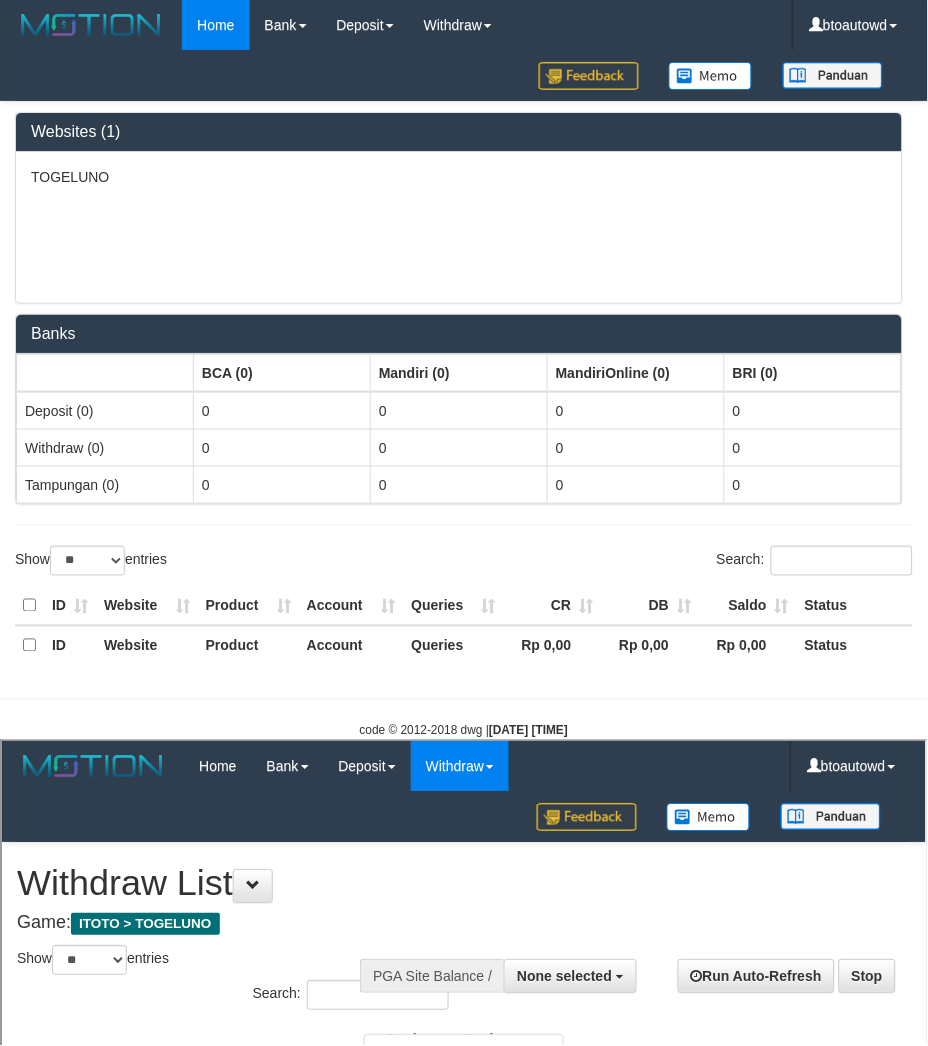 scroll, scrollTop: 0, scrollLeft: 0, axis: both 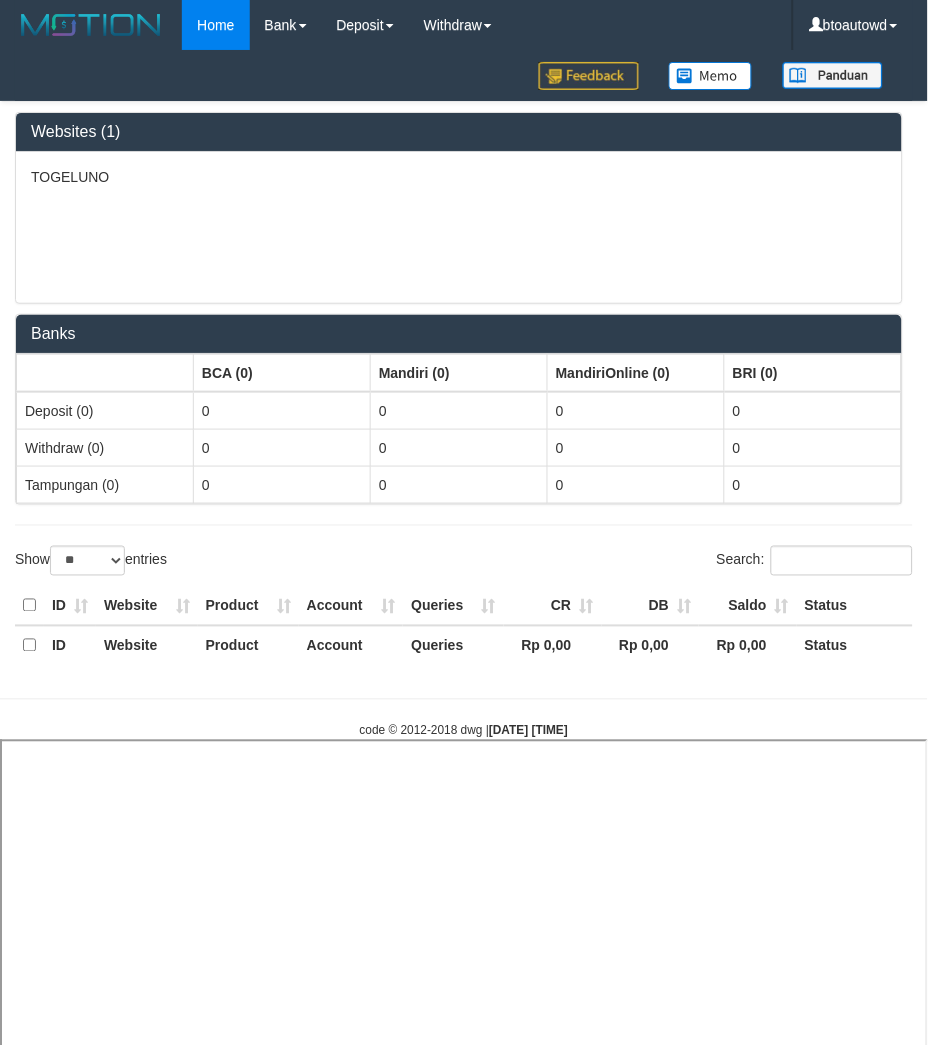select 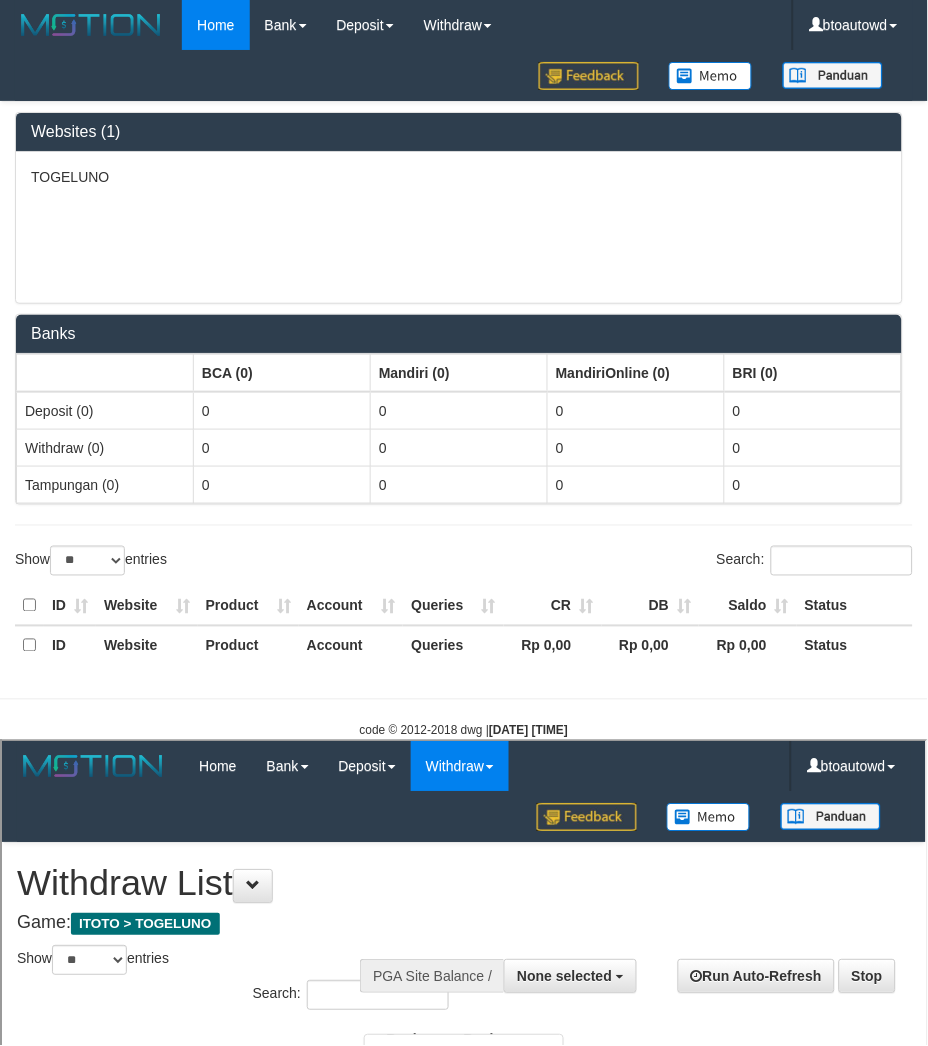 scroll, scrollTop: 0, scrollLeft: 0, axis: both 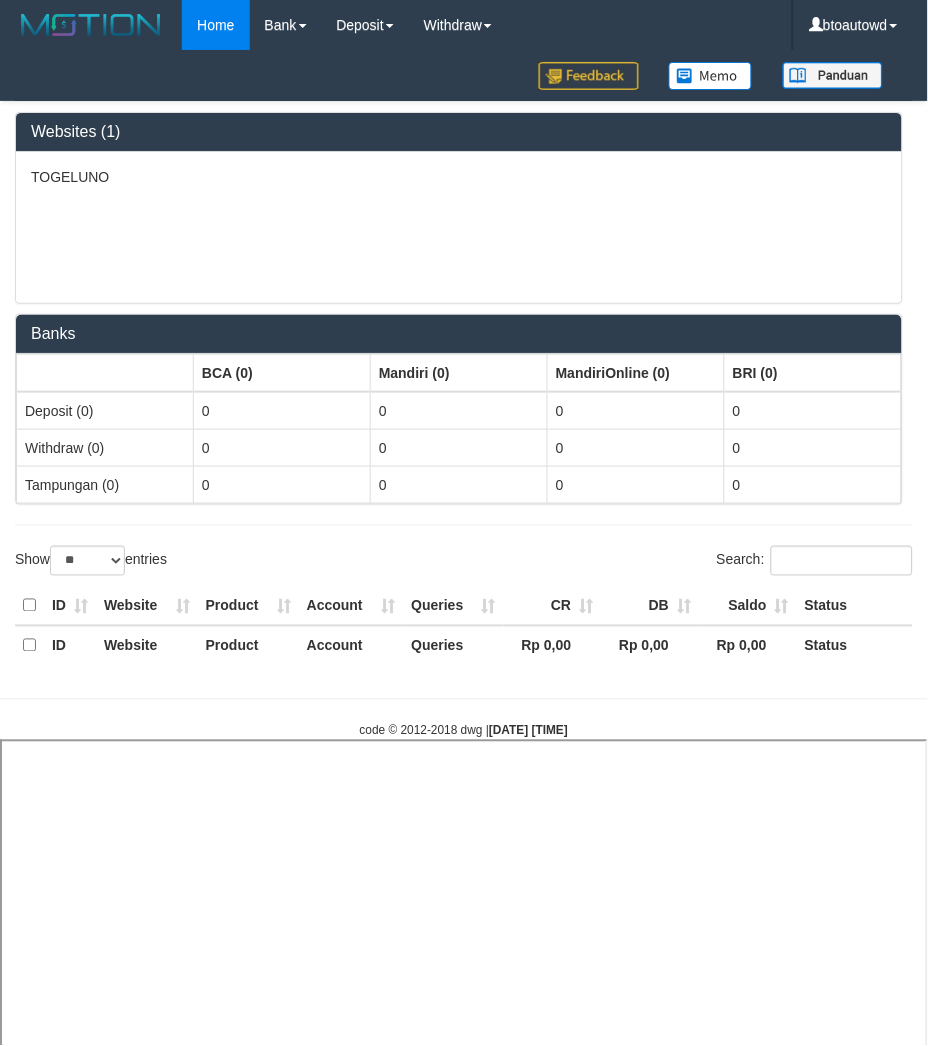 select 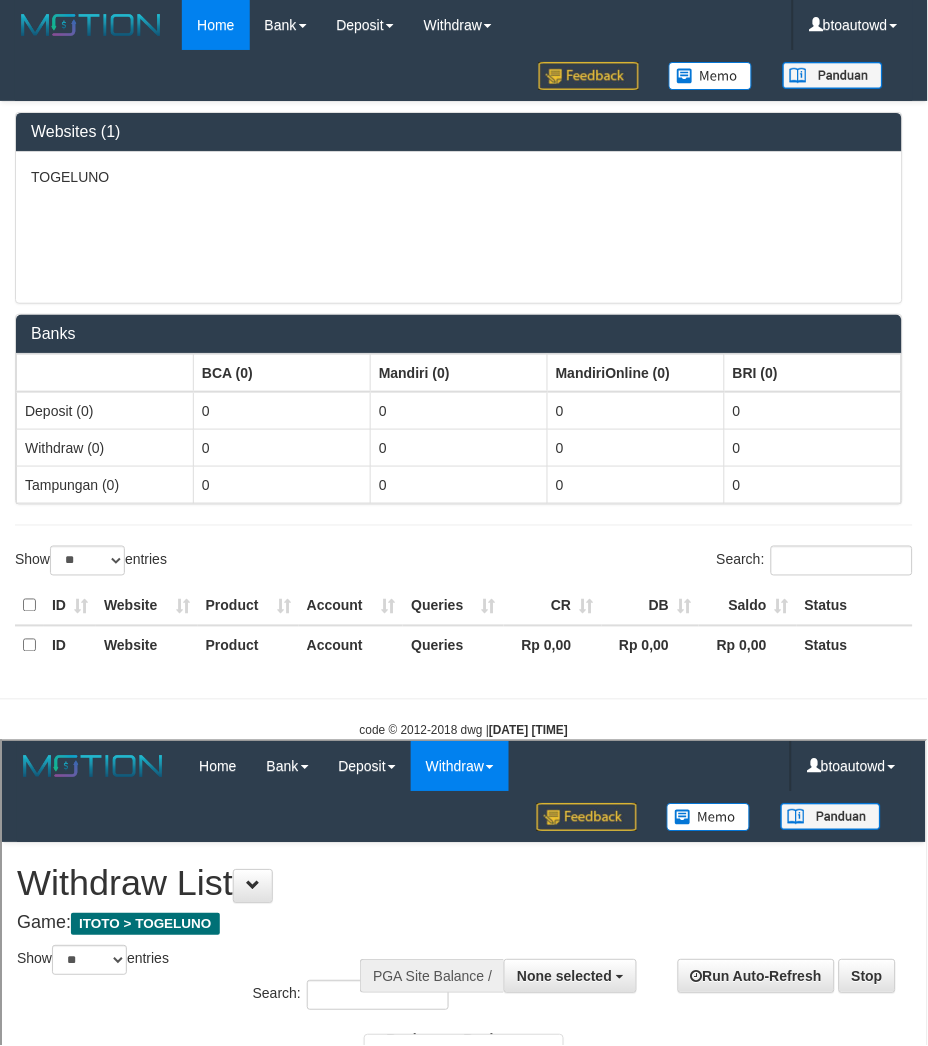 scroll, scrollTop: 0, scrollLeft: 0, axis: both 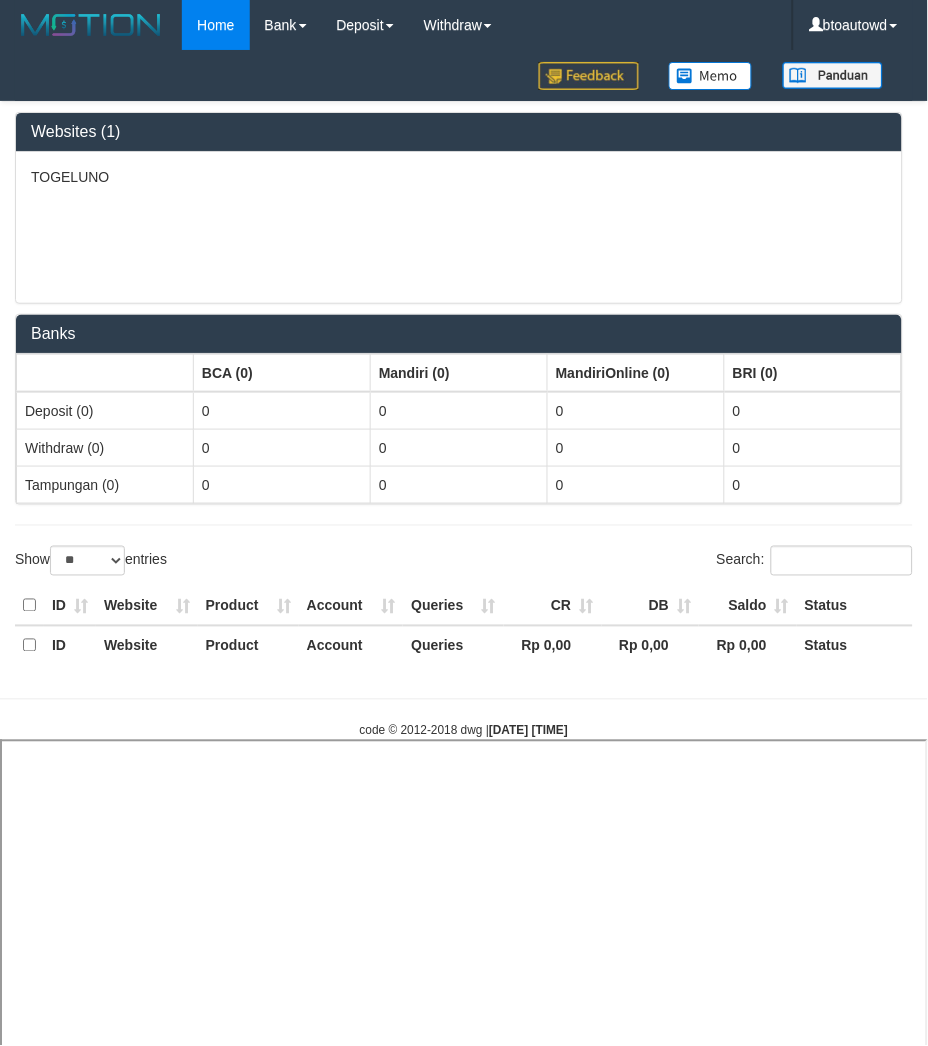 select 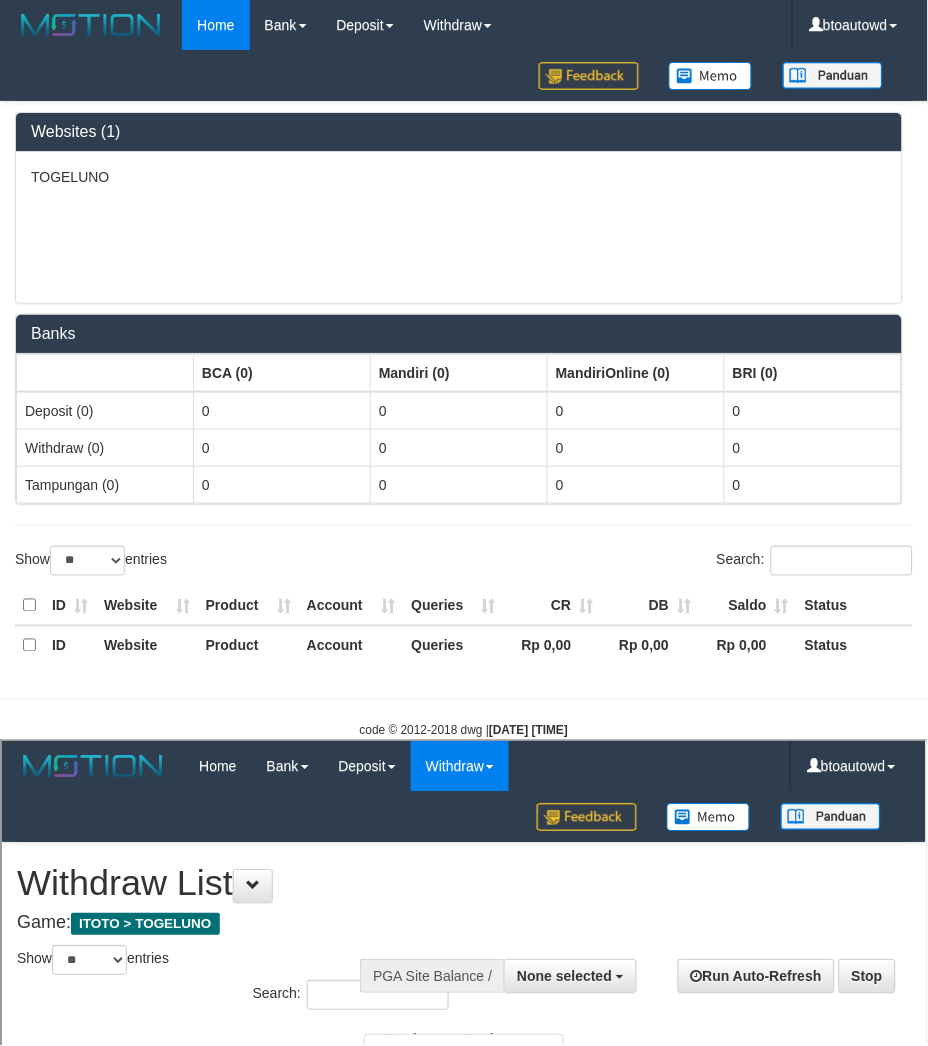 scroll, scrollTop: 0, scrollLeft: 0, axis: both 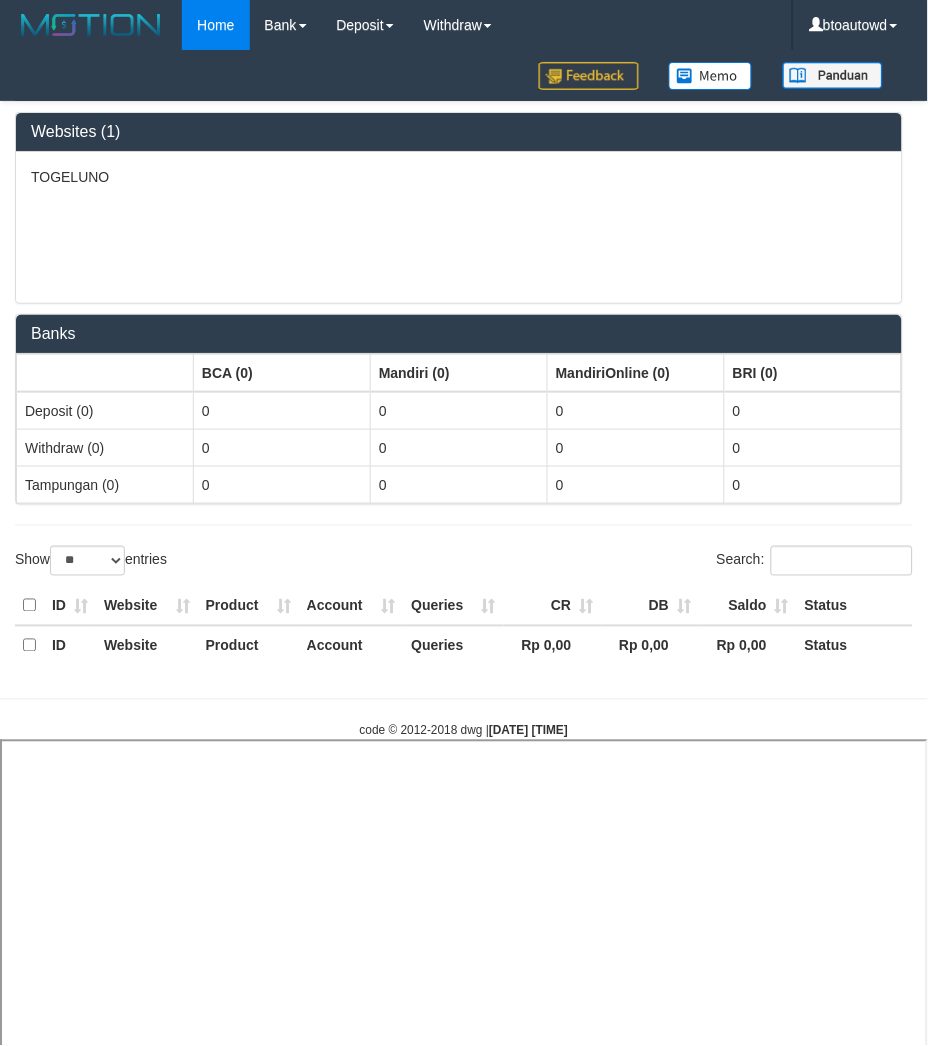 select 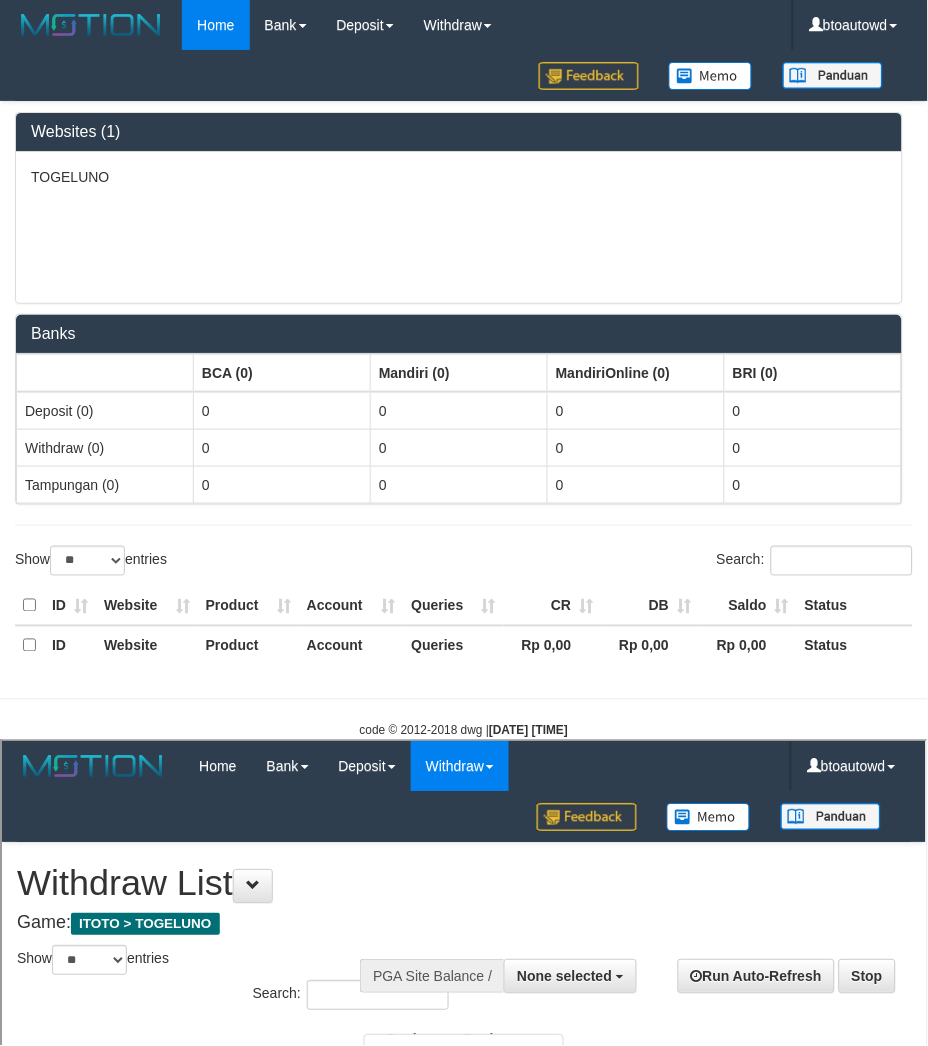 scroll, scrollTop: 0, scrollLeft: 0, axis: both 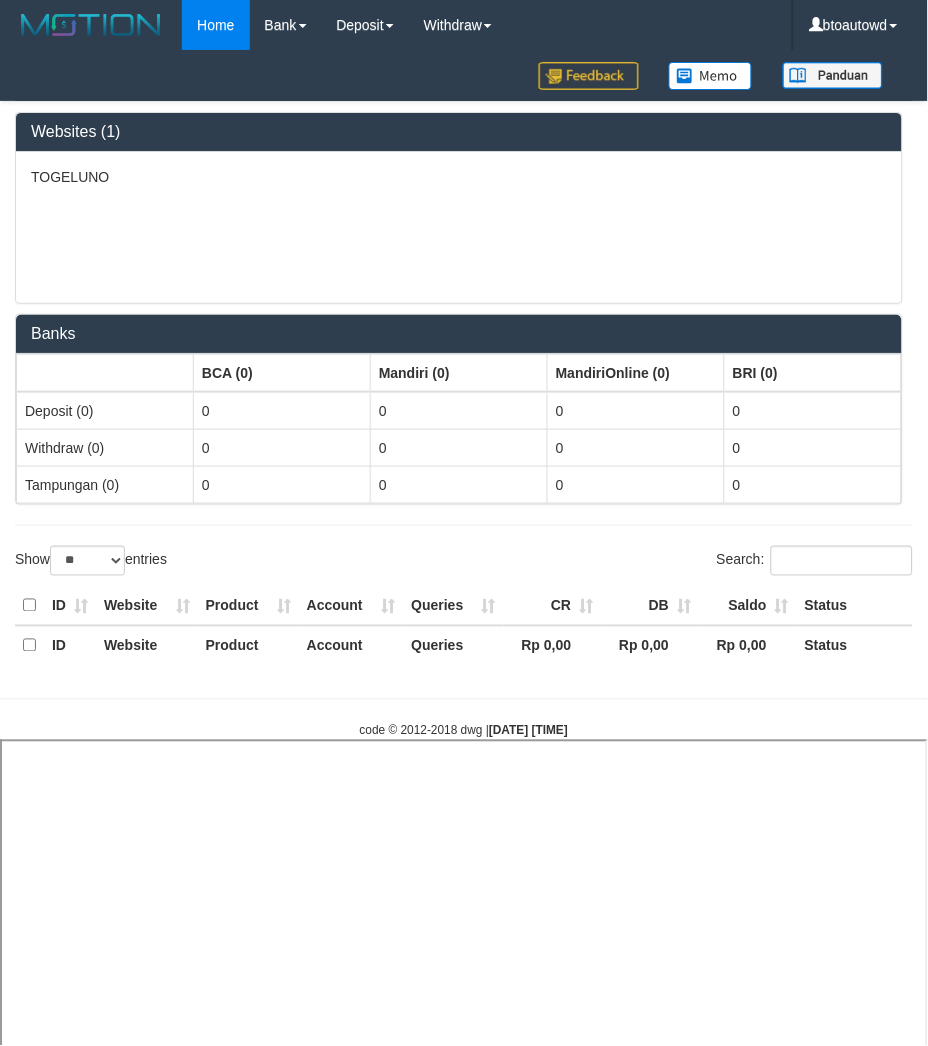 select 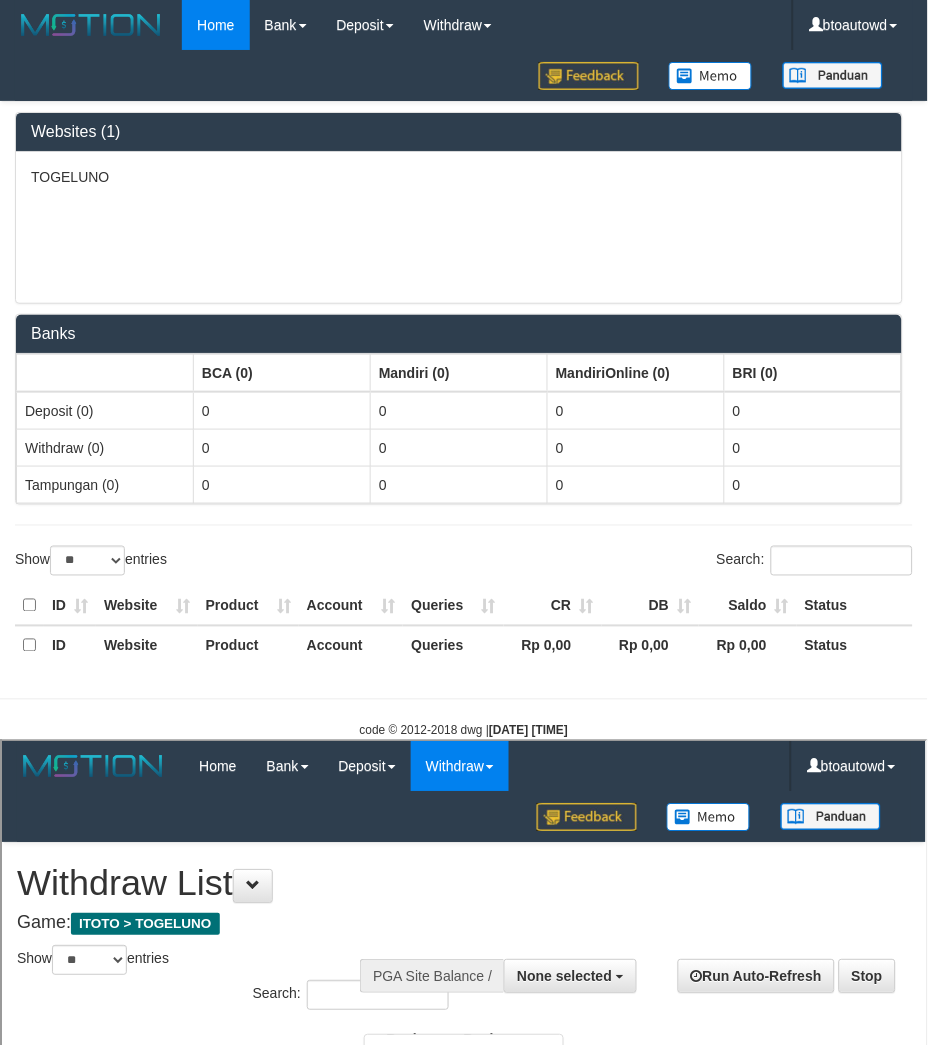 scroll, scrollTop: 0, scrollLeft: 0, axis: both 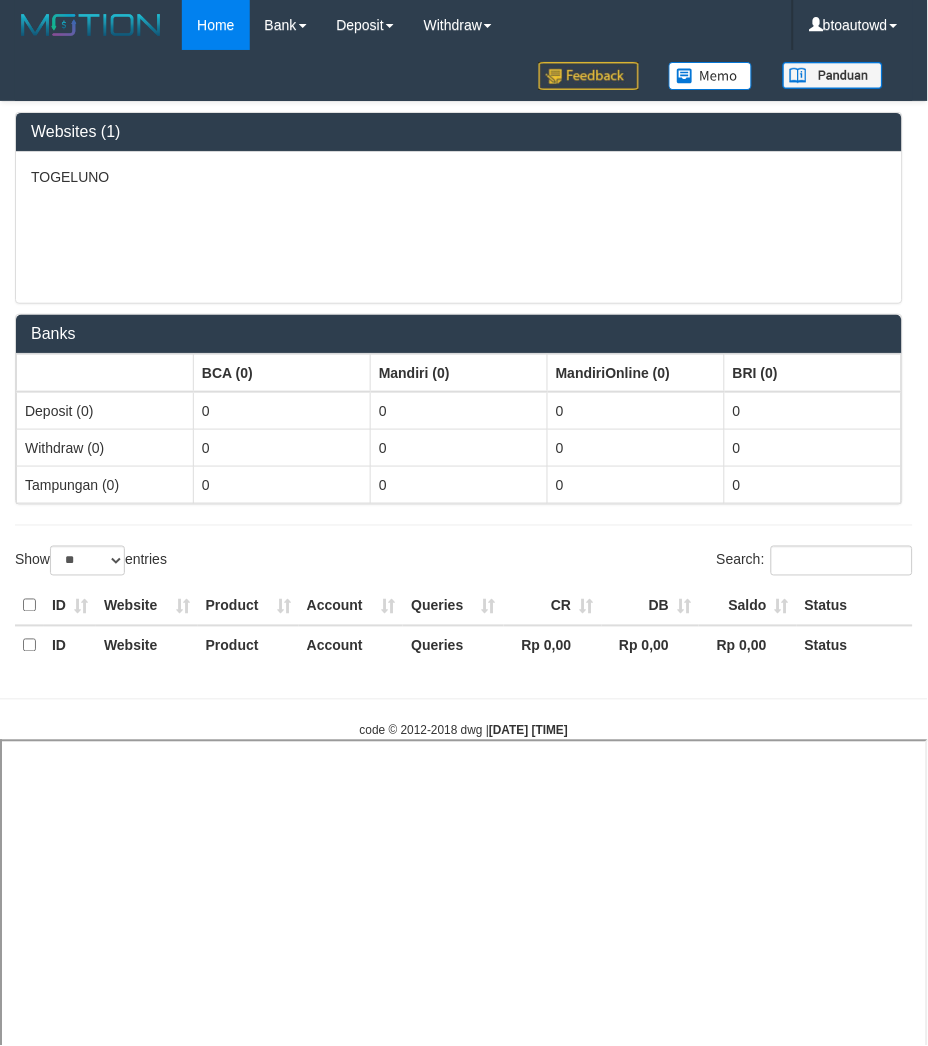 select 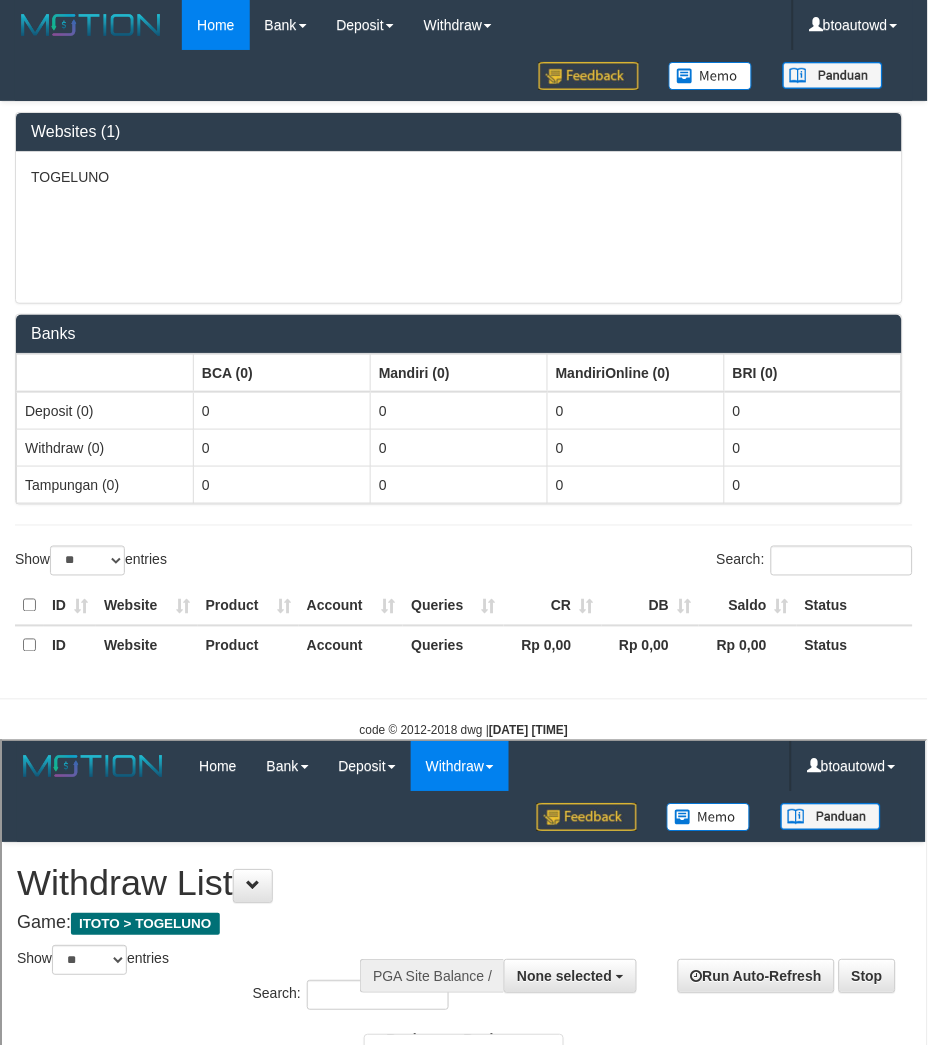 scroll, scrollTop: 0, scrollLeft: 0, axis: both 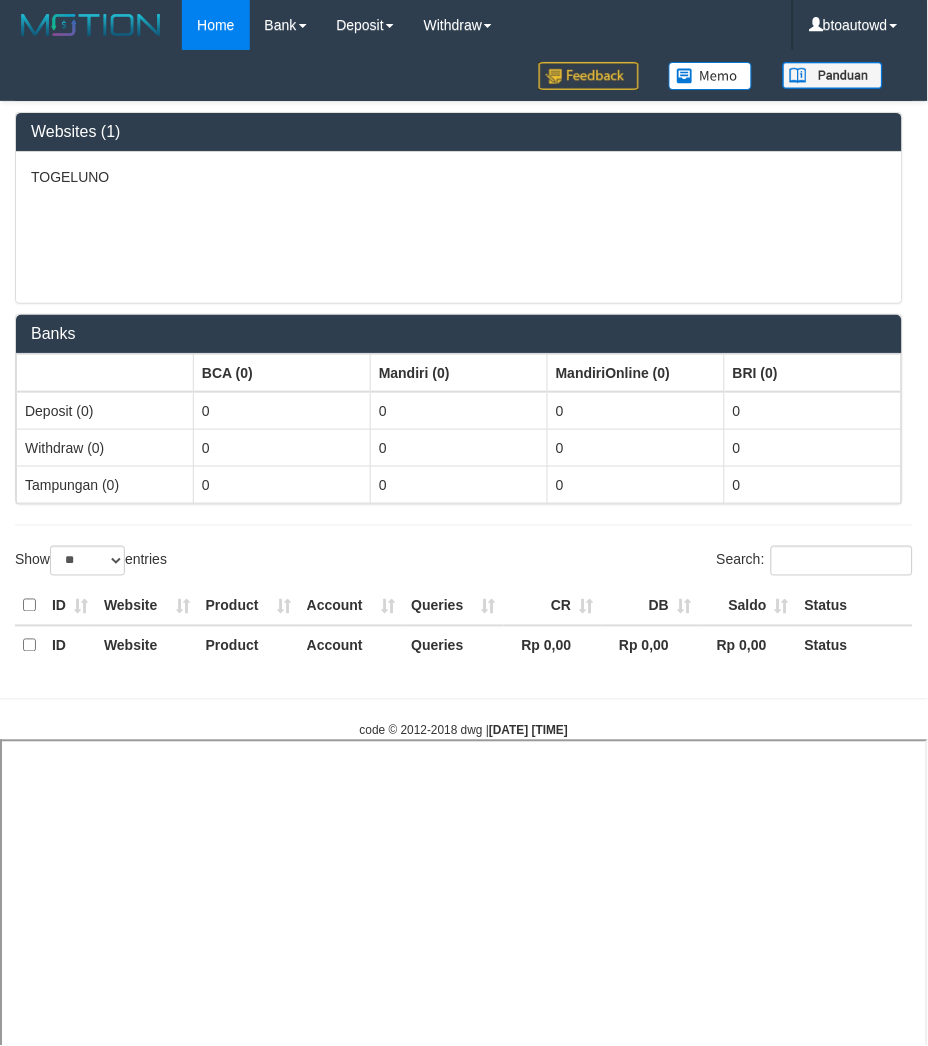select 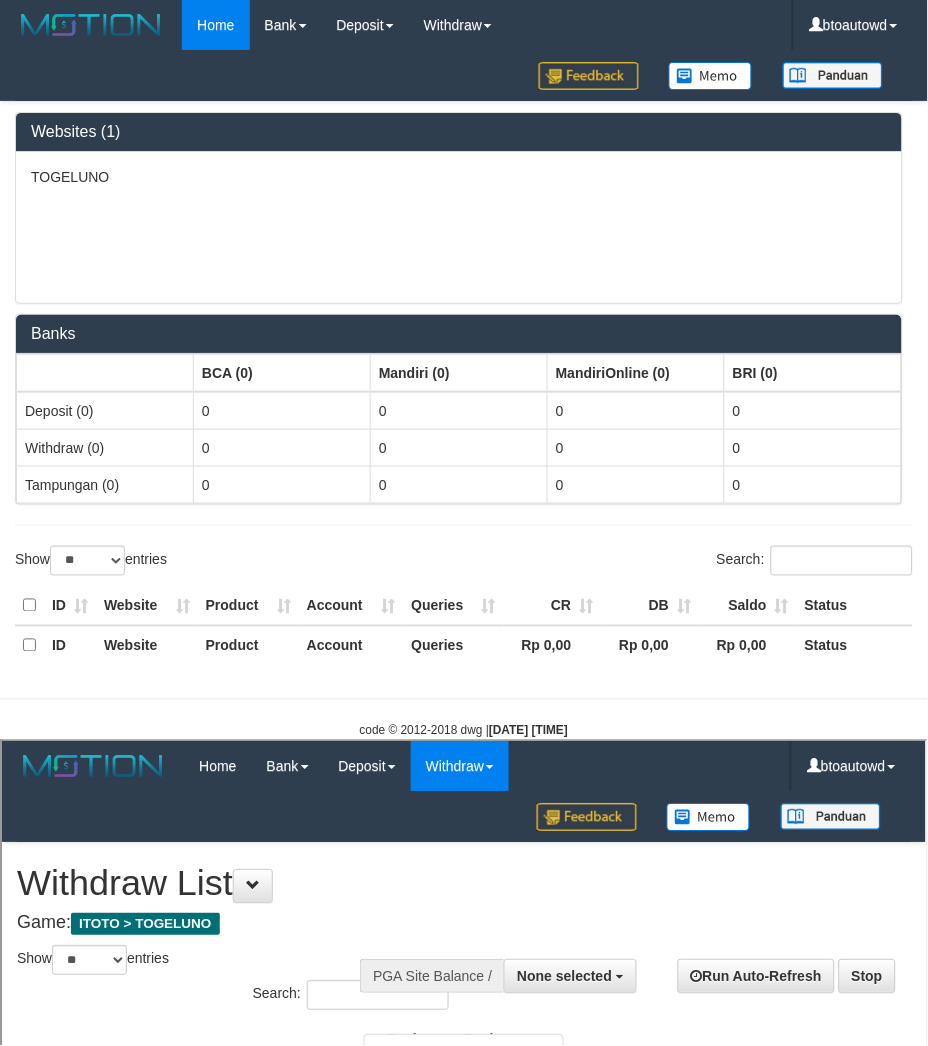 scroll, scrollTop: 0, scrollLeft: 0, axis: both 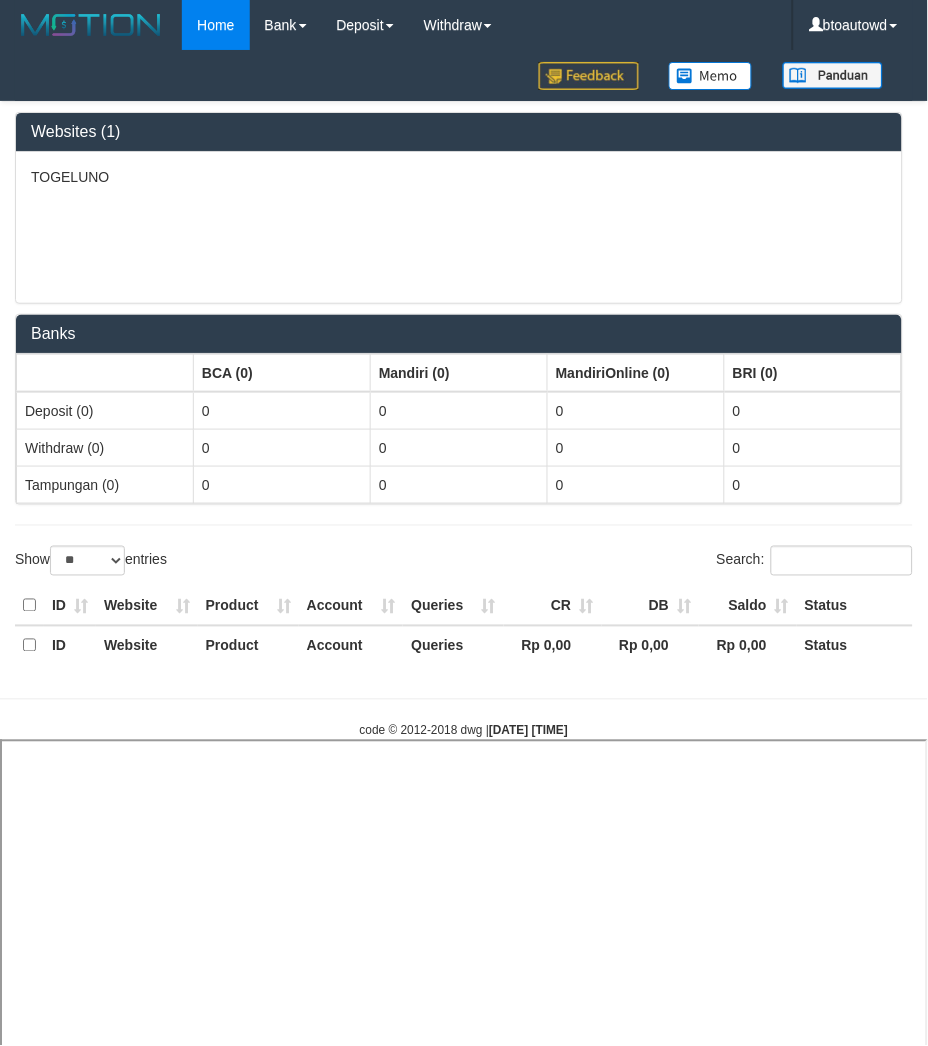 select 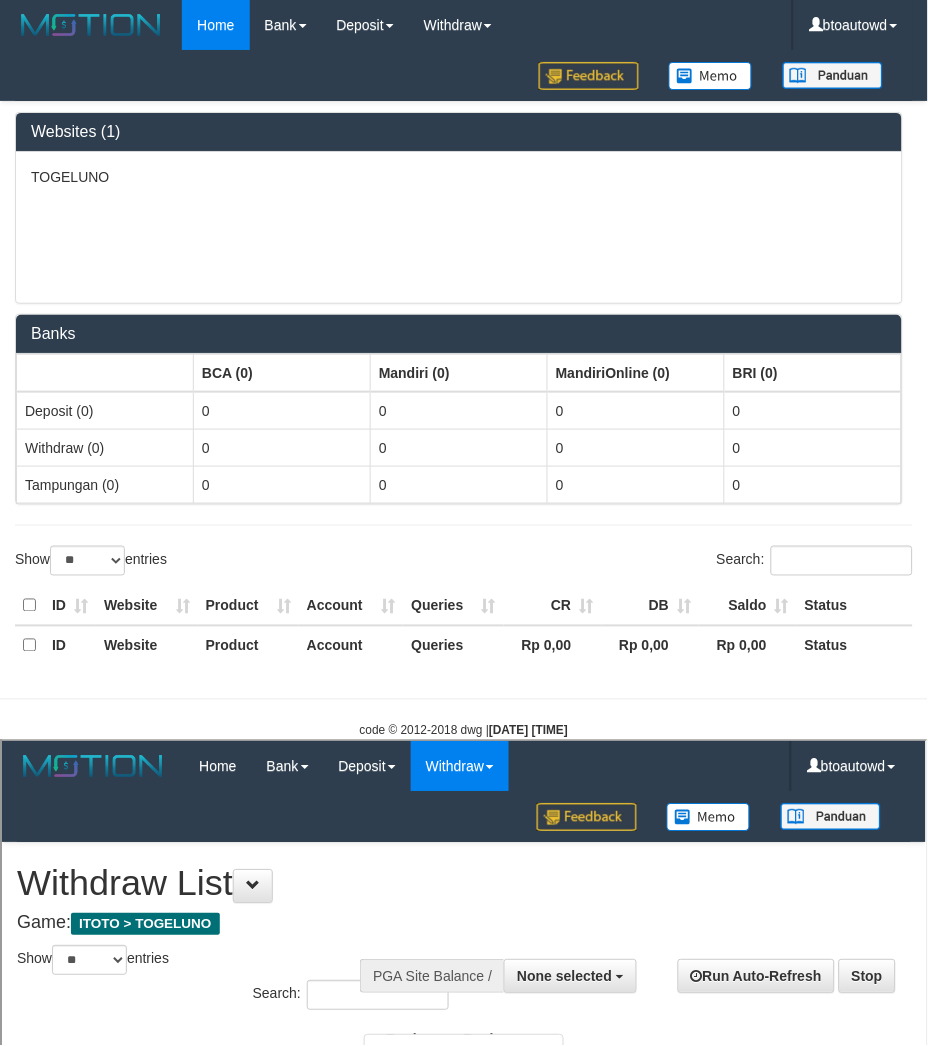 scroll, scrollTop: 0, scrollLeft: 0, axis: both 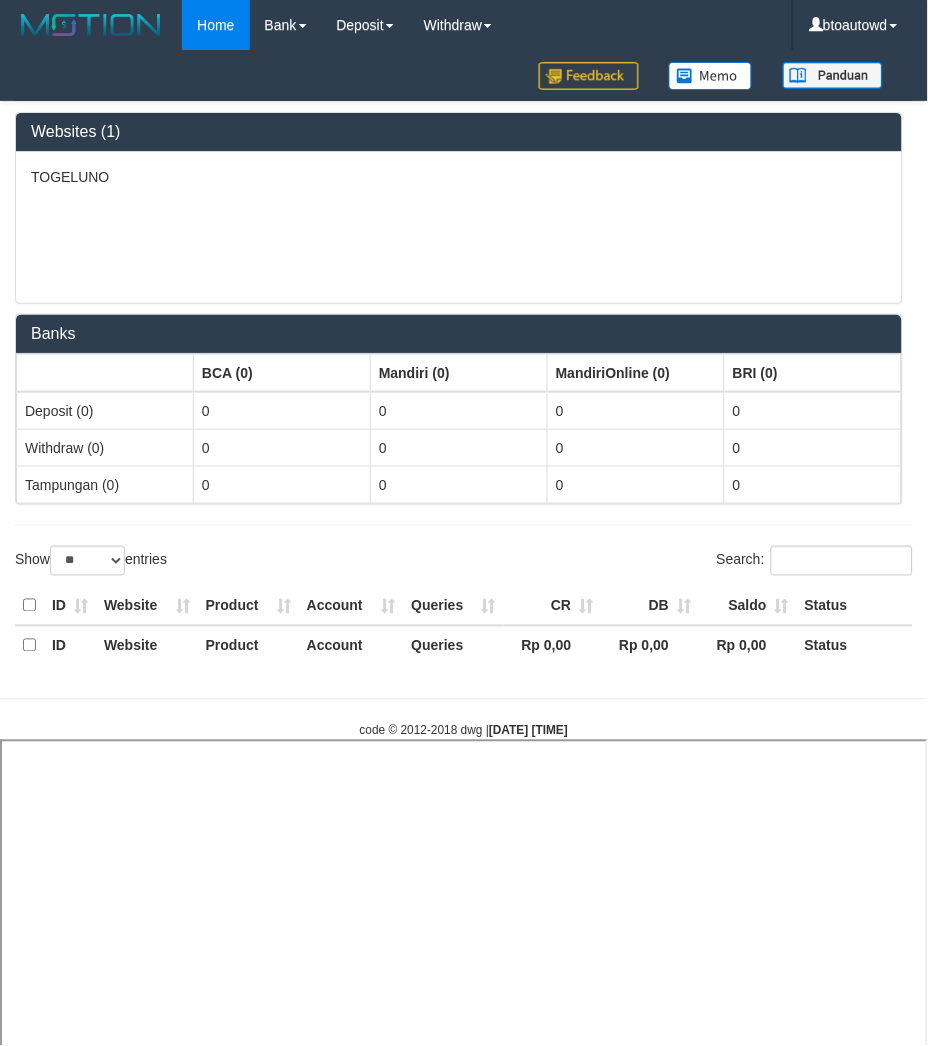 select 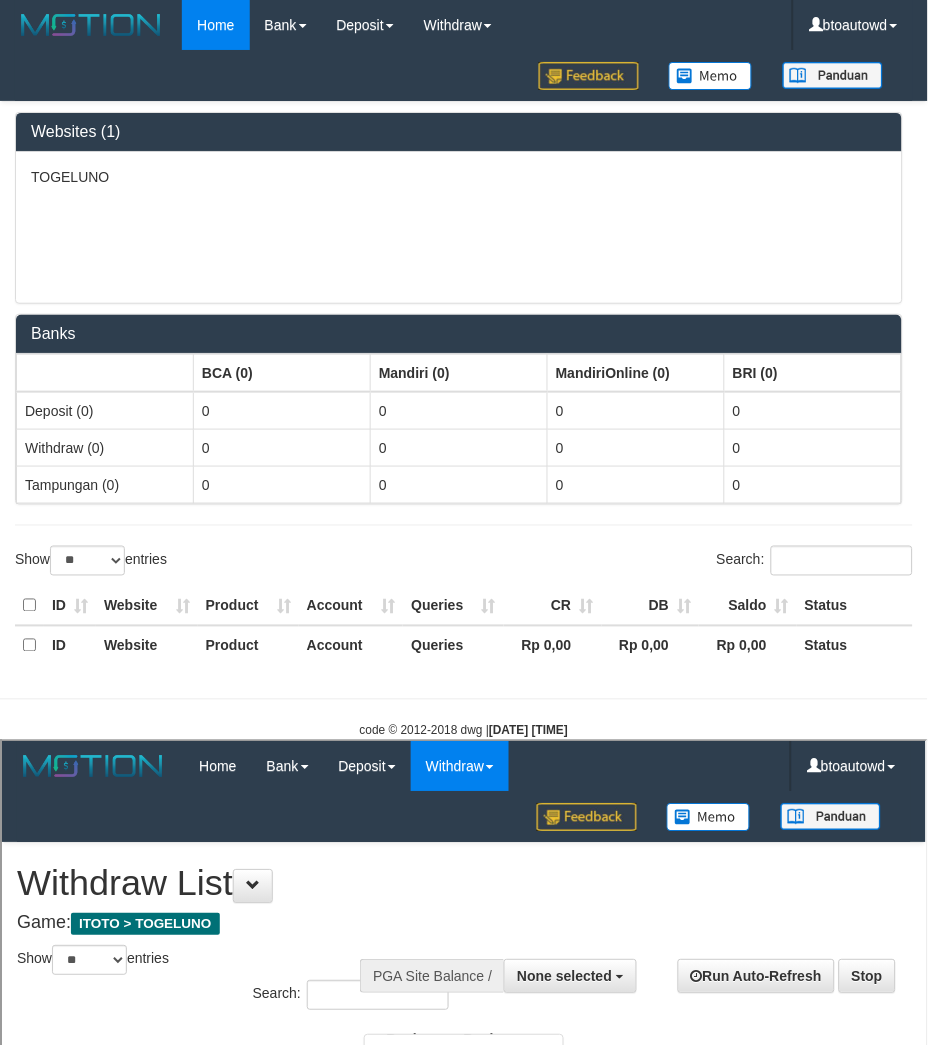 scroll, scrollTop: 0, scrollLeft: 0, axis: both 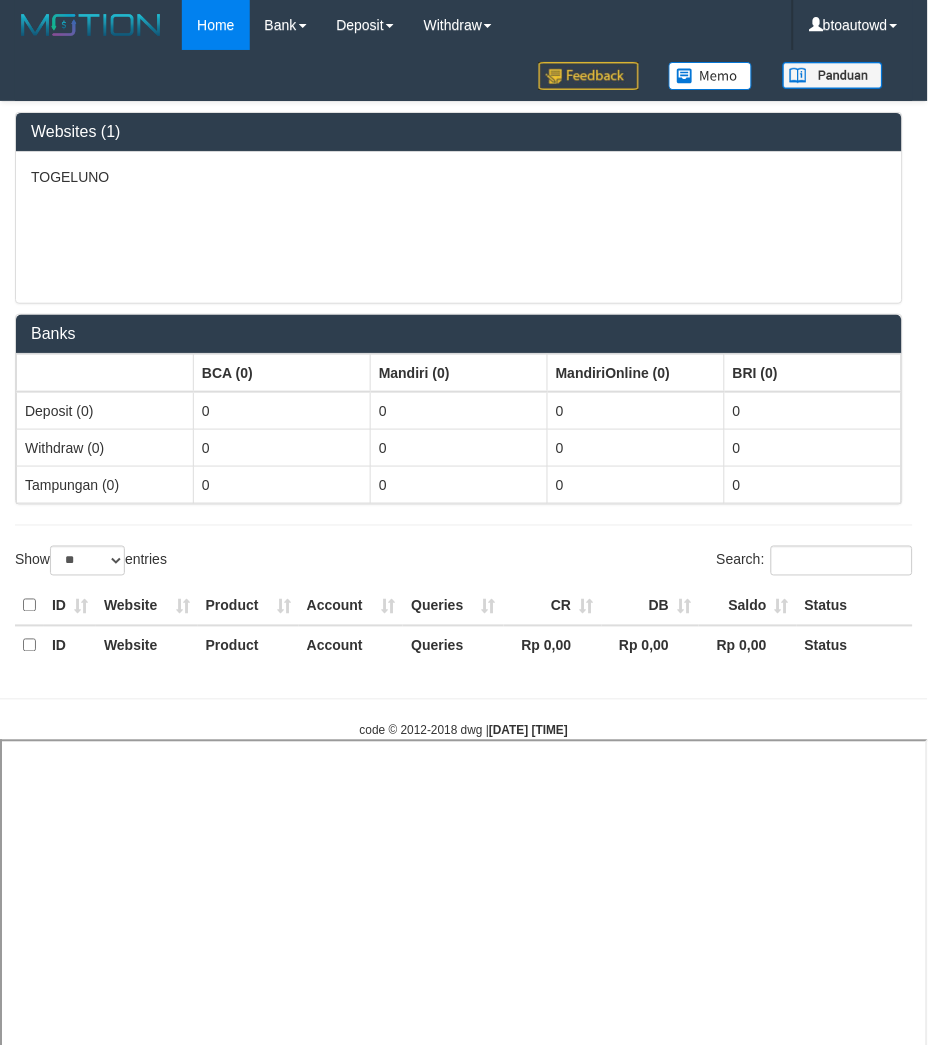 select 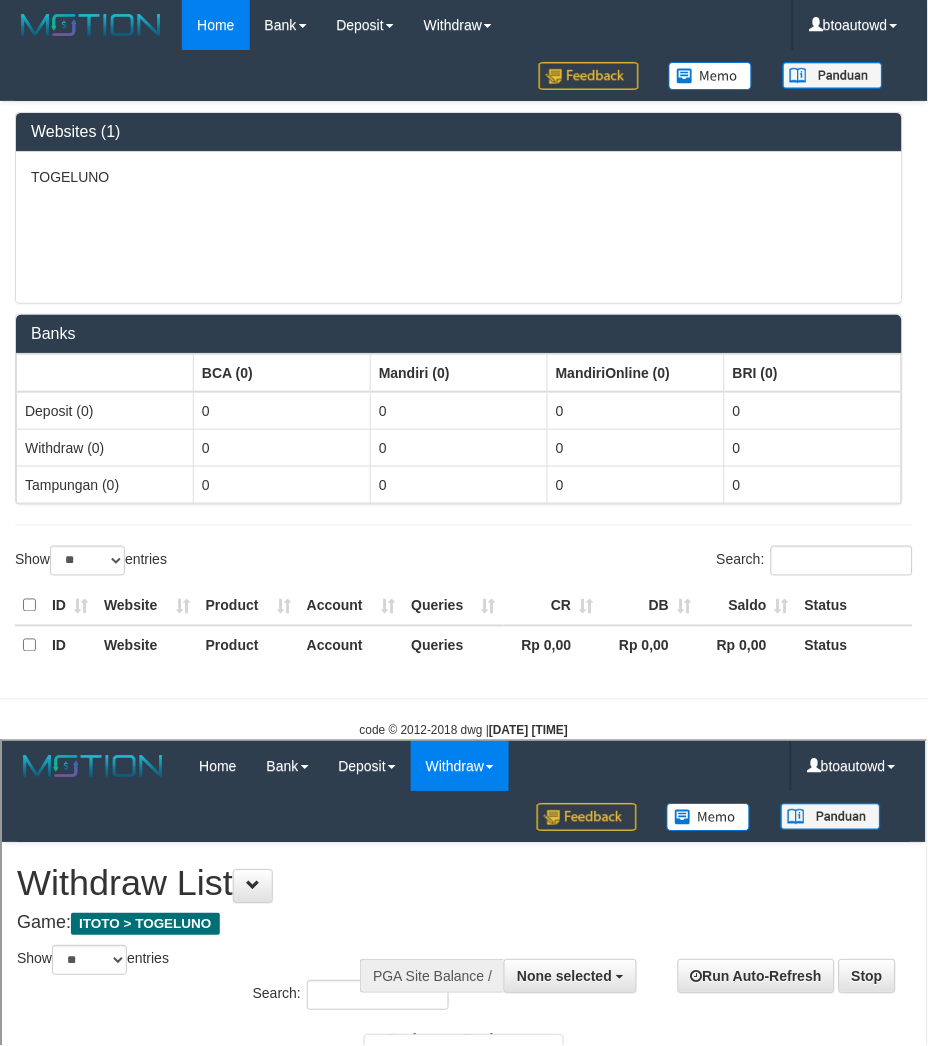 scroll, scrollTop: 0, scrollLeft: 0, axis: both 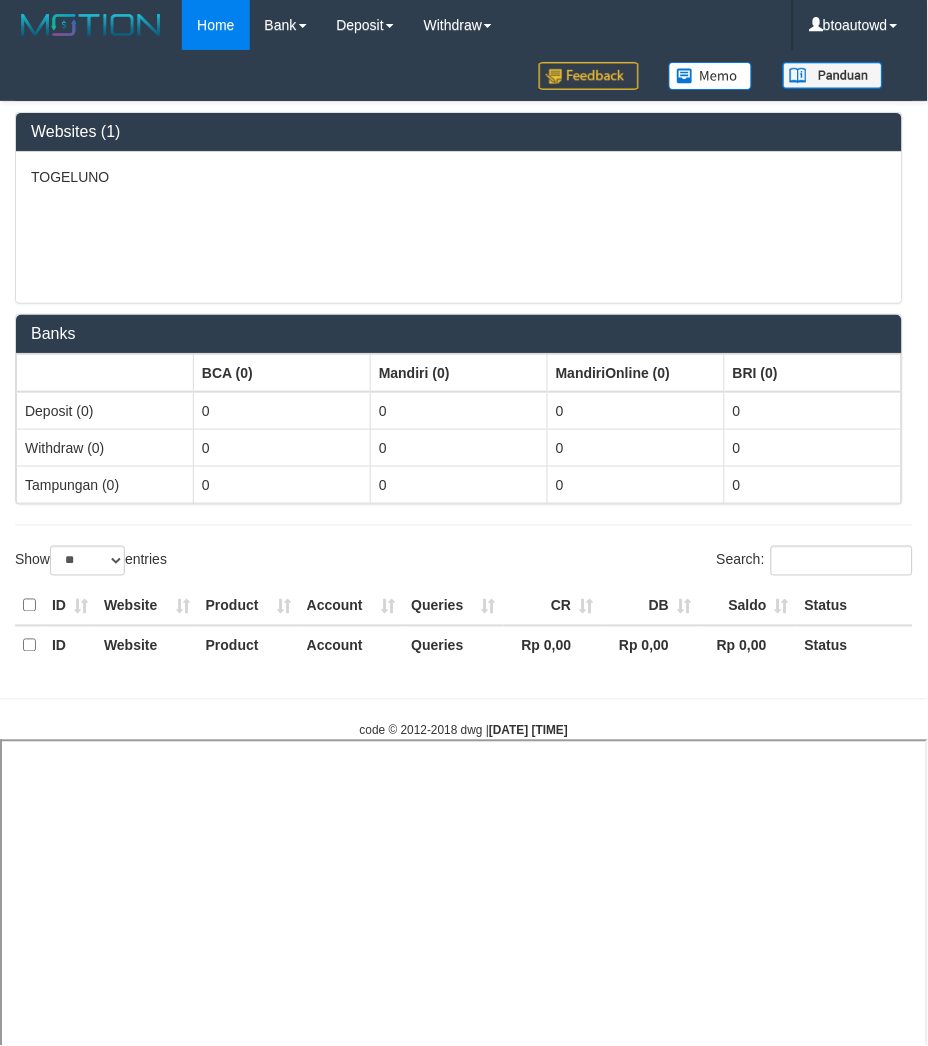 select 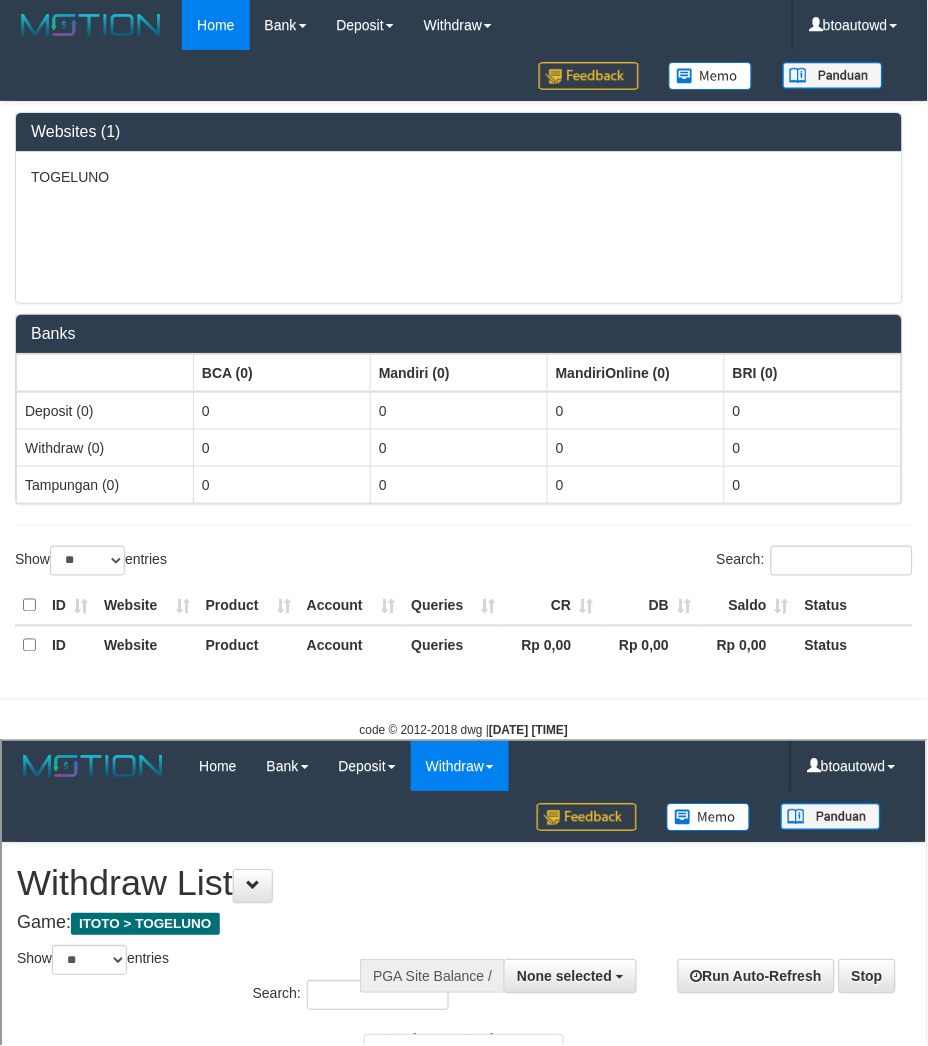 scroll, scrollTop: 0, scrollLeft: 0, axis: both 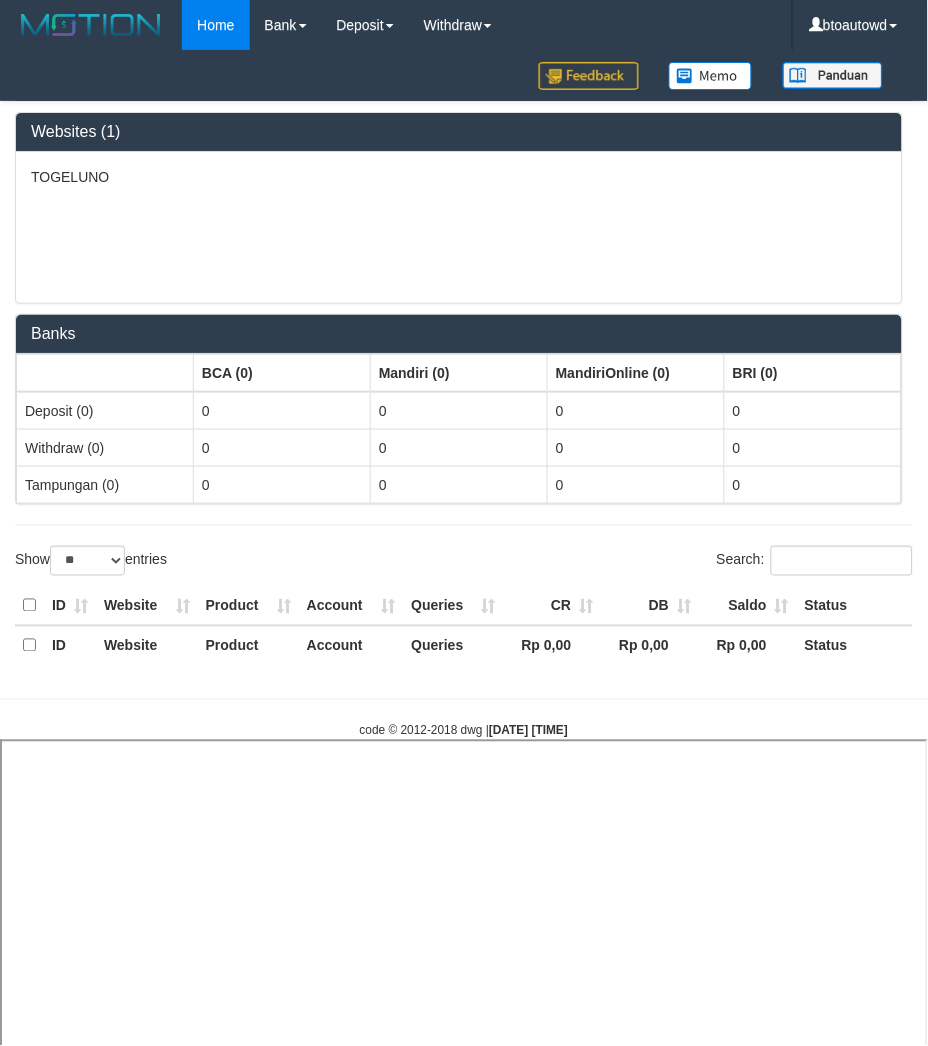 select 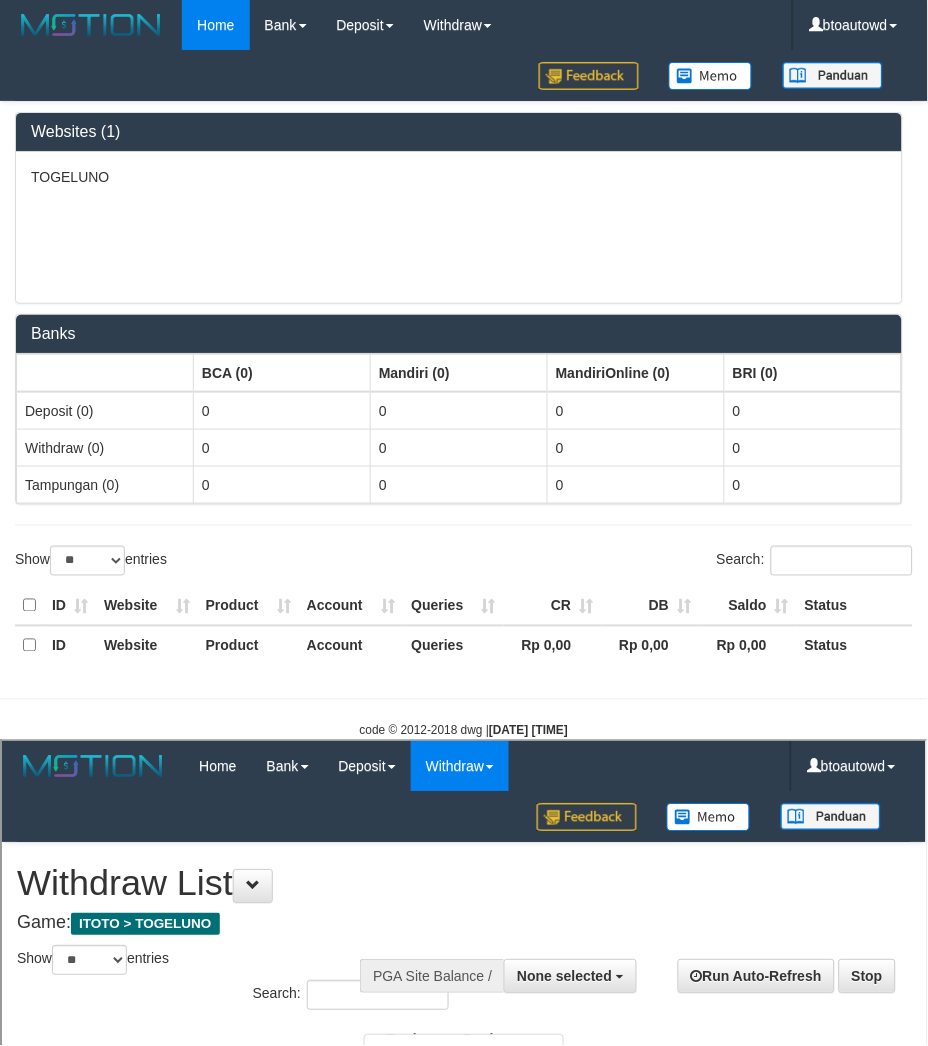 scroll, scrollTop: 0, scrollLeft: 0, axis: both 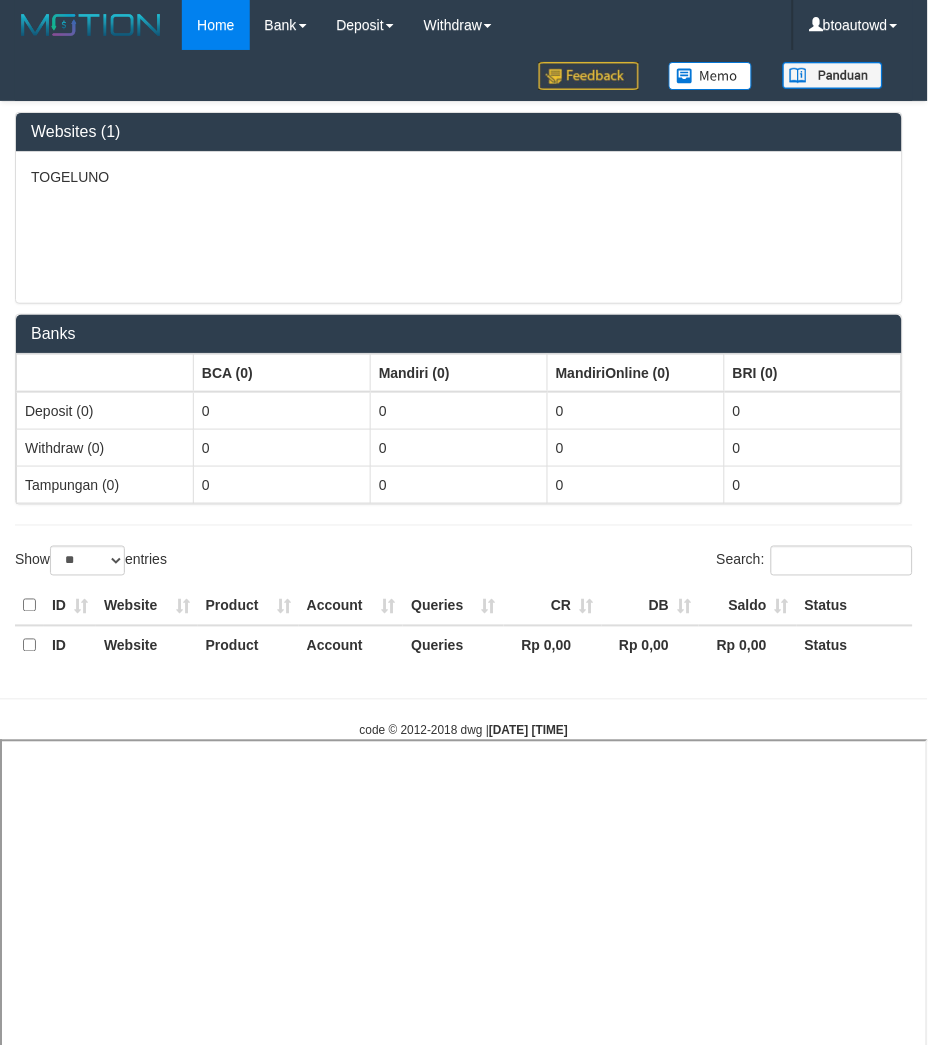 select 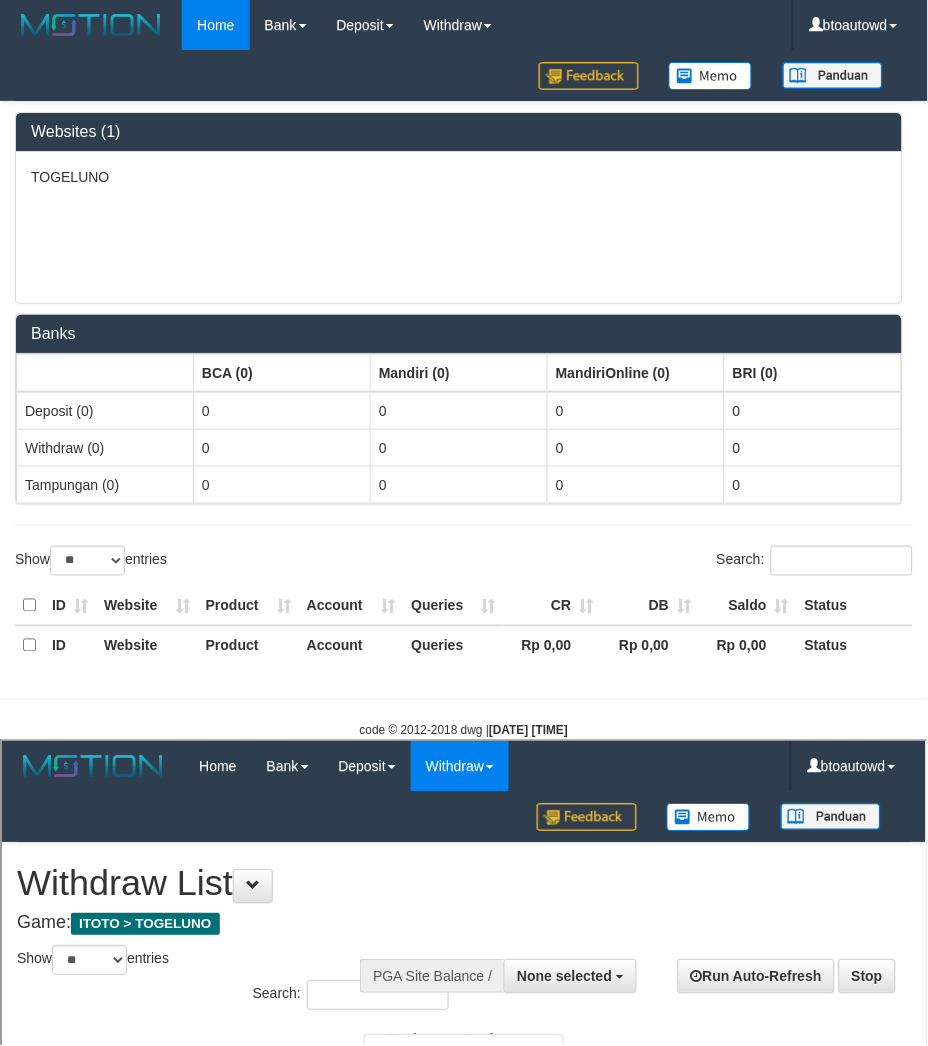 scroll, scrollTop: 0, scrollLeft: 0, axis: both 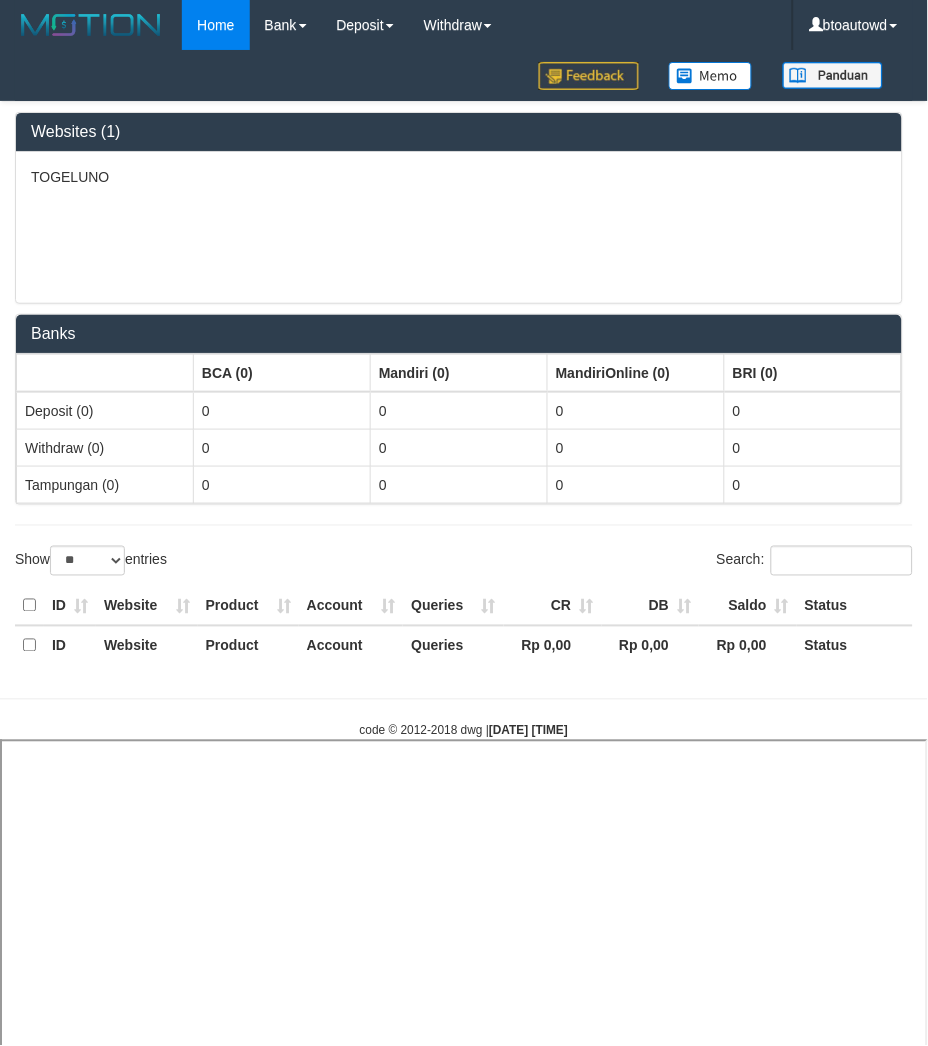 select 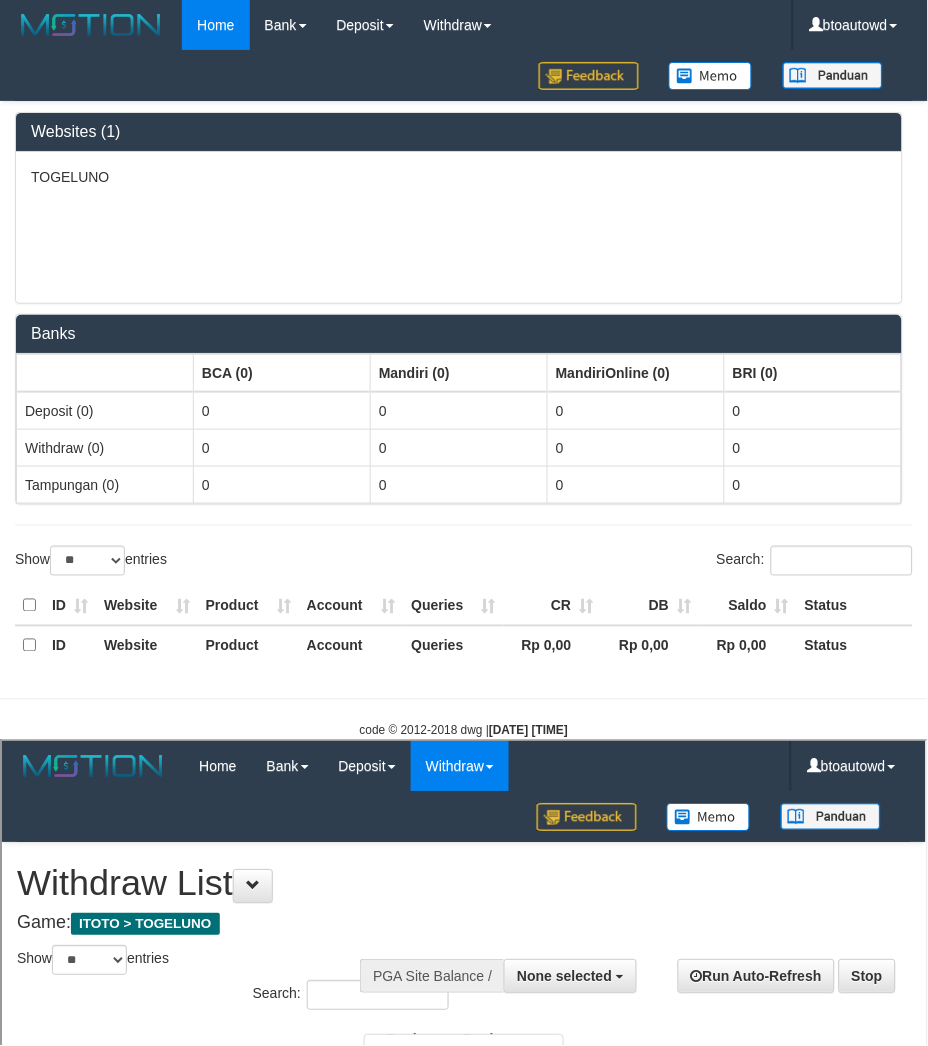 scroll, scrollTop: 0, scrollLeft: 0, axis: both 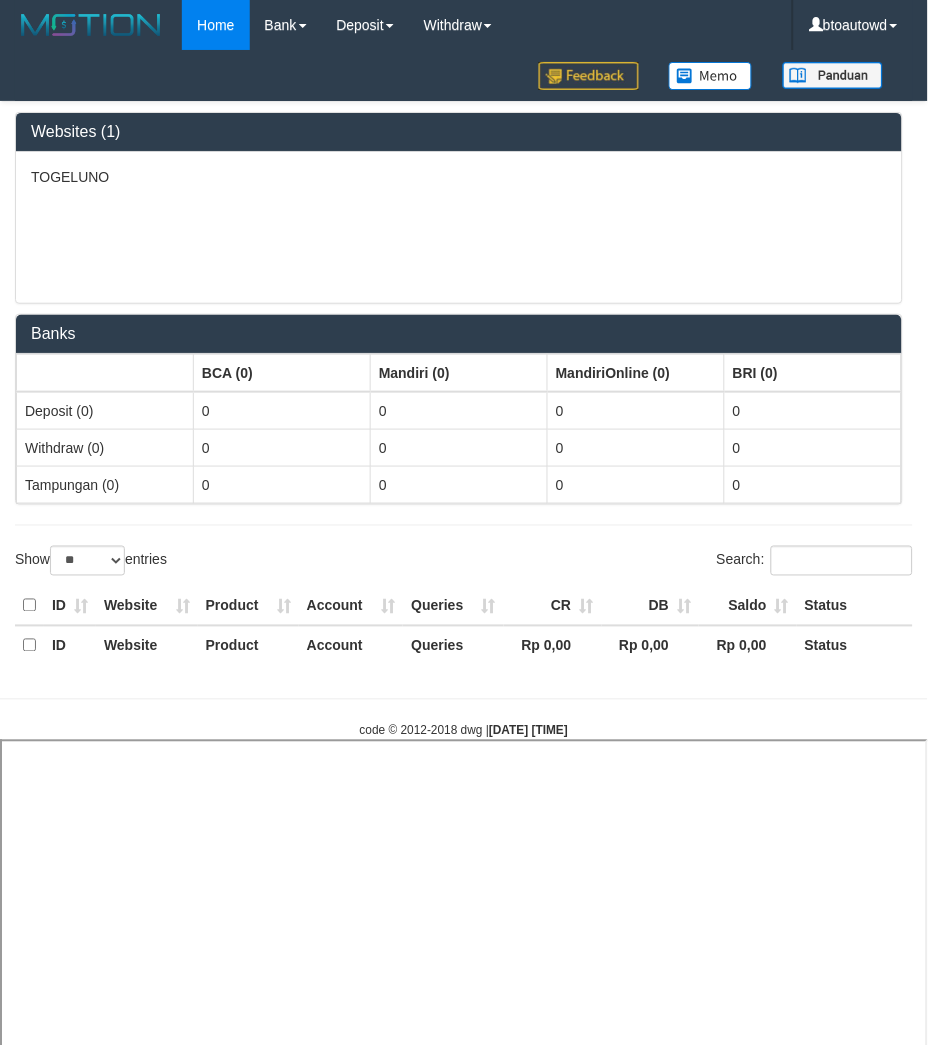 select 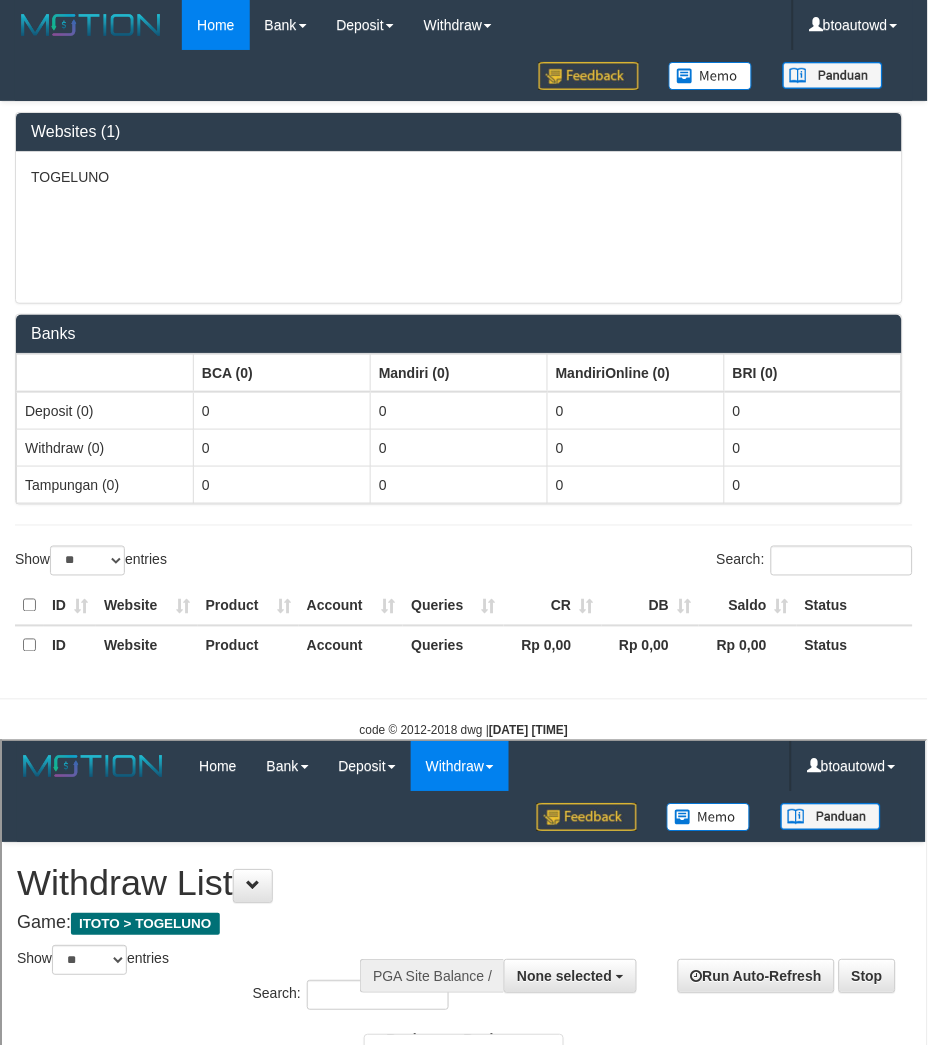 scroll, scrollTop: 0, scrollLeft: 0, axis: both 